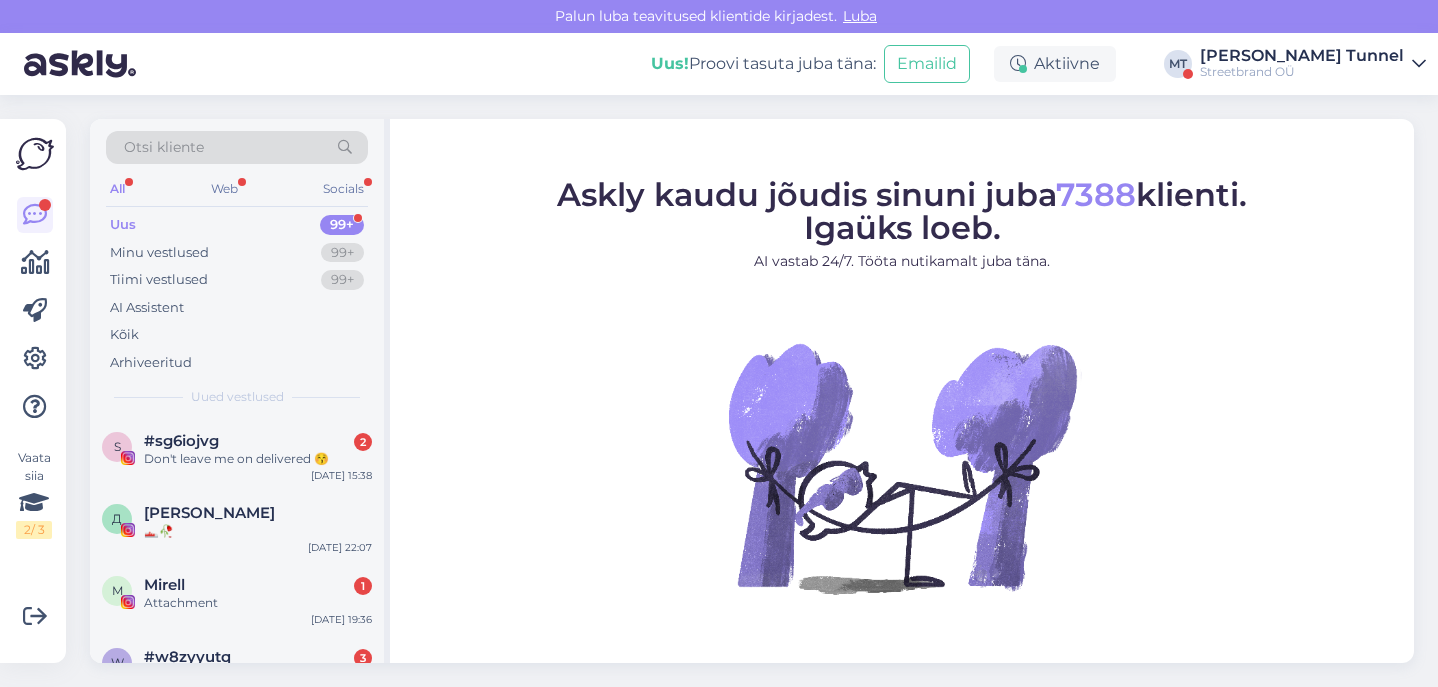 scroll, scrollTop: 0, scrollLeft: 0, axis: both 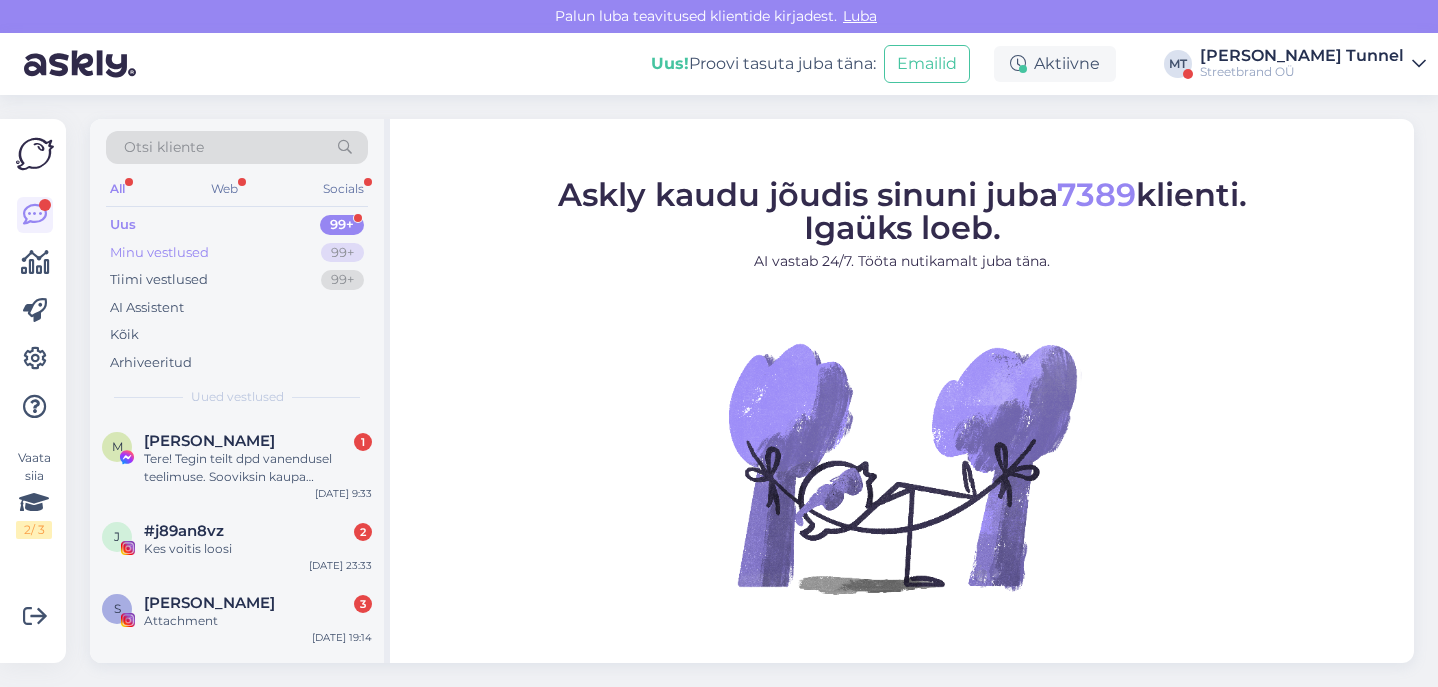 click on "99+" at bounding box center [342, 253] 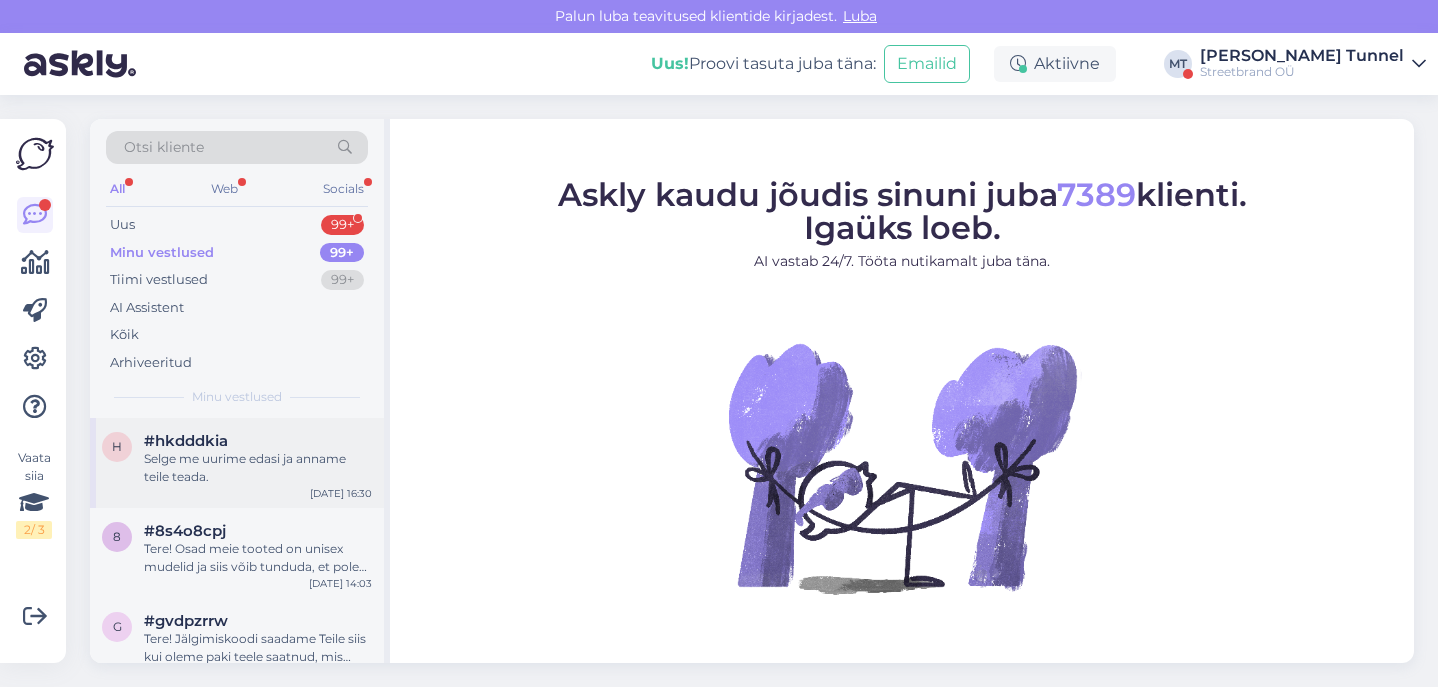 click on "Selge me uurime edasi ja anname teile teada." at bounding box center [258, 468] 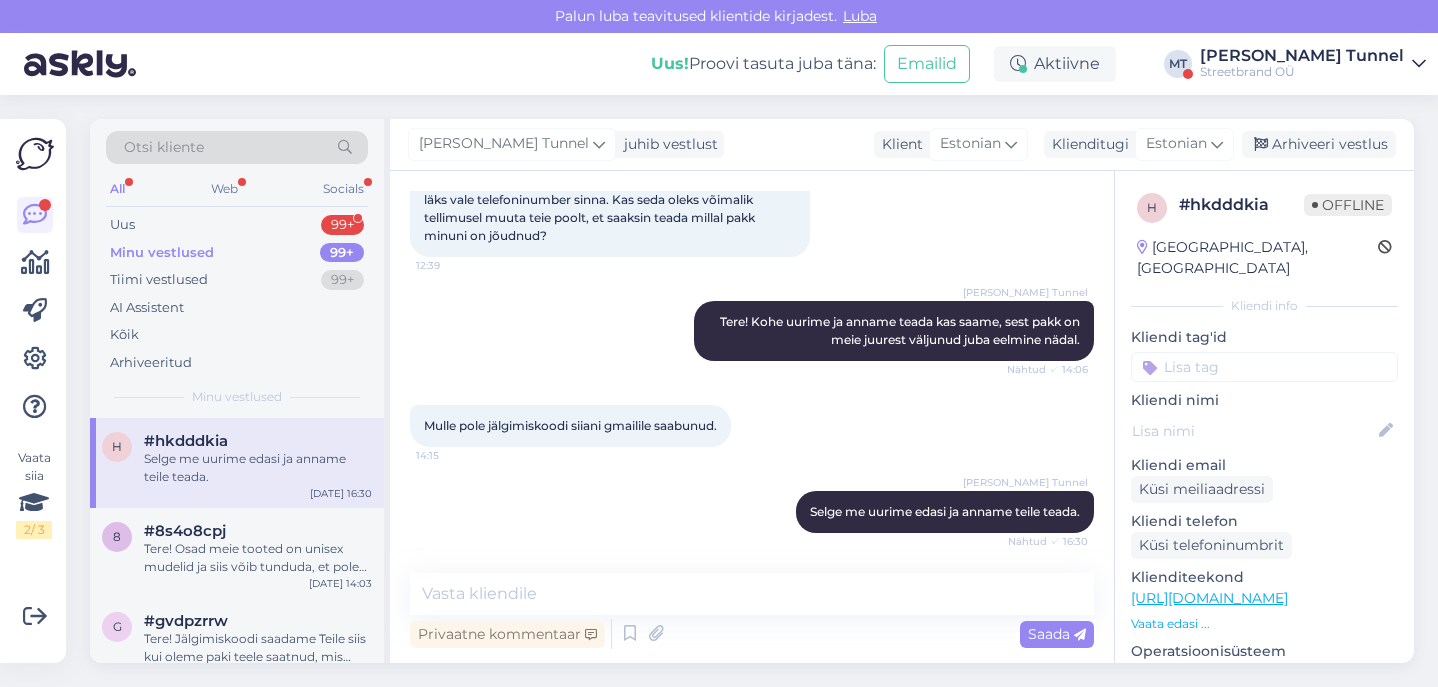 scroll, scrollTop: 428, scrollLeft: 0, axis: vertical 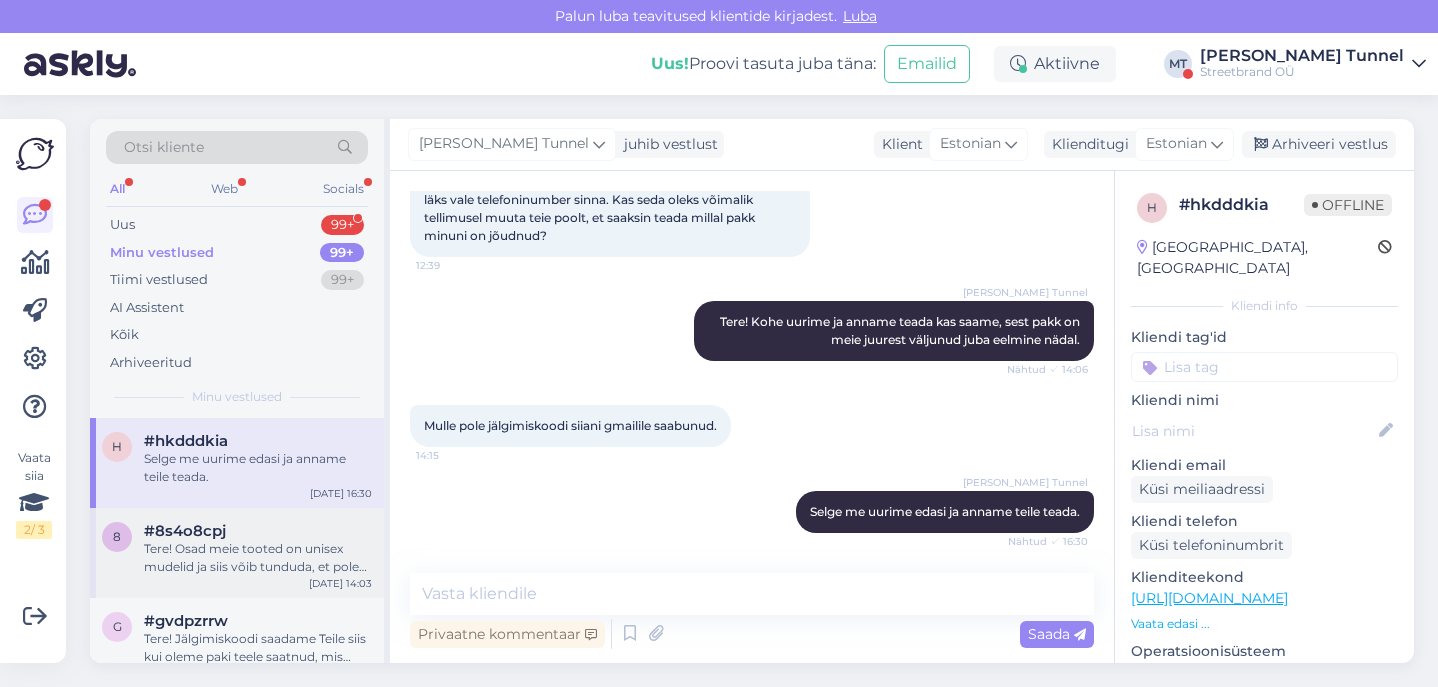 click on "Tere! Osad meie tooted on unisex mudelid ja siis võib tunduda, et pole osakonda vahetanud. Kui probleem jätkub soovitame proovida ka lehe värskendamist. Väga vabandame ebamugavuste pärast." at bounding box center (258, 558) 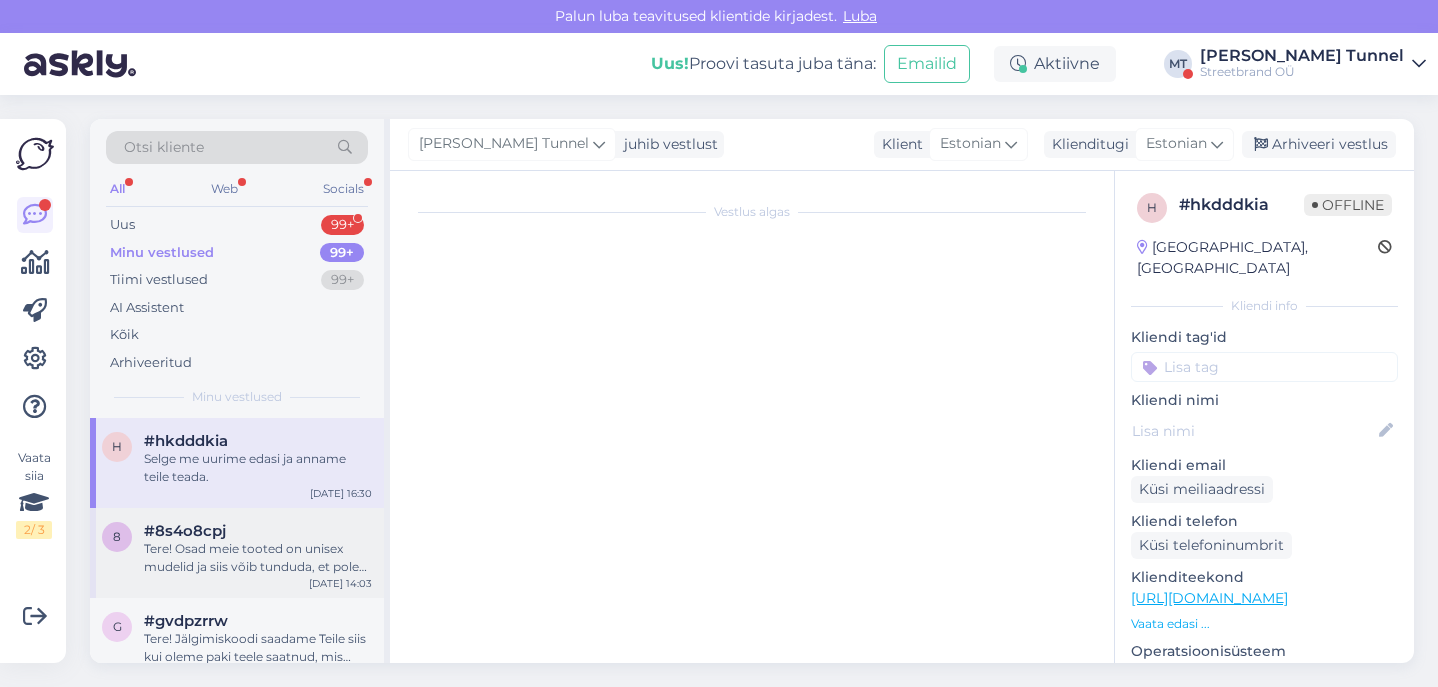 scroll, scrollTop: 16, scrollLeft: 0, axis: vertical 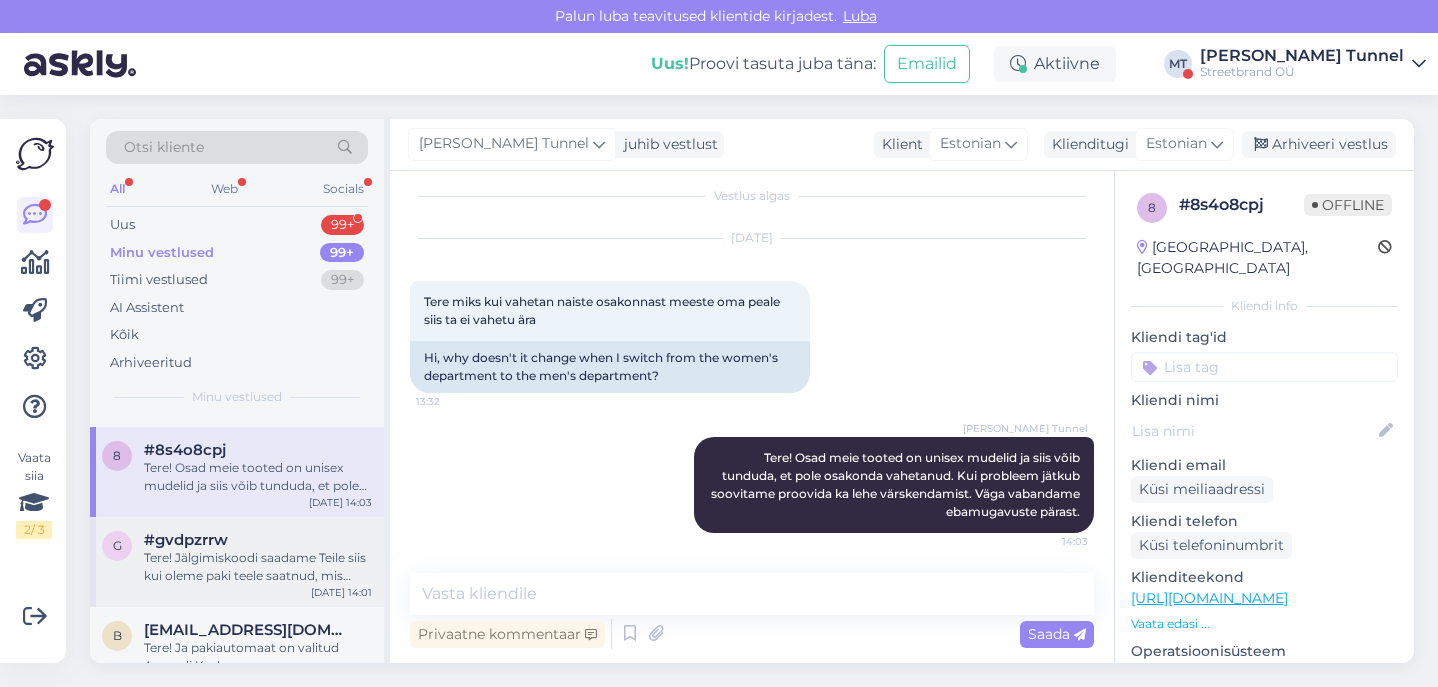 click on "#gvdpzrrw" at bounding box center [258, 540] 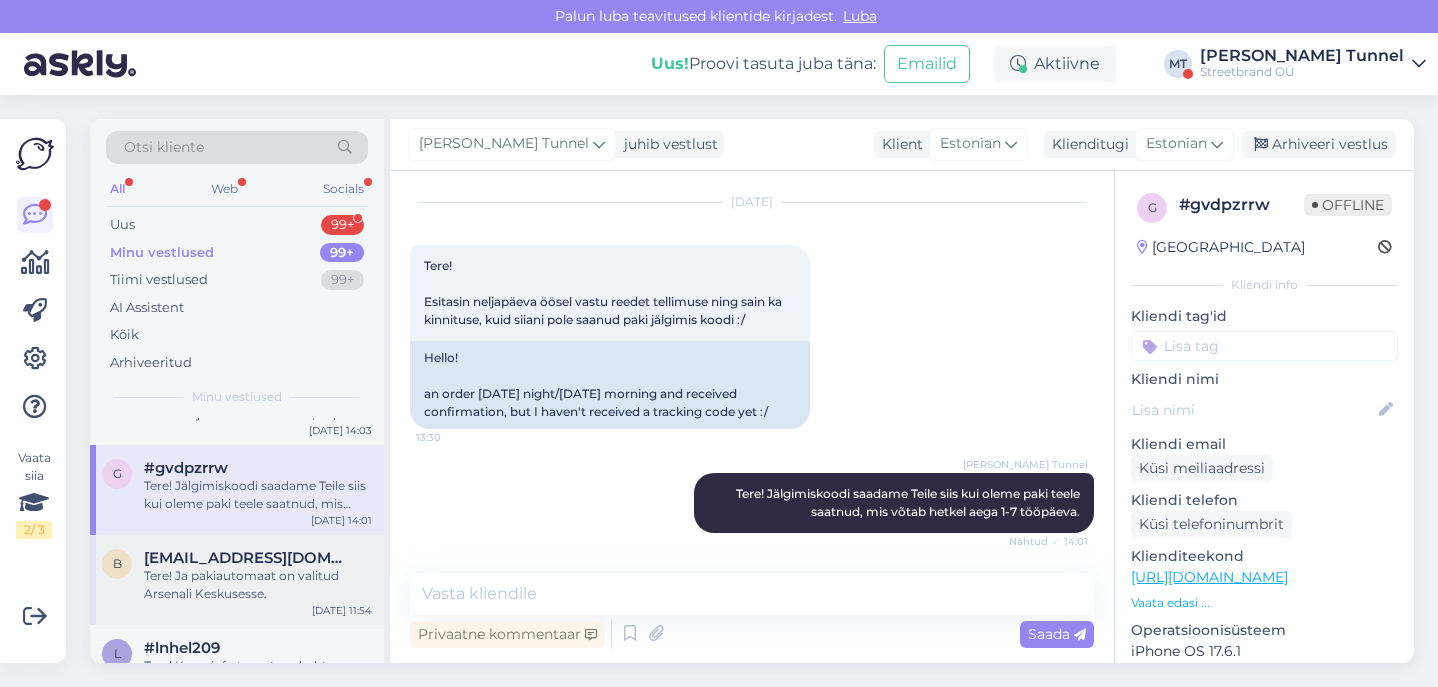 scroll, scrollTop: 154, scrollLeft: 0, axis: vertical 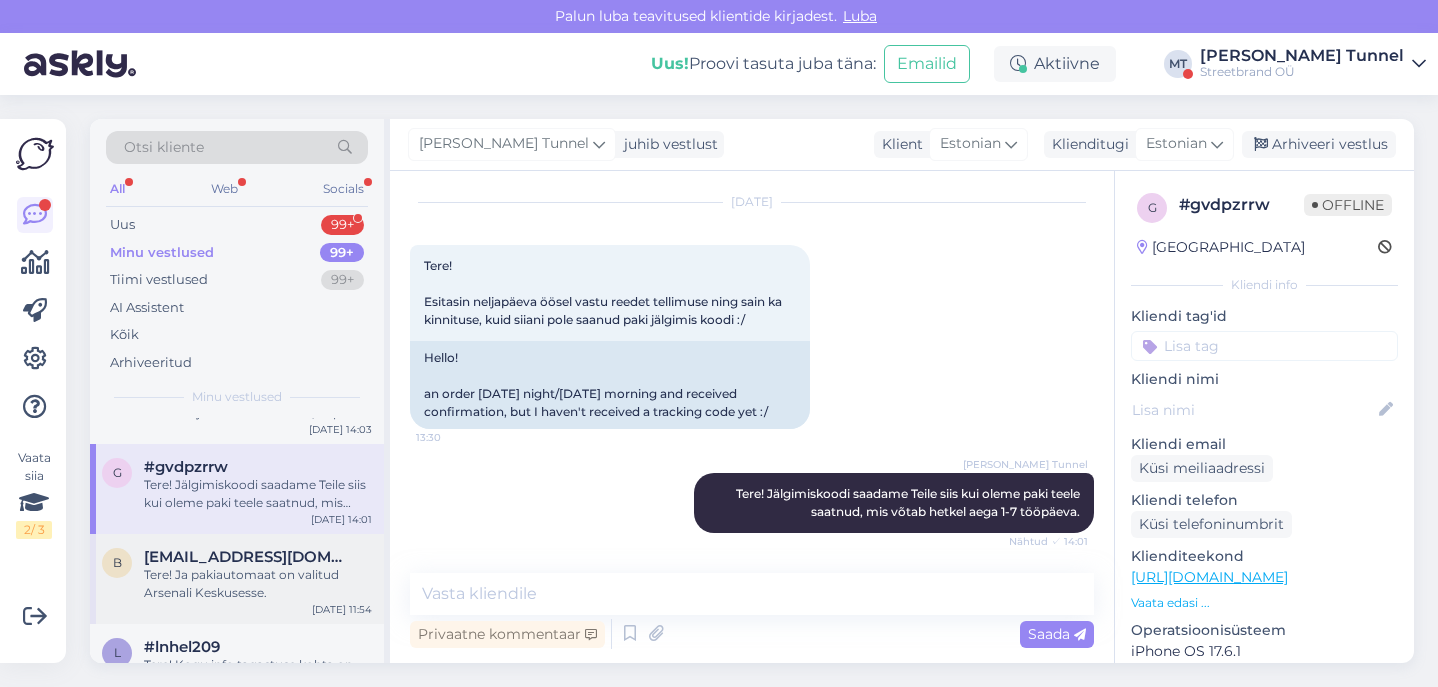 click on "Tere! Ja pakiautomaat on valitud Arsenali Keskusesse." at bounding box center (258, 584) 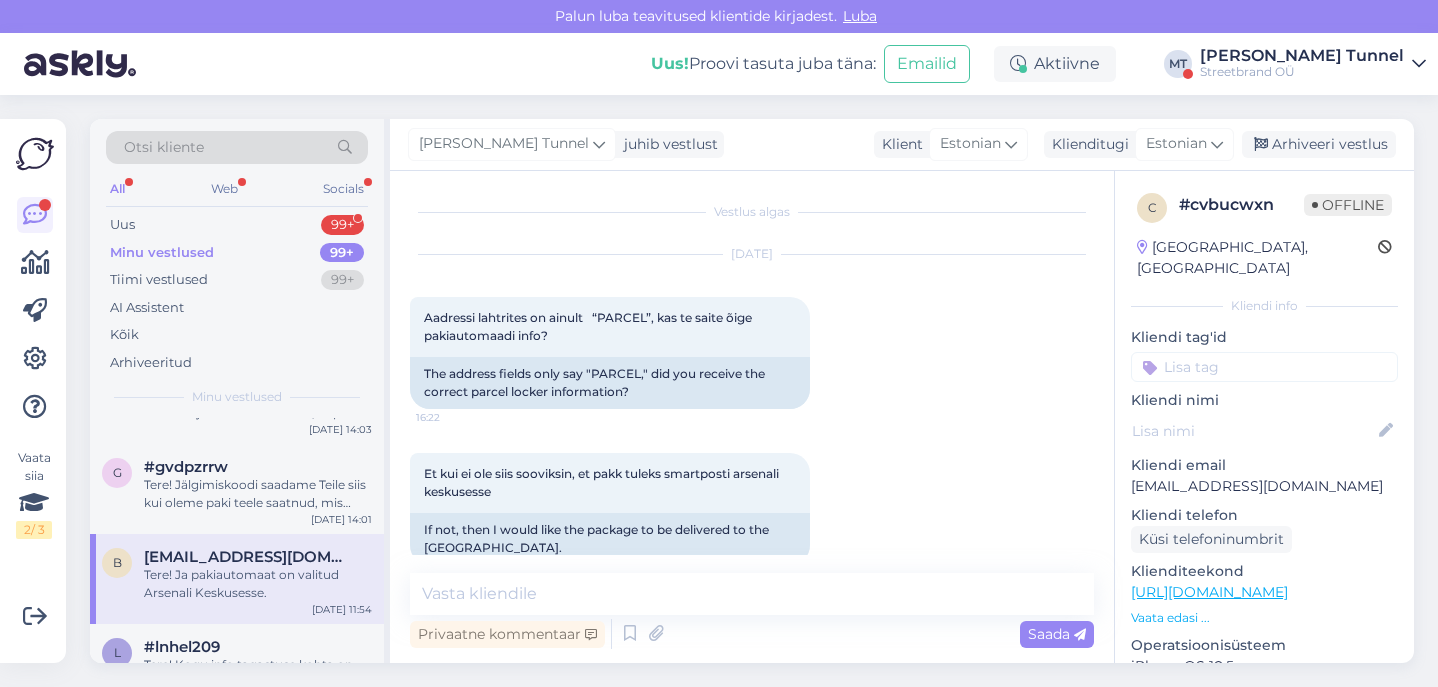 scroll, scrollTop: 160, scrollLeft: 0, axis: vertical 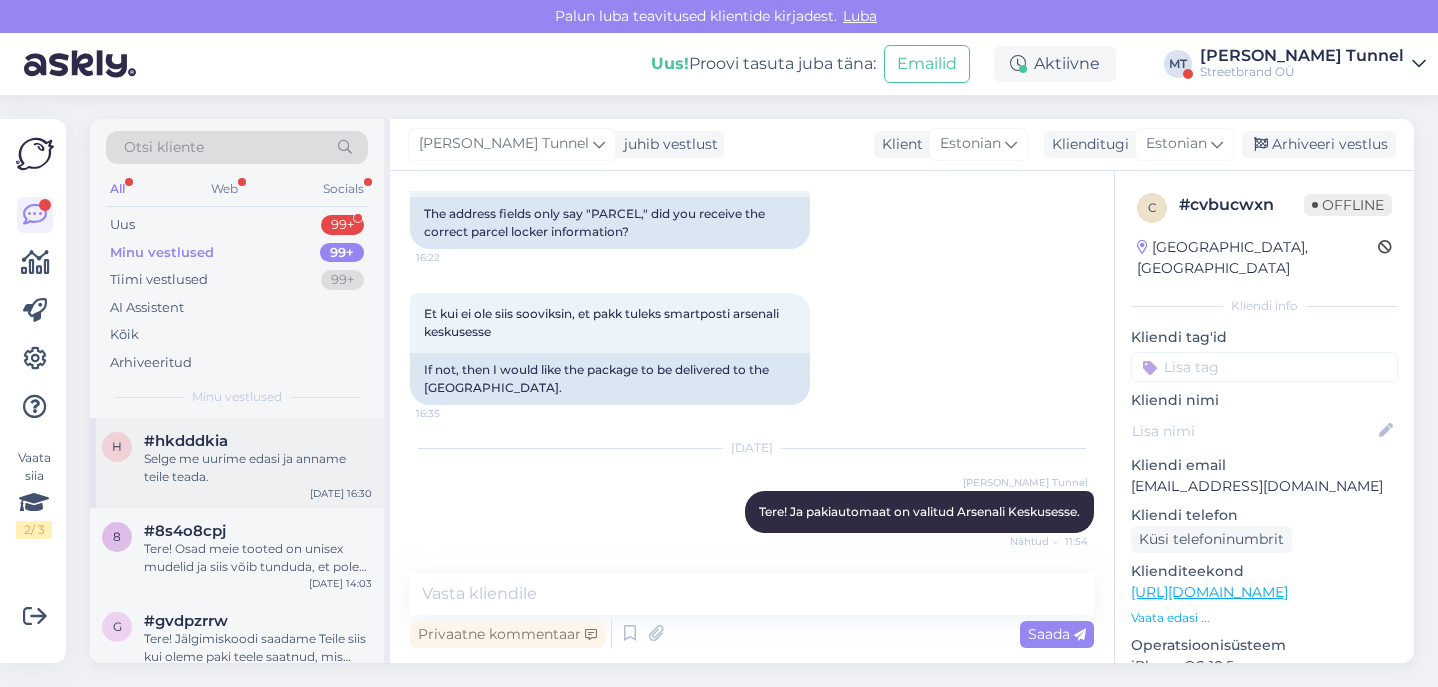 click on "h #hkdddkia Selge me uurime edasi ja anname teile teada. [DATE] 16:30" at bounding box center (237, 463) 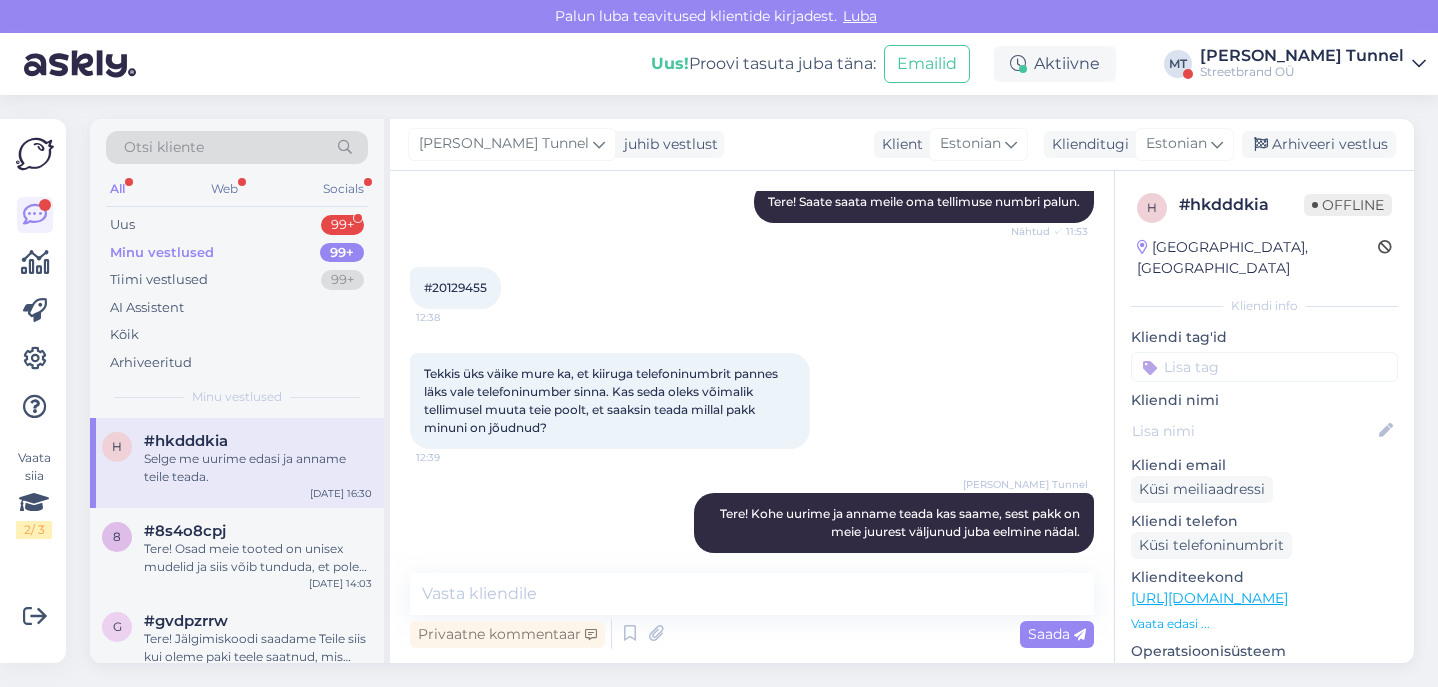 scroll, scrollTop: 239, scrollLeft: 0, axis: vertical 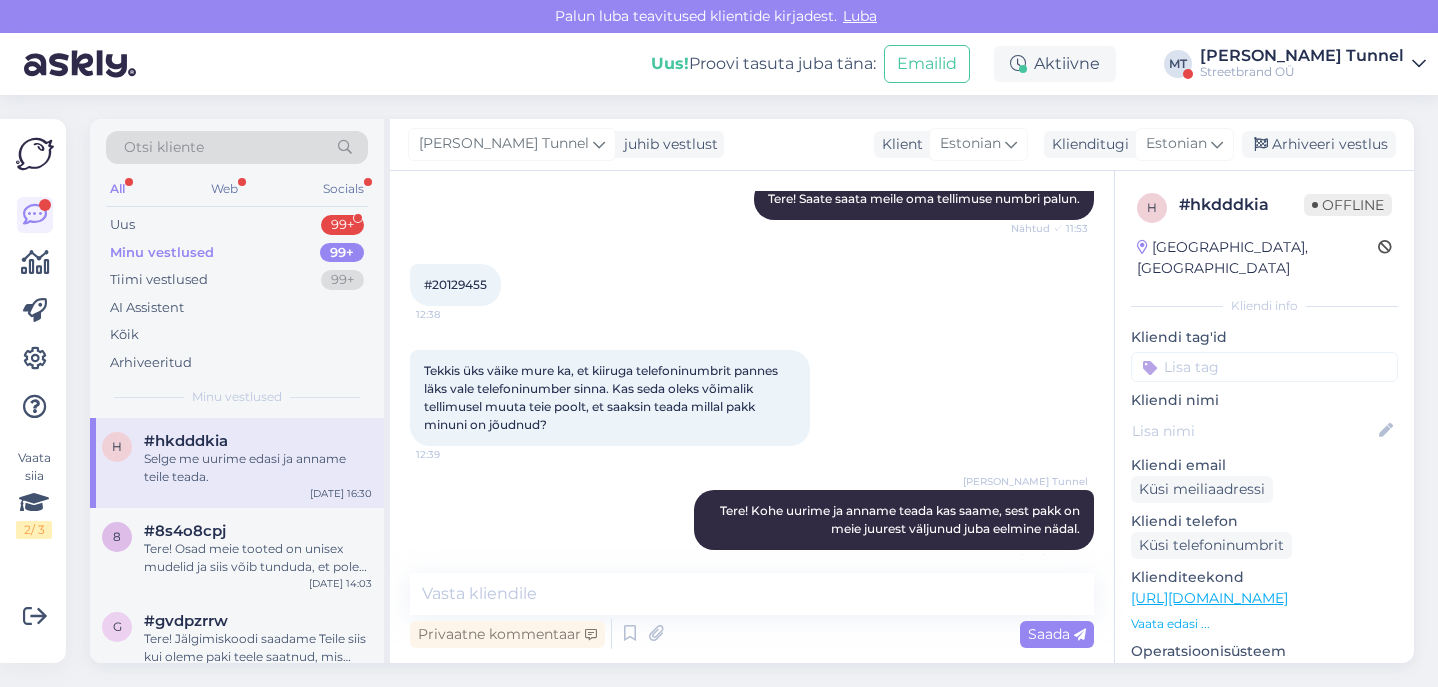 click on "#20129455" at bounding box center (455, 284) 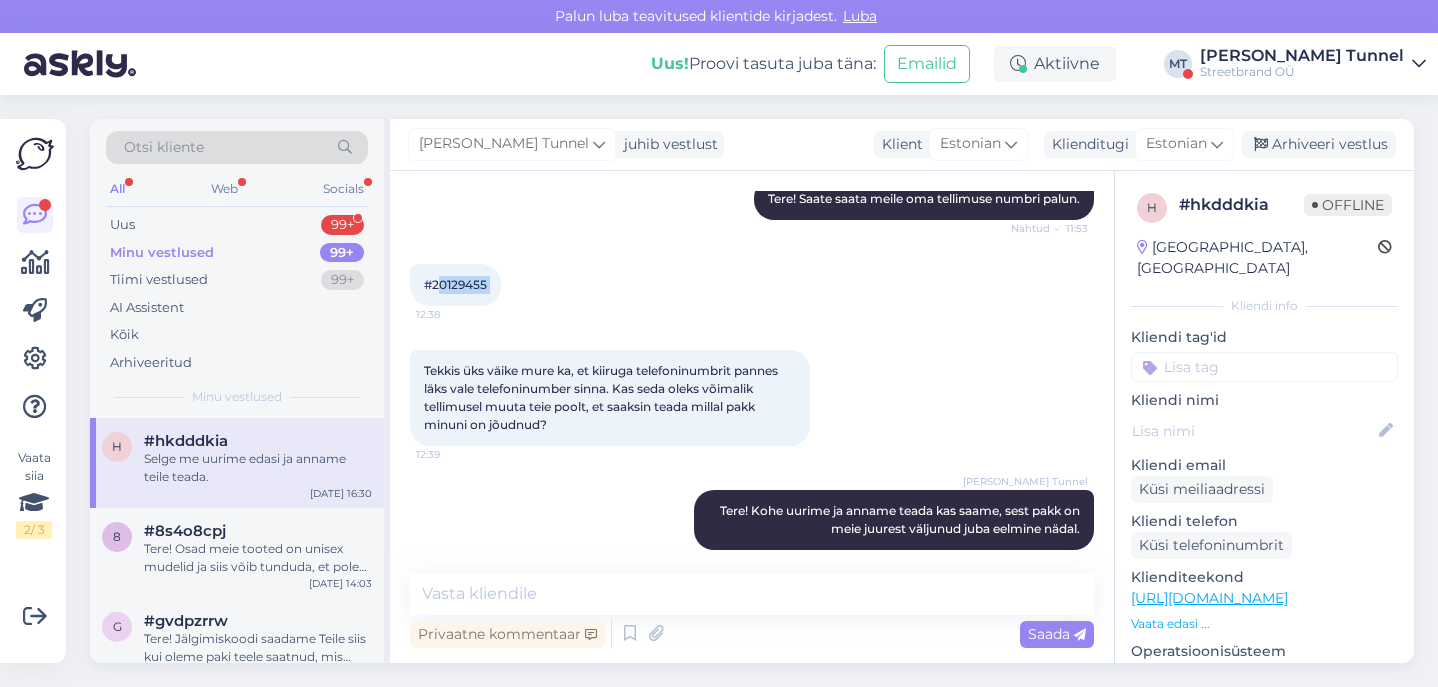 click on "#20129455" at bounding box center [455, 284] 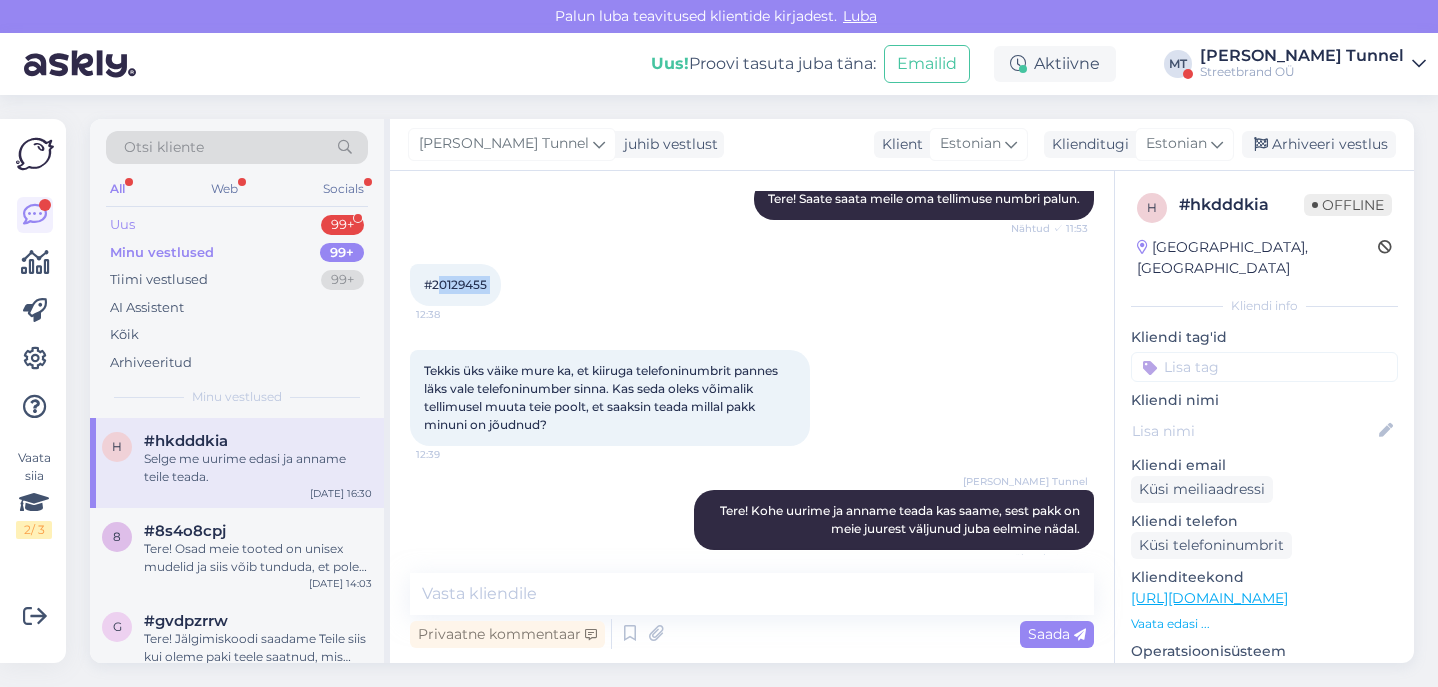 click on "Uus 99+" at bounding box center [237, 225] 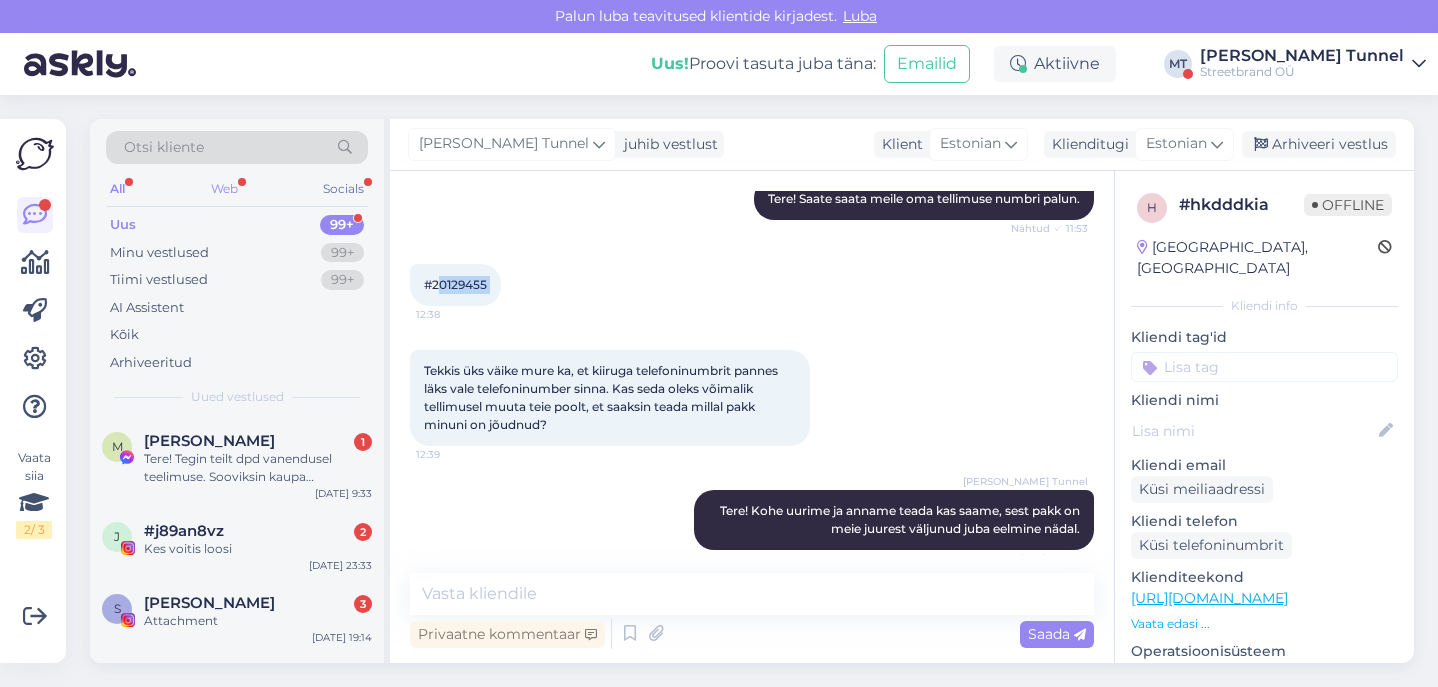 click on "Web" at bounding box center [224, 189] 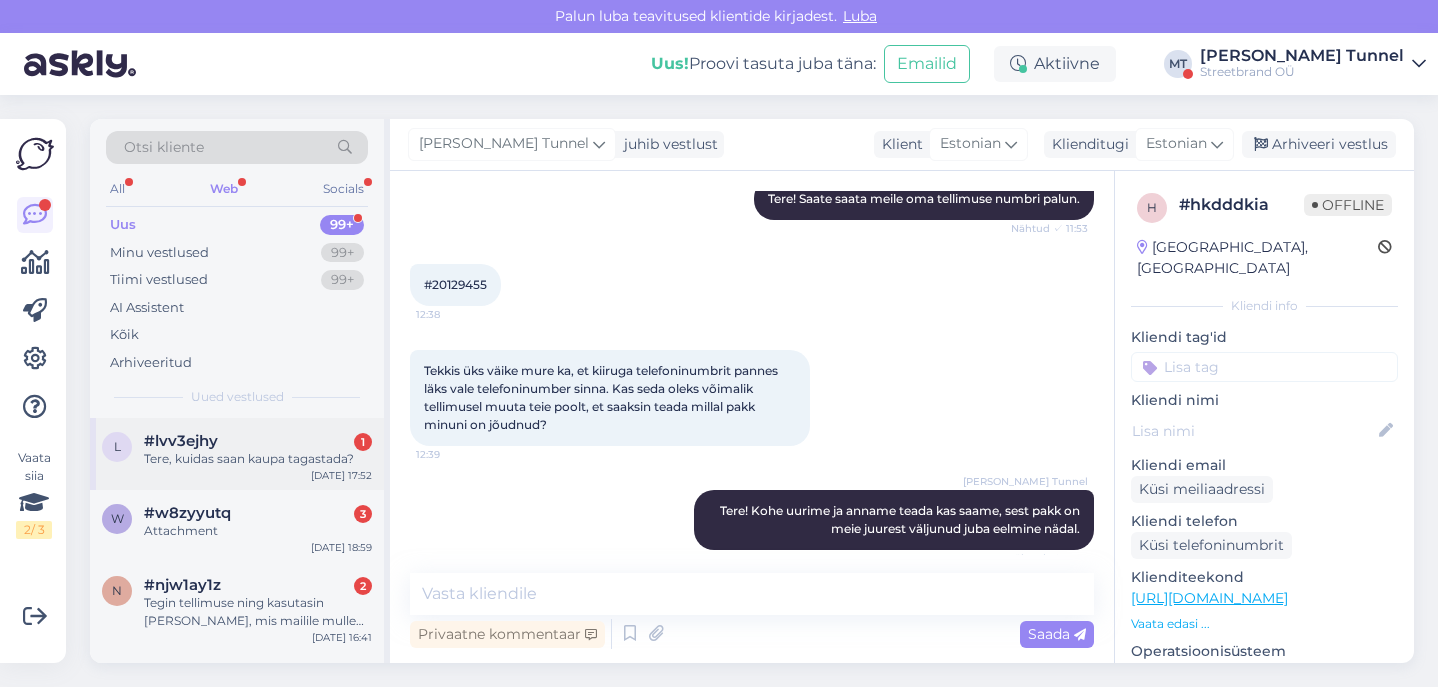 click on "Tere, kuidas saan kaupa tagastada?" at bounding box center (258, 459) 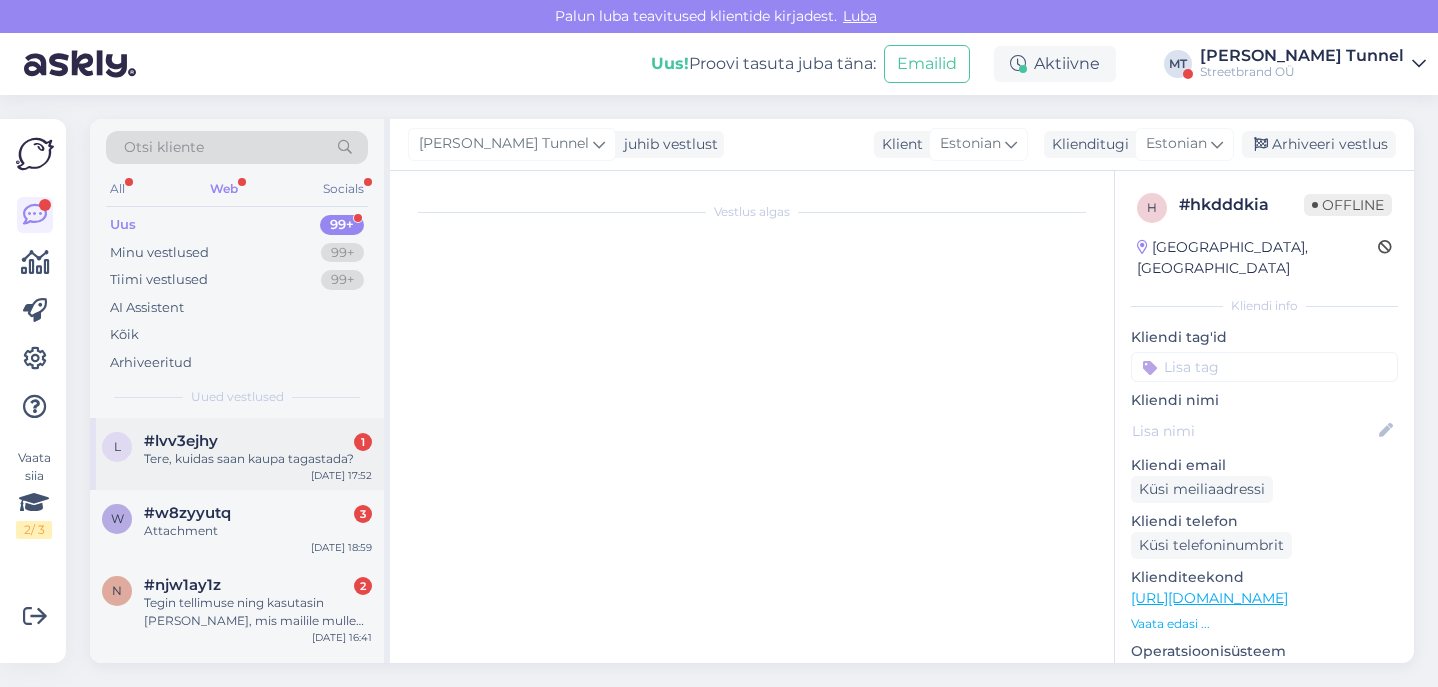 scroll, scrollTop: 0, scrollLeft: 0, axis: both 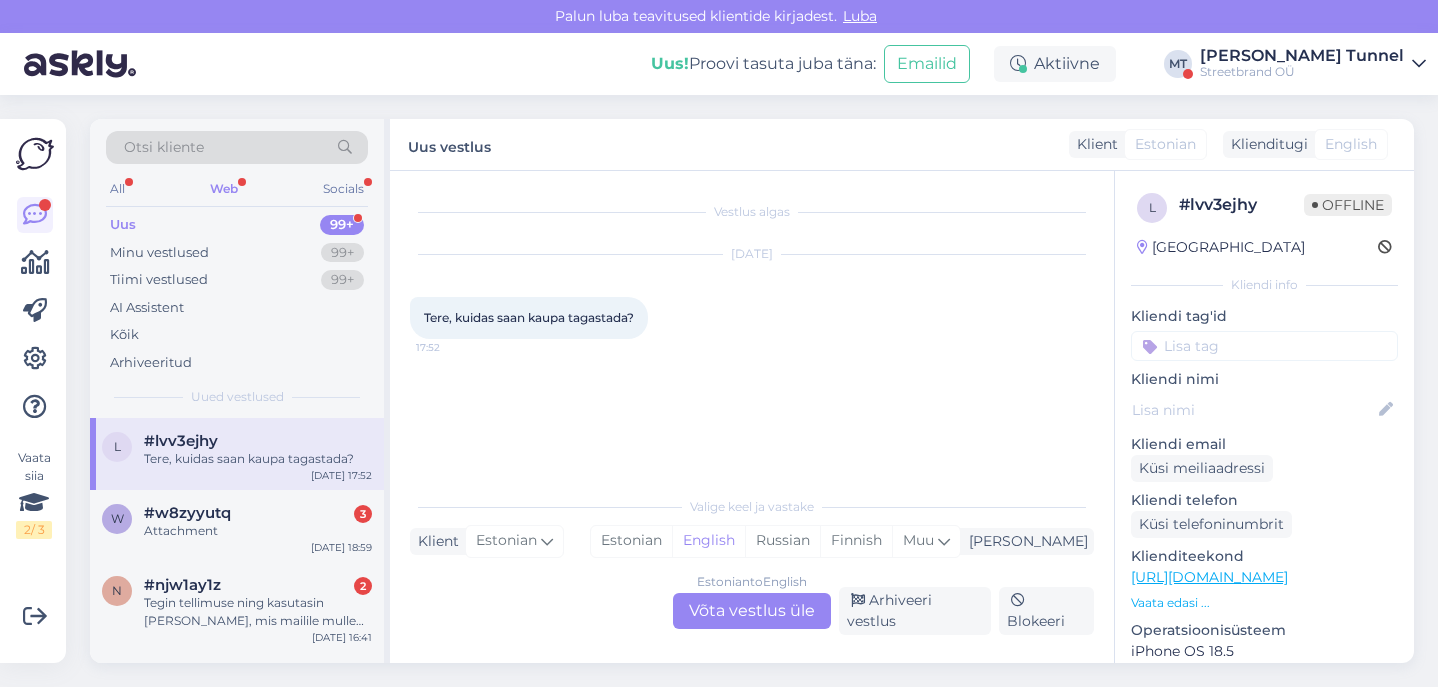 click on "Estonian  to  English Võta vestlus üle" at bounding box center (752, 611) 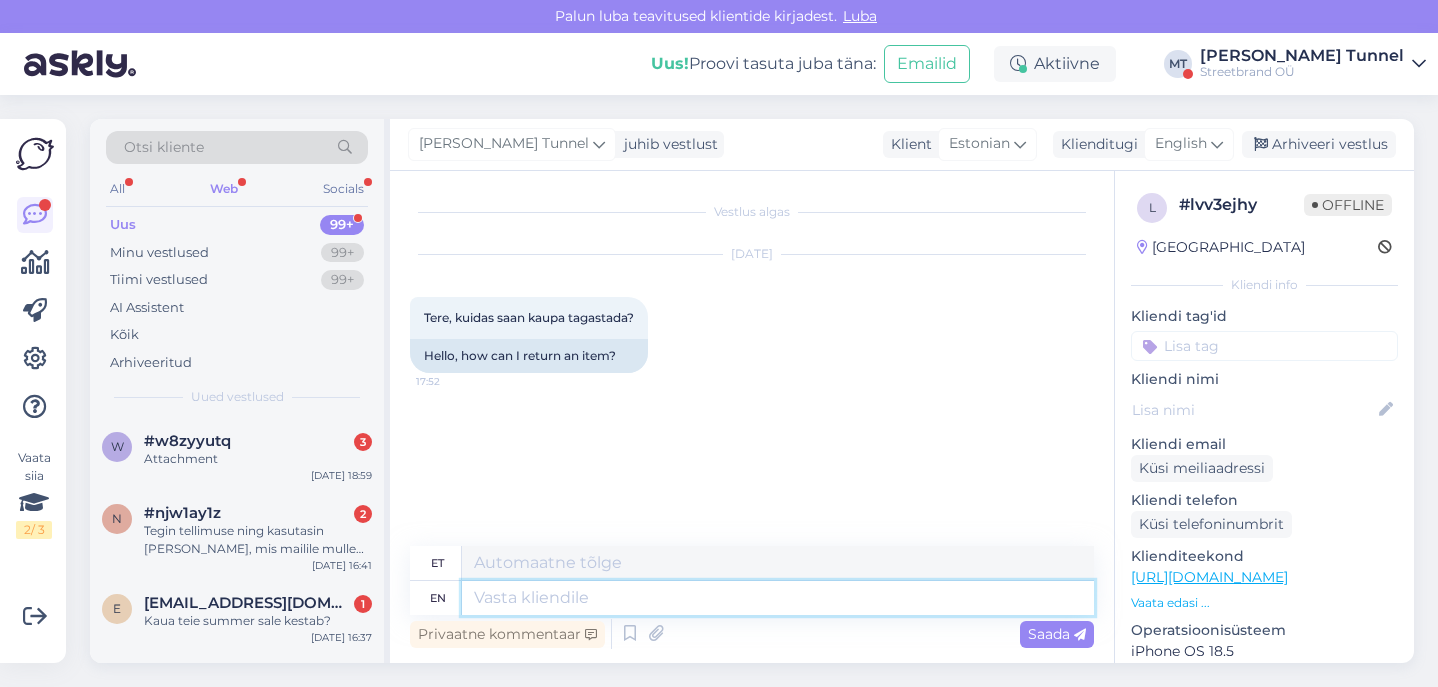 click at bounding box center [778, 598] 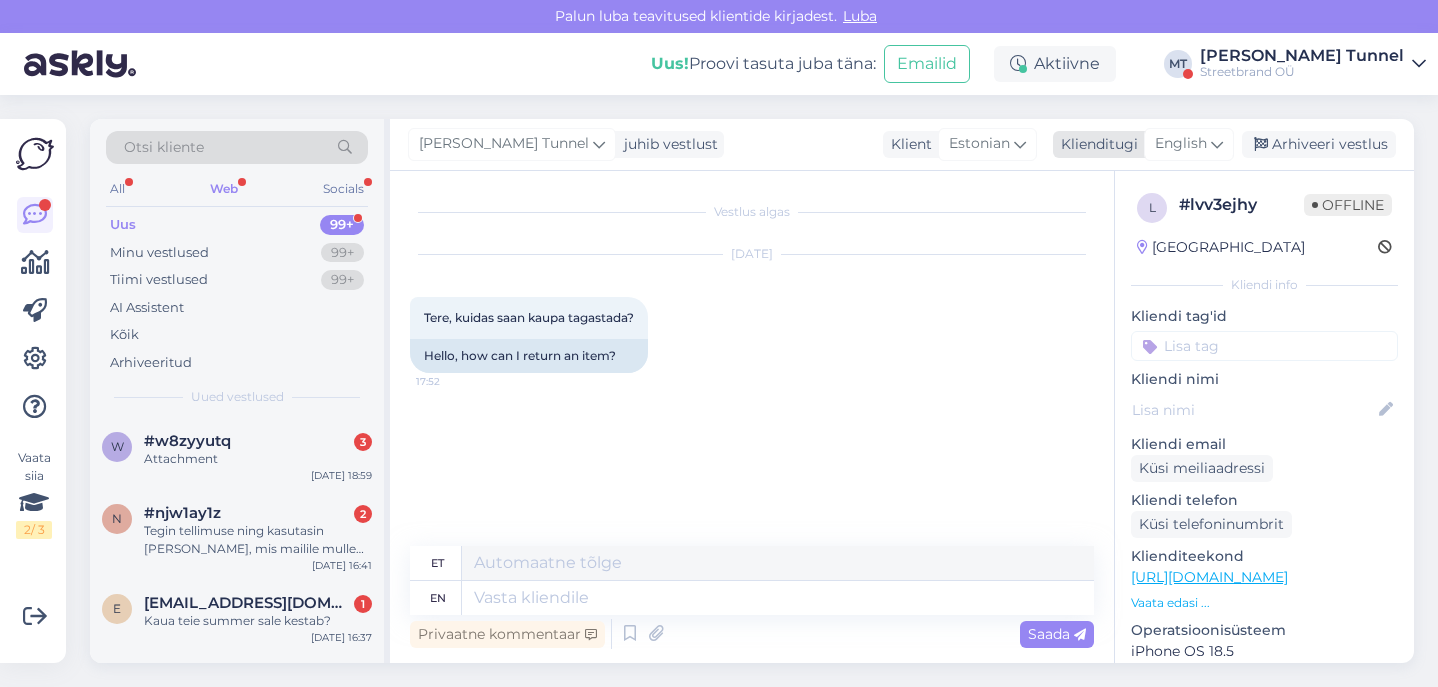click on "English" at bounding box center (1181, 144) 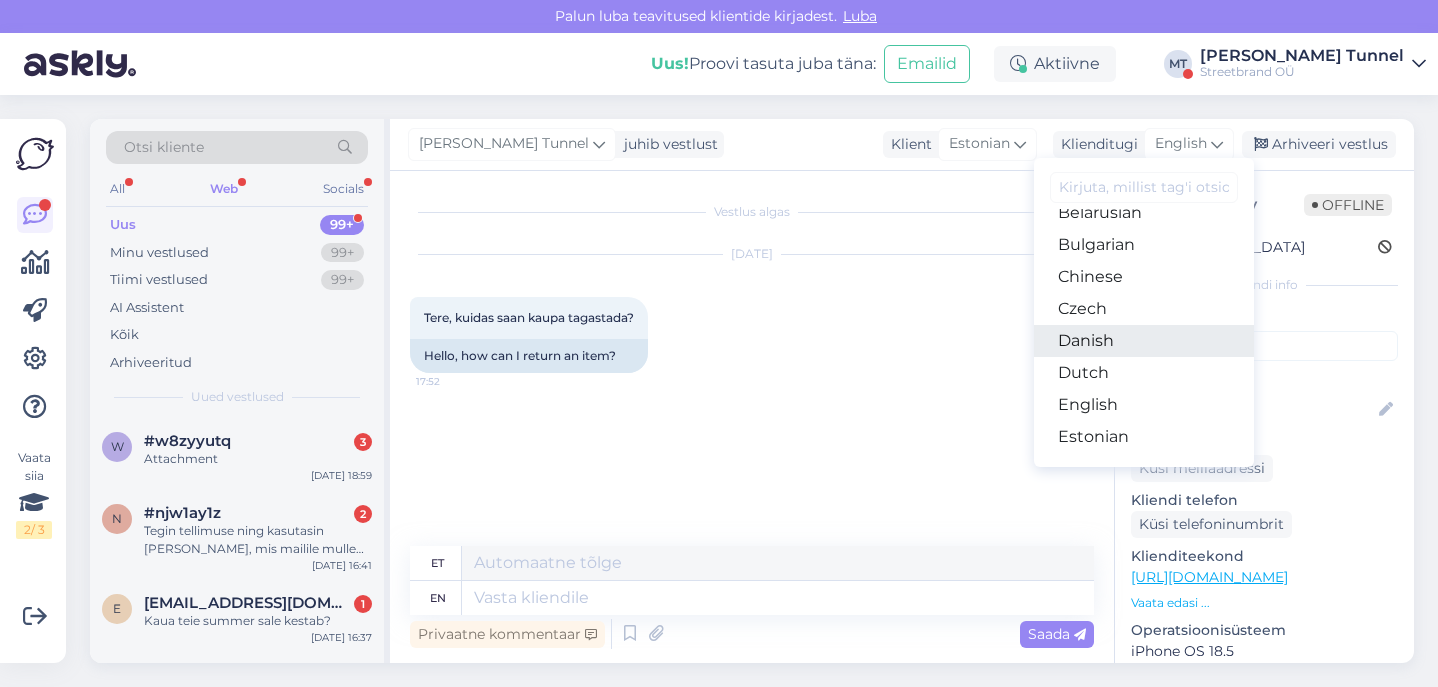 scroll, scrollTop: 56, scrollLeft: 0, axis: vertical 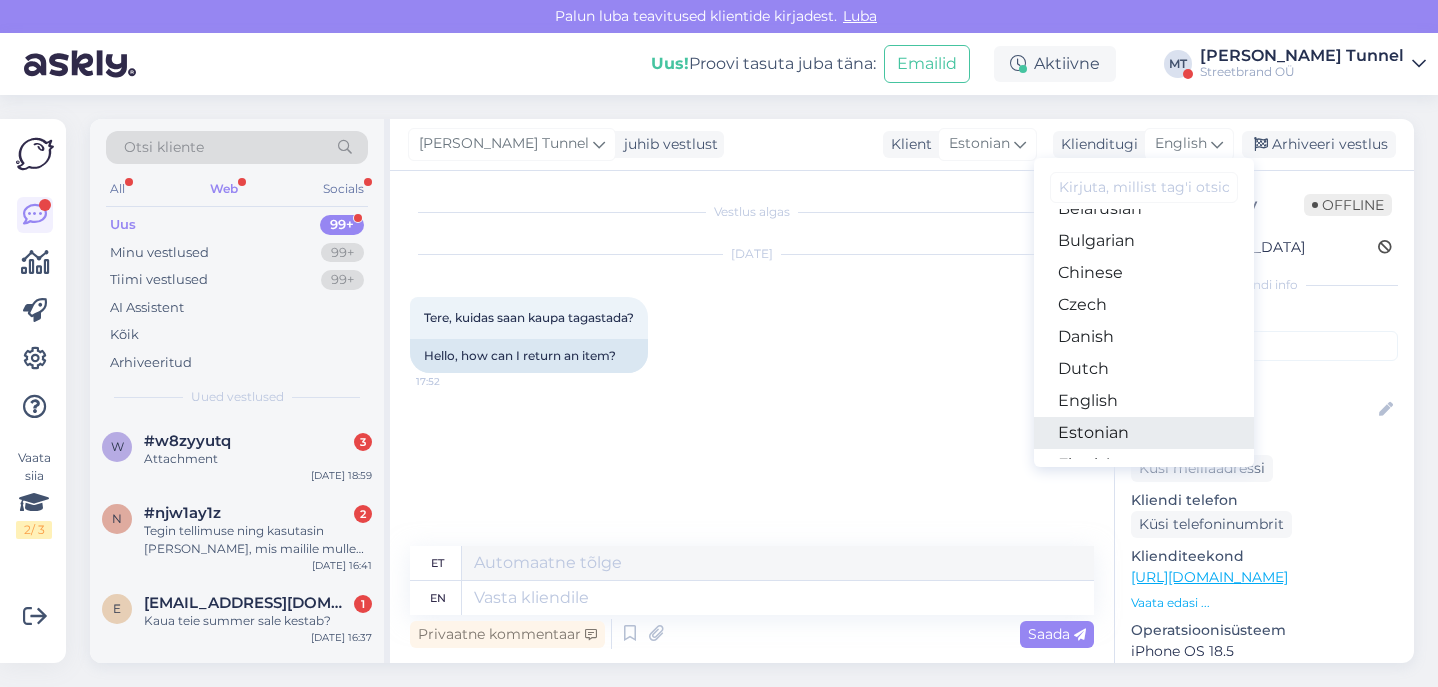 click on "Estonian" at bounding box center (1144, 433) 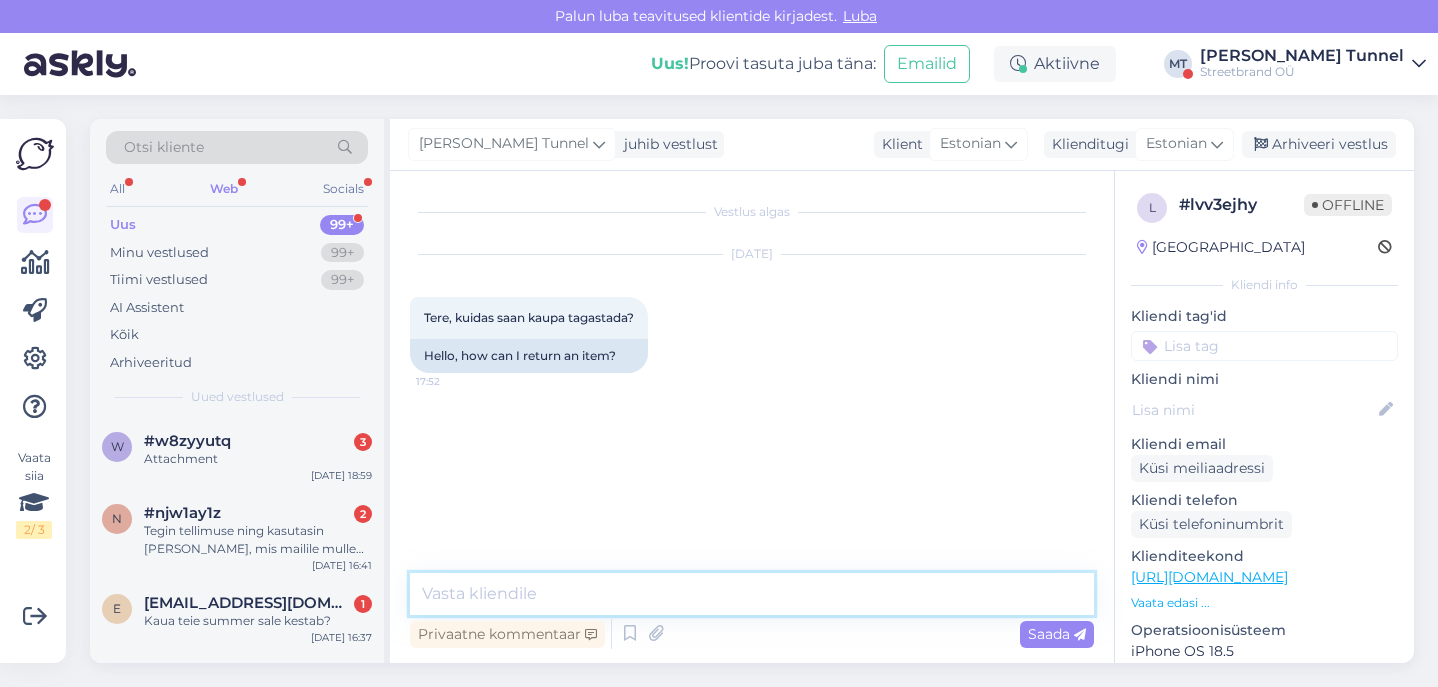click at bounding box center (752, 594) 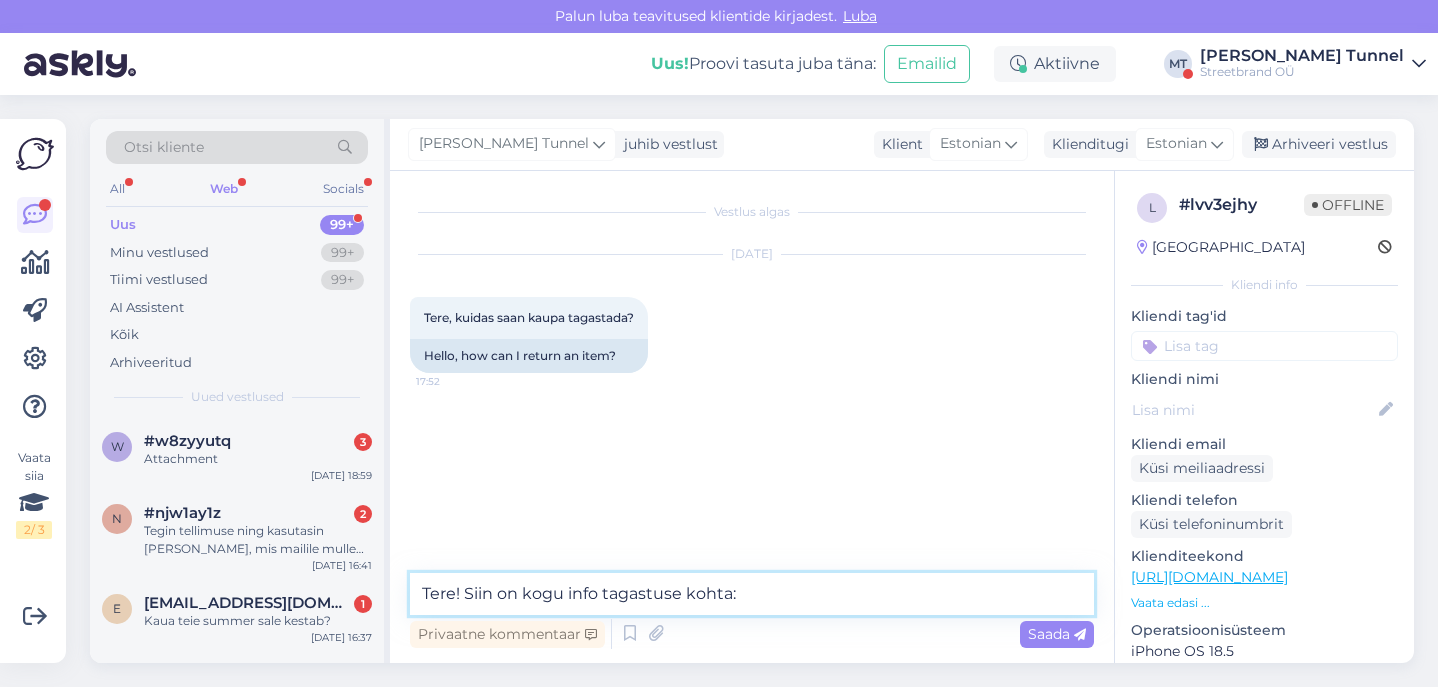 paste on "[URL][DOMAIN_NAME]" 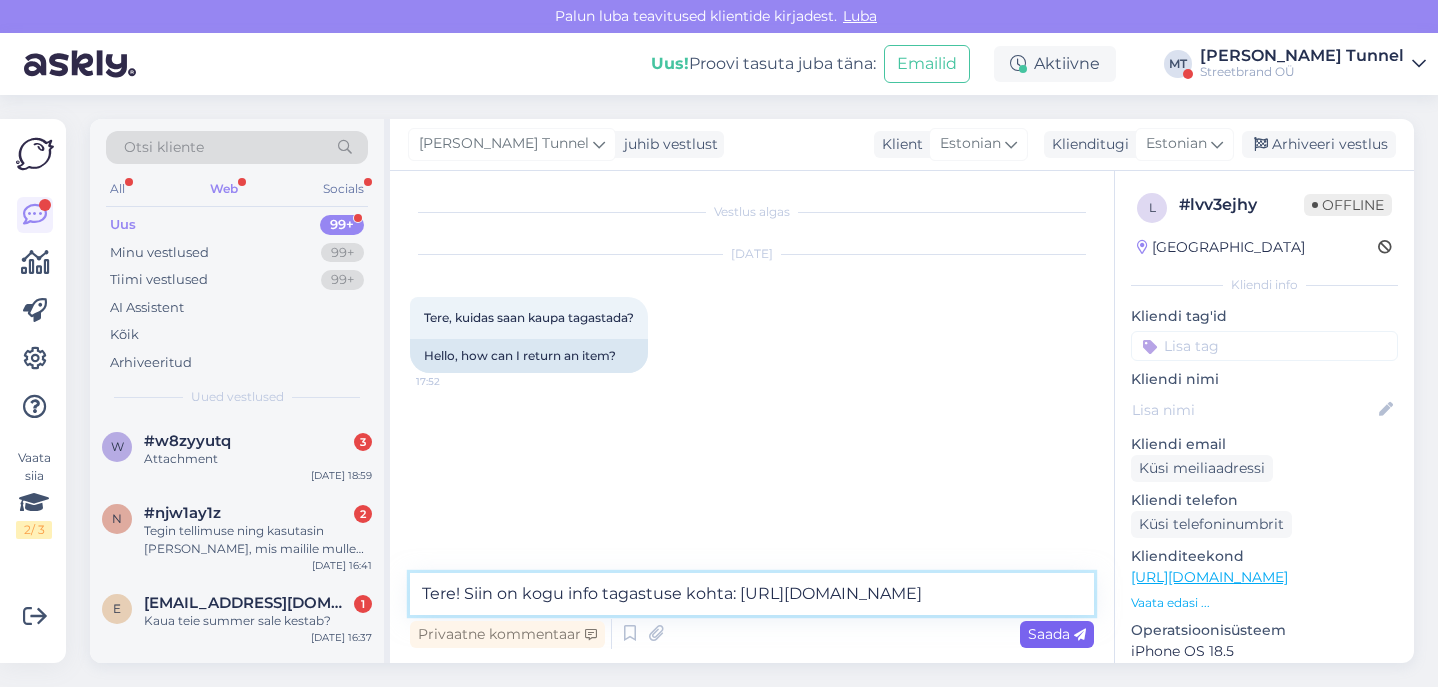 type on "Tere! Siin on kogu info tagastuse kohta: [URL][DOMAIN_NAME]" 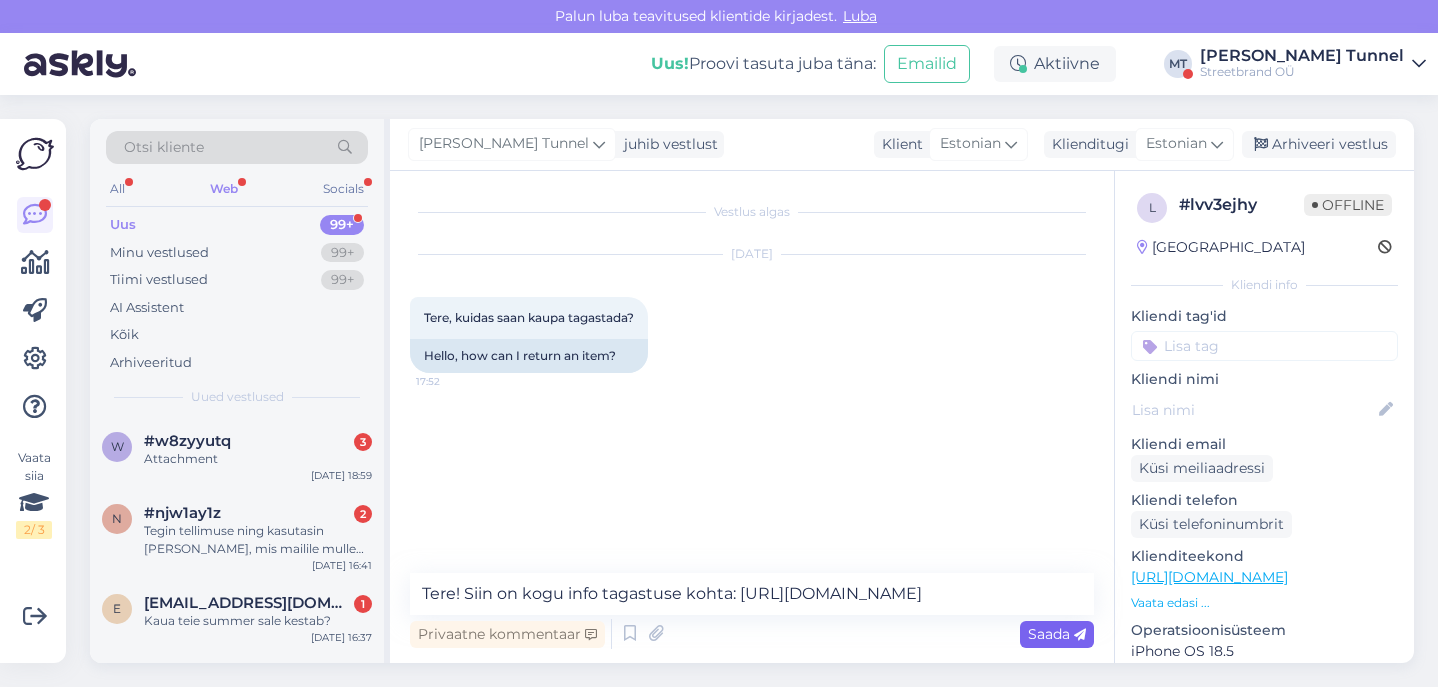 click on "Saada" at bounding box center [1057, 634] 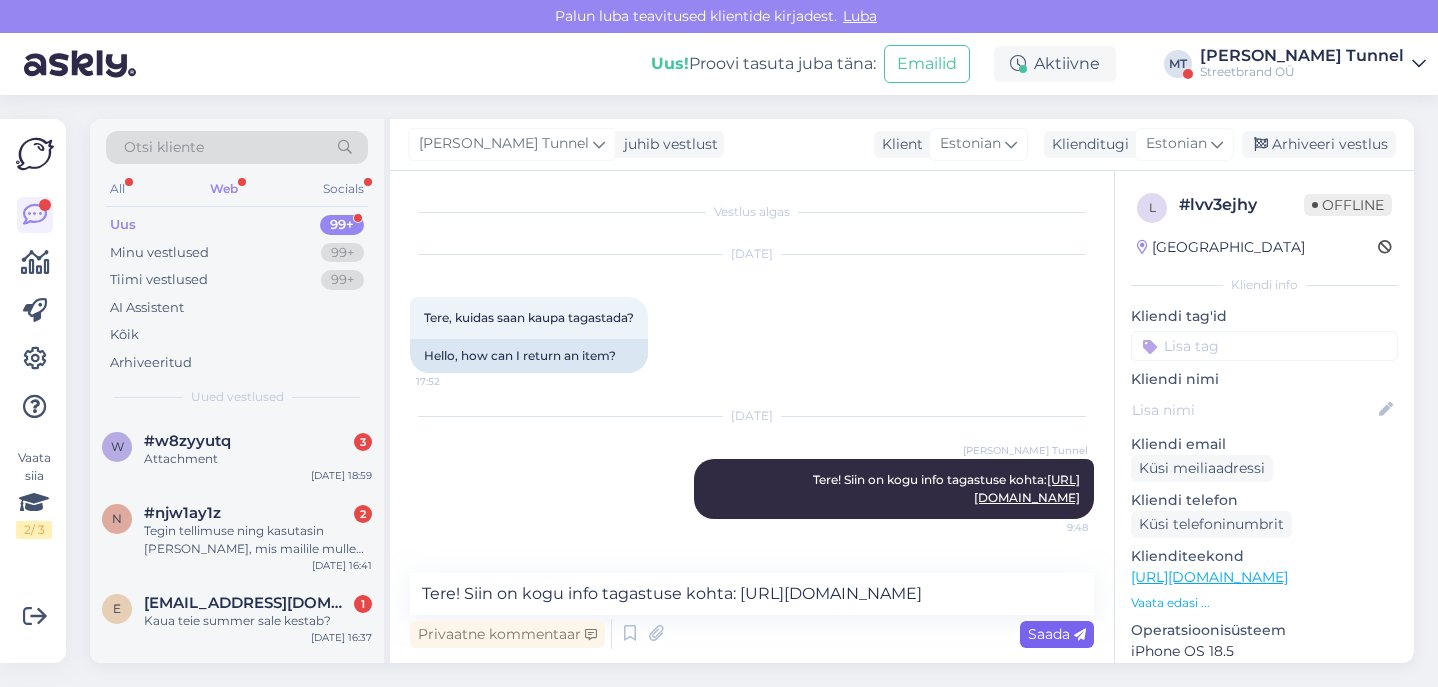 type 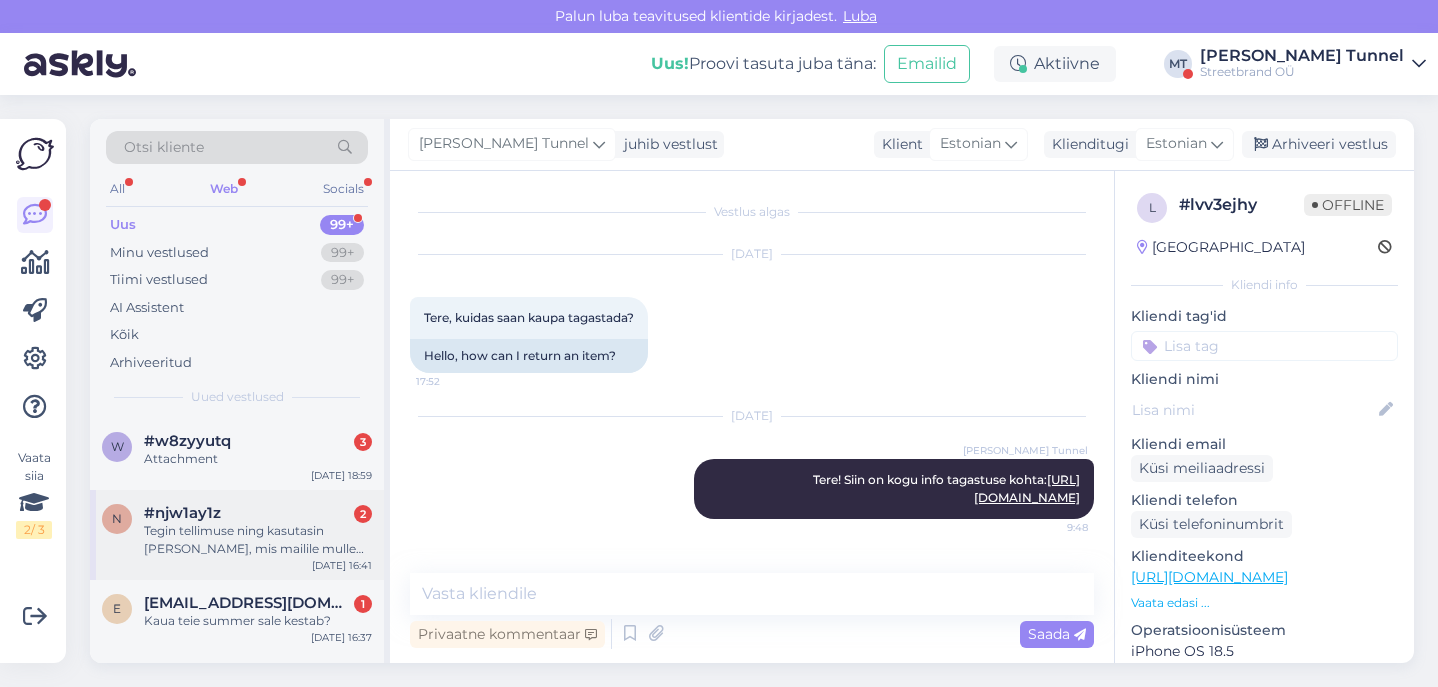 scroll, scrollTop: 0, scrollLeft: 0, axis: both 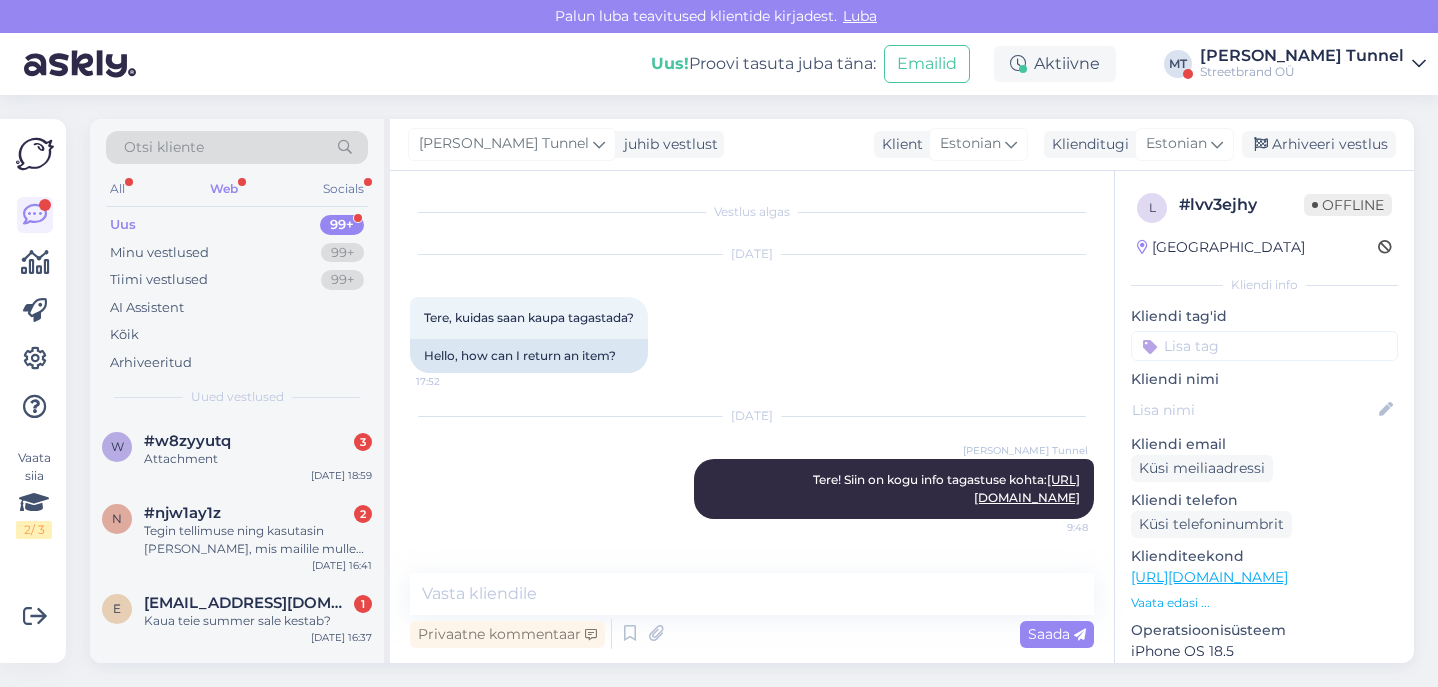 click on "[PERSON_NAME] Tunnel" at bounding box center (1302, 56) 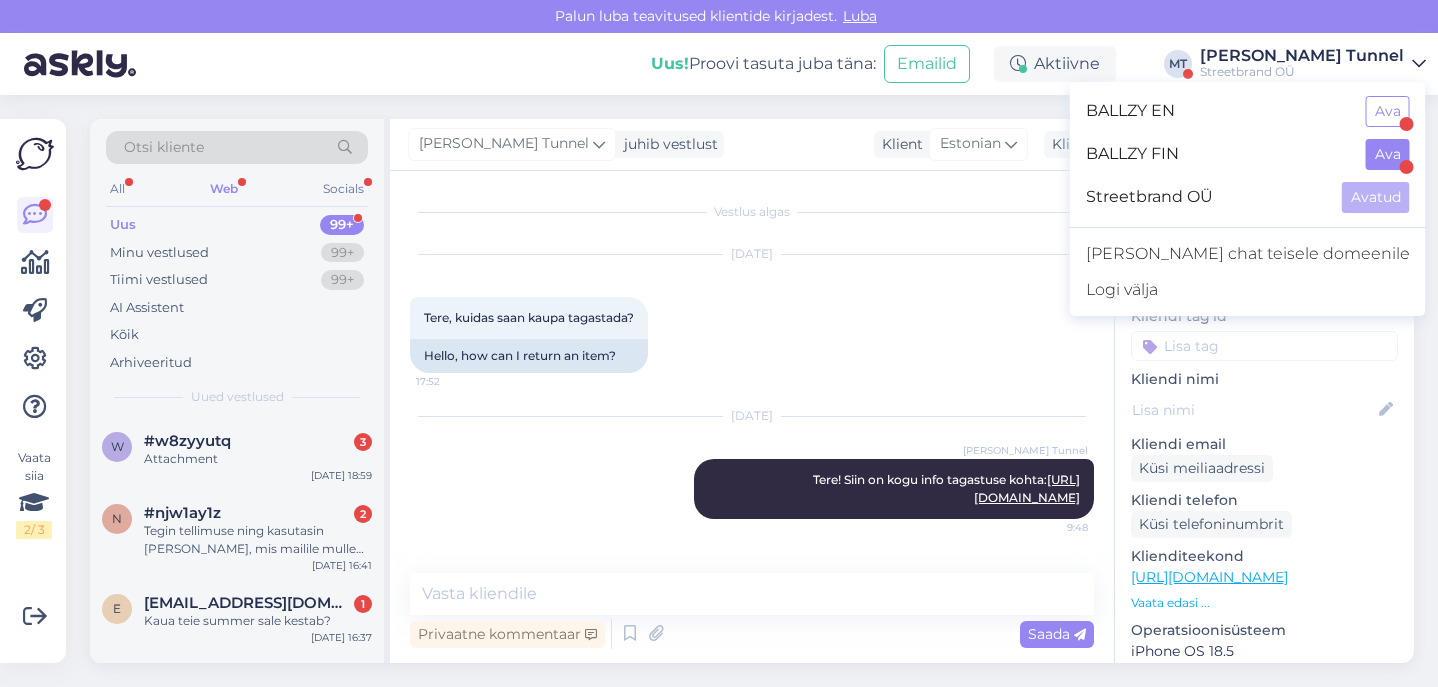 click on "Ava" at bounding box center (1388, 154) 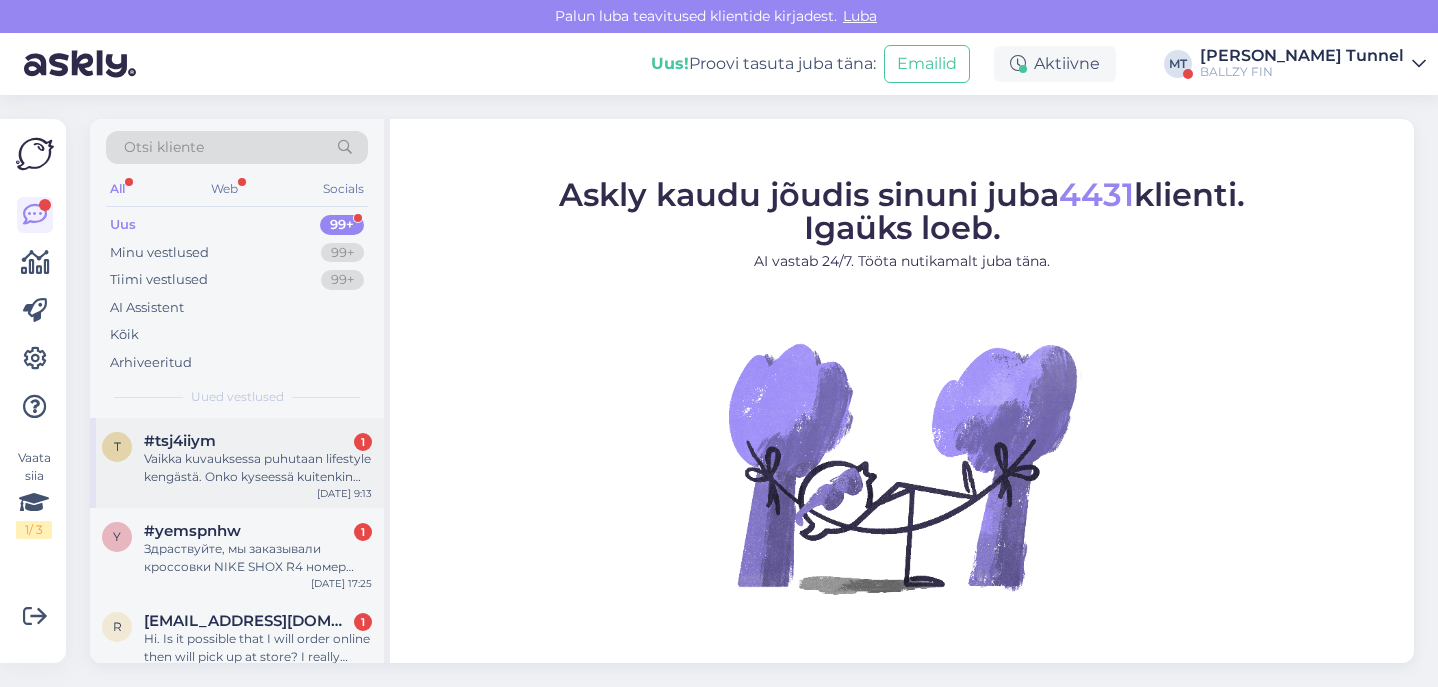 click on "Vaikka kuvauksessa puhutaan lifestyle kengästä. Onko kyseessä kuitenkin täysin sama kenkä kuin New Balance 1080 v13 joka tarkoitettu juoksuun?" at bounding box center [258, 468] 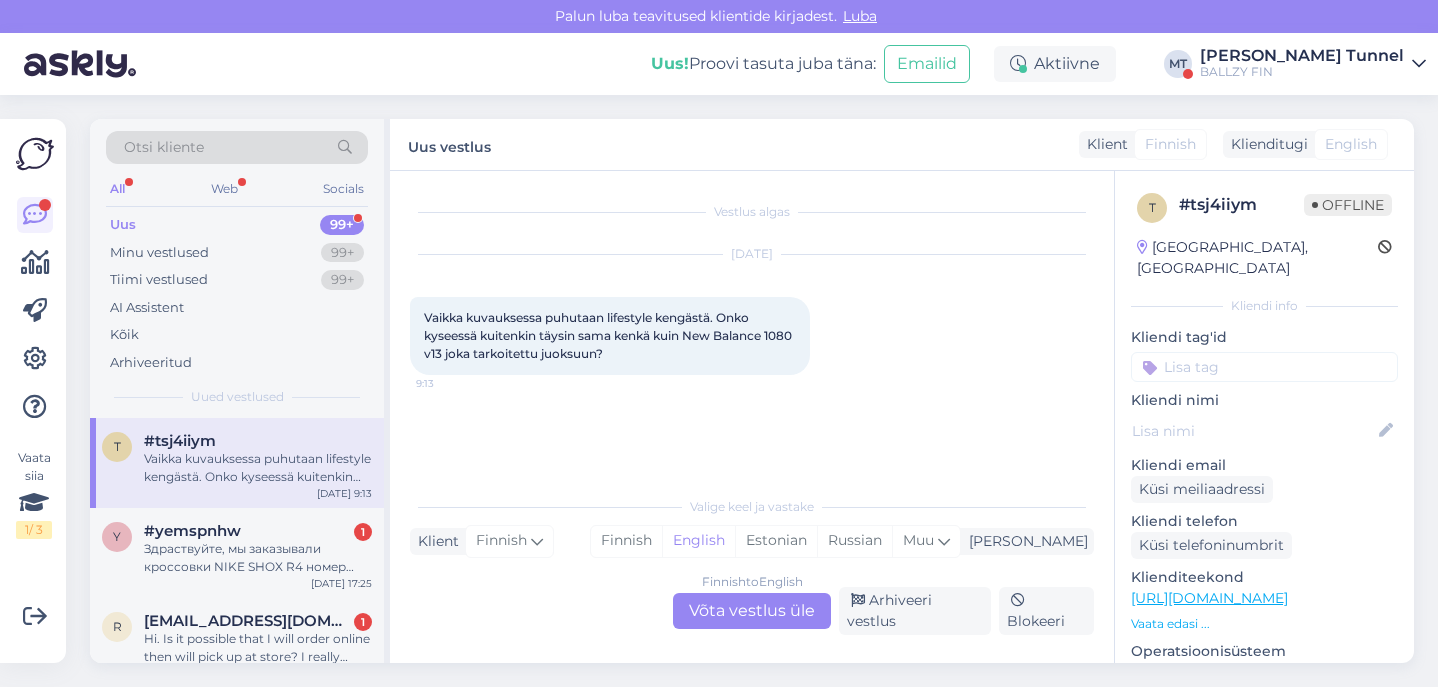 click on "Finnish  to  English Võta vestlus üle" at bounding box center (752, 611) 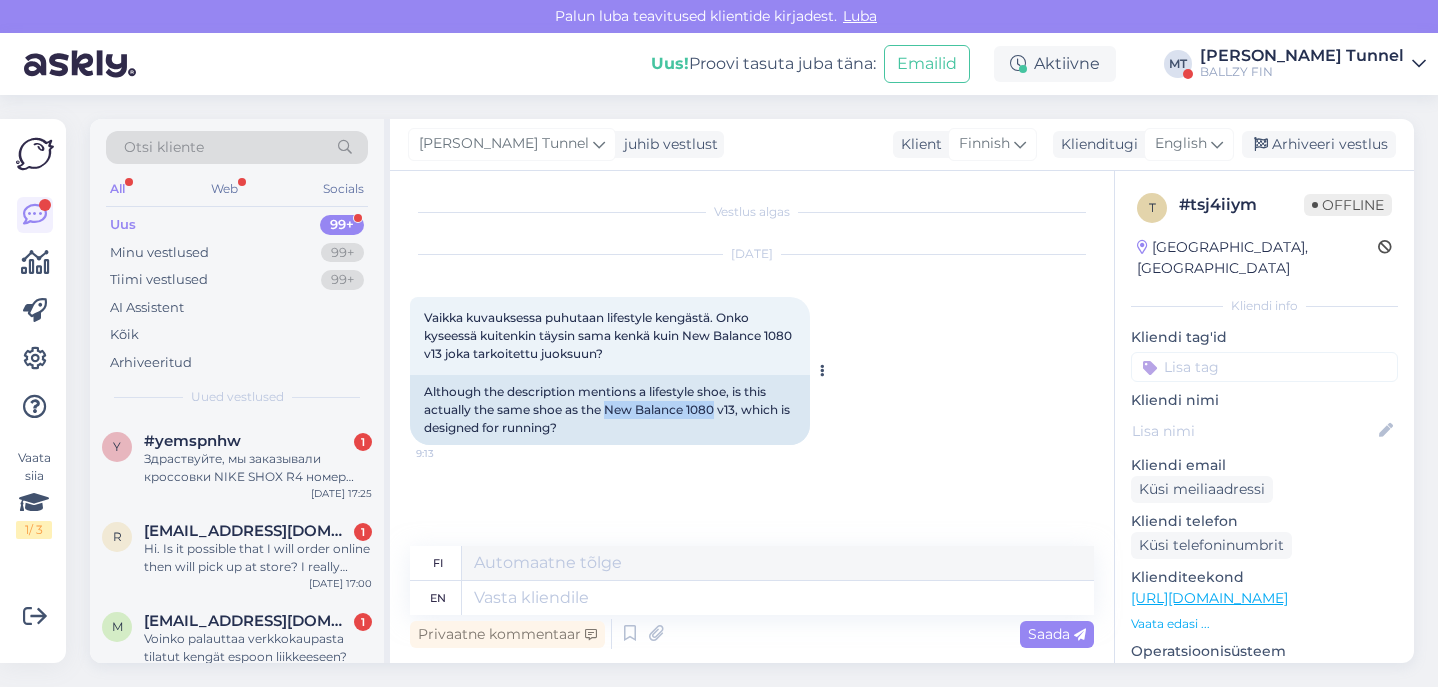 drag, startPoint x: 608, startPoint y: 414, endPoint x: 718, endPoint y: 413, distance: 110.00455 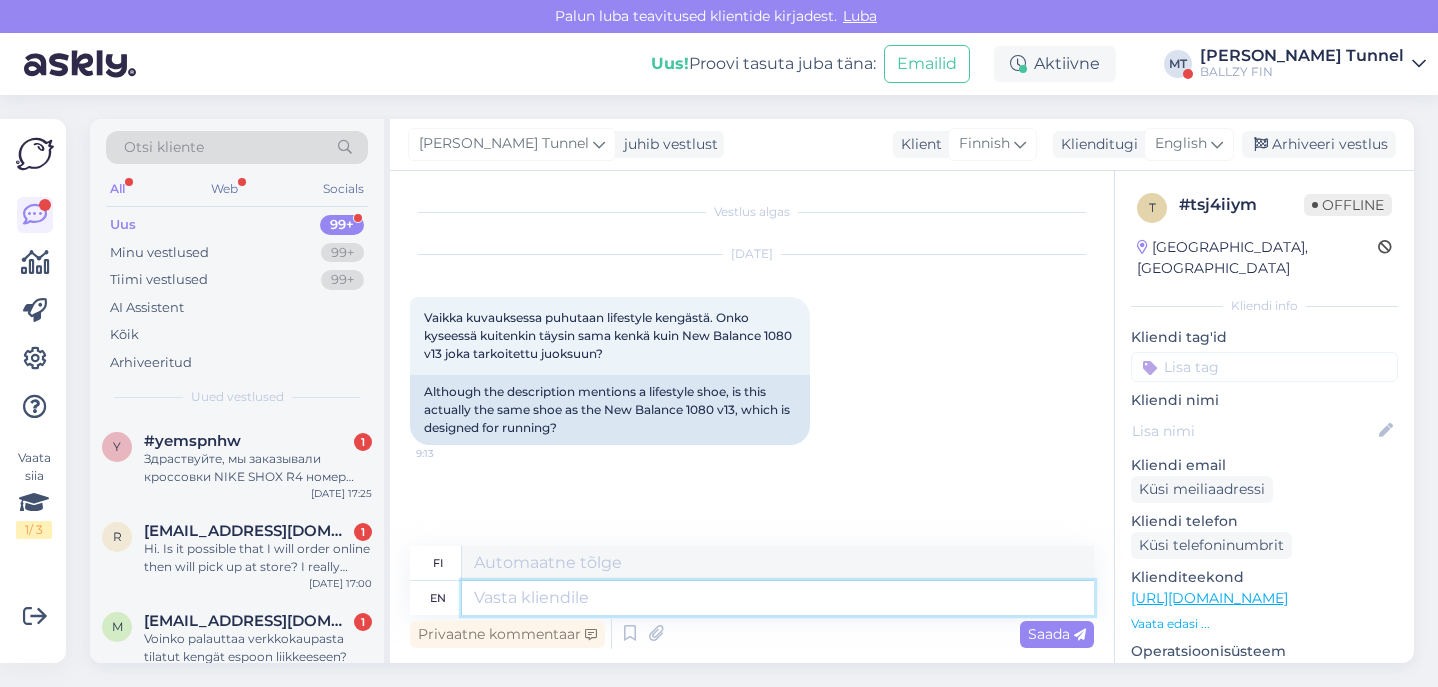 click at bounding box center (778, 598) 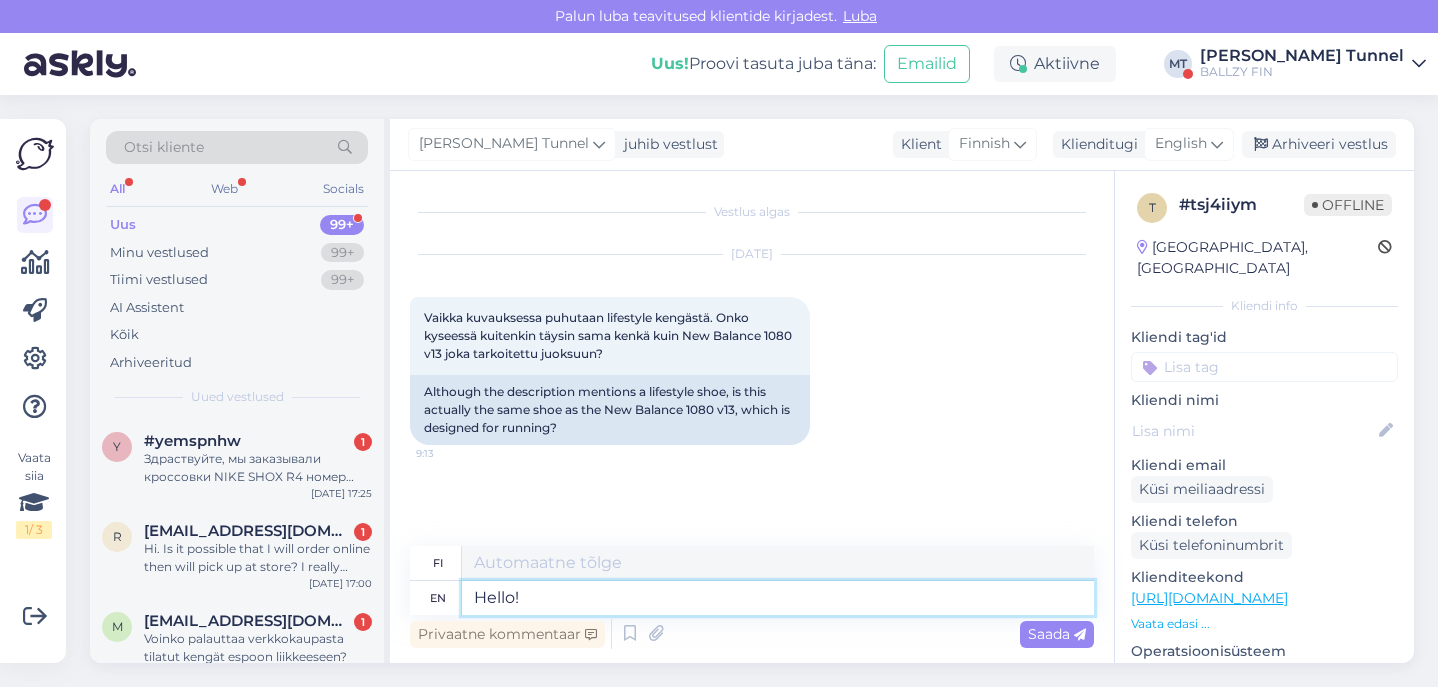 type on "Hello!" 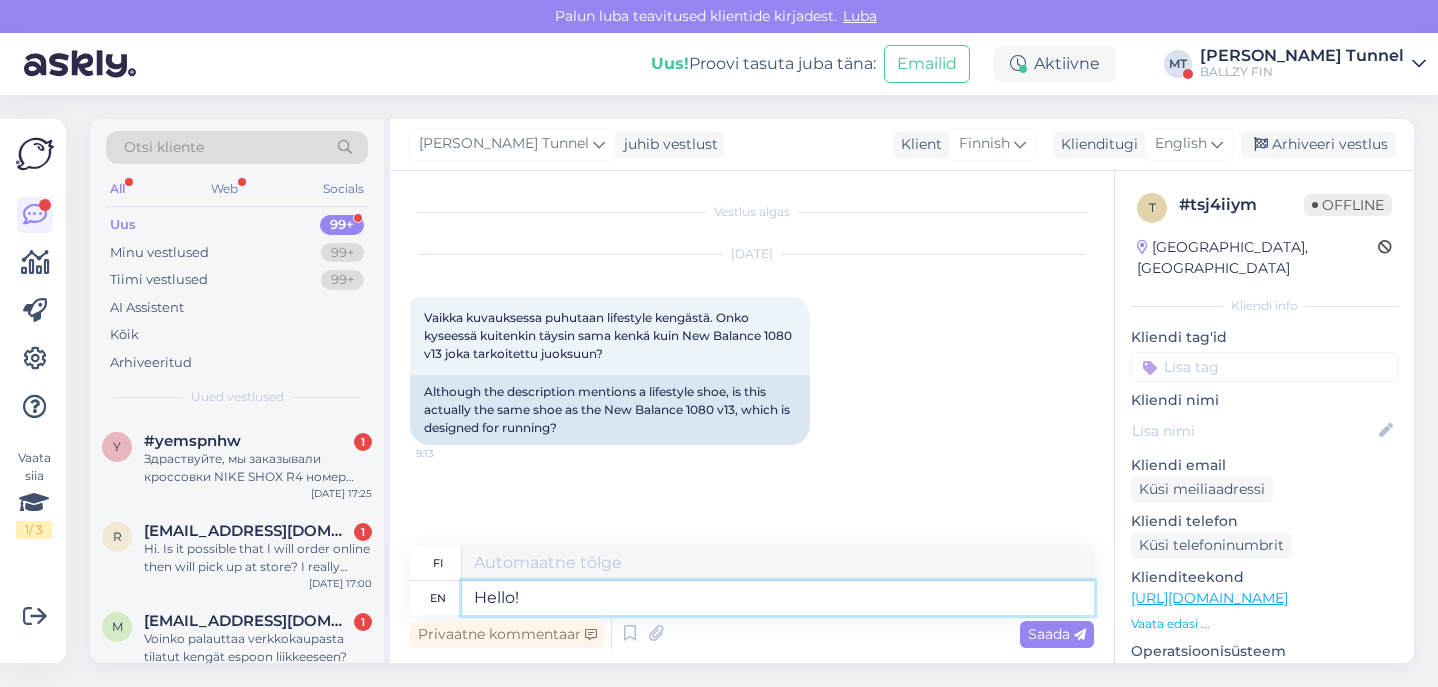 type on "Hei!" 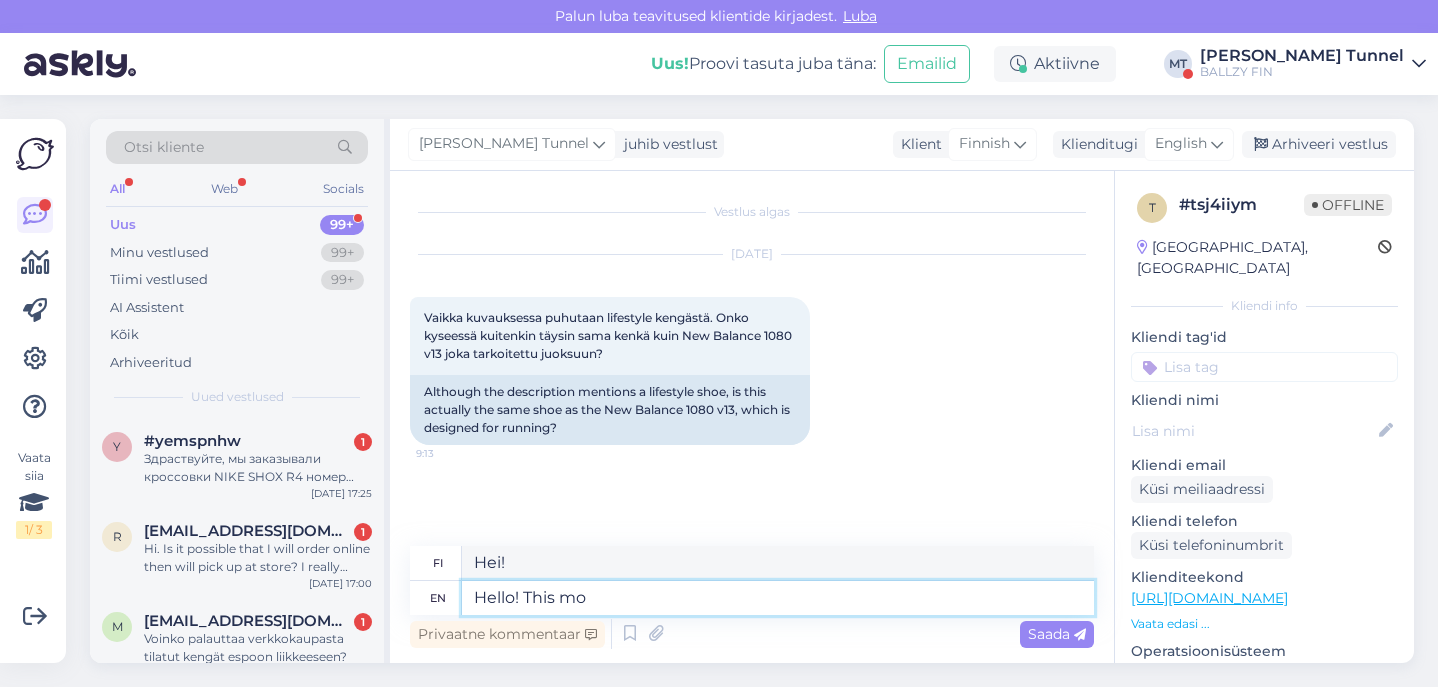 type on "Hello! This mod" 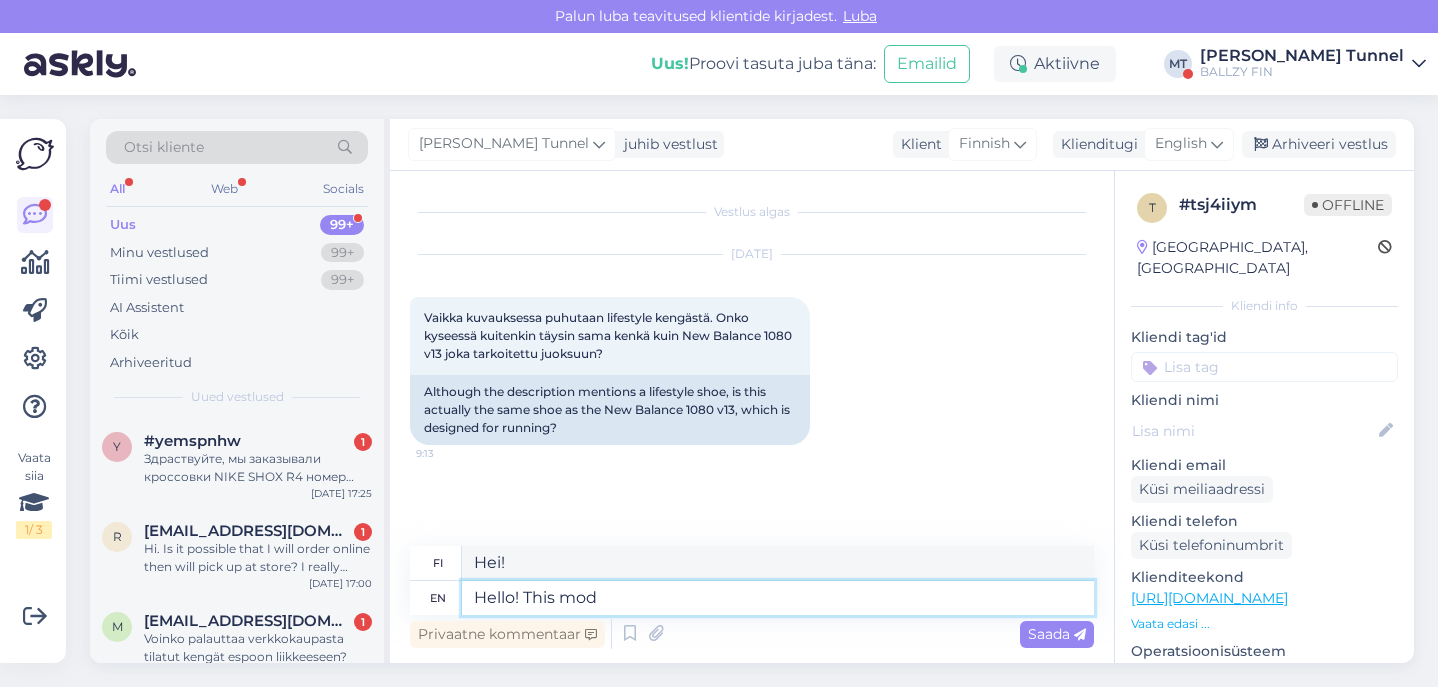 type on "Hei! Tämä" 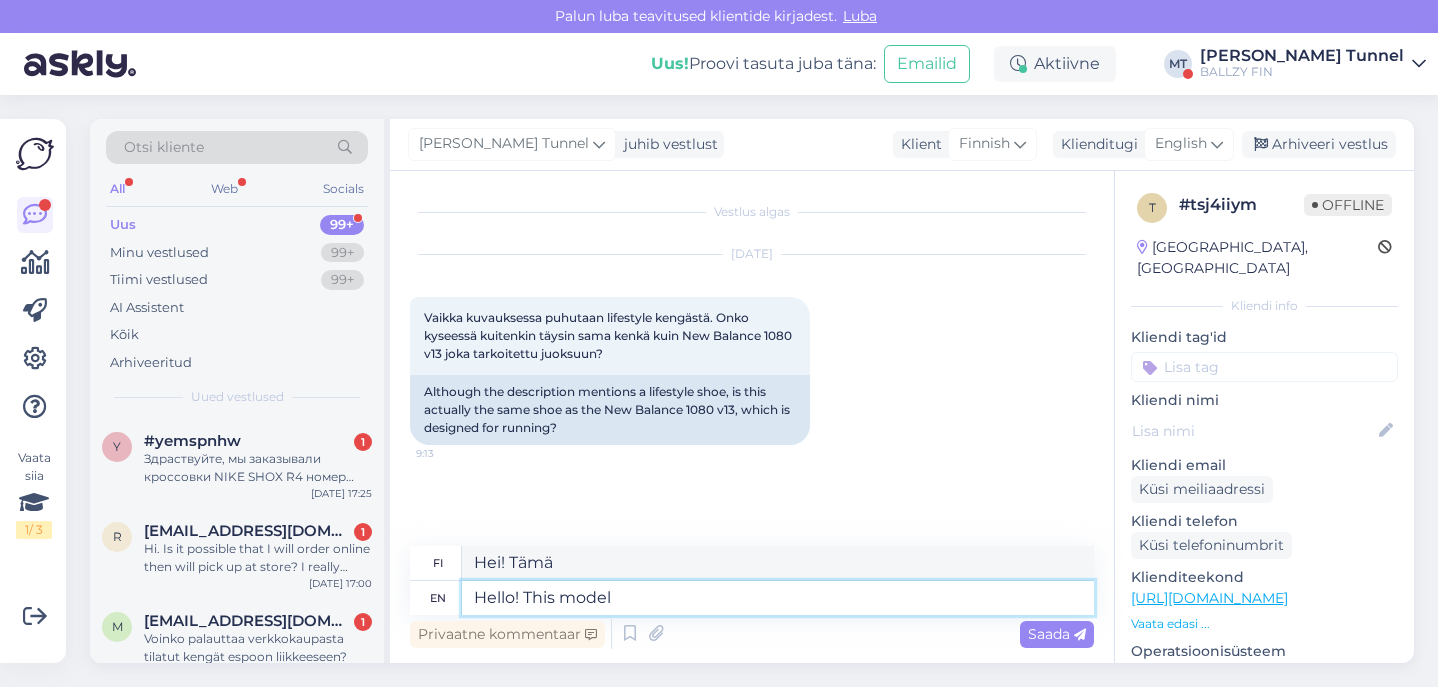 type on "Hello! This model i" 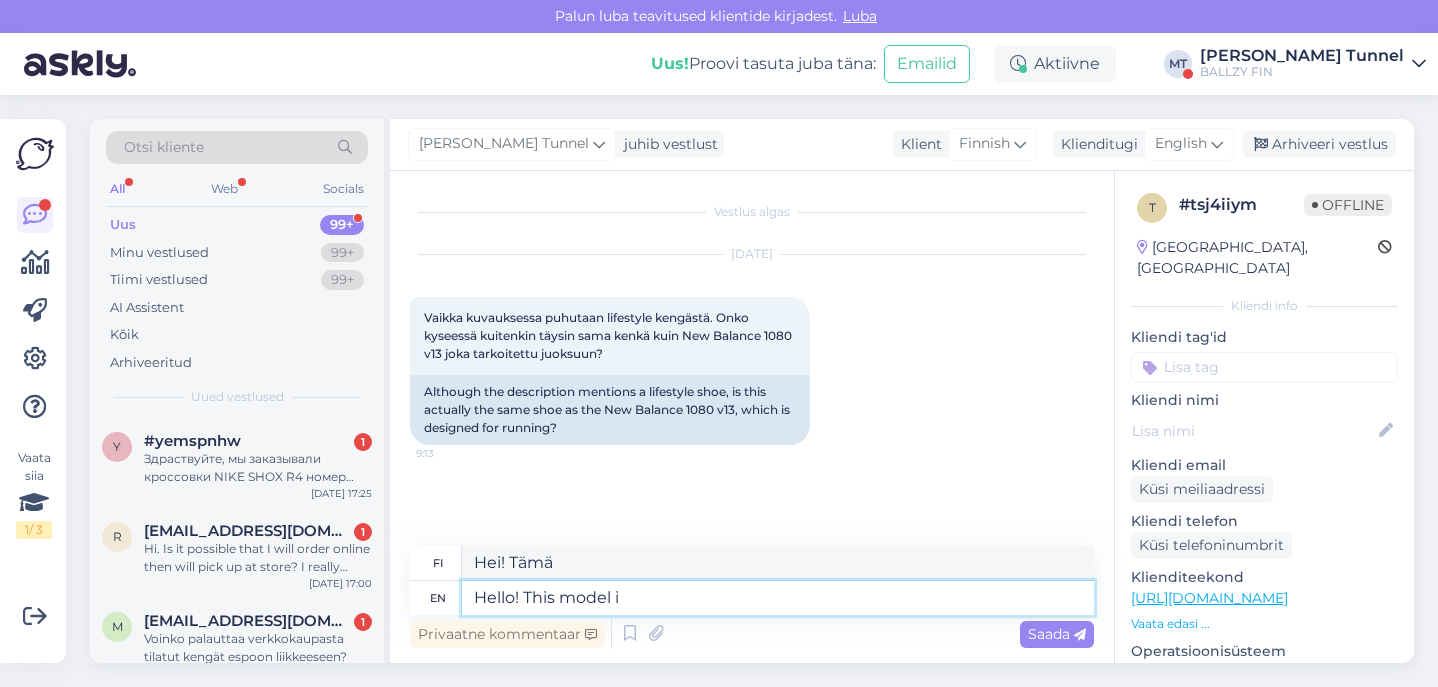 type on "Hei! Tämä malli" 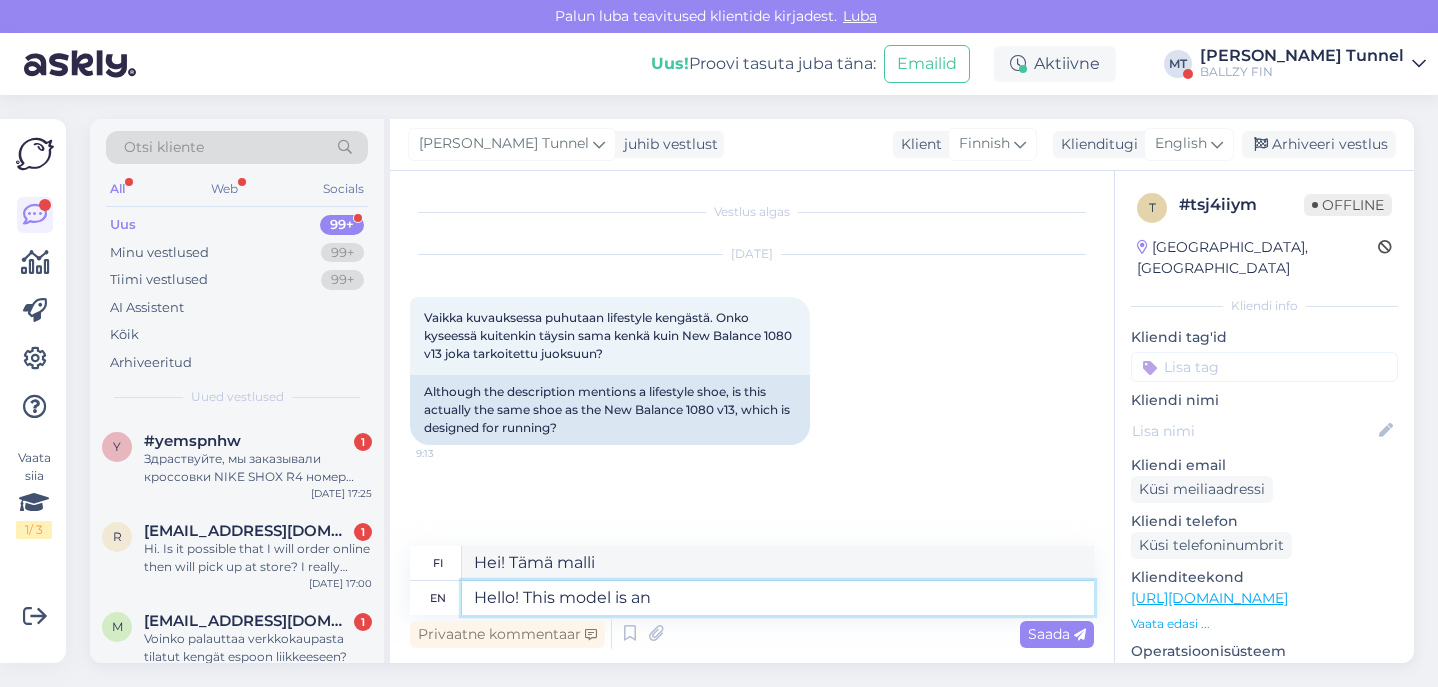 type on "Hello! This model is an" 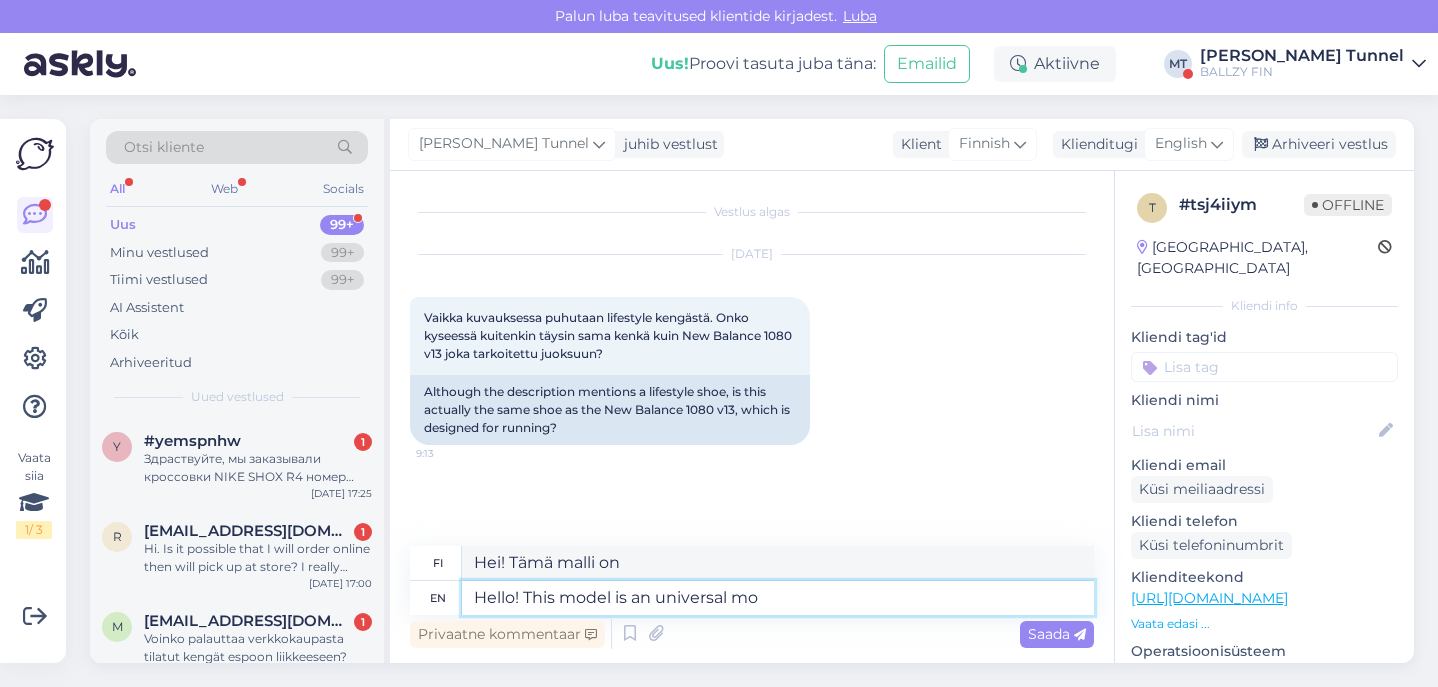 type on "Hello! This model is an universal mod" 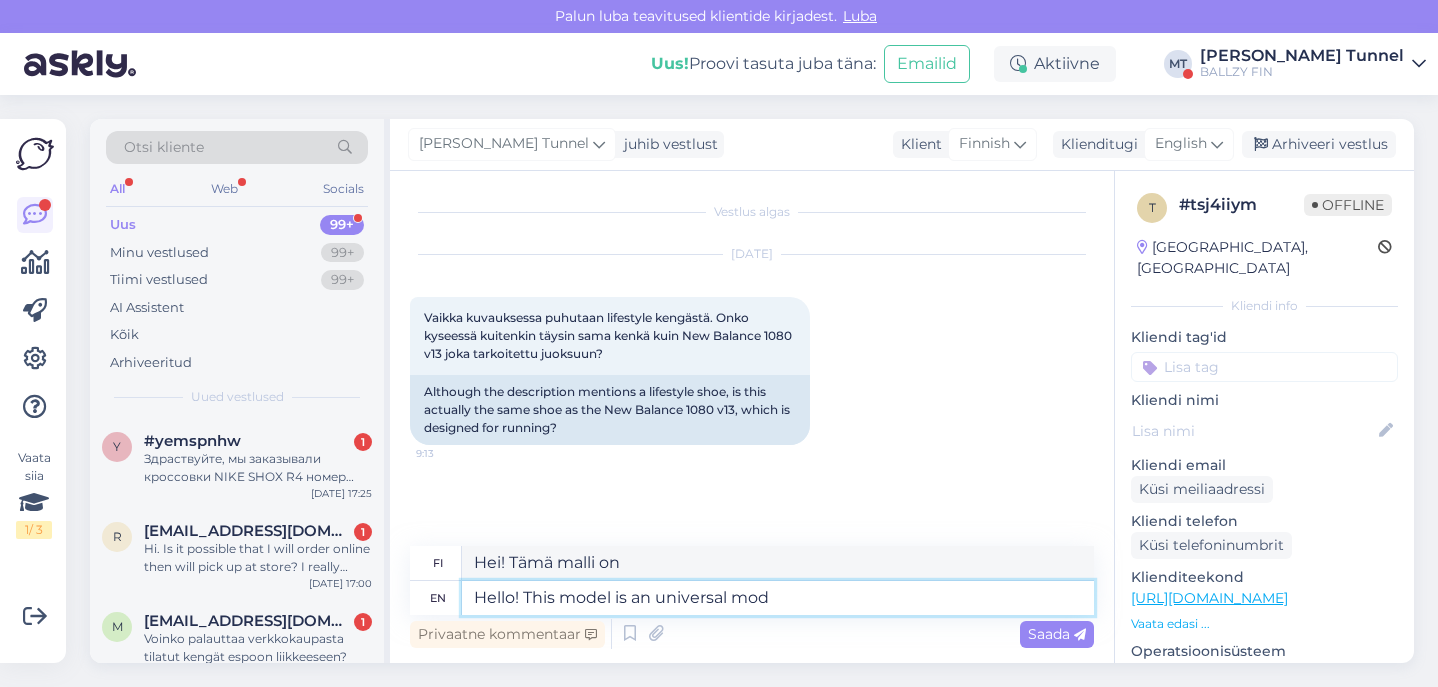 type on "Hei! Tämä malli on universaali." 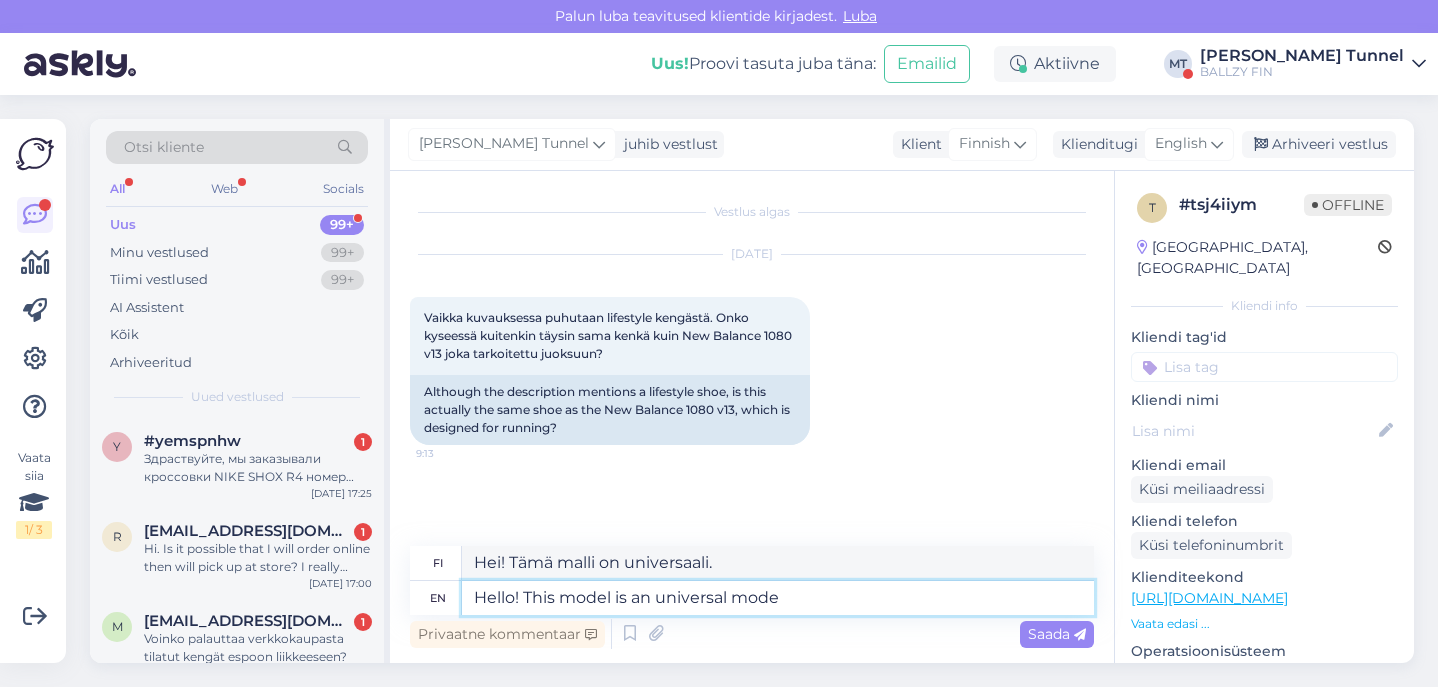 type on "Hello! This model is an universal model" 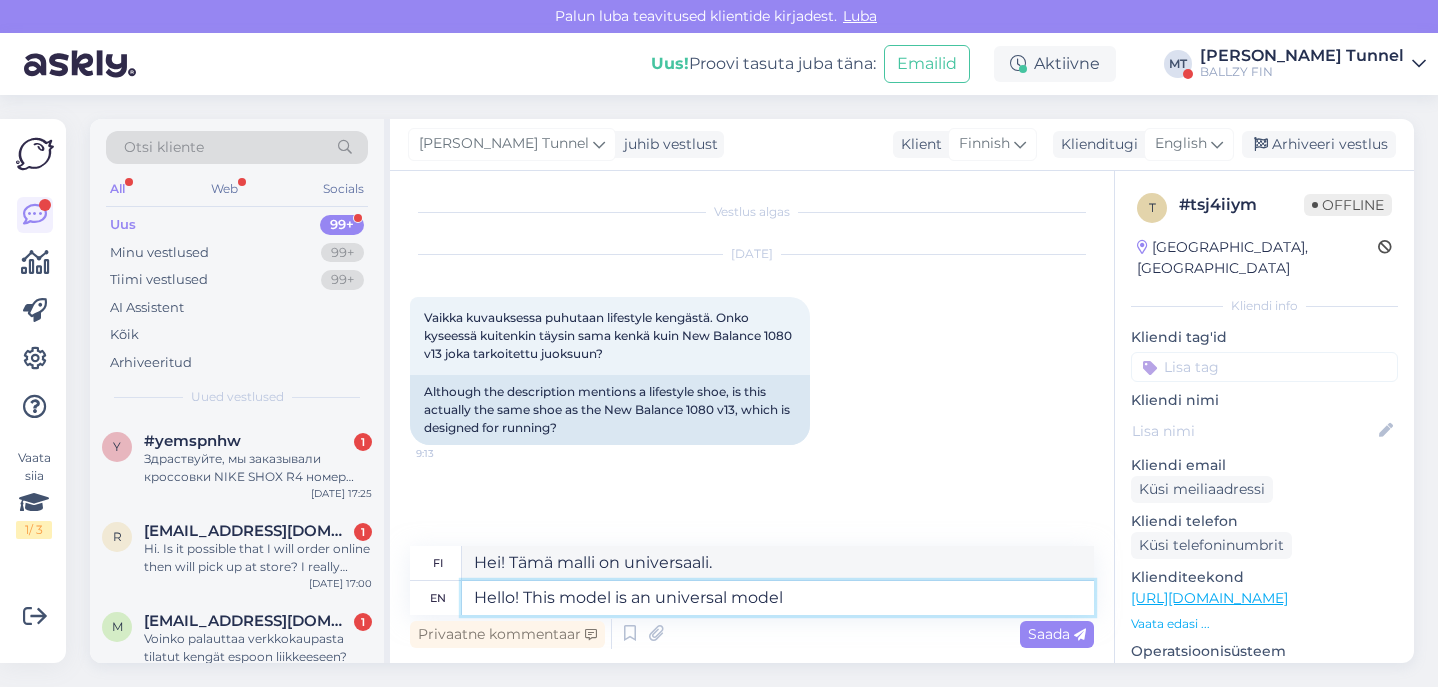 type on "Hei! Tämä malli on yleismalli." 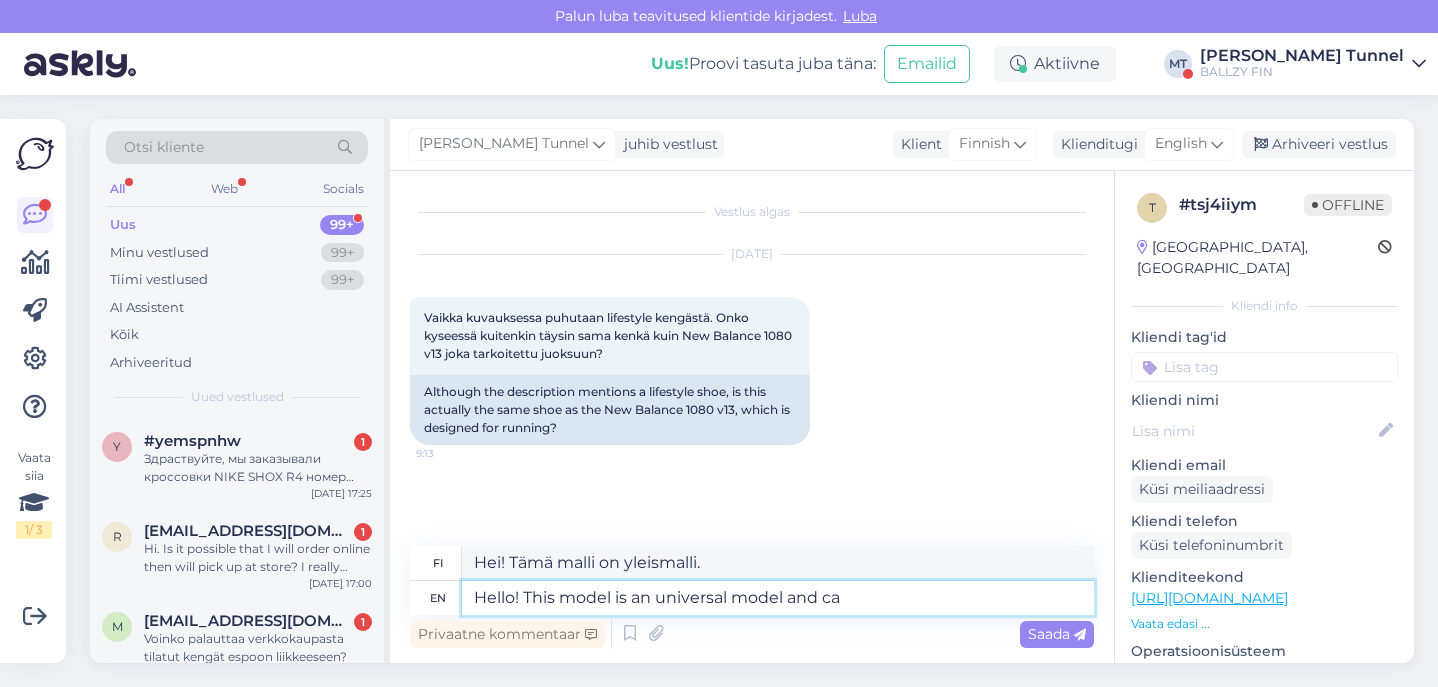 type on "Hello! This model is an universal model and can" 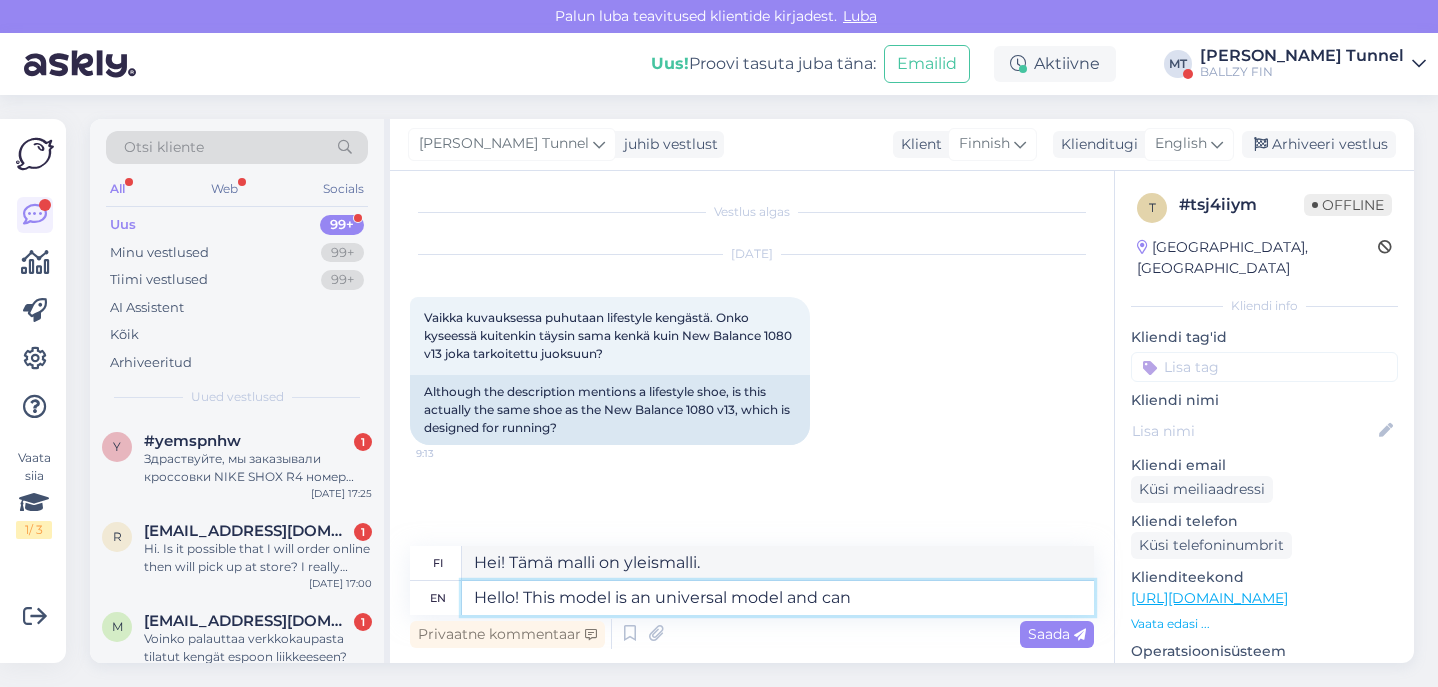 type on "Hei! Tämä malli on yleismalli ja" 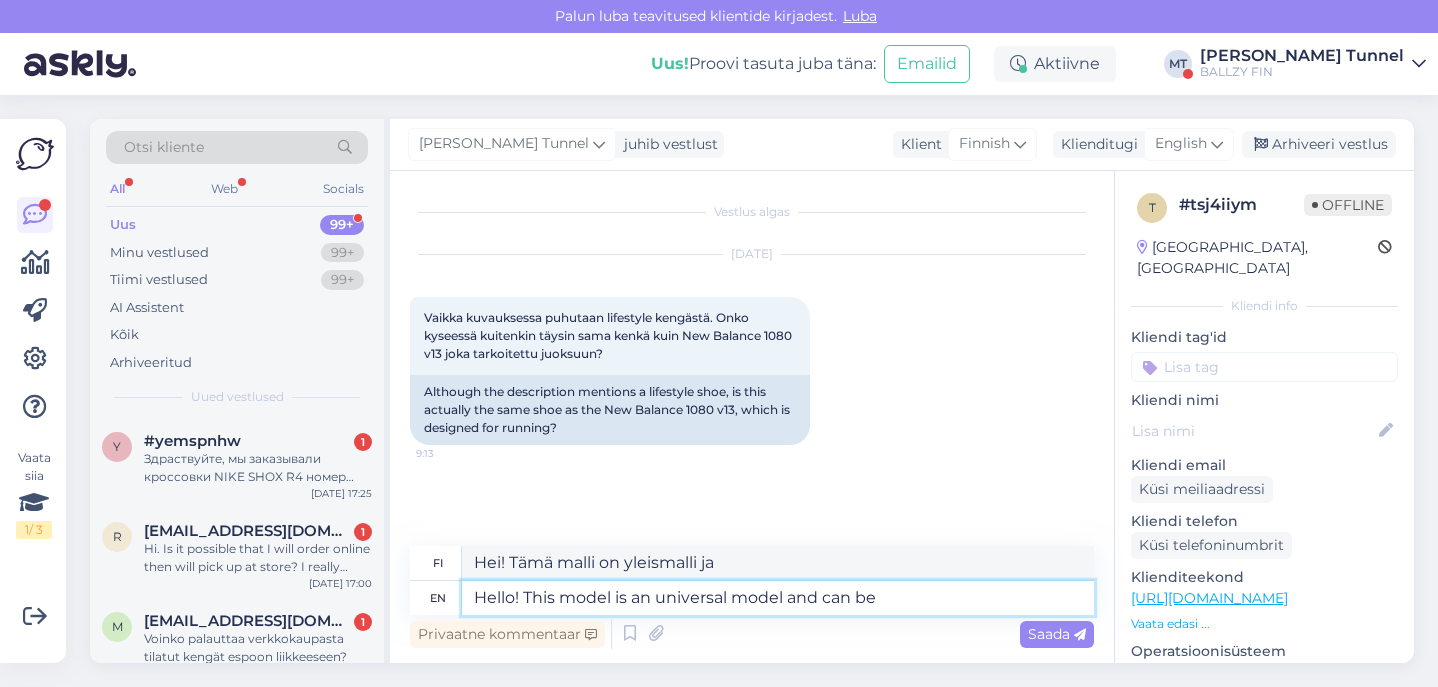 type on "Hello! This model is an universal model and can be" 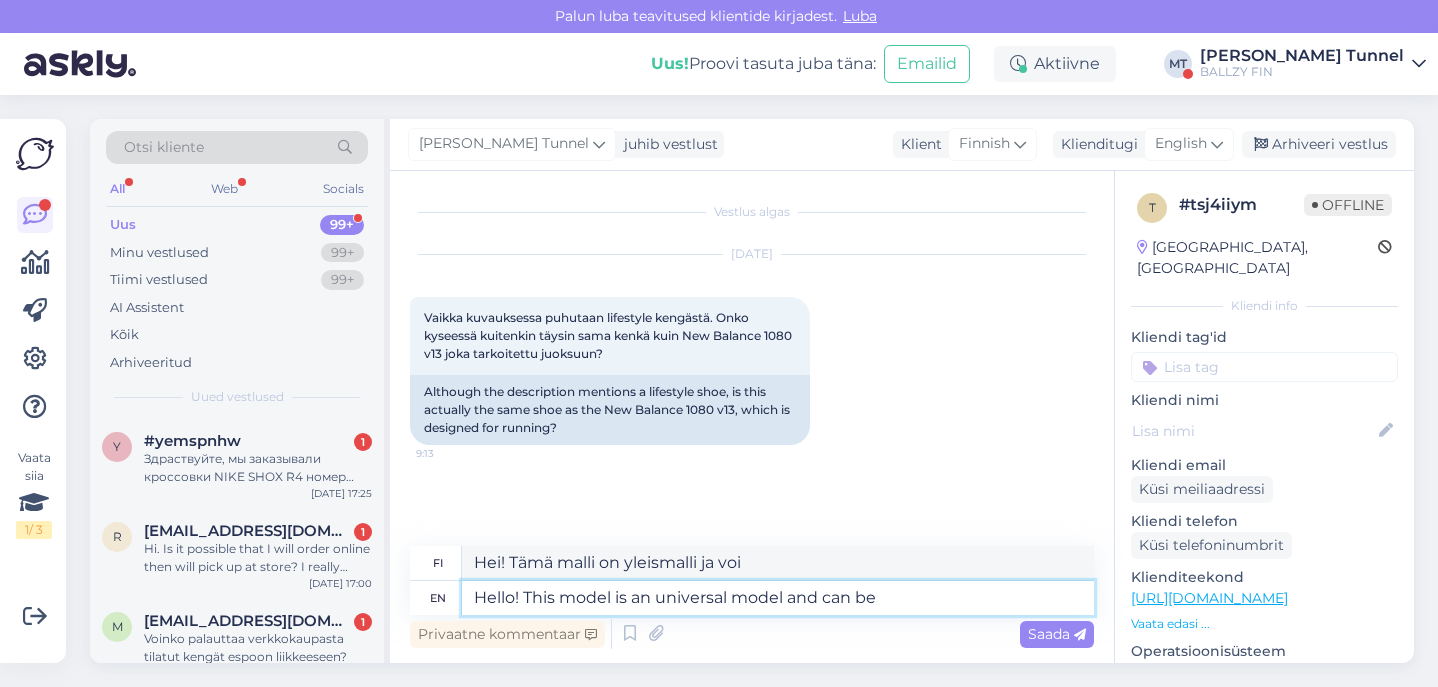 type on "Hello! This model is an universal model and can be w" 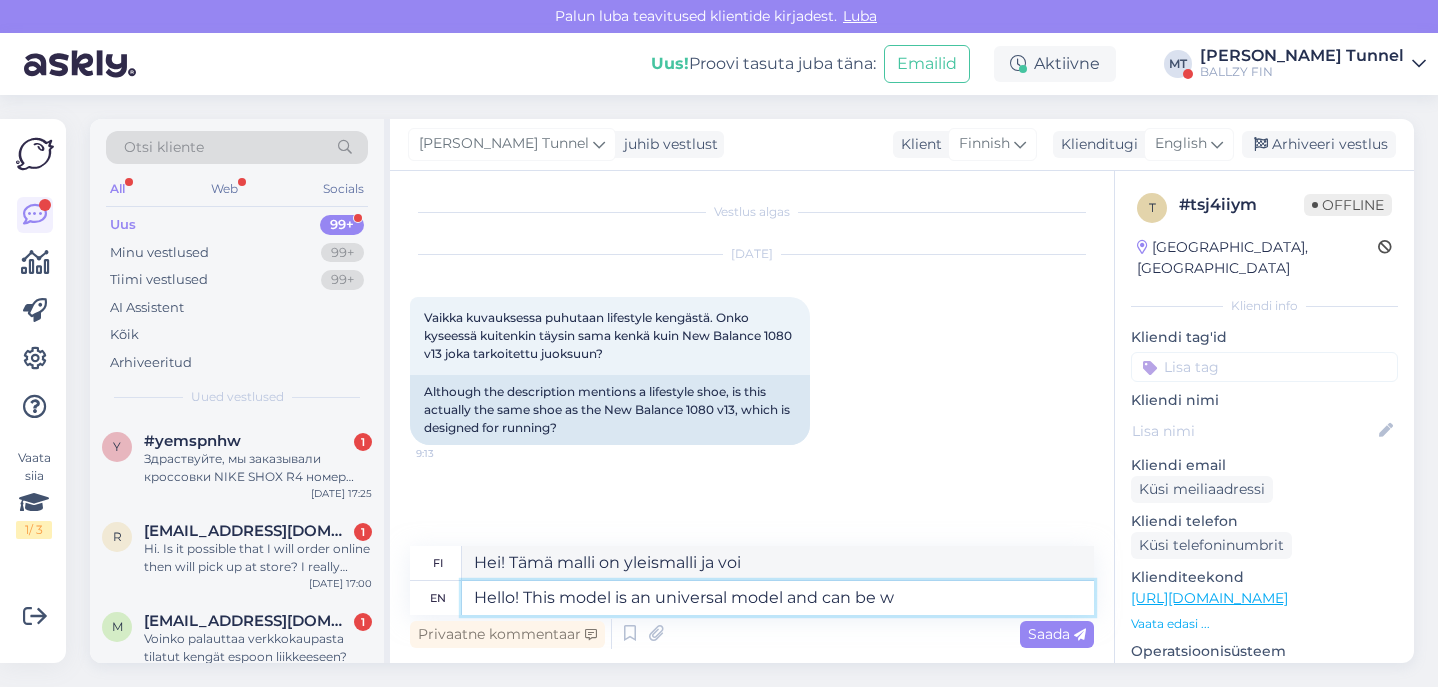 type on "Hei! Tämä malli on yleismalli ja se voi olla" 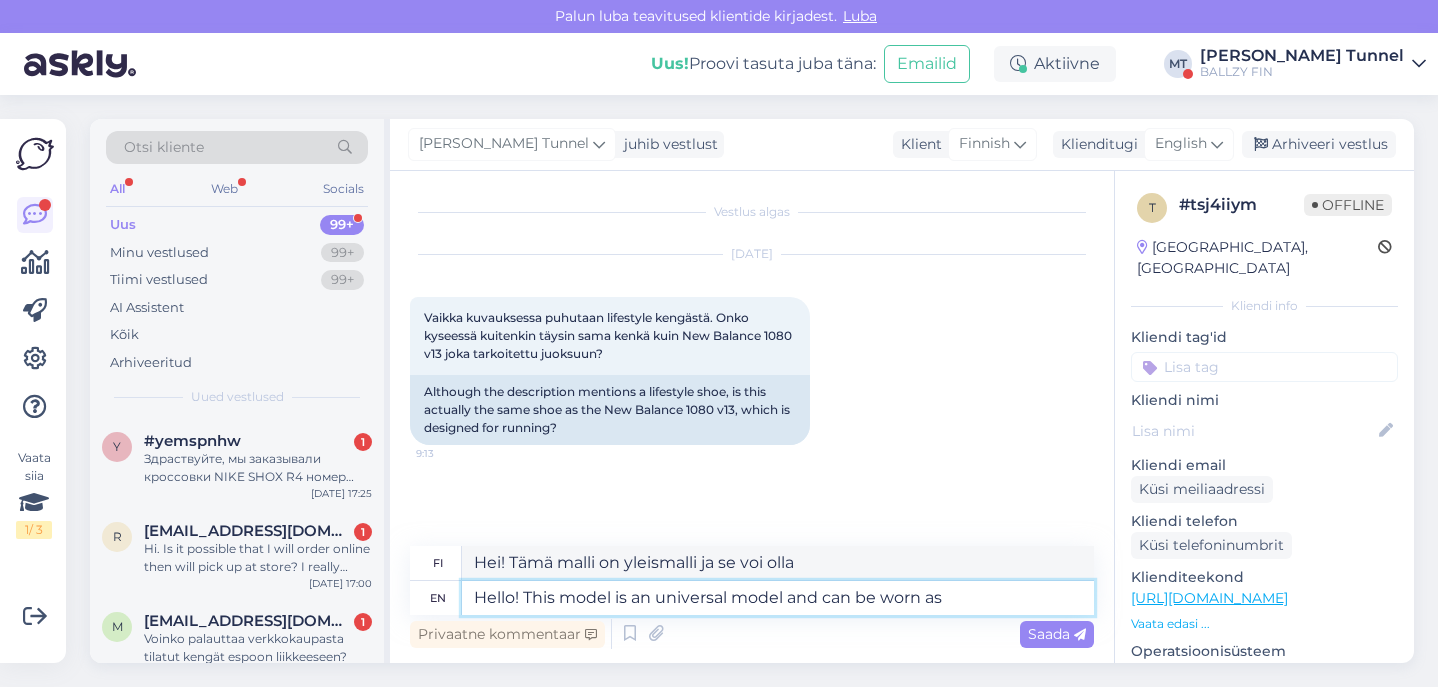 type on "Hello! This model is an universal model and can be worn as" 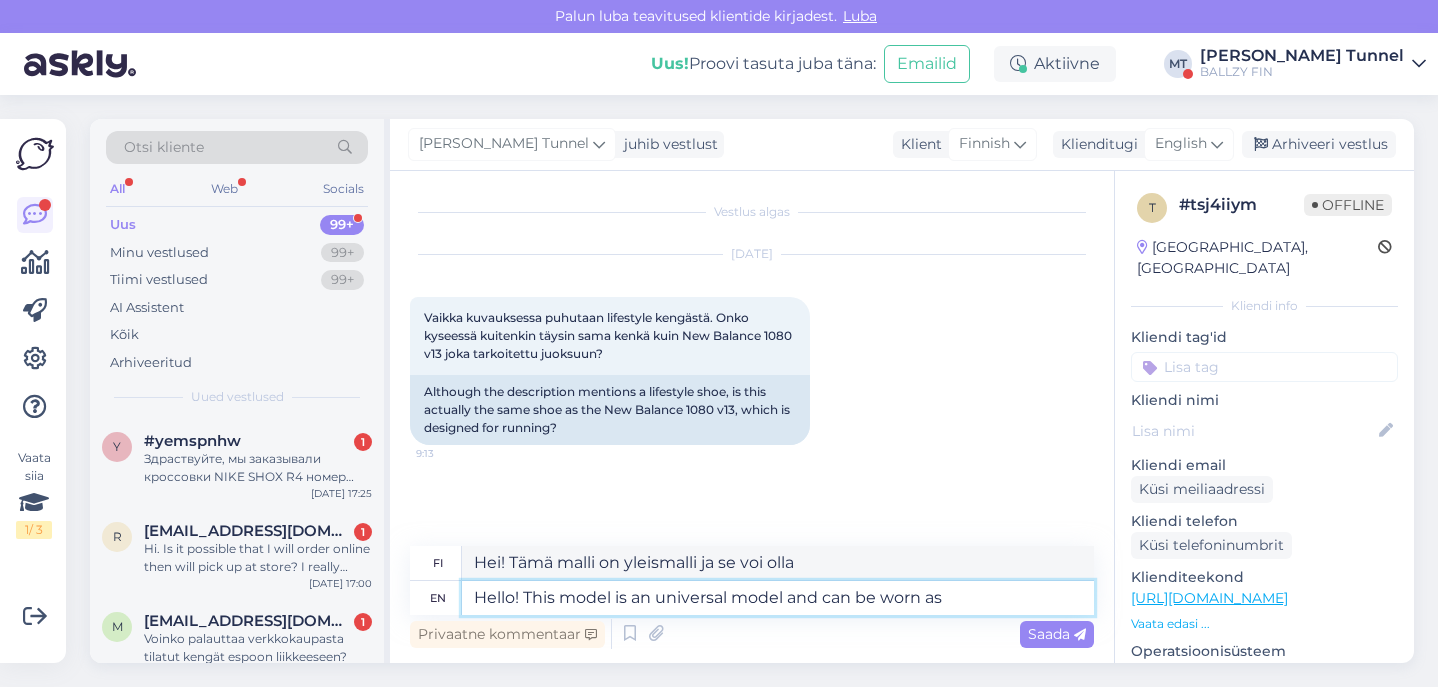 type on "Hei! Tämä malli on universaali malli ja sitä voi käyttää" 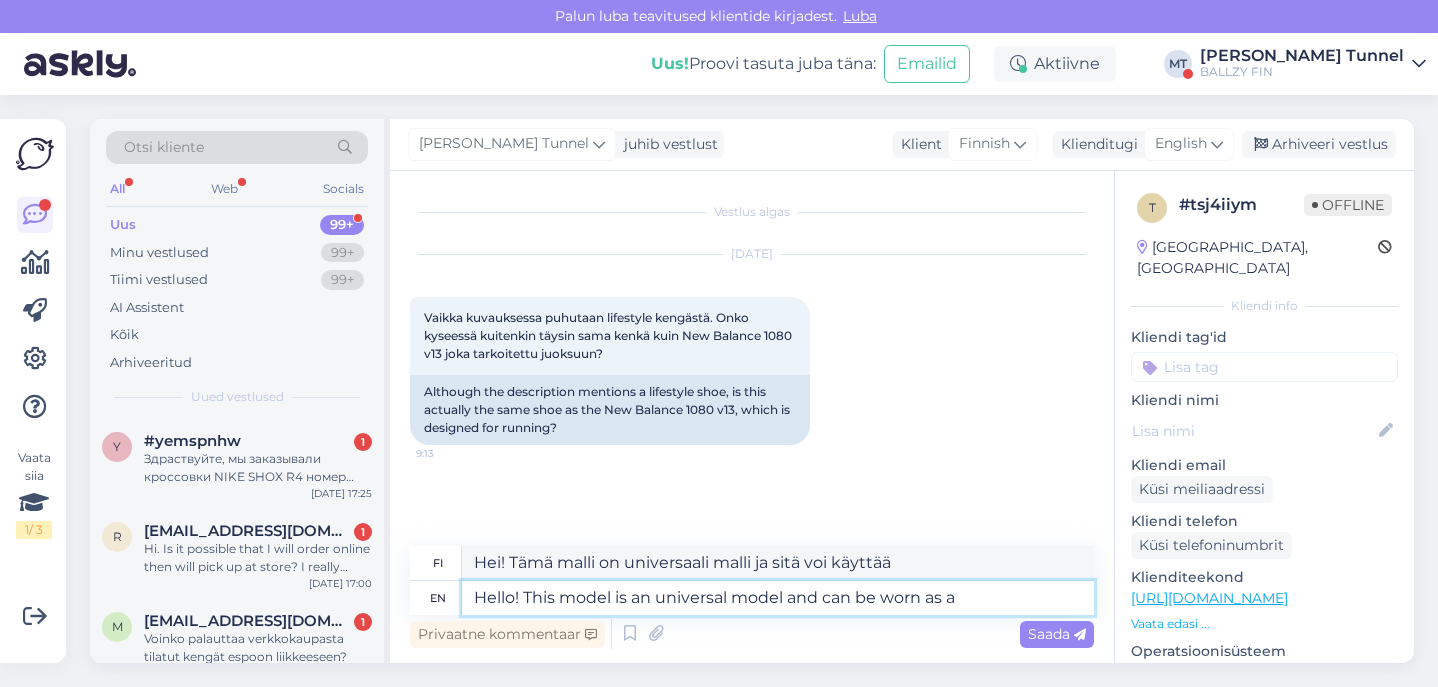 type on "Hello! This model is an universal model and can be worn as a l" 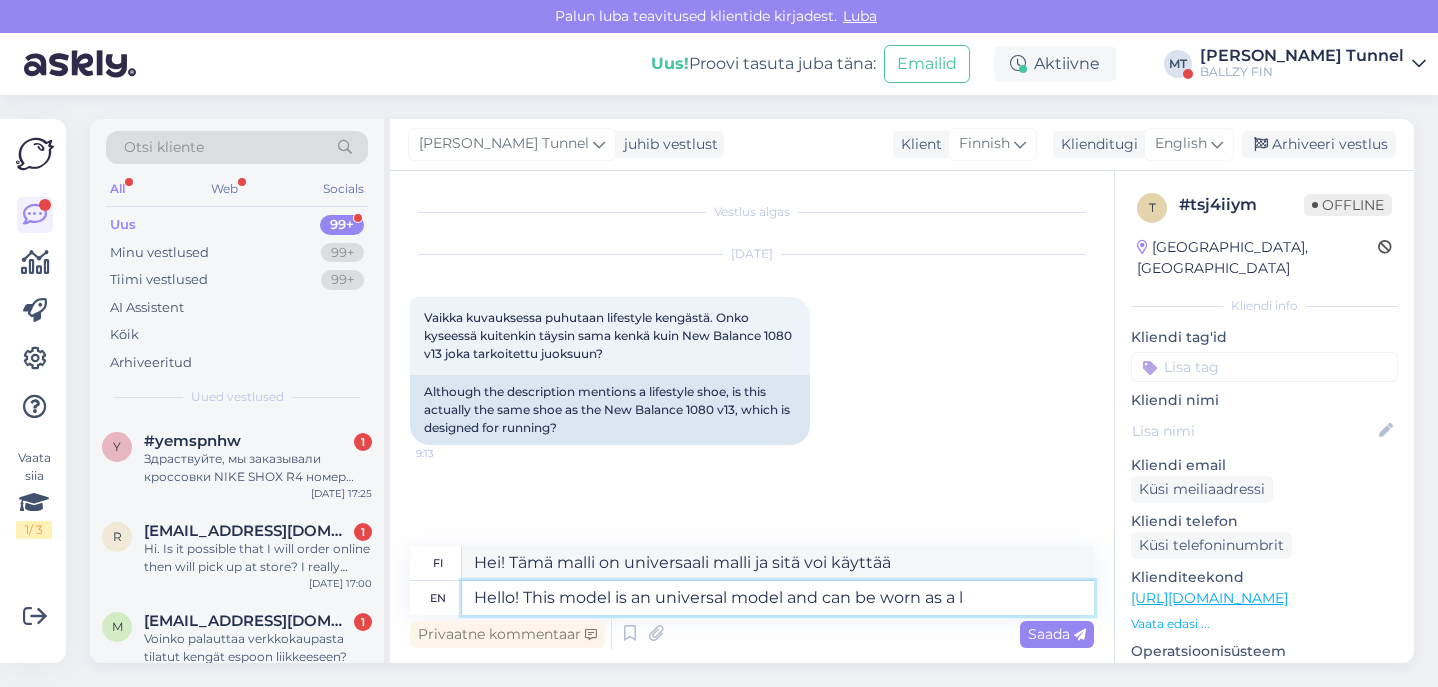 type on "Hei! Tämä malli on universaali malli ja sitä voi käyttää näin:" 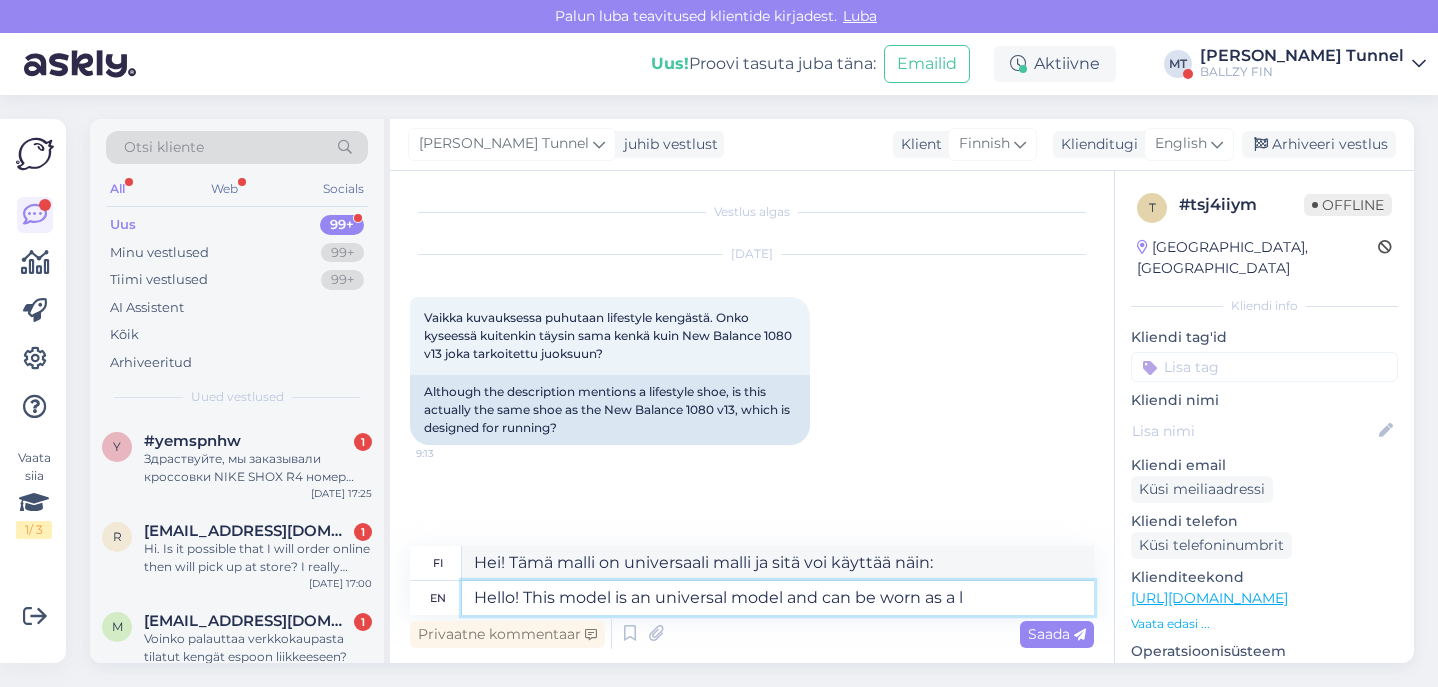 type on "Hello! This model is an universal model and can be worn as a li" 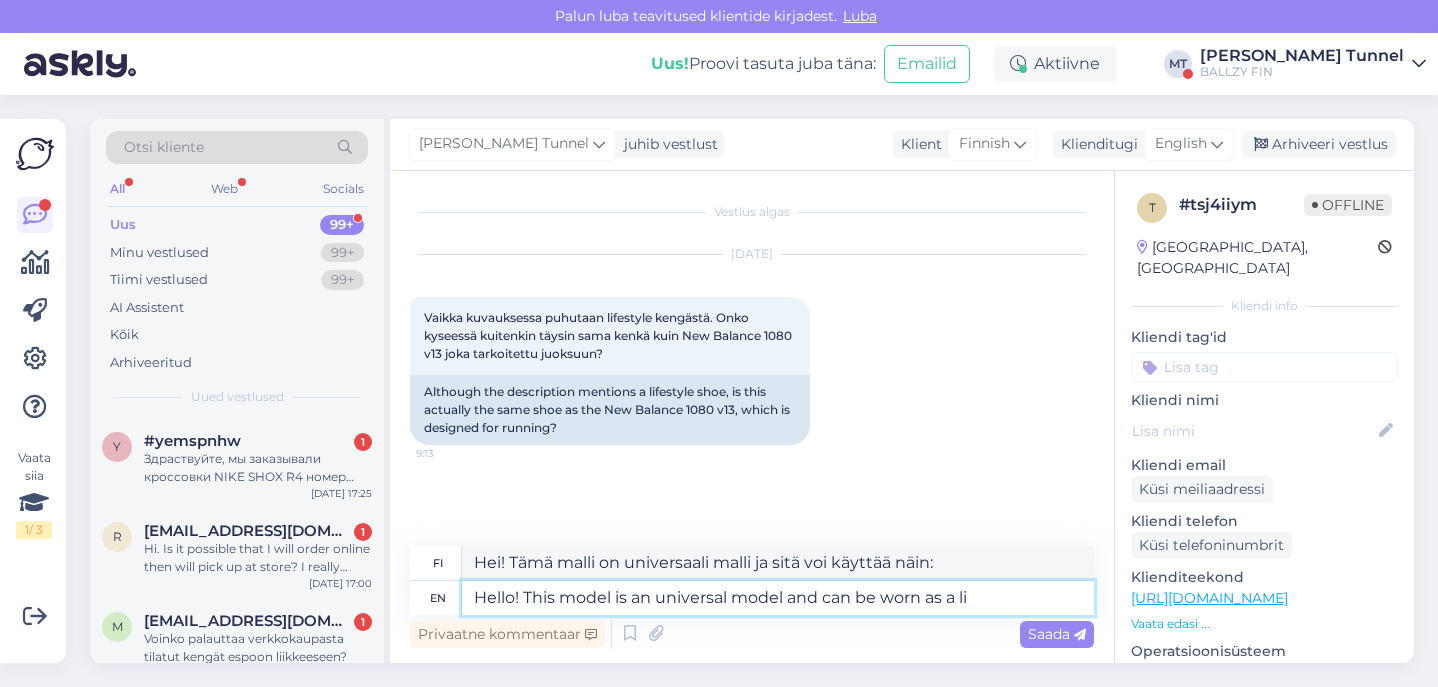 type on "Hei! Tämä malli on universaali ja sitä voi käyttää" 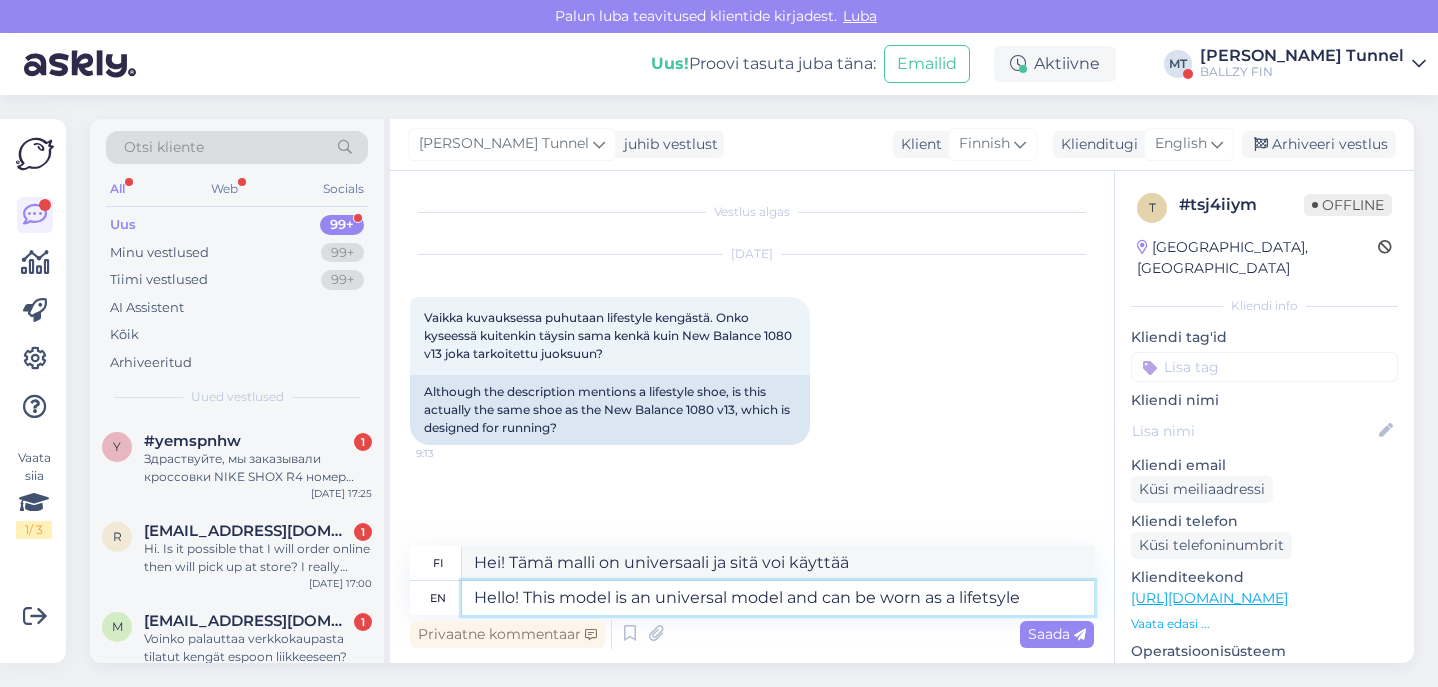 type on "Hello! This model is an universal model and can be worn as a lifetsyle" 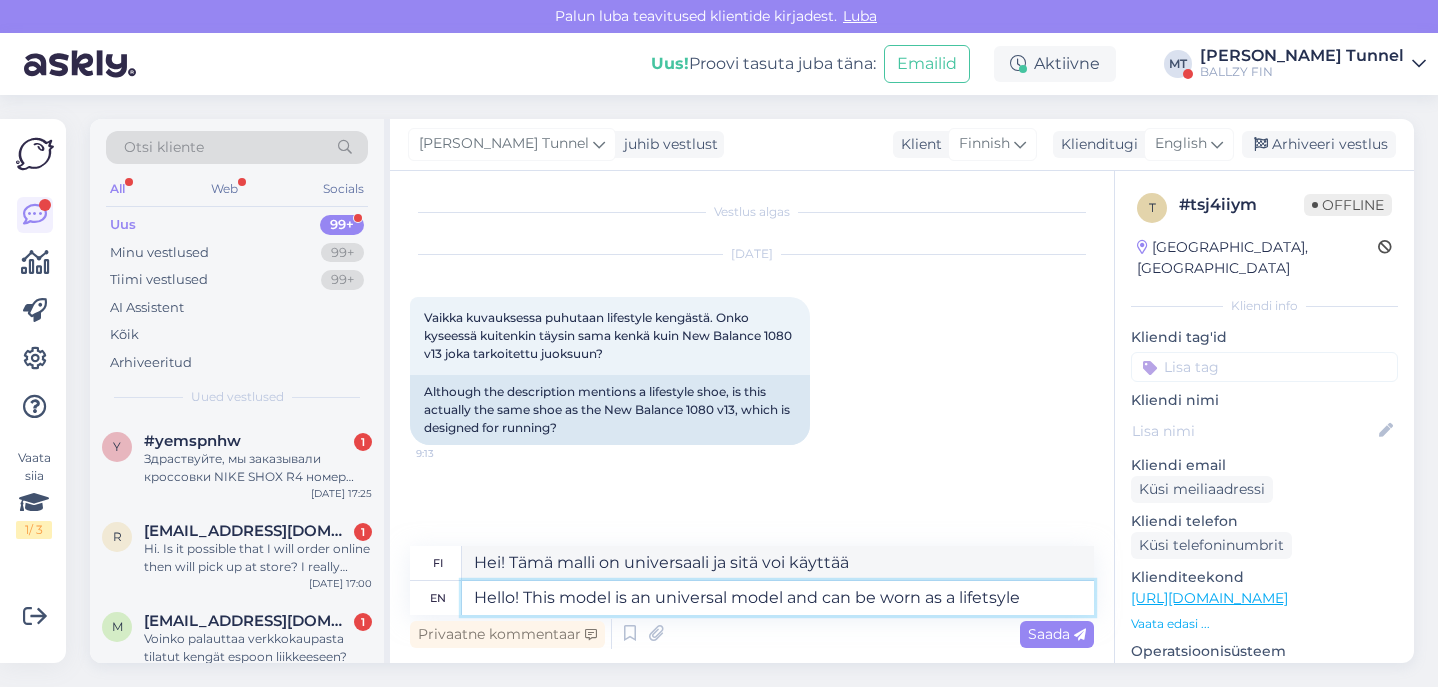 type on "Hei! Tämä malli on universaali ja sopii arkikäyttöön." 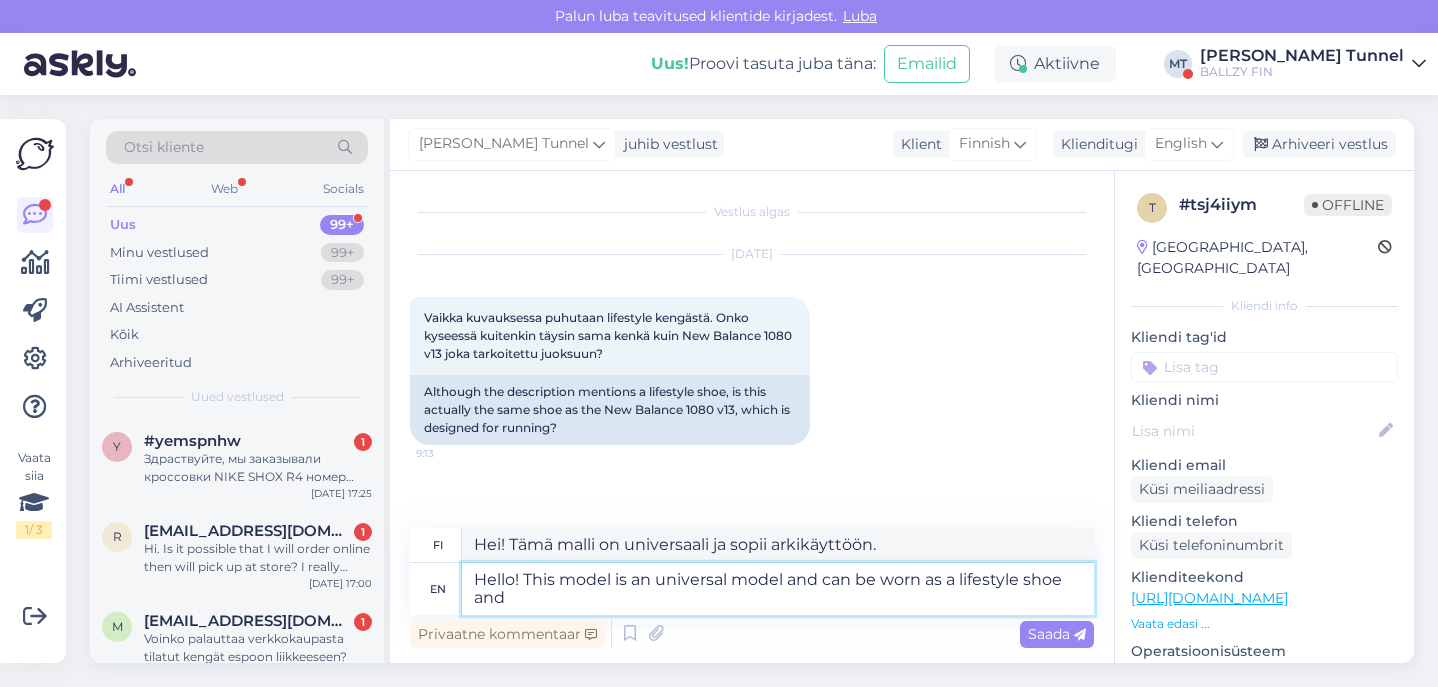 type on "Hello! This model is an universal model and can be worn as a lifestyle shoe and a" 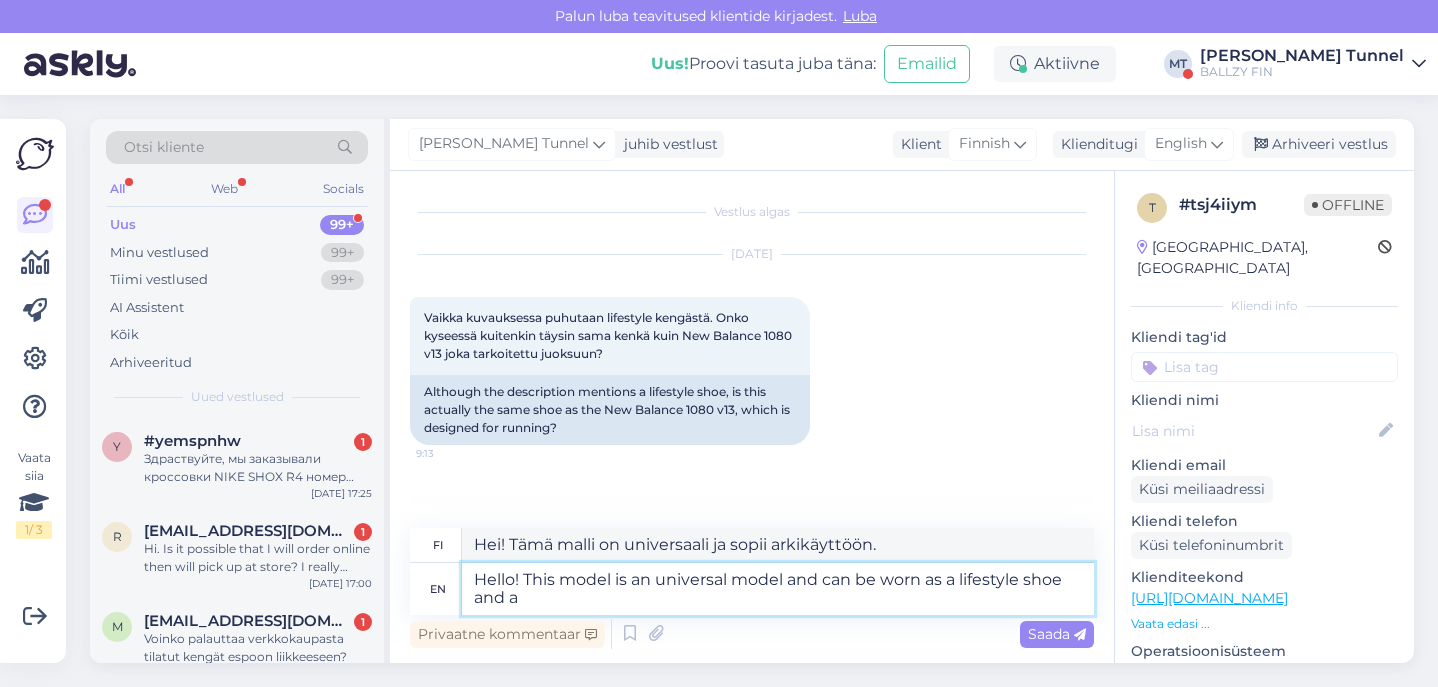type on "Hei! Tämä malli on universaali malli, jota voi käyttää arkikenkänä ja" 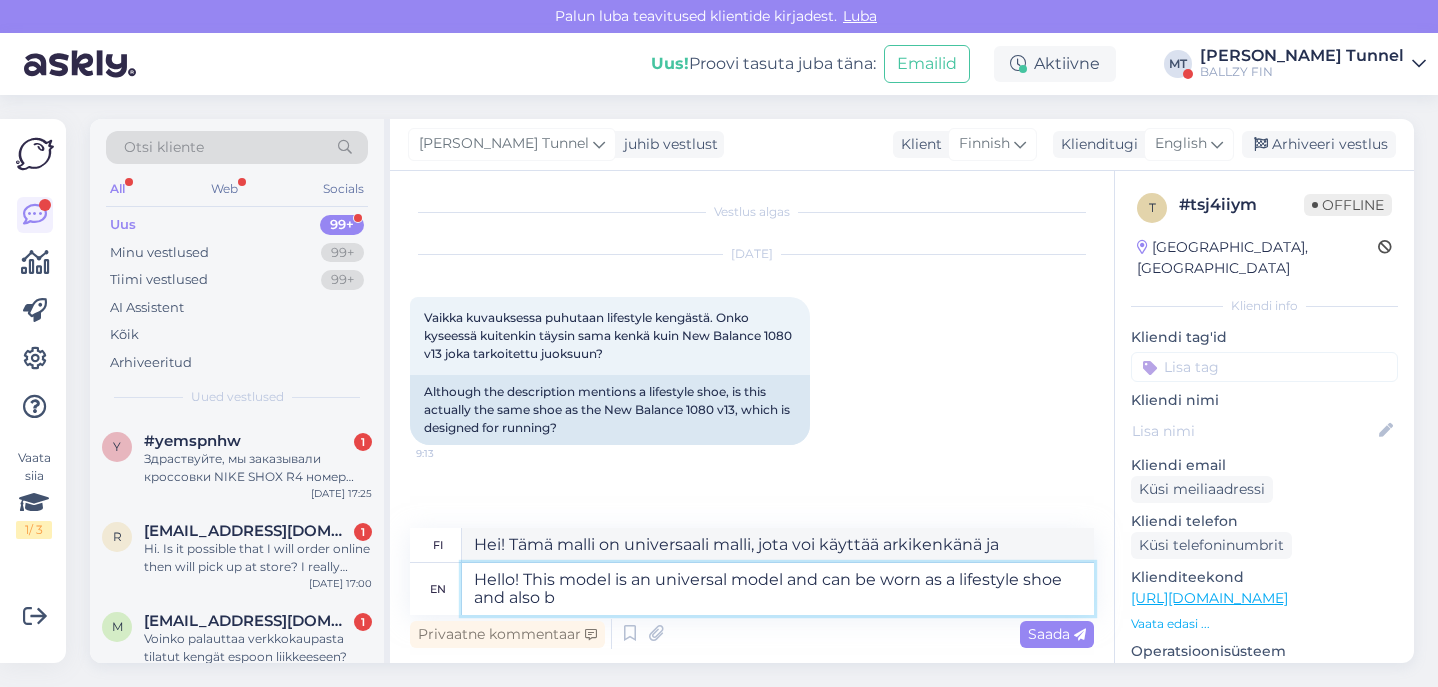 type on "Hello! This model is an universal model and can be worn as a lifestyle shoe and also be" 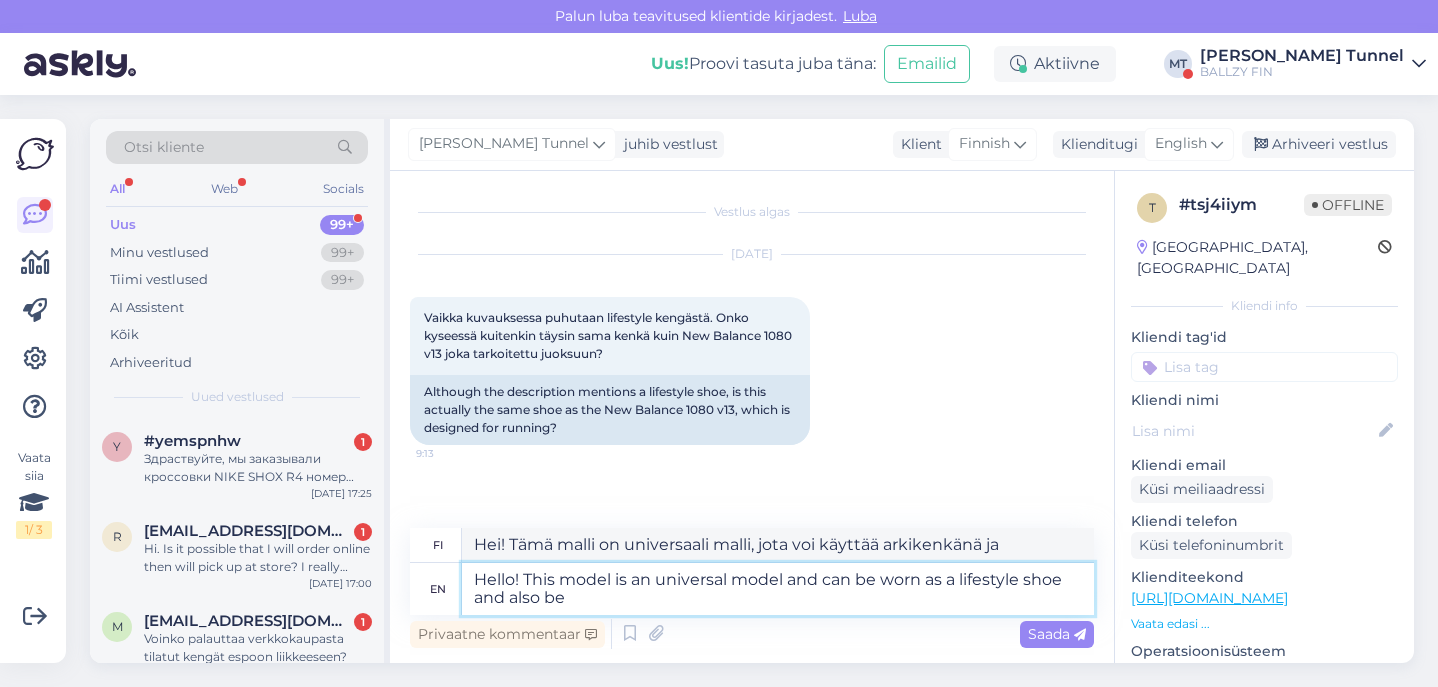 type on "Hei! Tämä malli on universaali ja sopii sekä arkikäyttöön että..." 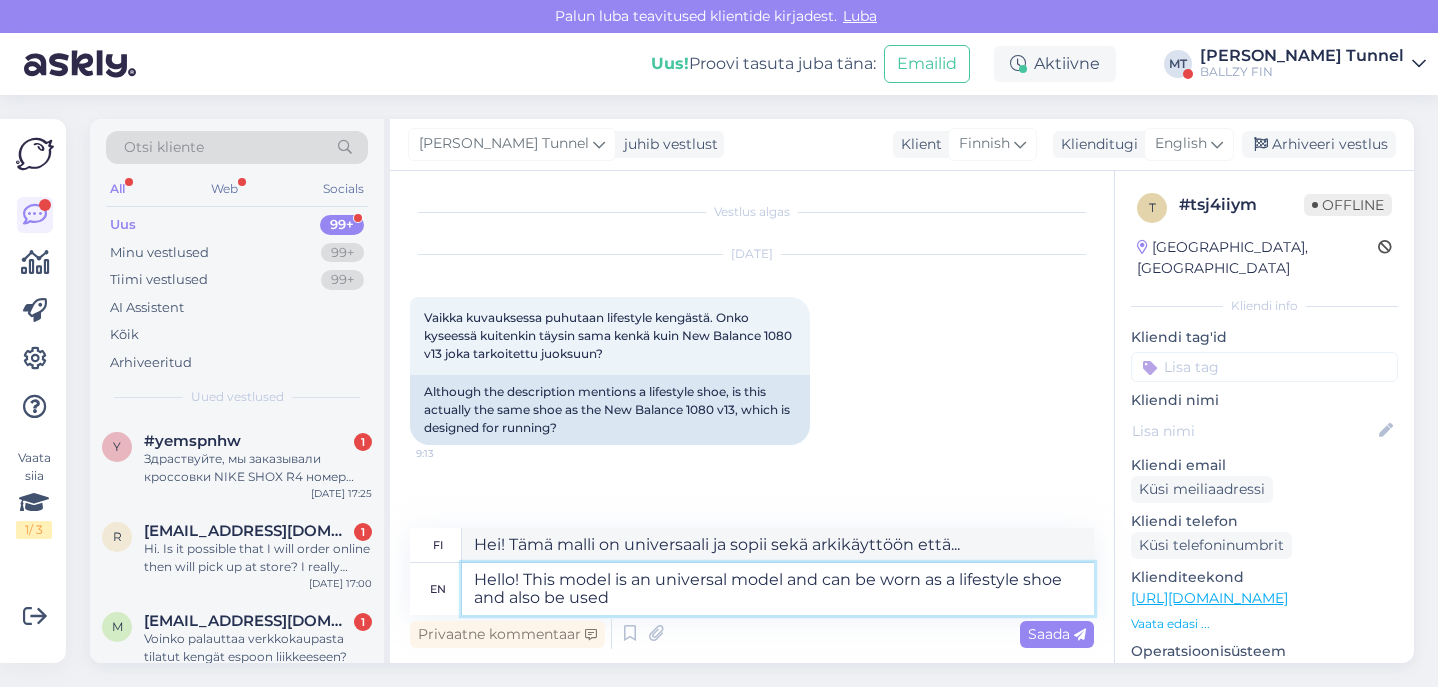 type on "Hello! This model is an universal model and can be worn as a lifestyle shoe and also be used f" 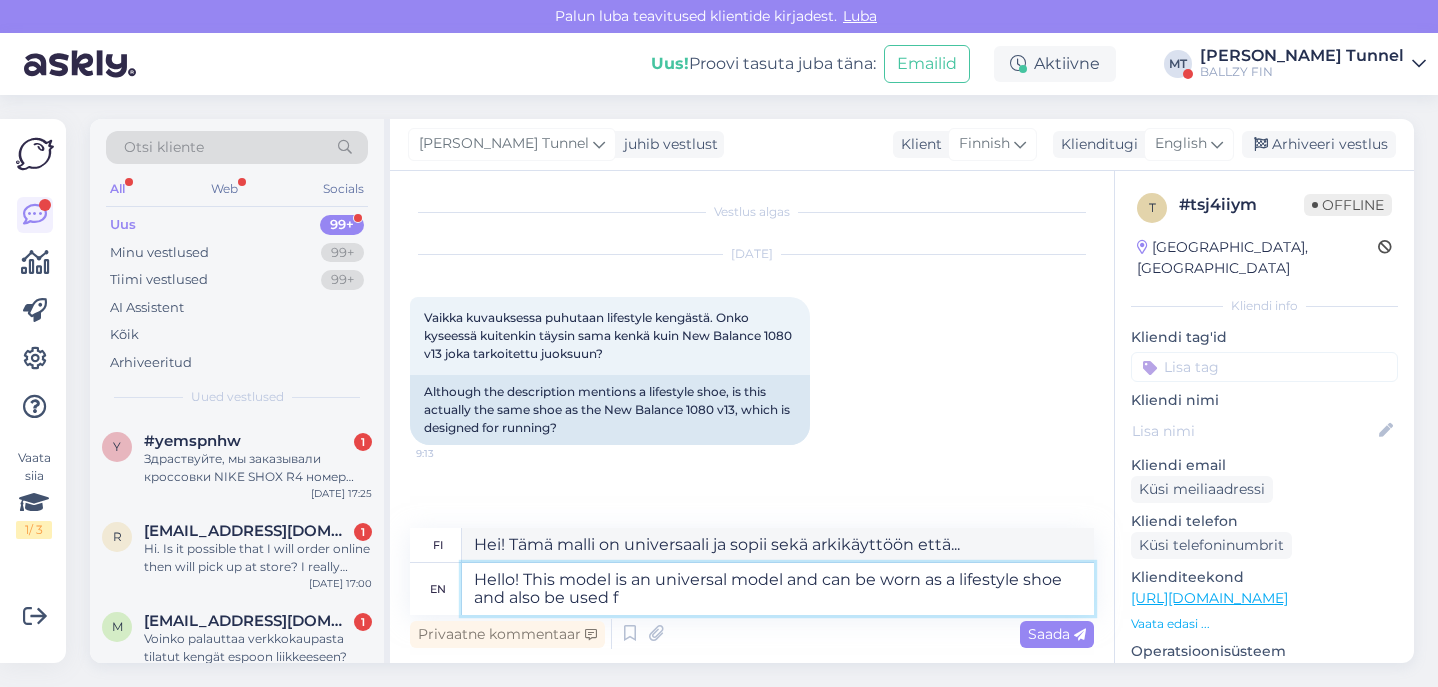 type on "Hei! Tämä malli on universaali ja sopii arkikäyttöön sekä muuhun käyttöön." 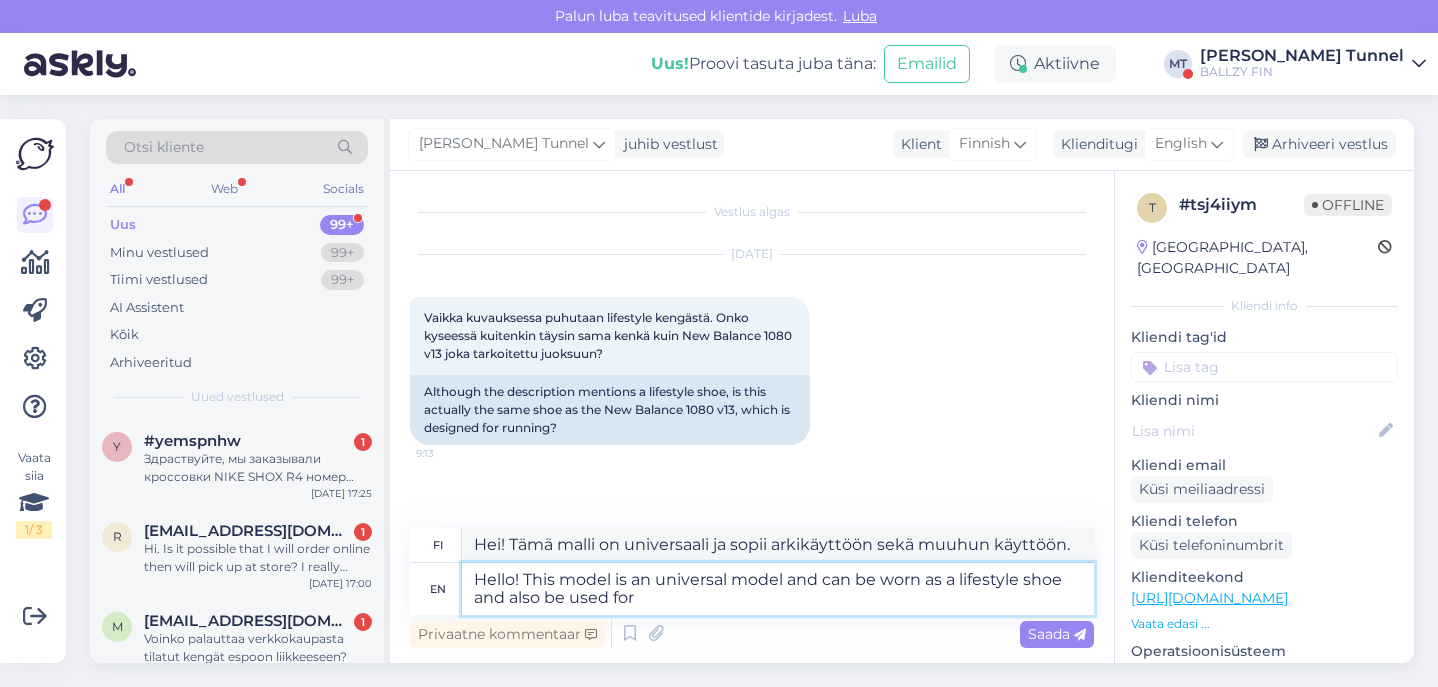 type on "Hello! This model is an universal model and can be worn as a lifestyle shoe and also be used for" 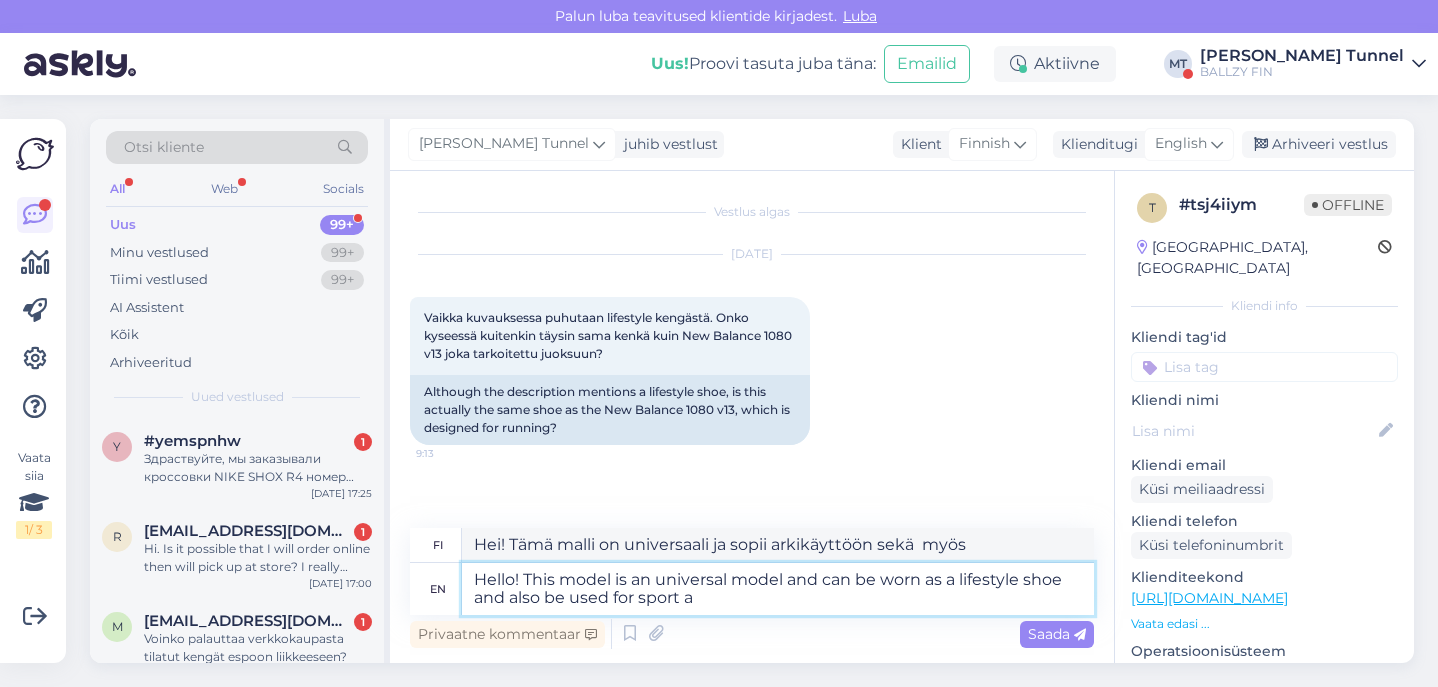 type on "Hello! This model is an universal model and can be worn as a lifestyle shoe and also be used for sport ac" 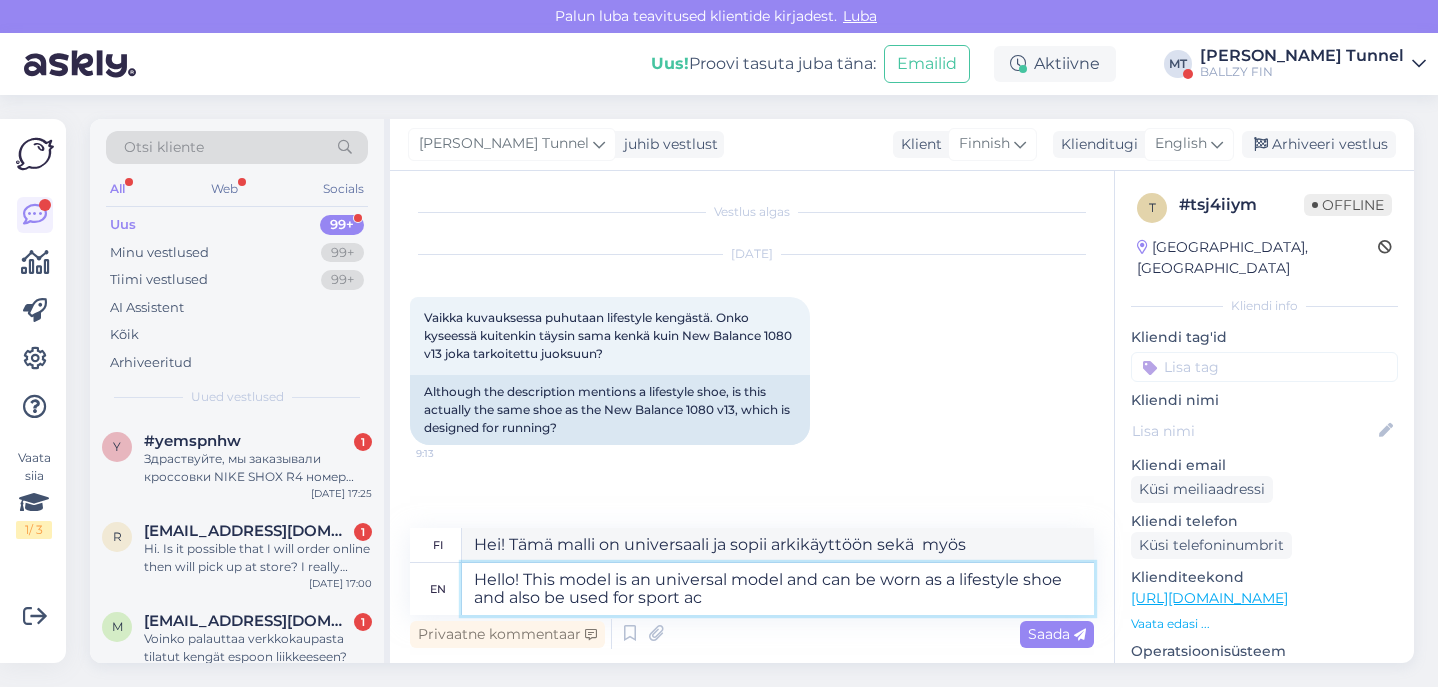 type on "Hei! Tämä malli on universaali ja sopii sekä arkikäyttöön että urheiluun." 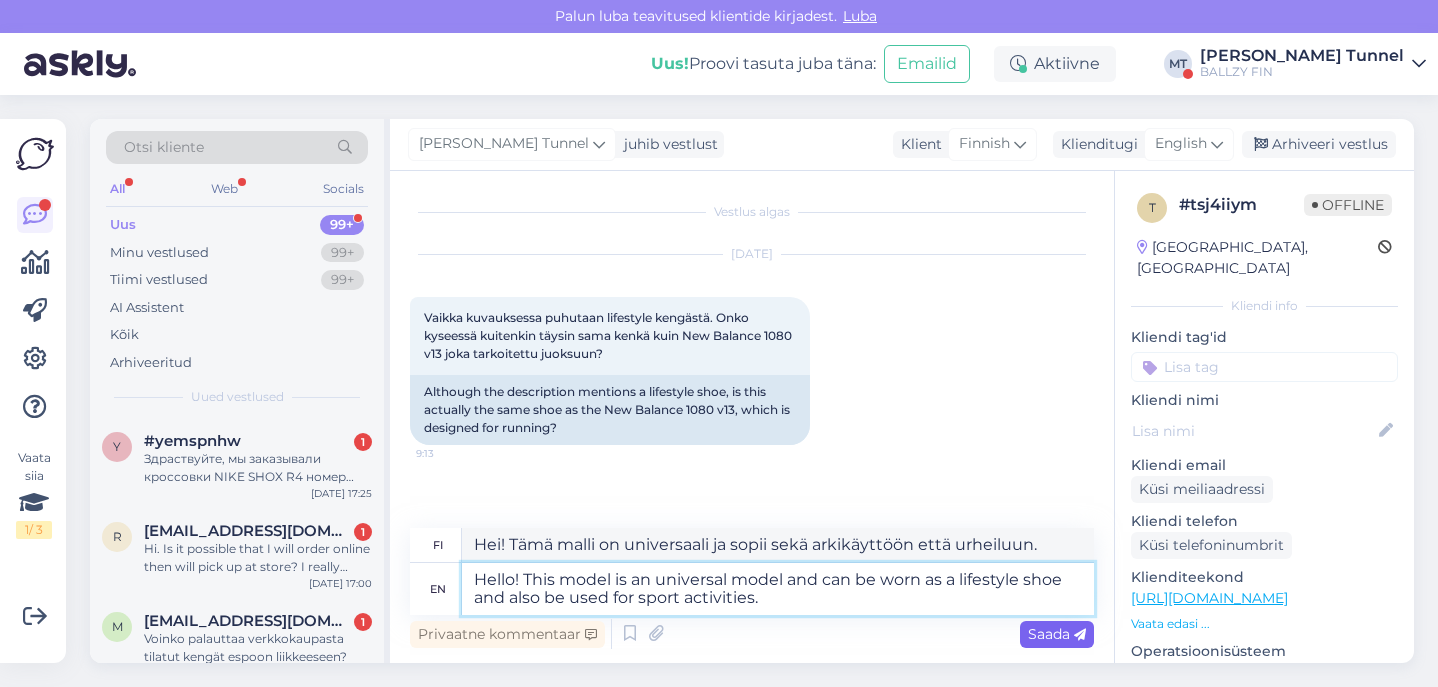 type on "Hello! This model is an universal model and can be worn as a lifestyle shoe and also be used for sport activities." 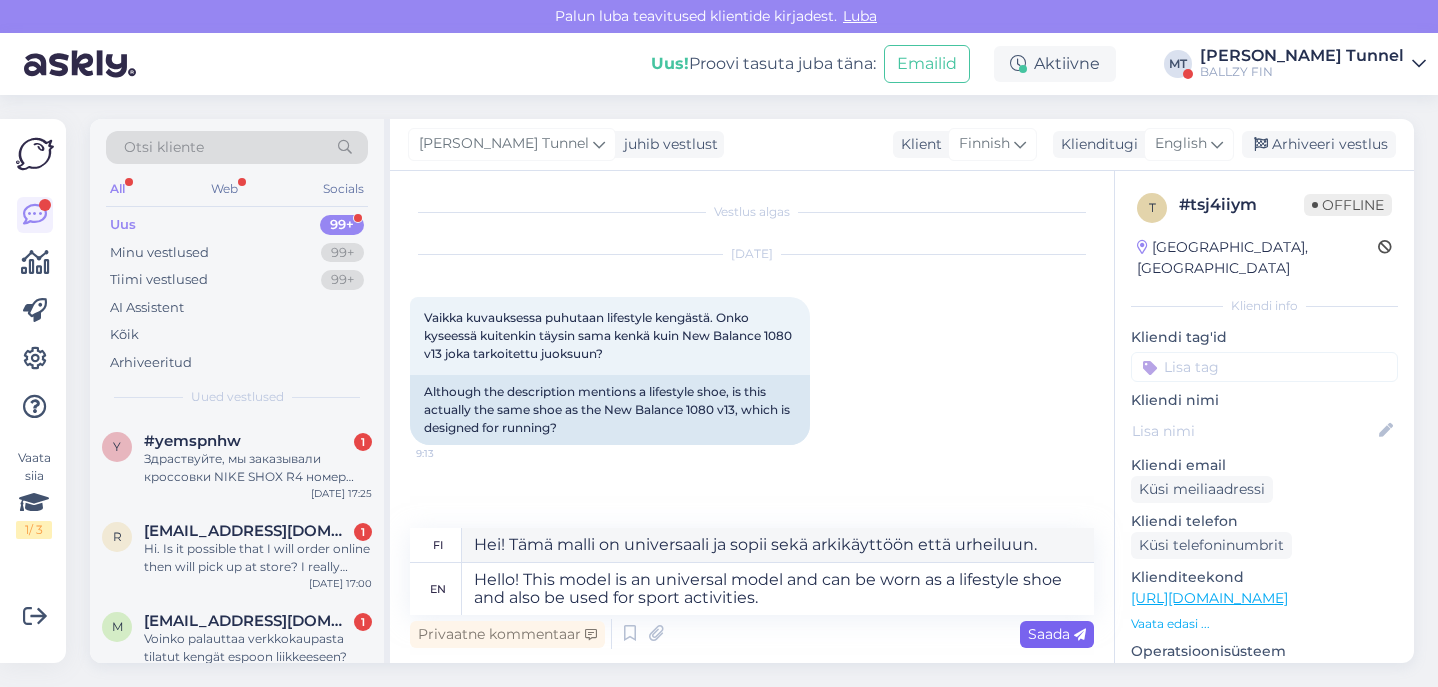 click on "Saada" at bounding box center [1057, 634] 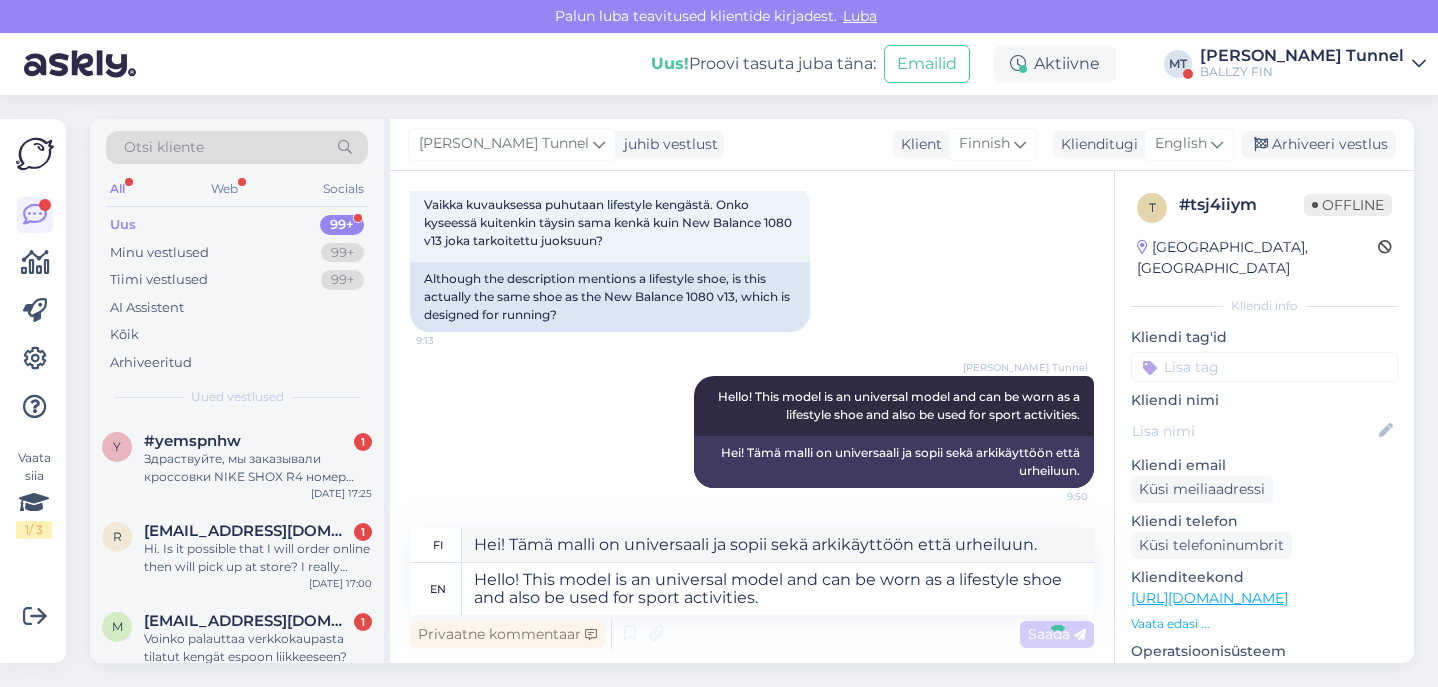 type 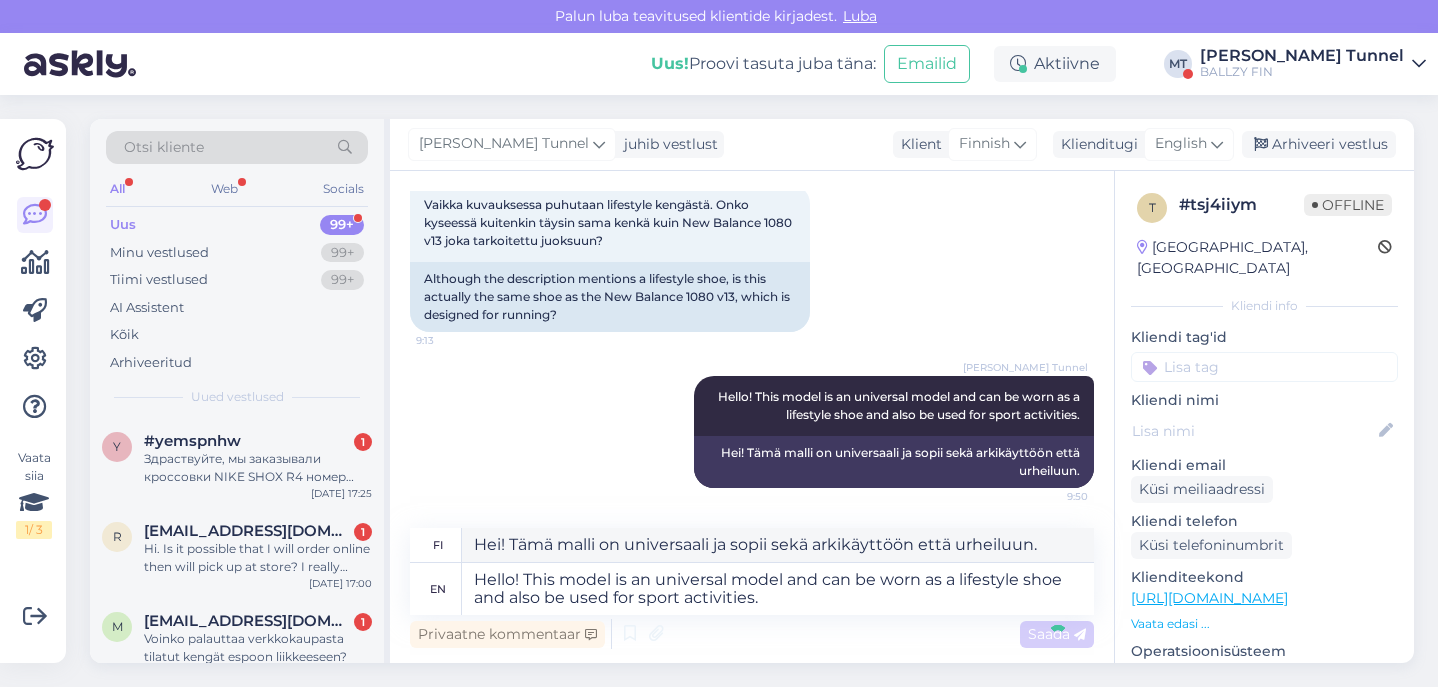 type 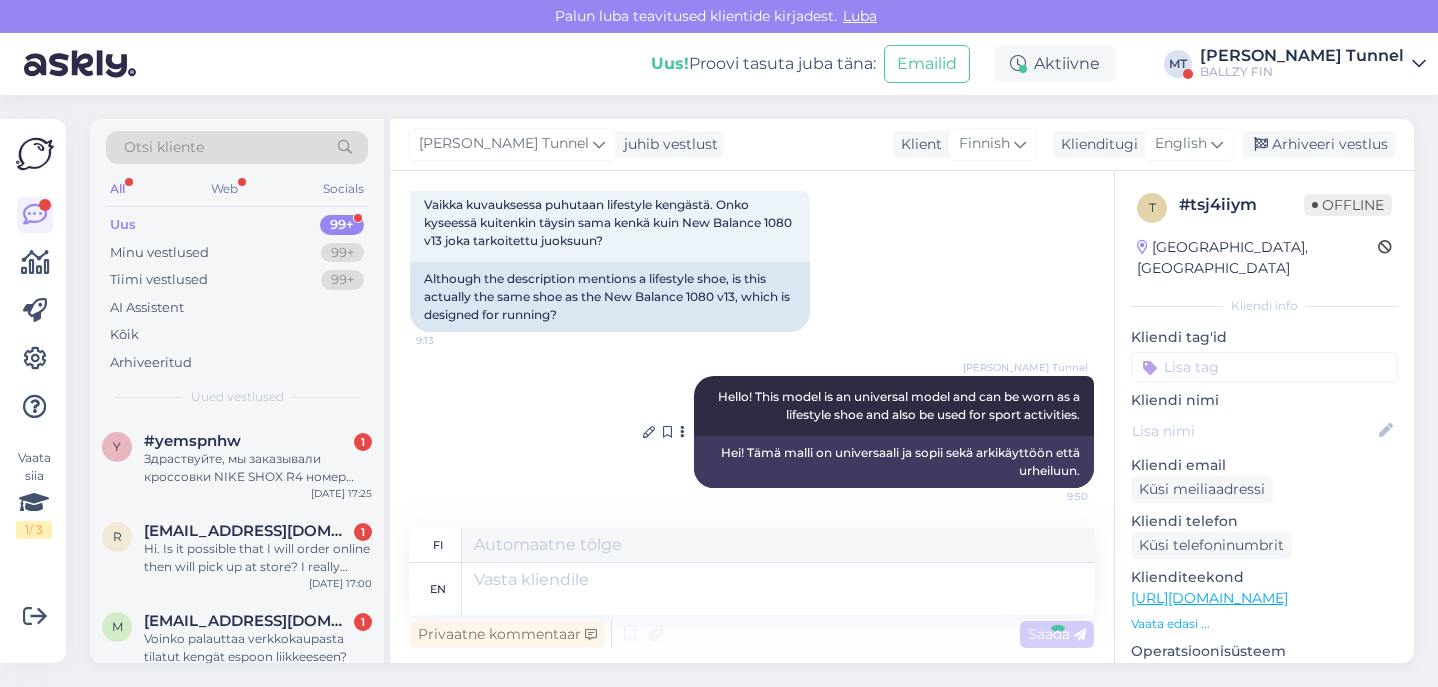 scroll, scrollTop: 95, scrollLeft: 0, axis: vertical 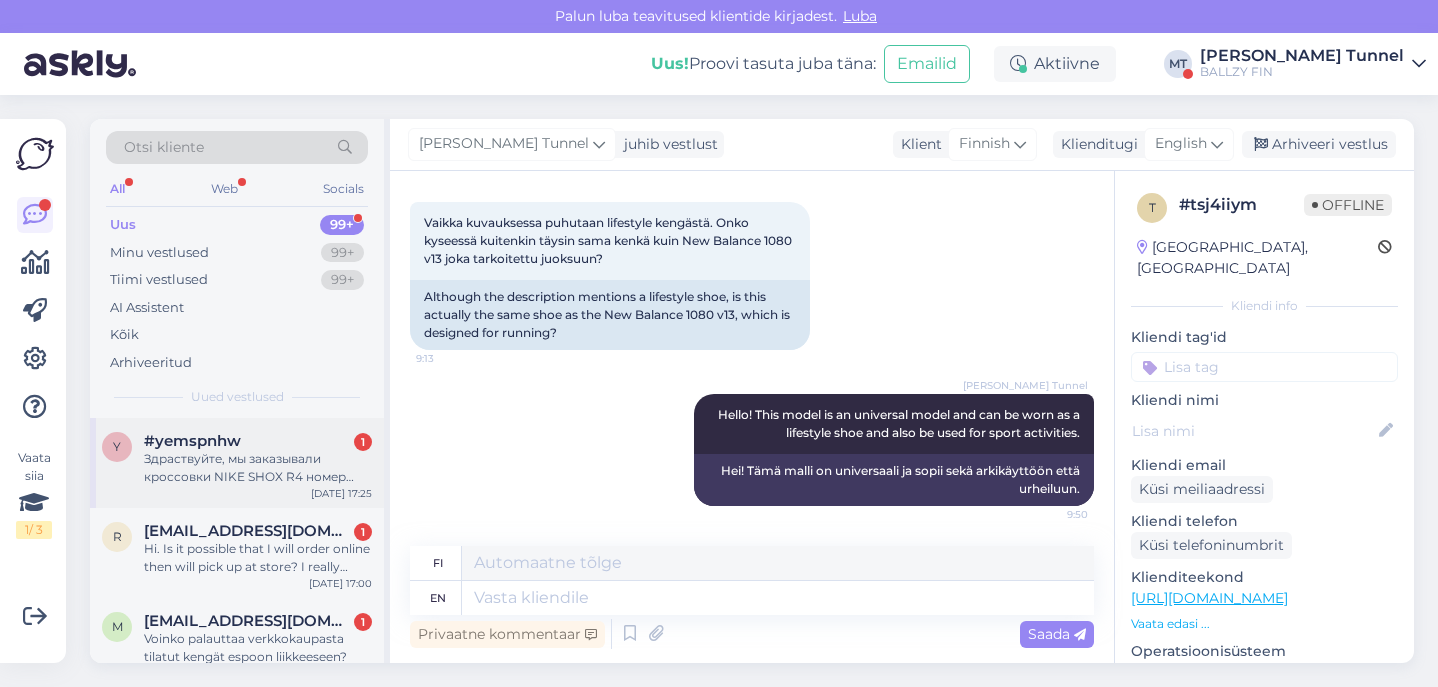 click on "Здраствуйте, мы заказывали кроссовки NIKE SHOX R4 номер заказа 30049635. Заказывали 41 размер обуви но пришёл 39" at bounding box center [258, 468] 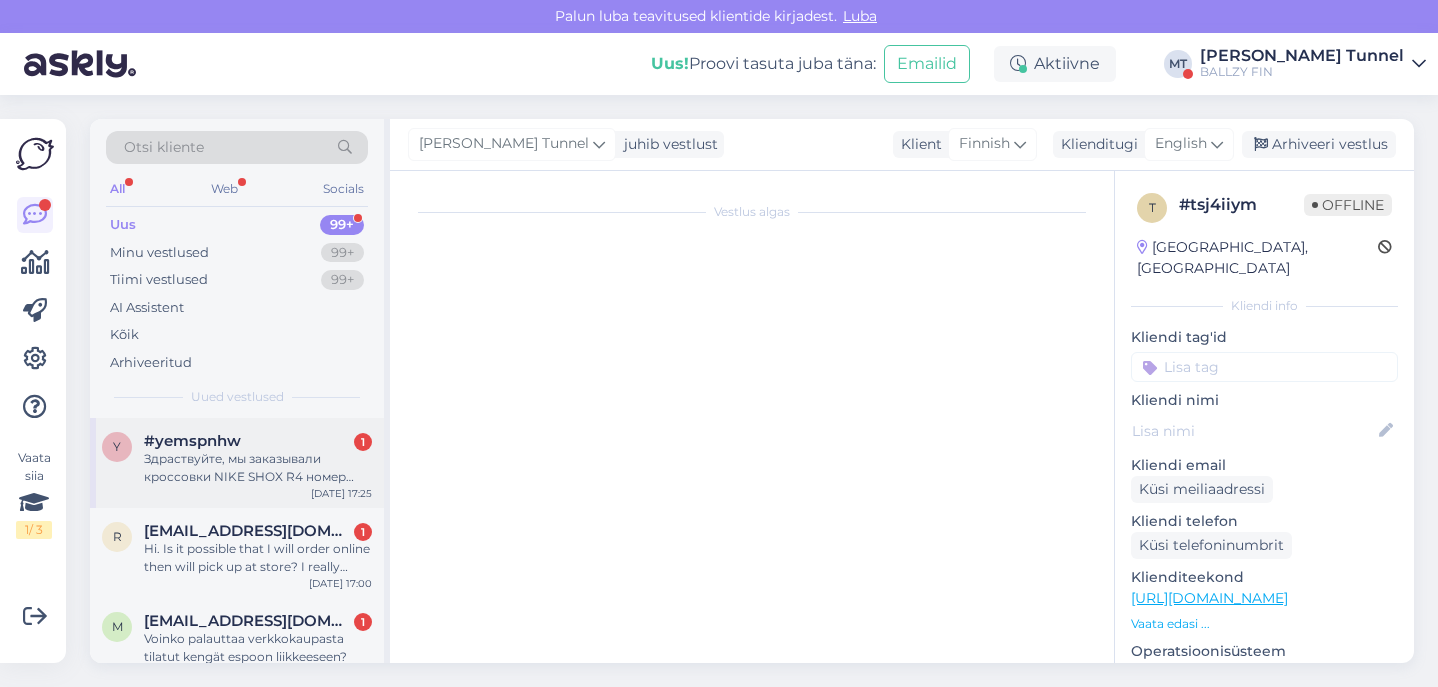 scroll, scrollTop: 0, scrollLeft: 0, axis: both 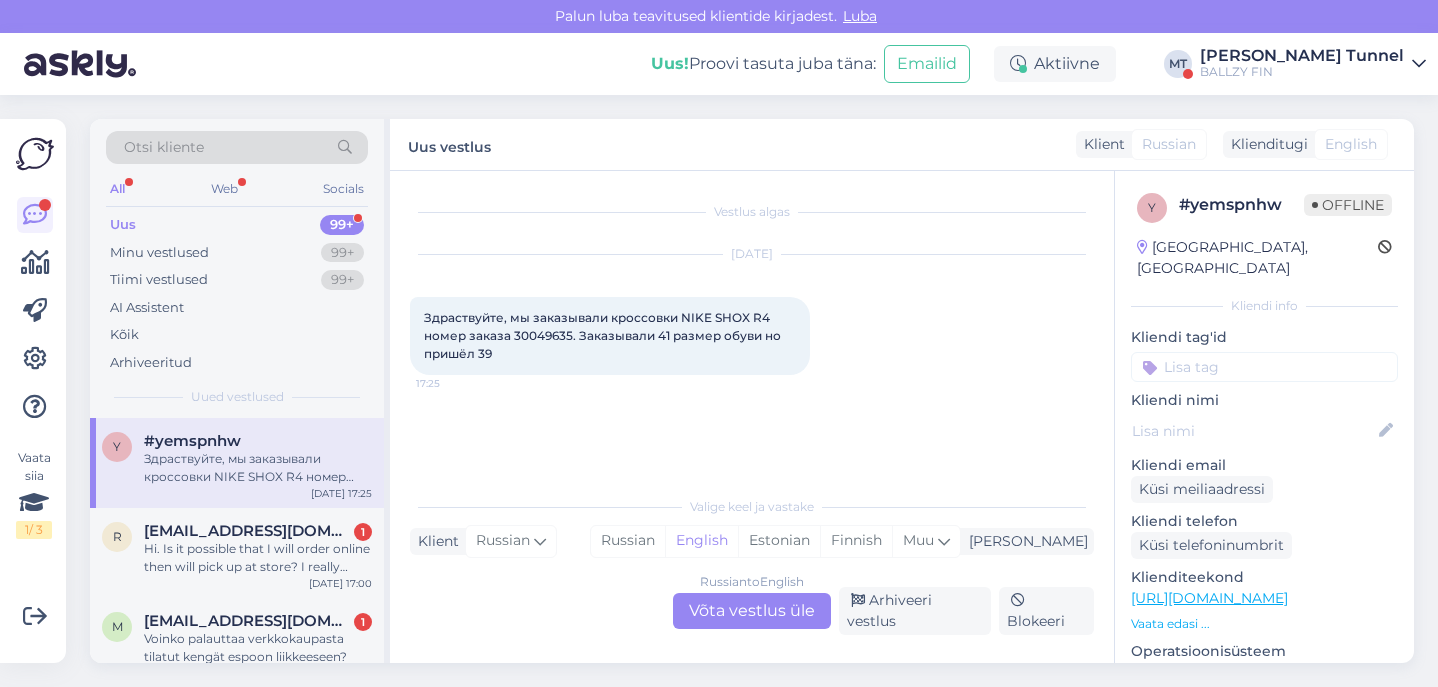 click on "Russian  to  English Võta vestlus üle" at bounding box center [752, 611] 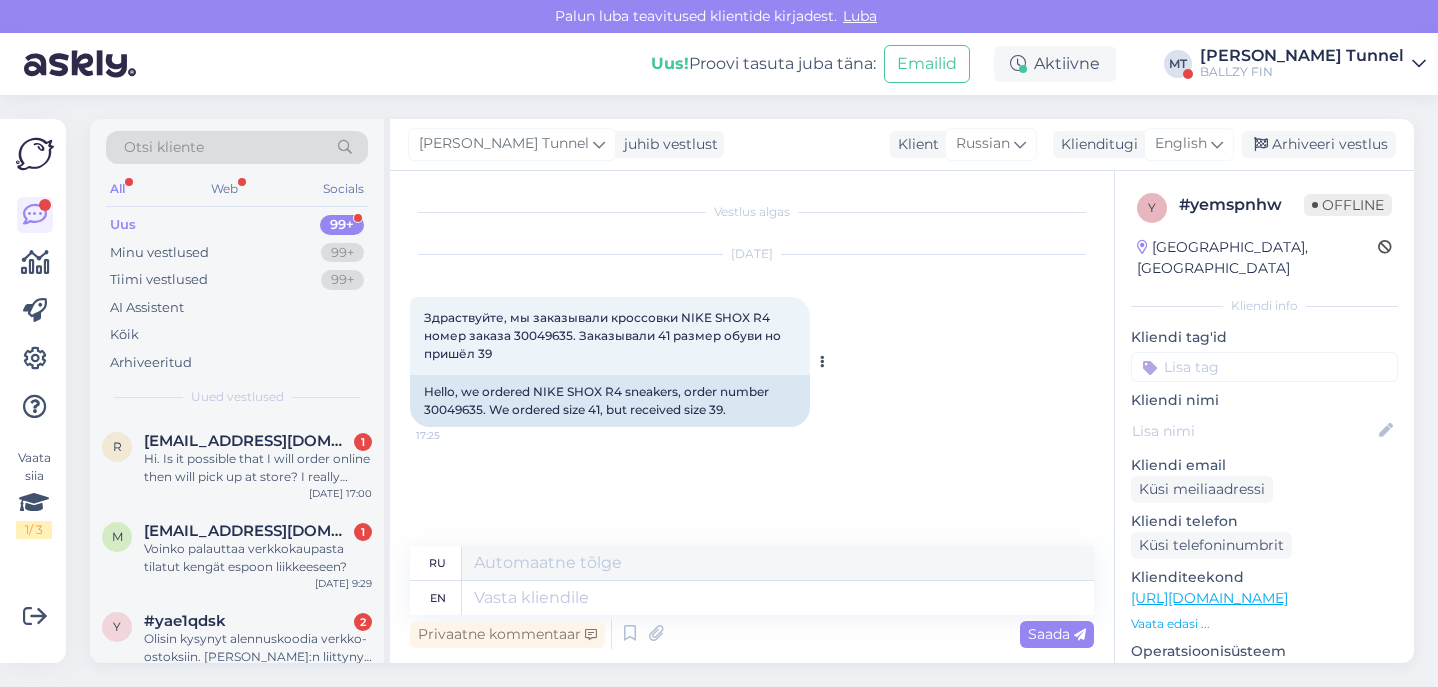 click on "Hello, we ordered NIKE SHOX R4 sneakers, order number 30049635. We ordered size 41, but received size 39." at bounding box center (610, 401) 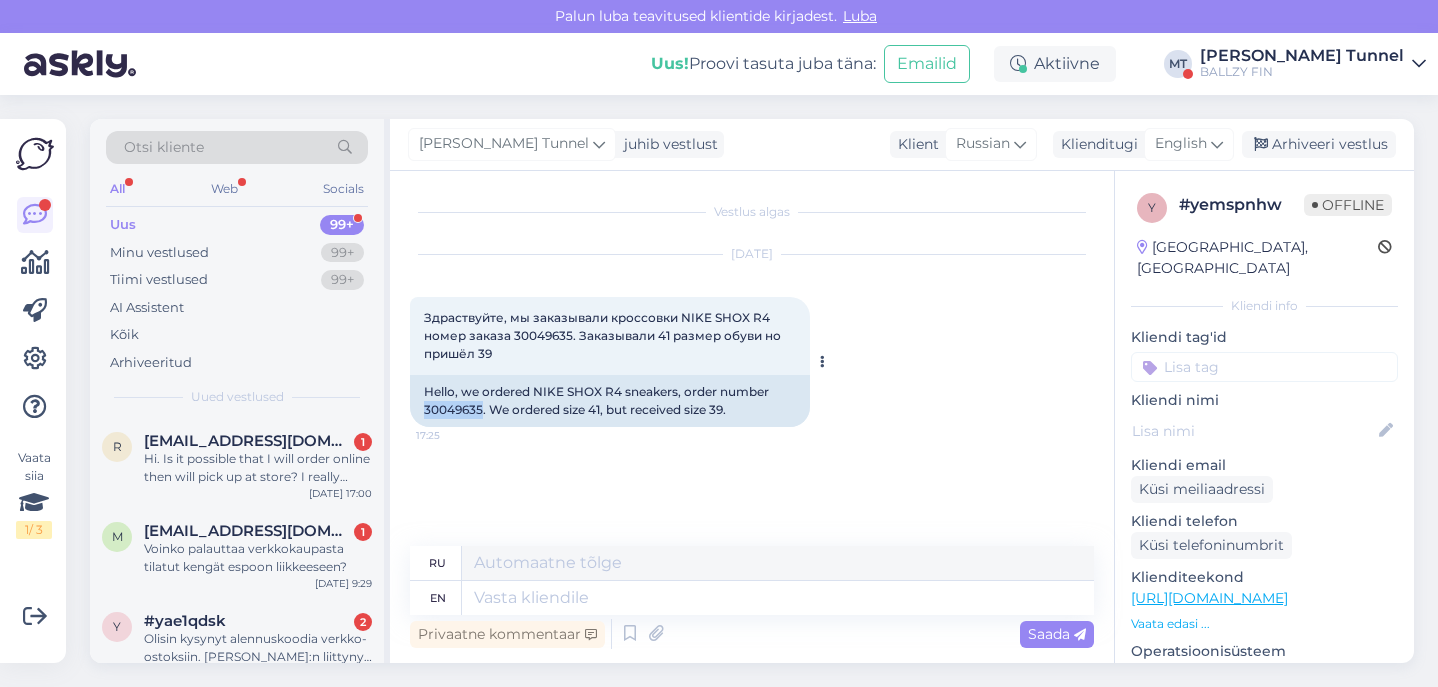 click on "Hello, we ordered NIKE SHOX R4 sneakers, order number 30049635. We ordered size 41, but received size 39." at bounding box center [610, 401] 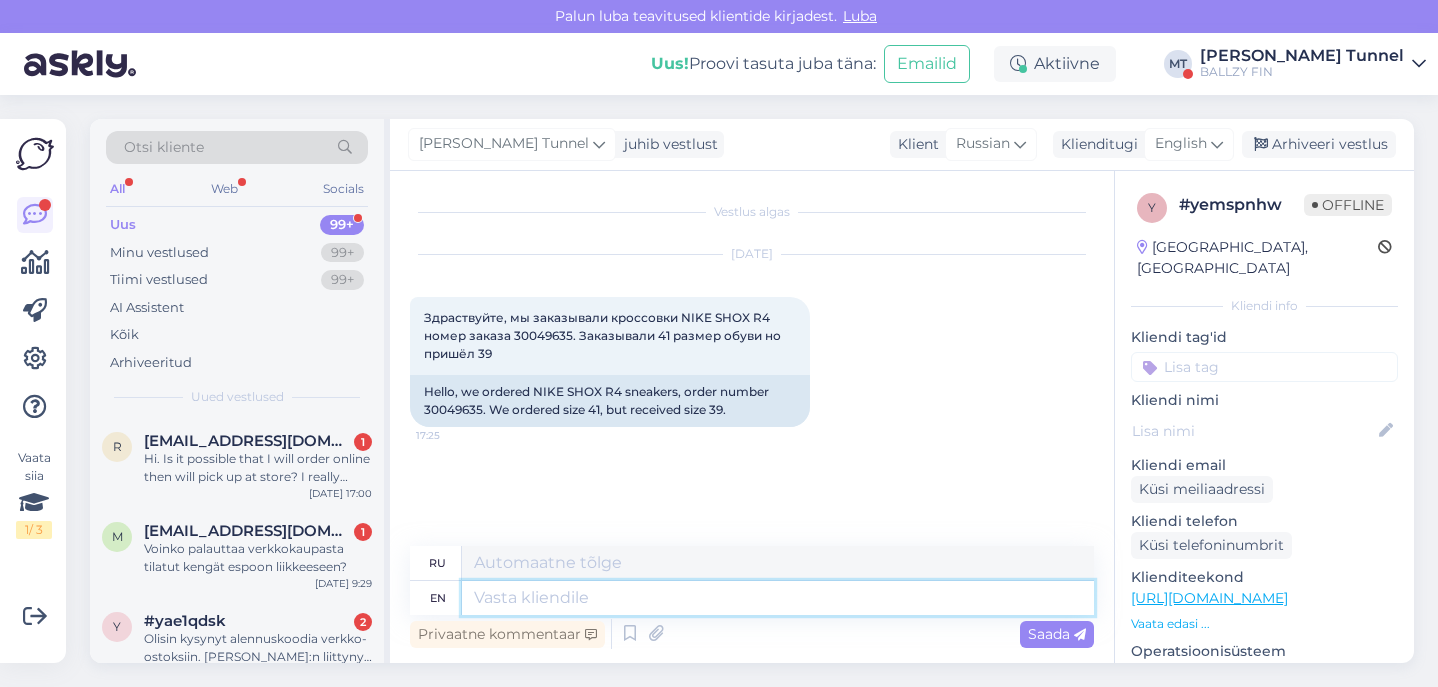 click at bounding box center [778, 598] 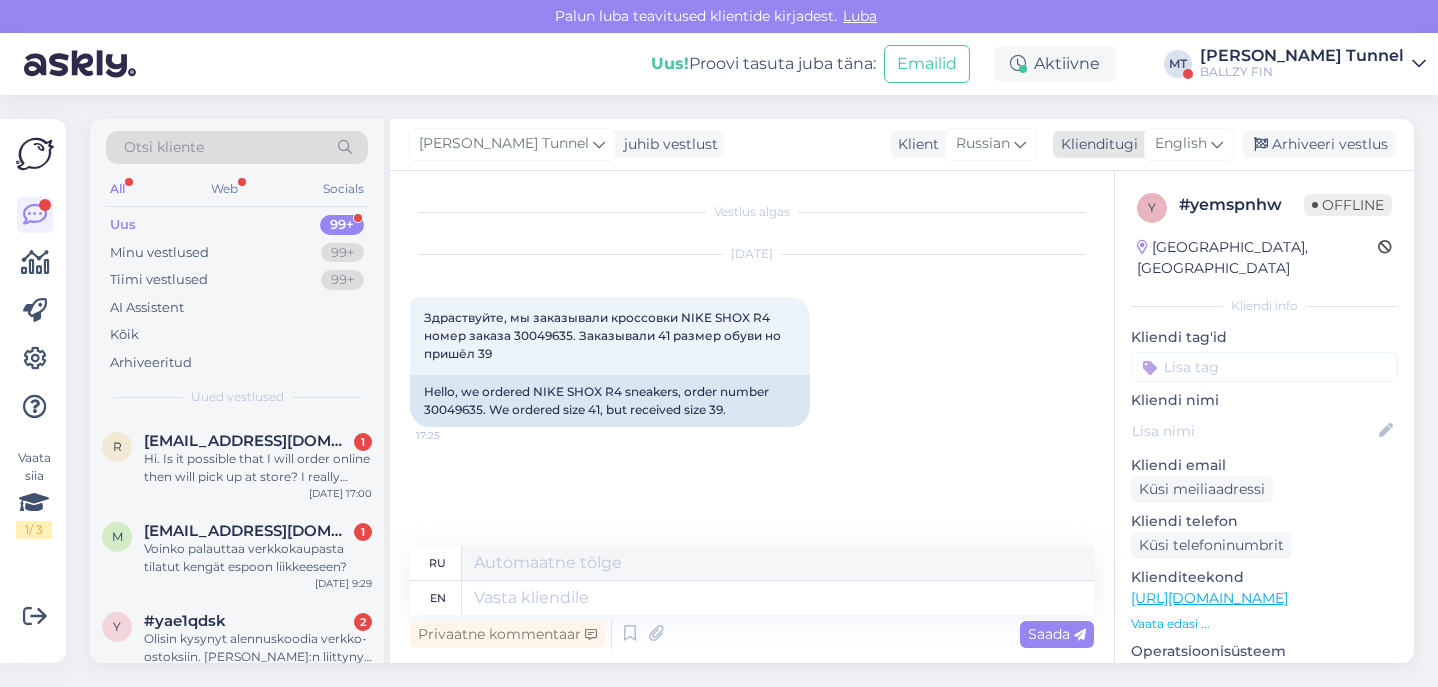 click on "English" at bounding box center [1181, 144] 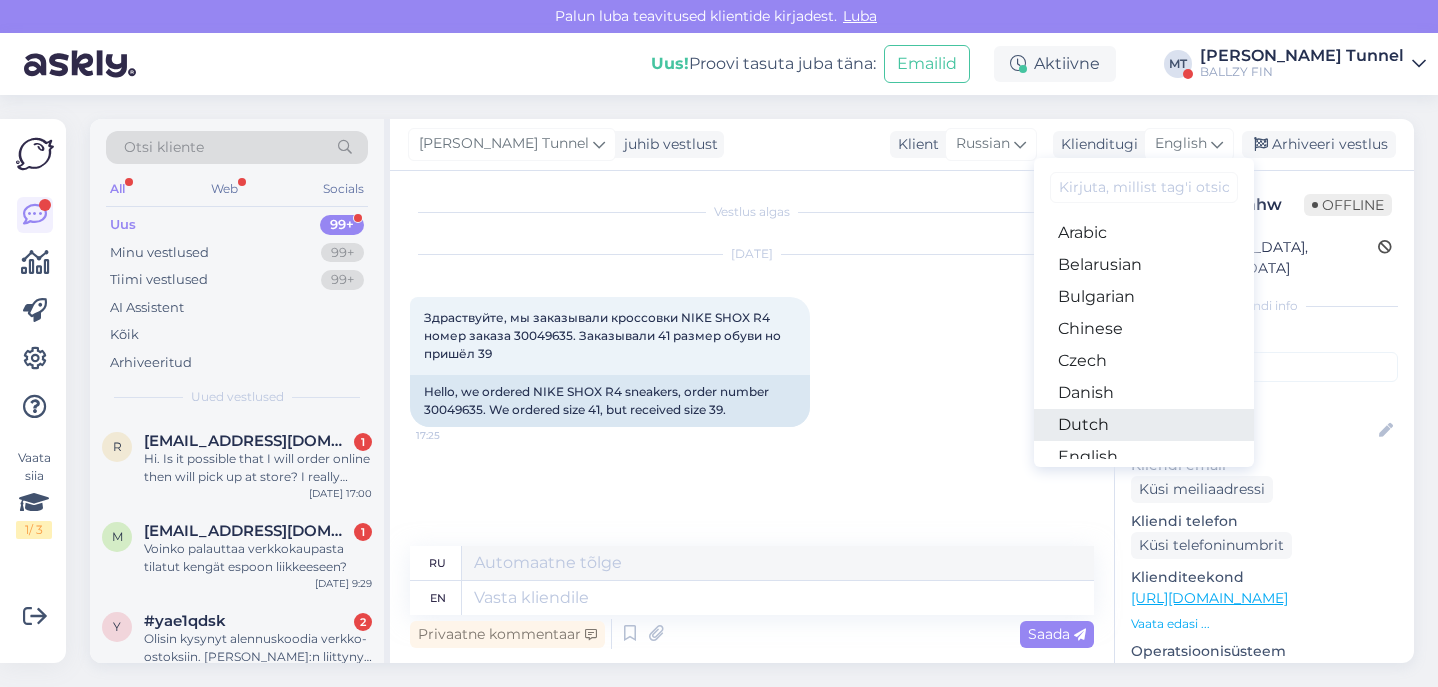 scroll, scrollTop: 55, scrollLeft: 0, axis: vertical 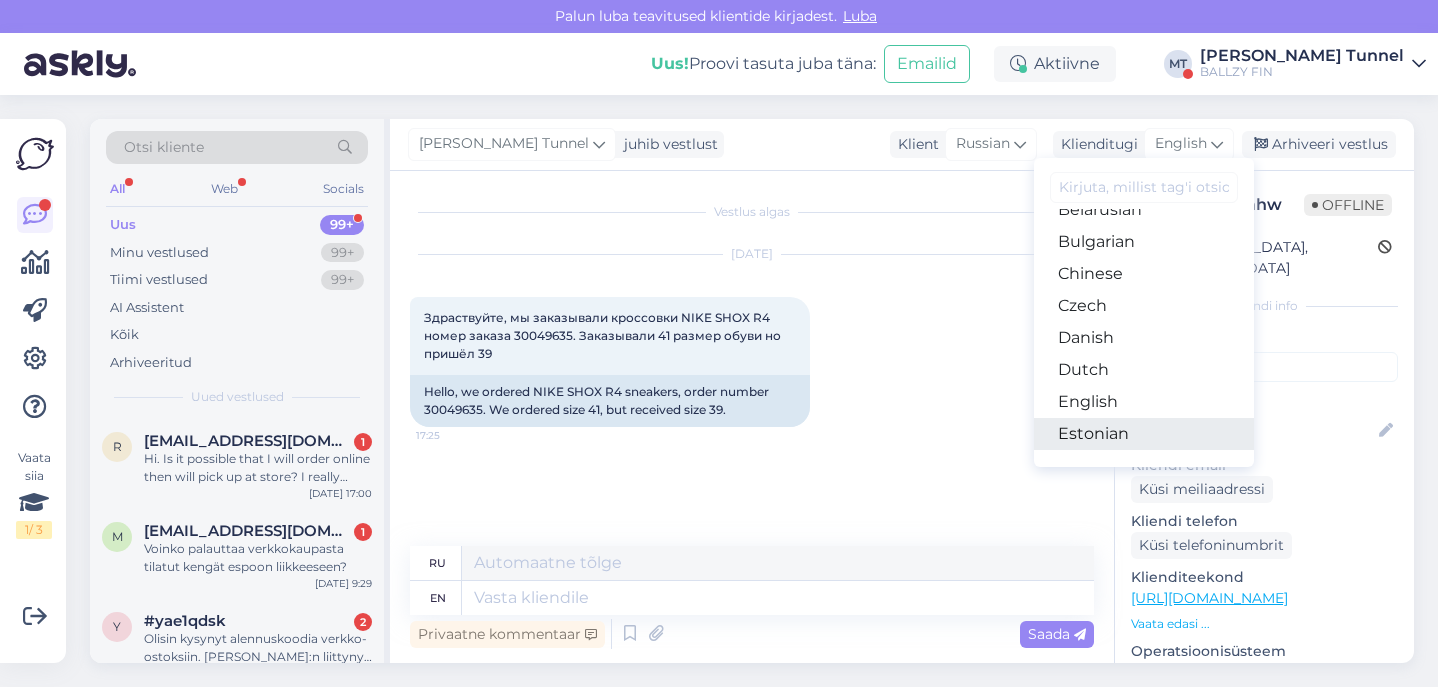 click on "Estonian" at bounding box center (1144, 434) 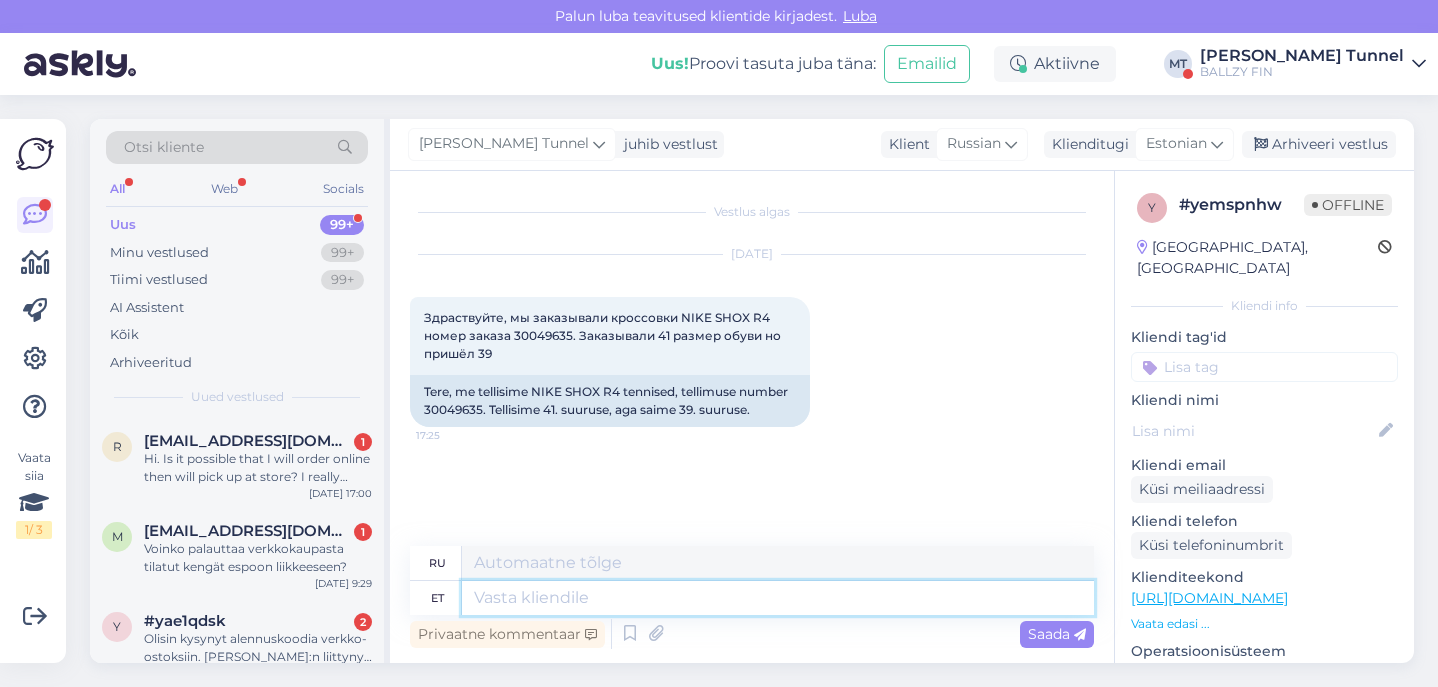 click at bounding box center [778, 598] 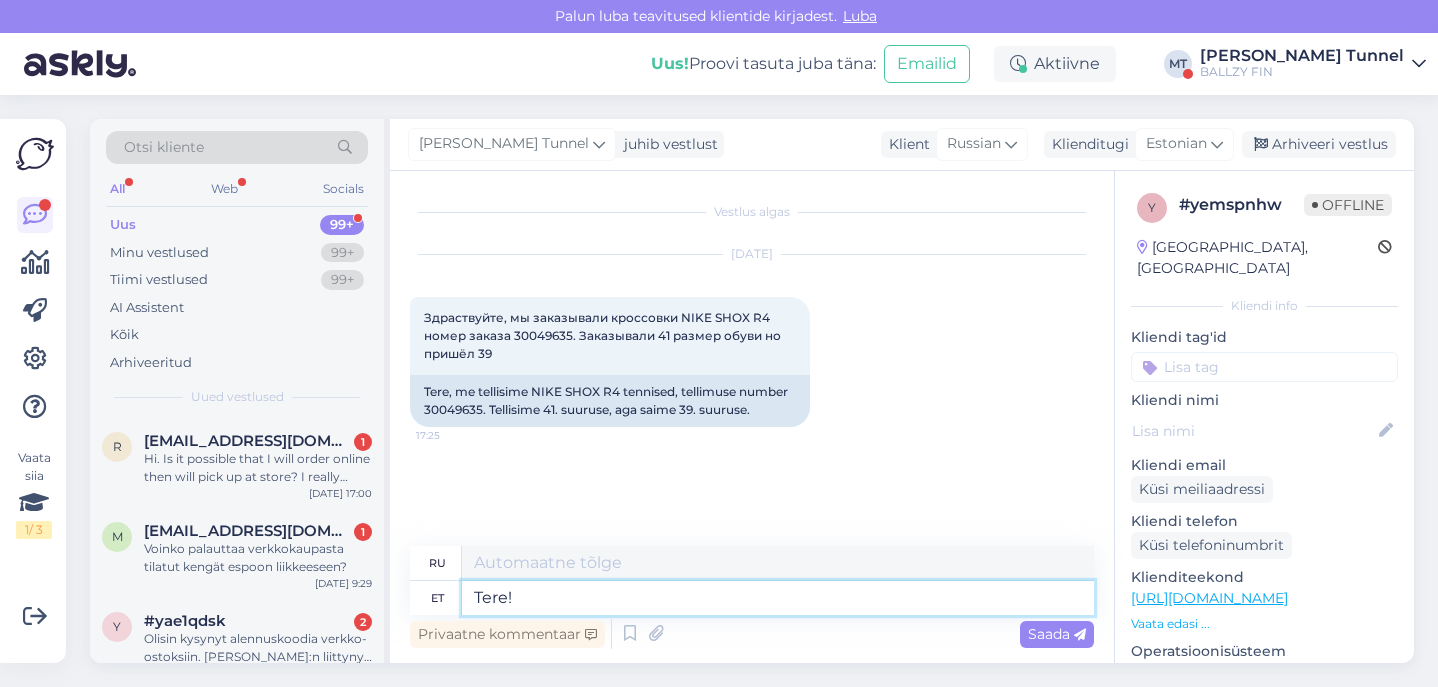 type on "Tere! V" 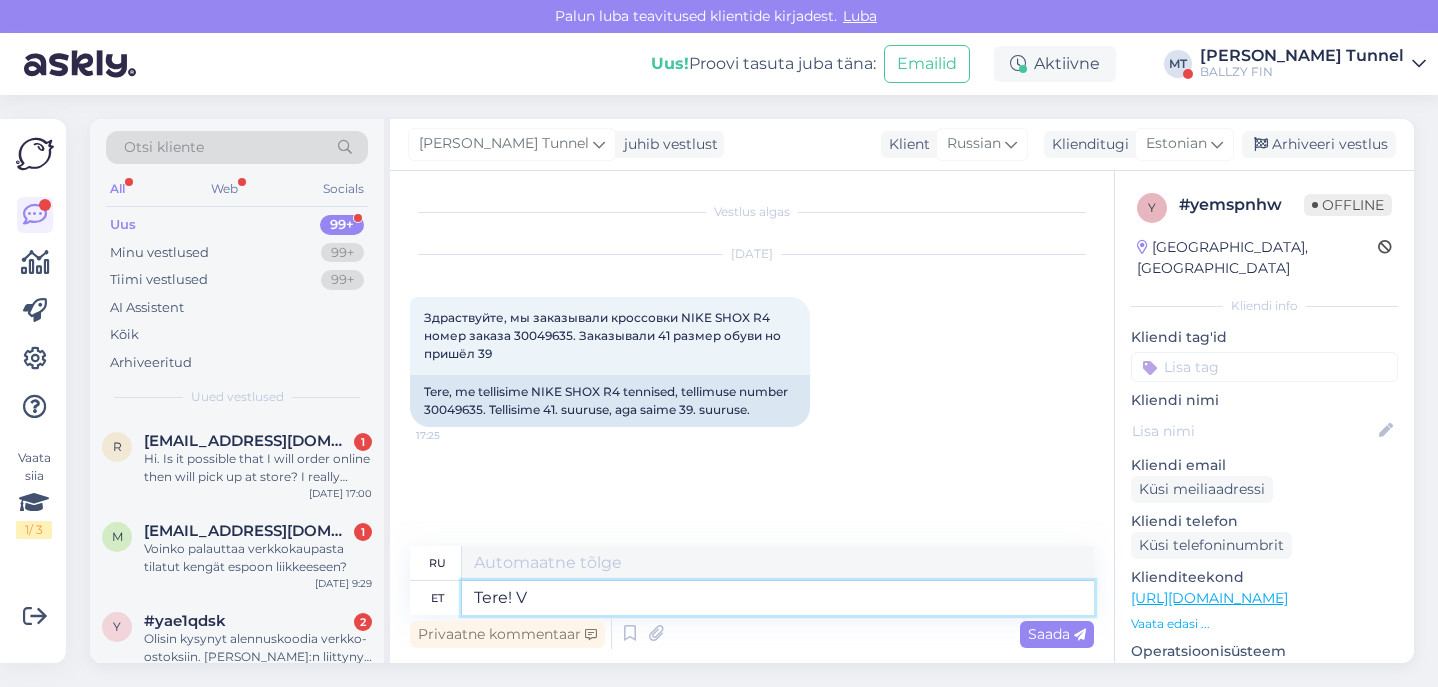 type on "Привет!" 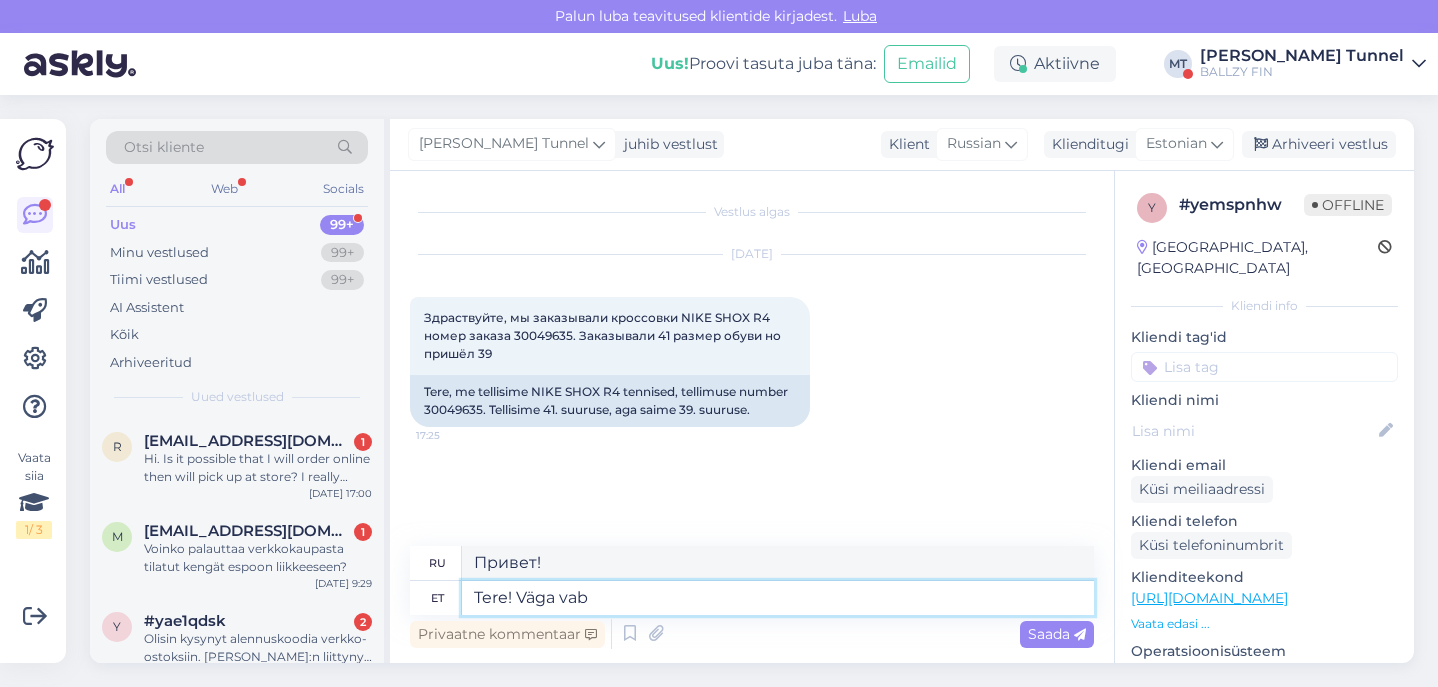 type on "Tere! Väga vaba" 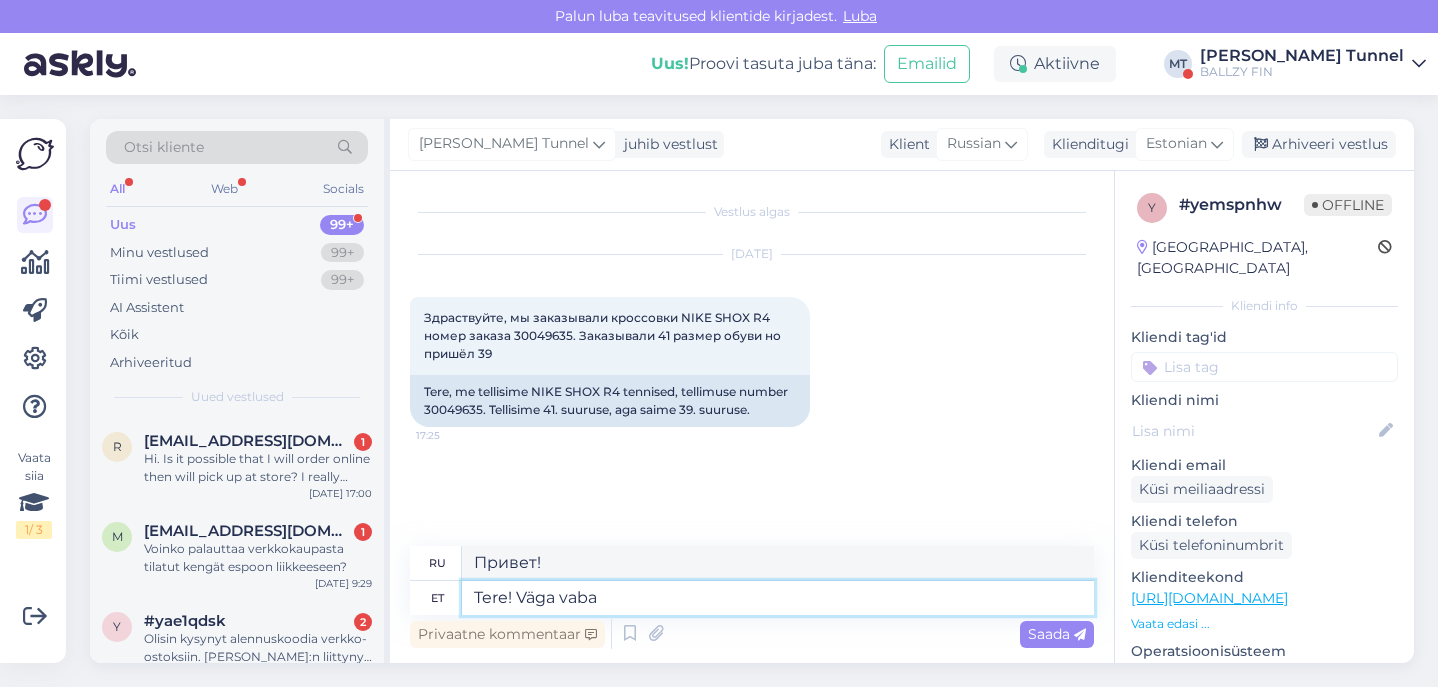 type on "Привет! Очень" 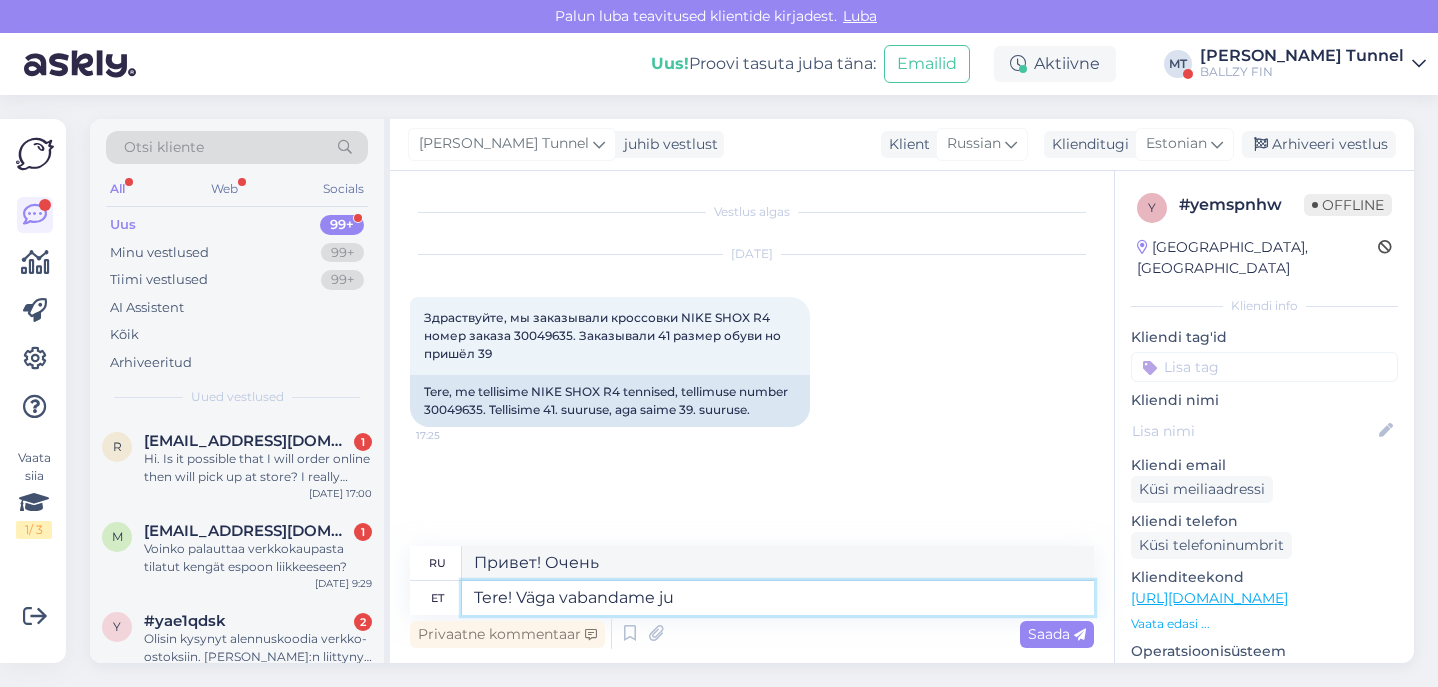 type on "Tere! Väga vabandame juh" 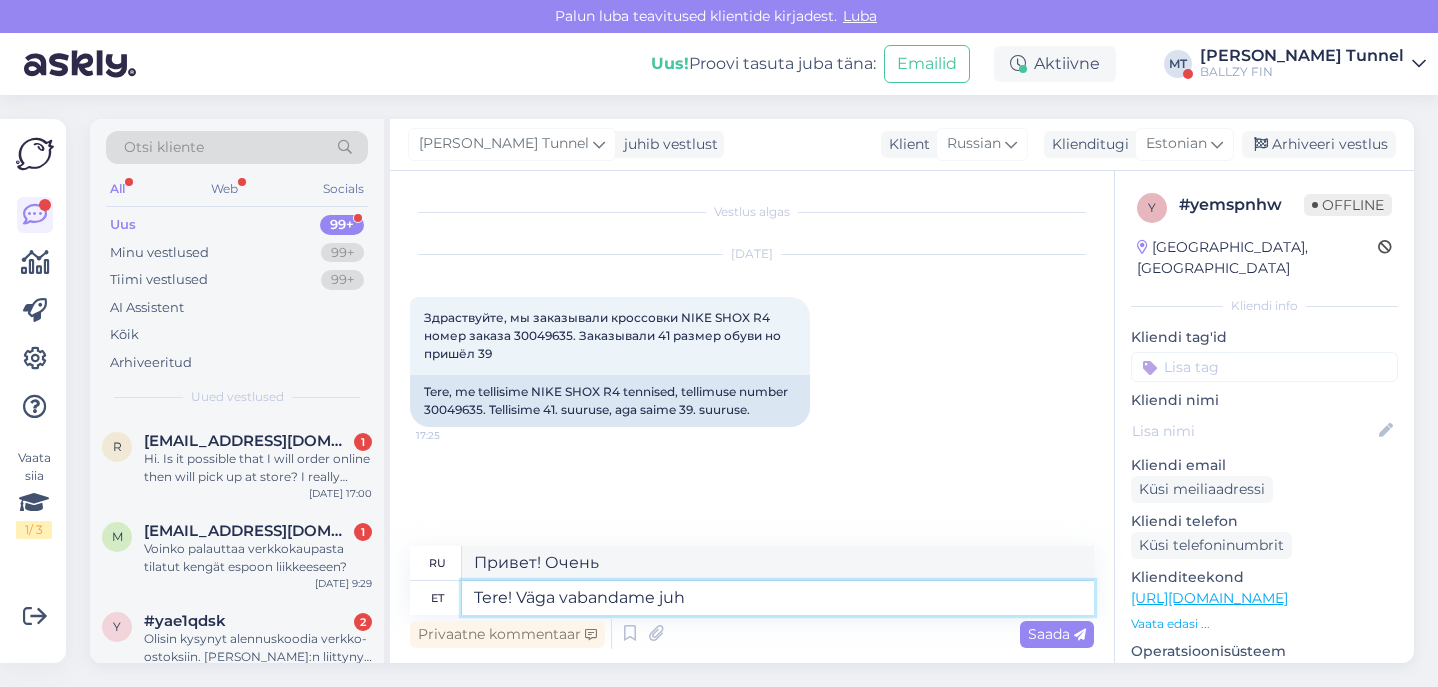 type on "Здравствуйте! Приносим свои извинения." 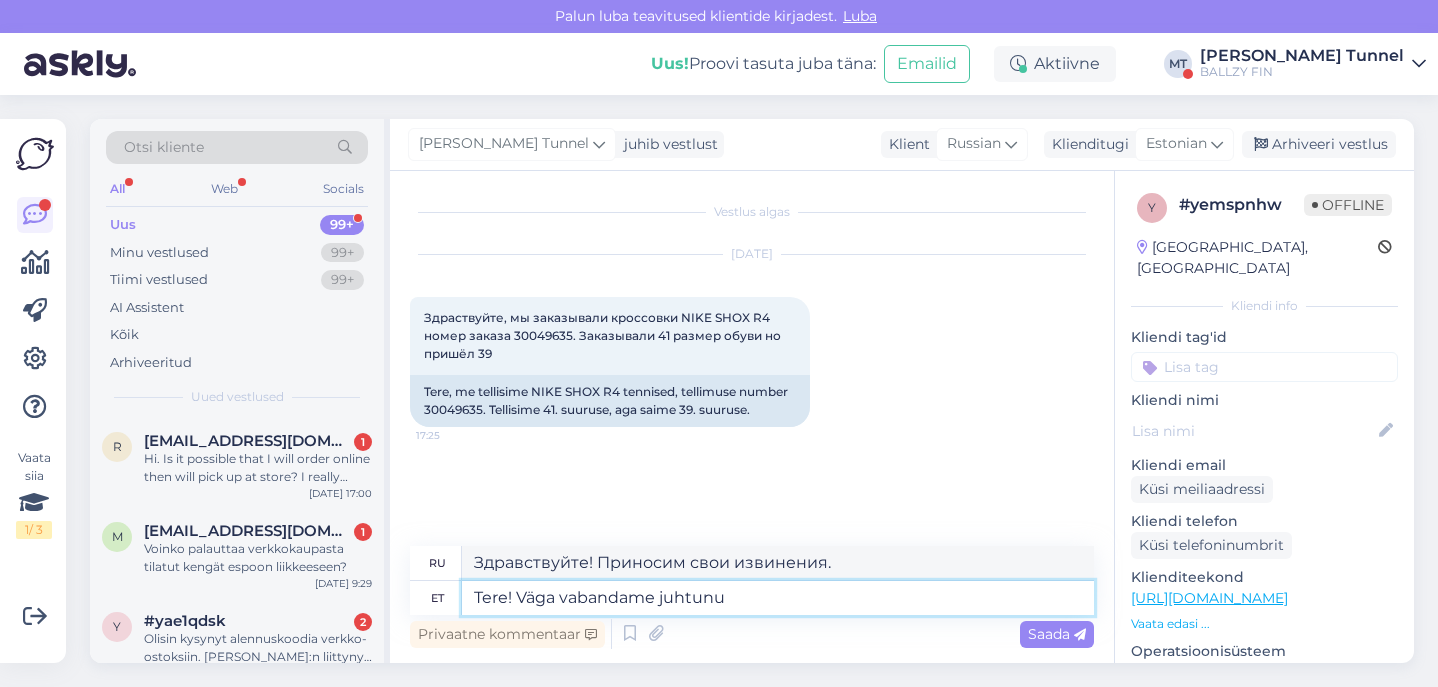 type on "Tere! Väga vabandame juhtunu p" 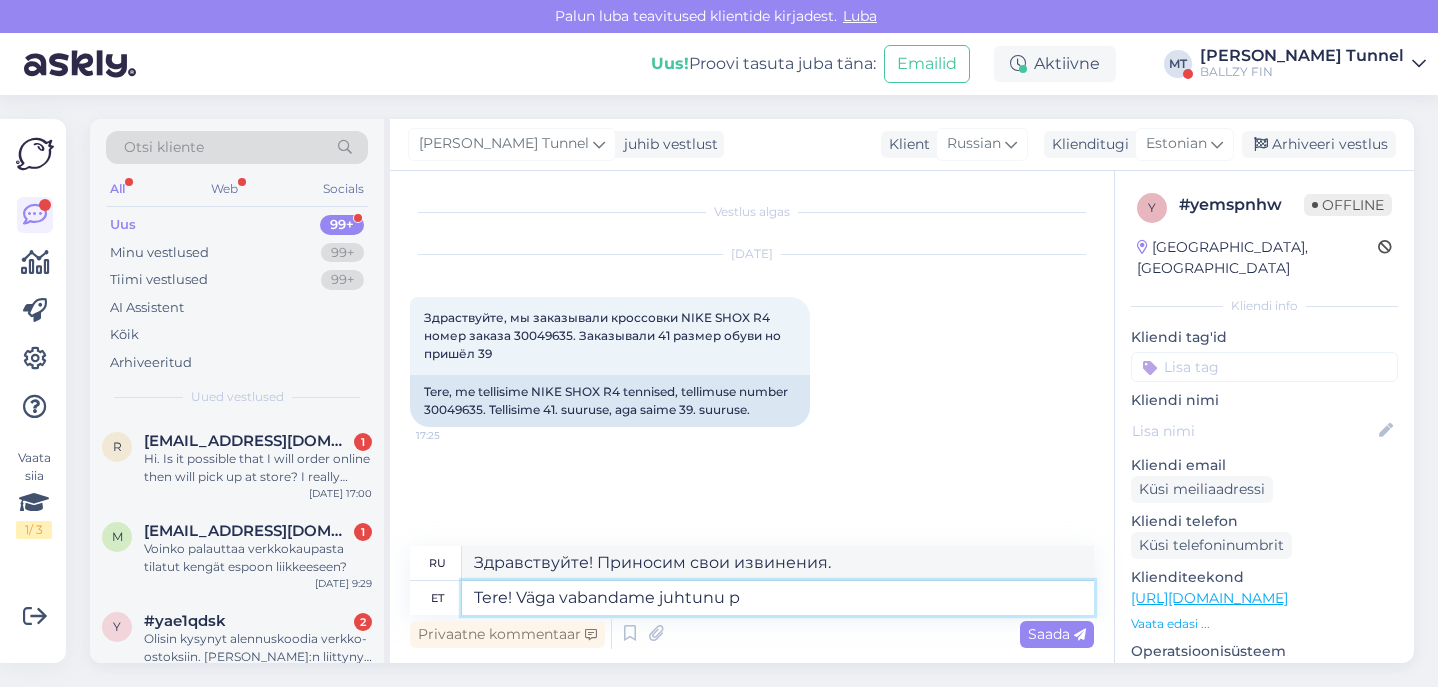 type on "Здравствуйте! Приносим свои глубочайшие извинения за случившееся." 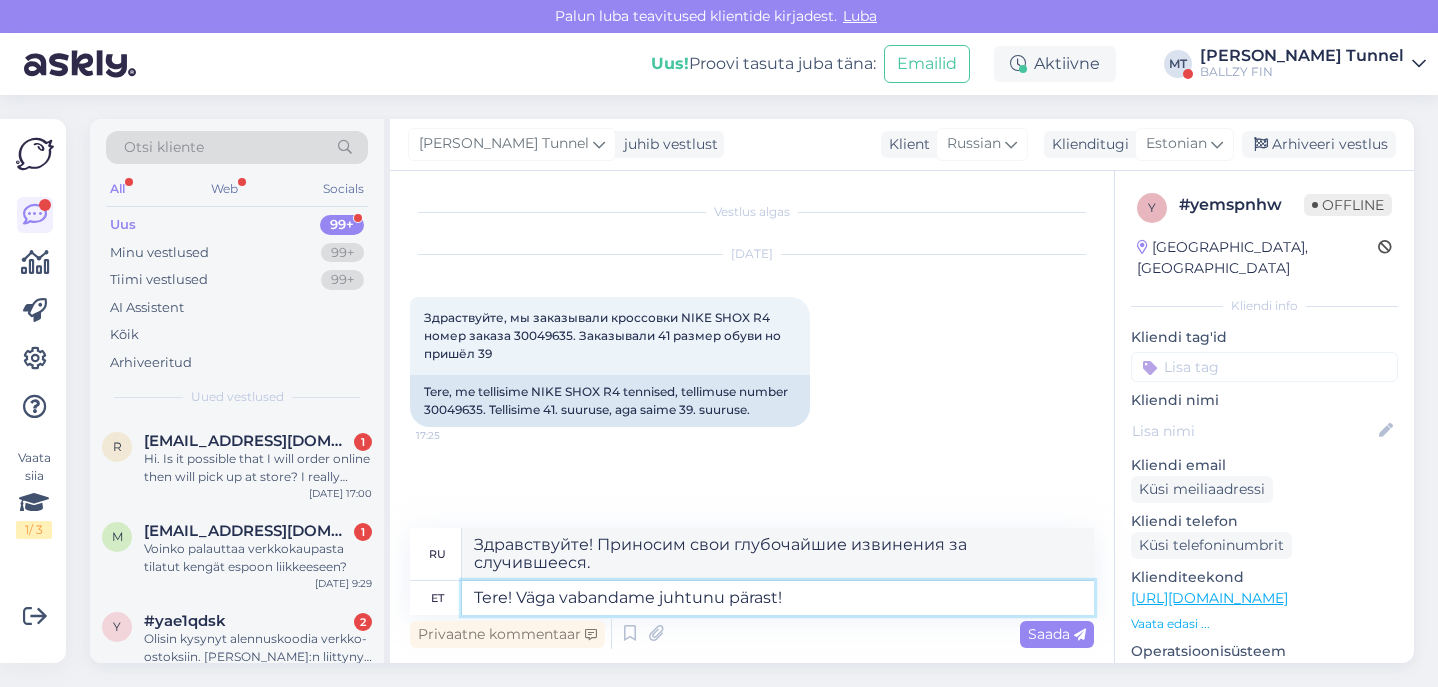 type on "Tere! Väga vabandame juhtunu pärast!" 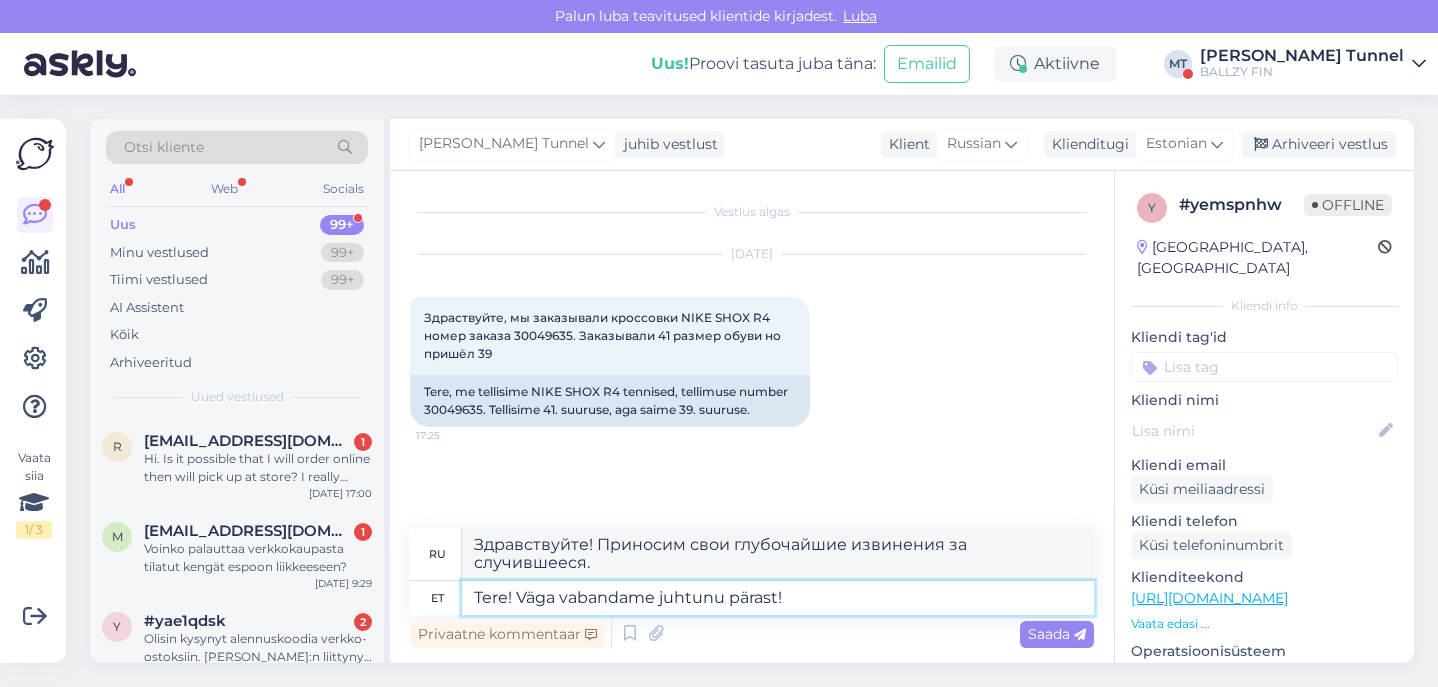 type on "Здравствуйте! Приносим искренние извинения за случившееся!" 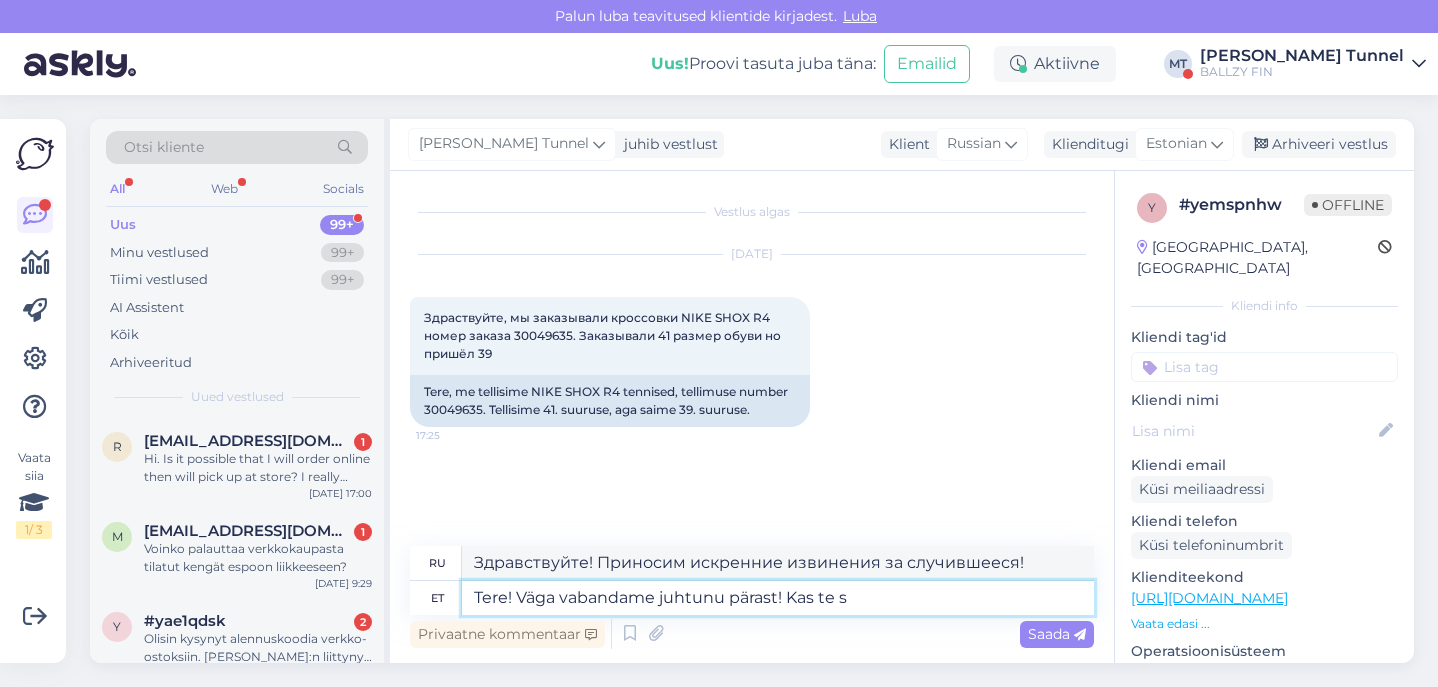 type on "Tere! Väga vabandame juhtunu pärast! Kas te sa" 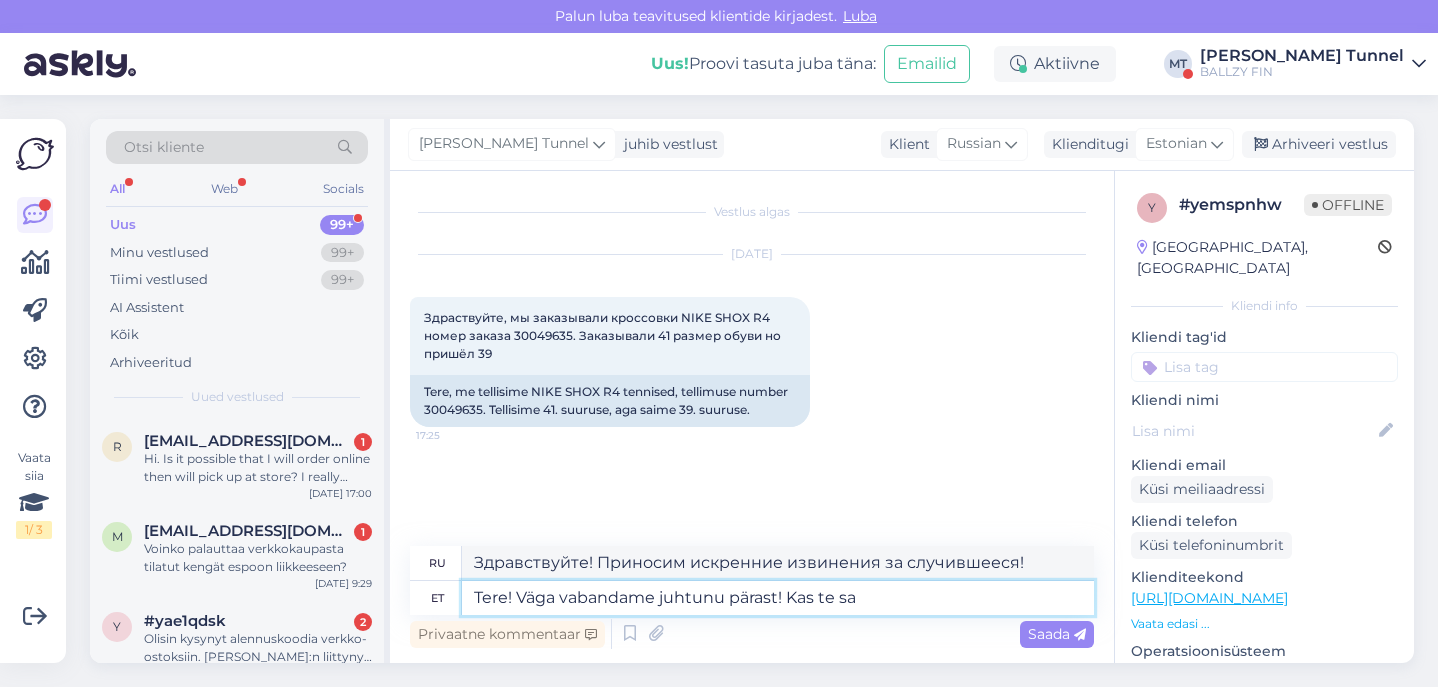 type on "Здравствуйте! Приносим свои глубочайшие извинения за случившееся!  Есть ли..." 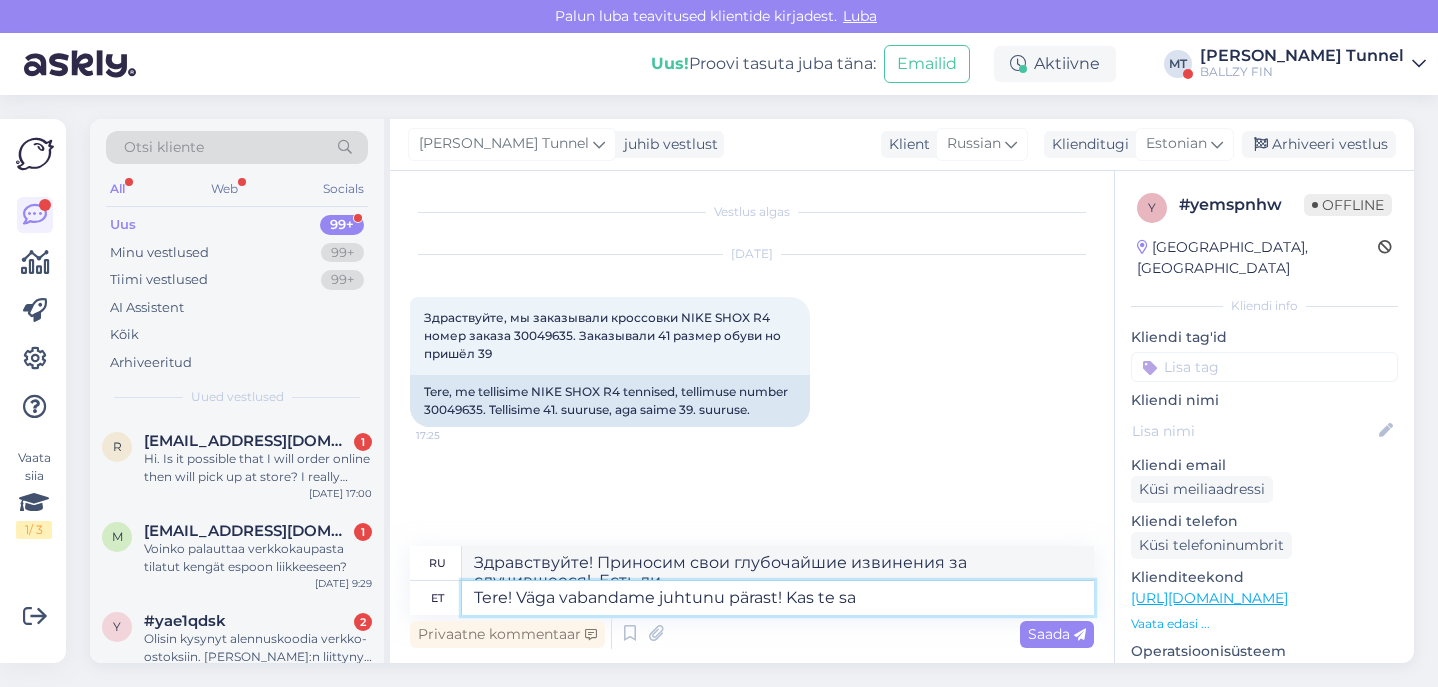 type on "Tere! Väga vabandame juhtunu pärast! Kas te saa" 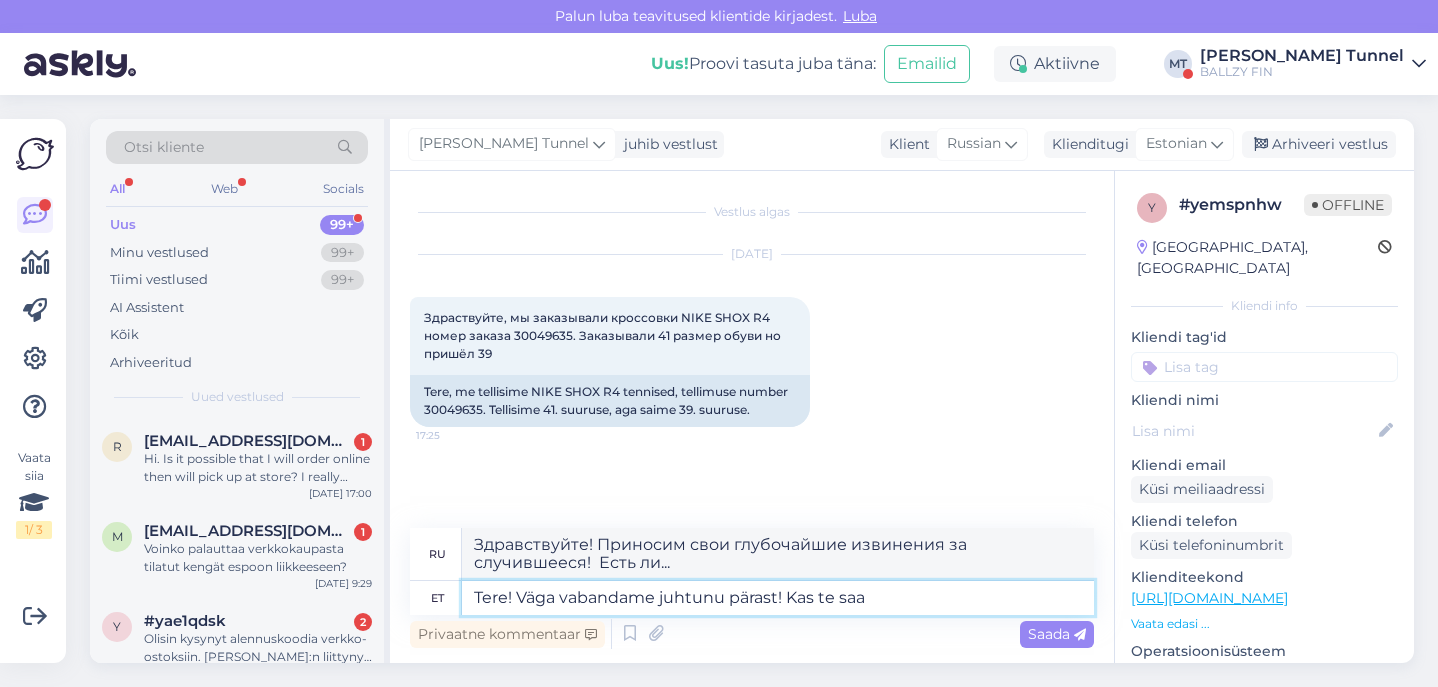 type on "Здравствуйте! Приносим свои глубочайшие извинения за случившееся! Вы..." 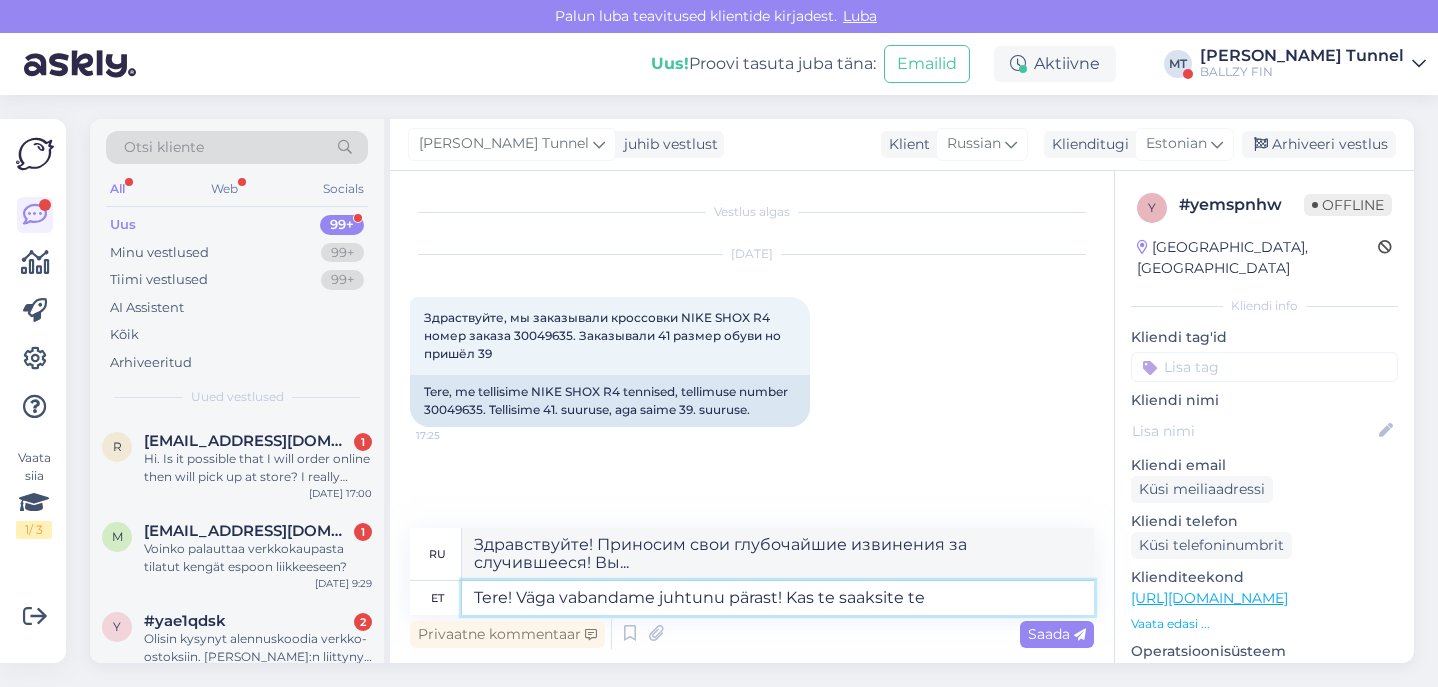 type on "Tere! Väga vabandame juhtunu pärast! Kas te saaksite teh" 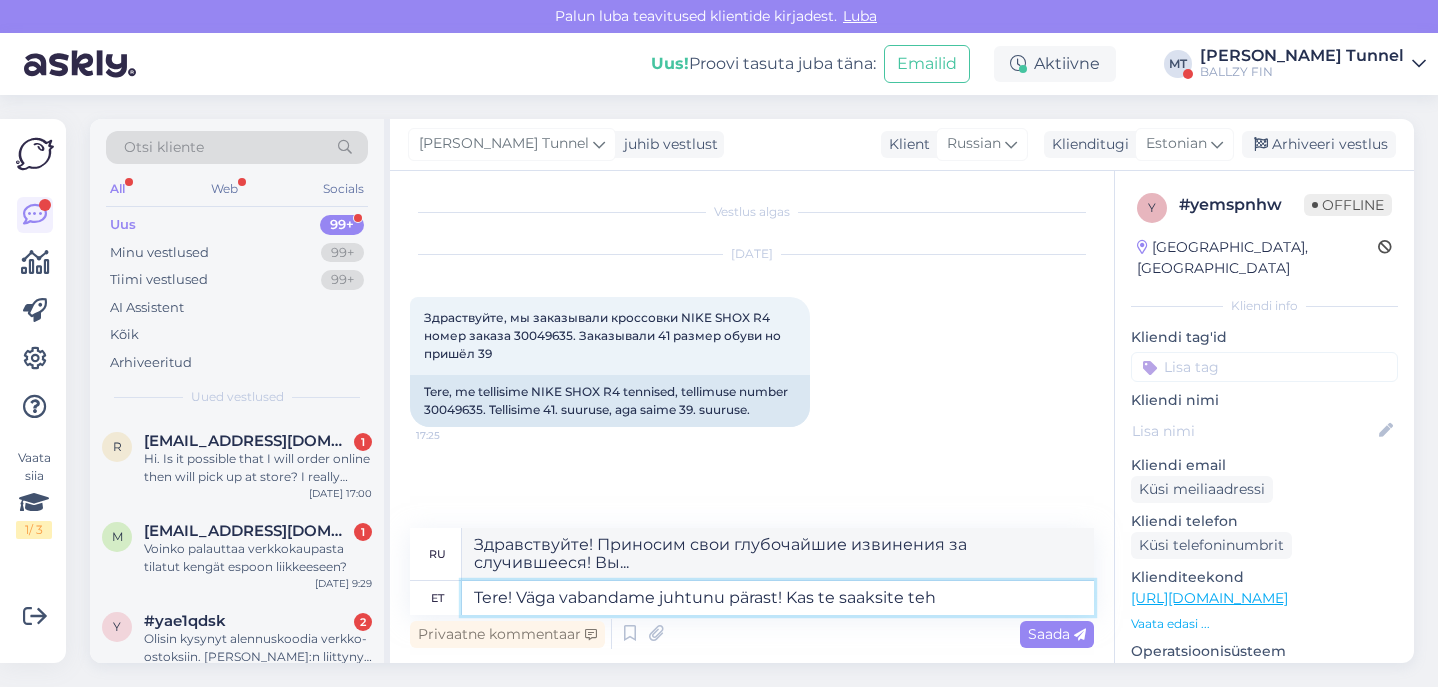type on "Здравствуйте! Приносим свои глубочайшие извинения за случившееся! Не могли бы вы..." 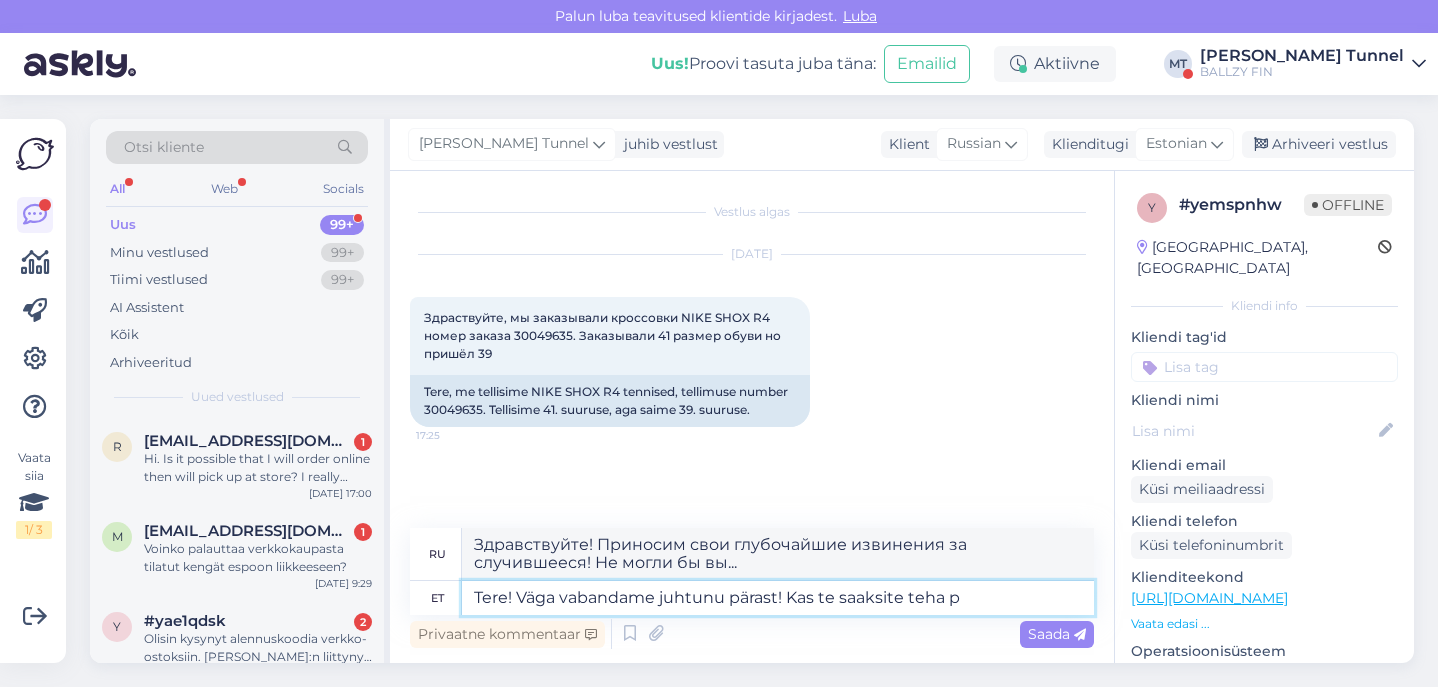 type on "Tere! Väga vabandame juhtunu pärast! Kas te saaksite teha pi" 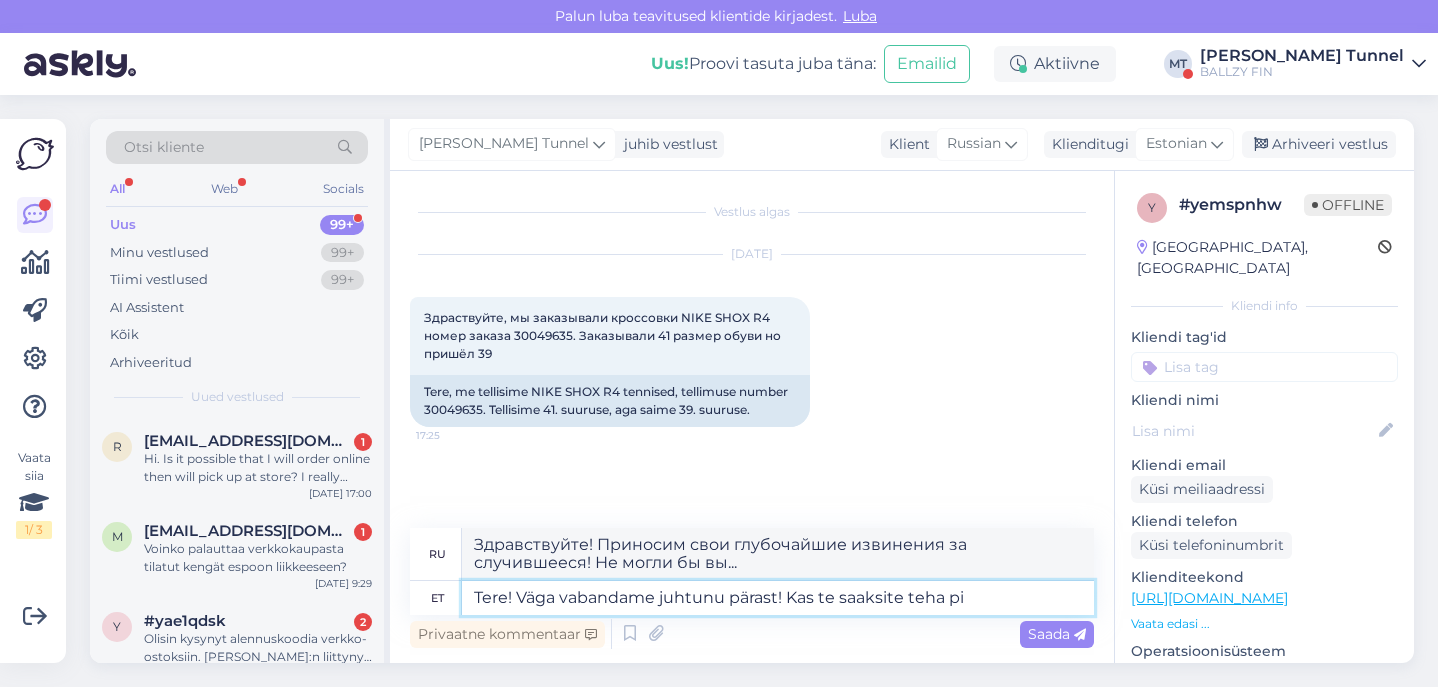 type on "Здравствуйте! Приносим свои глубочайшие извинения за случившееся! Не могли бы вы сделать..." 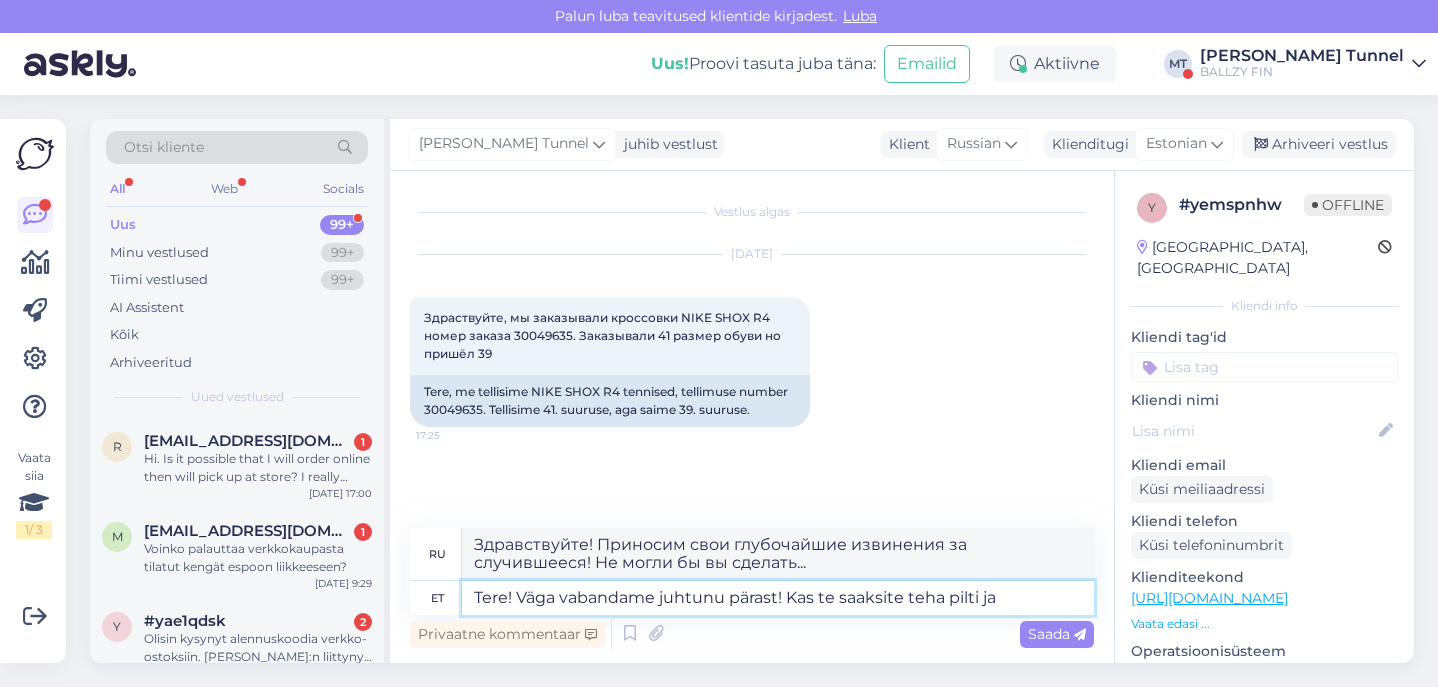 type on "Tere! Väga vabandame juhtunu pärast! Kas te saaksite teha pilti jal" 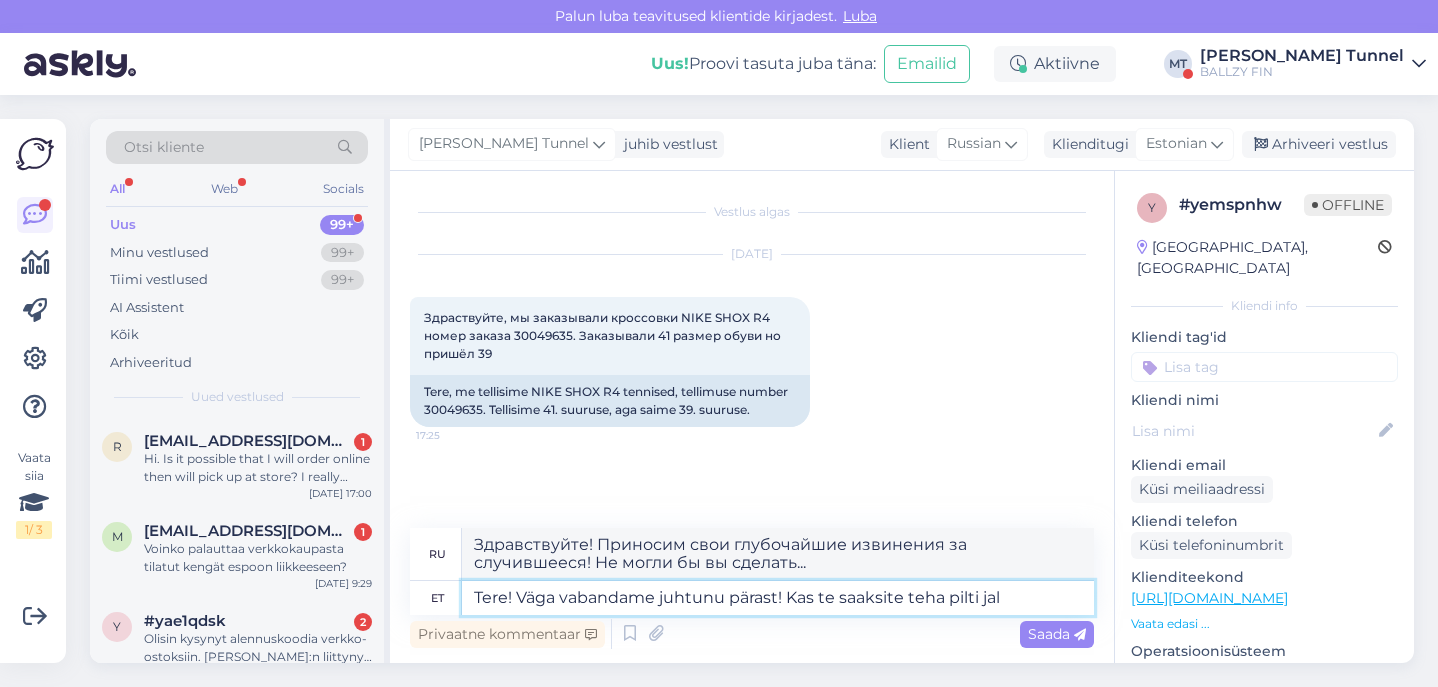 type on "Здравствуйте! Приносим свои извинения за случившееся! Не могли бы вы сделать фотографию?" 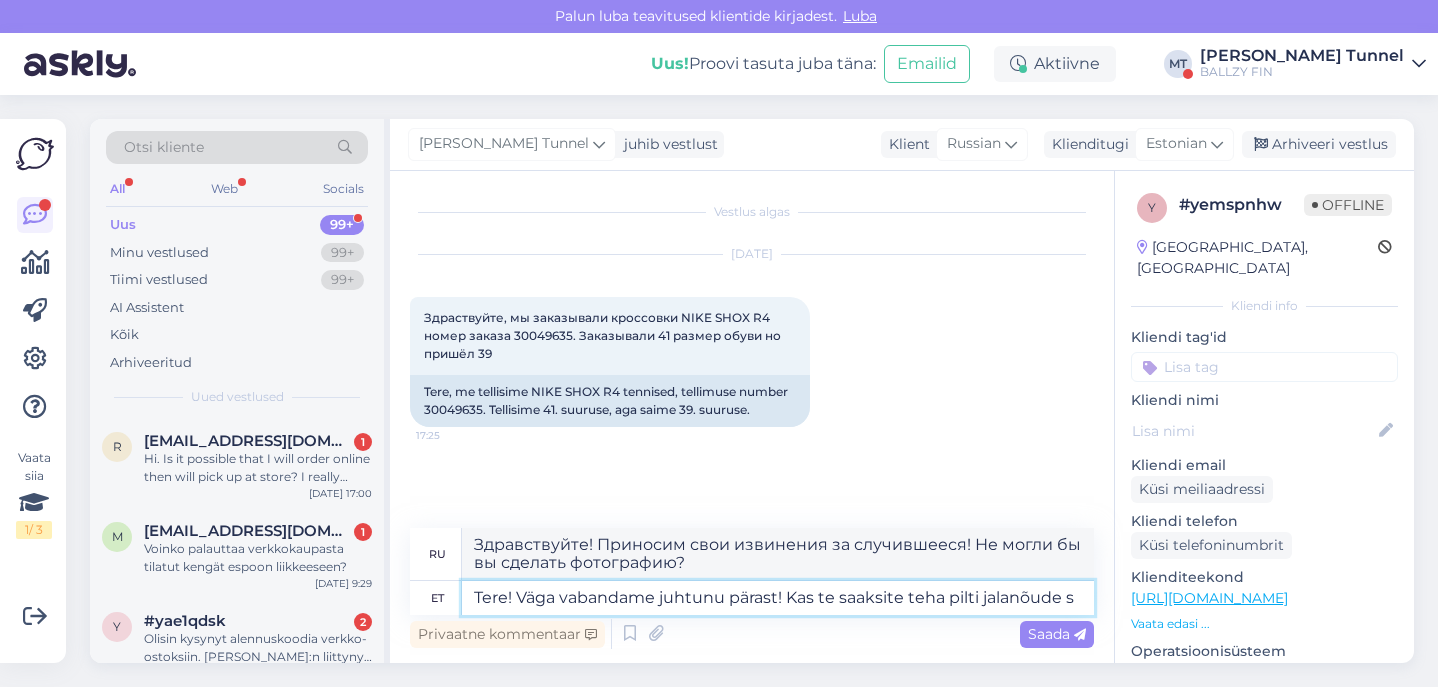 type on "Tere! Väga vabandame juhtunu pärast! Kas te saaksite teha pilti jalanõude su" 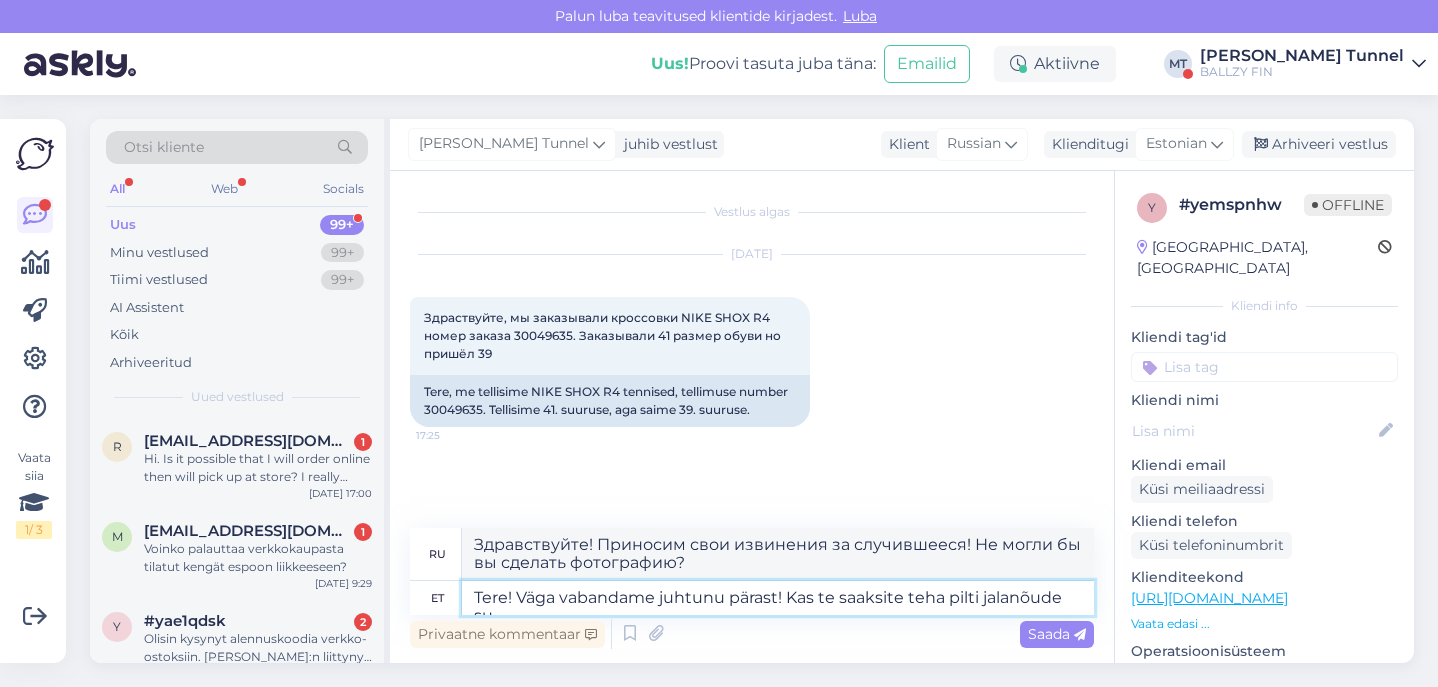 type on "Здравствуйте! Приносим извинения за случившееся! Не могли бы вы сфотографировать обувь?" 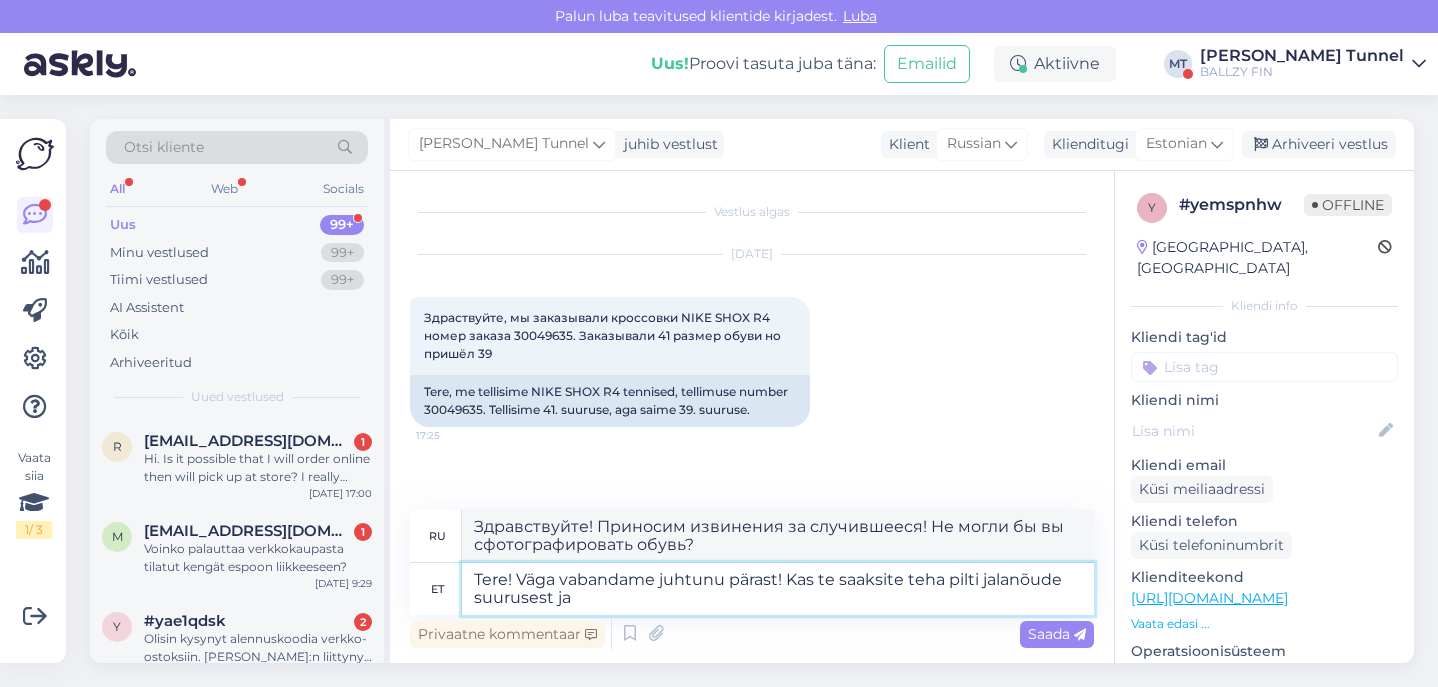 type on "Tere! Väga vabandame juhtunu pärast! Kas te saaksite teha pilti jalanõude suurusest ja" 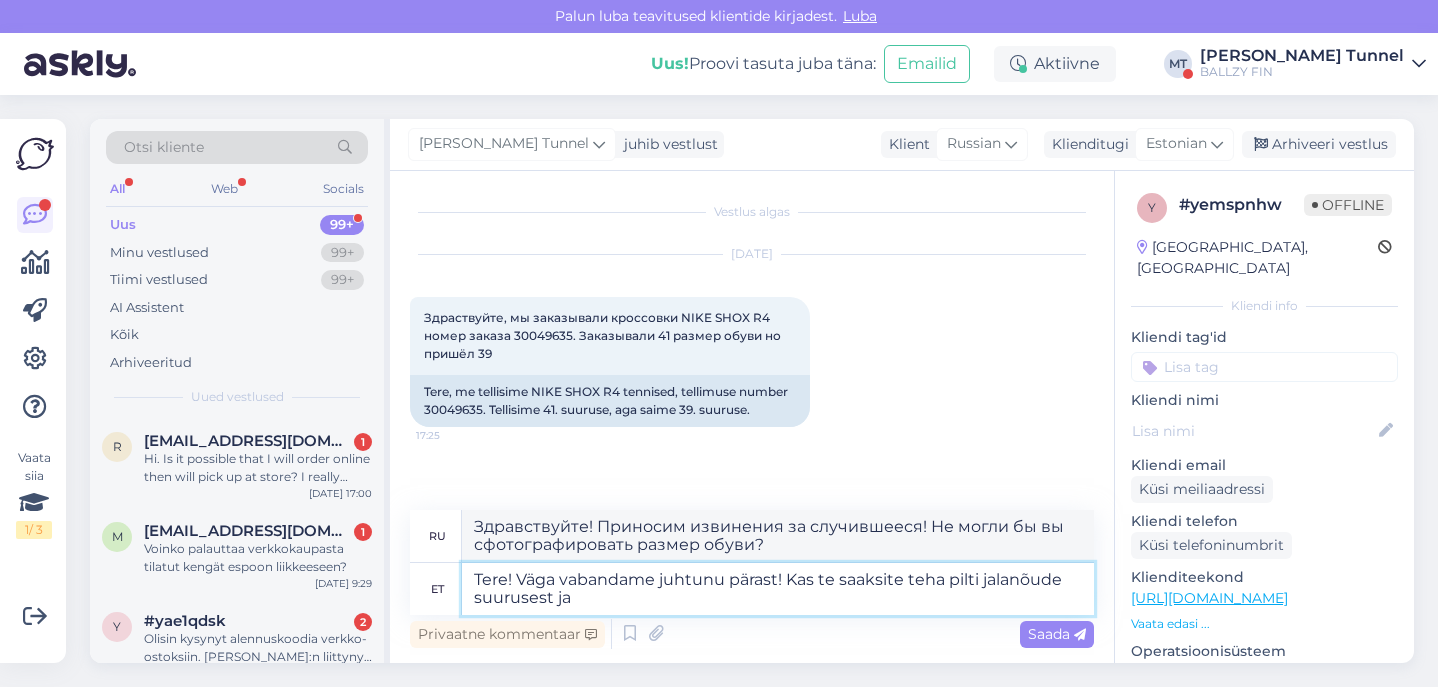 type on "Здравствуйте! Приносим извинения за случившееся! Не могли бы вы сфотографировать размер обуви и..." 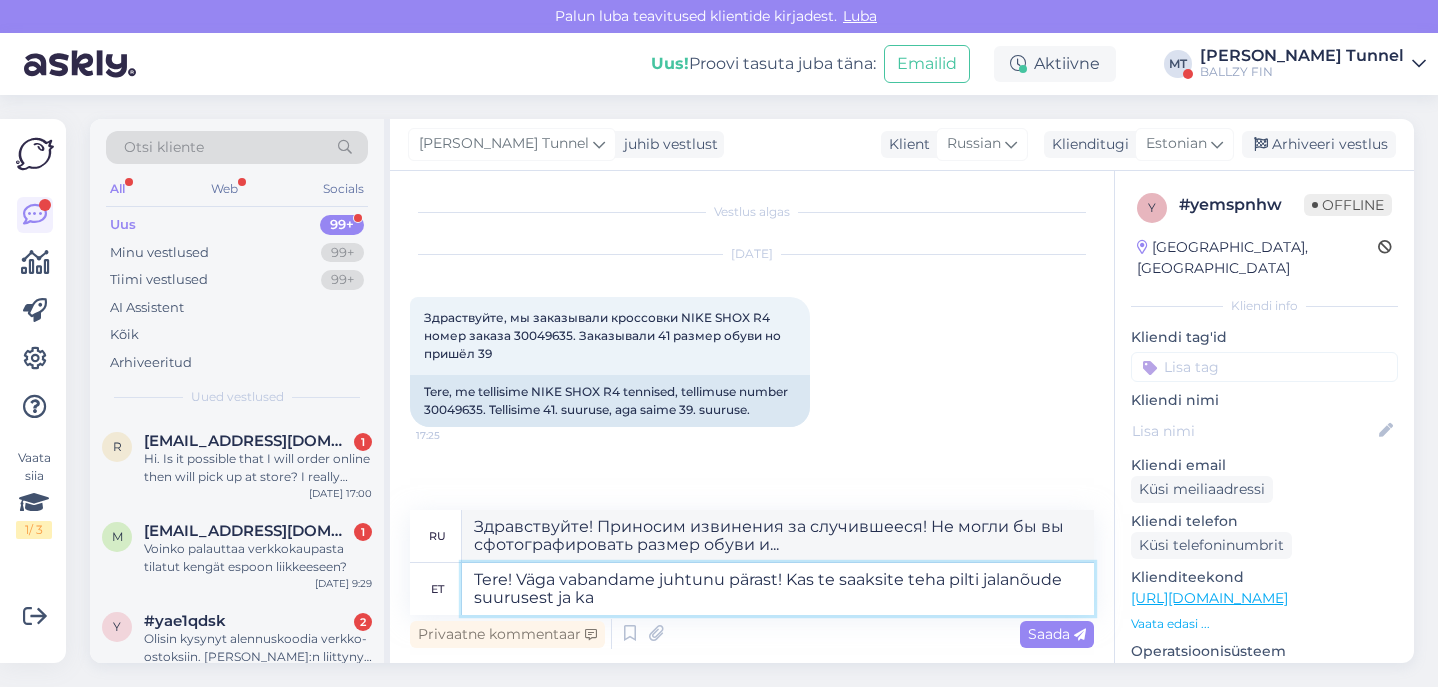 type on "Tere! Väga vabandame juhtunu pärast! Kas te saaksite teha pilti jalanõude suurusest ja kar" 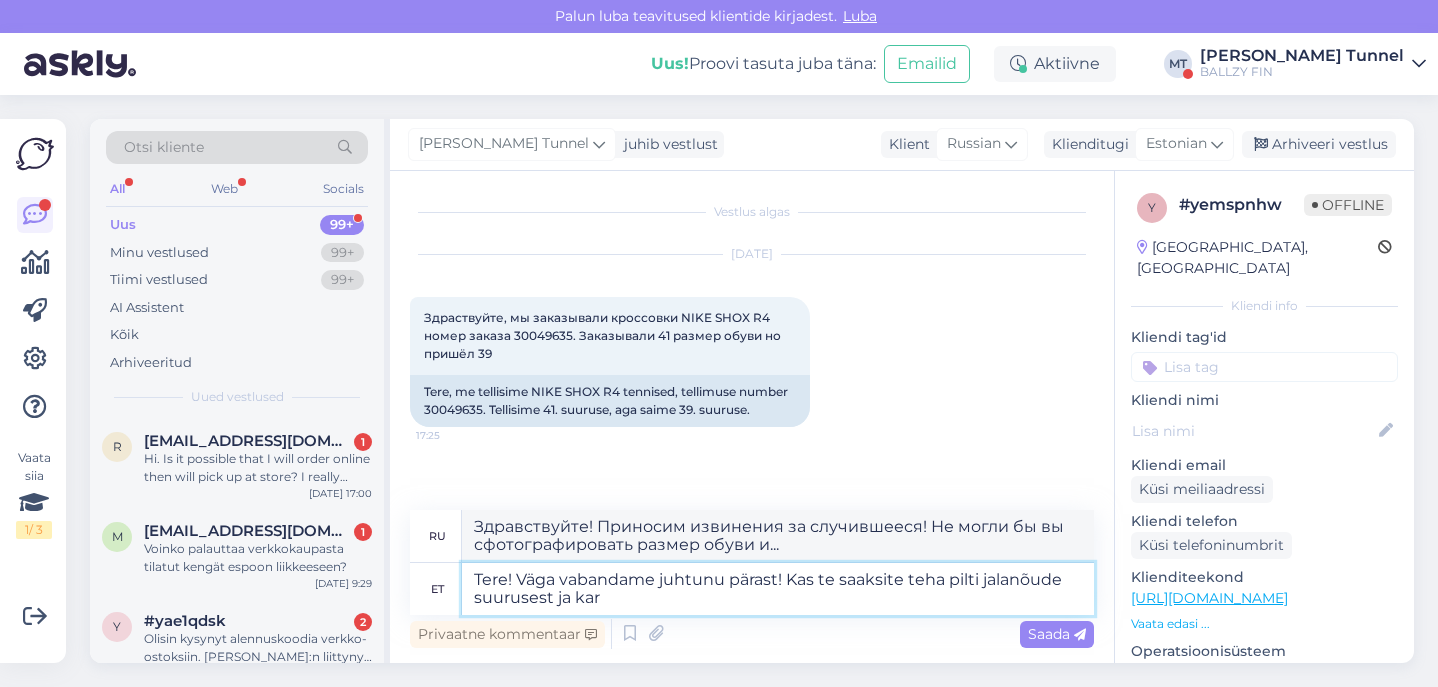 type on "Здравствуйте! Приносим извинения за случившееся! Не могли бы вы сфотографировать размер обуви и коробку?" 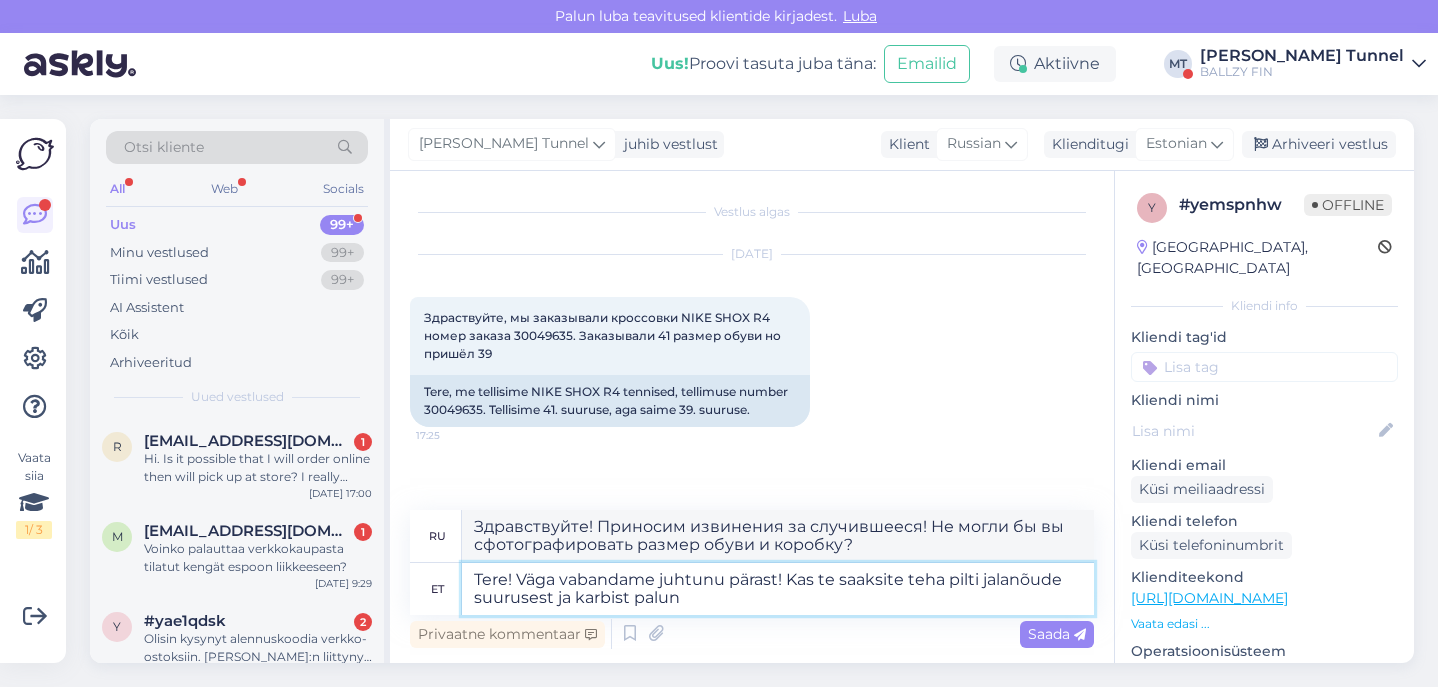 type on "Tere! Väga vabandame juhtunu pärast! Kas te saaksite teha pilti jalanõude suurusest ja karbist palun." 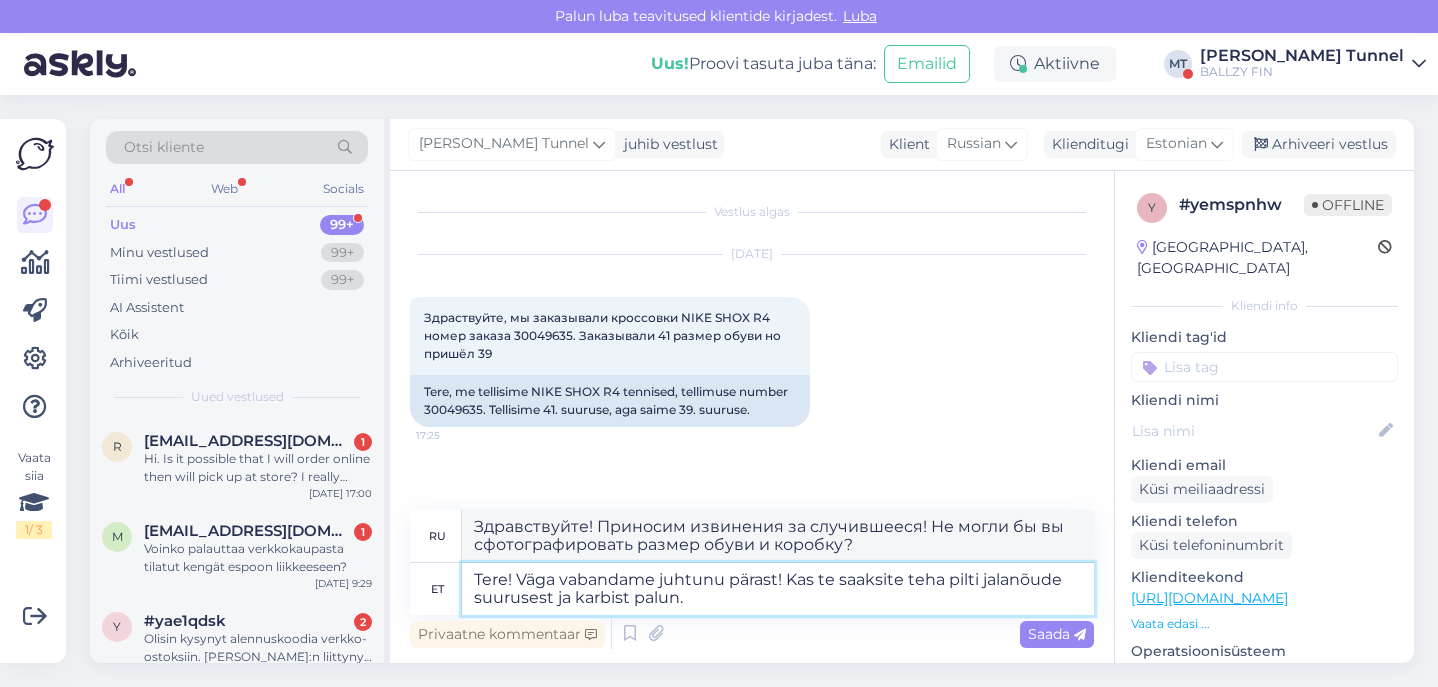 type on "Здравствуйте! Приносим извинения за случившееся! Не могли бы вы, пожалуйста, сфотографировать размер обуви и коробку?" 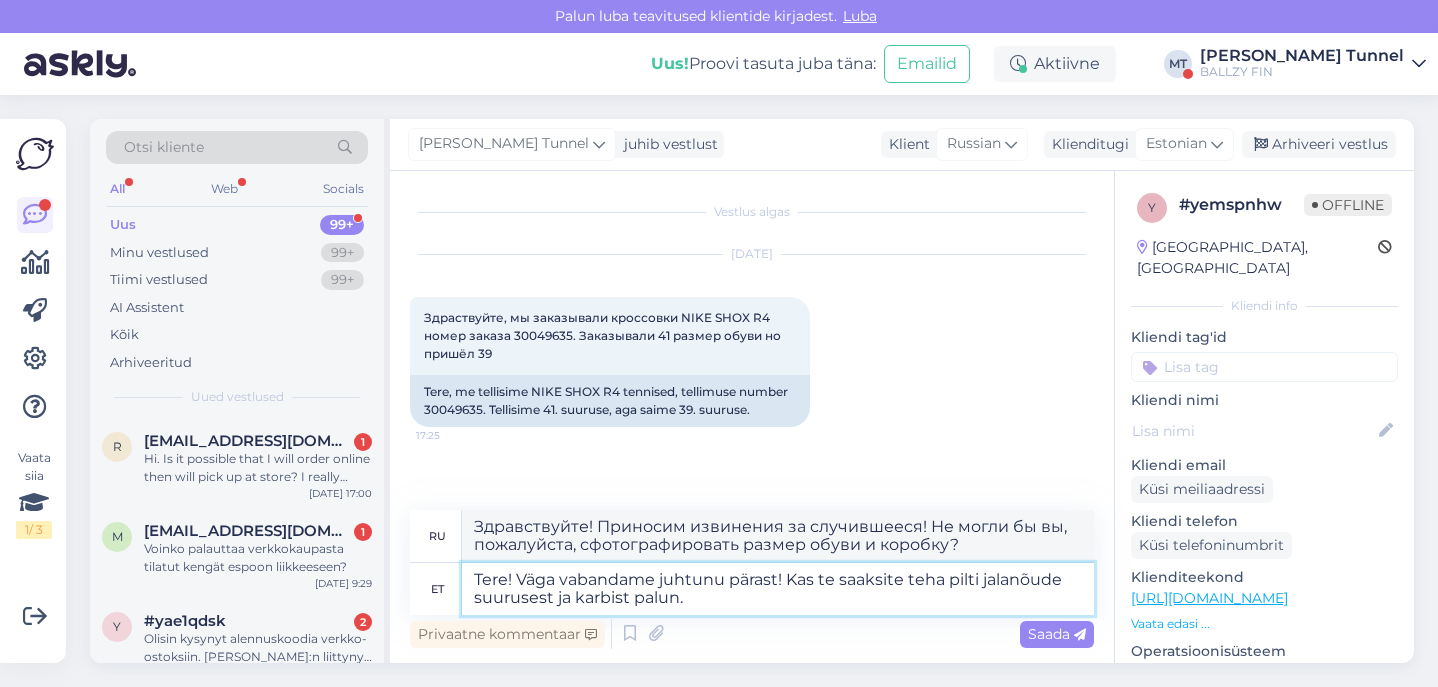 click on "Tere! Väga vabandame juhtunu pärast! Kas te saaksite teha pilti jalanõude suurusest ja karbist palun." at bounding box center [778, 589] 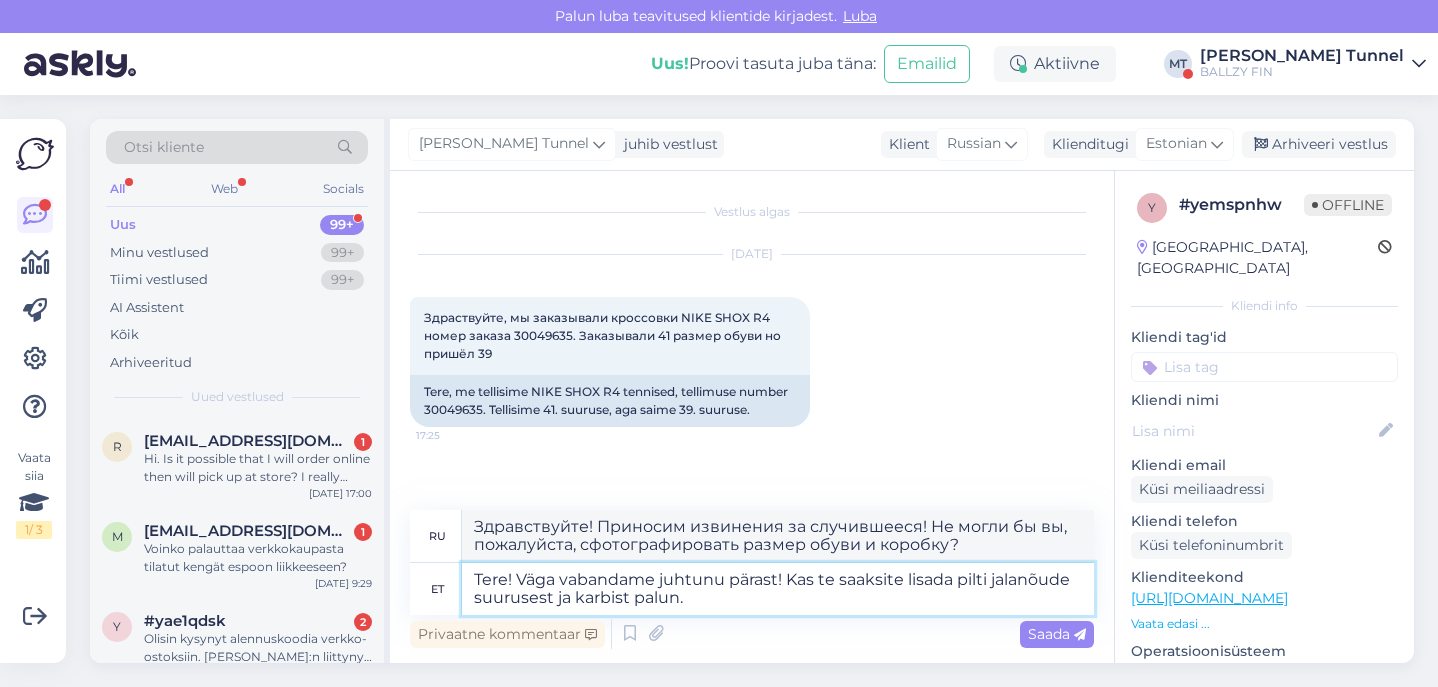 click on "Tere! Väga vabandame juhtunu pärast! Kas te saaksite lisada pilti jalanõude suurusest ja karbist palun." at bounding box center (778, 589) 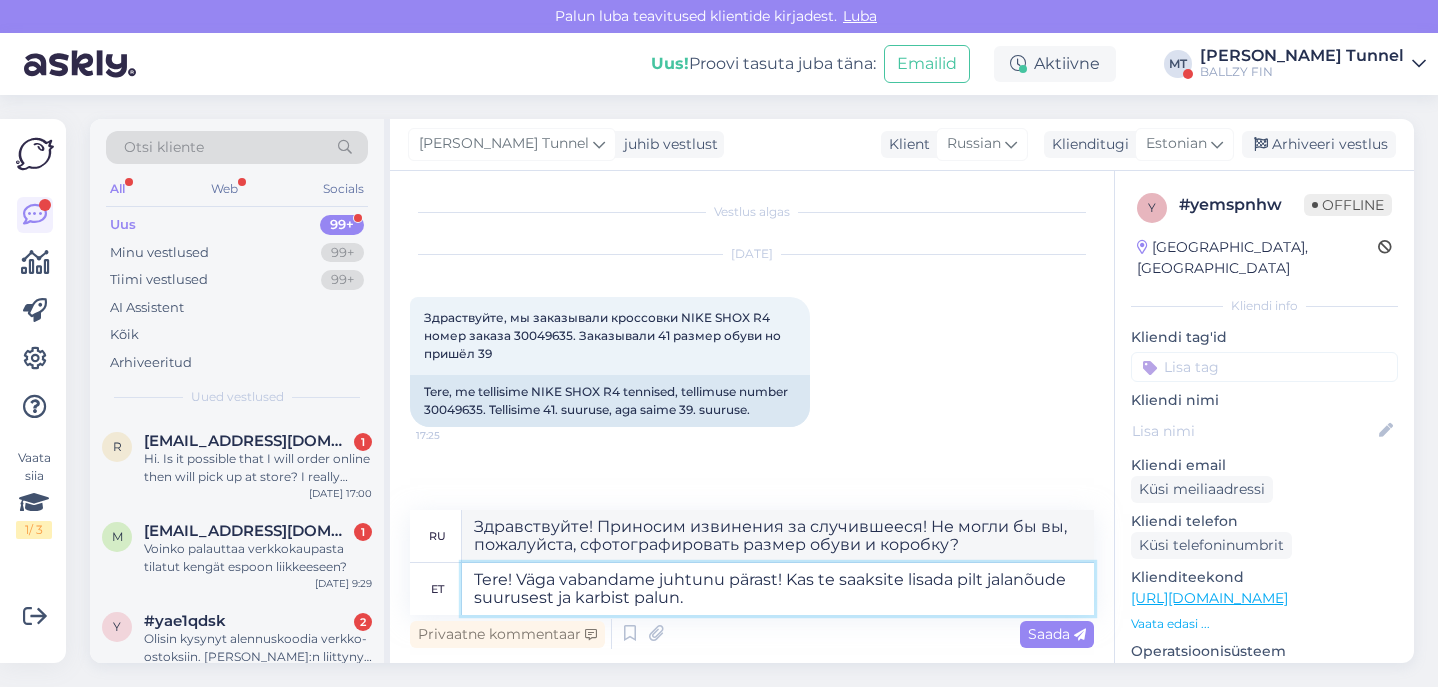 type on "Tere! Väga vabandame juhtunu pärast! Kas te saaksite lisada pil jalanõude suurusest ja karbist palun." 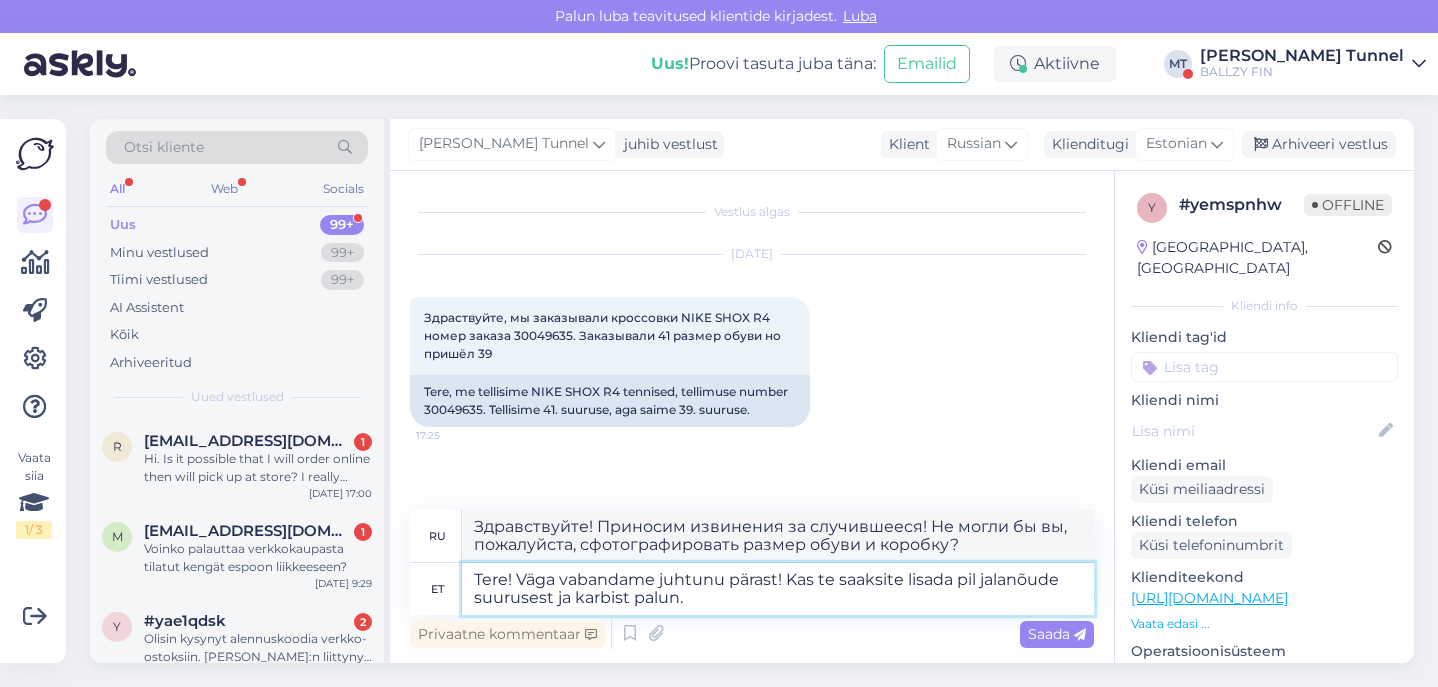 type on "Здравствуйте! Приносим извинения за случившееся! Не могли бы вы, пожалуйста, прислать фотографию размера обуви и коробки?" 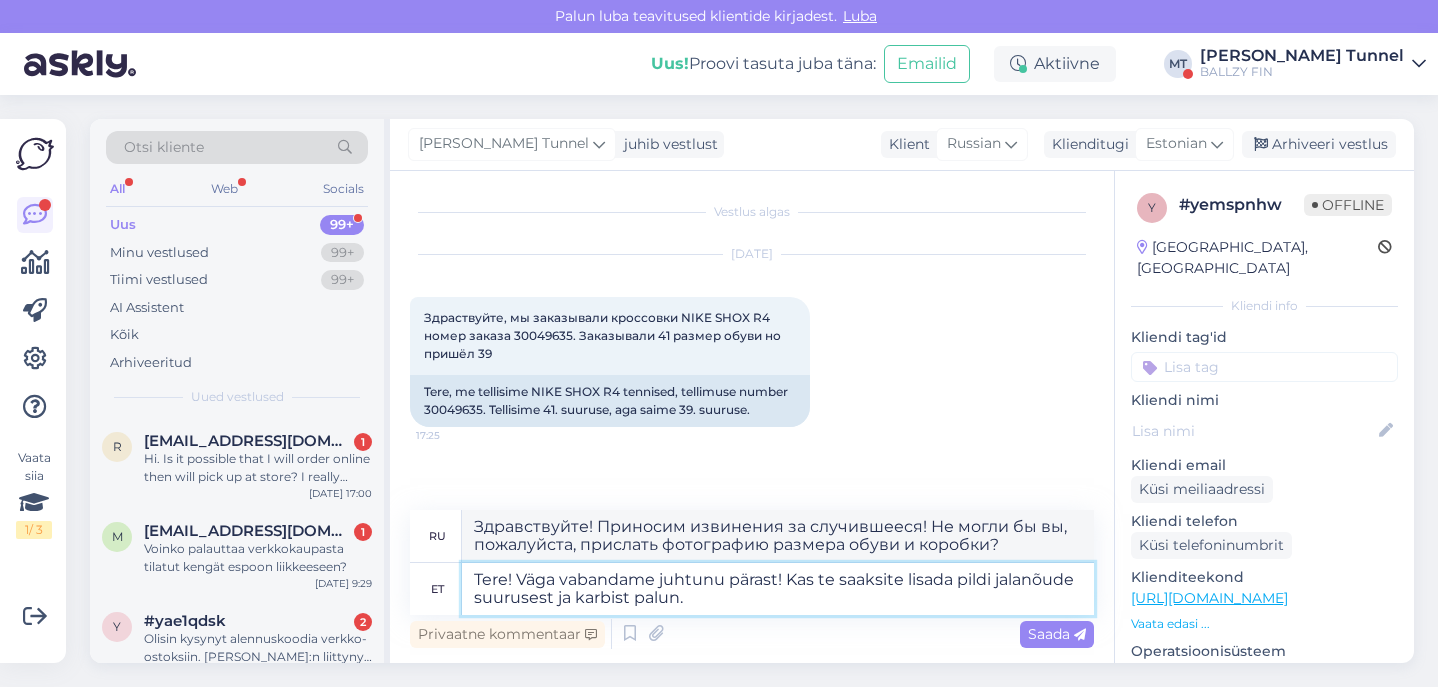 type on "Tere! Väga vabandame juhtunu pärast! Kas te saaksite lisada pildid jalanõude suurusest ja karbist palun." 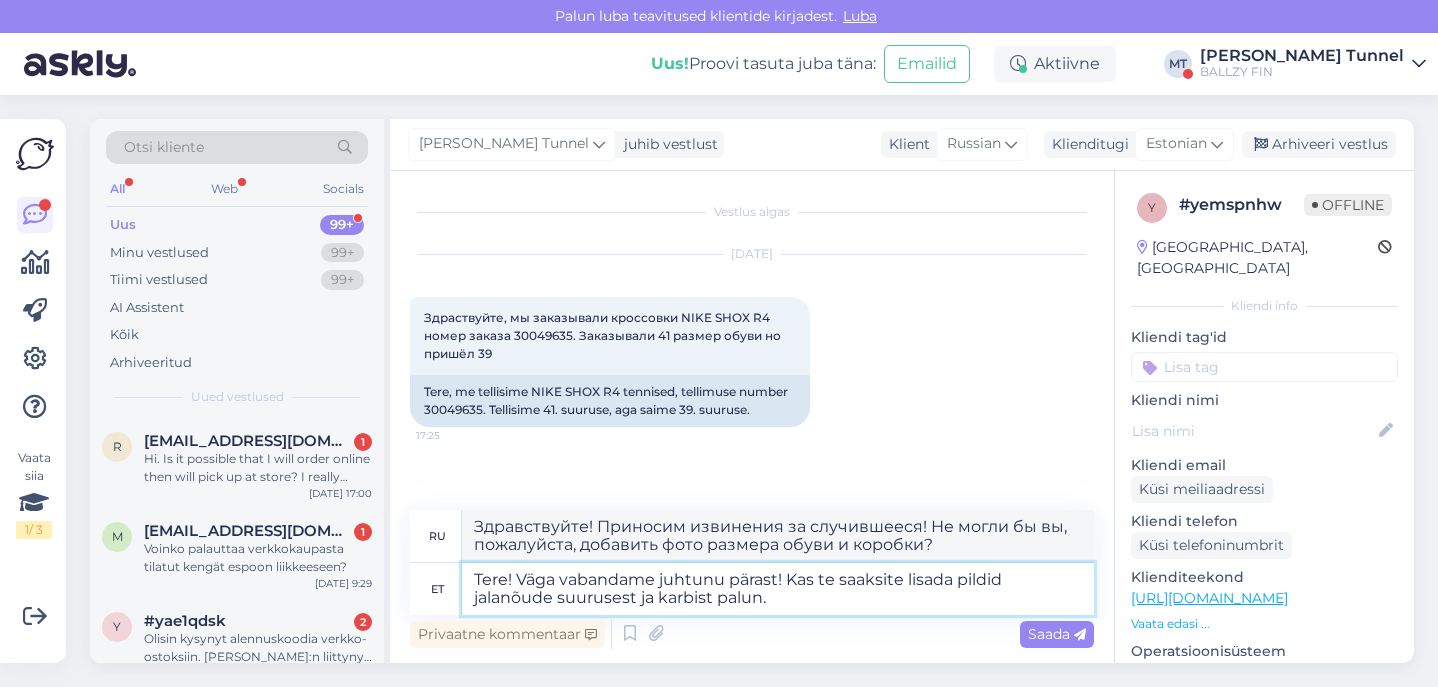 type on "Здравствуйте! Приносим извинения за случившееся! Не могли бы вы, пожалуйста, прислать фотографии размера обуви и коробки?" 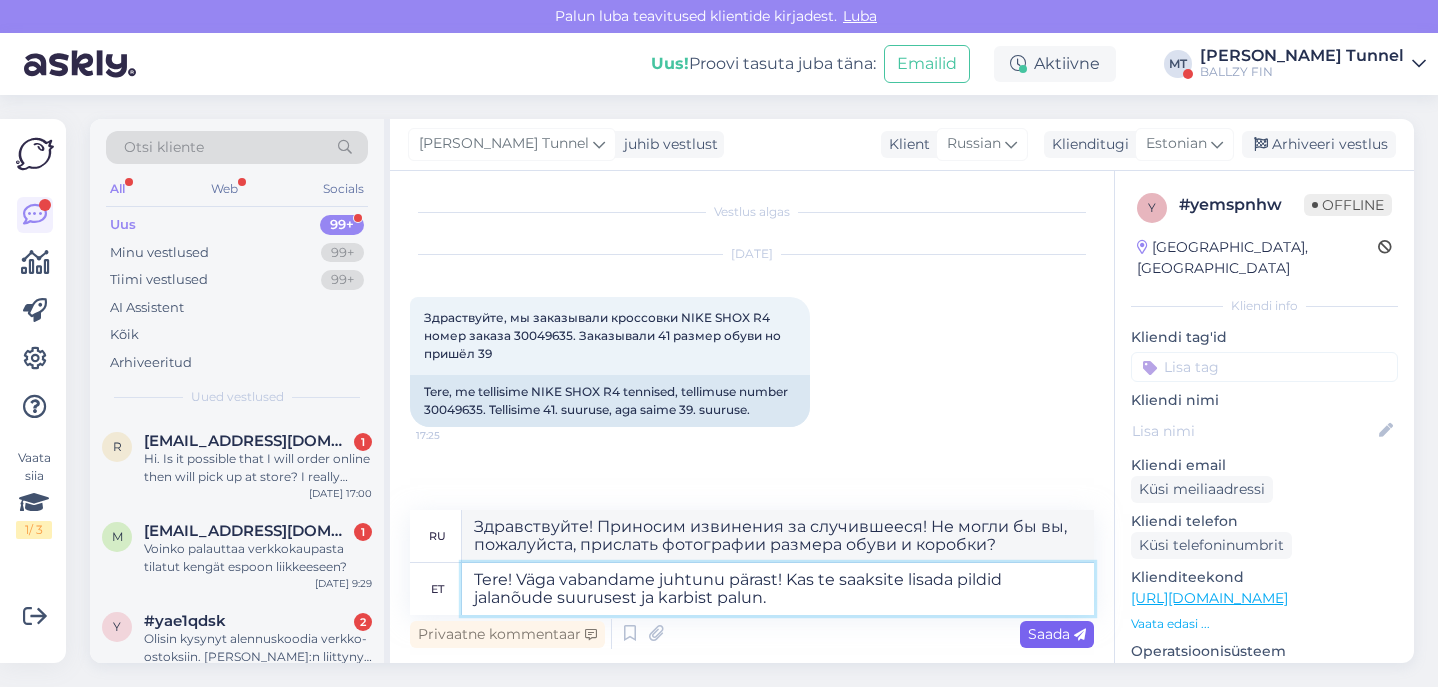 type on "Tere! Väga vabandame juhtunu pärast! Kas te saaksite lisada pildid jalanõude suurusest ja karbist palun." 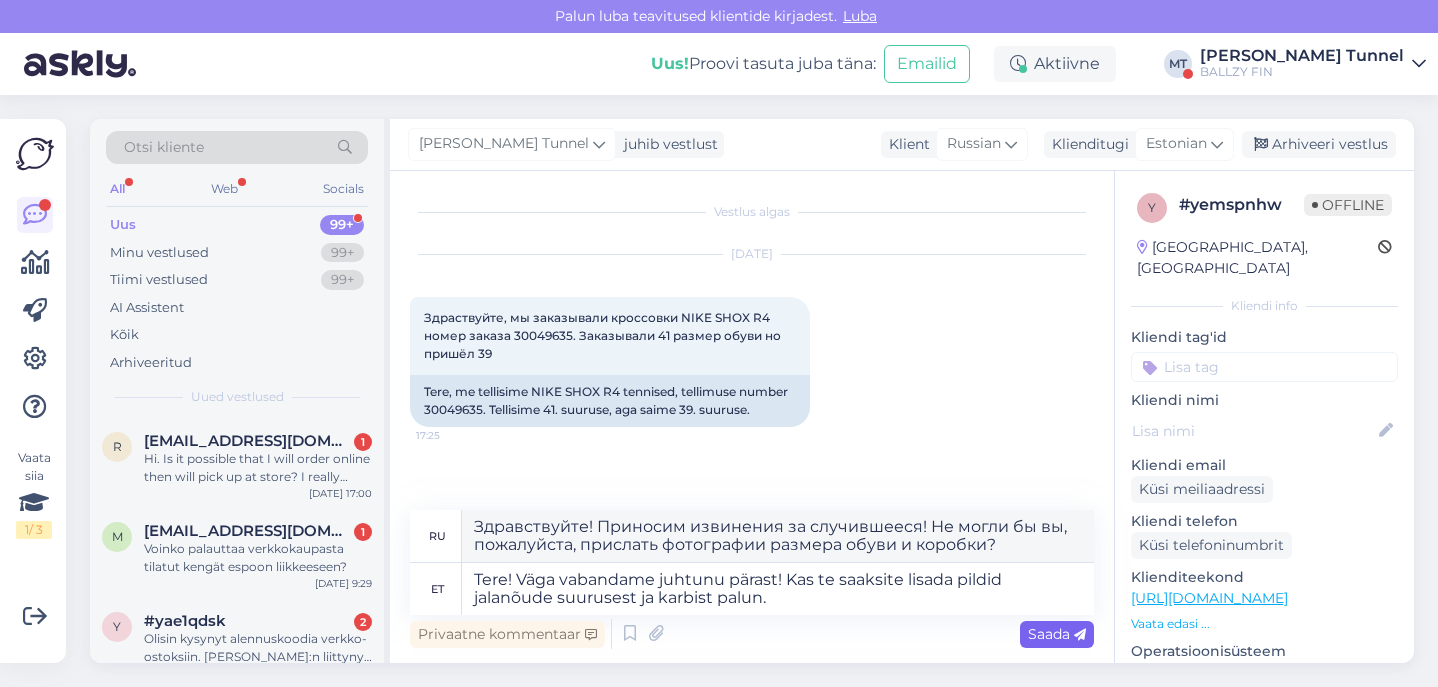 click on "Saada" at bounding box center (1057, 634) 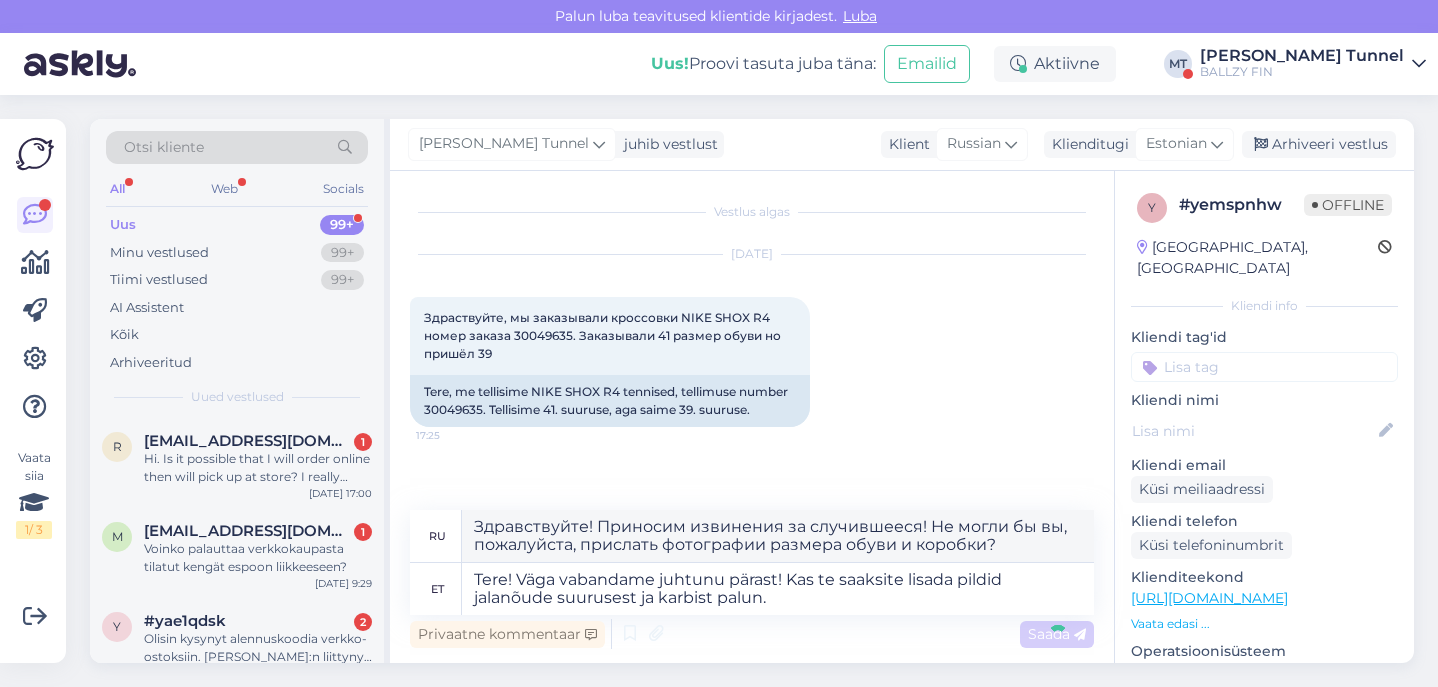 type 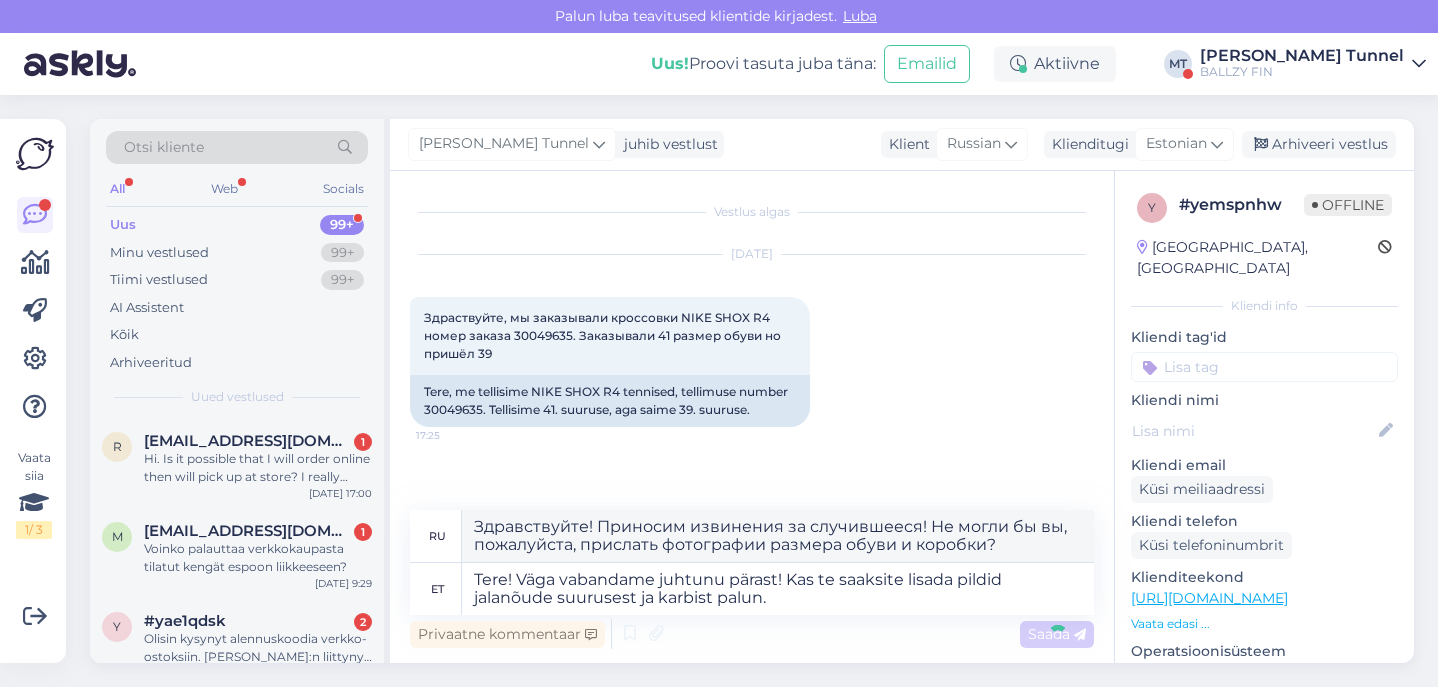 type 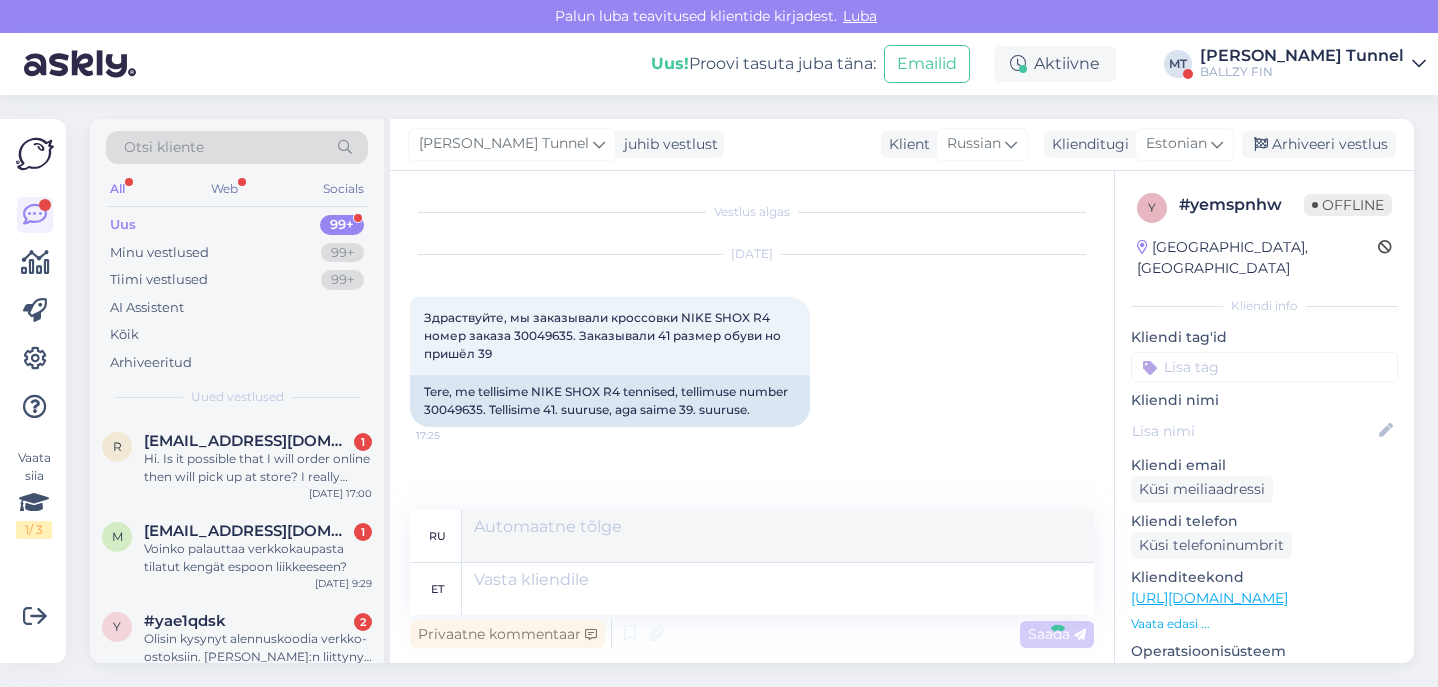 scroll, scrollTop: 137, scrollLeft: 0, axis: vertical 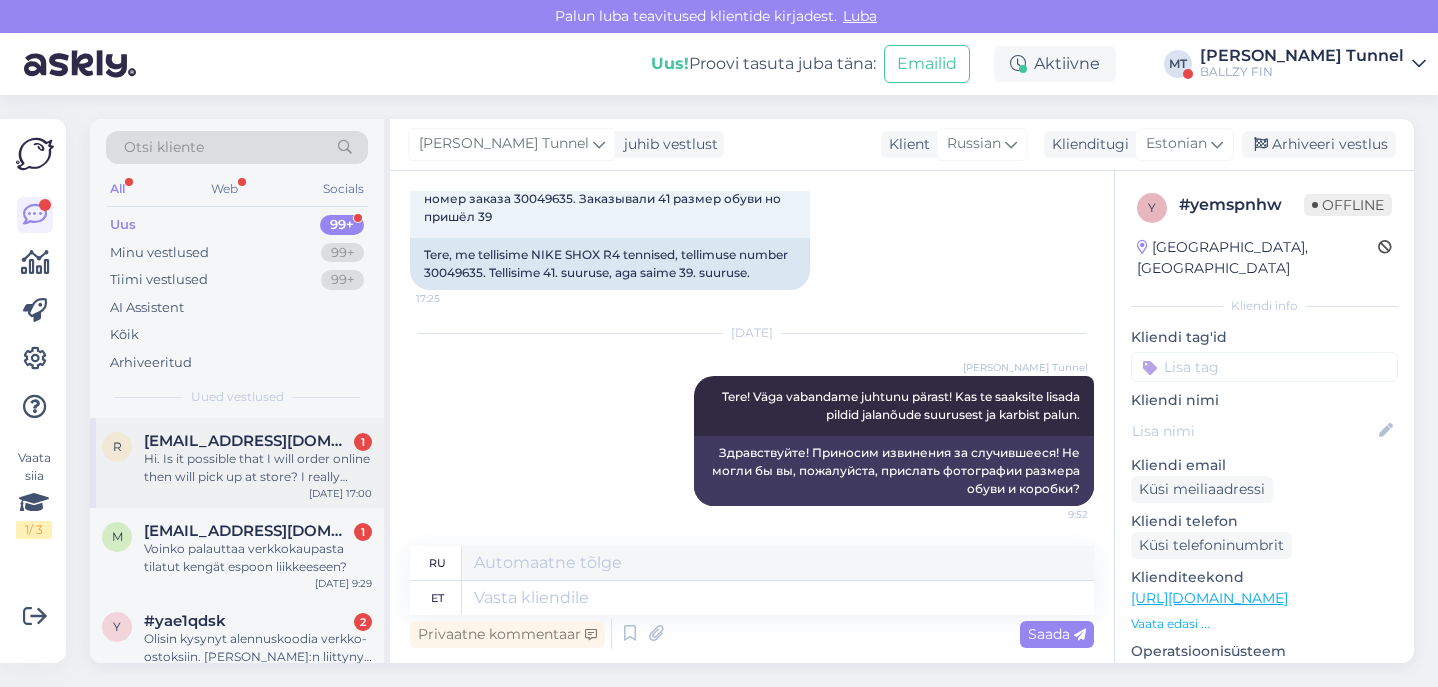 click on "Hi. Is it possible that I will order online then will pick up at store? I really appreciate your response. Thank you." at bounding box center (258, 468) 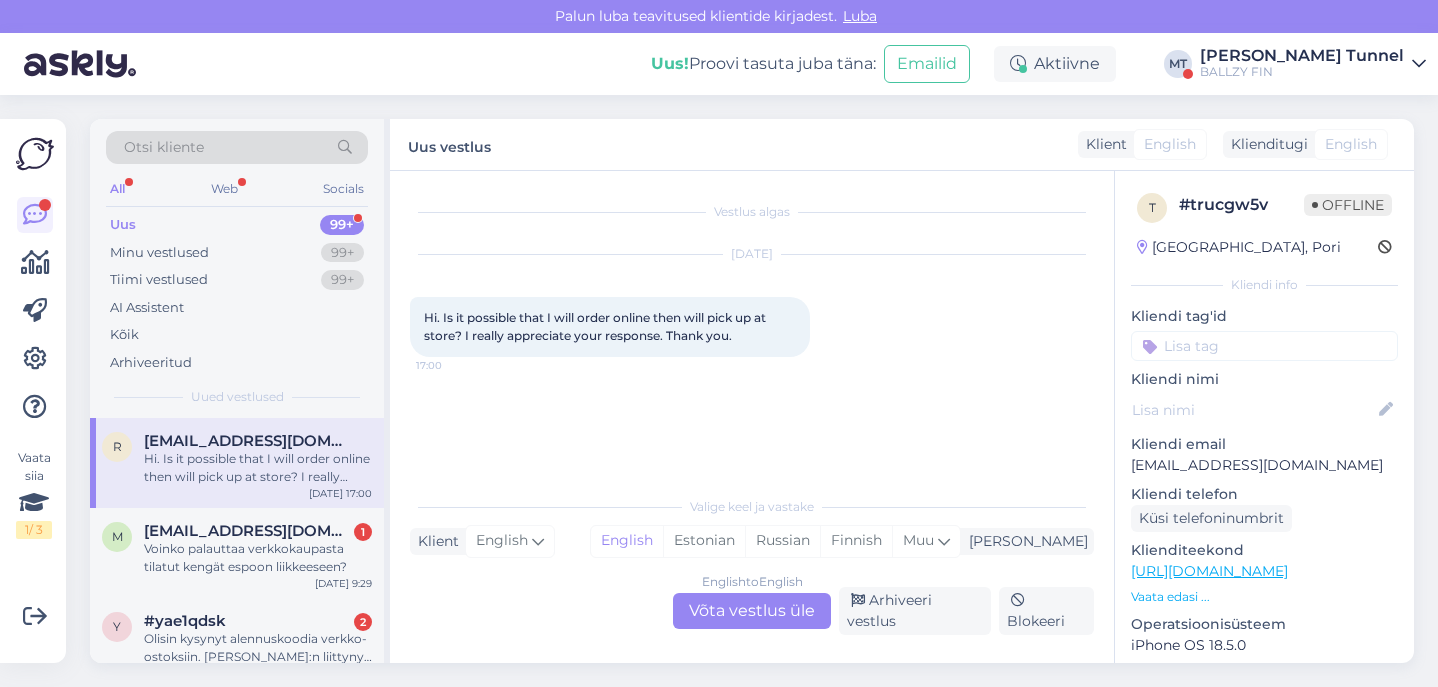 click on "English  to  English Võta vestlus üle" at bounding box center (752, 611) 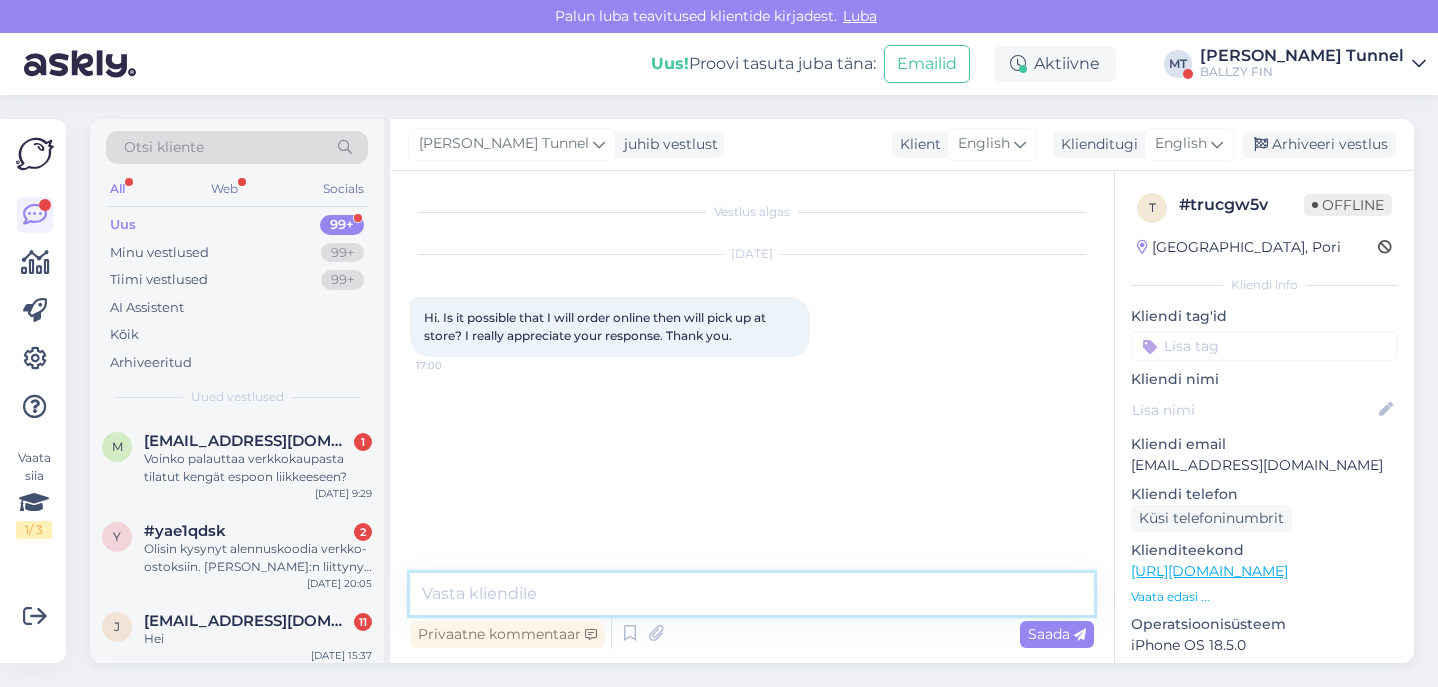 click at bounding box center [752, 594] 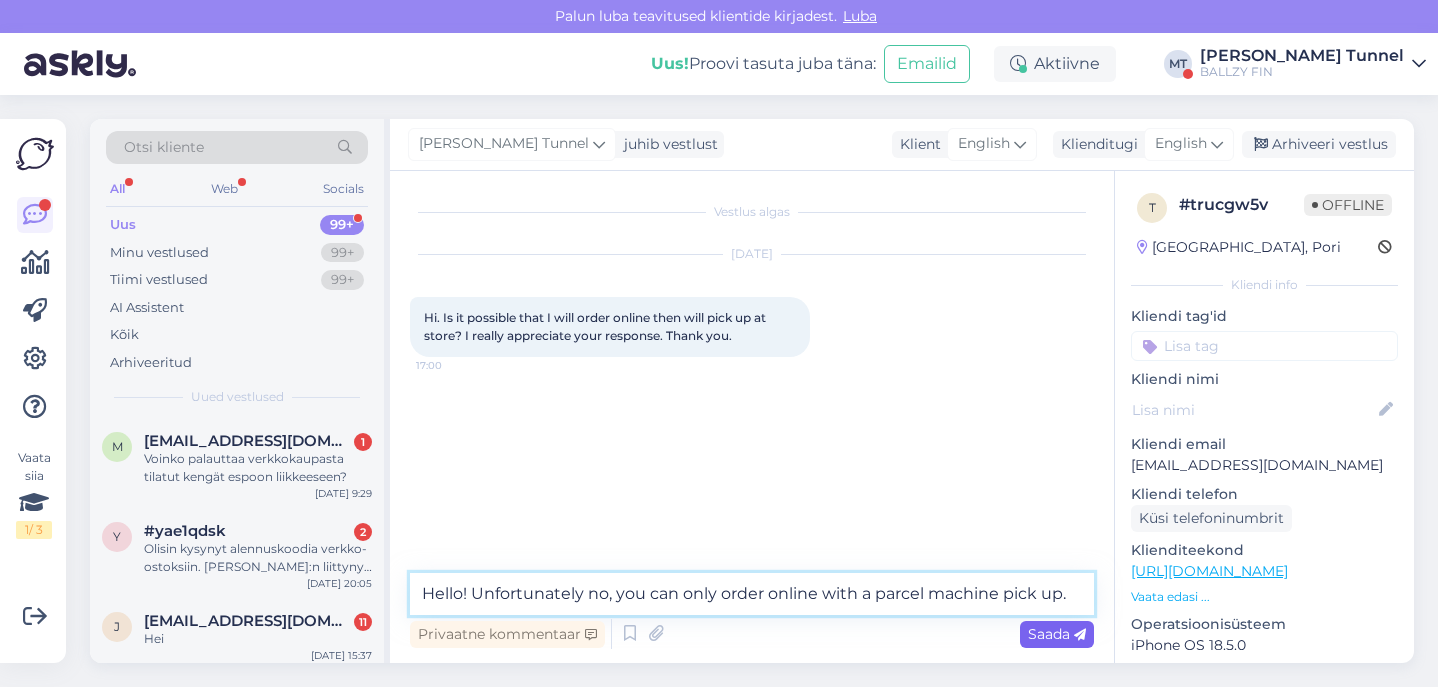 type on "Hello! Unfortunately no, you can only order online with a parcel machine pick up." 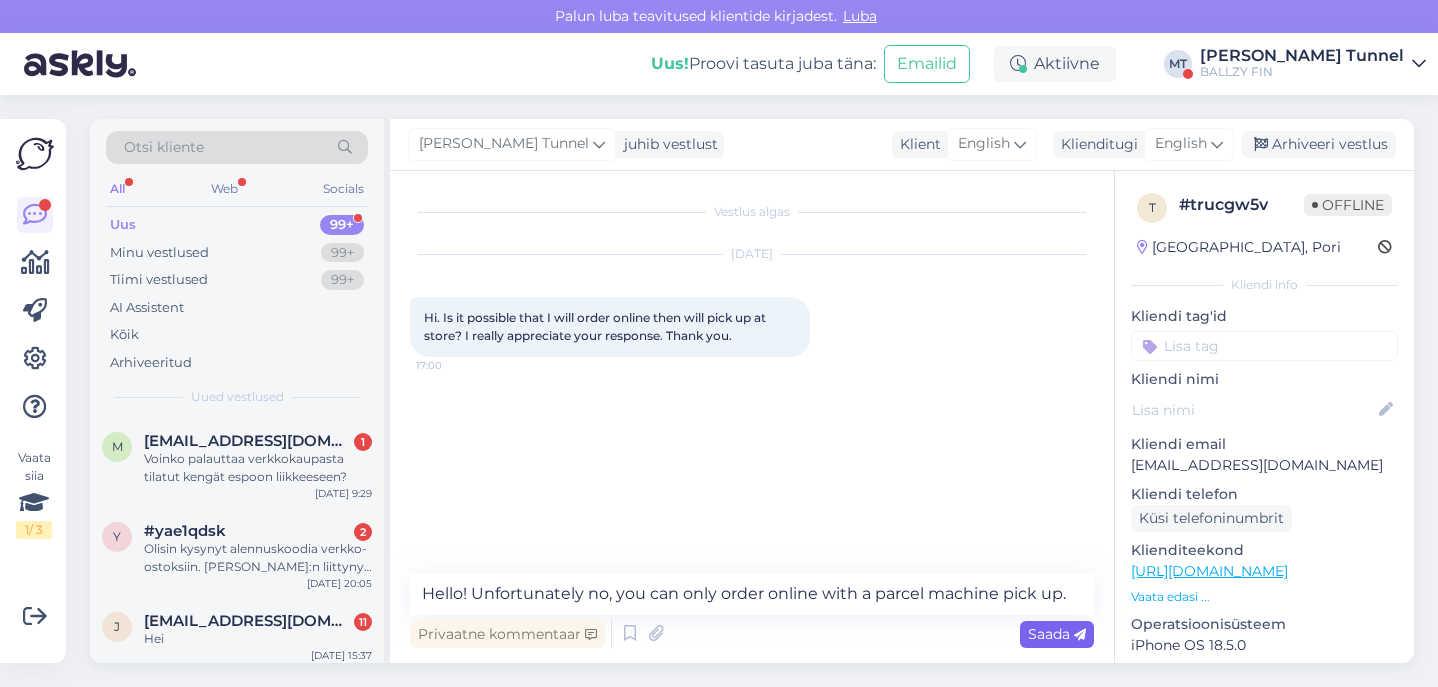 click on "Saada" at bounding box center (1057, 634) 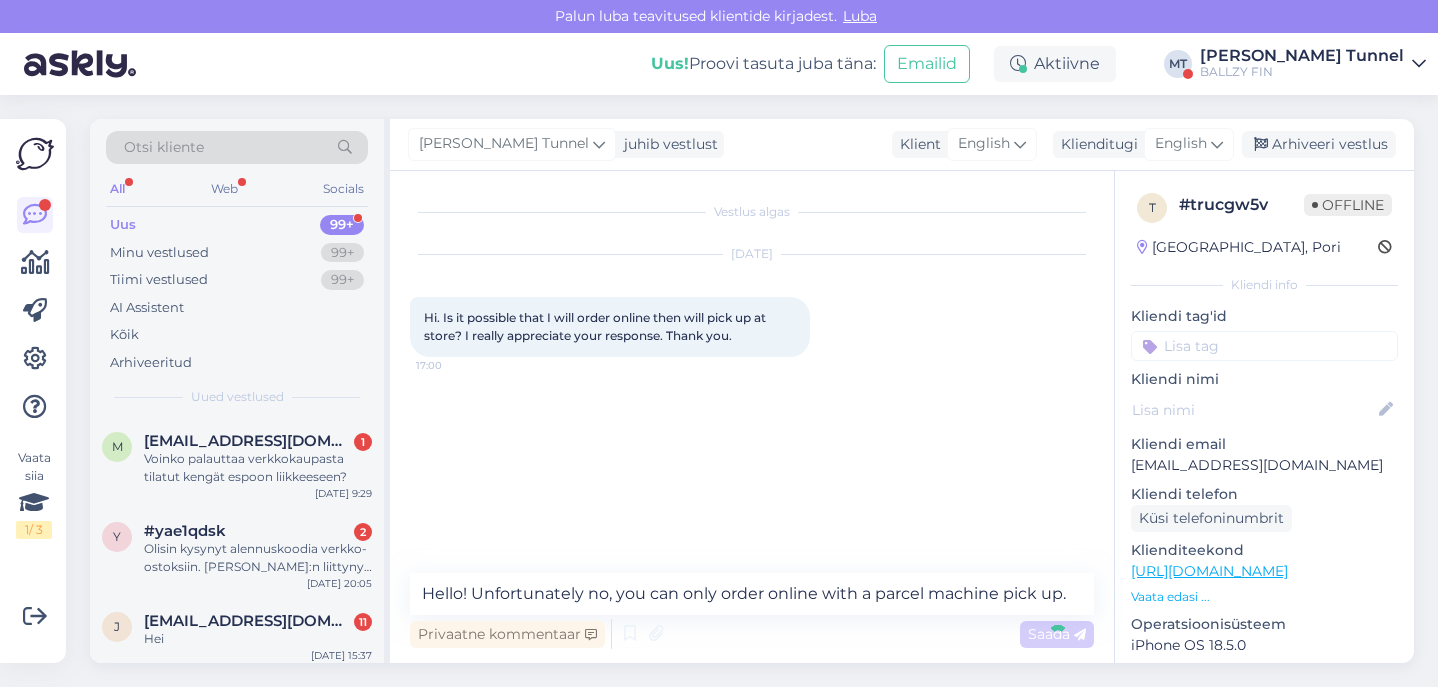 type 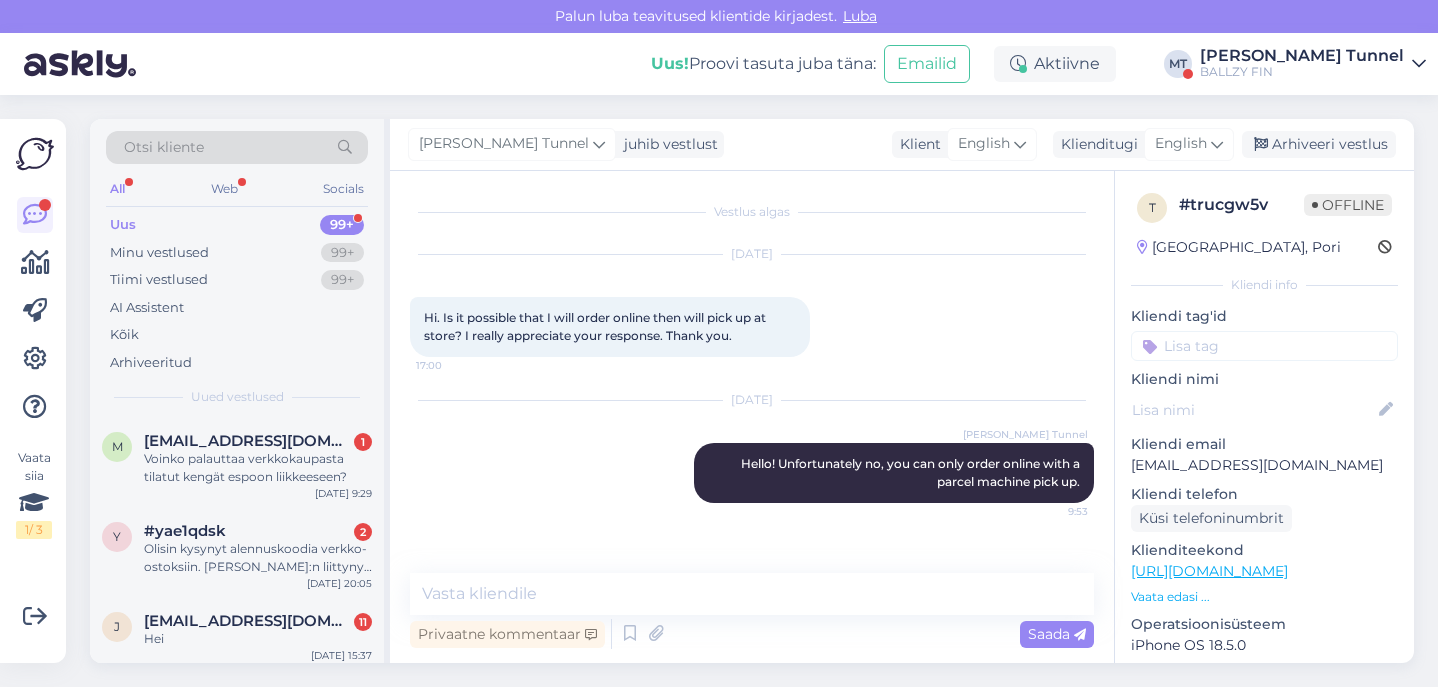 click on "[PERSON_NAME] Tunnel" at bounding box center [1302, 56] 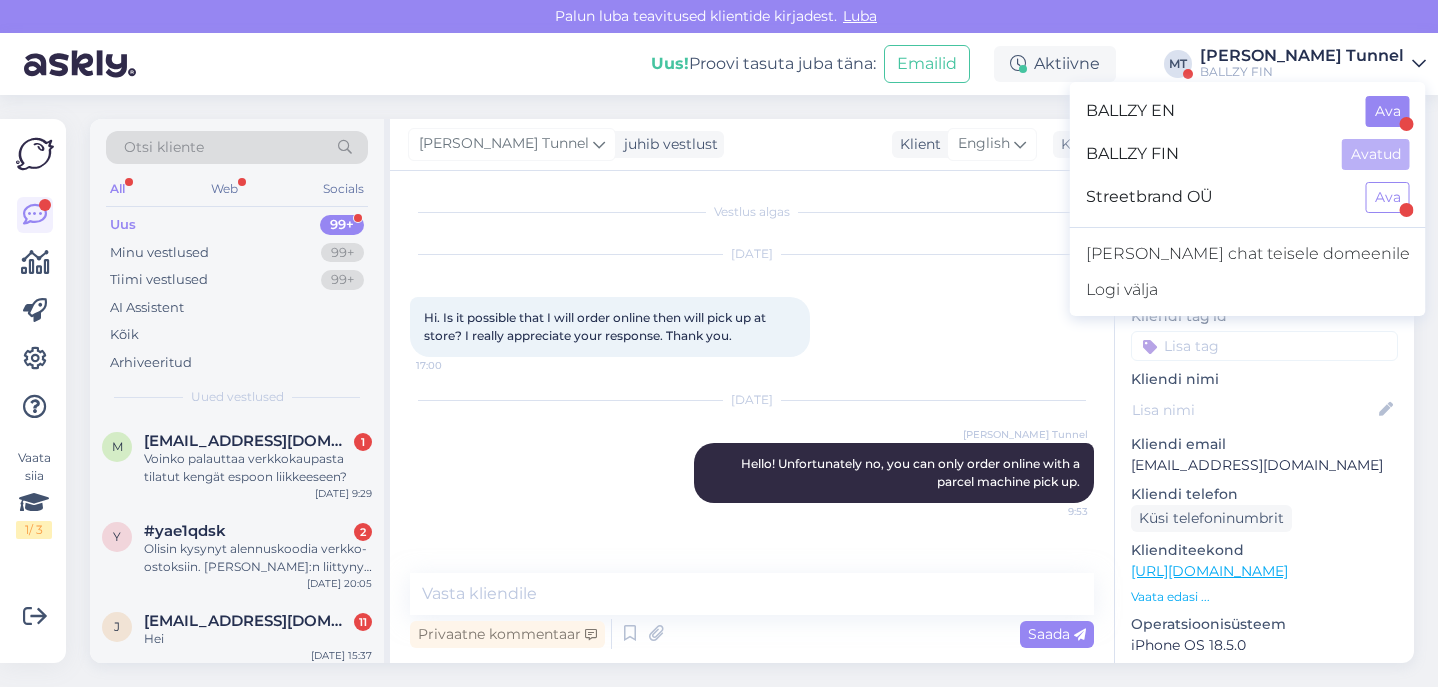 click on "Ava" at bounding box center (1388, 111) 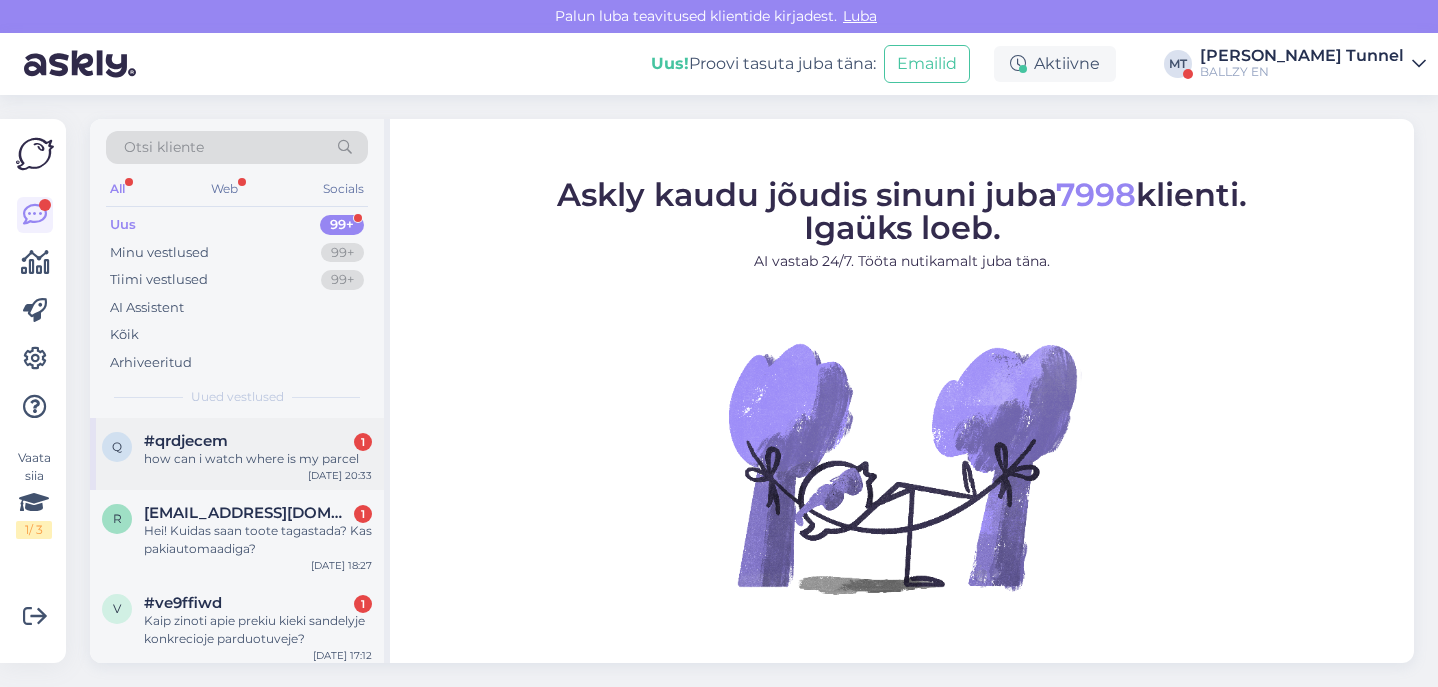 click on "q #qrdjecem 1 how can i watch where is my parcel  [DATE] 20:33" at bounding box center [237, 454] 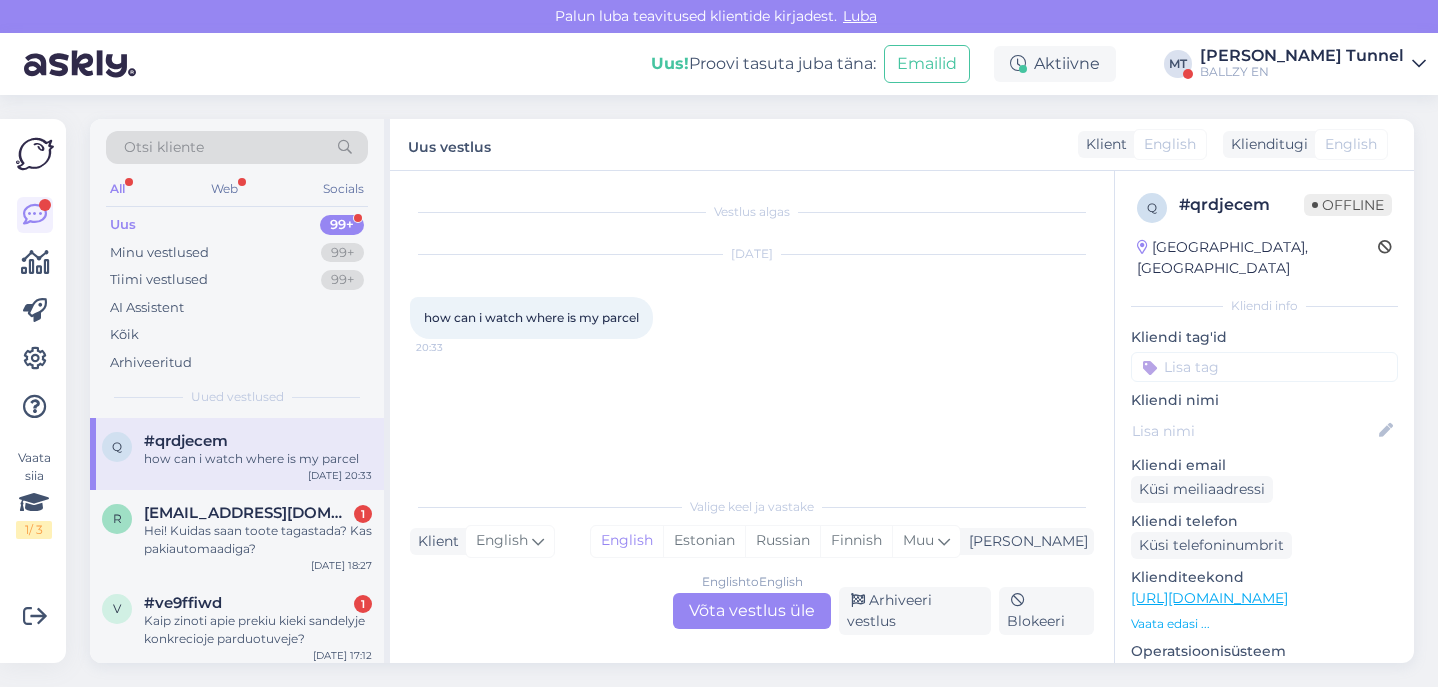 click on "English  to  English Võta vestlus üle" at bounding box center (752, 611) 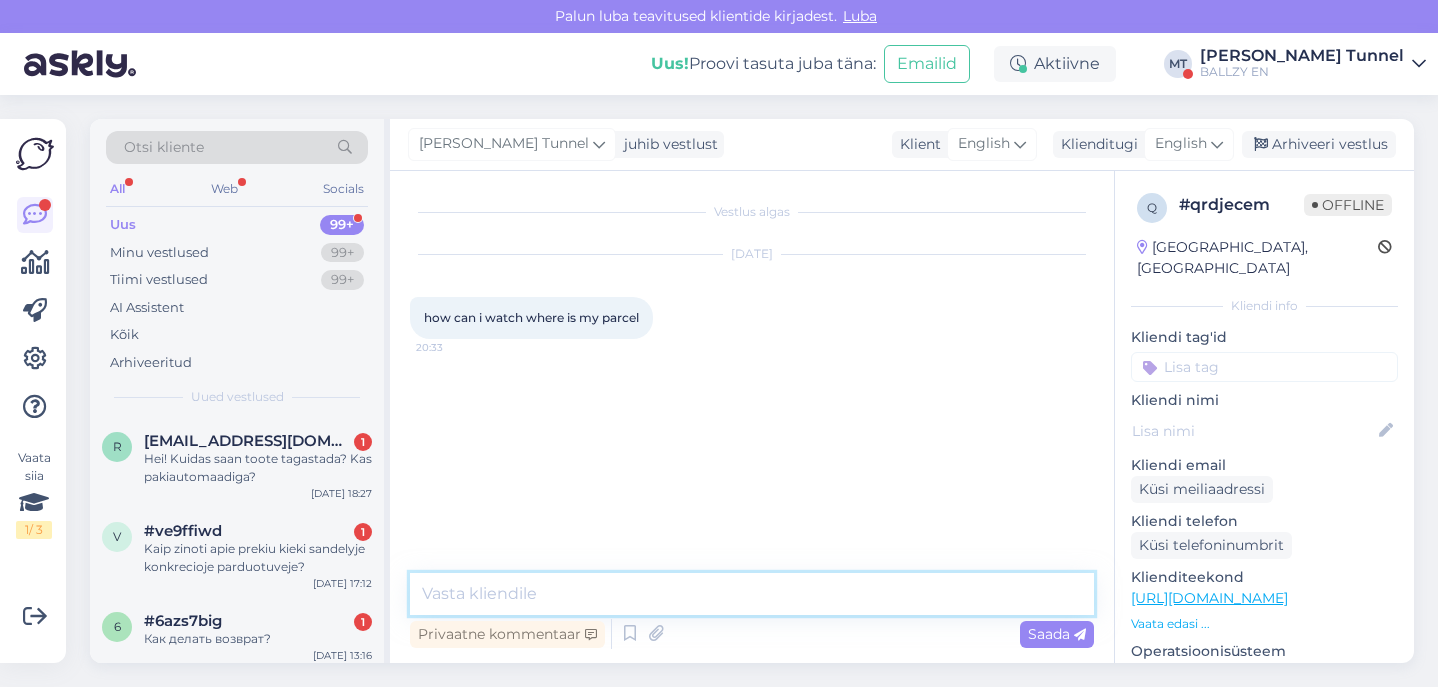 click at bounding box center (752, 594) 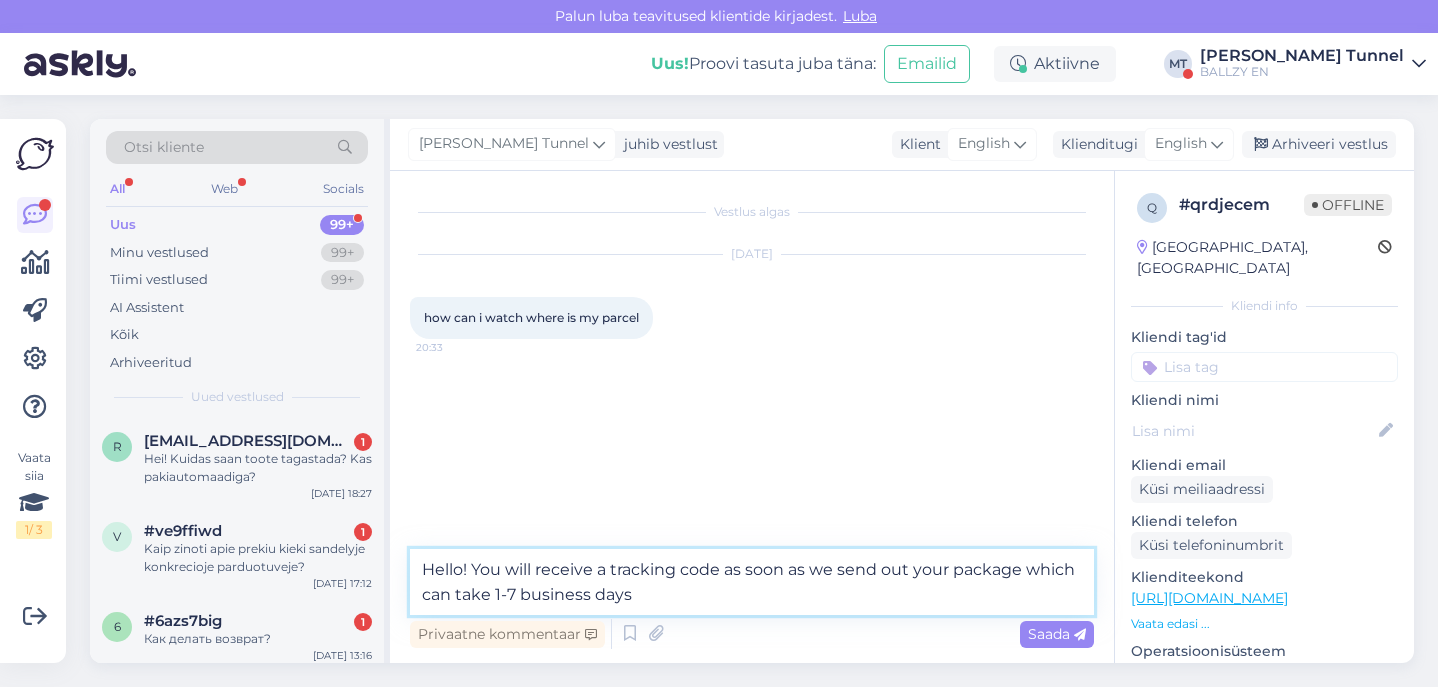 type on "Hello! You will receive a tracking code as soon as we send out your package which can take 1-7 business days." 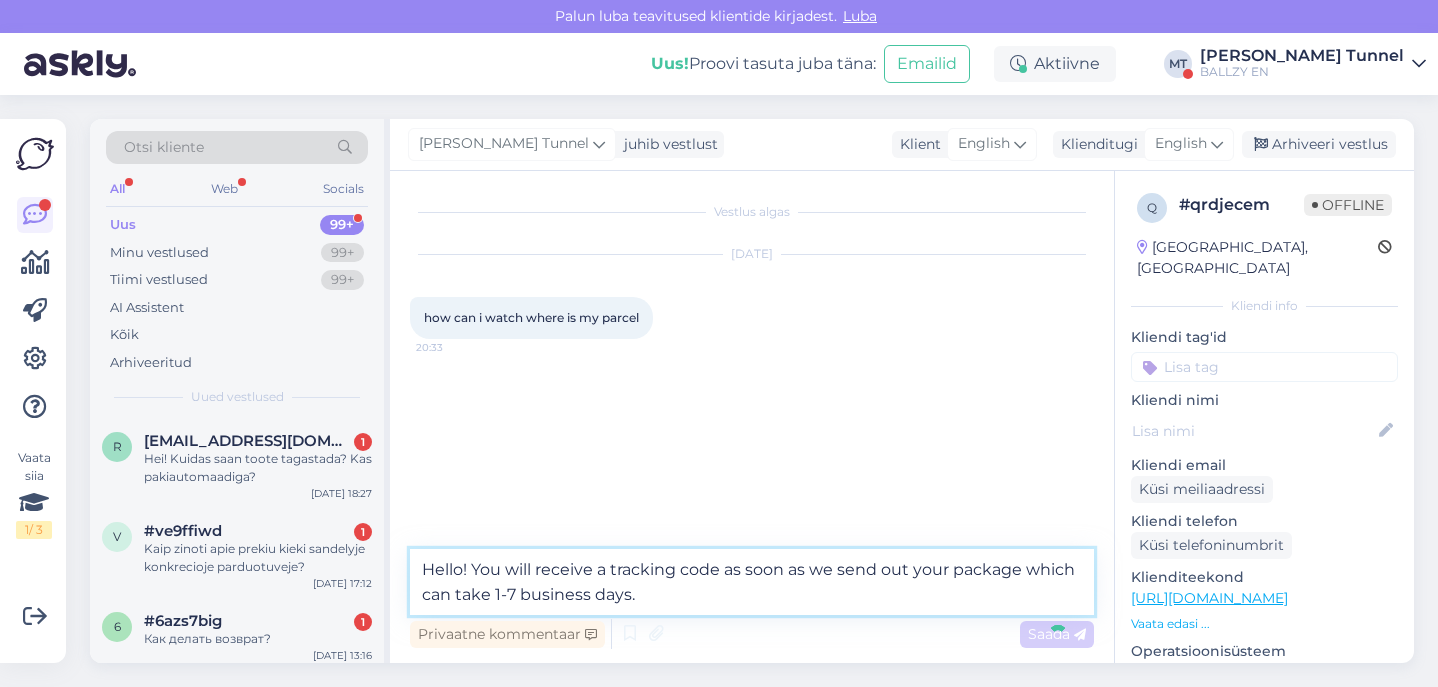 type 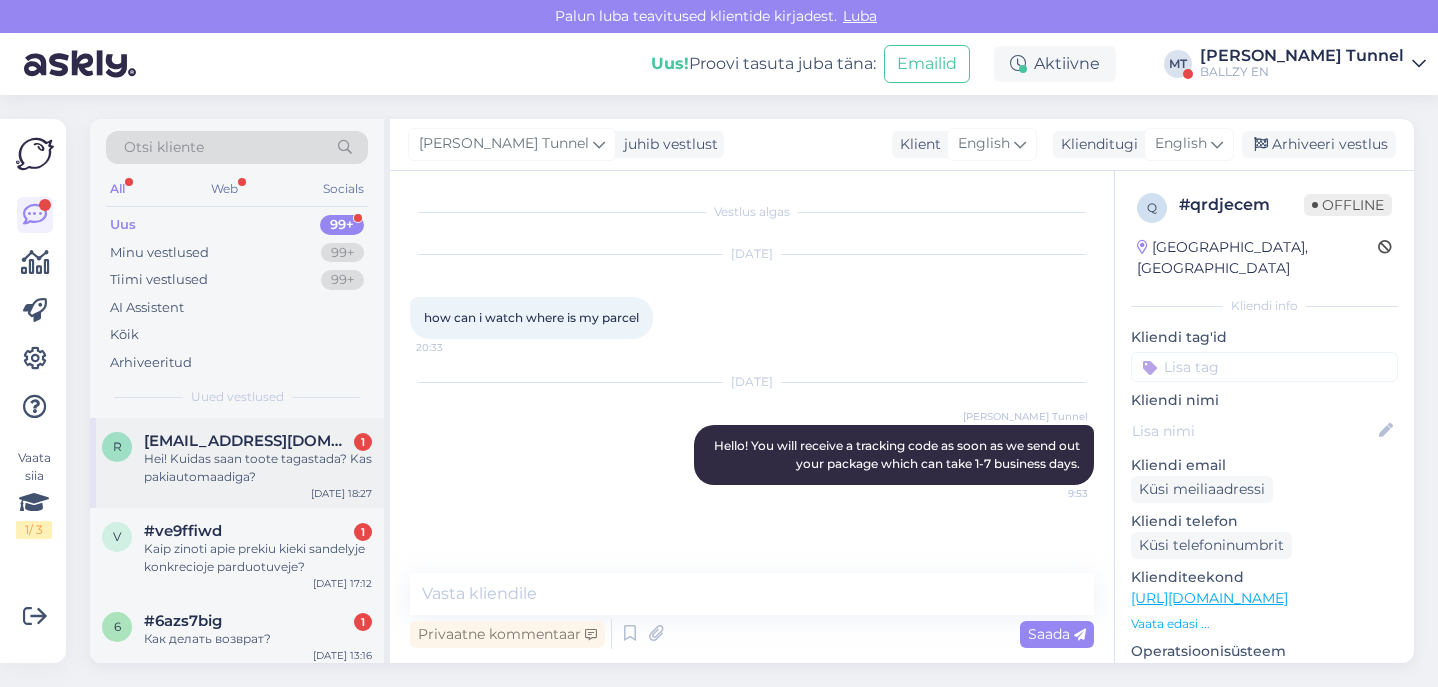 click on "Hei! Kuidas saan toote tagastada? Kas pakiautomaadiga?" at bounding box center (258, 468) 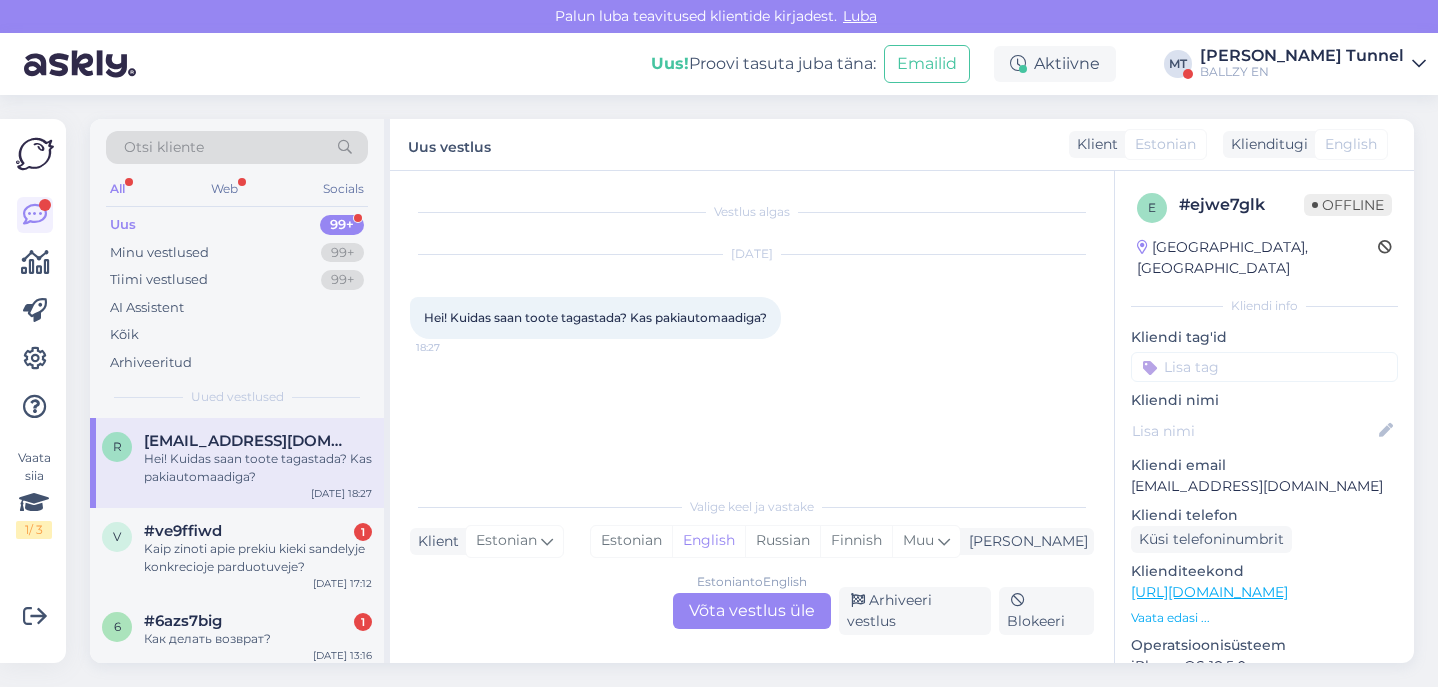 click on "Estonian  to  English Võta vestlus üle" at bounding box center (752, 611) 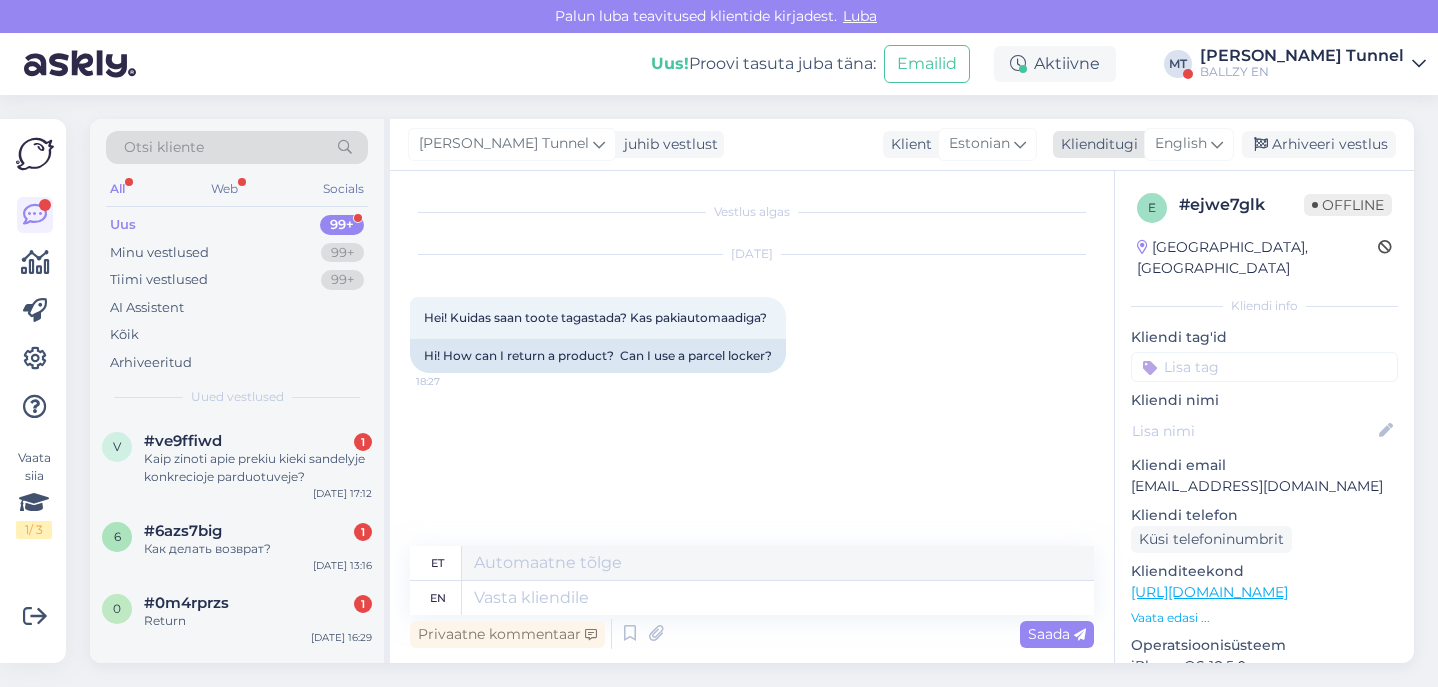 click on "English" at bounding box center [1189, 144] 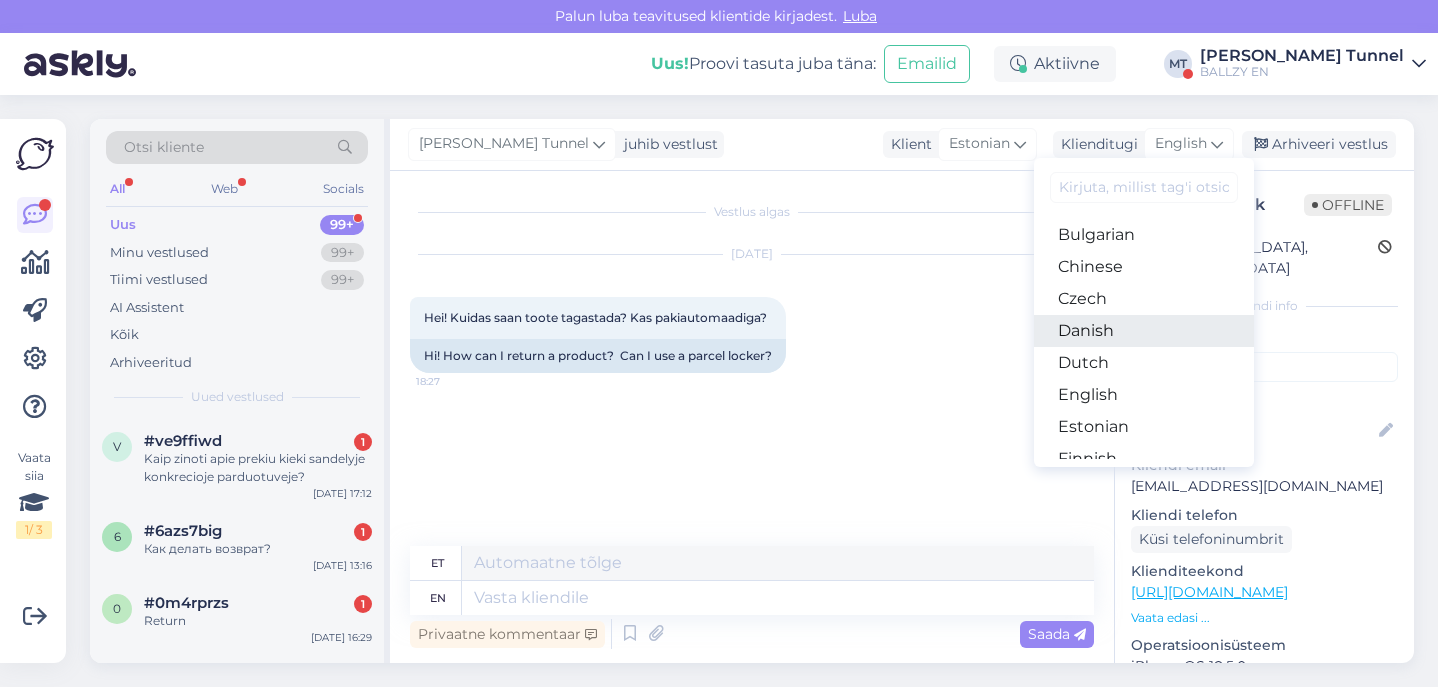 scroll, scrollTop: 65, scrollLeft: 0, axis: vertical 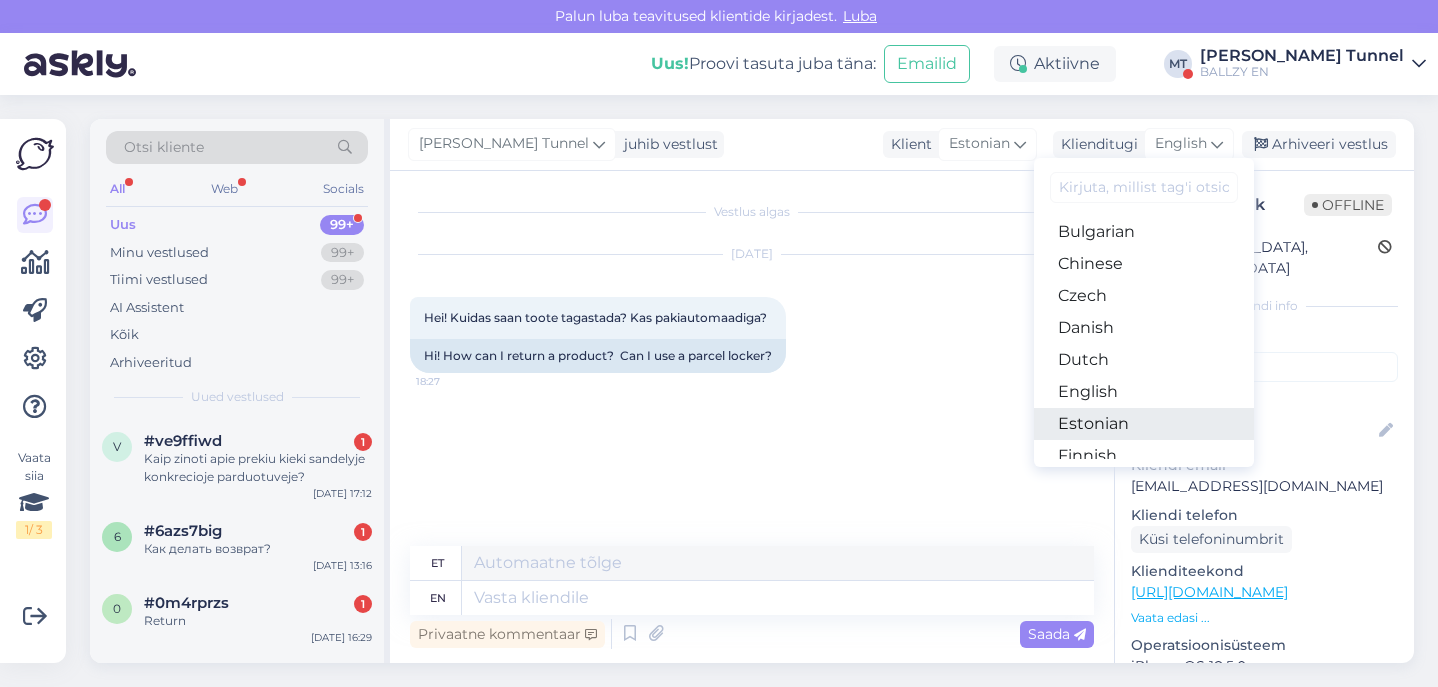 click on "Estonian" at bounding box center (1144, 424) 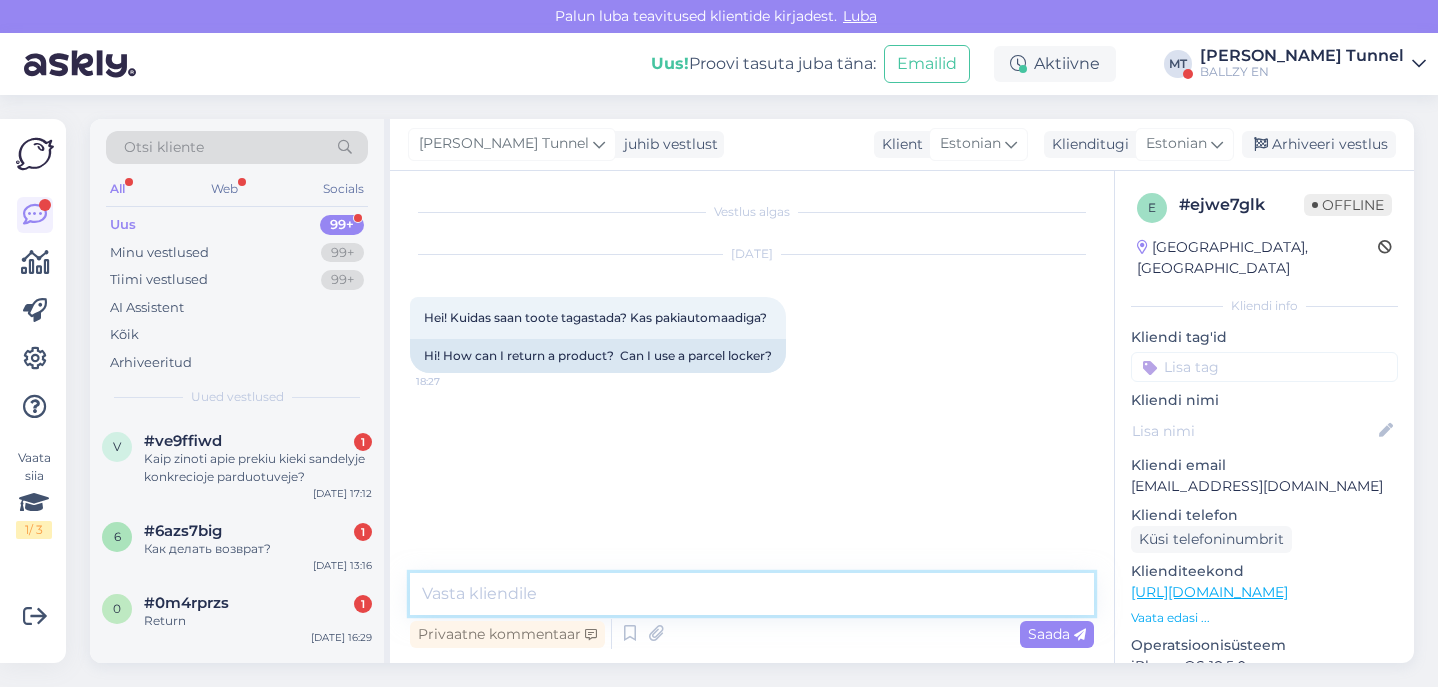click at bounding box center (752, 594) 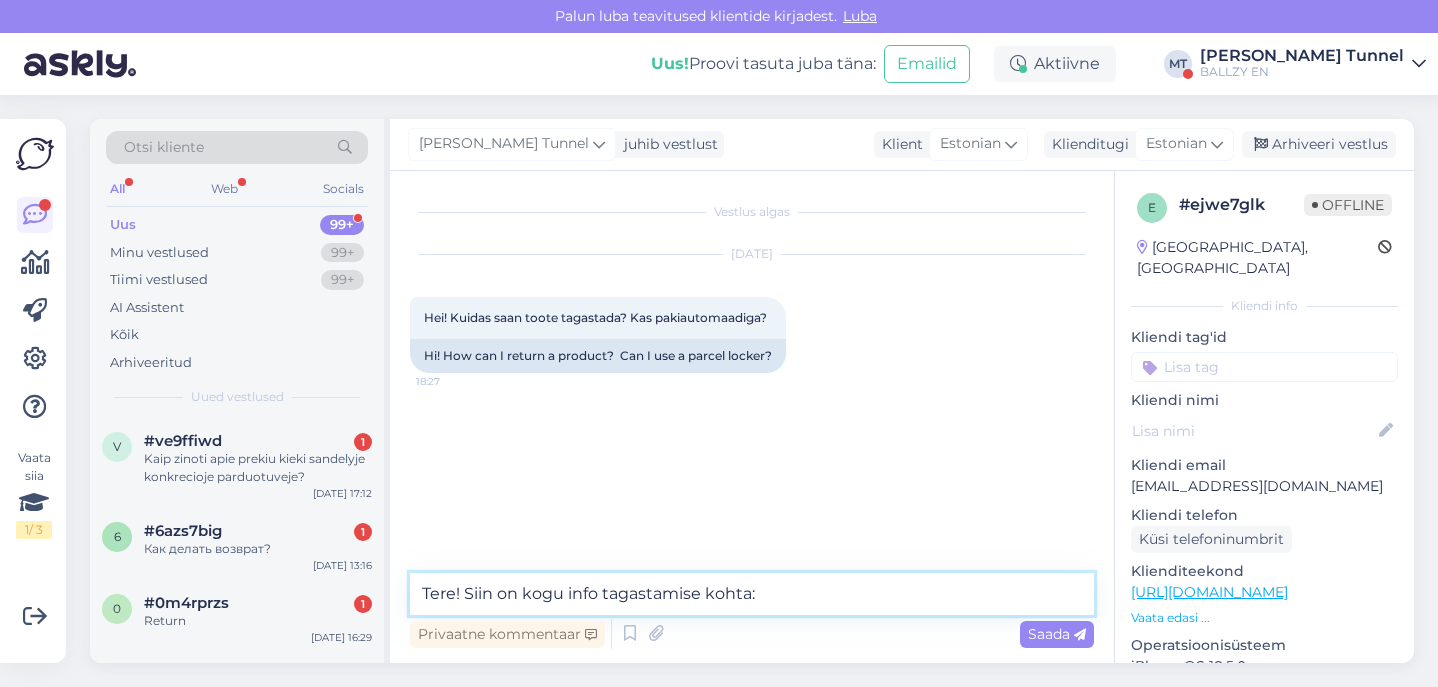 paste on "[URL][DOMAIN_NAME]" 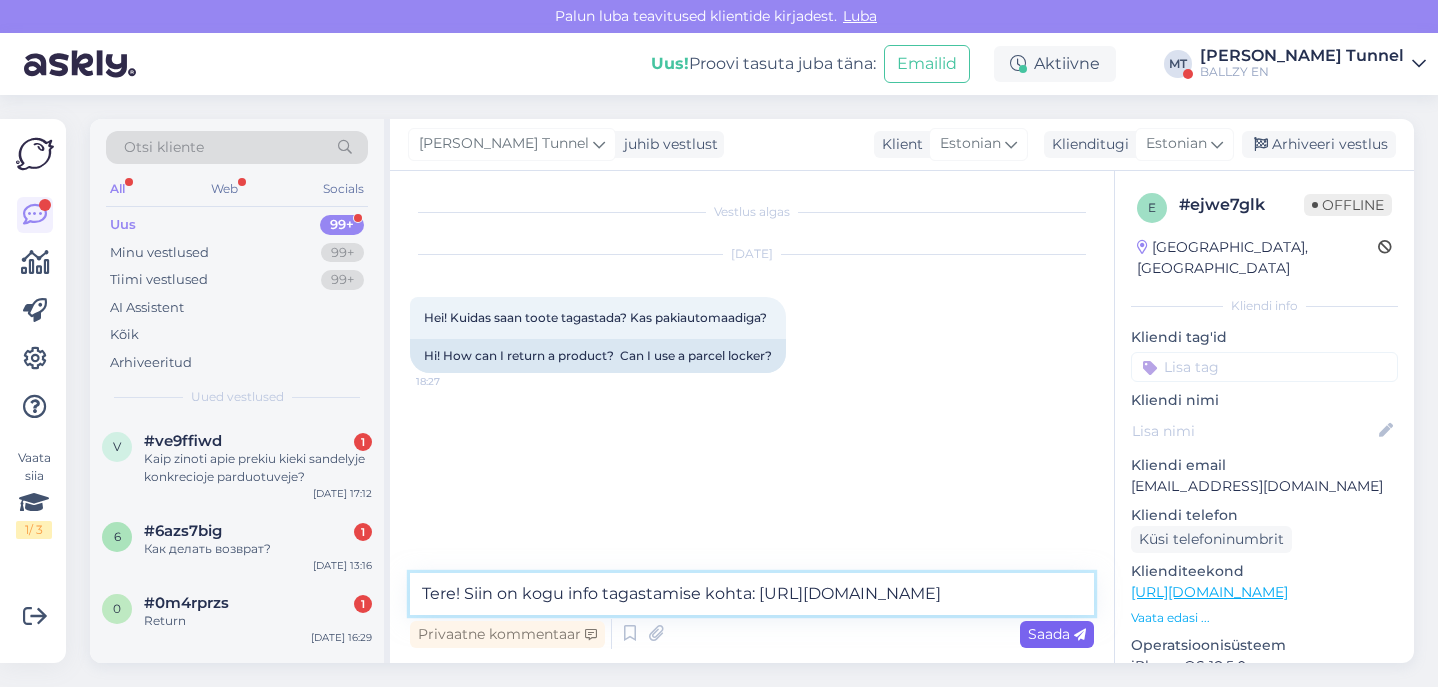 type on "Tere! Siin on kogu info tagastamise kohta: [URL][DOMAIN_NAME]" 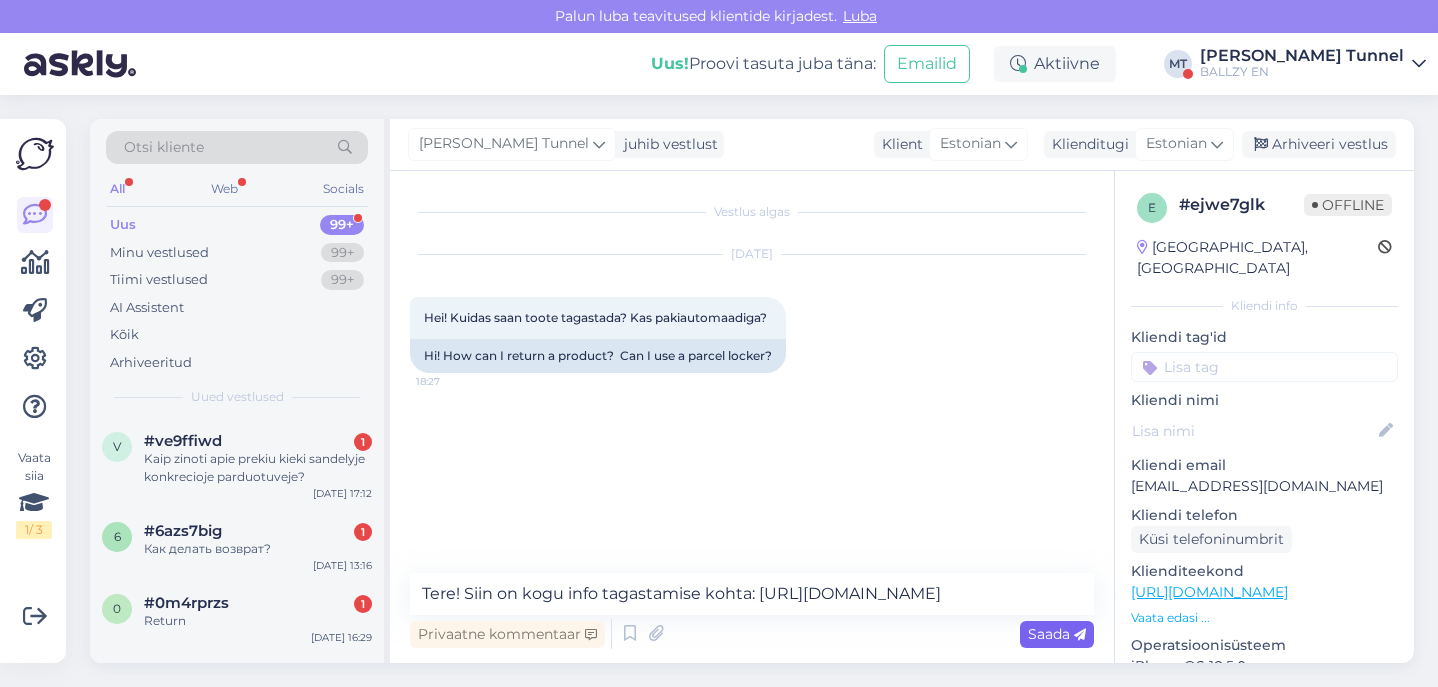 click on "Saada" at bounding box center [1057, 634] 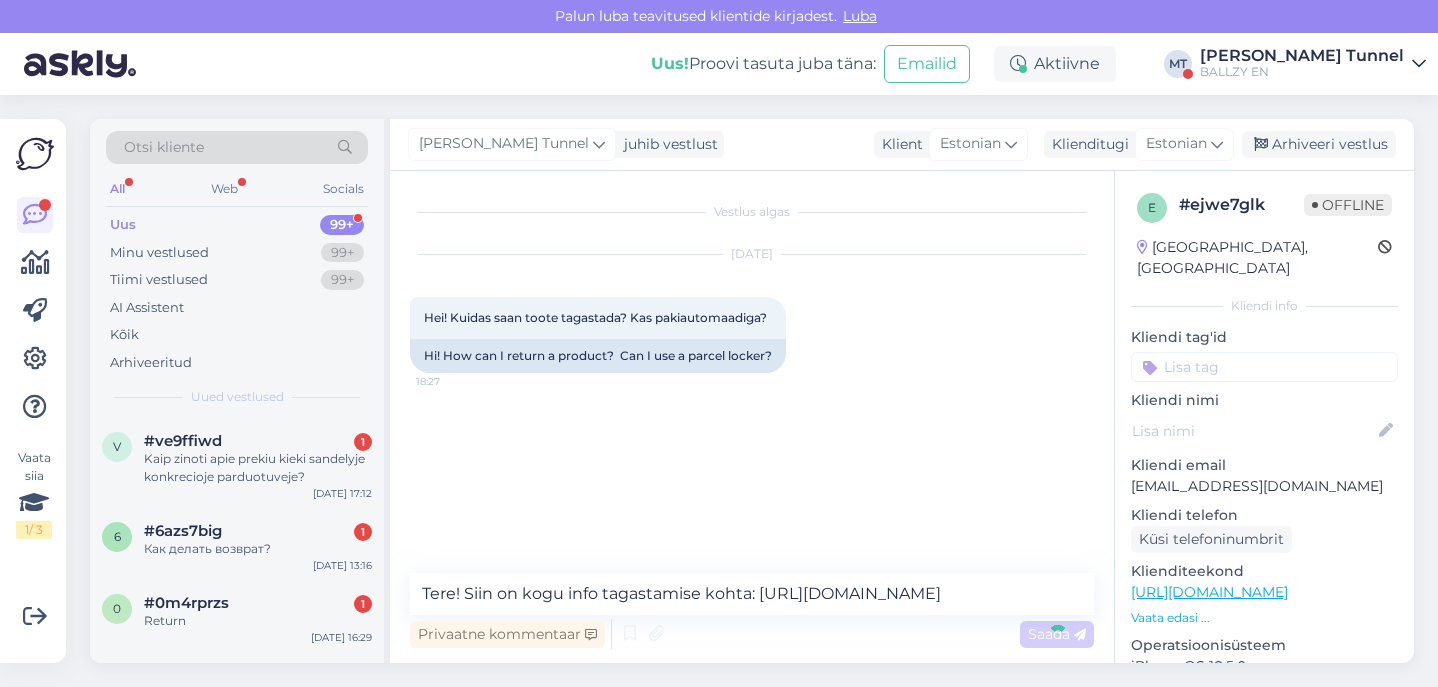 type 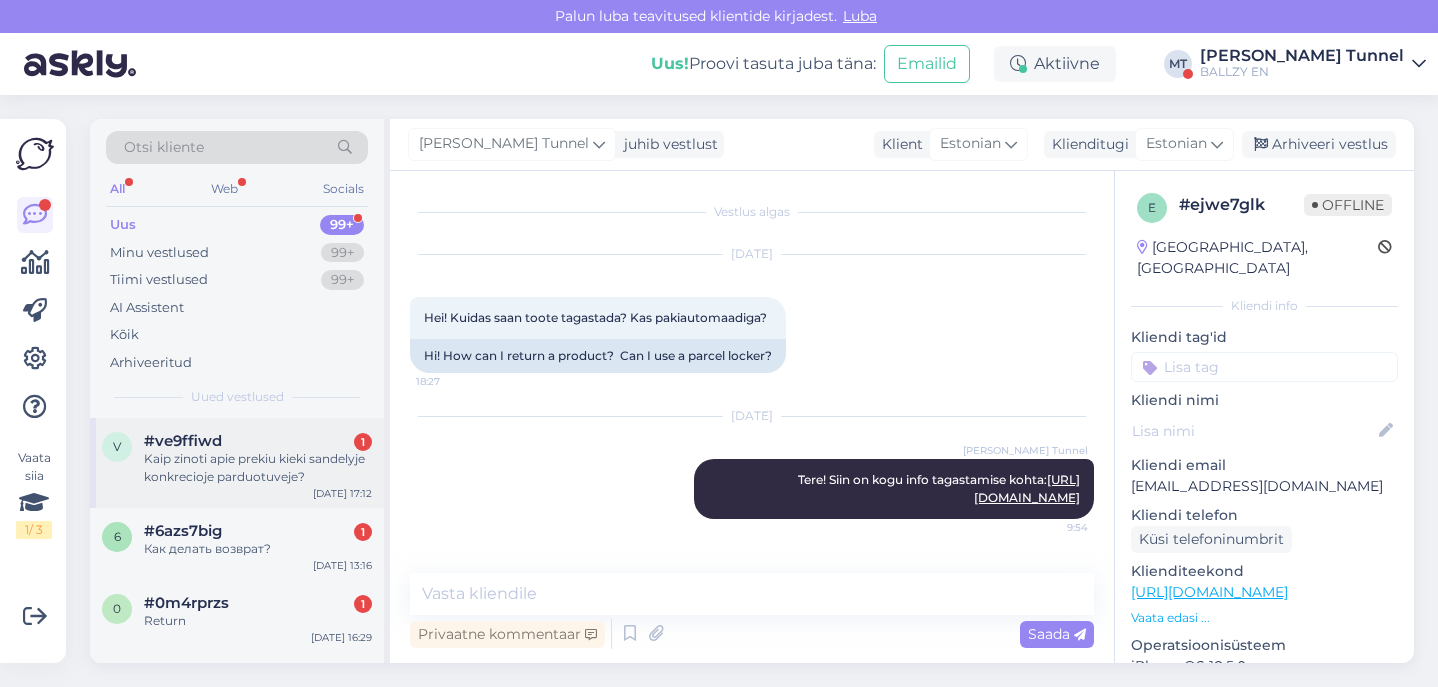 click on "Kaip zinoti apie prekiu kieki sandelyje konkrecioje parduotuveje?" at bounding box center (258, 468) 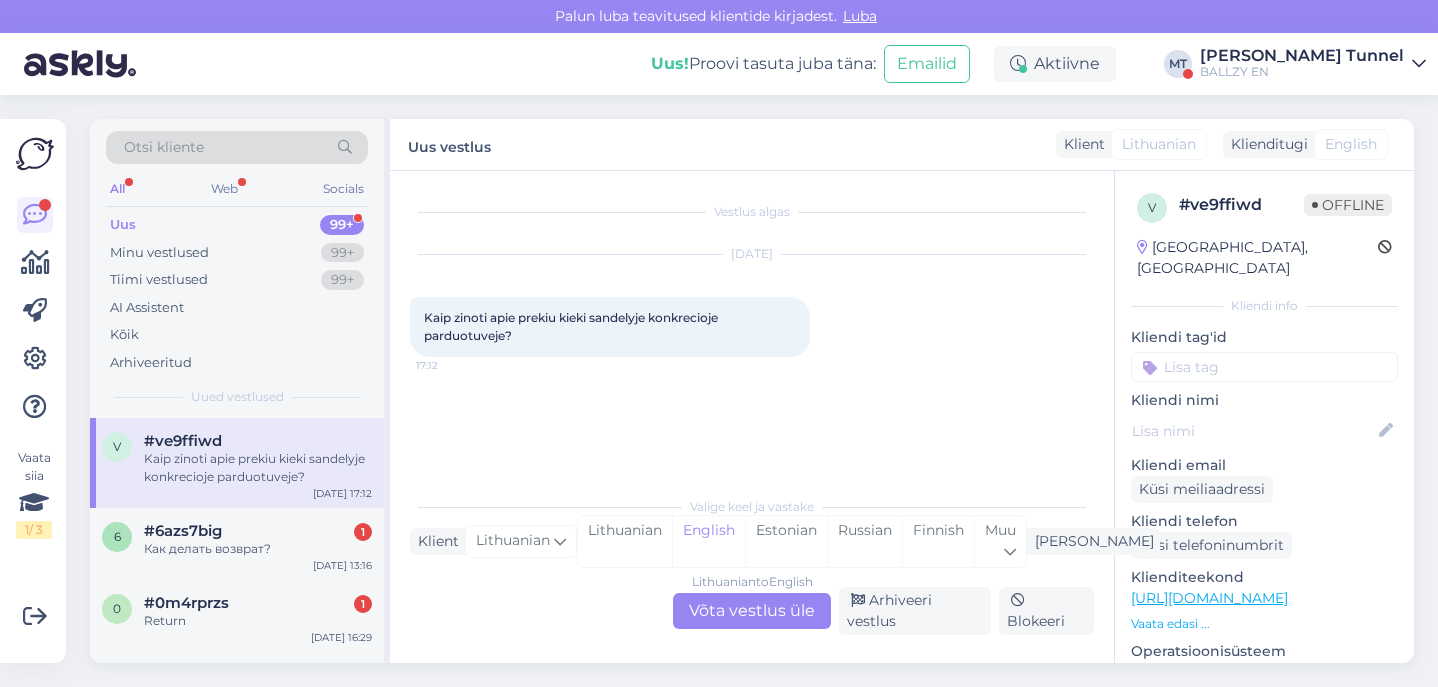 click on "Lithuanian  to  English Võta vestlus üle" at bounding box center [752, 611] 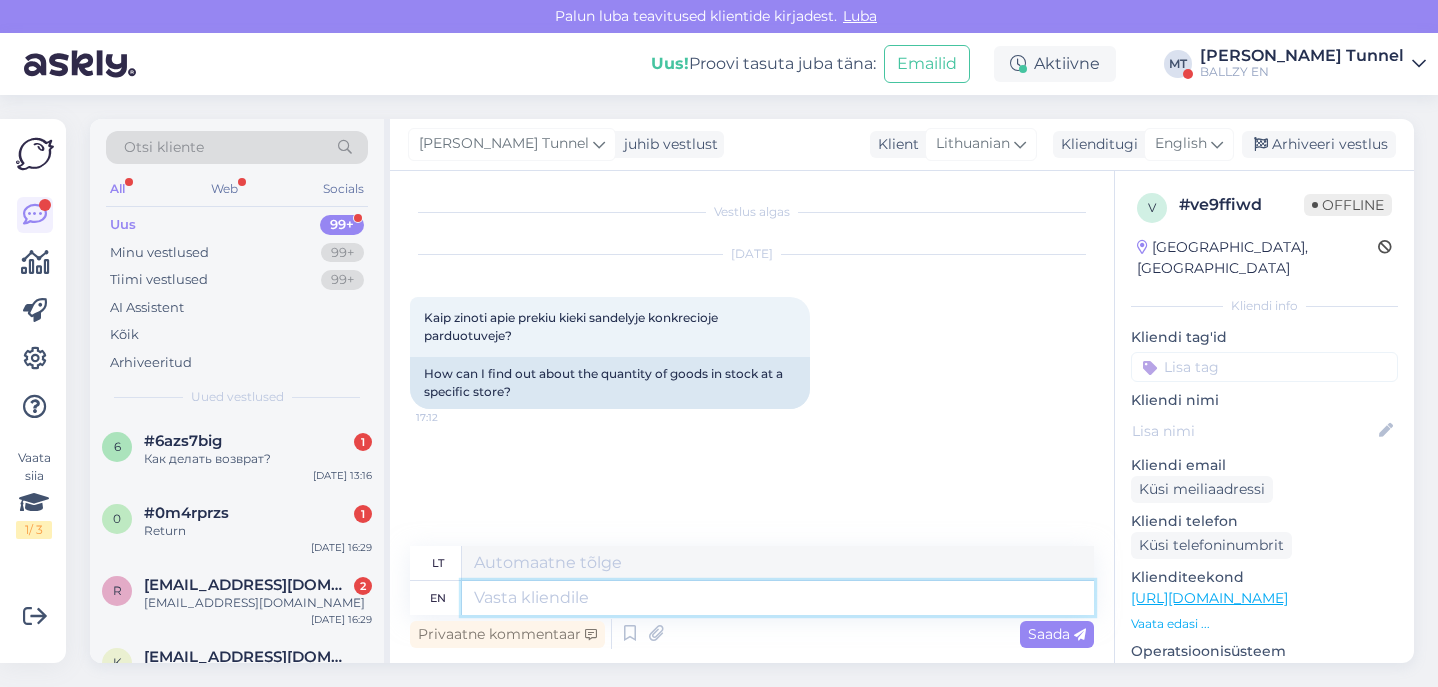click at bounding box center [778, 598] 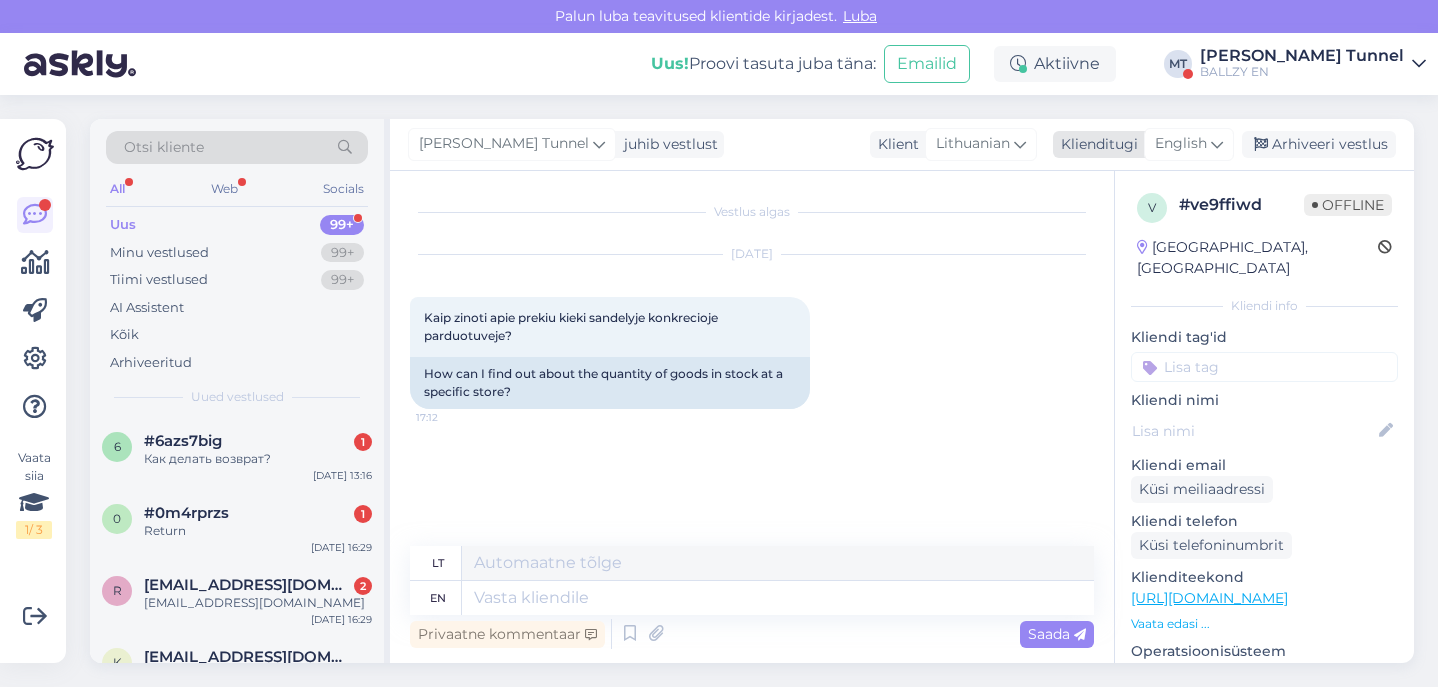click on "English" at bounding box center [1181, 144] 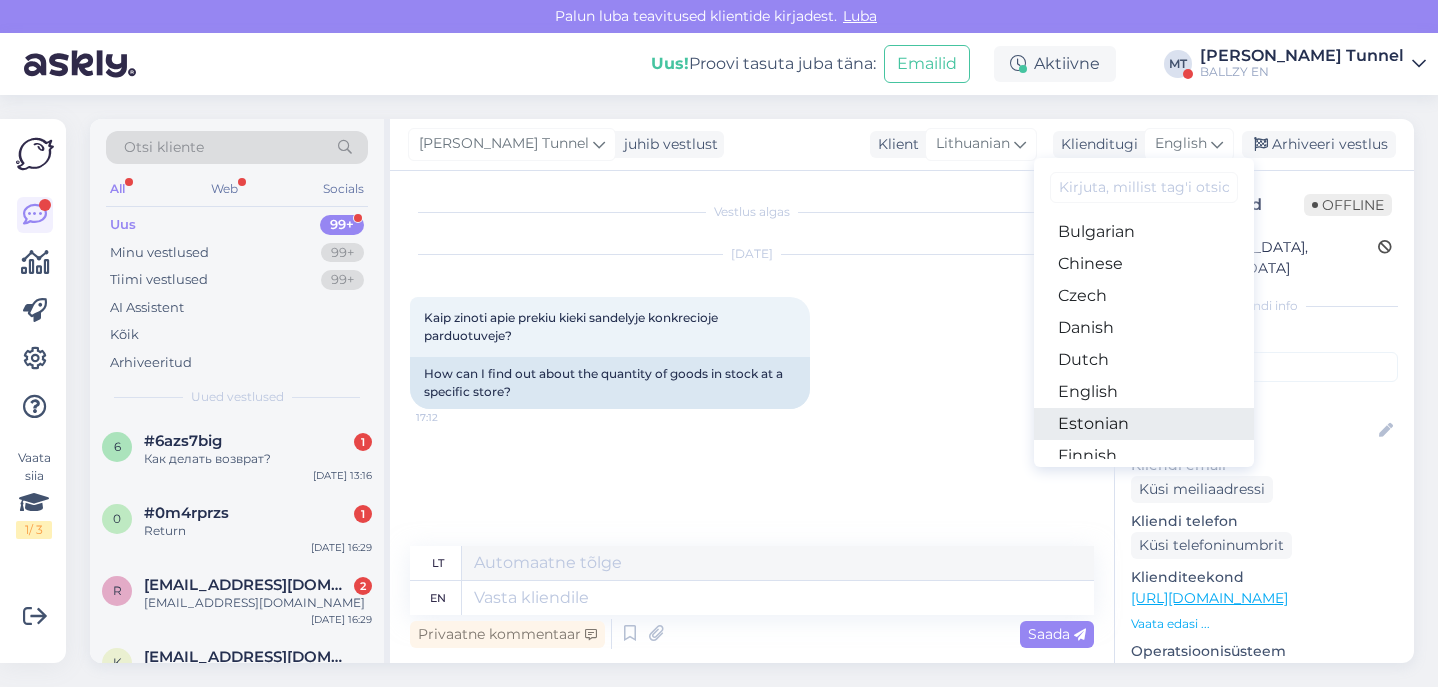 click on "Estonian" at bounding box center (1144, 424) 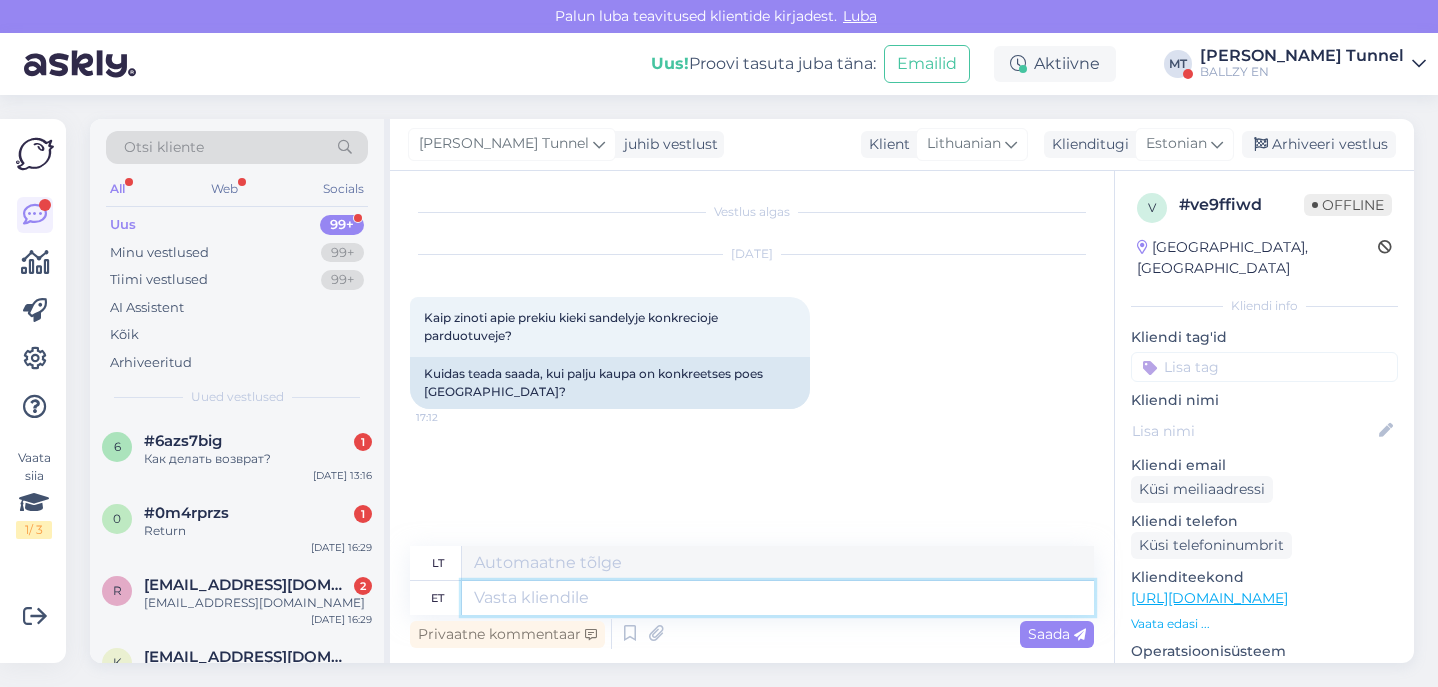 click at bounding box center (778, 598) 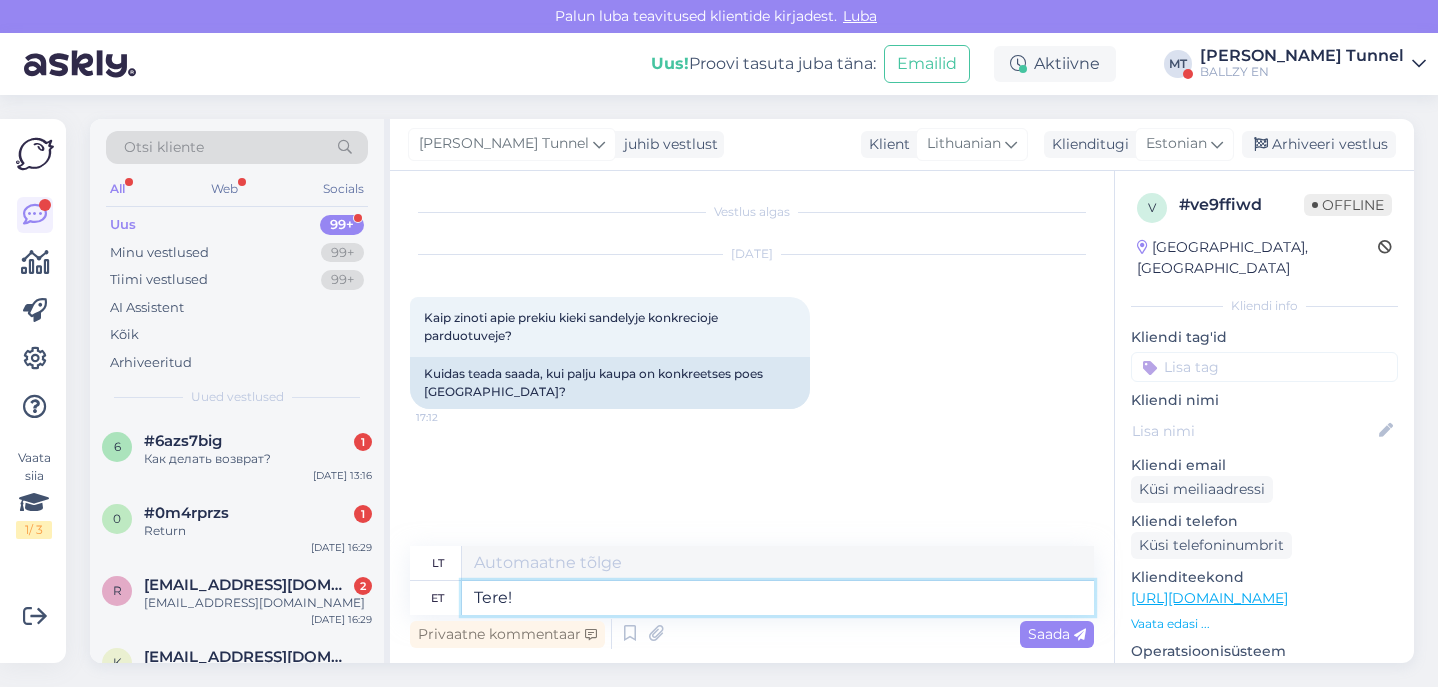 type on "Tere!" 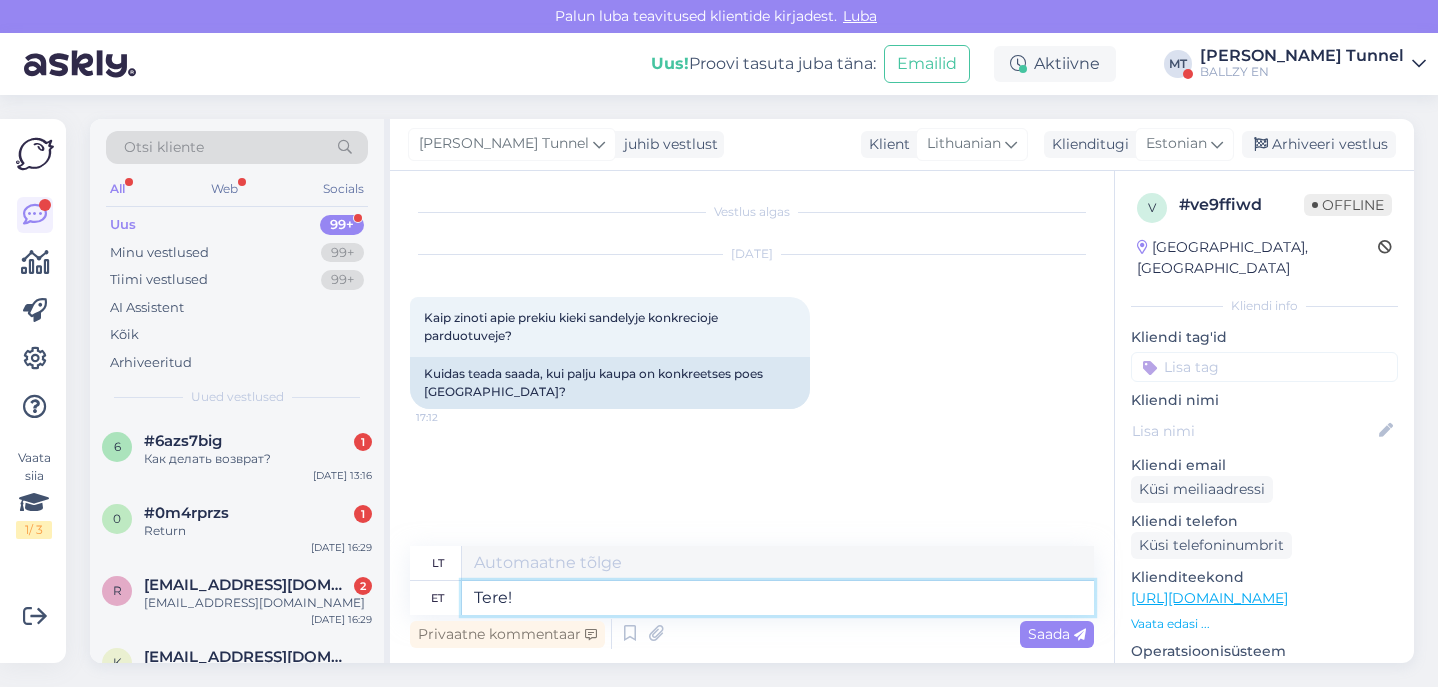 type on "Sveiki!" 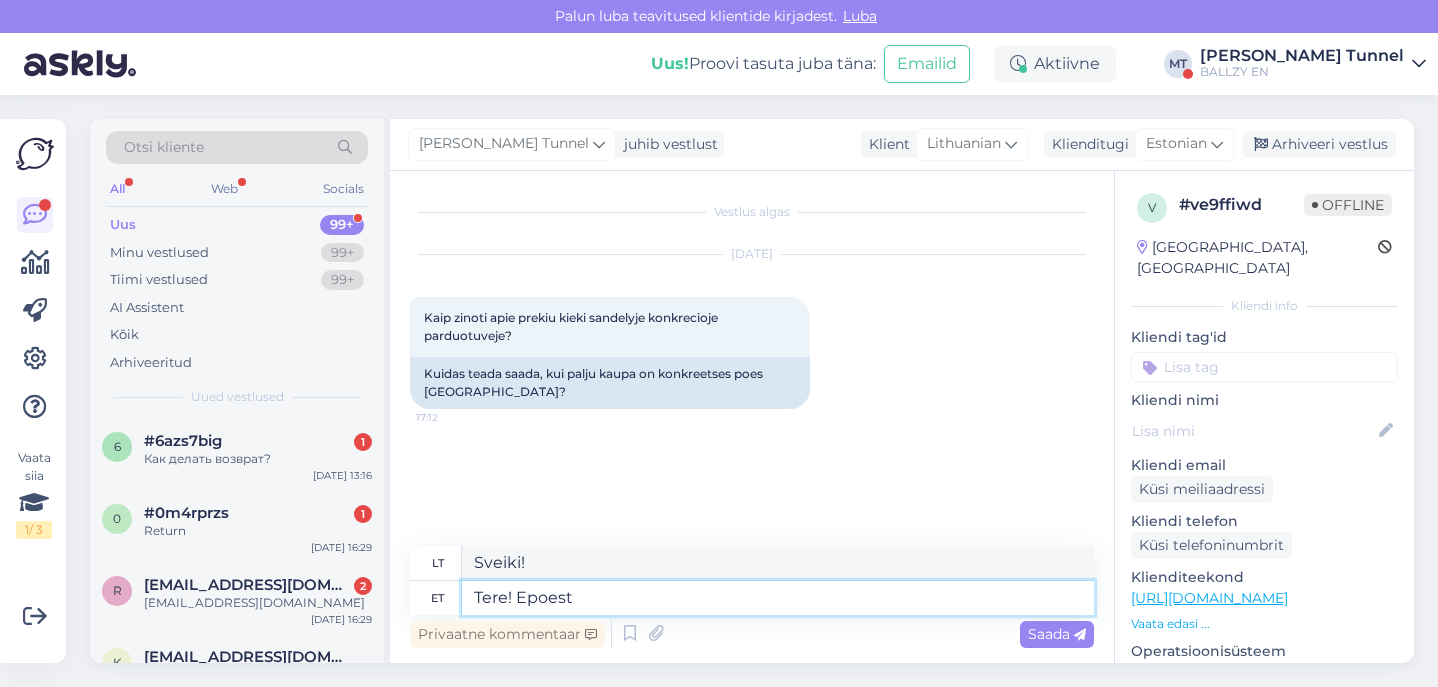 type on "Tere! Epoest" 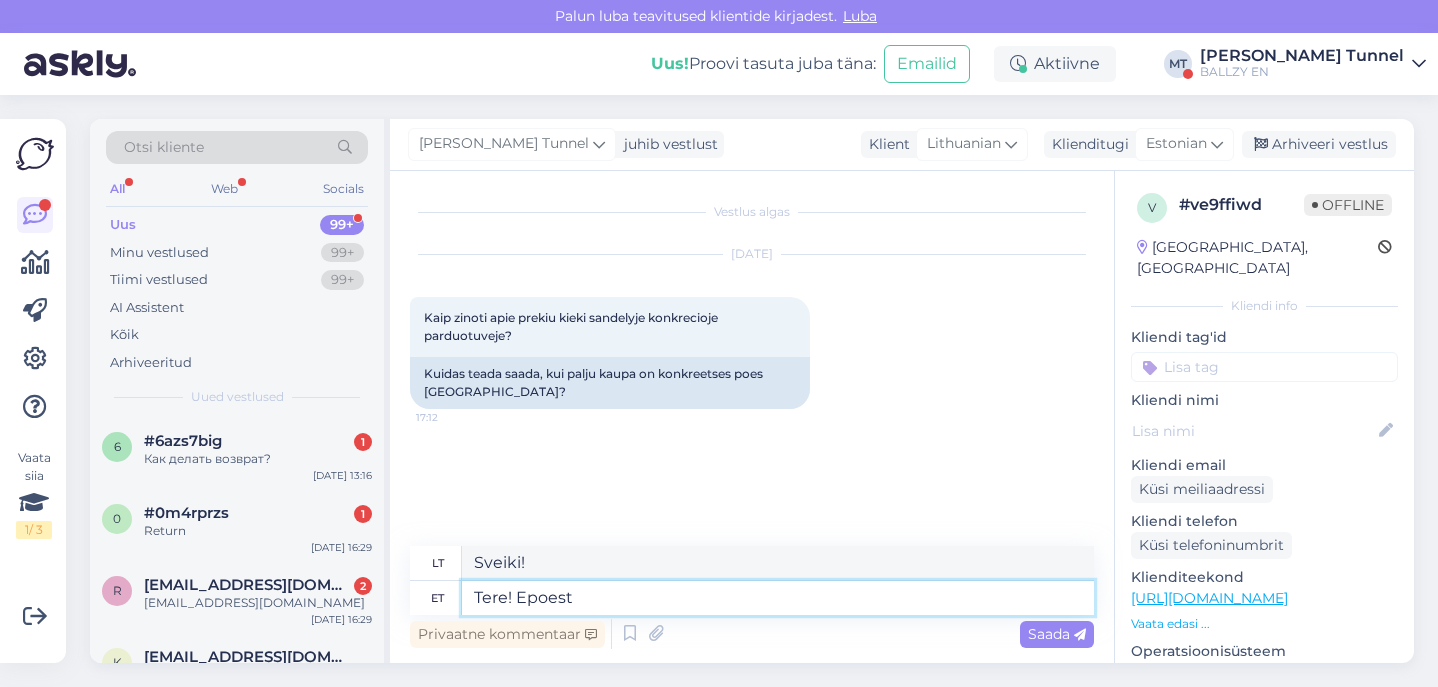 type on "Sveiki! Iš e-parduotuvės" 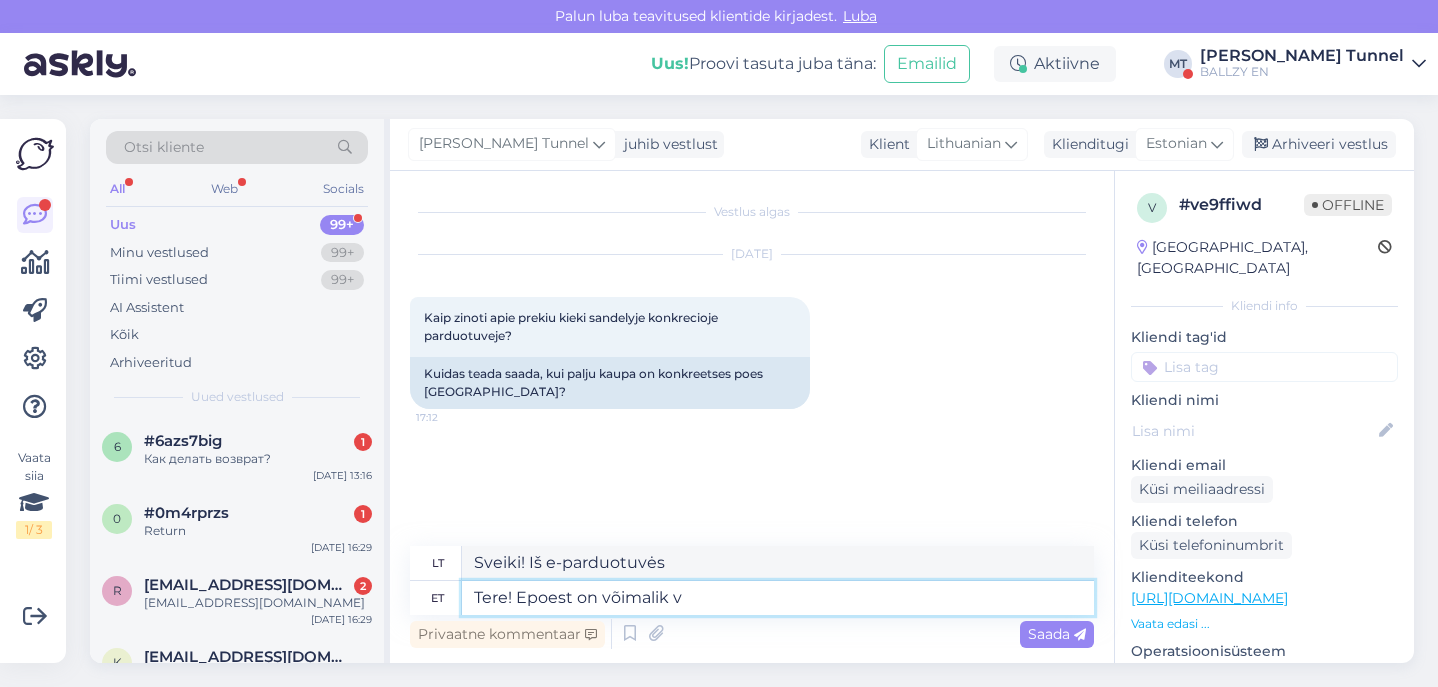 type on "Tere! Epoest on võimalik va" 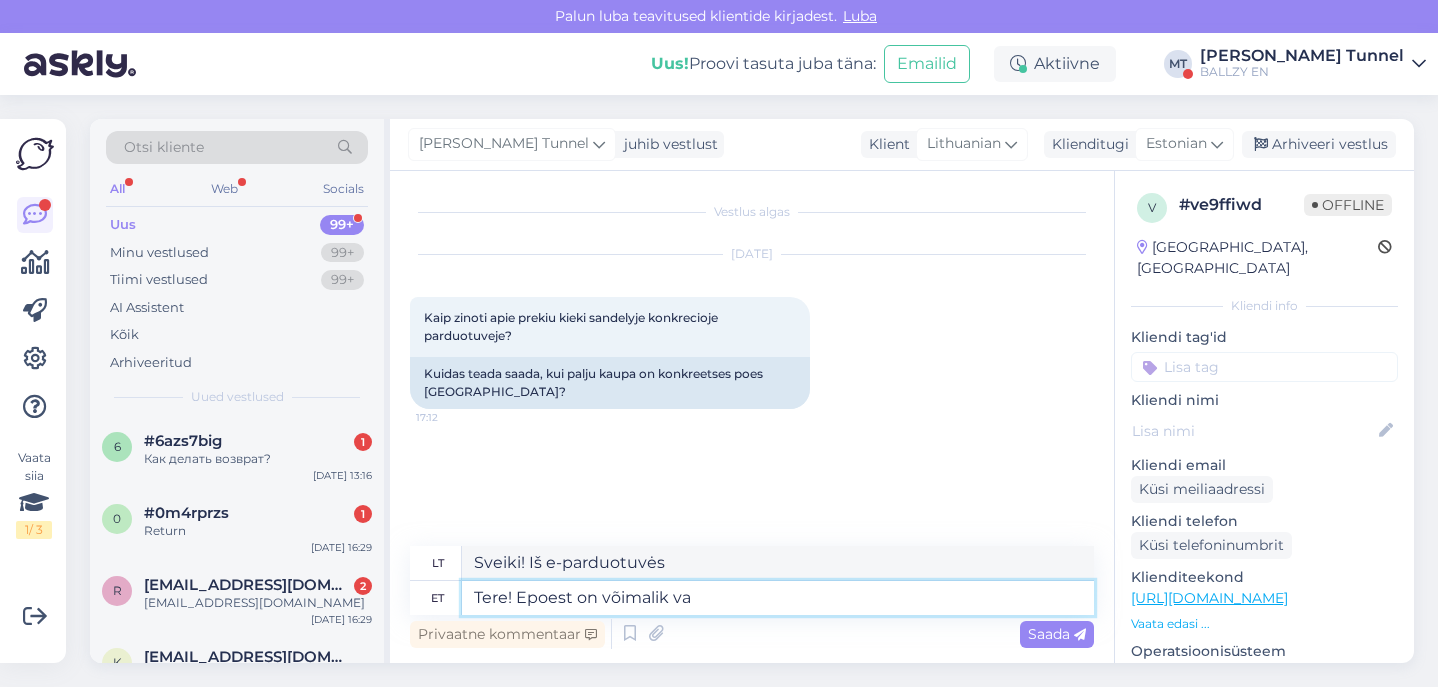 type on "Sveiki! Iš e-parduotuvės galima" 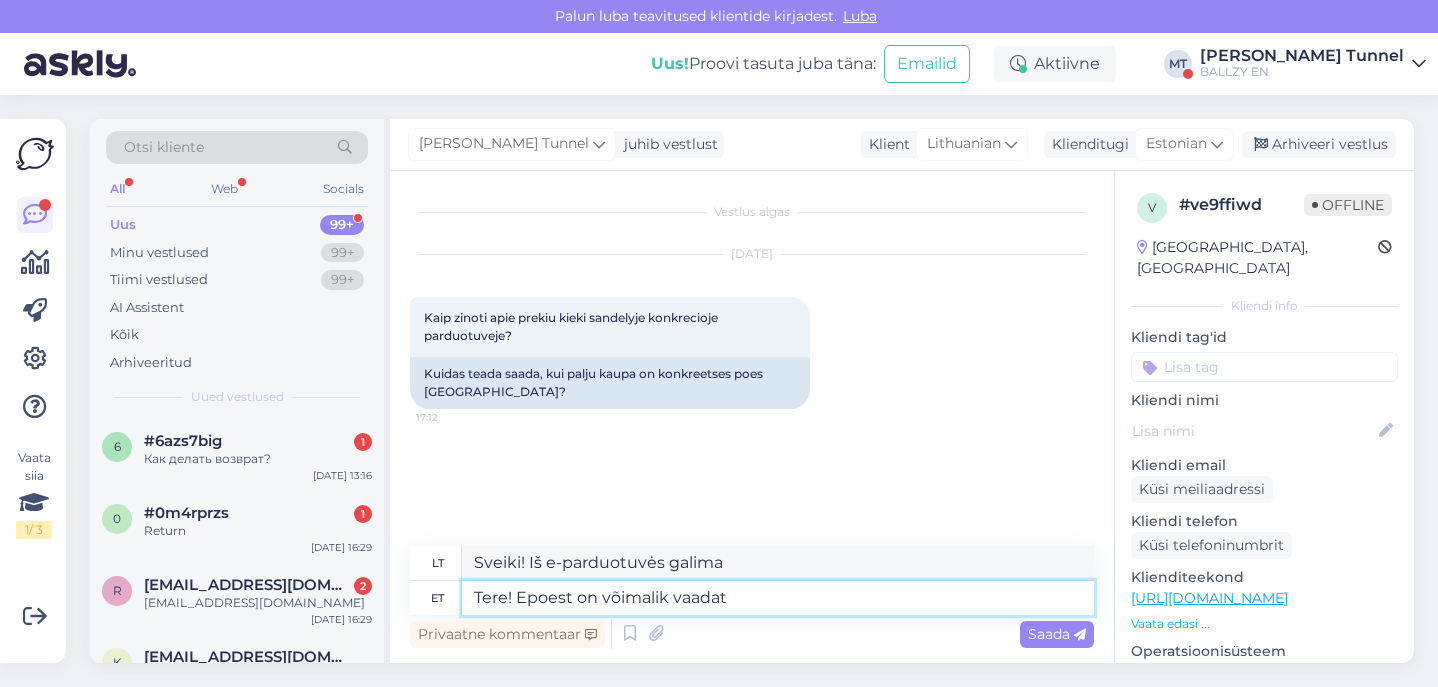 type on "Tere! Epoest on võimalik vaadata" 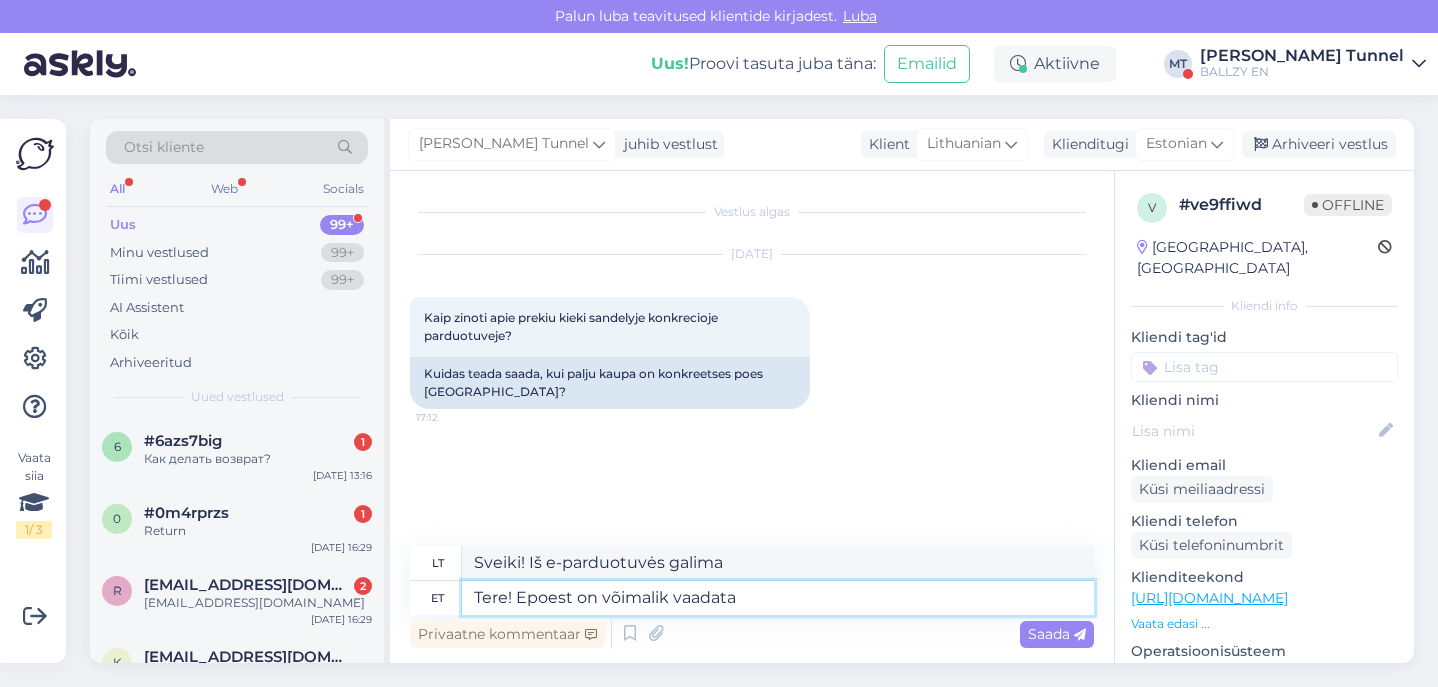 type on "Sveiki! E-parduotuvę galima peržiūrėti." 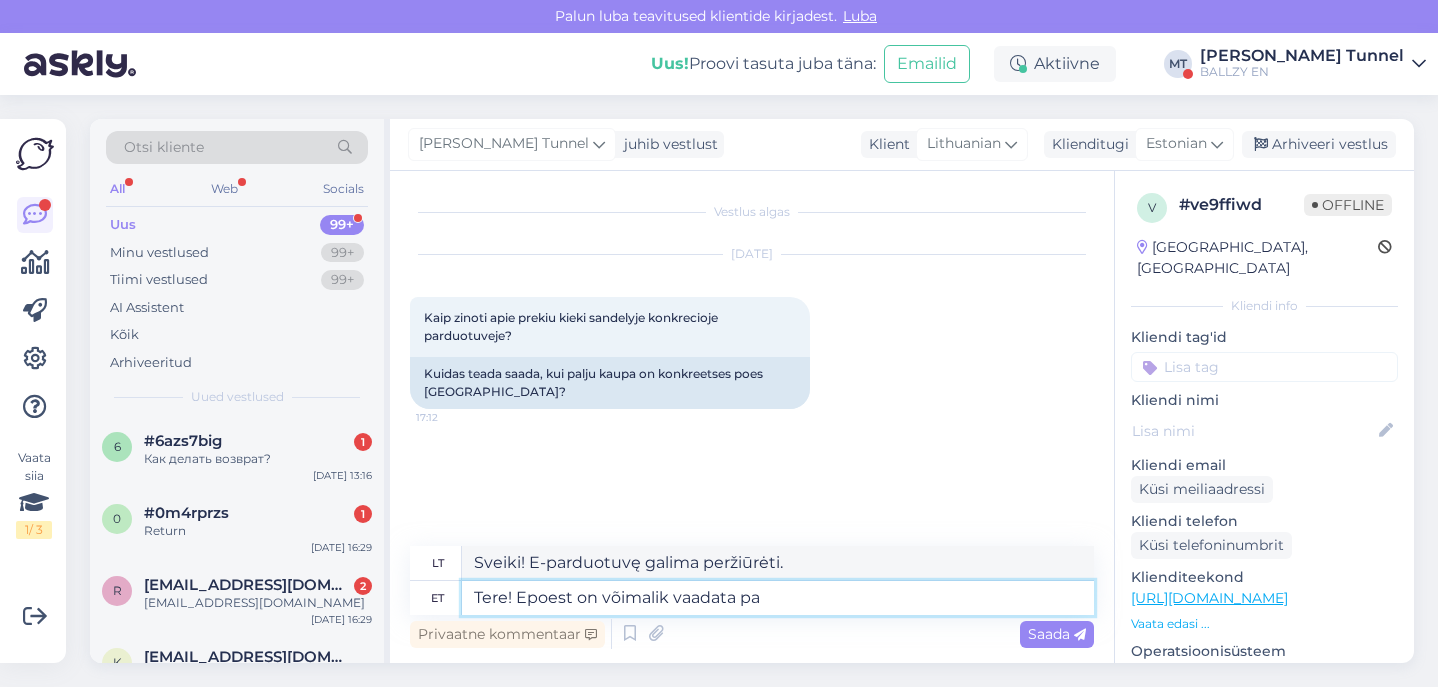 type on "Tere! Epoest on võimalik vaadata pal" 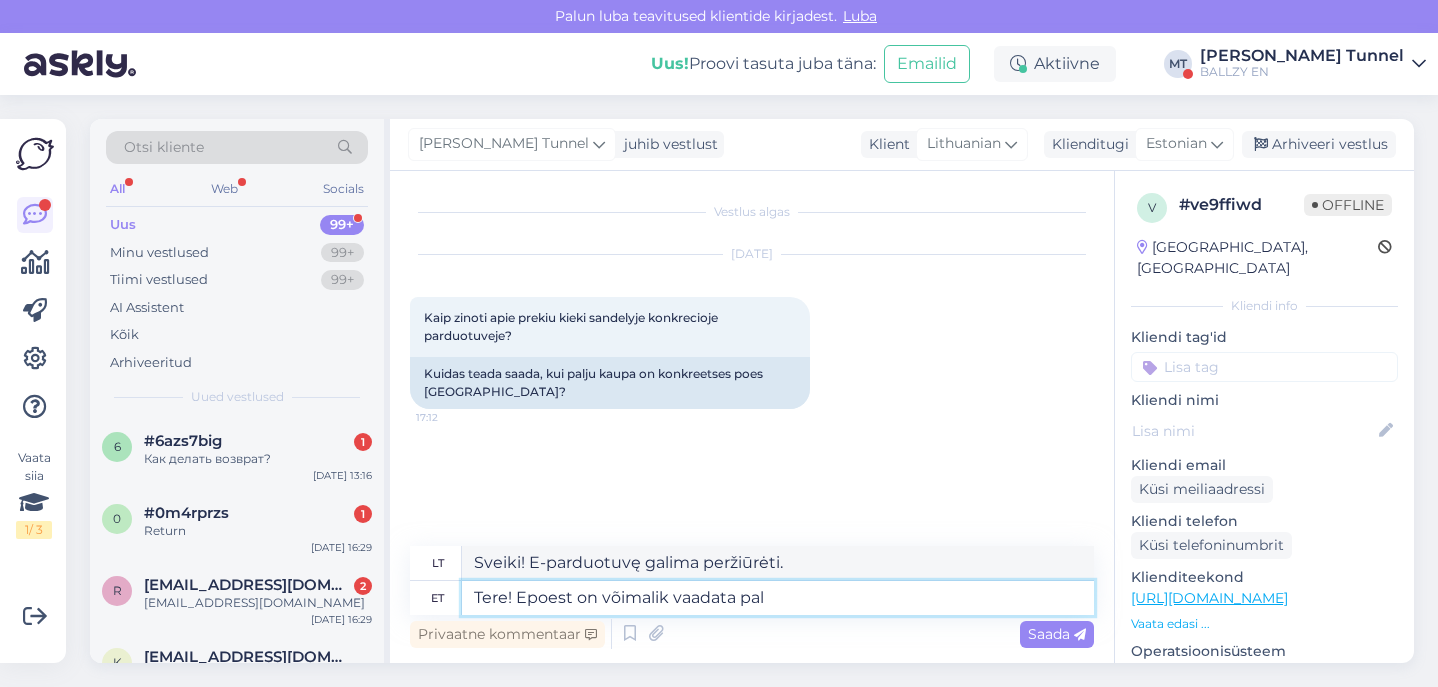 type on "Sveiki! E-parduotuvę galima peržiūrėti" 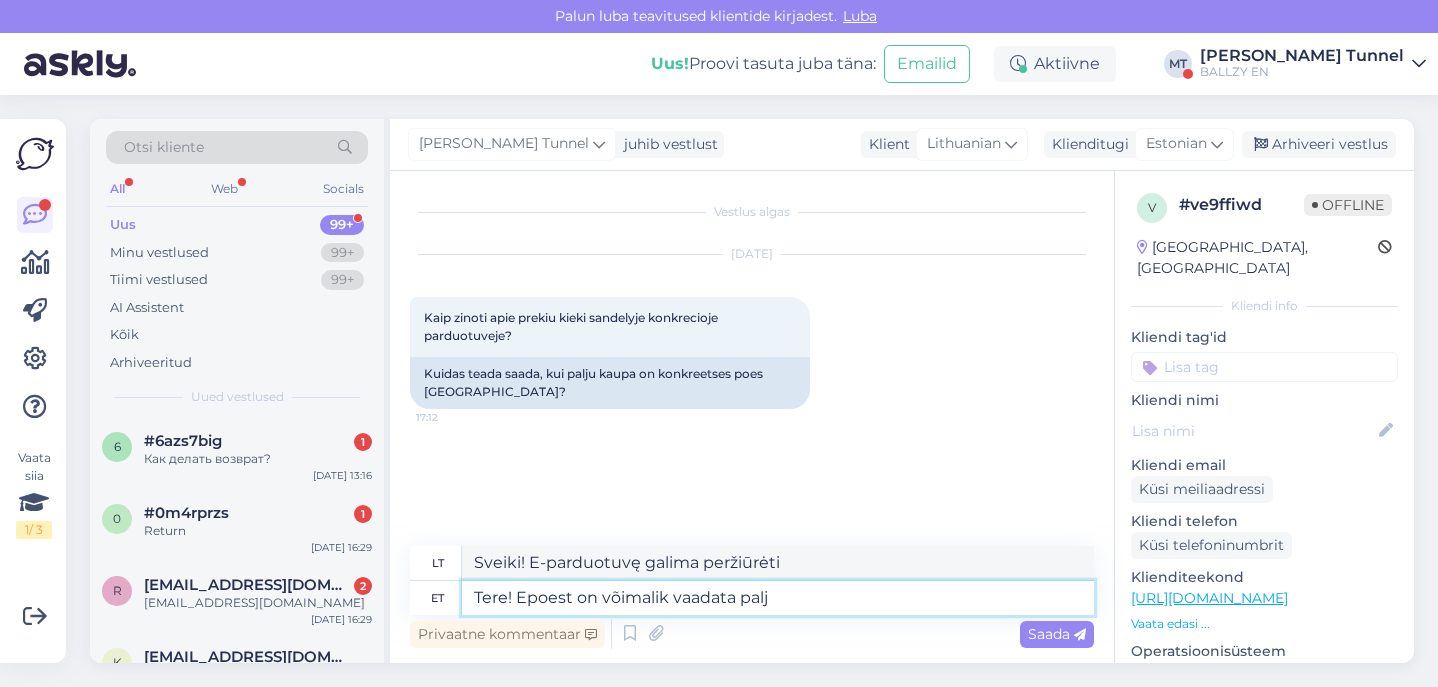 type on "Tere! Epoest on võimalik vaadata palju" 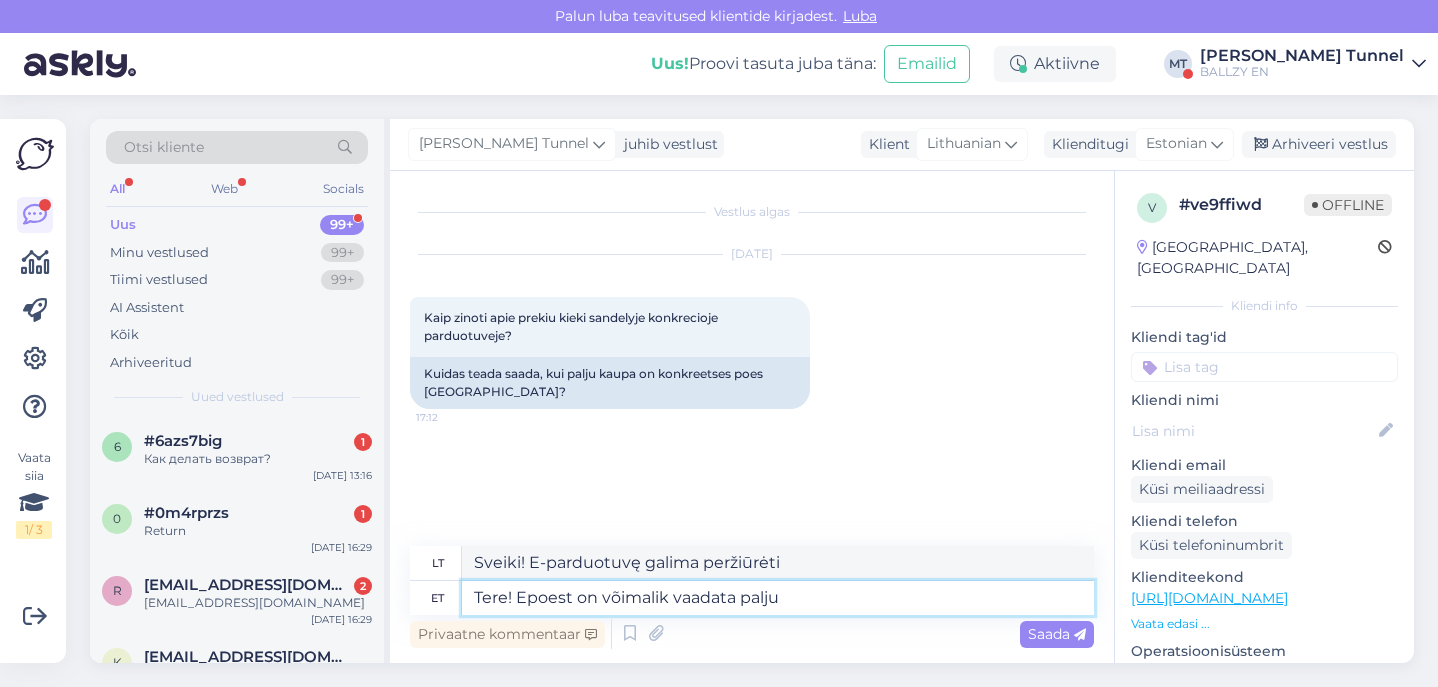 type on "Sveiki! E-parduotuvėje galima pamatyti daug" 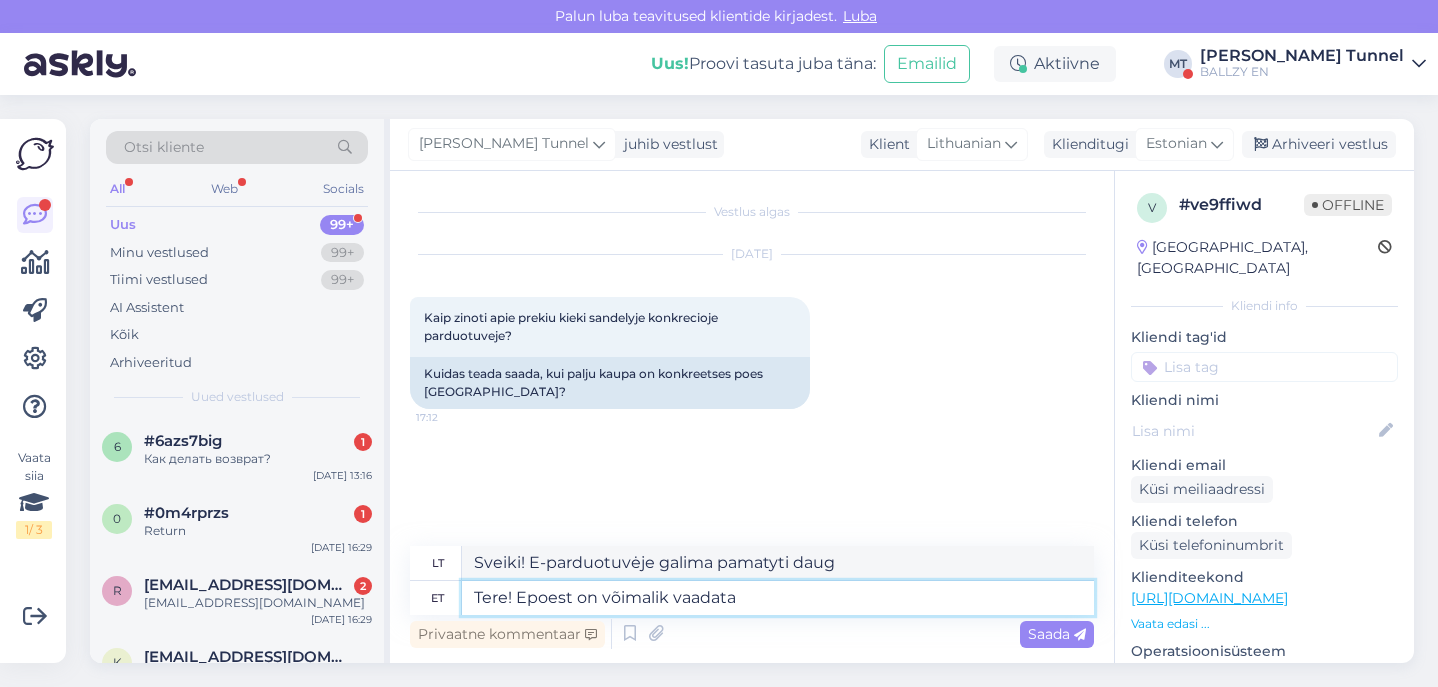 type on "Tere! Epoest on võimalik vaadata k" 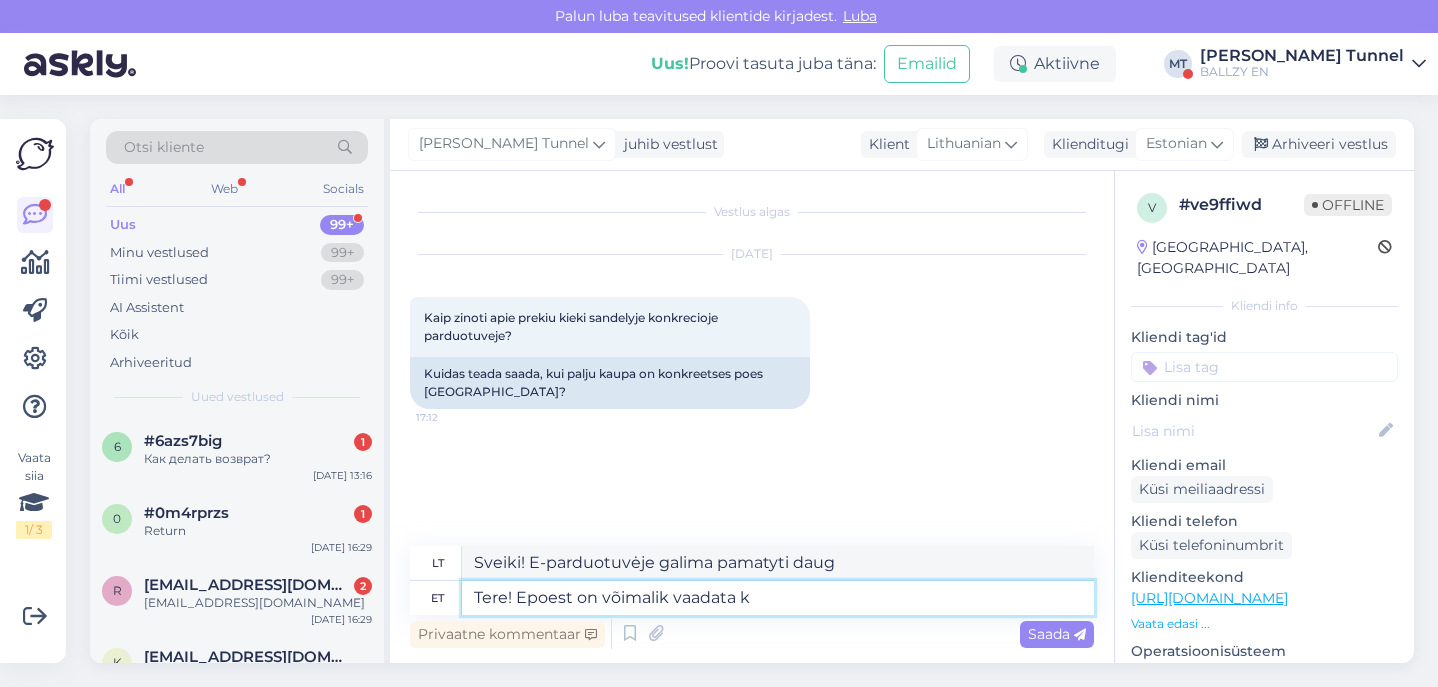 type on "Sveiki! E-parduotuvę galima peržiūrėti" 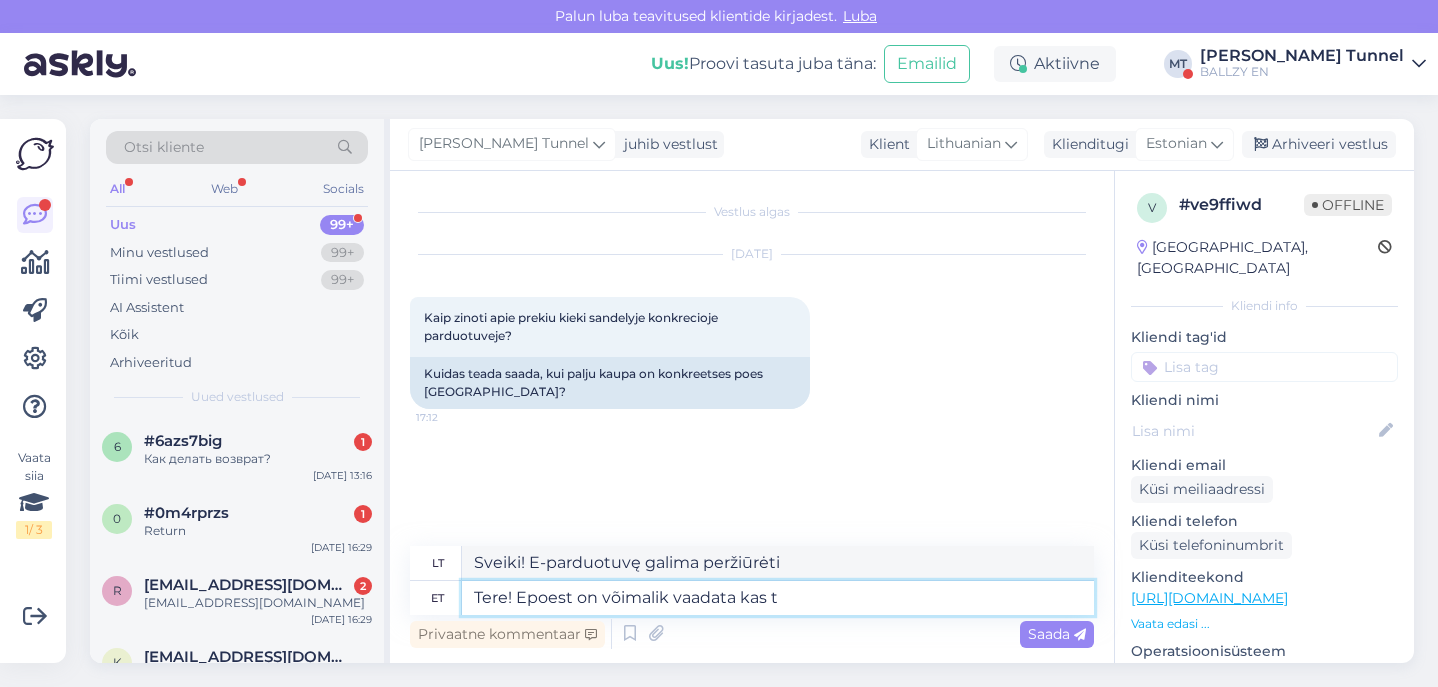 type on "Tere! Epoest on võimalik vaadata kas to" 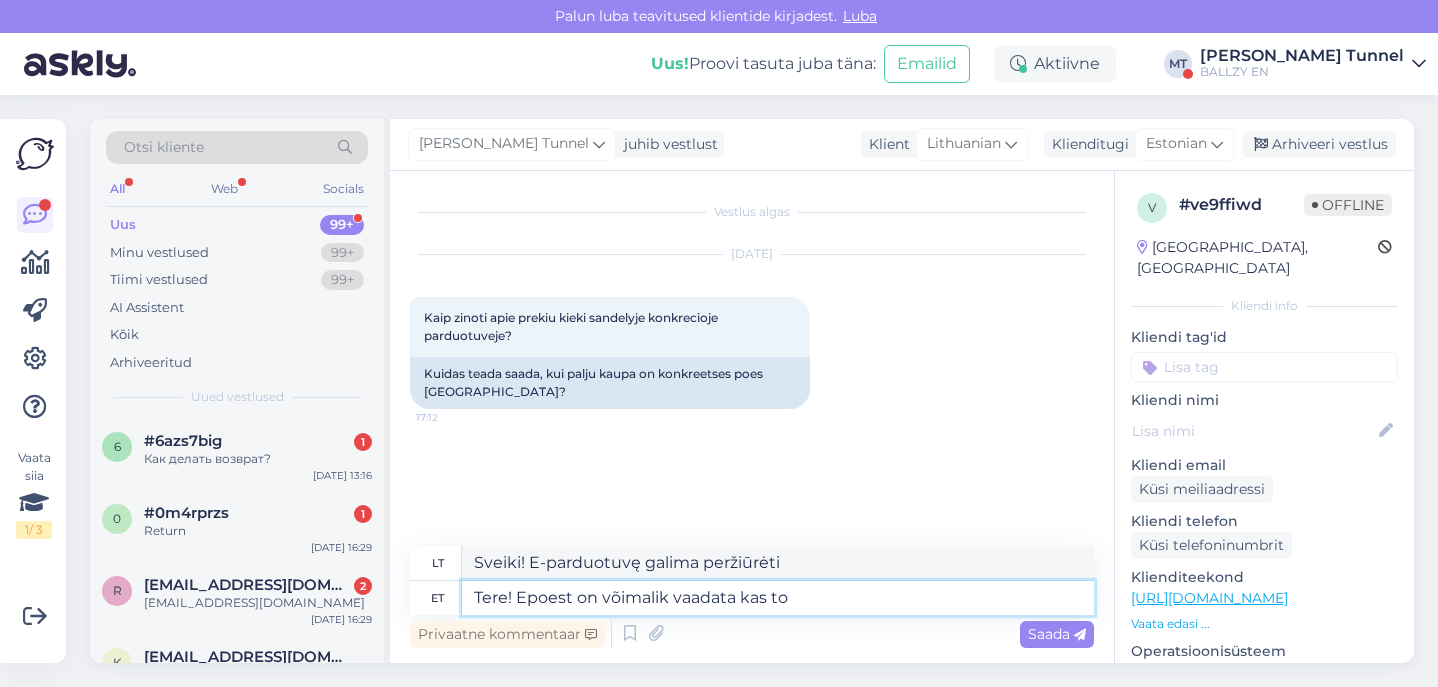 type on "Sveiki! Ar e-parduotuvėje galima peržiūrėti, ar" 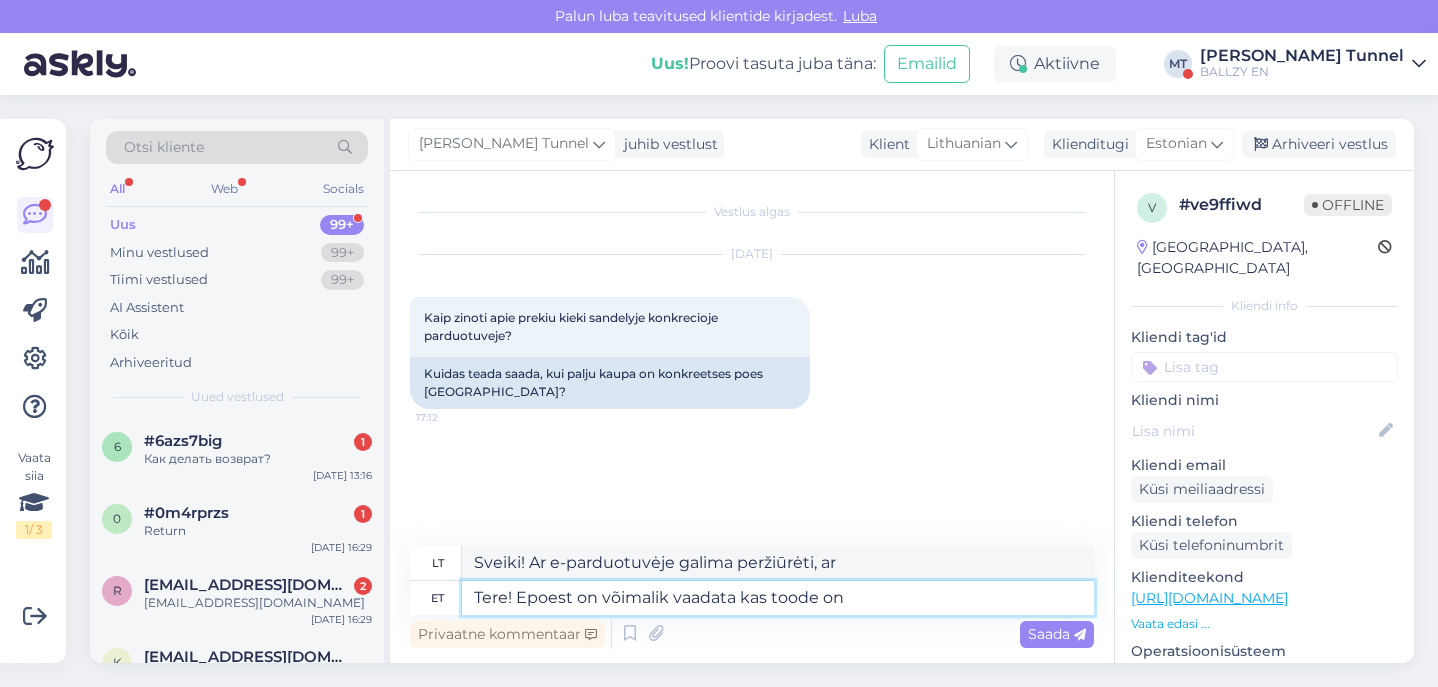 type on "Tere! Epoest on võimalik vaadata kas toode on" 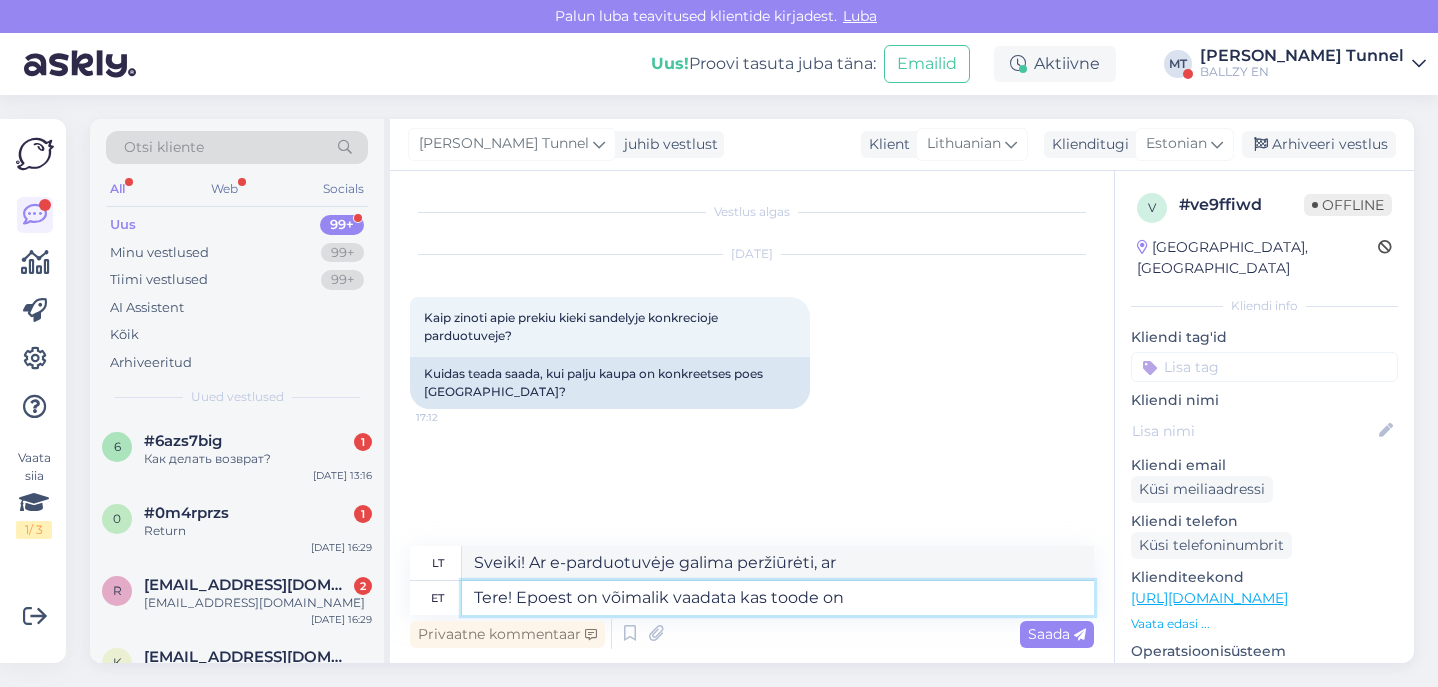 type on "Sveiki! E-parduotuvėje galite patikrinti, ar prekė yra..." 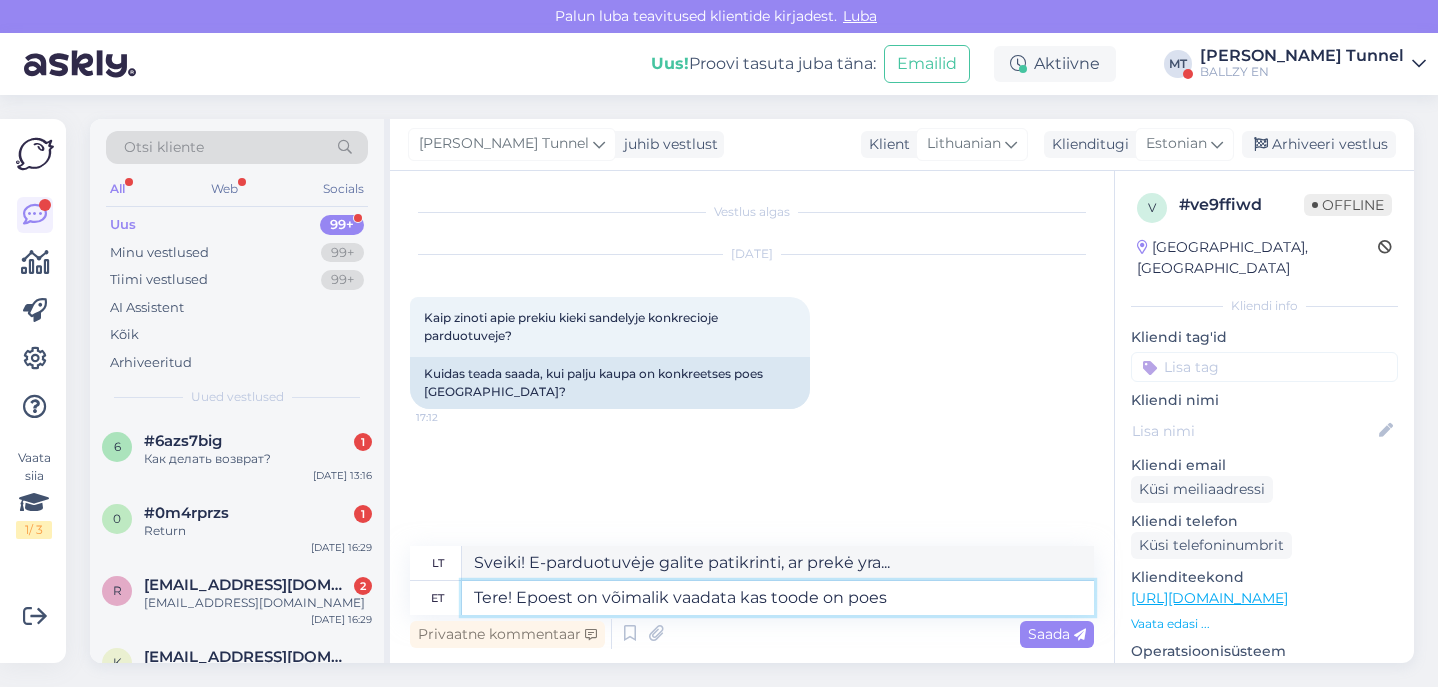 type on "Tere! Epoest on võimalik vaadata kas toode on poes a" 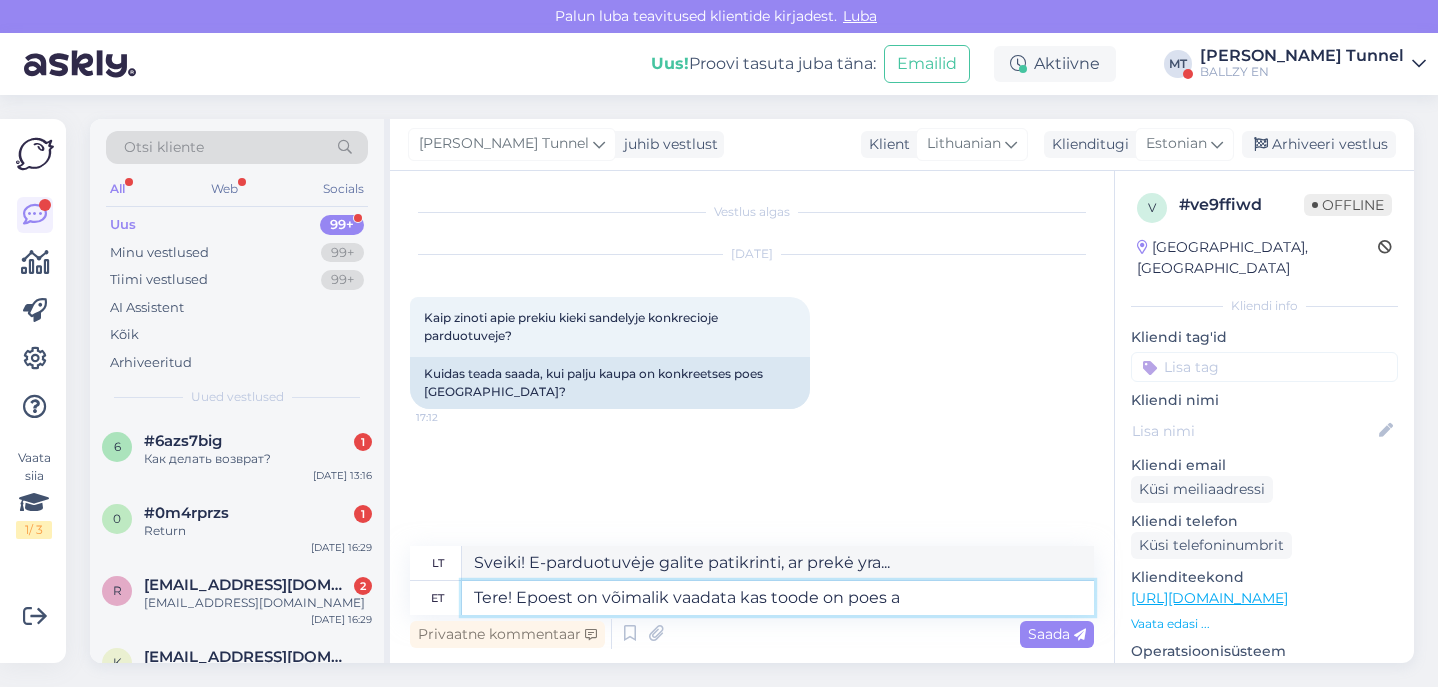 type on "Sveiki! E-parduotuvėje galite patikrinti, ar prekė yra parduotuvėje." 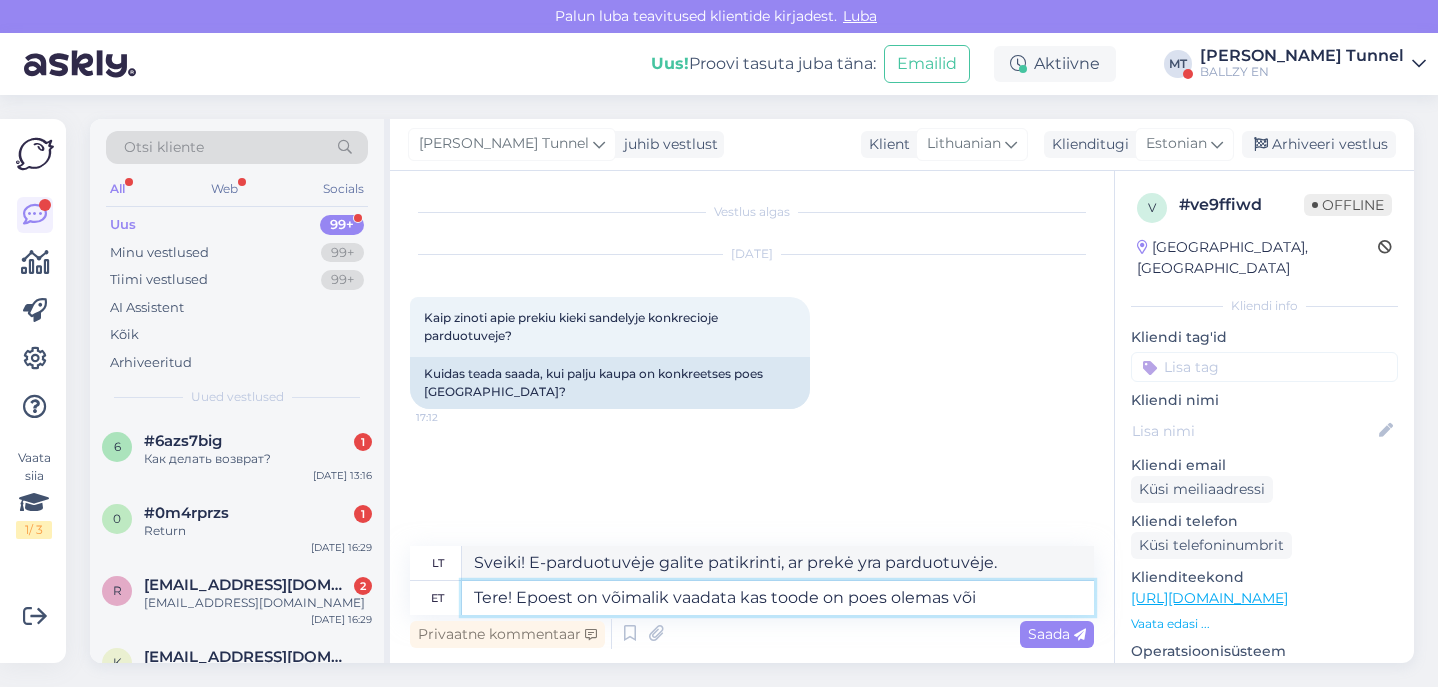 type on "Tere! Epoest on võimalik vaadata kas toode on poes olemas või a" 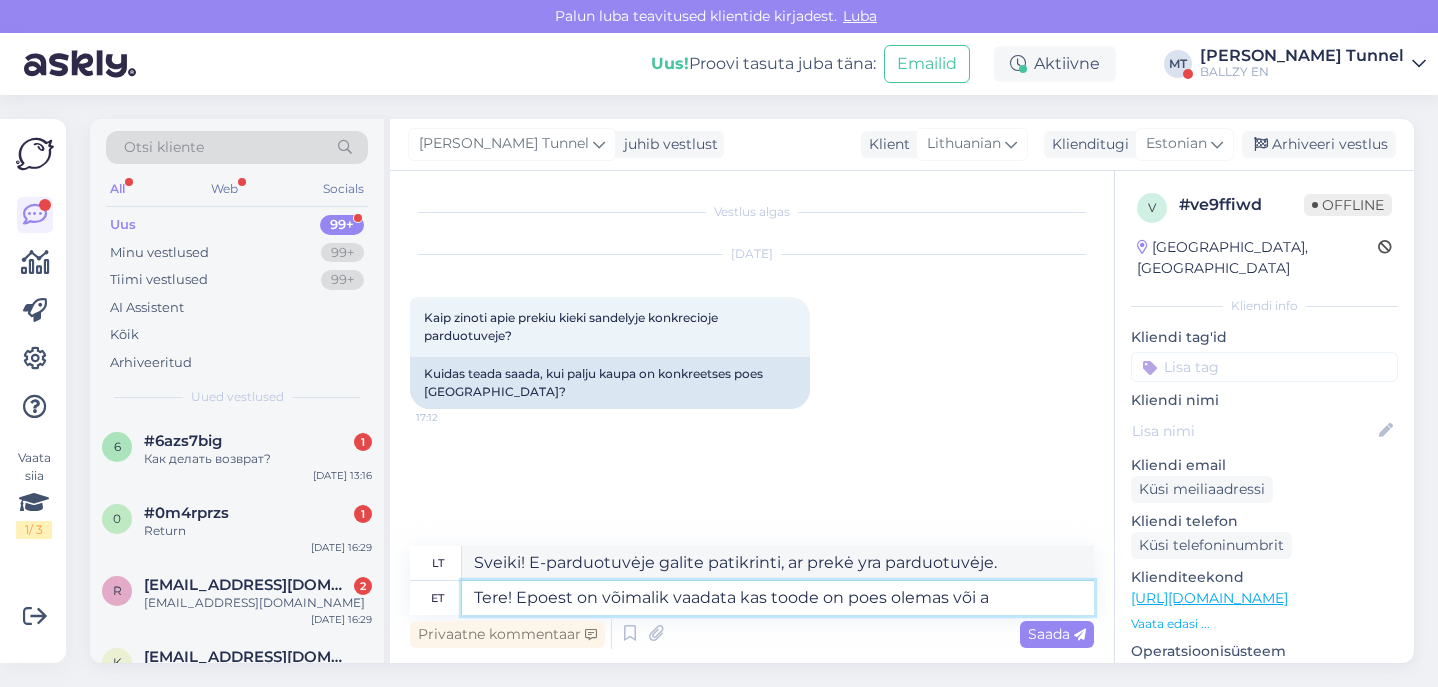 type on "Sveiki! E-parduotuvėje galite patikrinti, ar prekė yra parduotuvėje, ar ne." 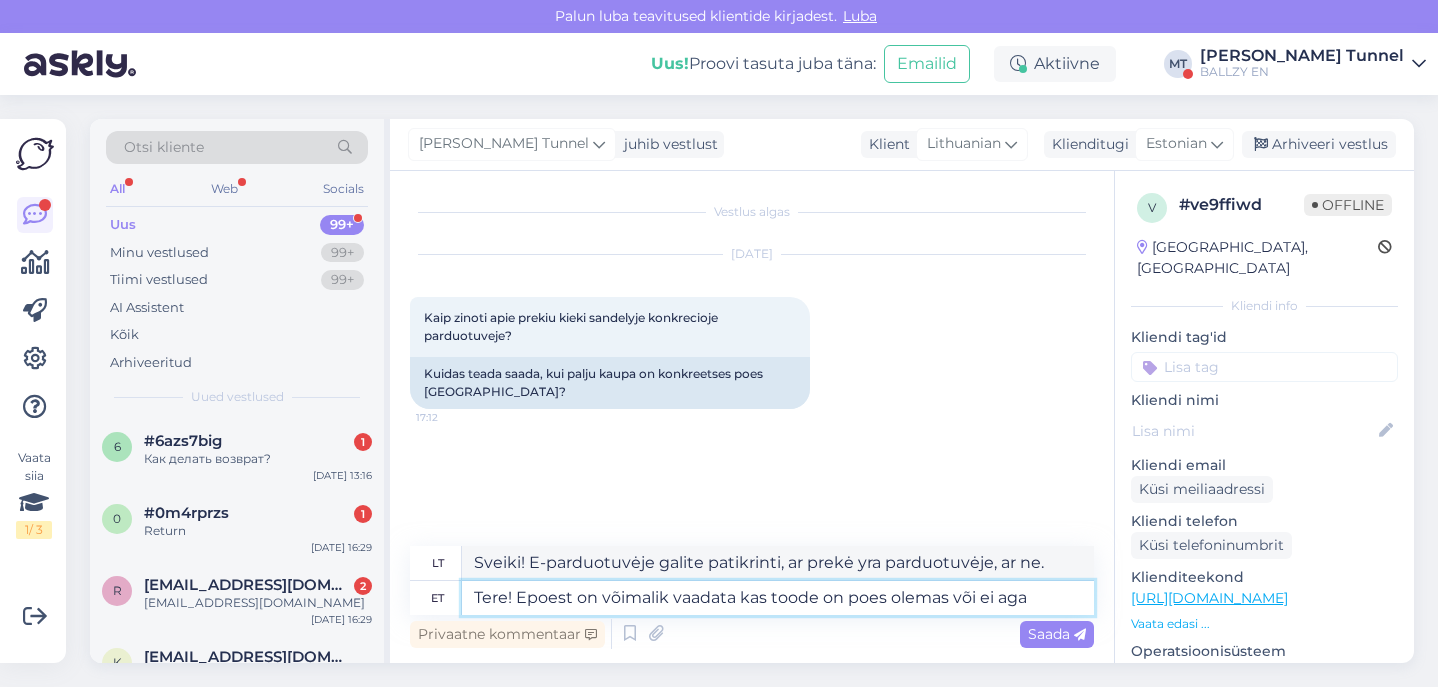 type on "Tere! Epoest on võimalik vaadata kas toode on poes olemas või ei aga" 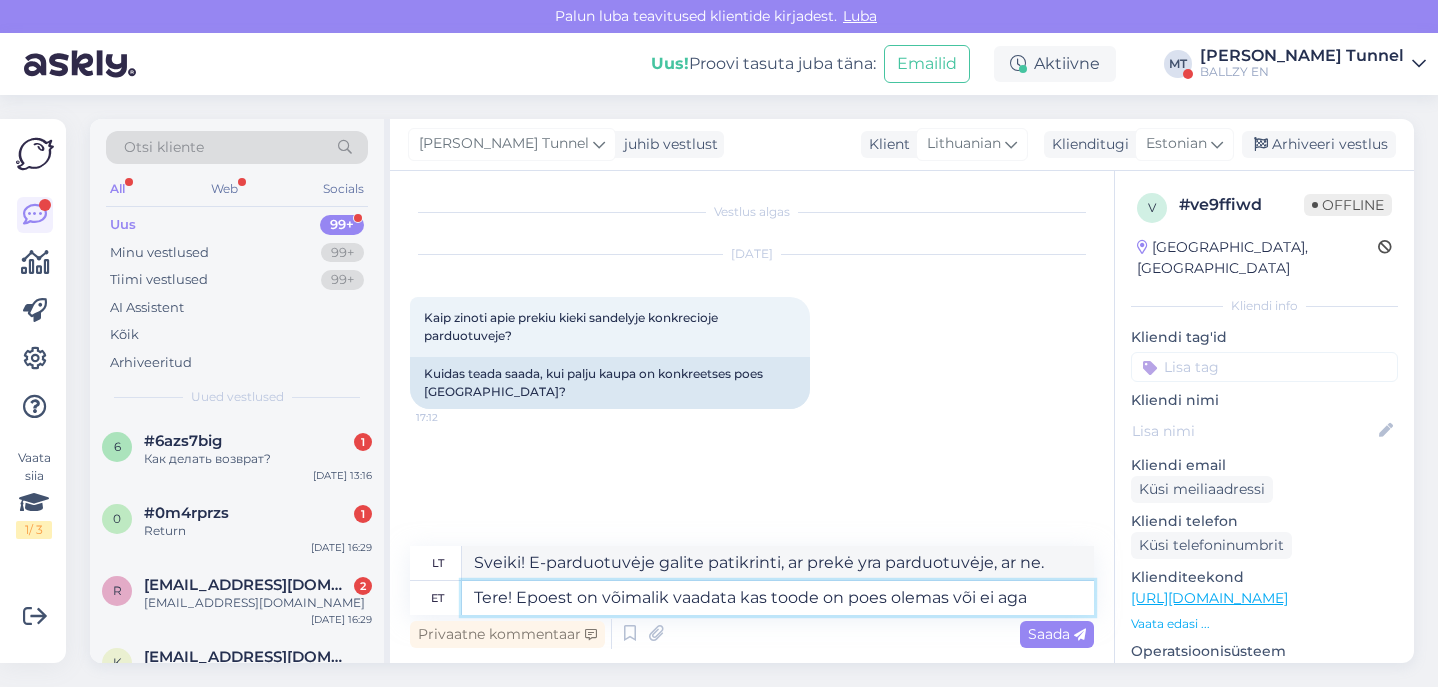 type on "Sveiki! E-parduotuvėje galima patikrinti, ar prekė yra parduotuvėje, ar ne, bet..." 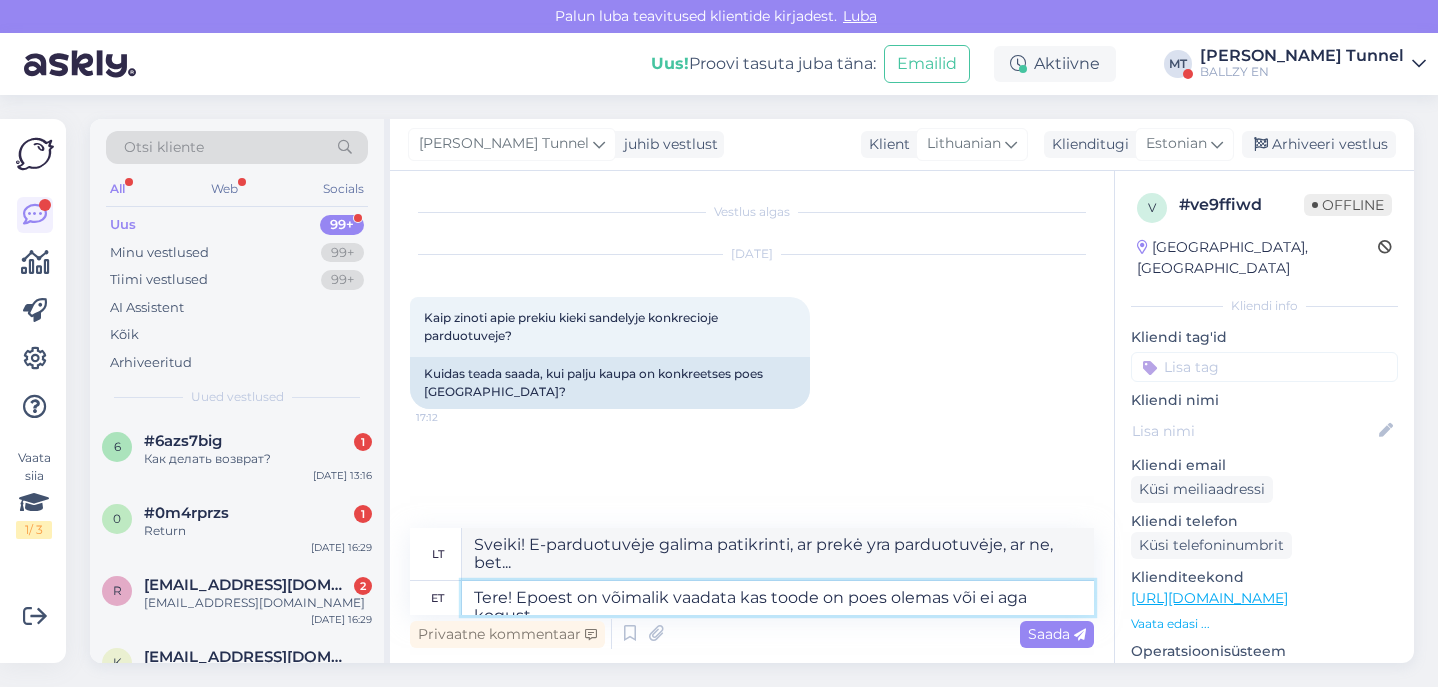 type on "Tere! Epoest on võimalik vaadata kas toode on poes olemas või ei aga kogust" 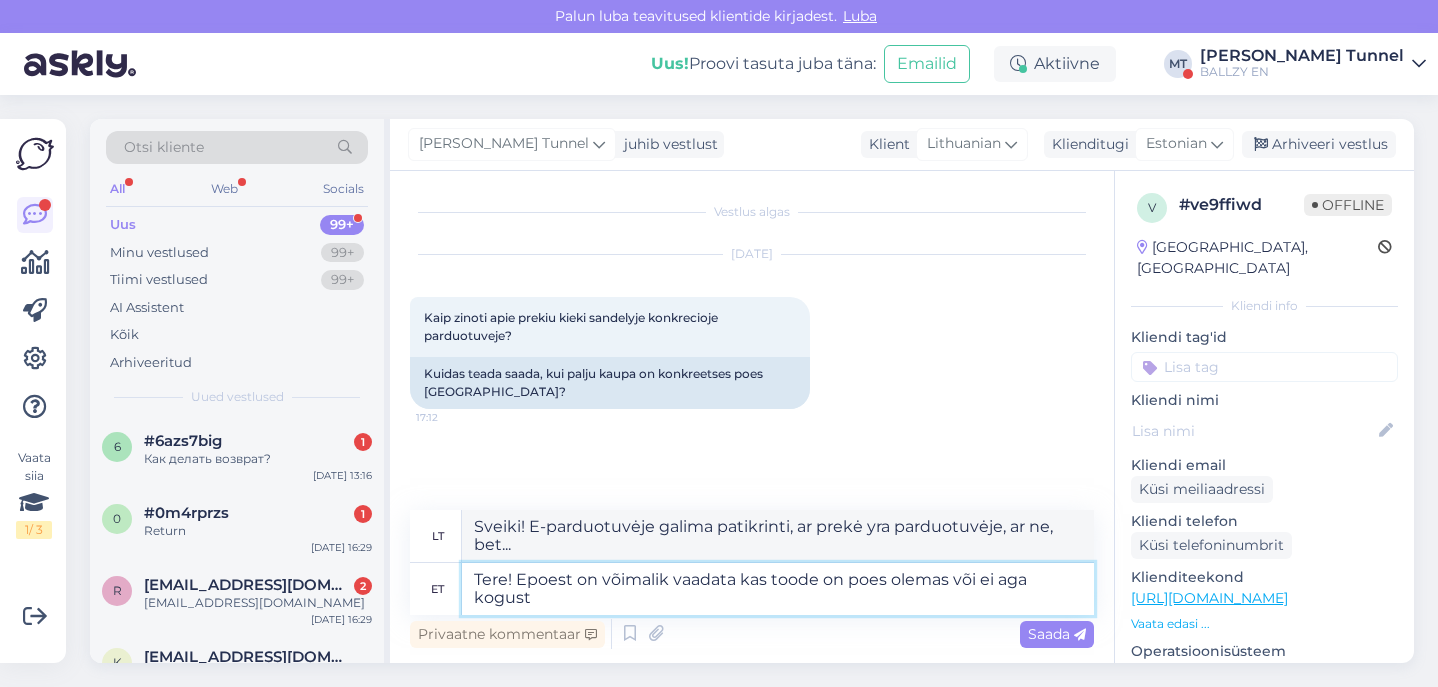 type on "Sveiki! E-parduotuvėje galima patikrinti, ar prekė yra parduotuvėje, bet ne jos kiekį." 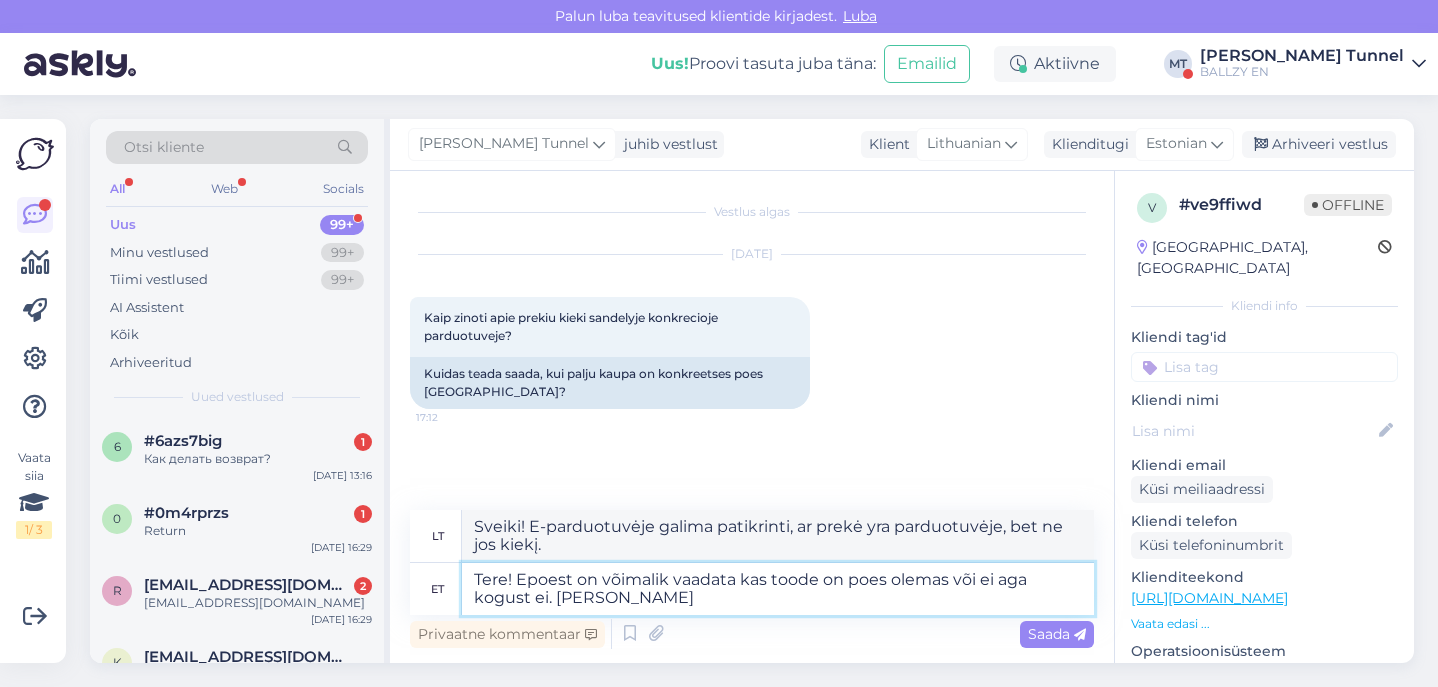 type on "Tere! Epoest on võimalik vaadata kas toode on poes olemas või ei aga kogust ei. Ku" 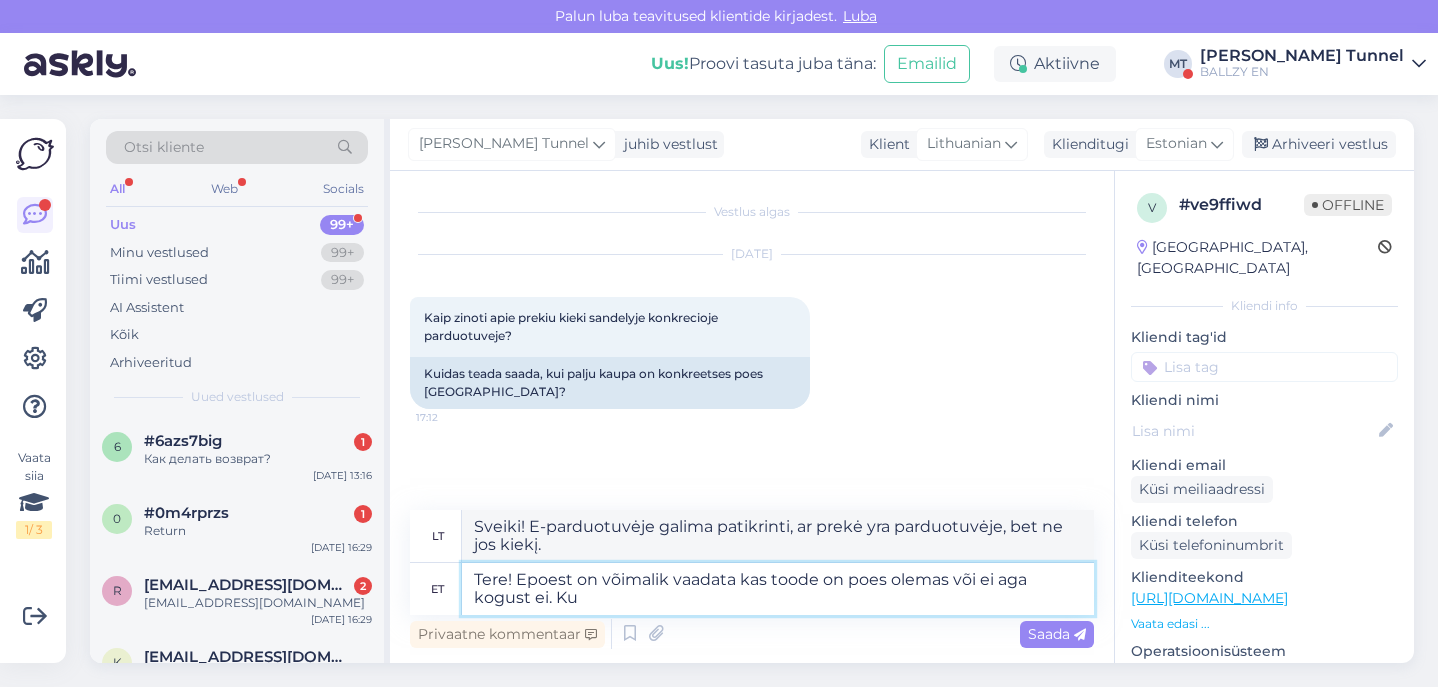 type on "Sveiki! E-parduotuvėje galima patikrinti, ar prekė yra parduotuvėje, bet ne jos kiekį. Jei" 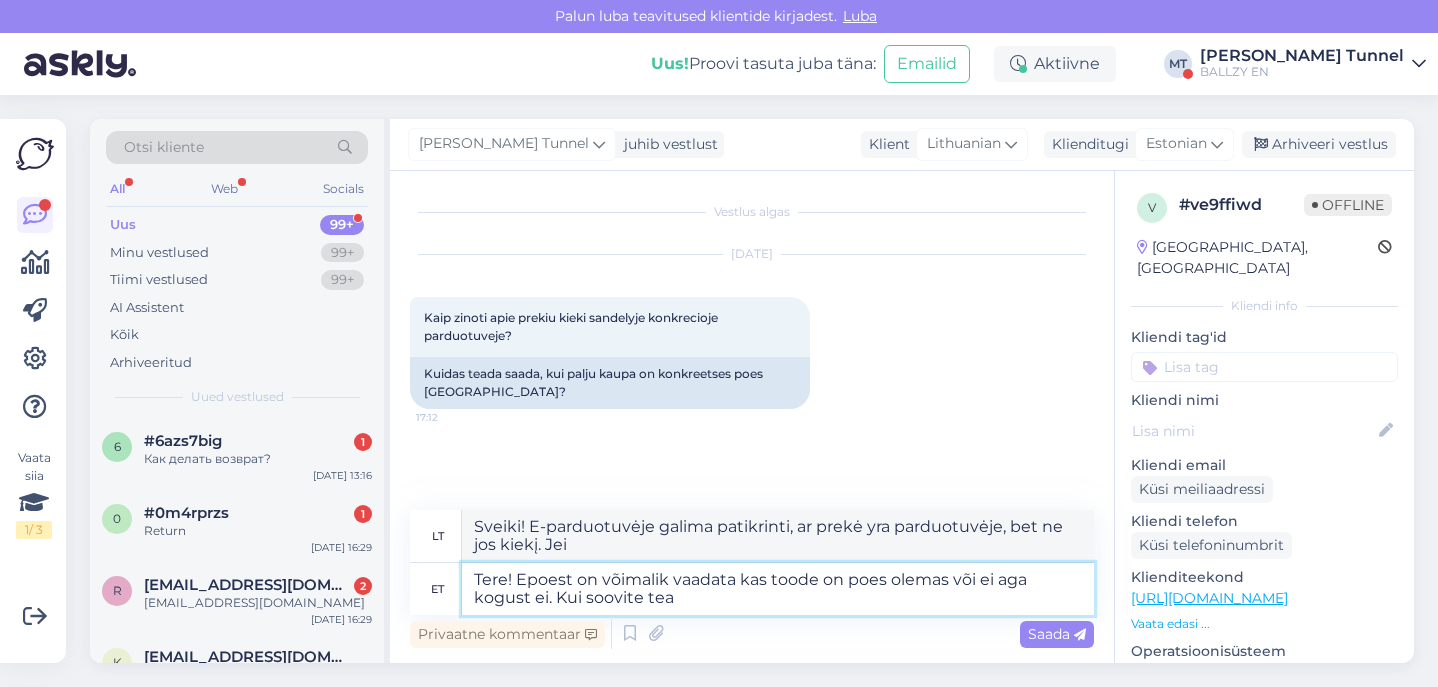 type on "Tere! Epoest on võimalik vaadata kas toode on poes olemas või ei aga kogust ei. Kui soovite tead" 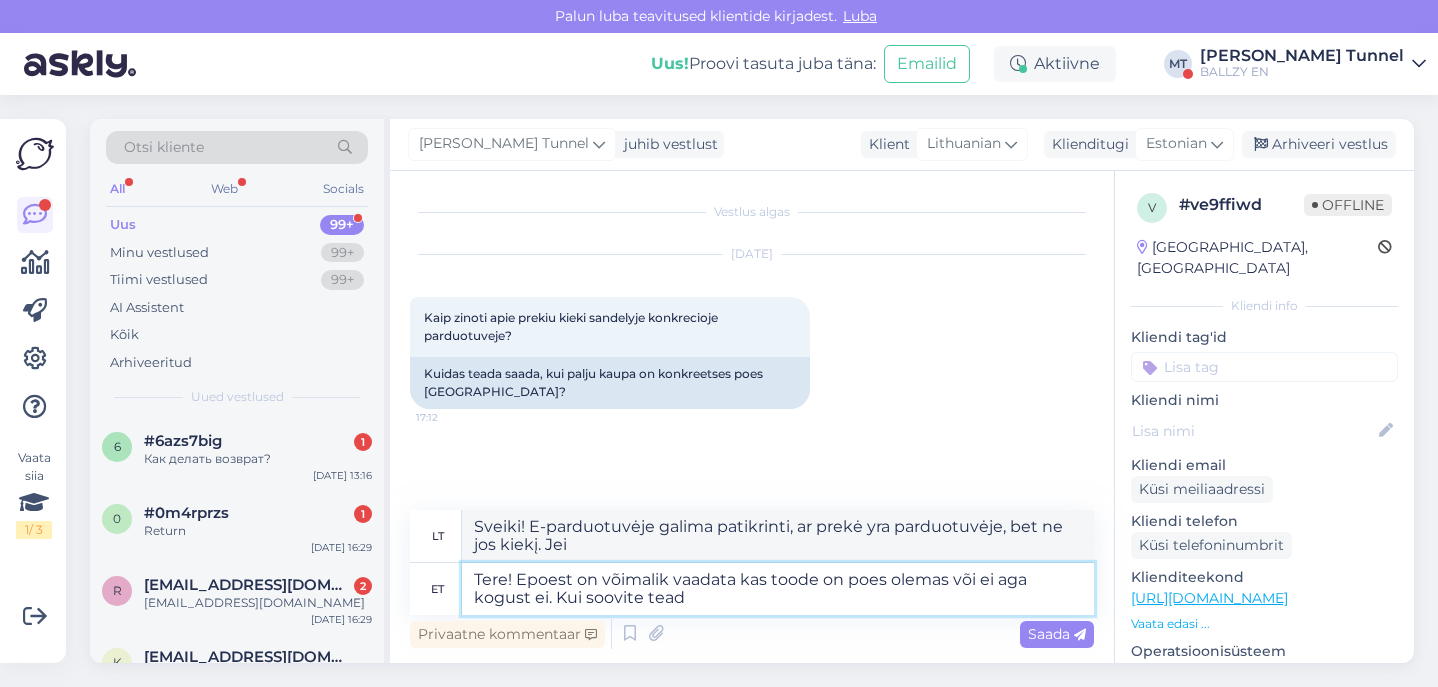 type on "Sveiki! E-parduotuvėje galima patikrinti, ar prekė yra parduotuvėje, bet ne jos kiekį. Jei norite..." 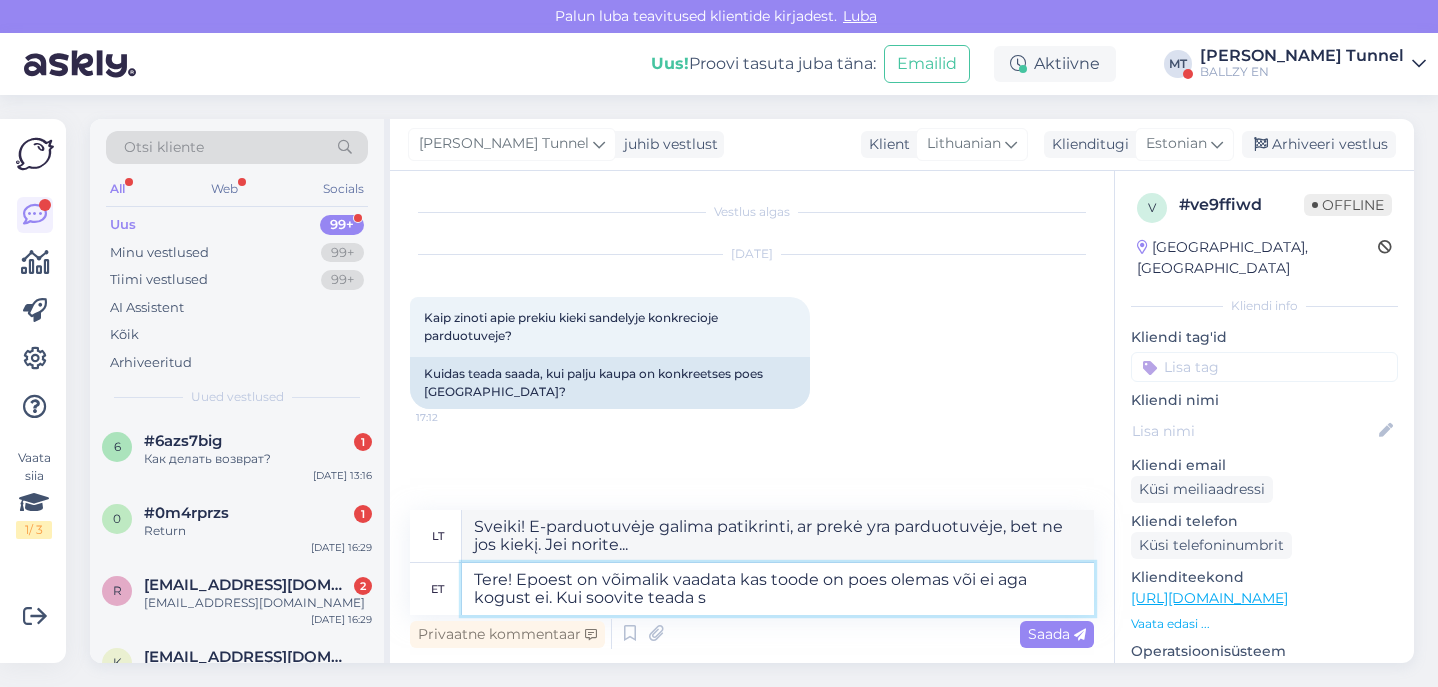 type on "Tere! Epoest on võimalik vaadata kas toode on poes olemas või ei aga kogust ei. Kui soovite teada" 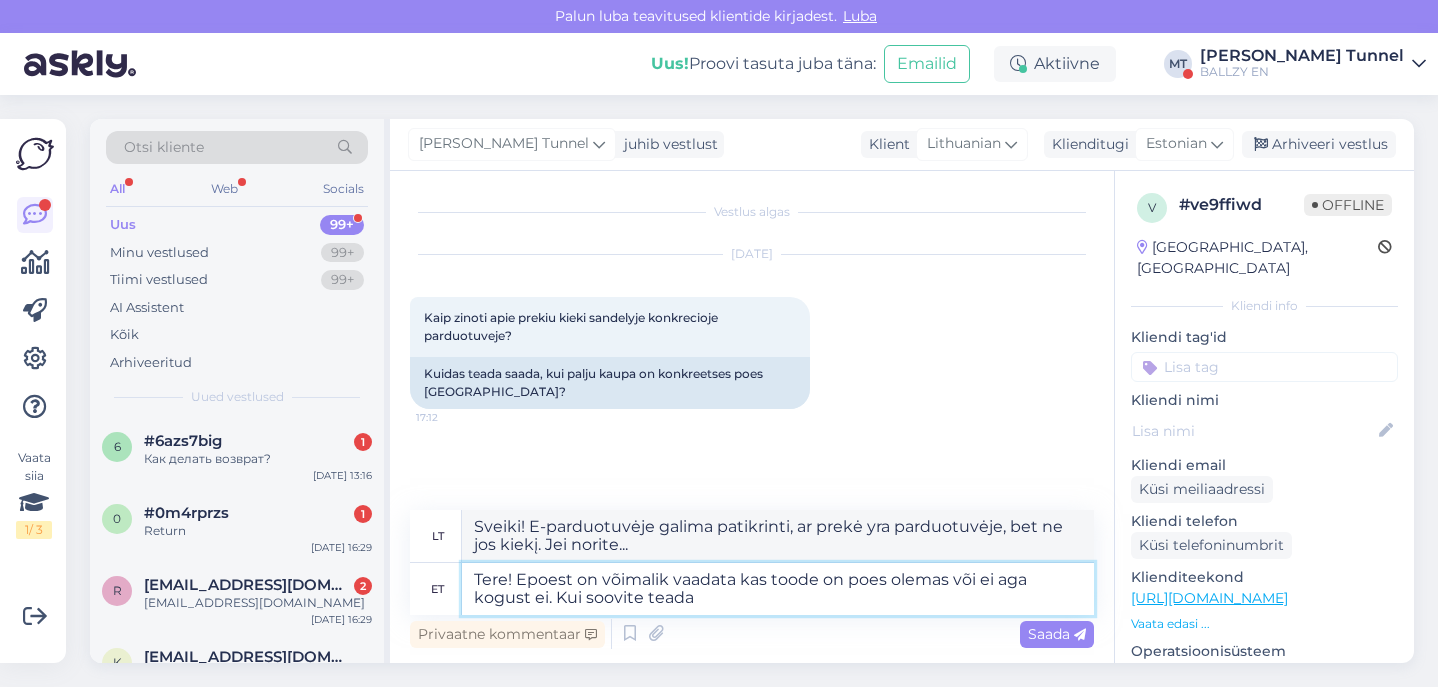 type on "Sveiki! E-parduotuvėje galima patikrinti, ar prekė yra parduotuvėje, bet ne jos kiekį. Jei [DEMOGRAPHIC_DATA] sužinoti..." 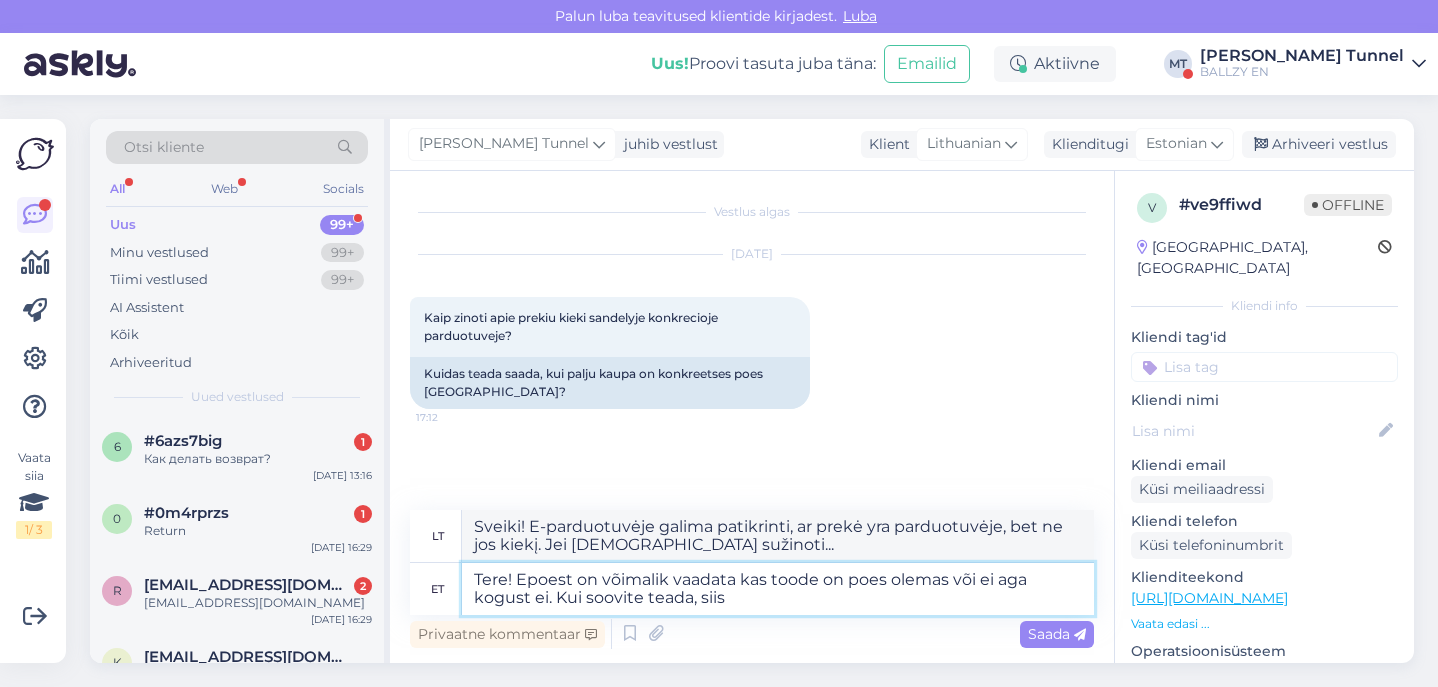 type on "Tere! Epoest on võimalik vaadata kas toode on poes olemas või ei aga kogust ei. Kui soovite teada, siis" 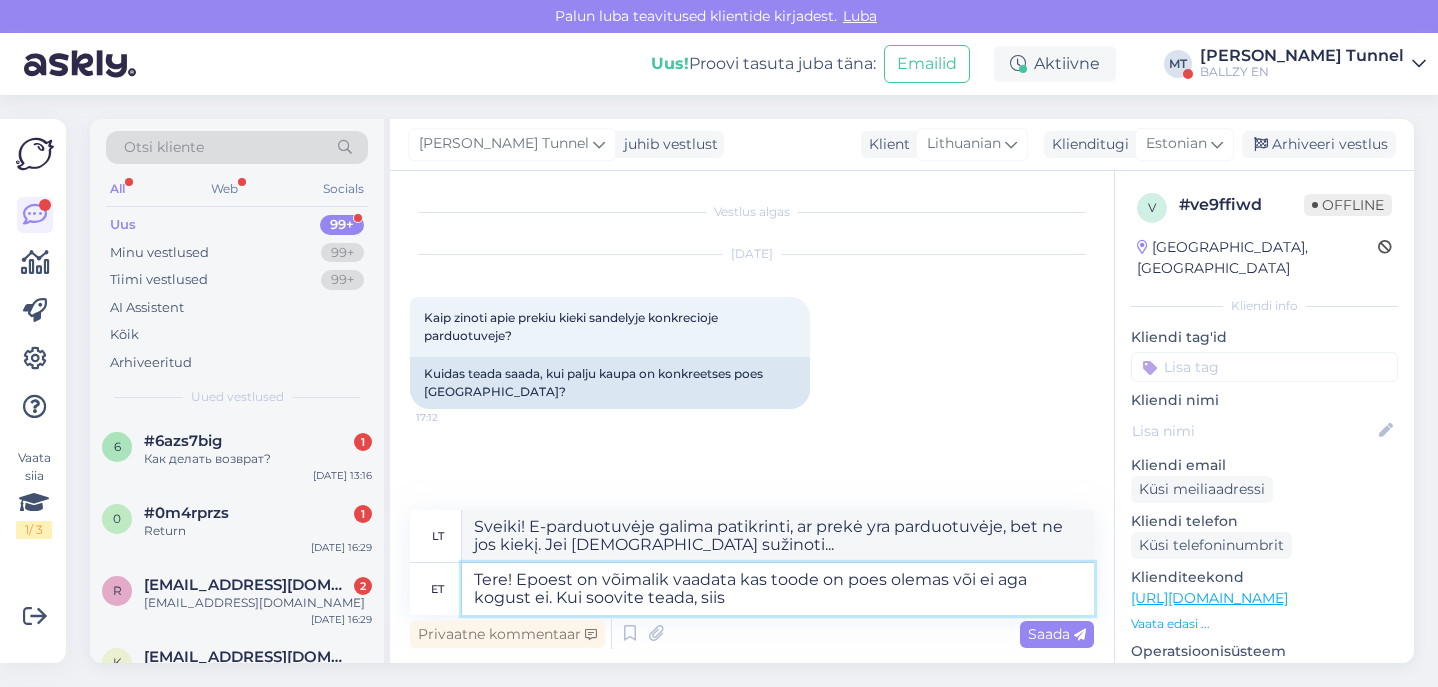 type on "Sveiki! E-parduotuvėje galima patikrinti, ar prekė yra parduotuvėje, bet ne jos kiekį. Jei [DEMOGRAPHIC_DATA] sužinoti," 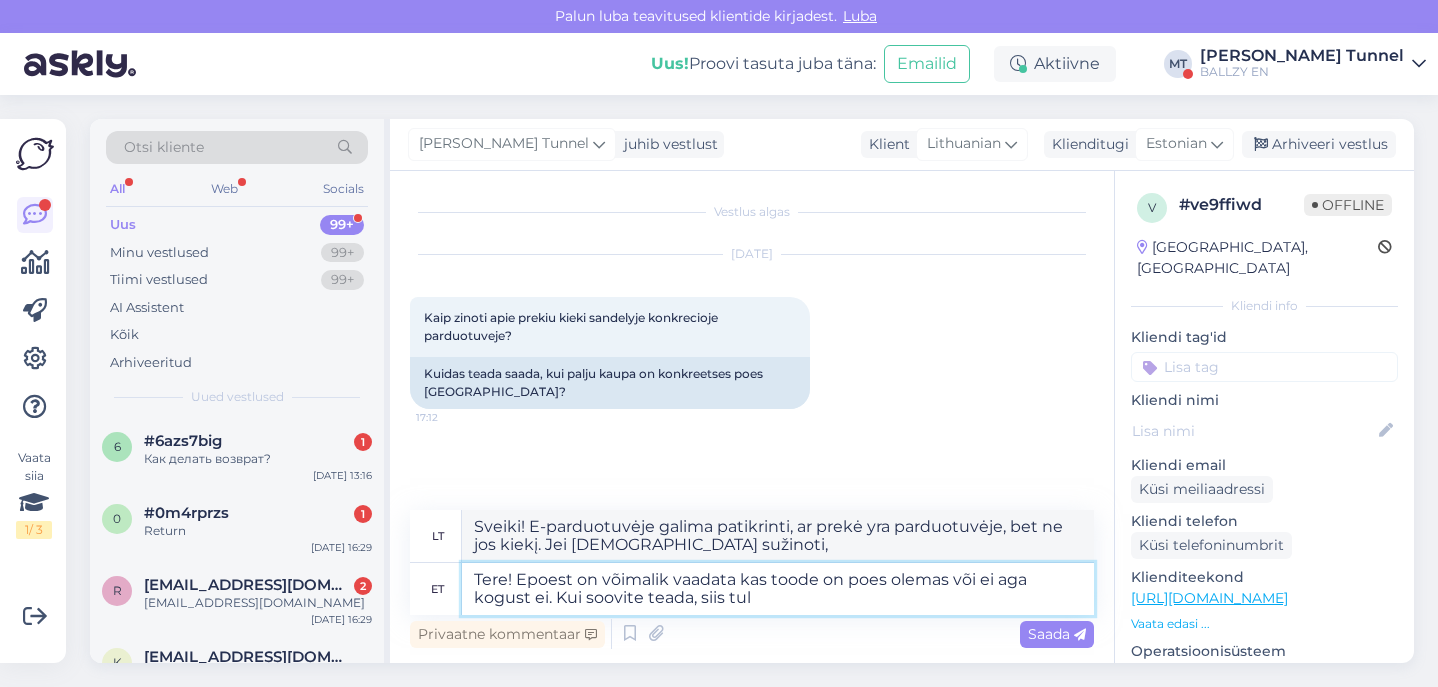 type on "Tere! Epoest on võimalik vaadata kas toode on poes olemas või ei aga kogust ei. Kui soovite teada, siis tule" 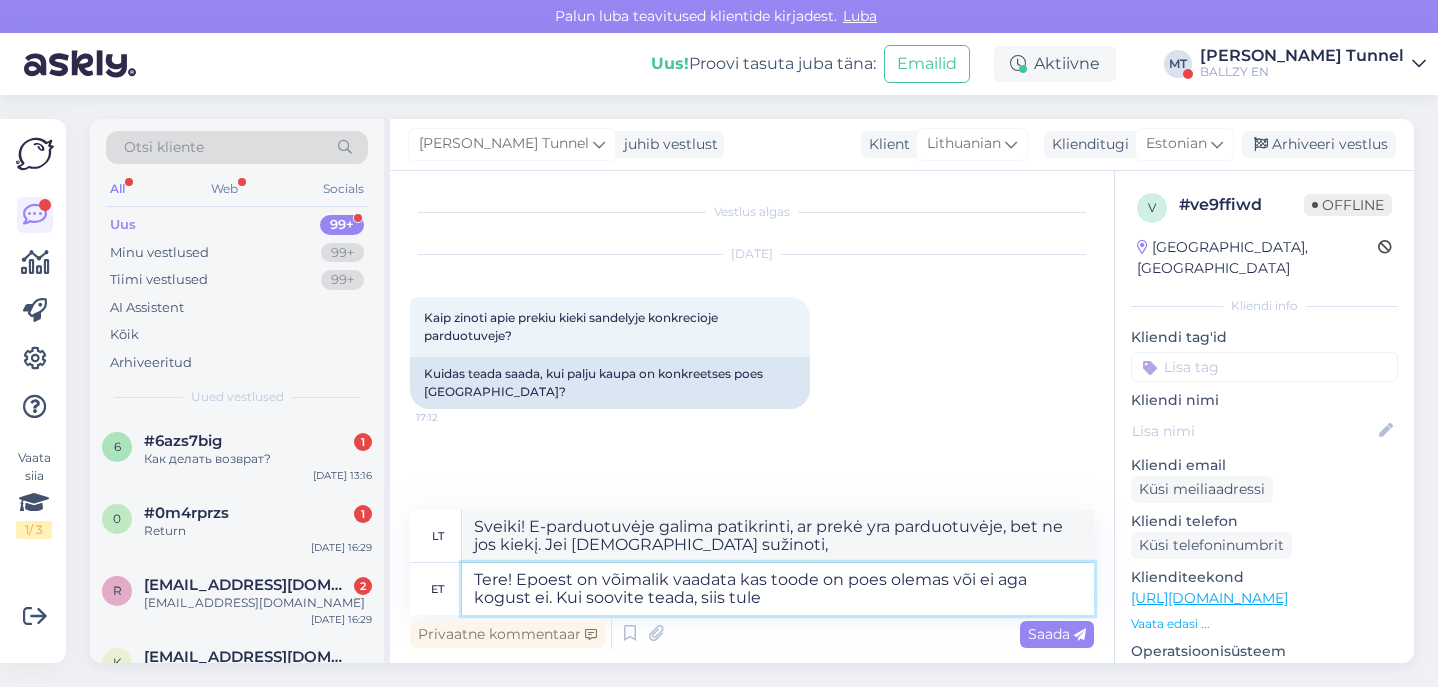 type on "Sveiki! E-parduotuvėje galima patikrinti, ar prekė yra parduotuvėje, bet ne jos kiekį. Jei norite sužinoti, tai..." 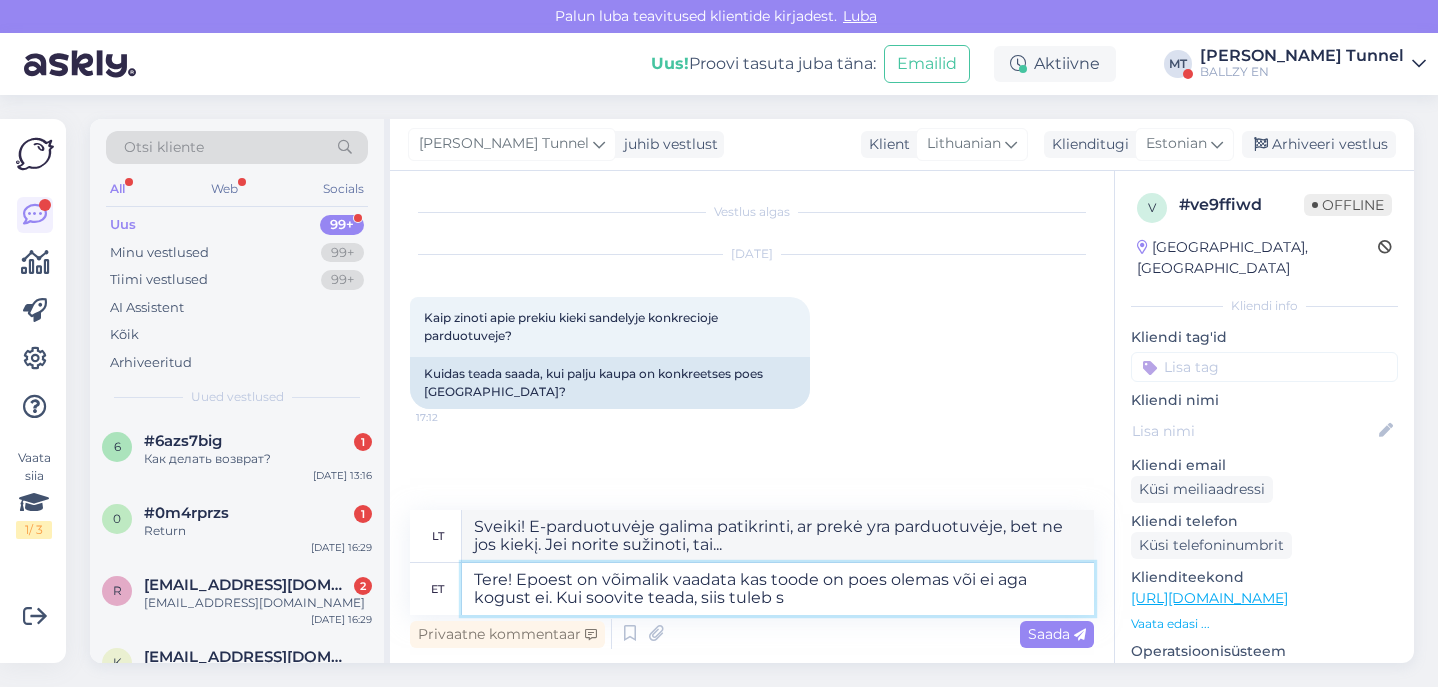 type on "Tere! Epoest on võimalik vaadata kas toode on poes olemas või ei aga kogust ei. Kui soovite teada, siis tuleb so" 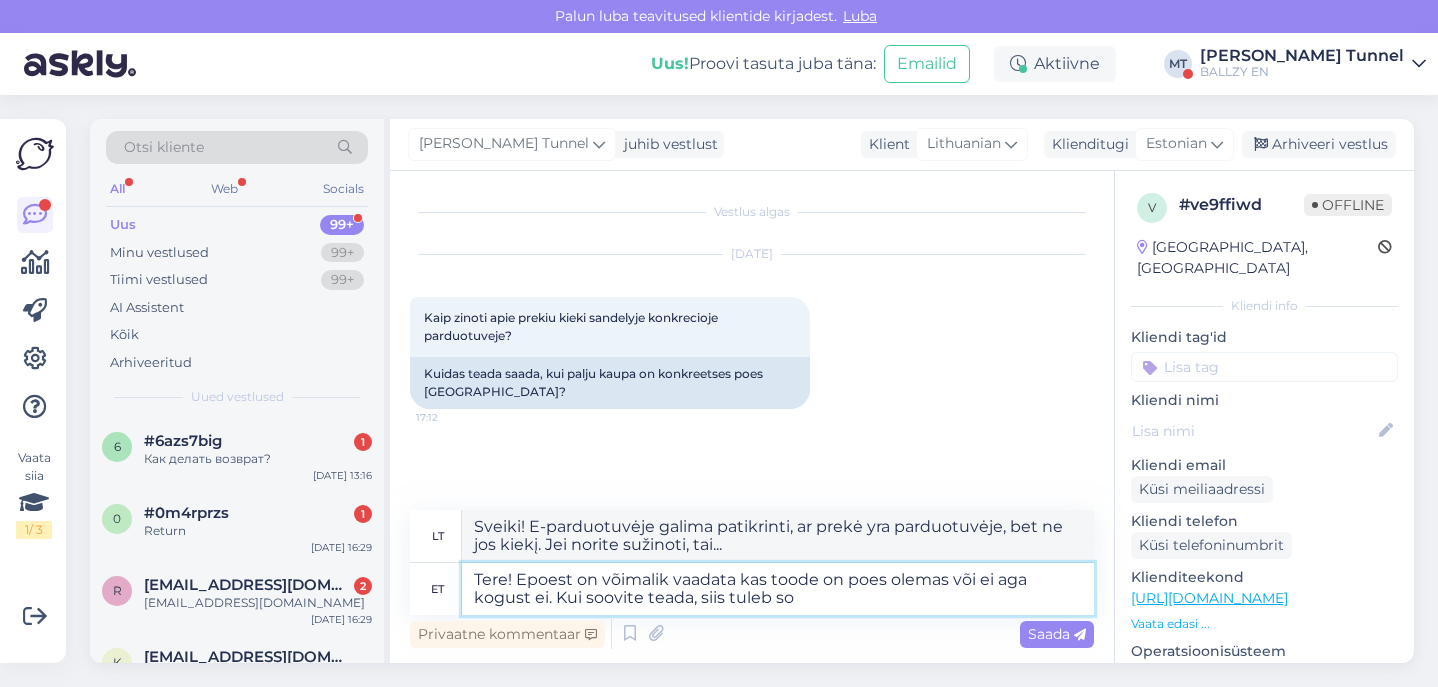 type on "Sveiki! E-parduotuvėje galima patikrinti, ar prekė yra parduotuvėje, bet ne jos kiekį. Jei [DEMOGRAPHIC_DATA] sužinoti kiekį, turite..." 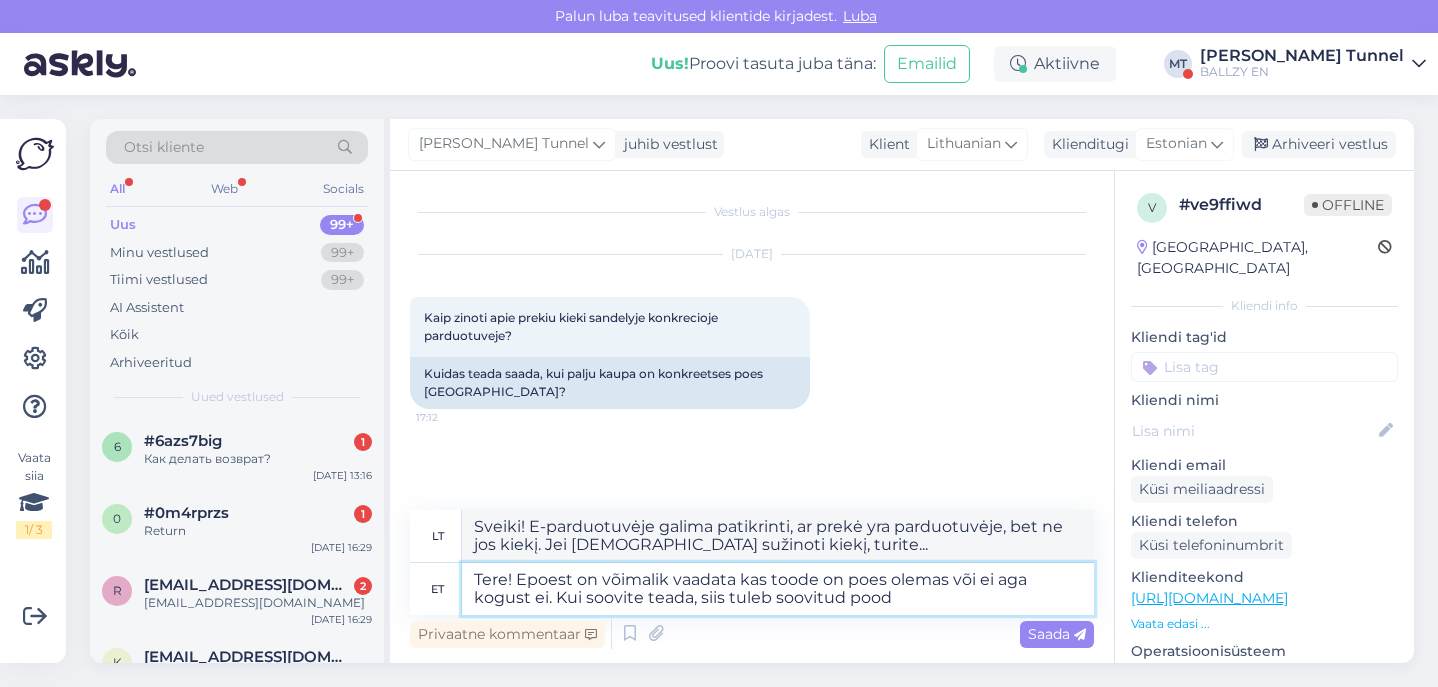 type on "Tere! Epoest on võimalik vaadata kas toode on poes olemas või ei aga kogust ei. Kui soovite teada, siis tuleb soovitud poodi" 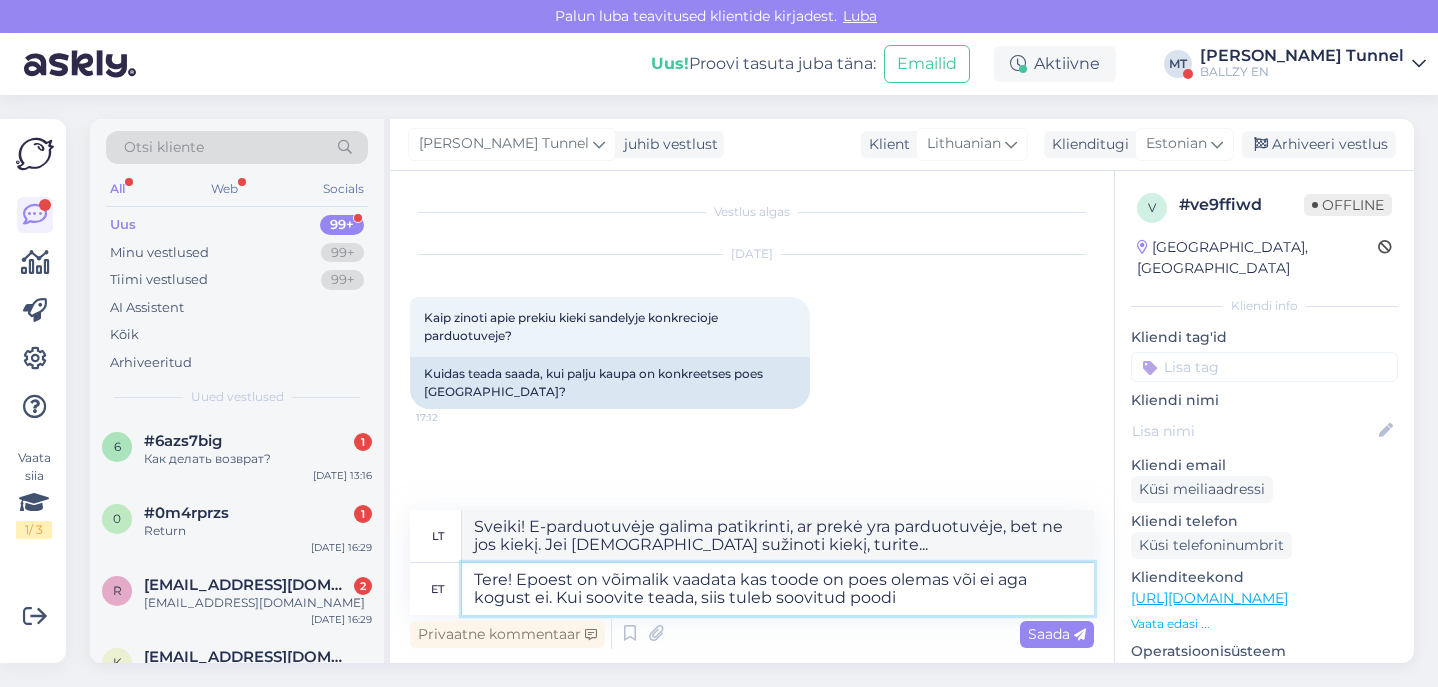 type on "Sveiki! E-parduotuvėje galima patikrinti, ar prekė yra parduotuvėje, bet ne jos kiekį. Jei norite sužinoti kiekį, turite nurodyti pageidaujamą..." 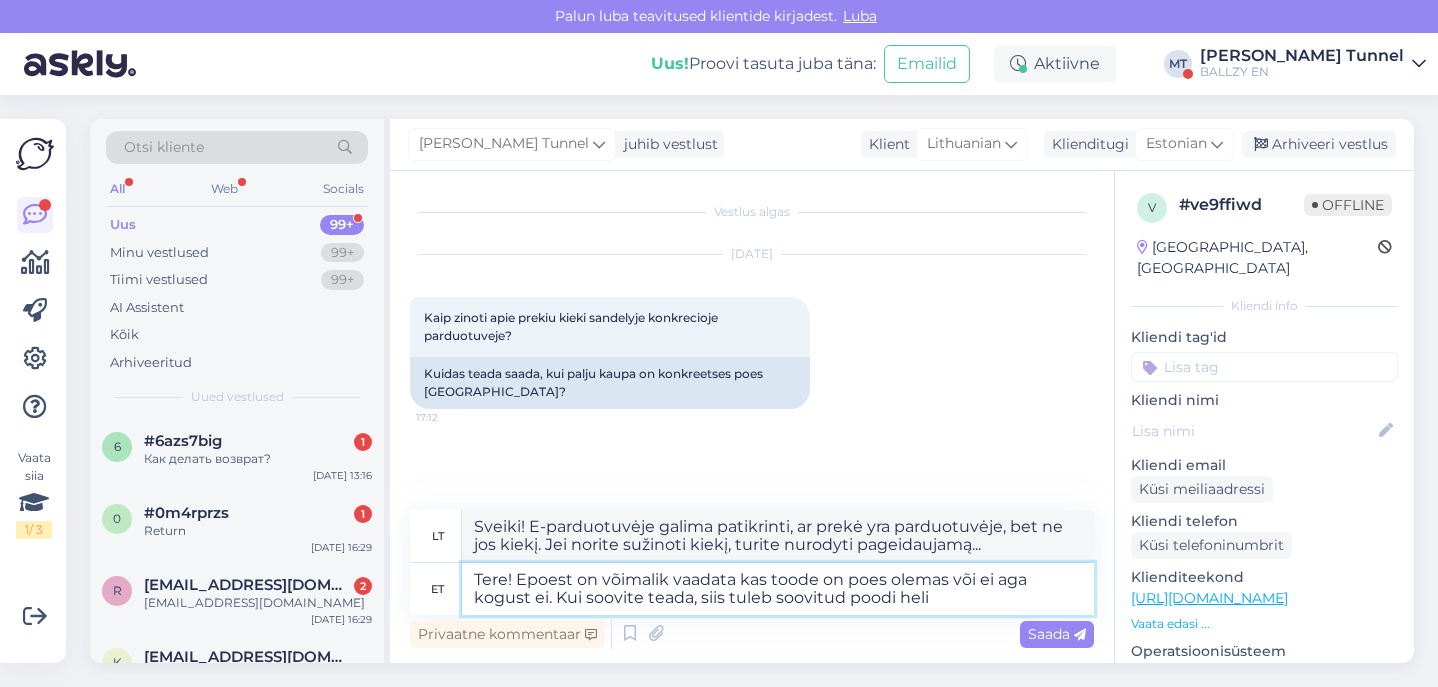 type on "Tere! Epoest on võimalik vaadata kas toode on poes olemas või ei aga kogust ei. Kui soovite teada, siis tuleb soovitud poodi helis" 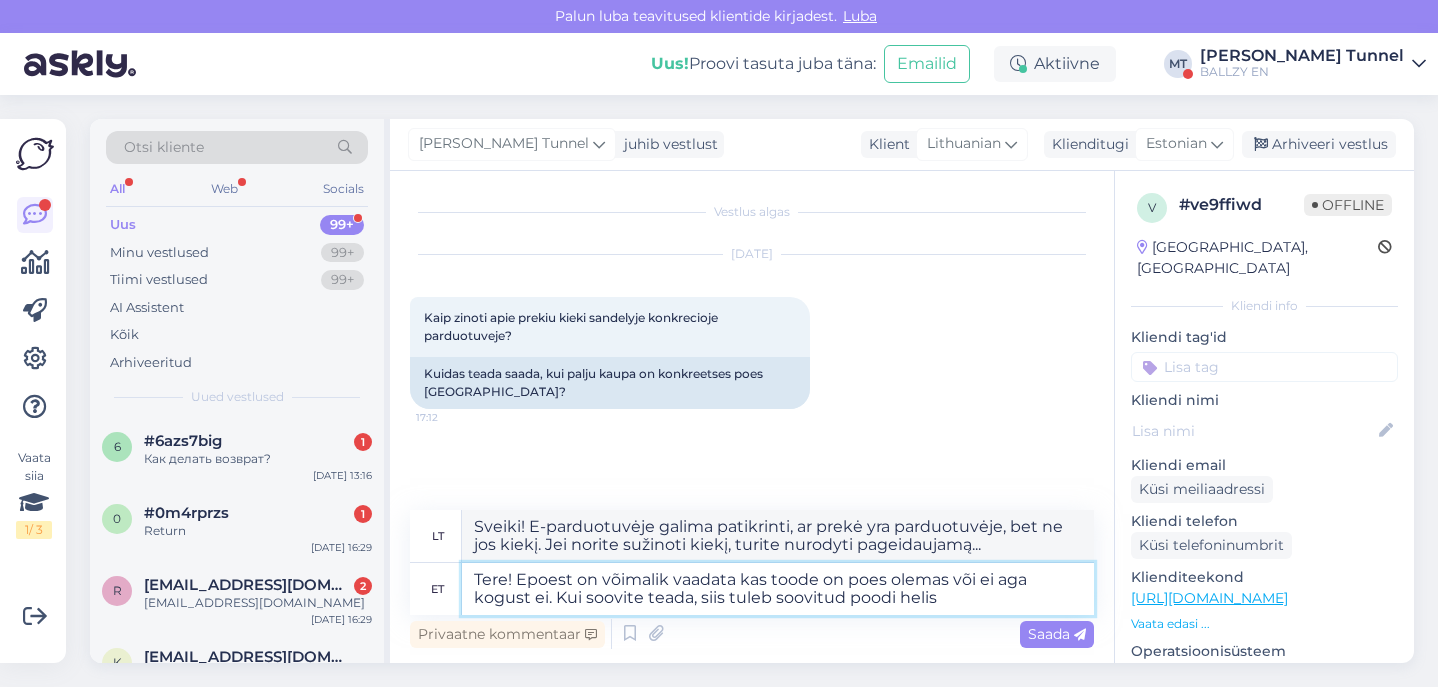 type on "Sveiki! Elektroninėje parduotuvėje galima patikrinti, ar prekė yra parduotuvėje, bet ne jos kiekį. Jei norite sužinoti kiekį, turite kreiptis į norimą parduotuvę." 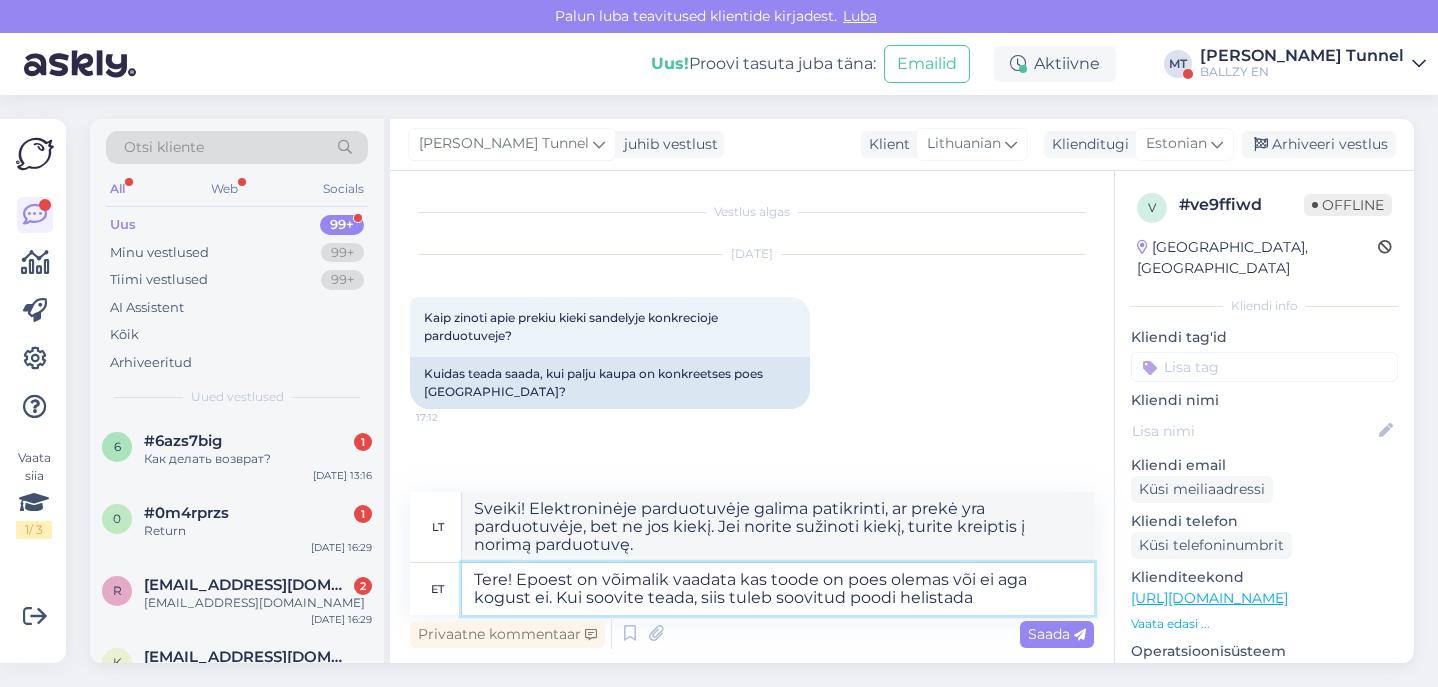 type on "Tere! Epoest on võimalik vaadata kas toode on poes olemas või ei aga kogust ei. Kui soovite teada, siis tuleb soovitud poodi helistada." 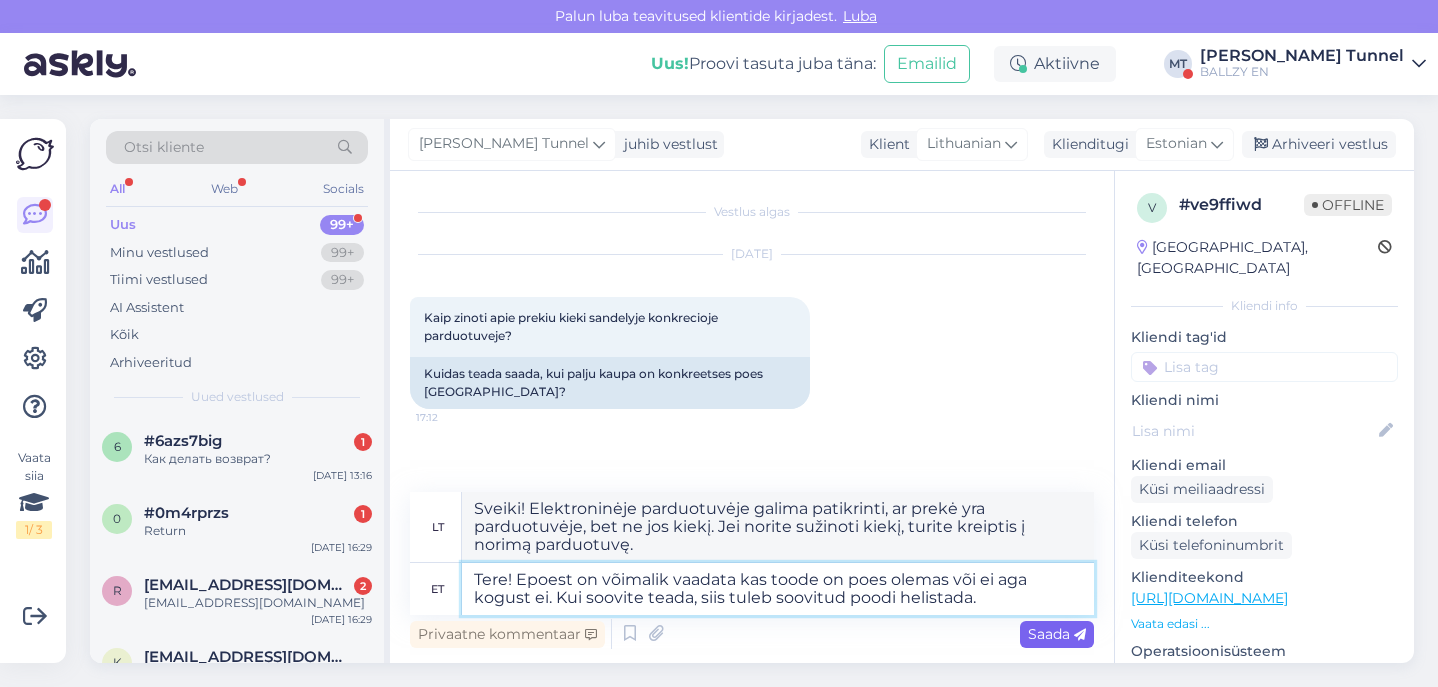 type on "Sveiki! Elektroninėje parduotuvėje galima patikrinti, ar prekė yra parduotuvėje, bet ne jos kiekį. Jei norite sužinoti kiekį, turite paskambinti į norimą parduotuvę." 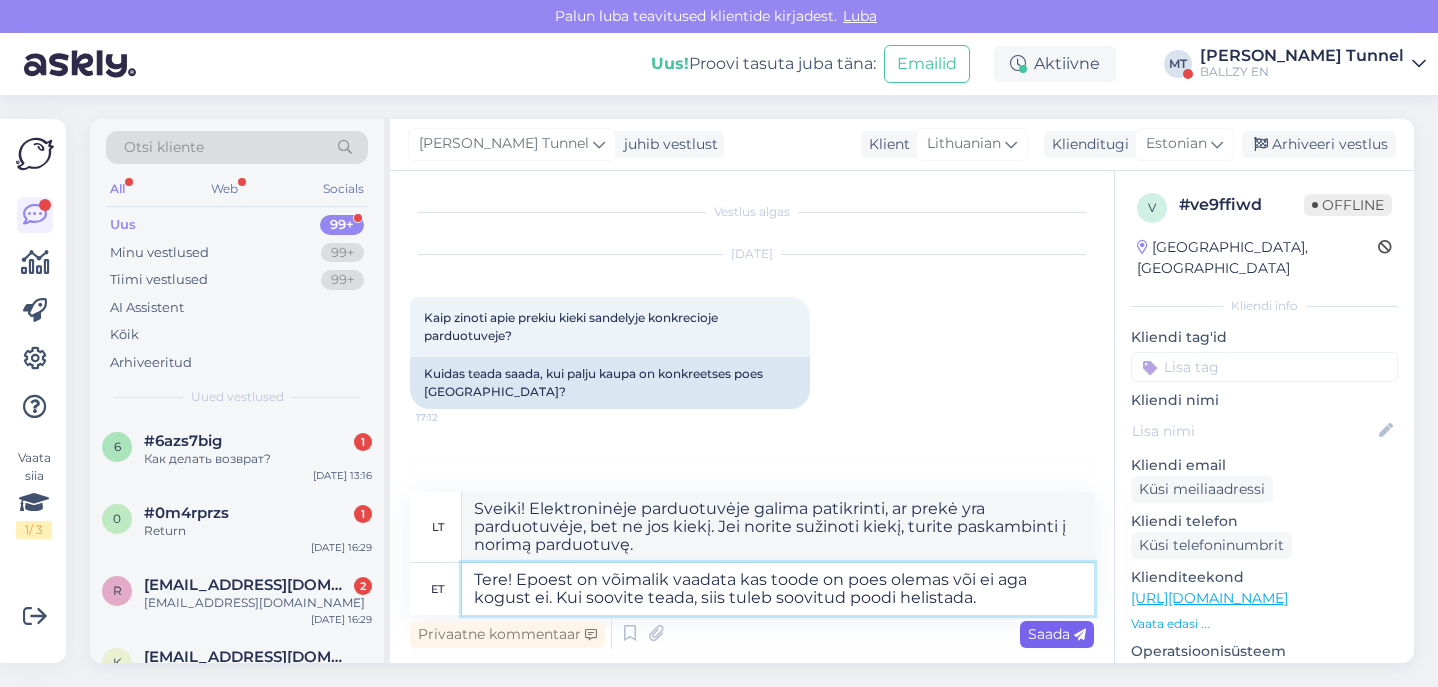 type on "Tere! Epoest on võimalik vaadata kas toode on poes olemas või ei aga kogust ei. Kui soovite teada, siis tuleb soovitud poodi helistada." 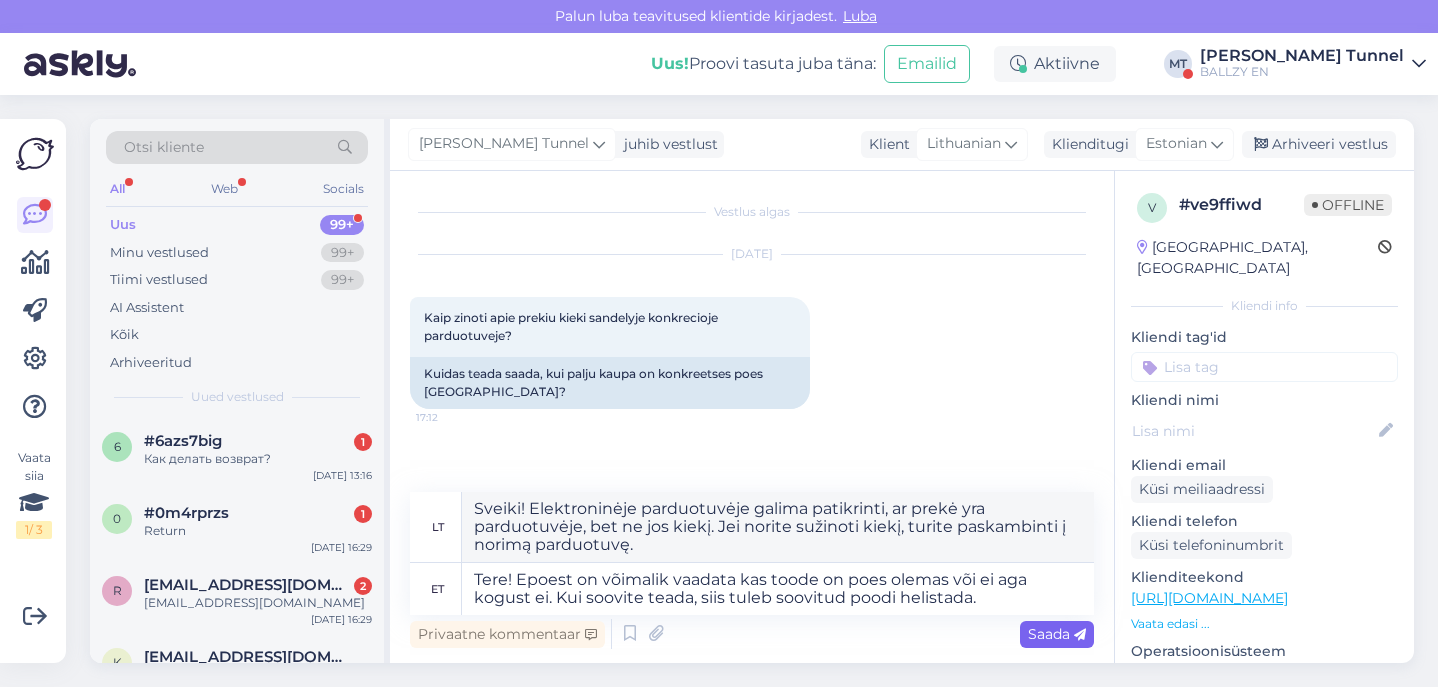 click on "Saada" at bounding box center (1057, 634) 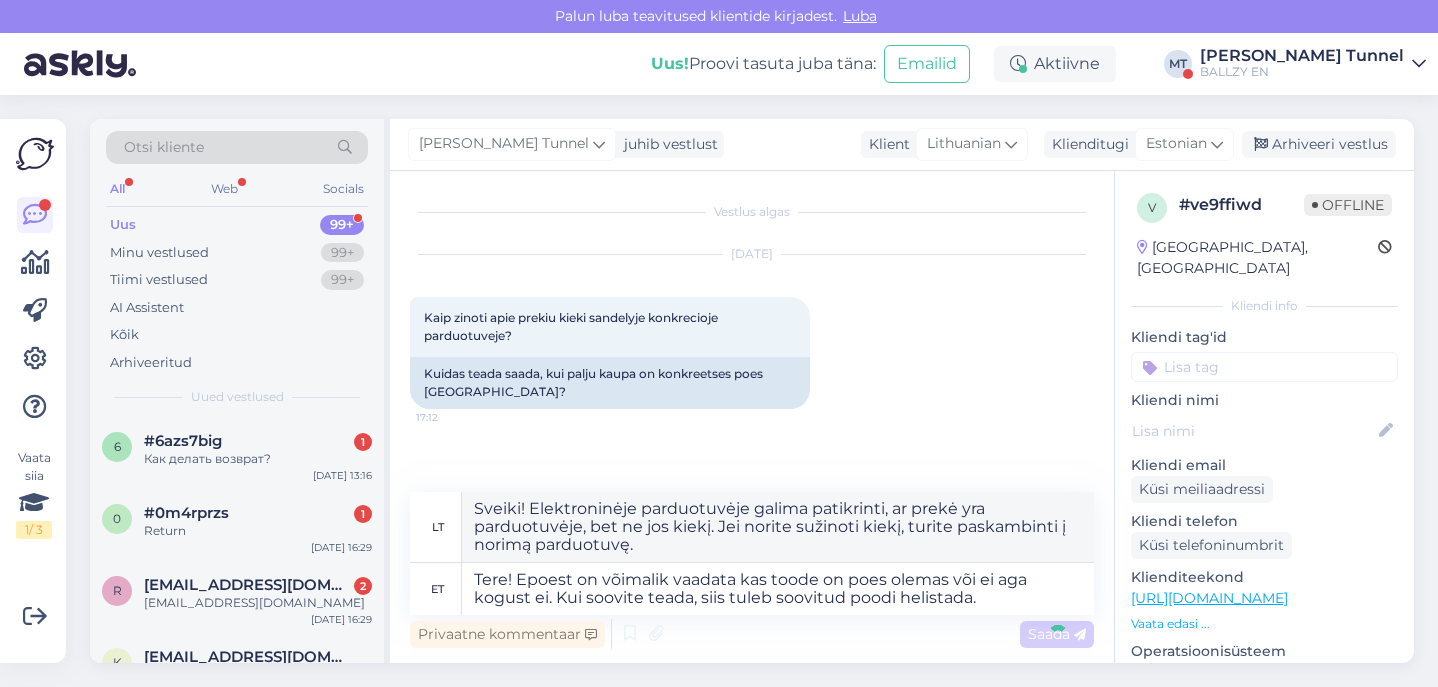 type 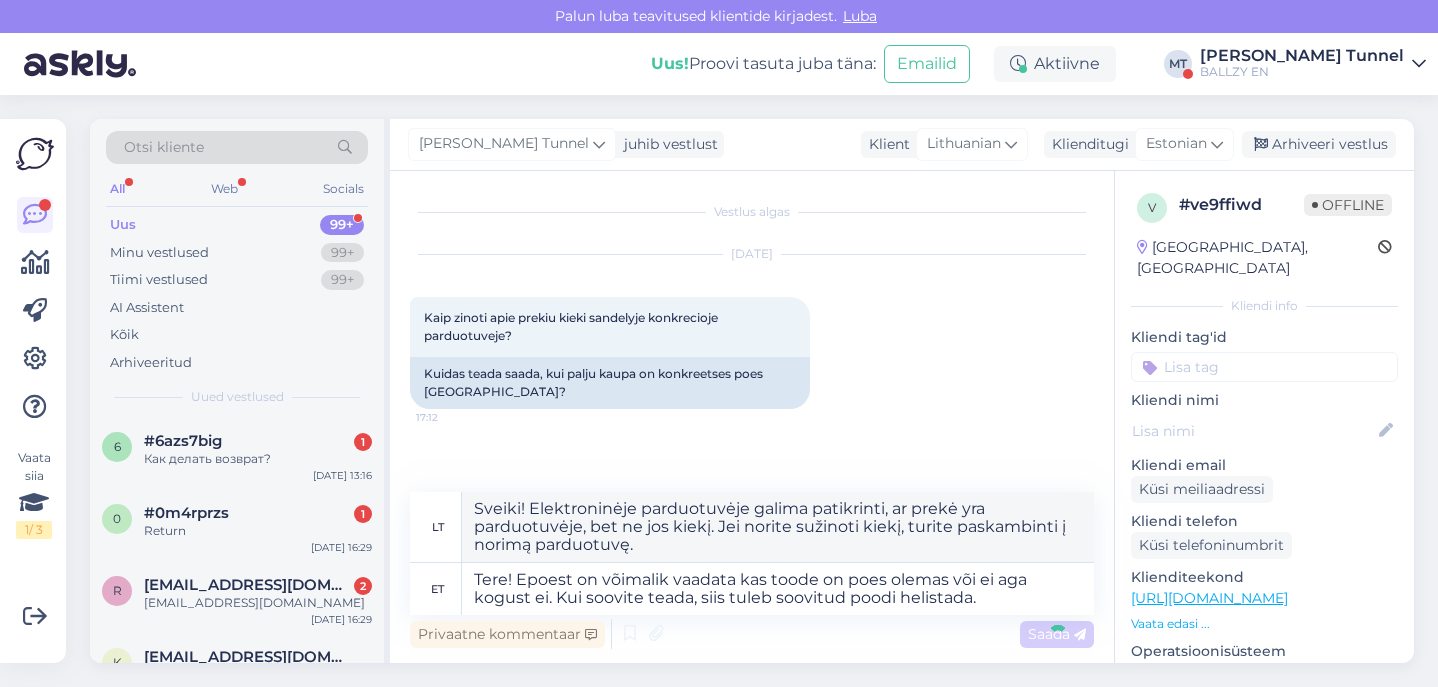 type 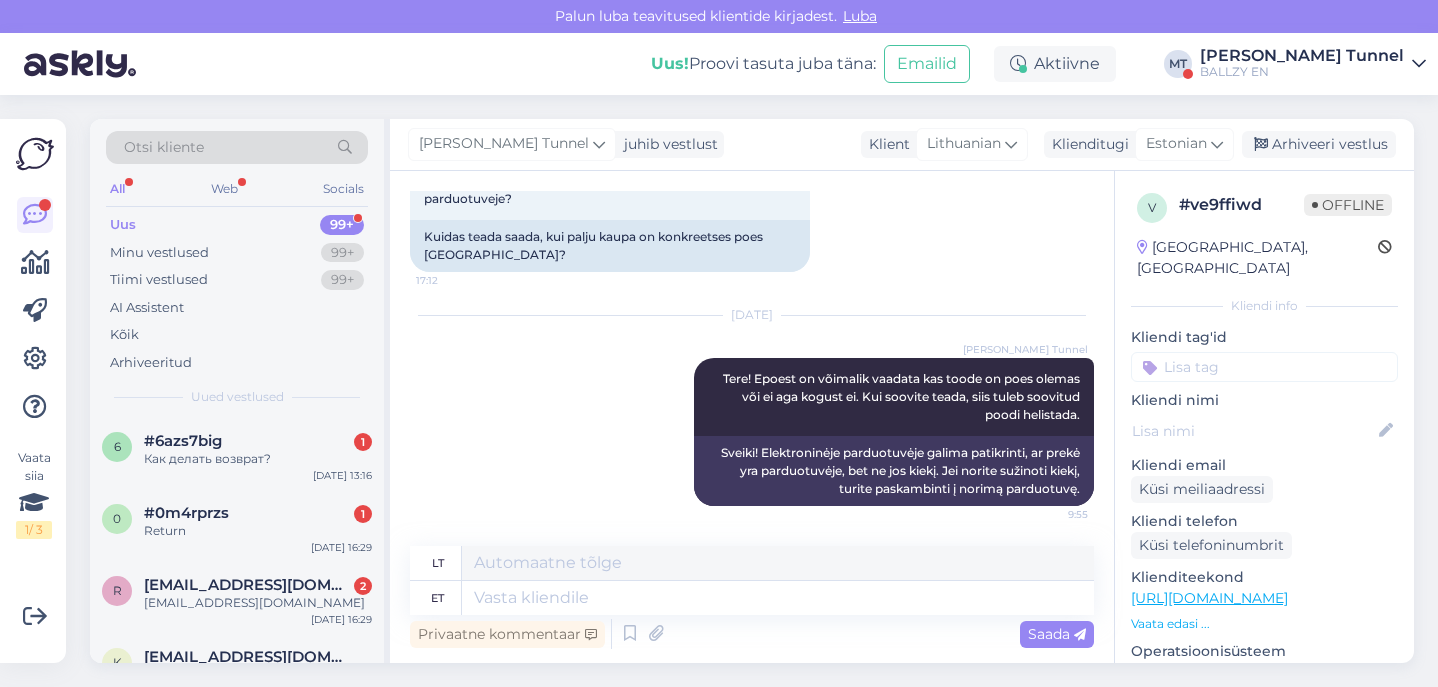 scroll, scrollTop: 137, scrollLeft: 0, axis: vertical 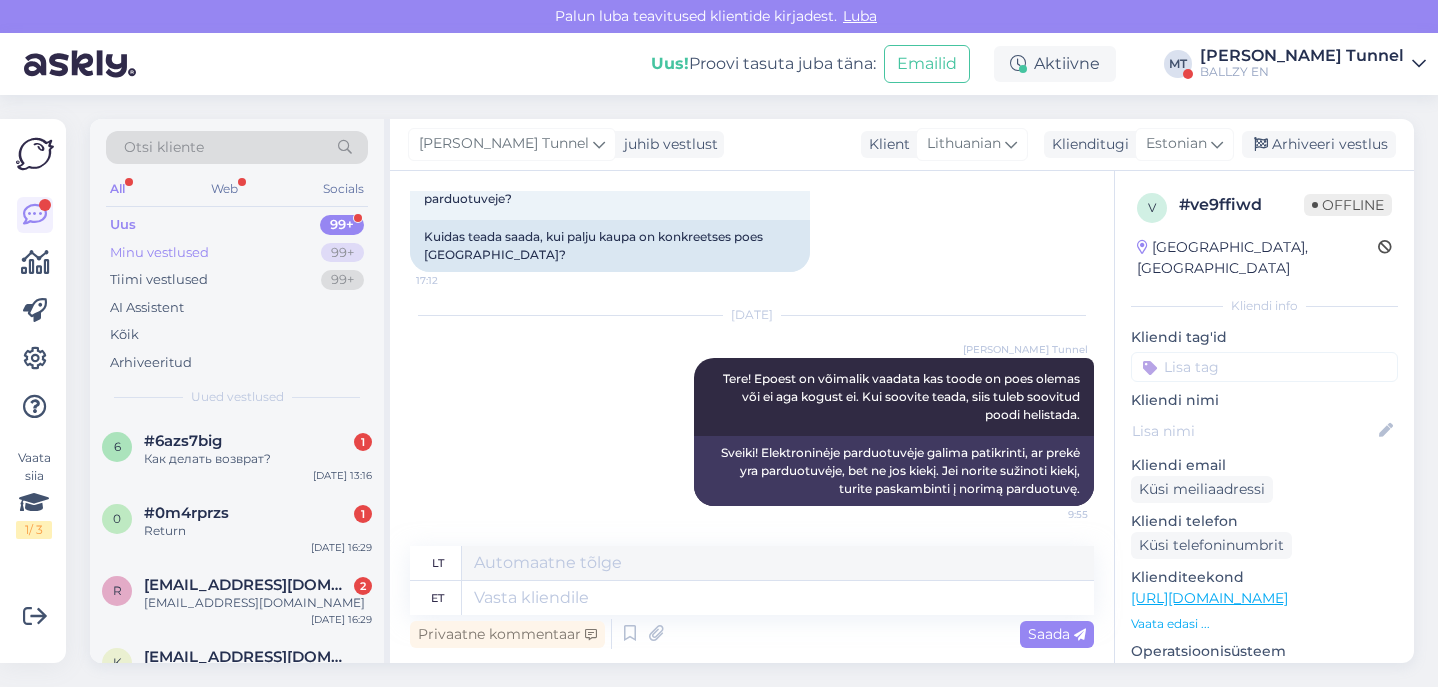 click on "Minu vestlused 99+" at bounding box center (237, 253) 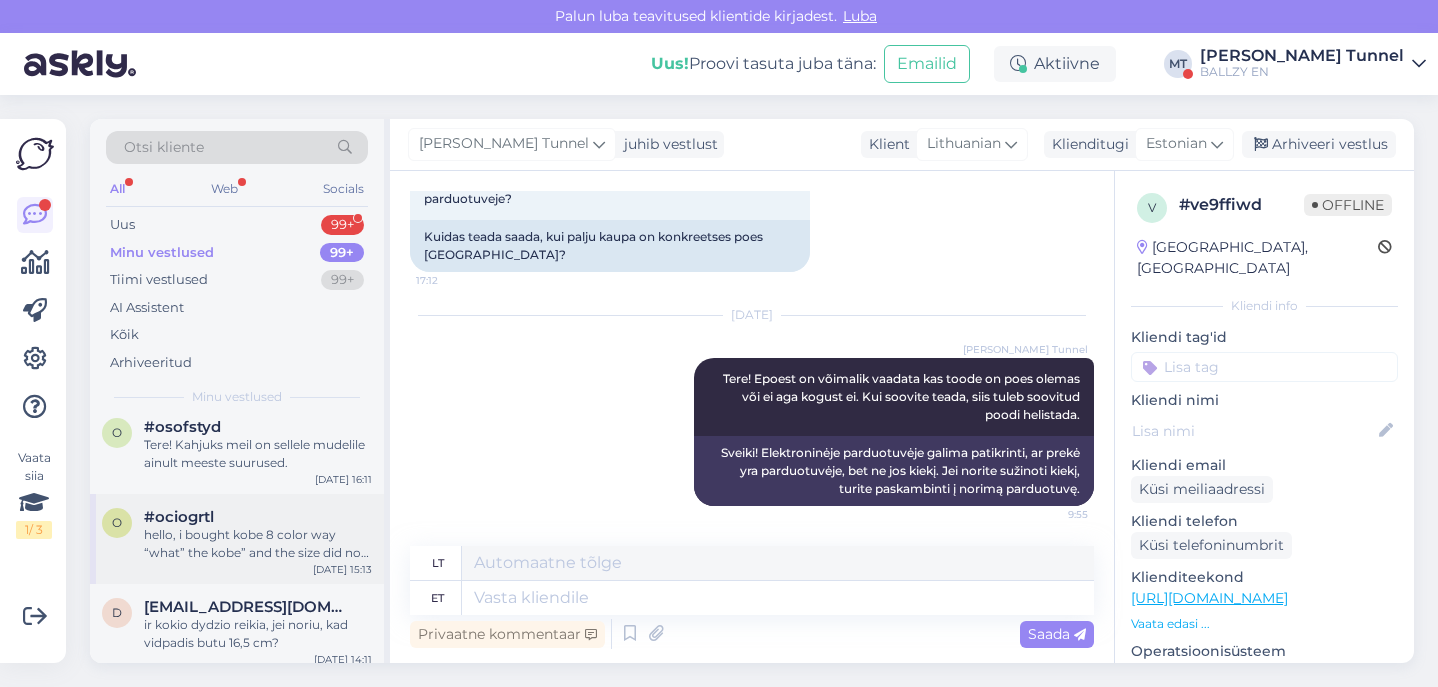 scroll, scrollTop: 382, scrollLeft: 0, axis: vertical 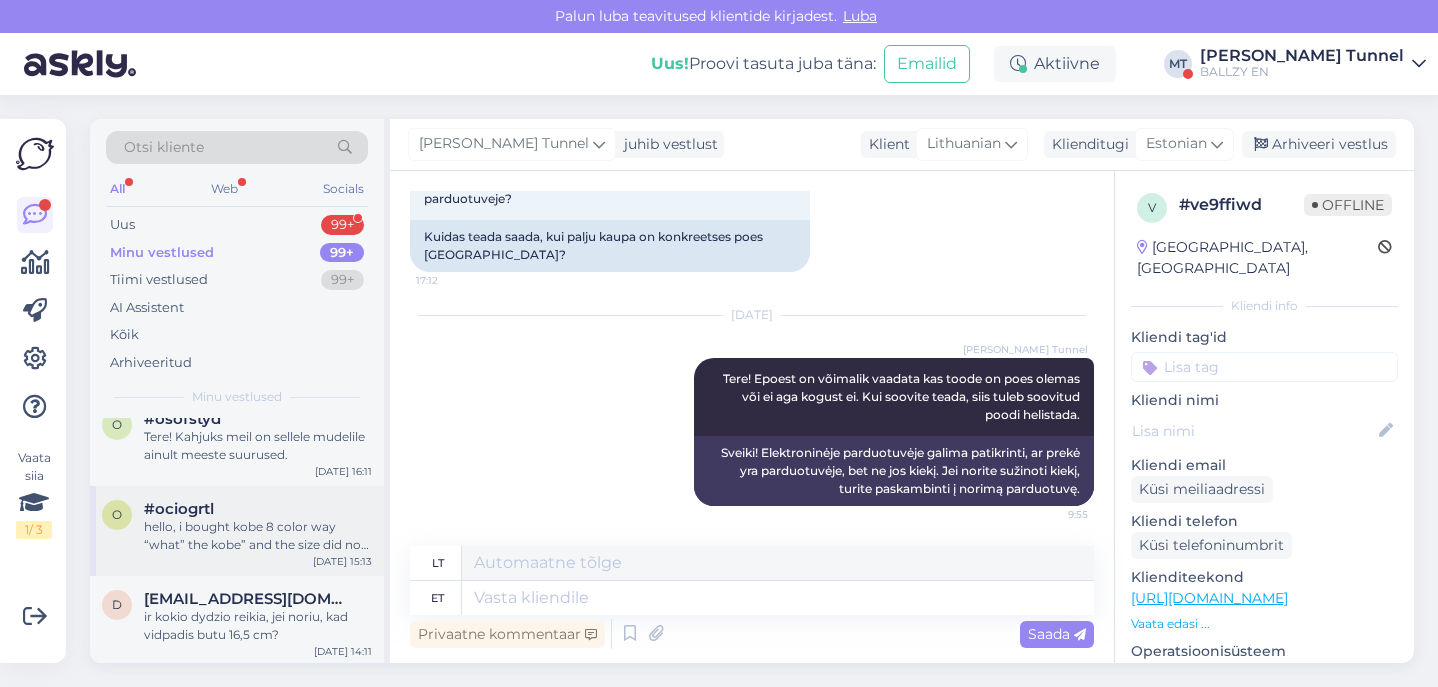 click on "hello, i bought kobe 8 color way “what” the kobe” and the size did not fit. can i exchange or refund?" at bounding box center (258, 536) 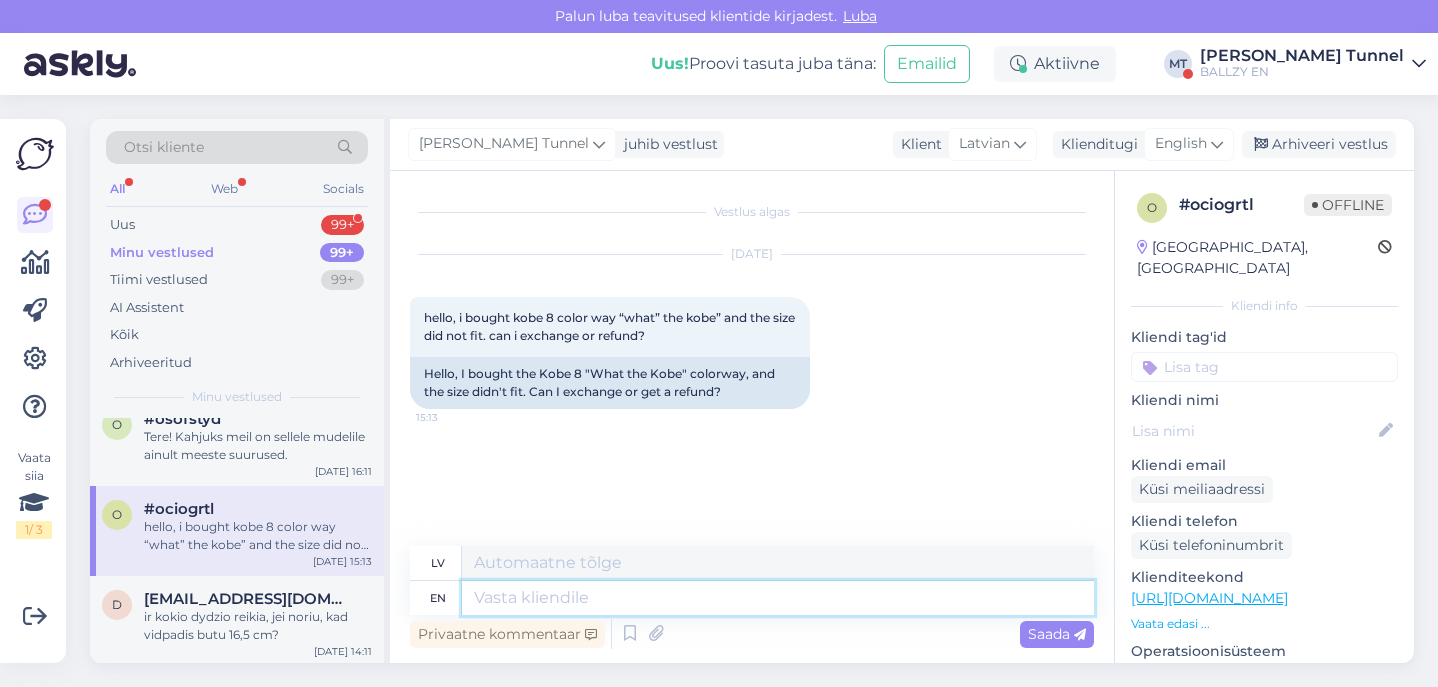 click at bounding box center [778, 598] 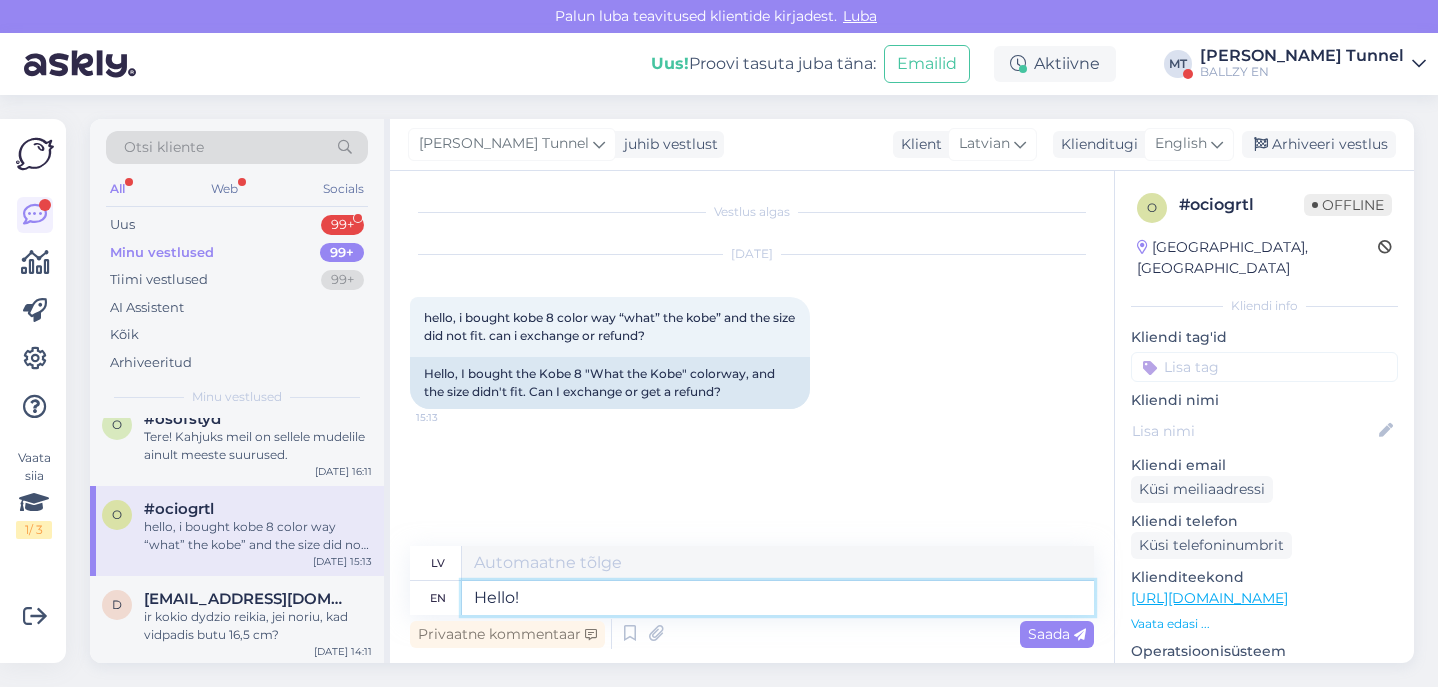 type on "Hello! H" 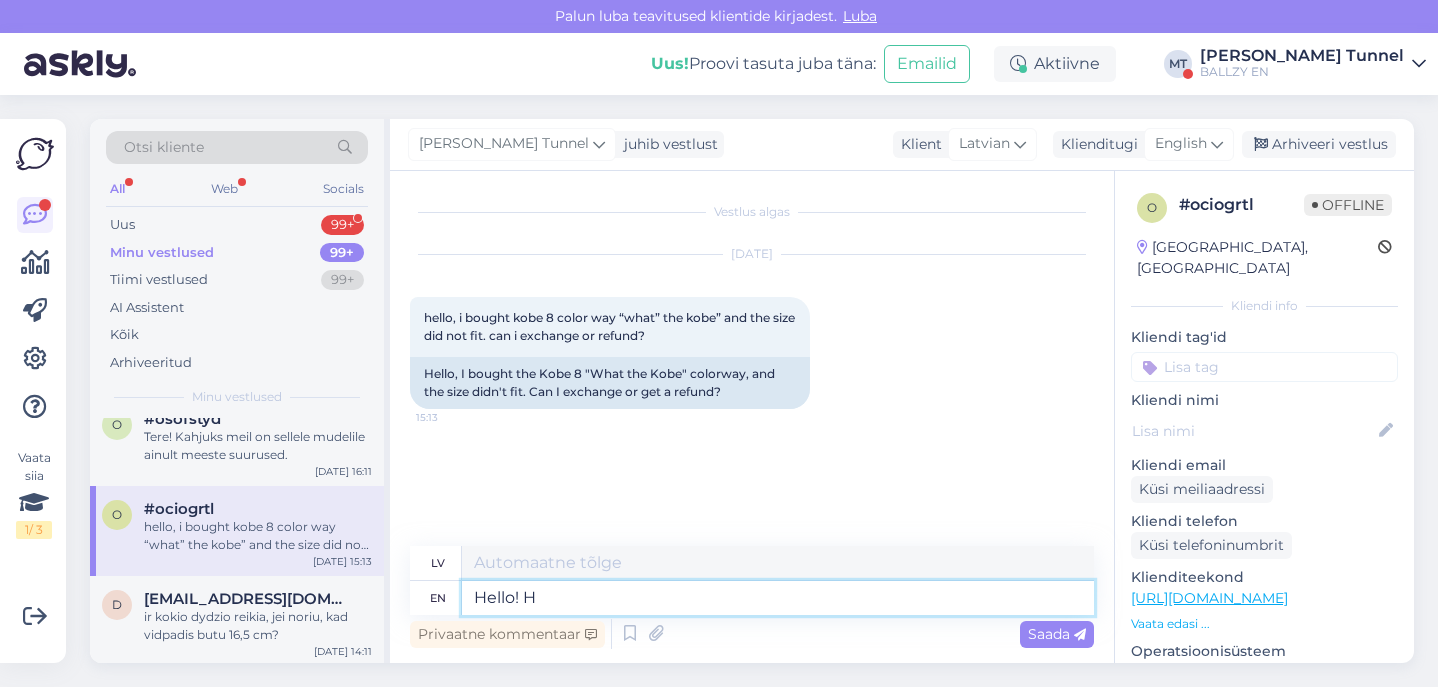 type on "Sveiki!" 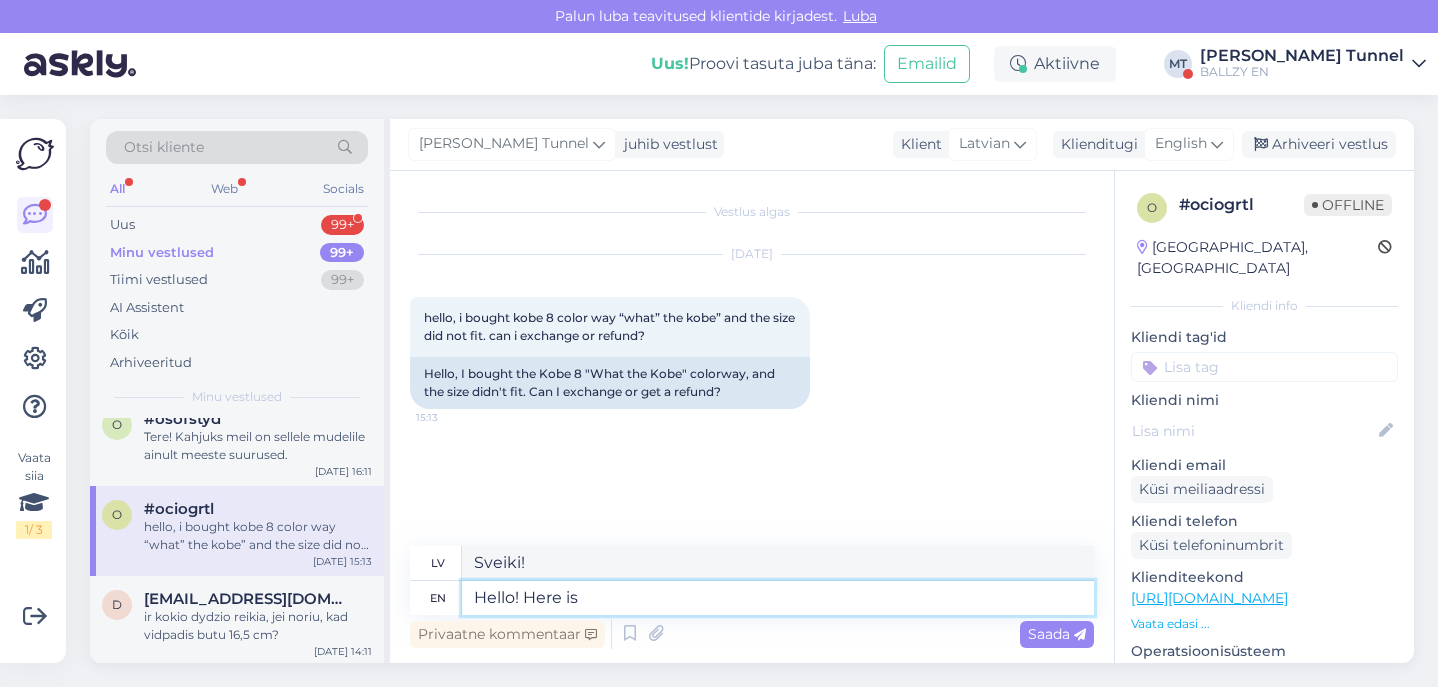type on "Hello! Here is" 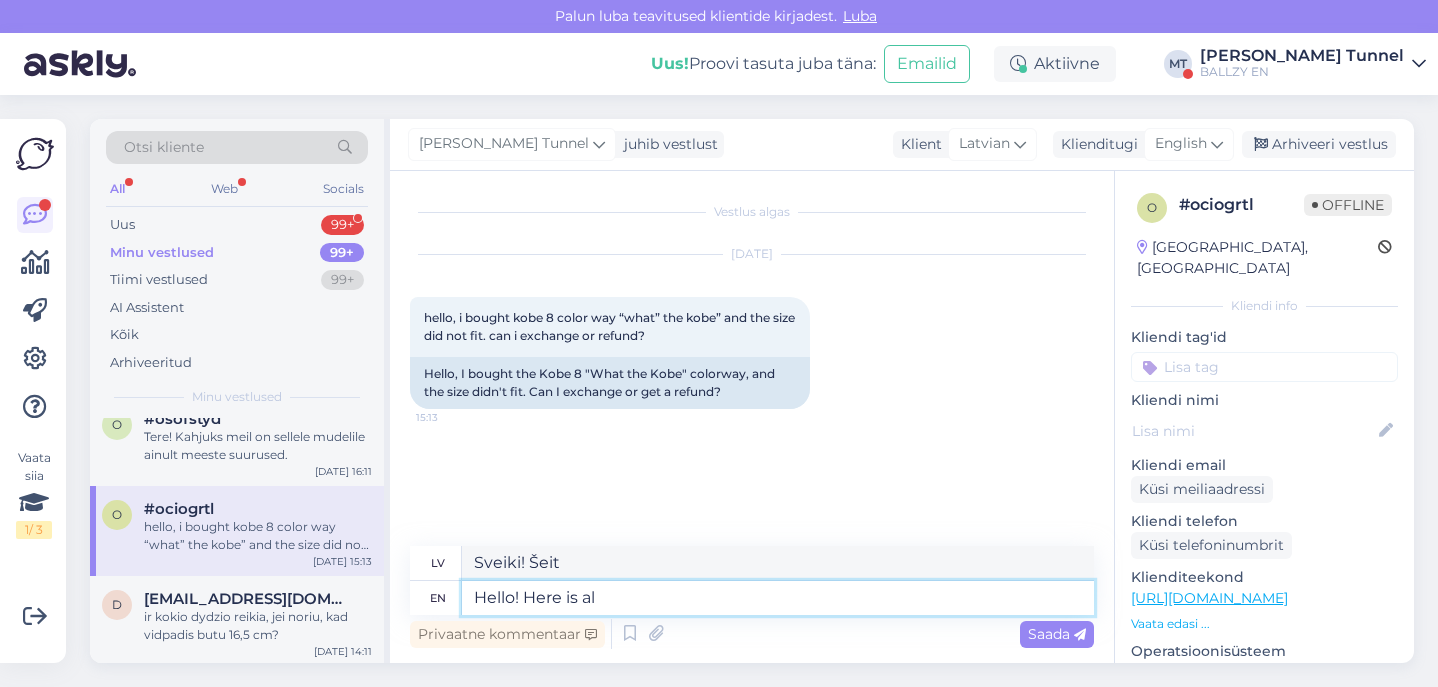 type on "Hello! Here is all" 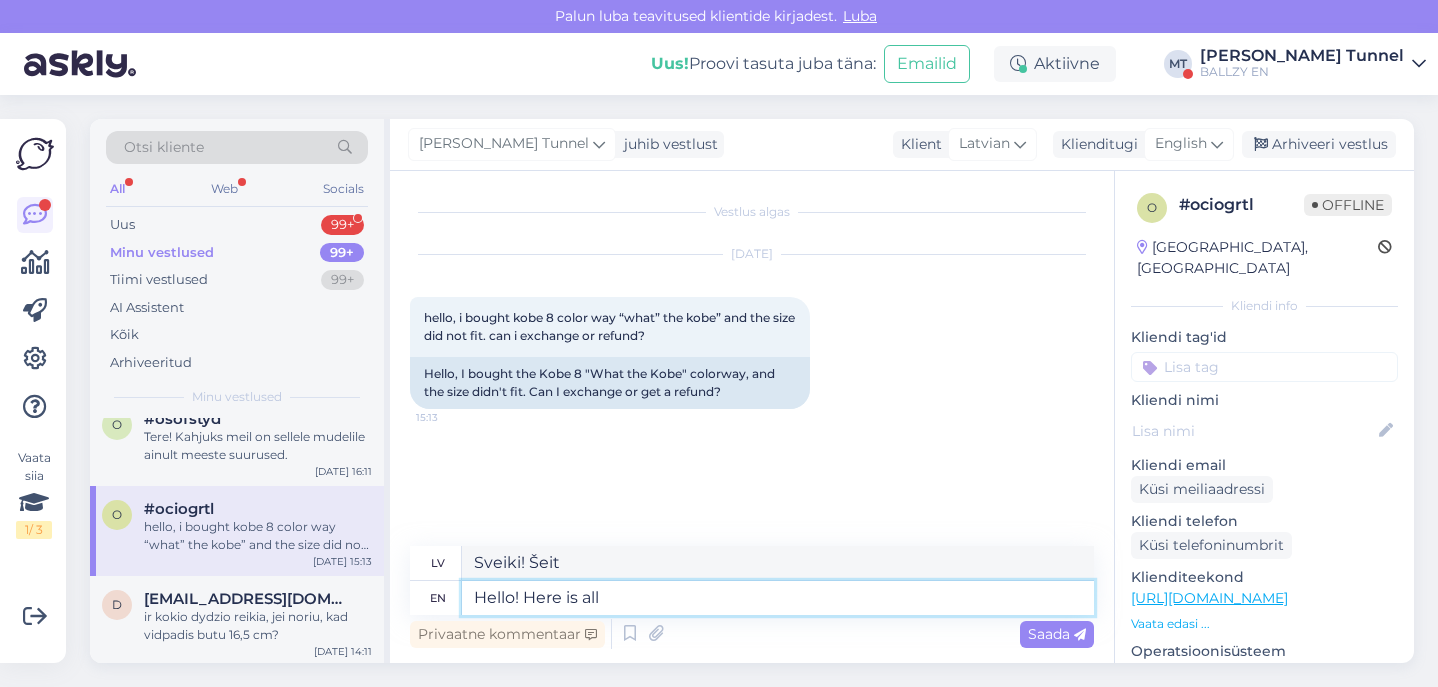 type on "Sveiki! Lūk," 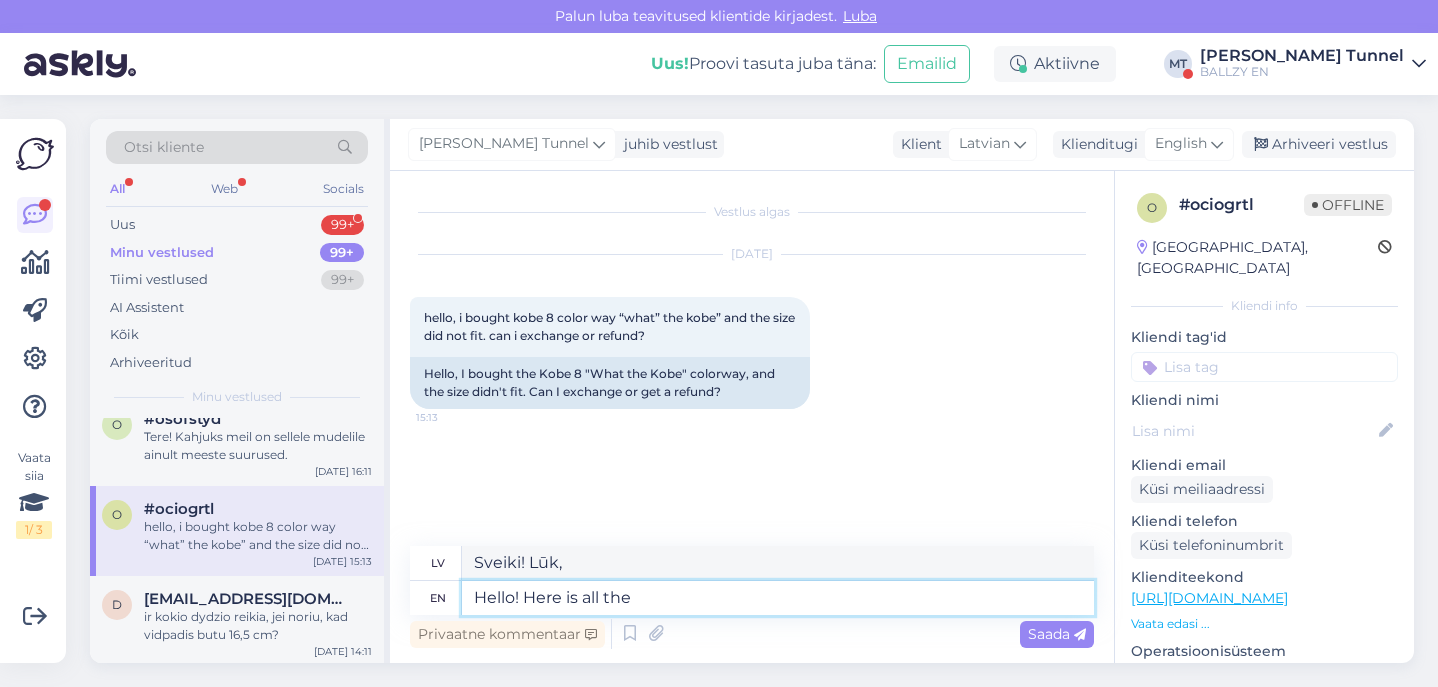 type on "Hello! Here is all the" 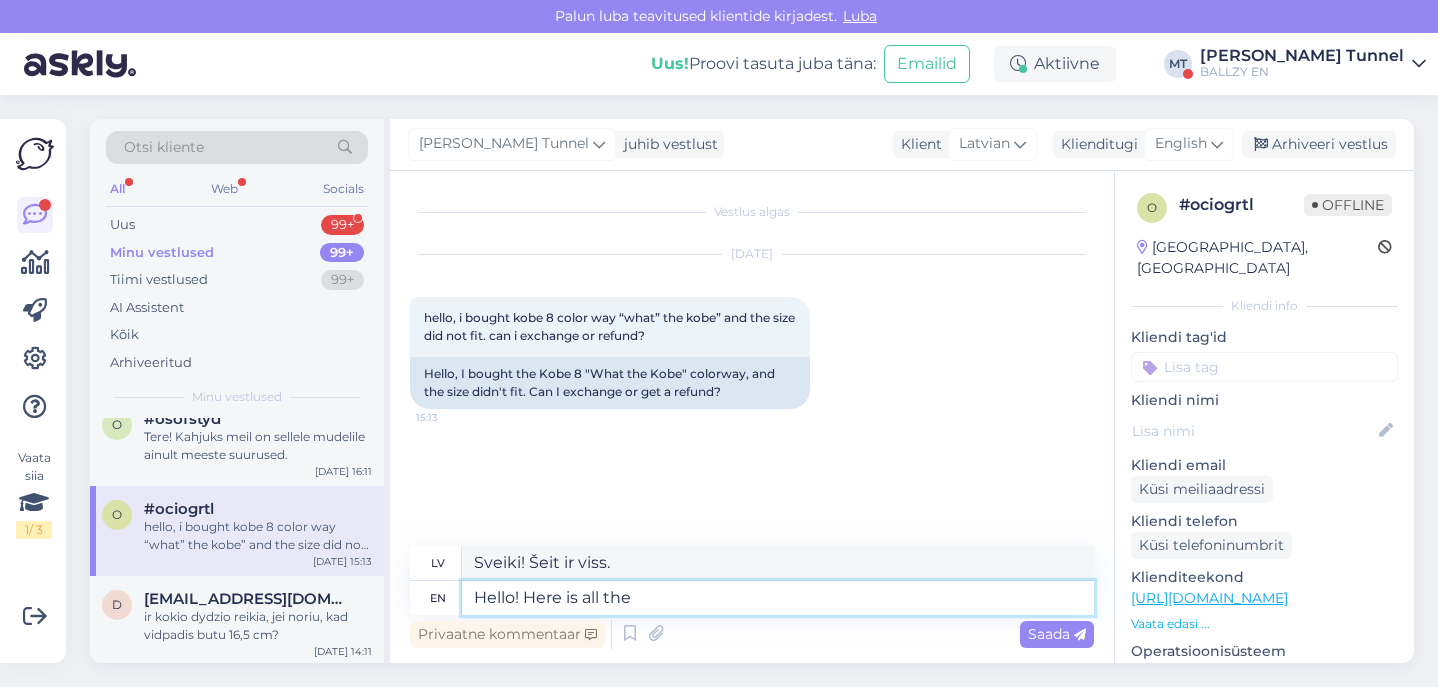 type on "Hello! Here is all the i" 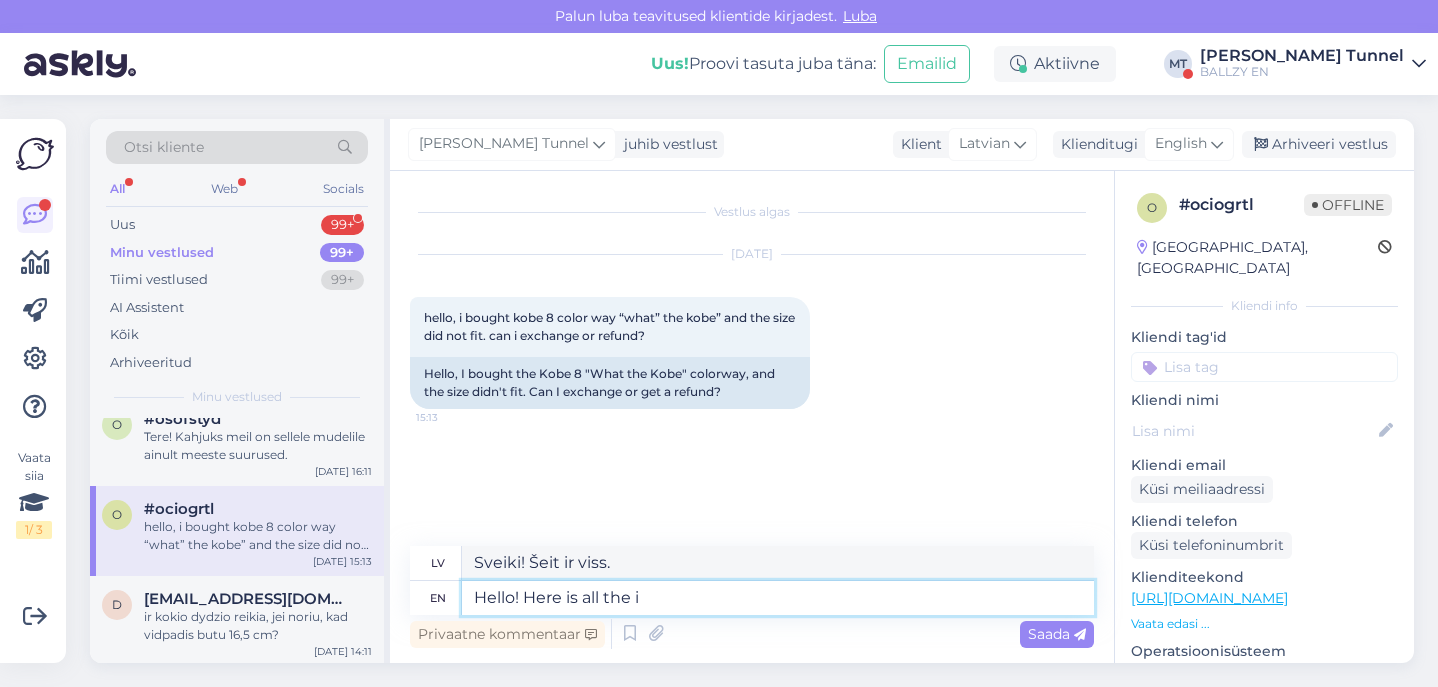 type on "Sveiki! Šeit ir viss" 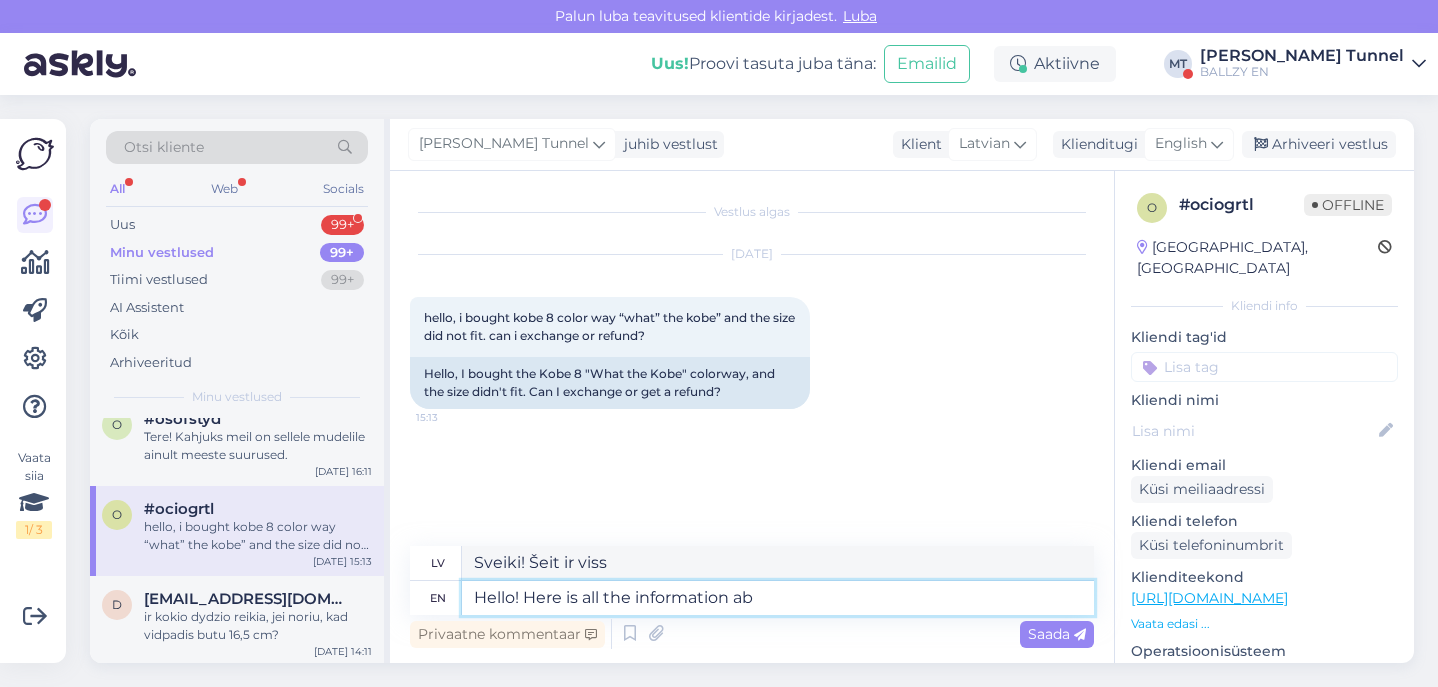 type on "Hello! Here is all the information abo" 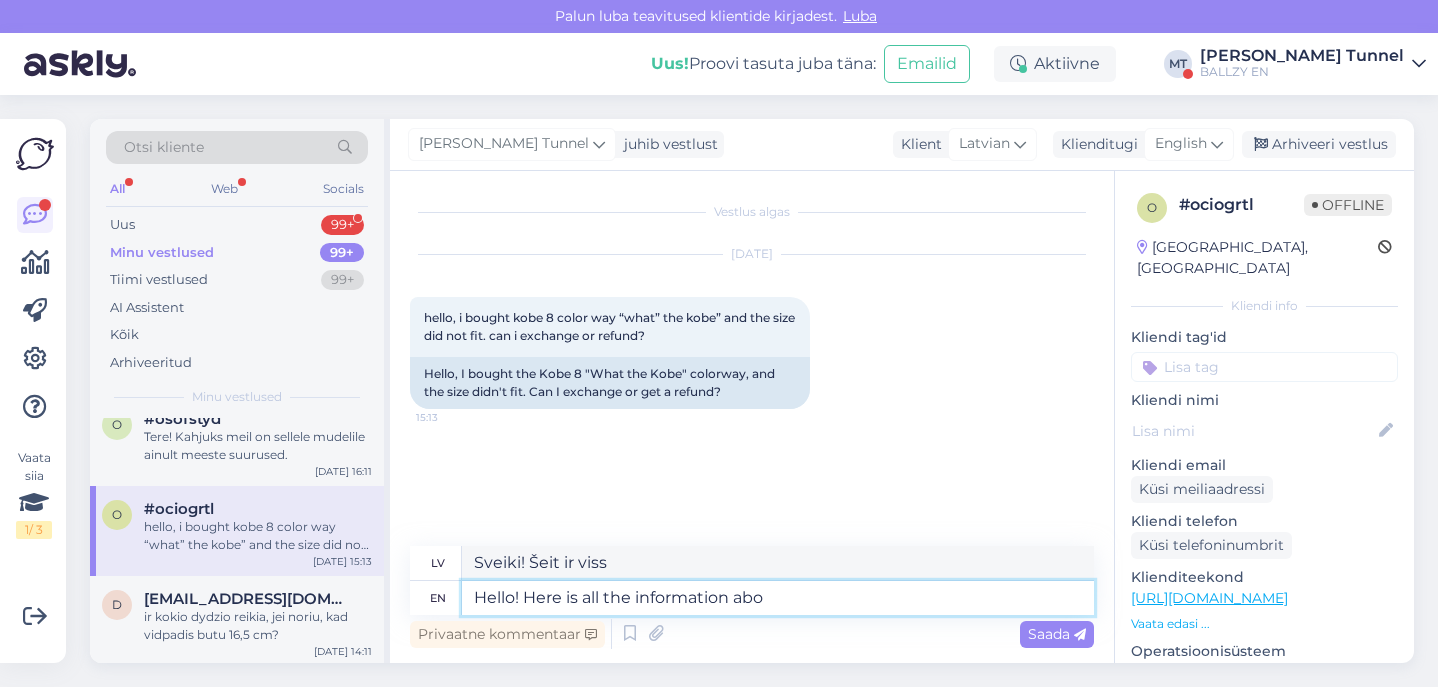 type on "Sveiki! Šeit ir visa informācija." 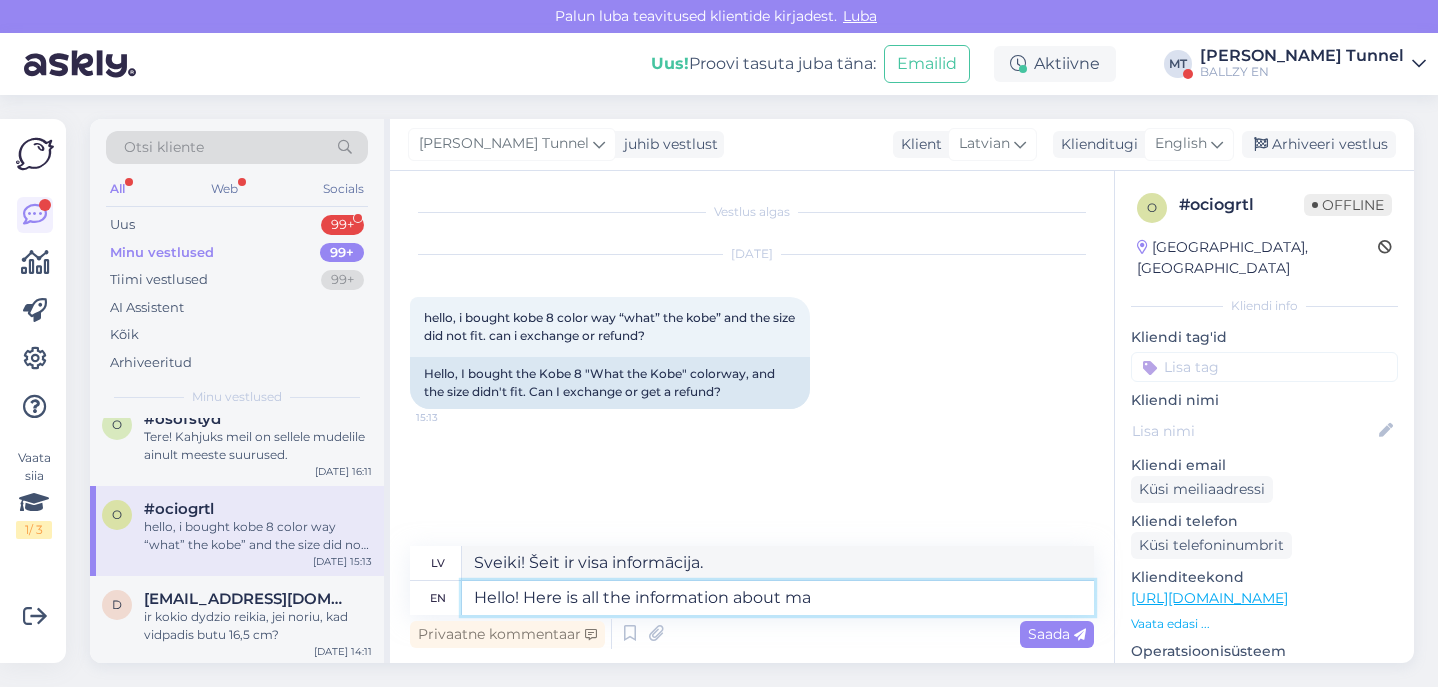 type on "Hello! Here is all the information about mak" 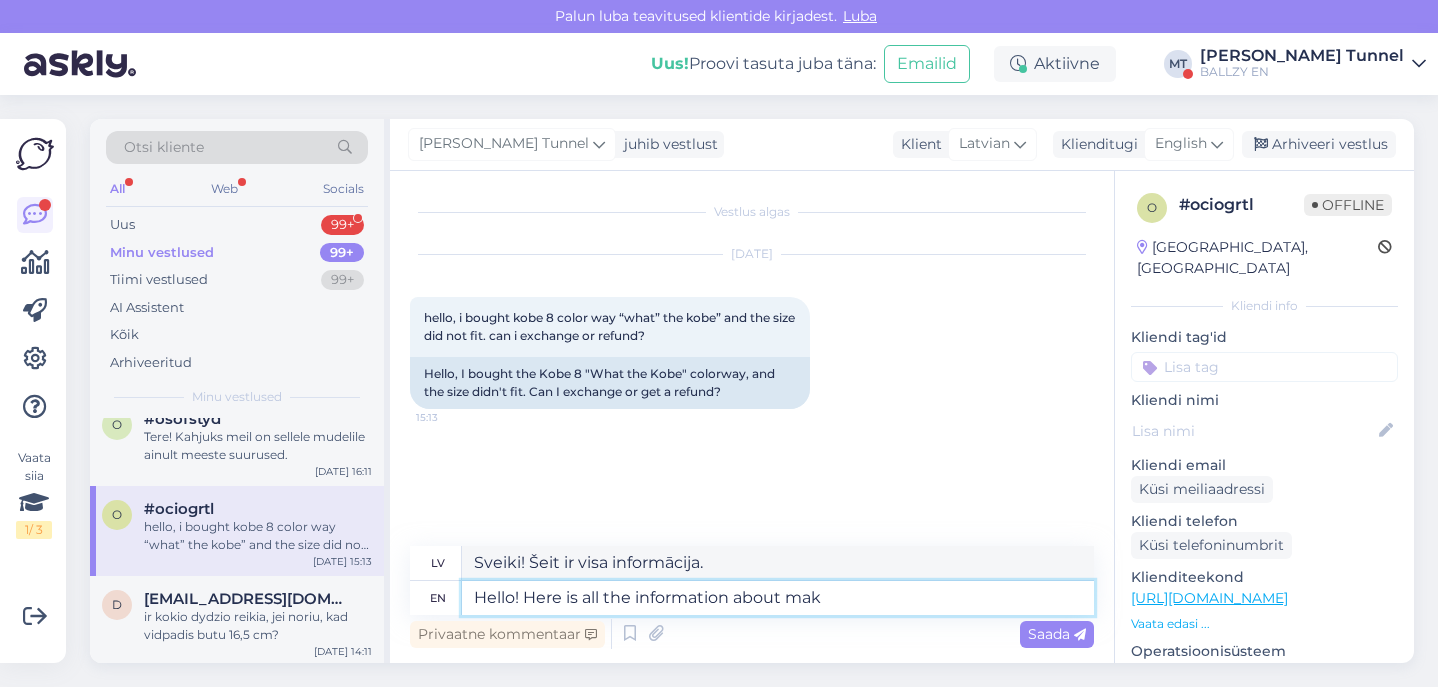 type on "Sveiki! Šeit ir visa informācija par" 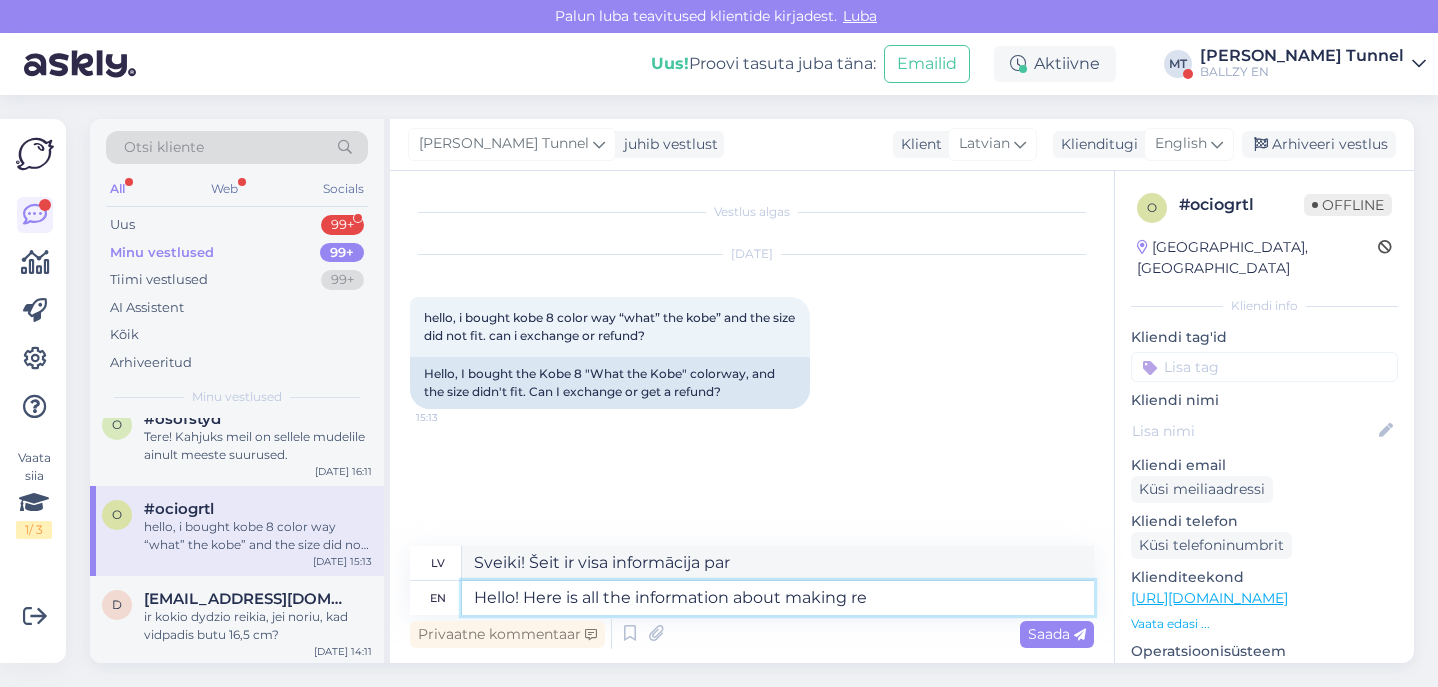 type on "Hello! Here is all the information about making ret" 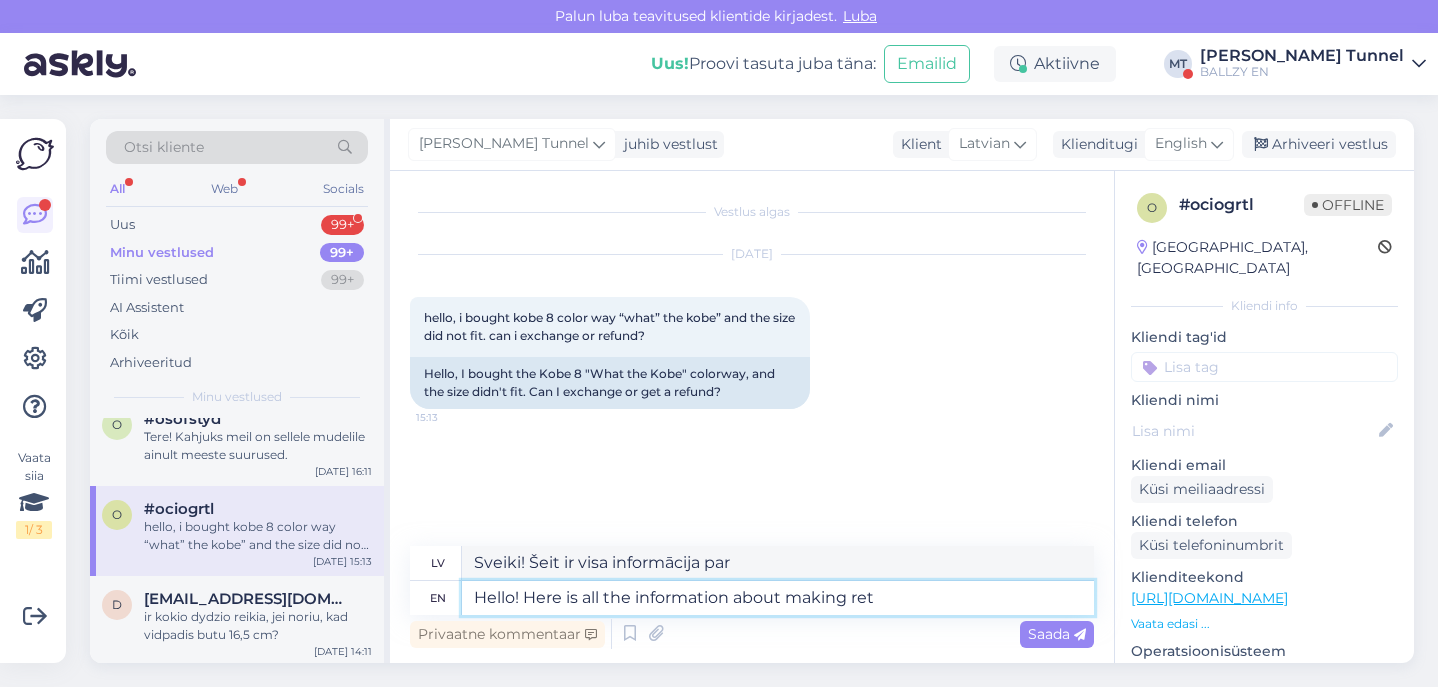 type on "Sveiki! Šeit ir visa informācija par izgatavošanu." 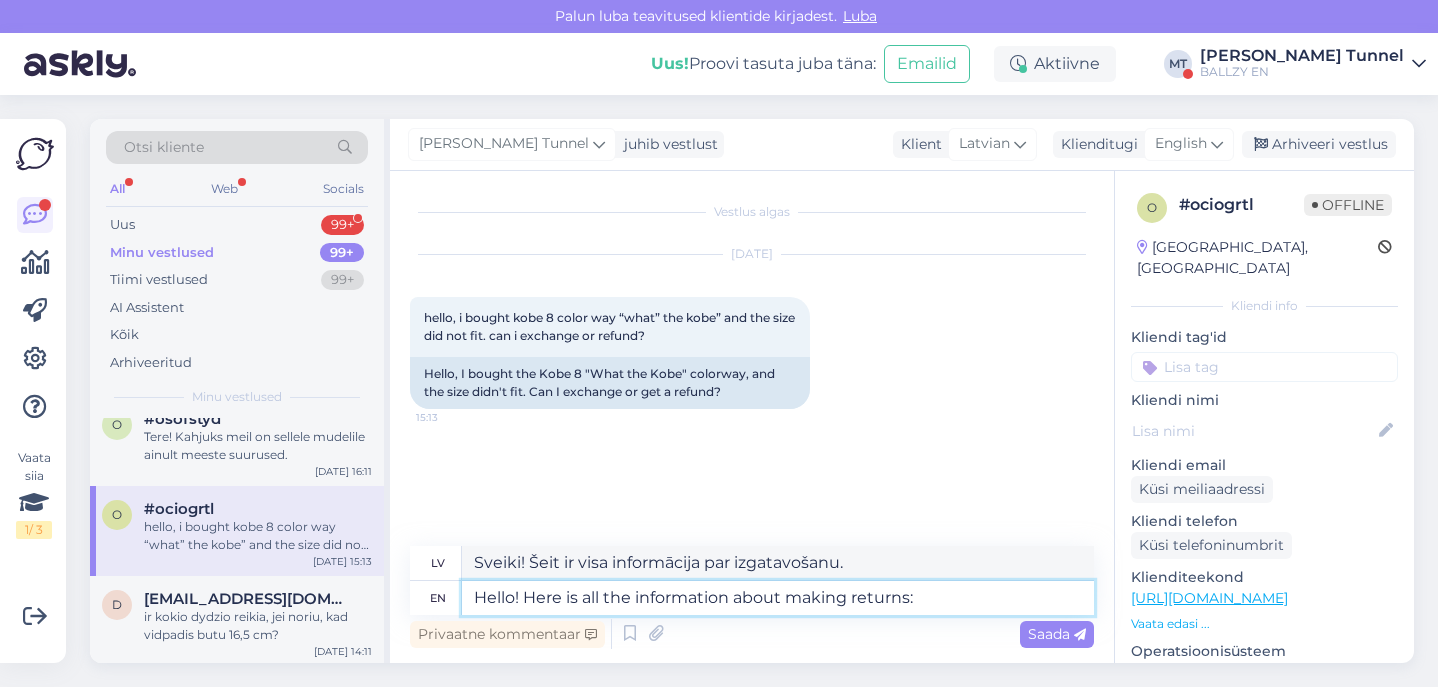 paste on "[URL][DOMAIN_NAME]" 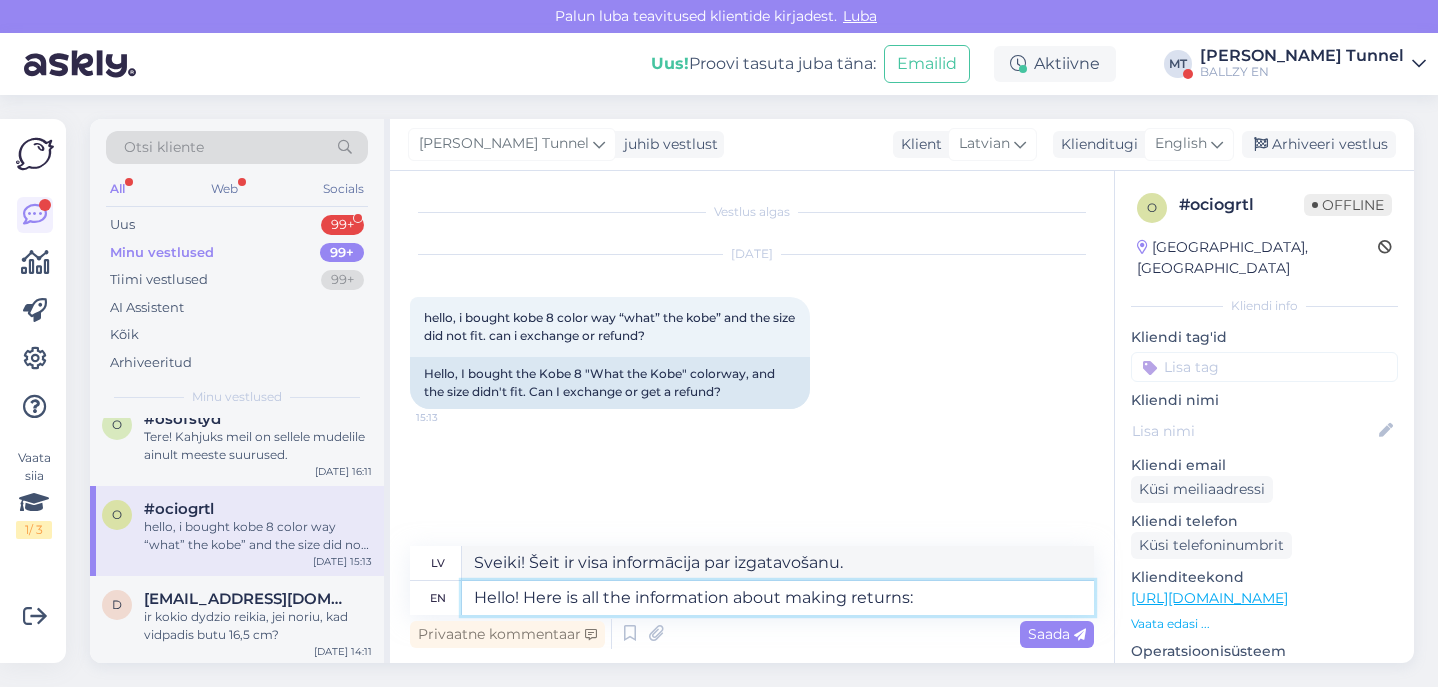 type on "Hello! Here is all the information about making returns: [URL][DOMAIN_NAME]" 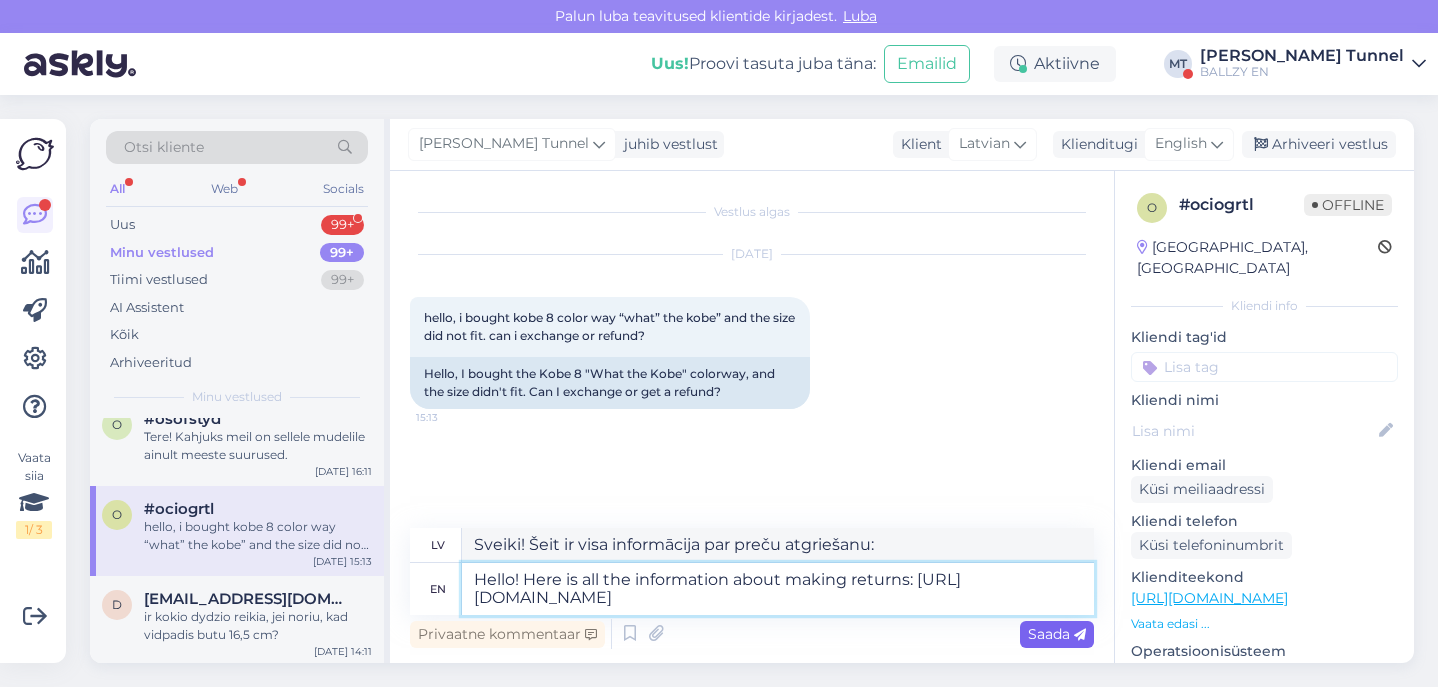 type on "Sveiki! Šeit ir visa informācija par preču atgriešanu: [URL][DOMAIN_NAME]" 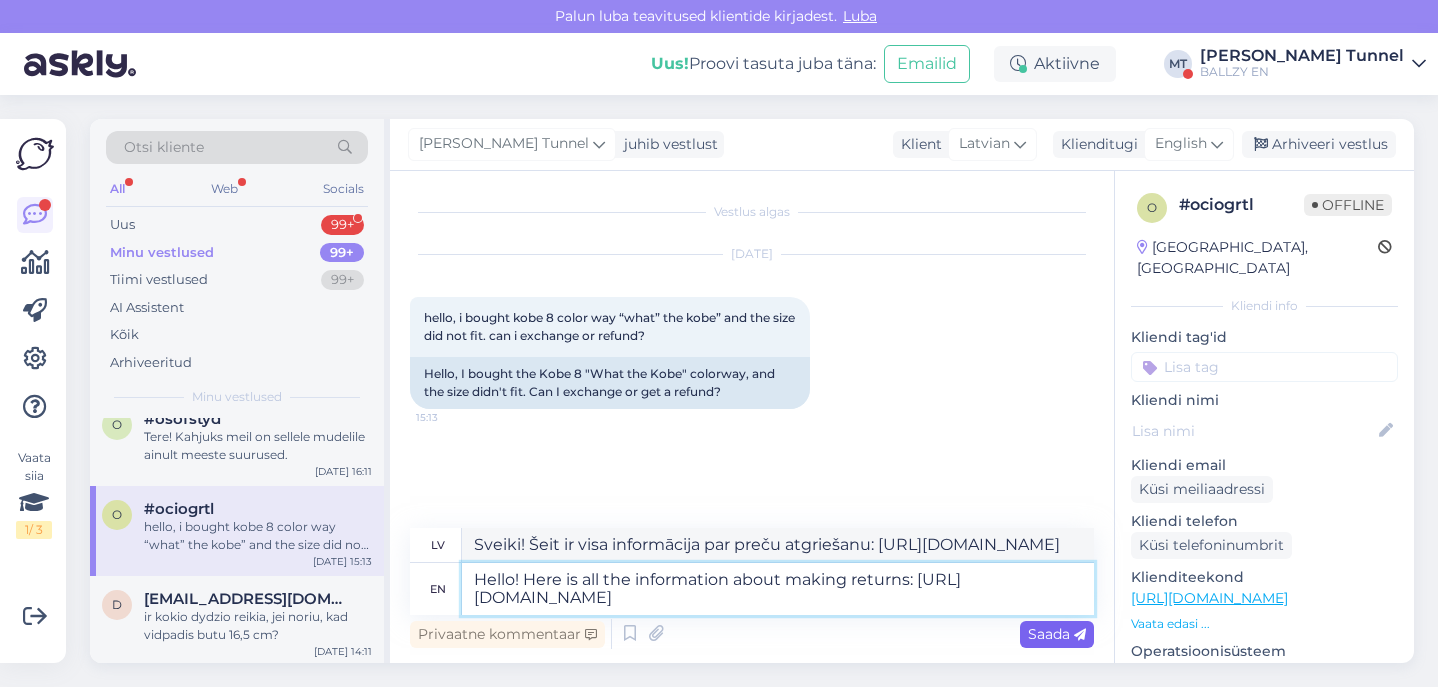 type on "Hello! Here is all the information about making returns: [URL][DOMAIN_NAME]" 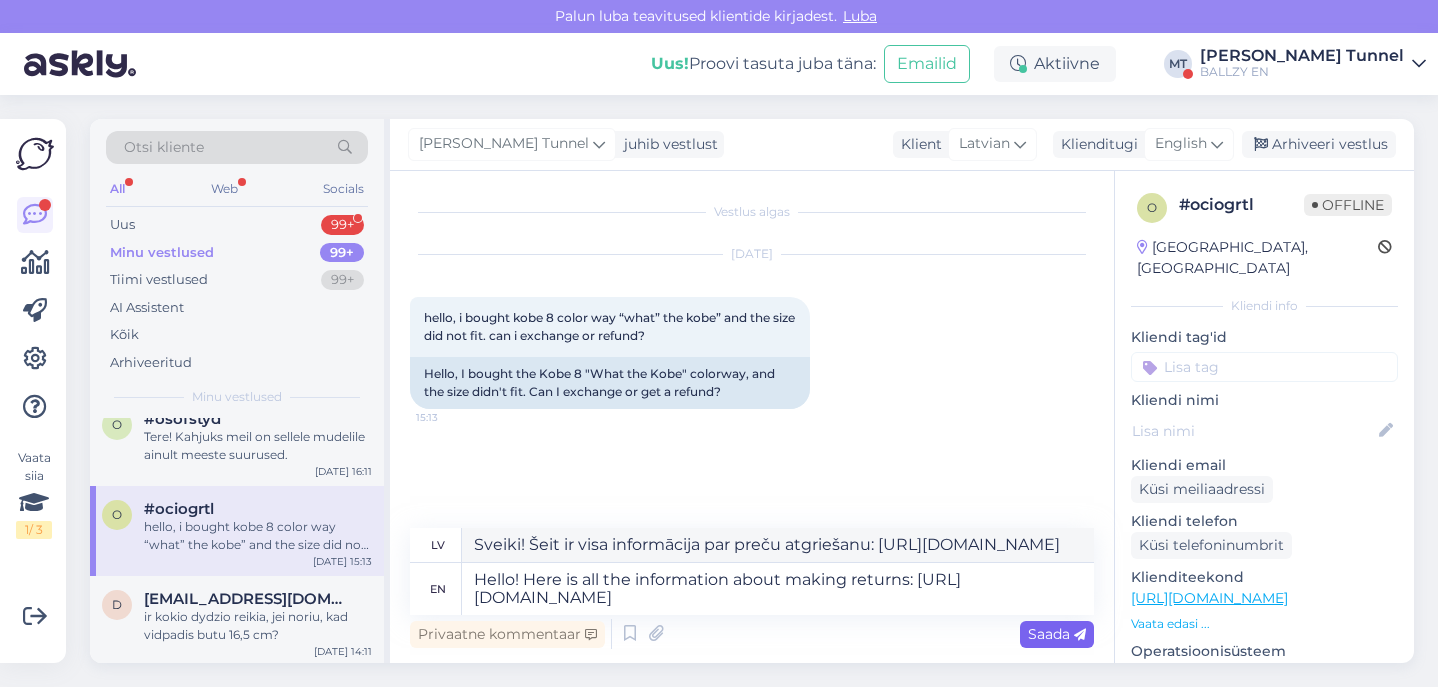 click on "Saada" at bounding box center (1057, 634) 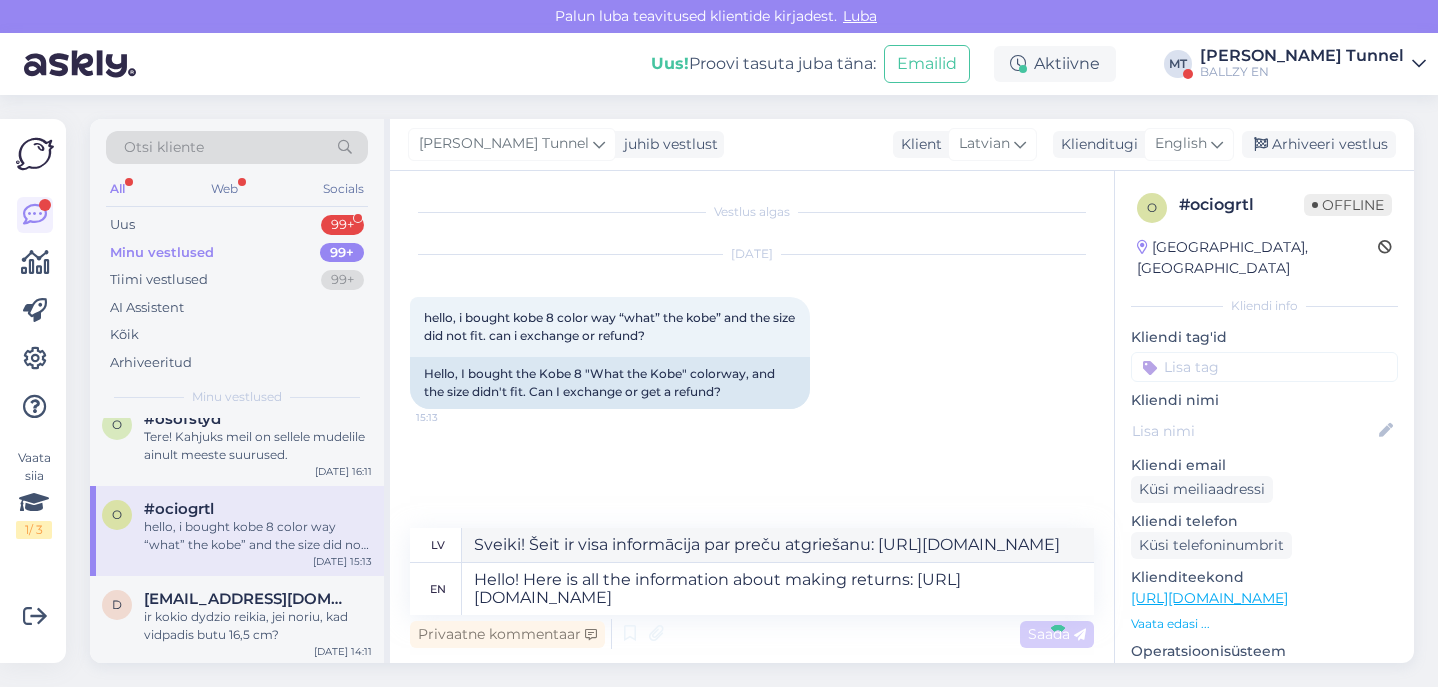 type 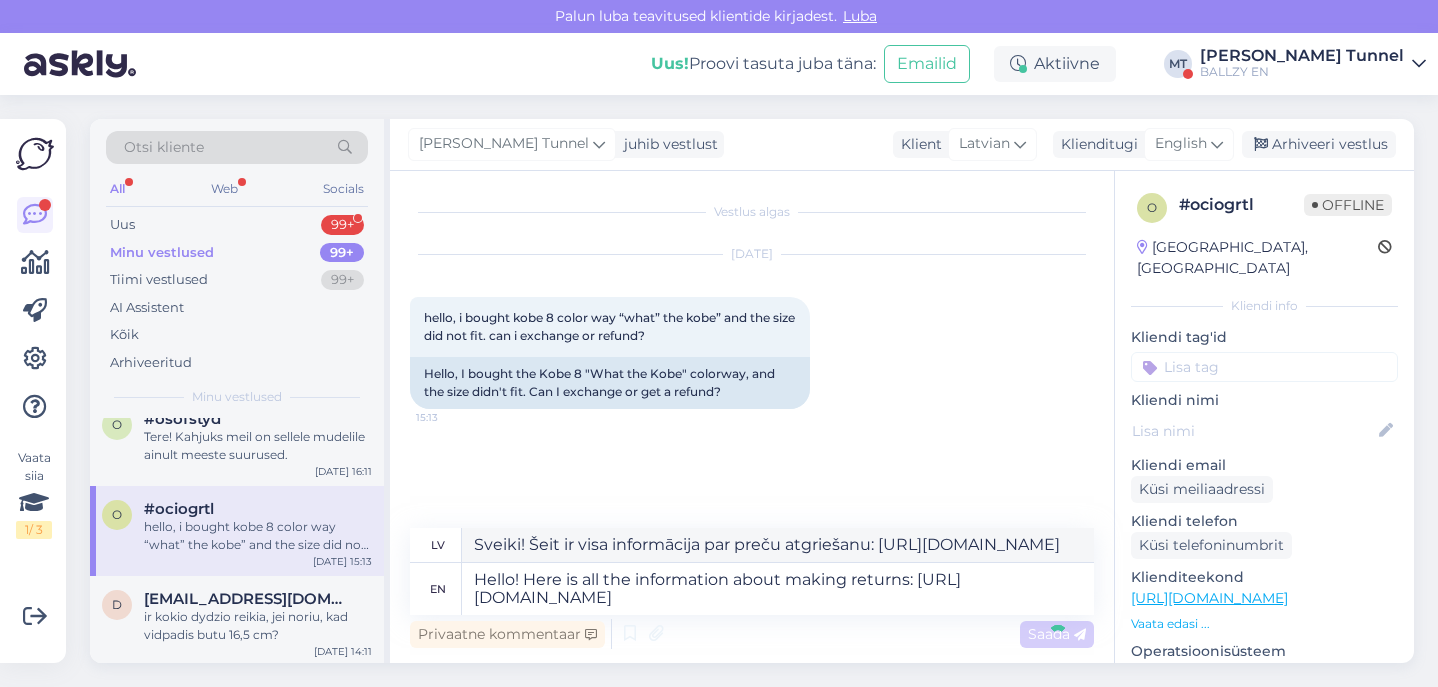 type 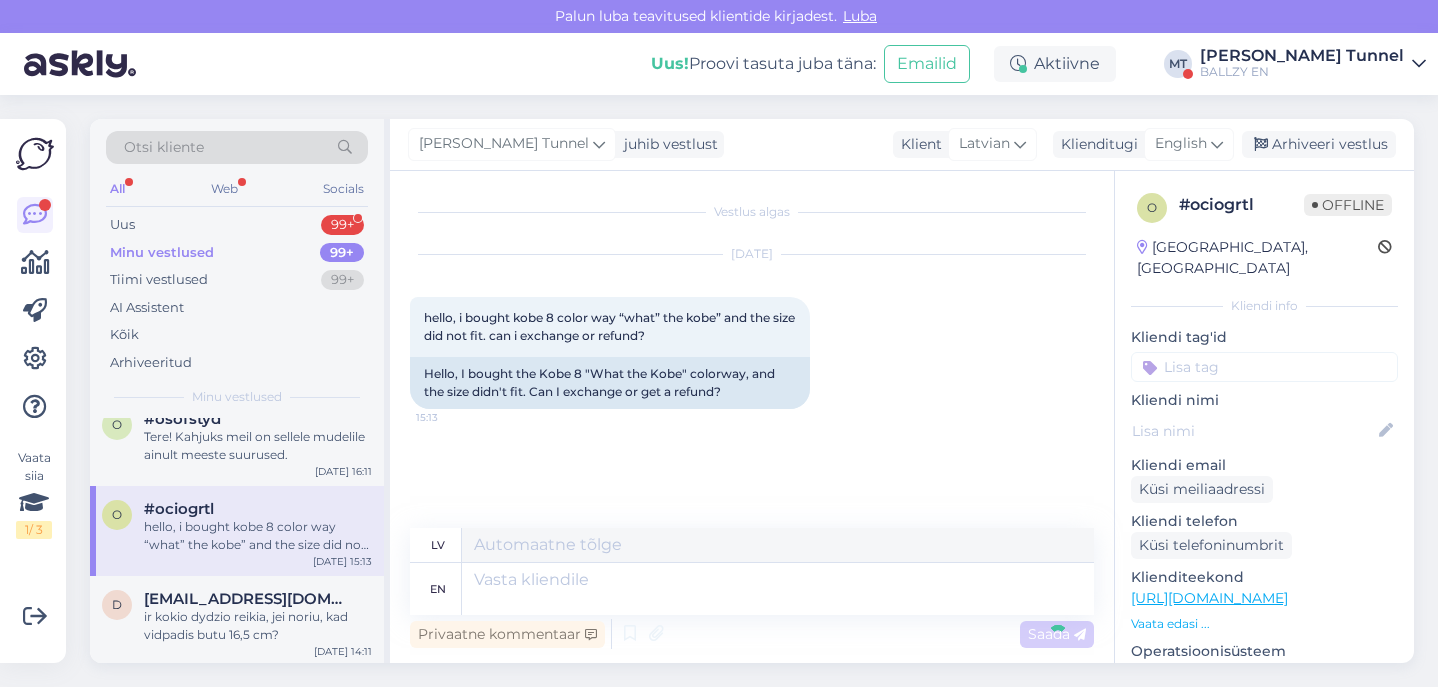 scroll, scrollTop: 101, scrollLeft: 0, axis: vertical 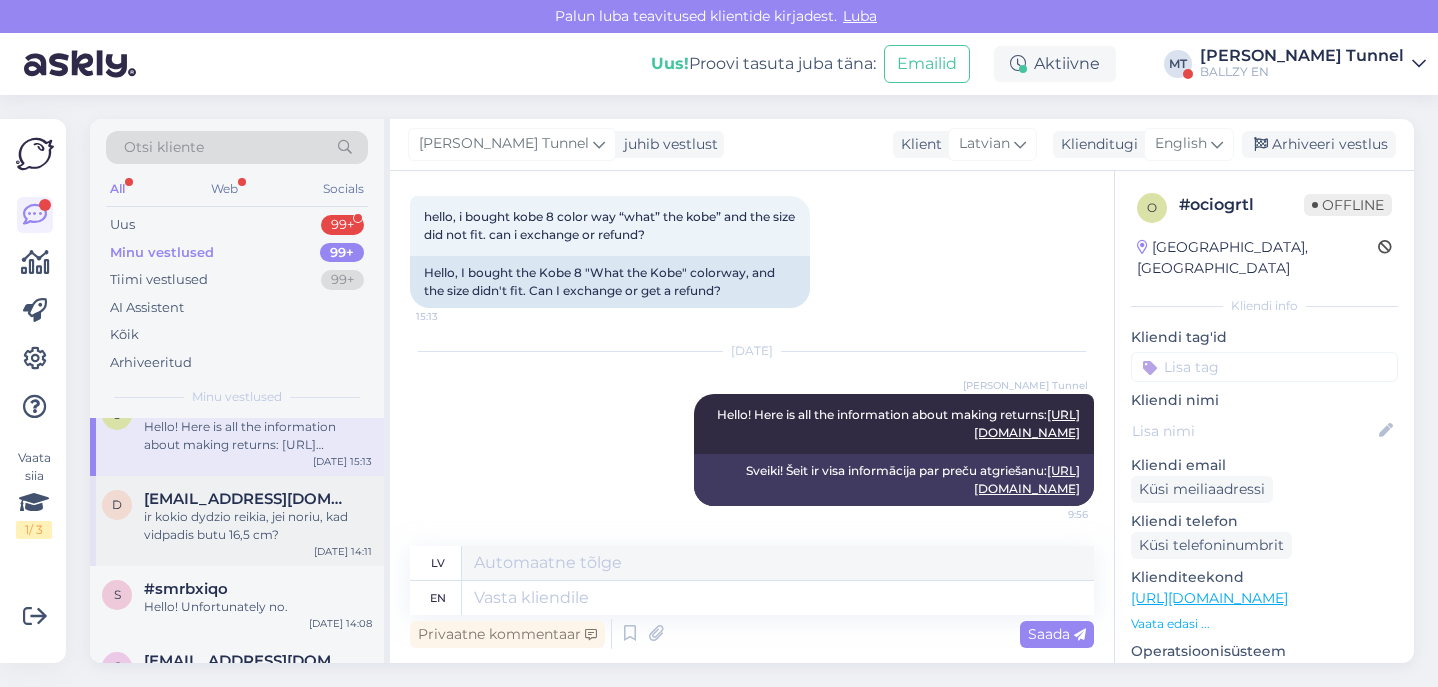 click on "[EMAIL_ADDRESS][DOMAIN_NAME]" at bounding box center (248, 499) 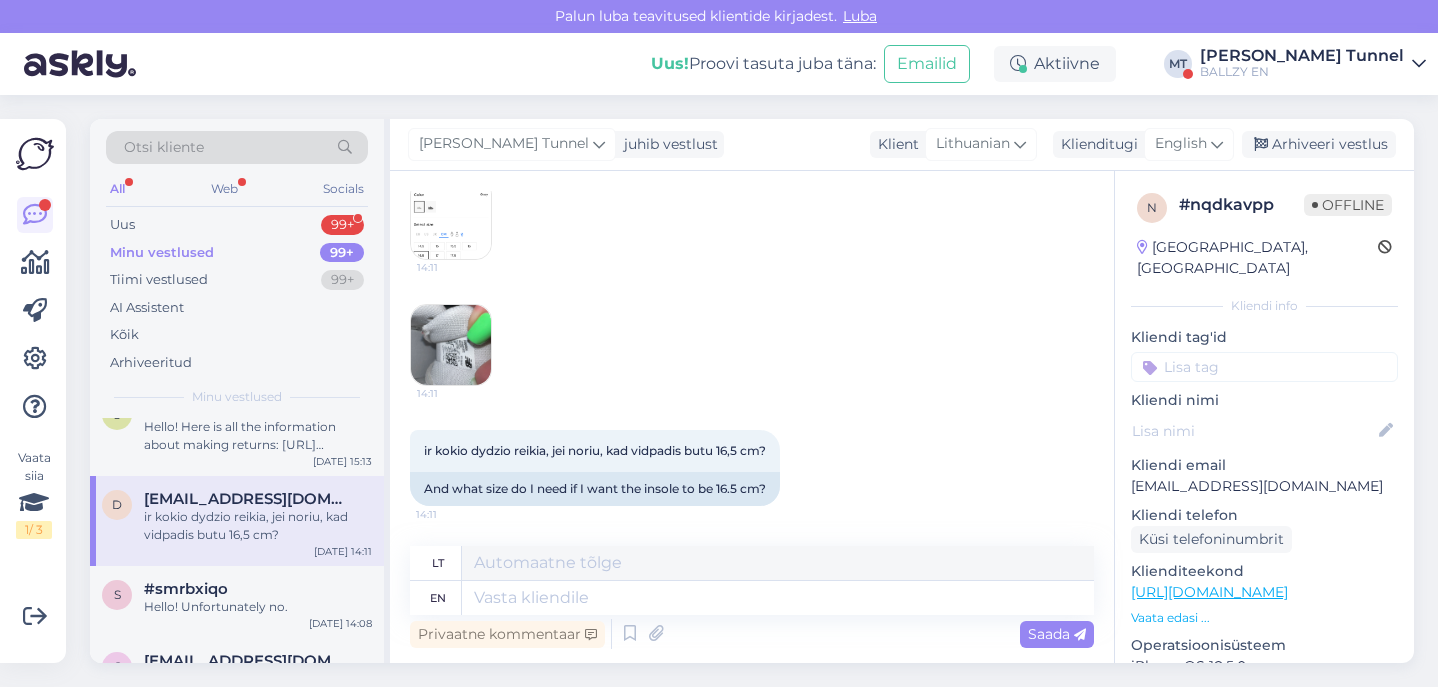 scroll, scrollTop: 455, scrollLeft: 0, axis: vertical 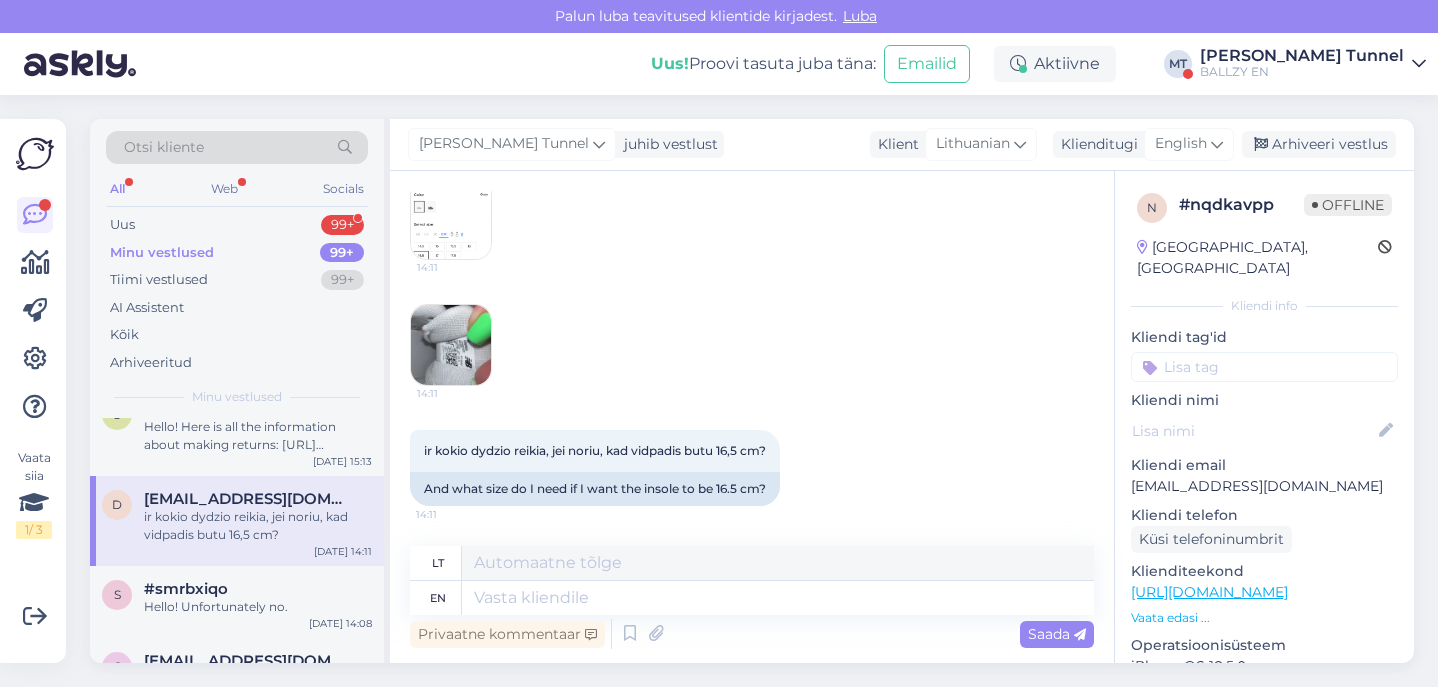 click at bounding box center [451, 345] 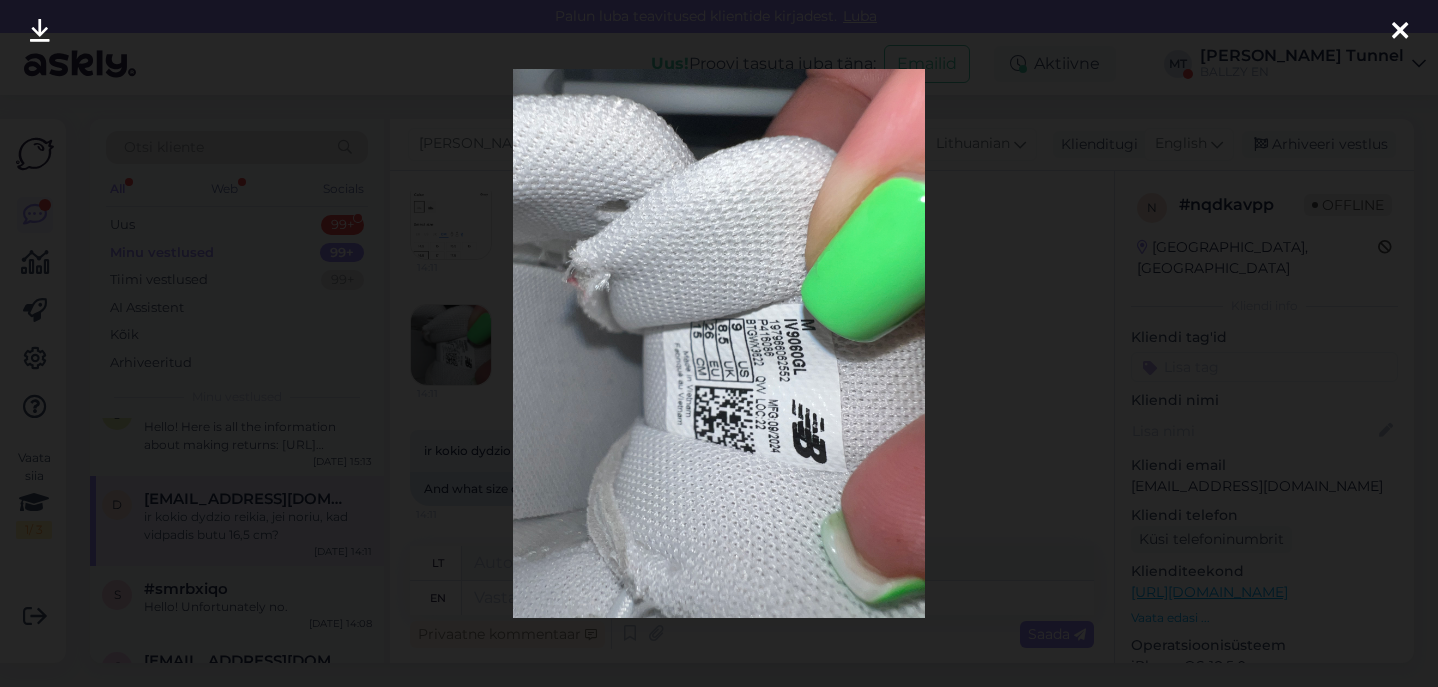 click at bounding box center (1400, 32) 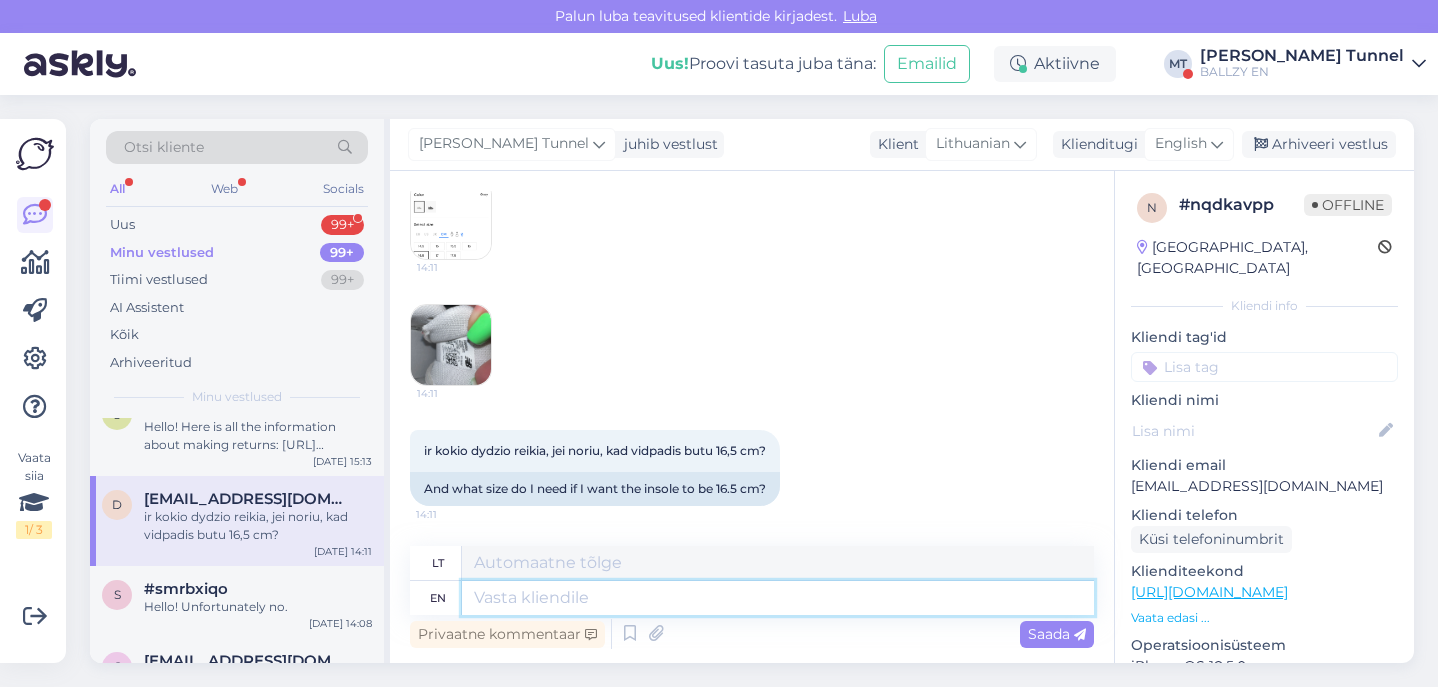 click at bounding box center (778, 598) 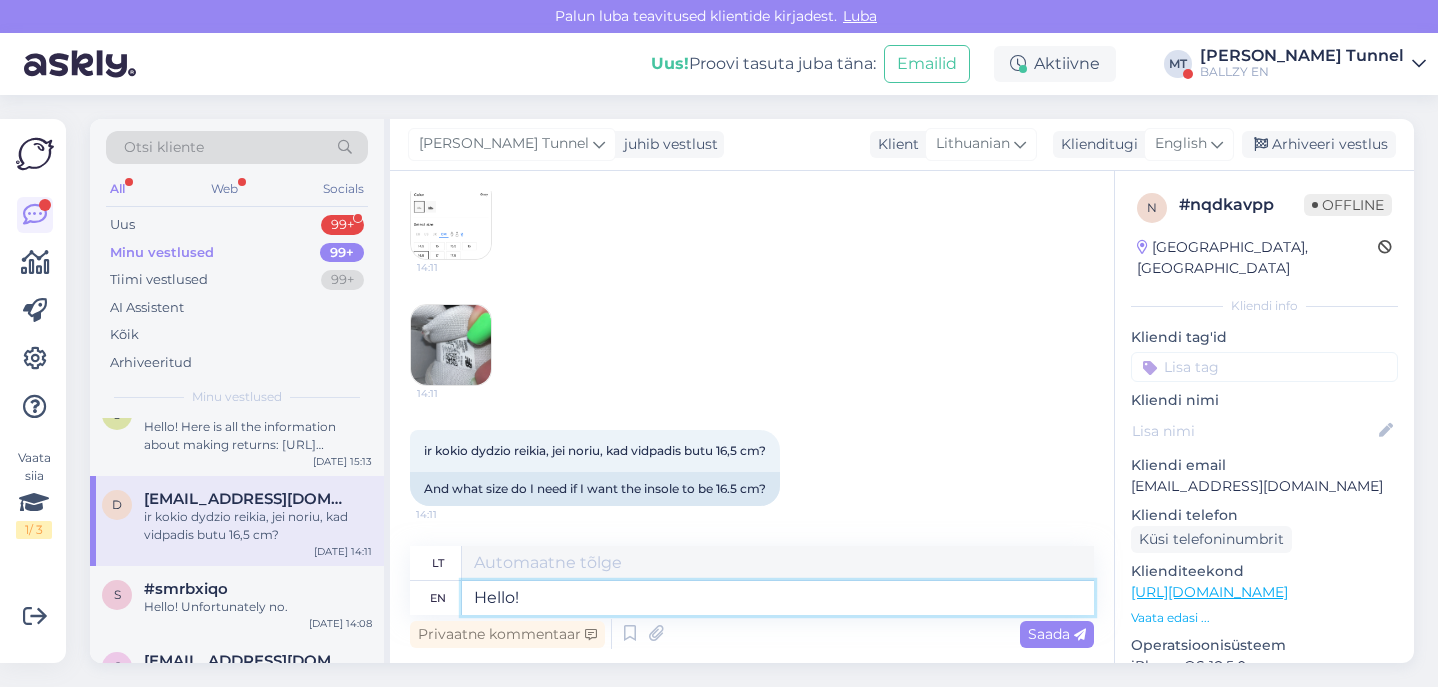 type on "Hello!" 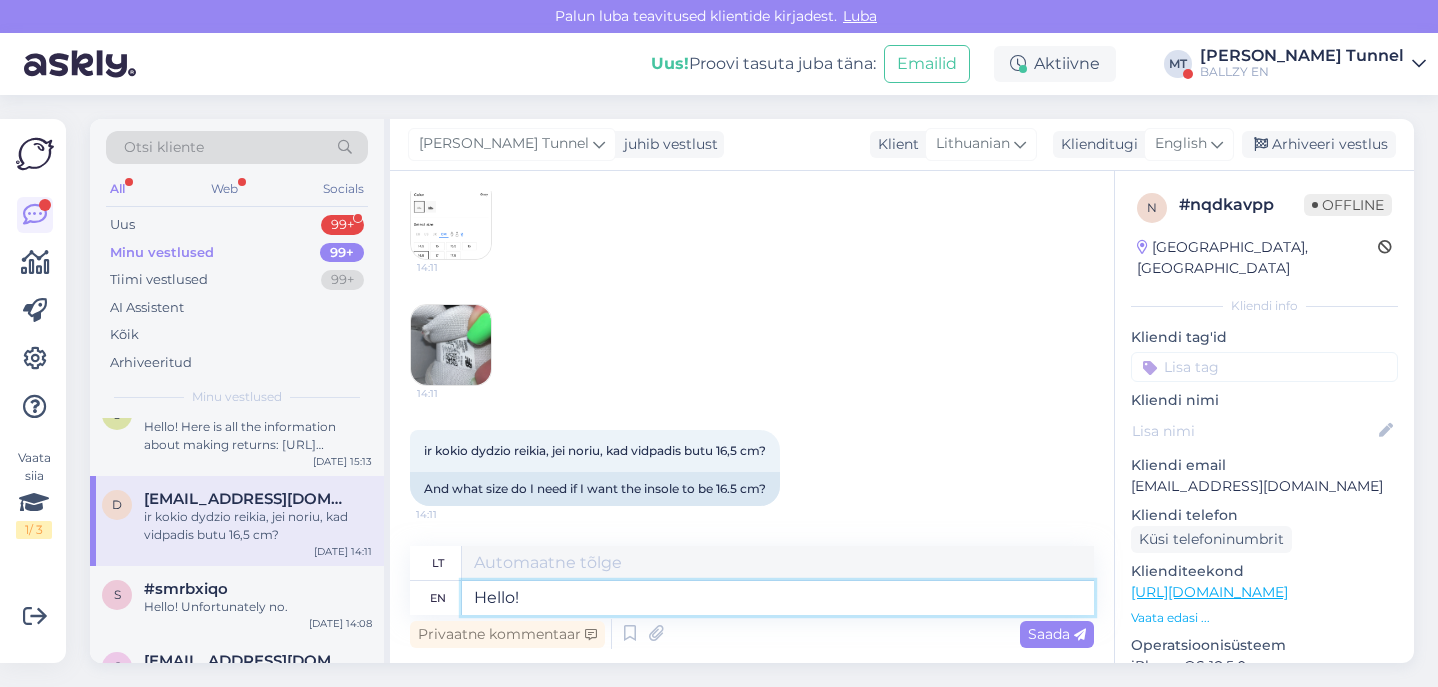type on "Sveiki!" 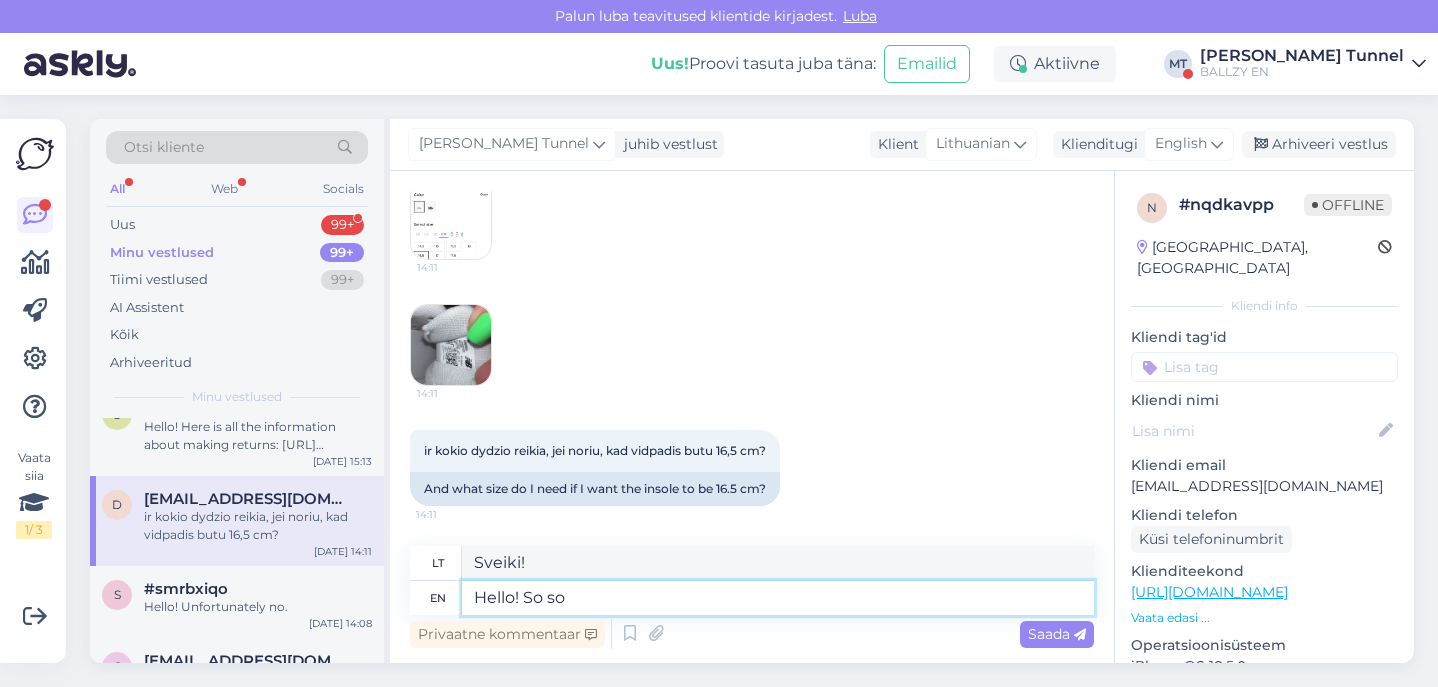type on "Hello! So sor" 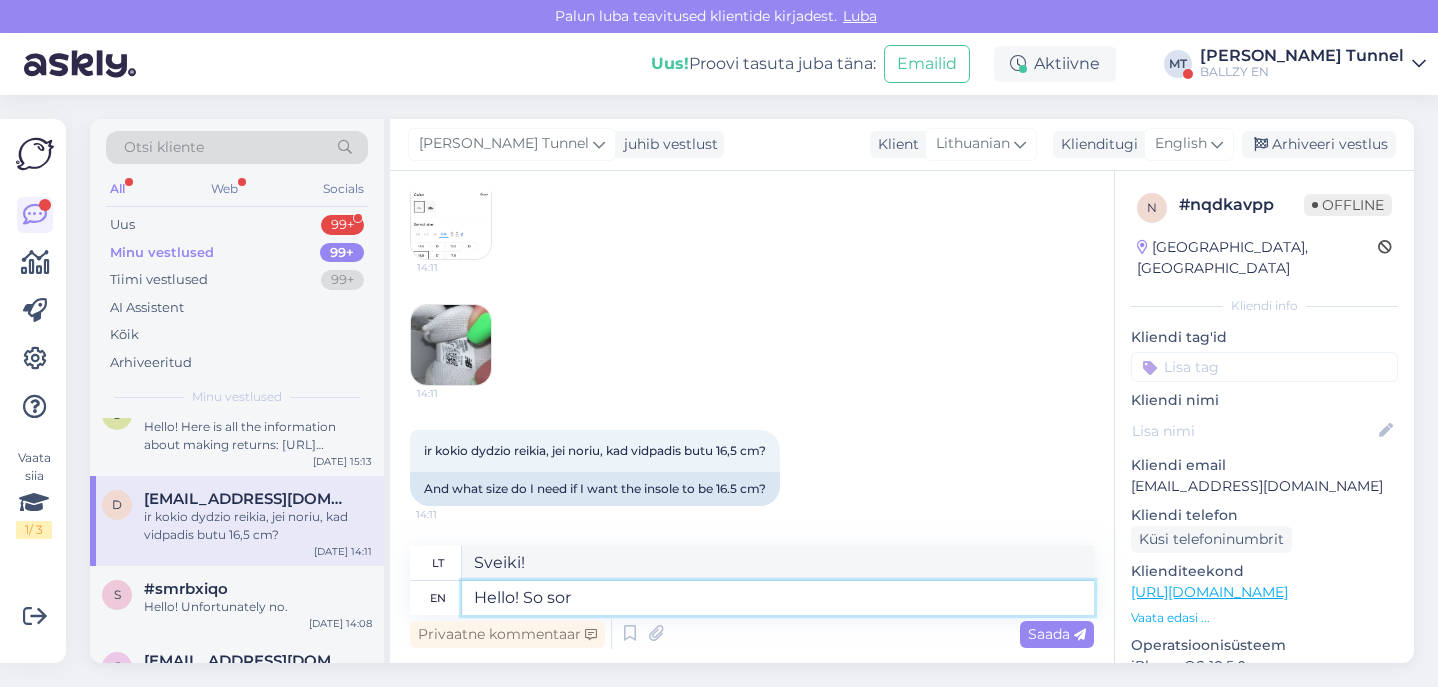 type on "Sveiki! [GEOGRAPHIC_DATA]" 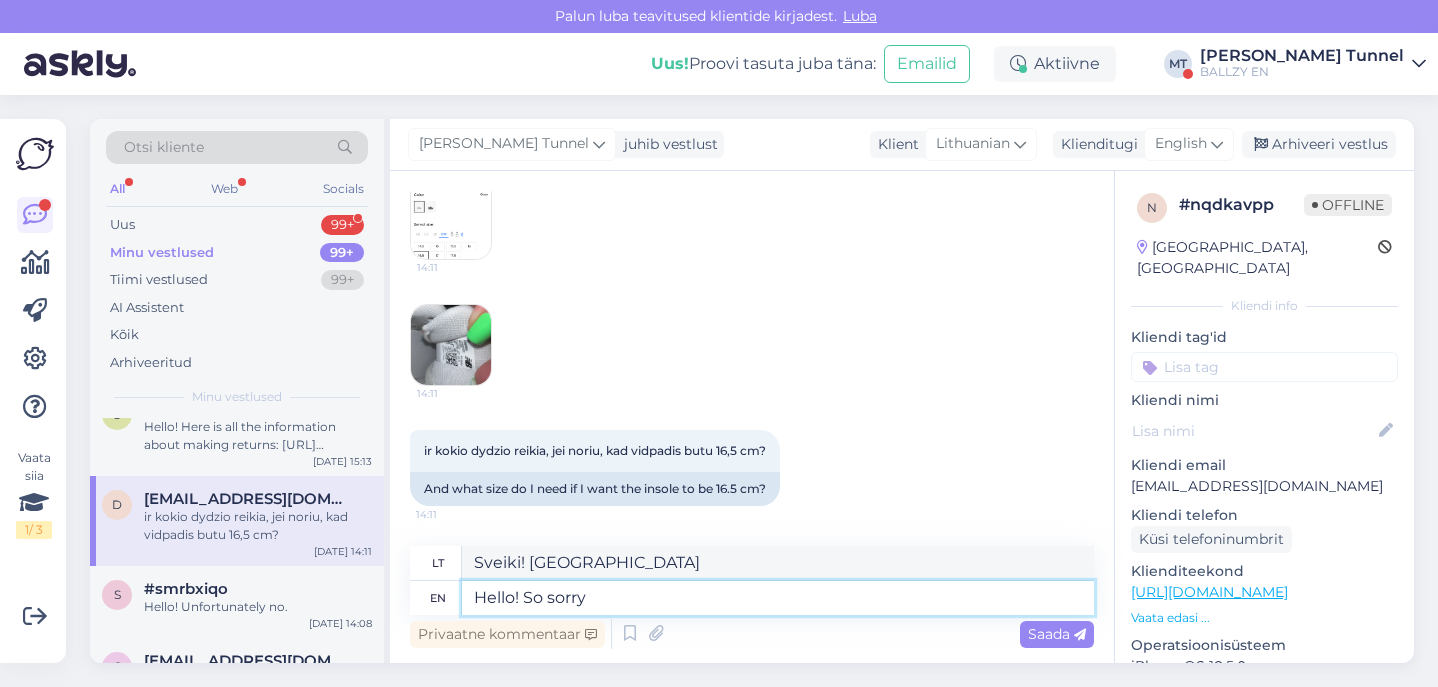 type on "Hello! So sorry" 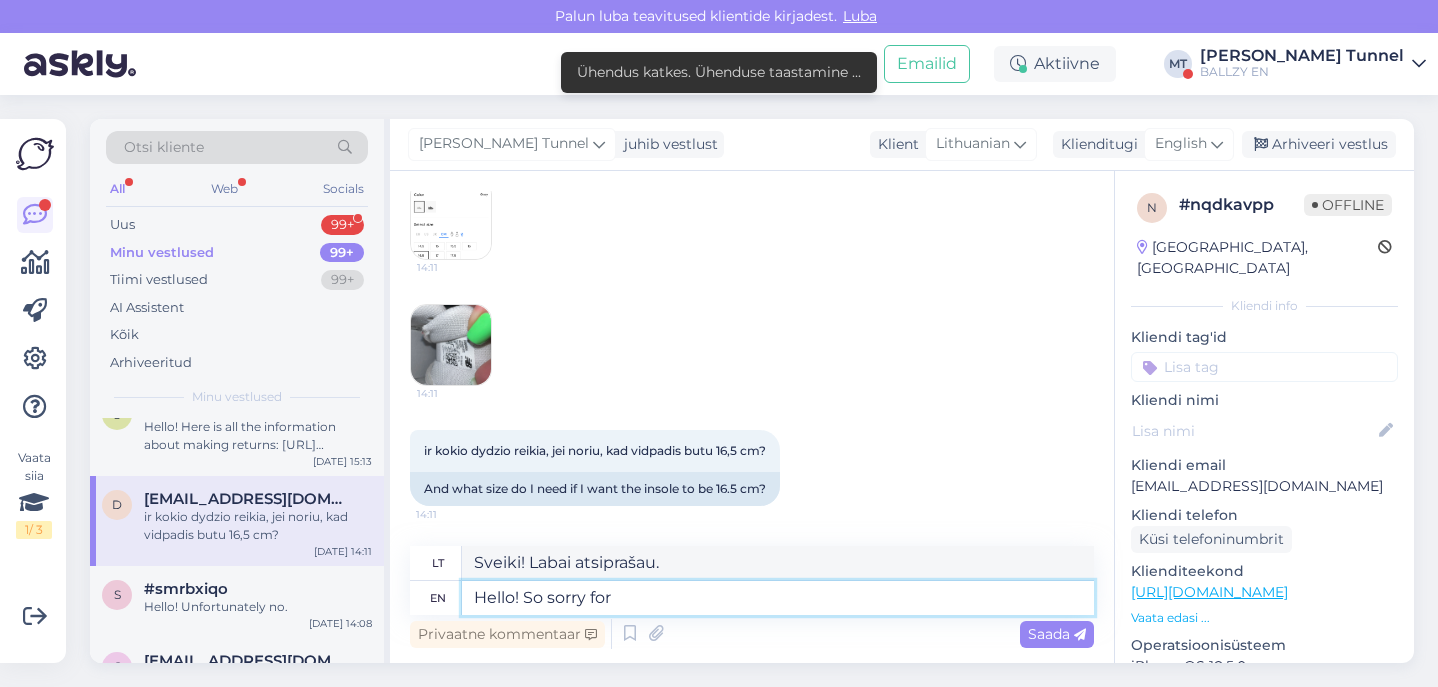 type on "Hello! So sorry for" 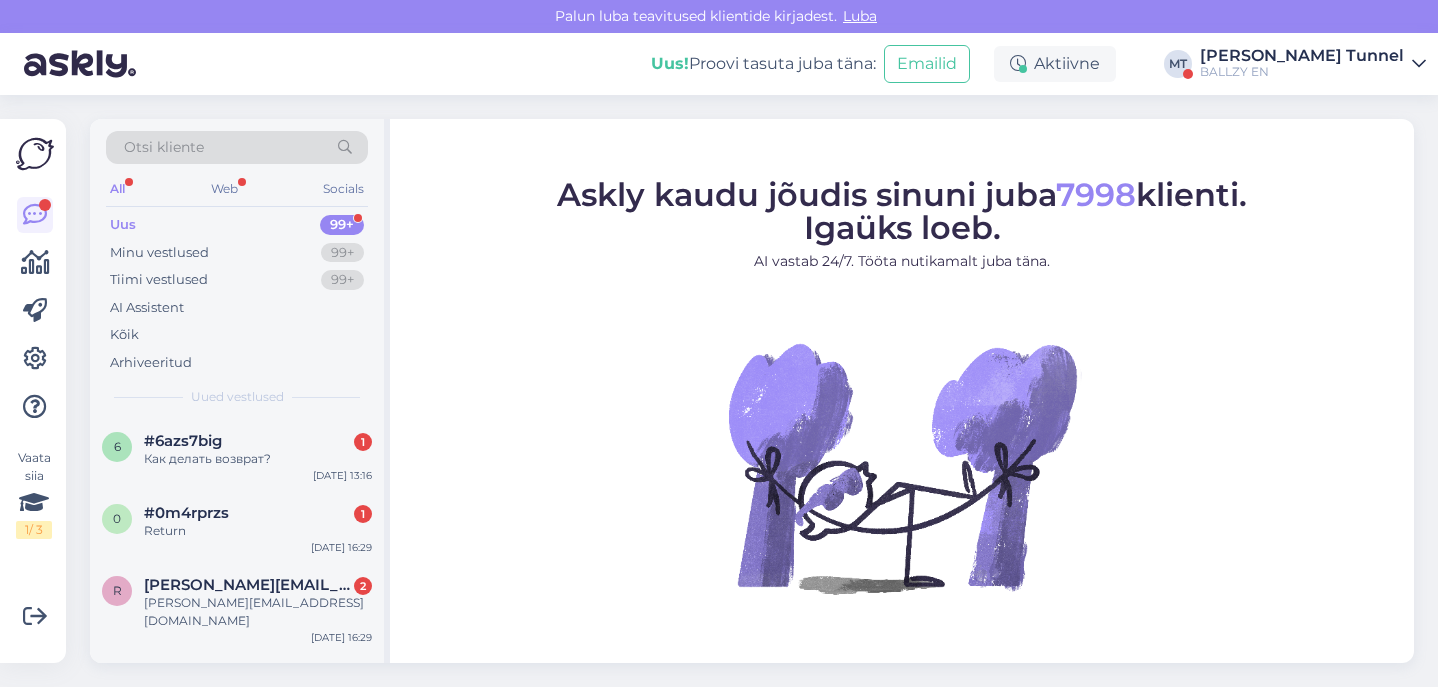 scroll, scrollTop: 0, scrollLeft: 0, axis: both 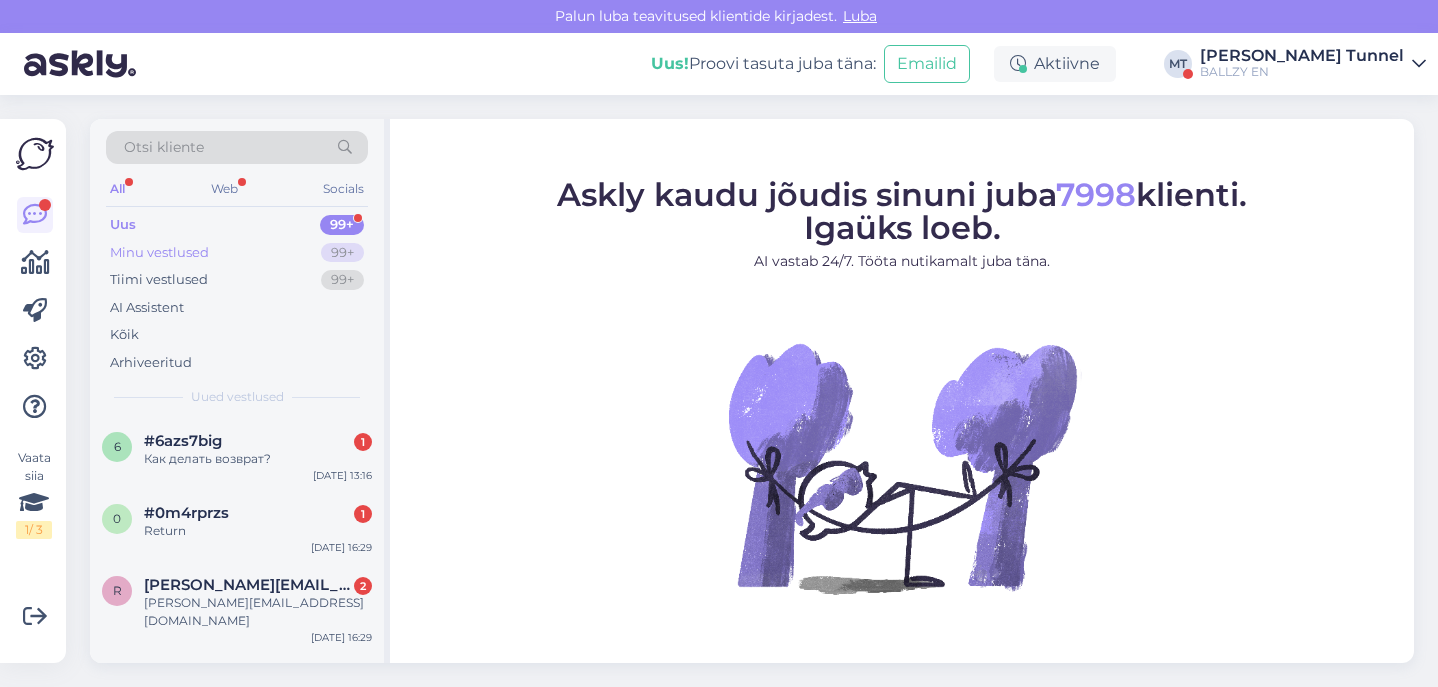 click on "Minu vestlused 99+" at bounding box center (237, 253) 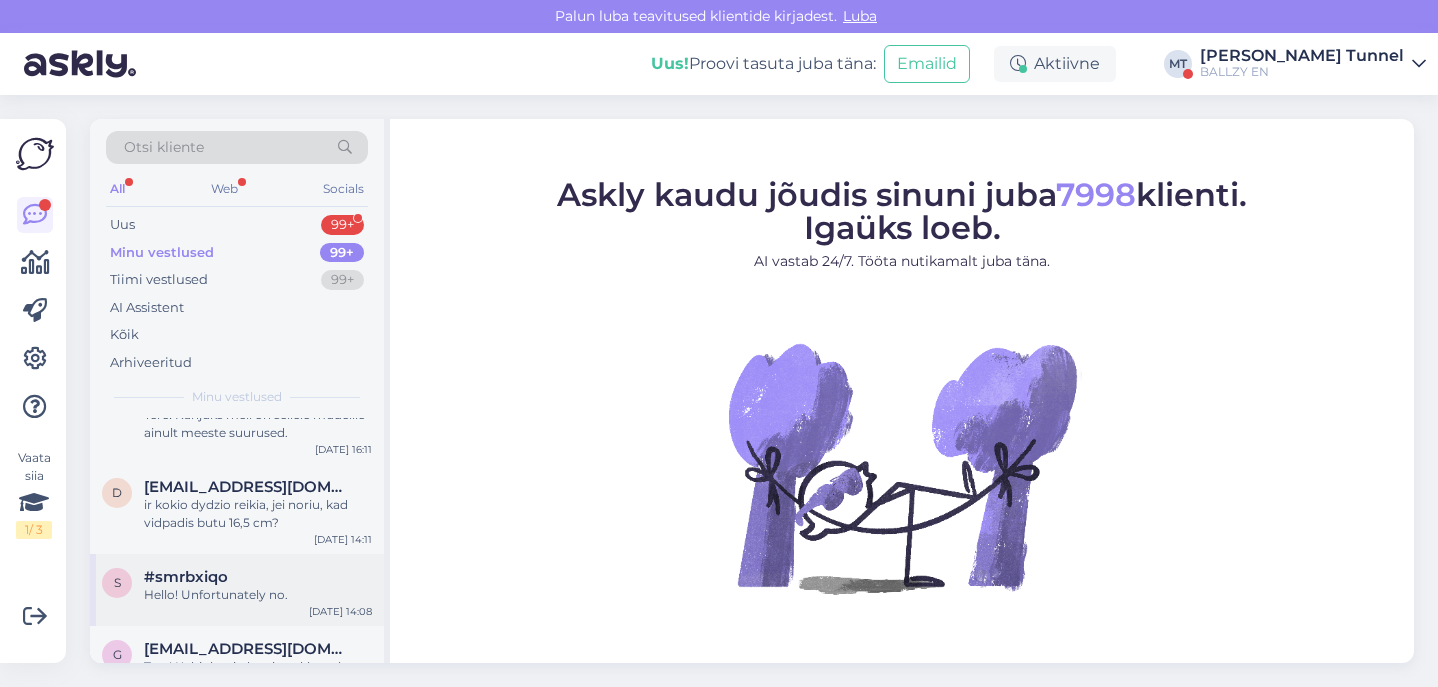 scroll, scrollTop: 495, scrollLeft: 0, axis: vertical 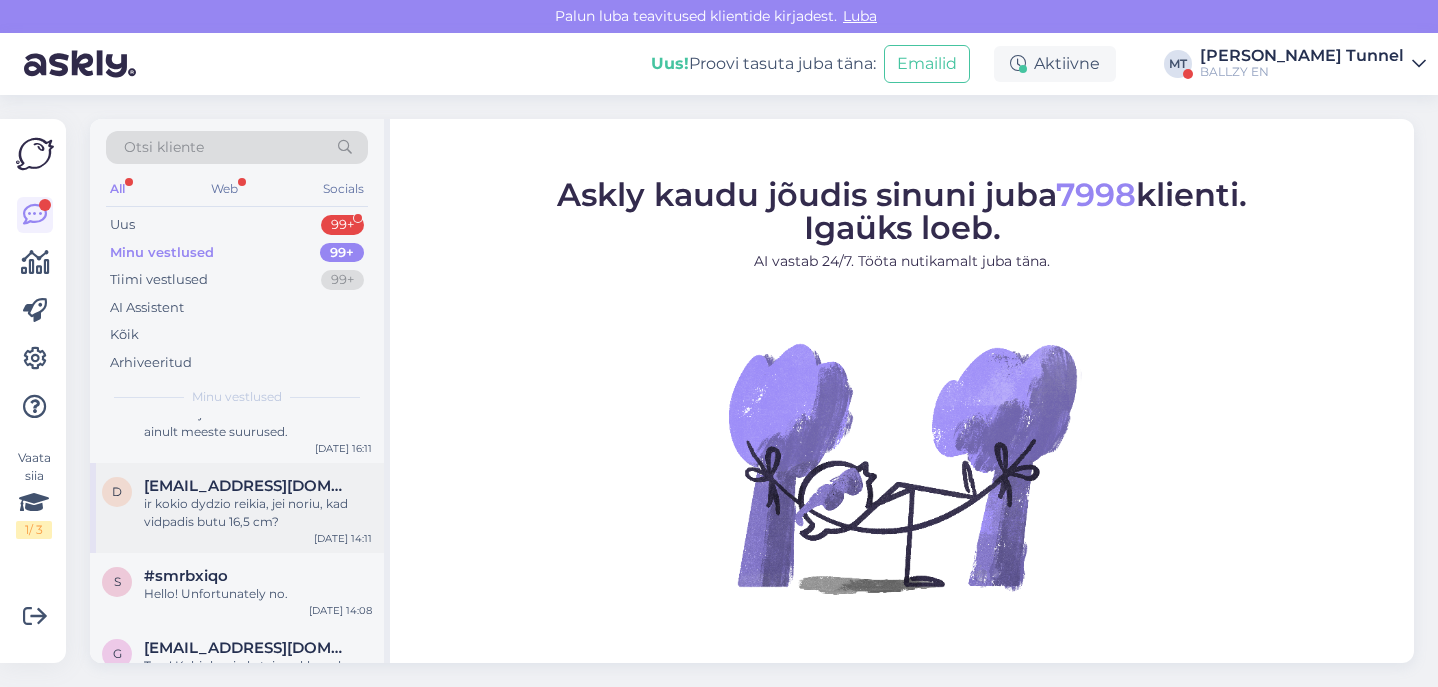 click on "ir kokio dydzio reikia, jei noriu, kad vidpadis butu 16,5 cm?" at bounding box center (258, 513) 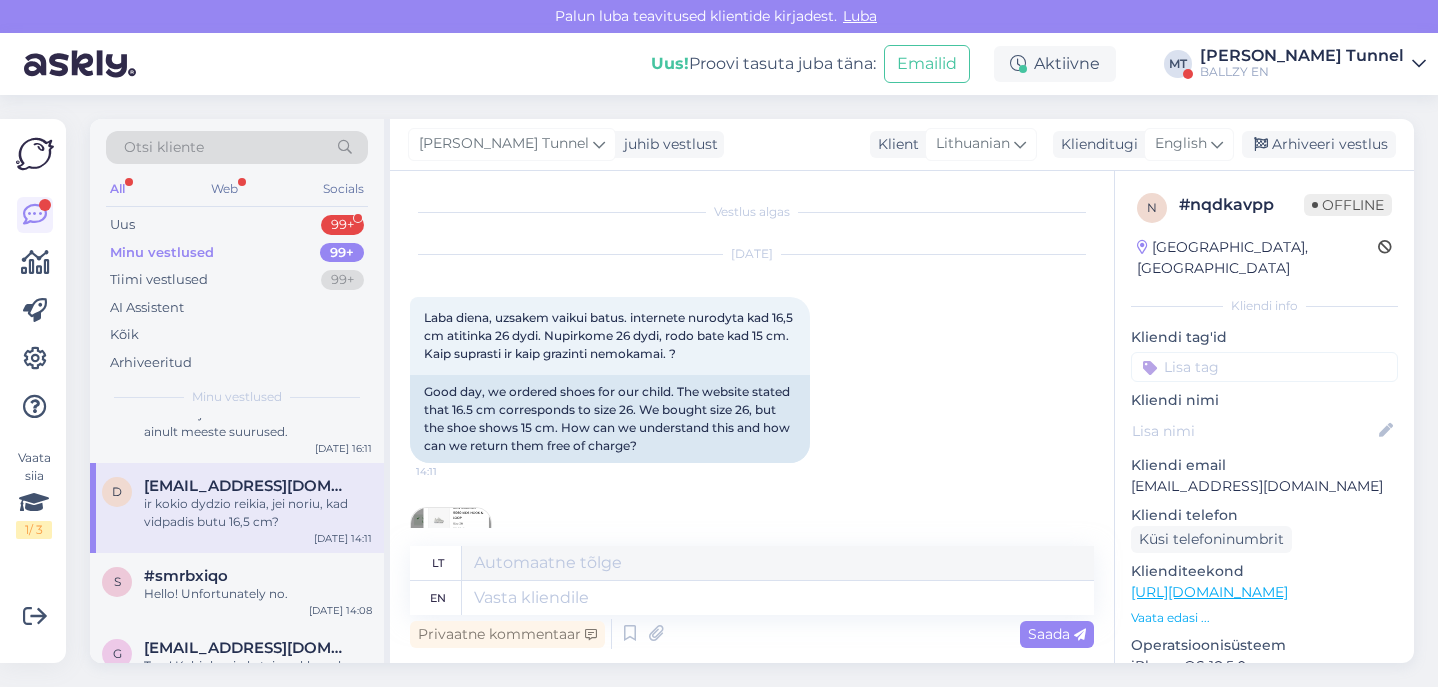 scroll, scrollTop: 455, scrollLeft: 0, axis: vertical 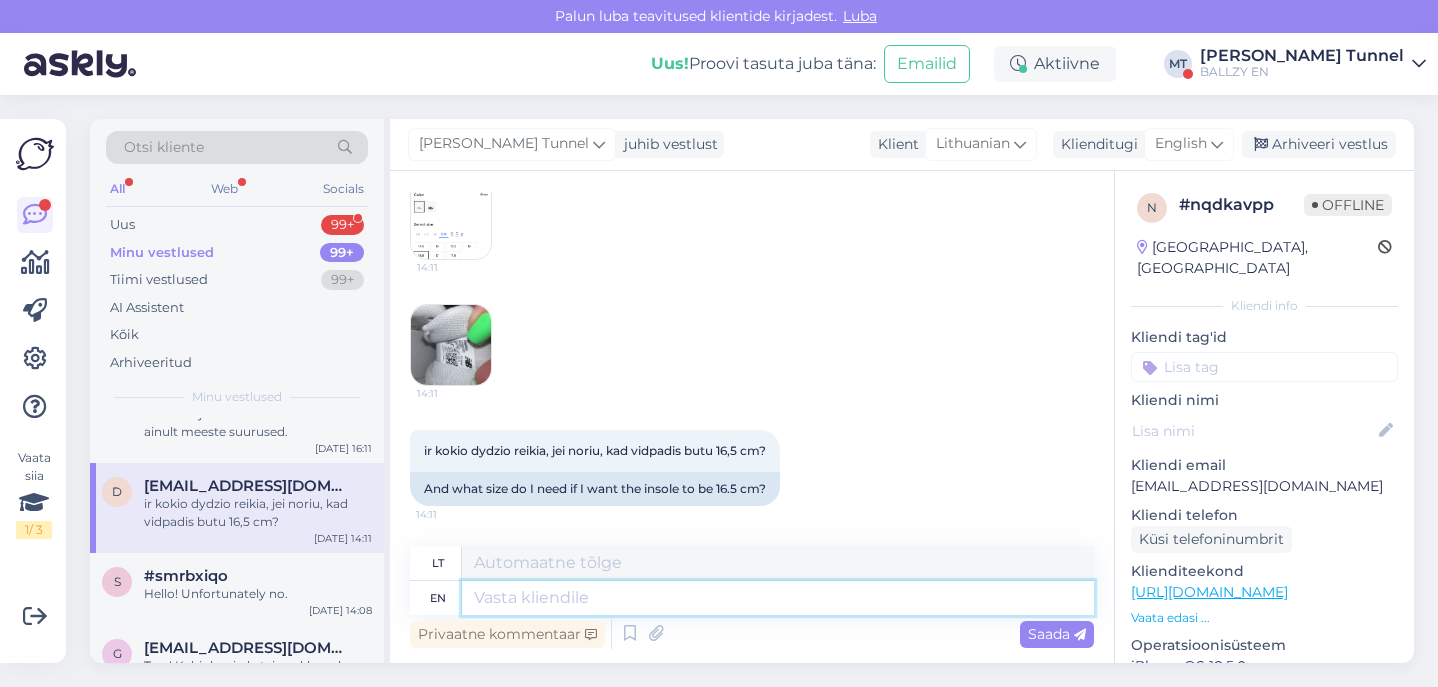 click at bounding box center [778, 598] 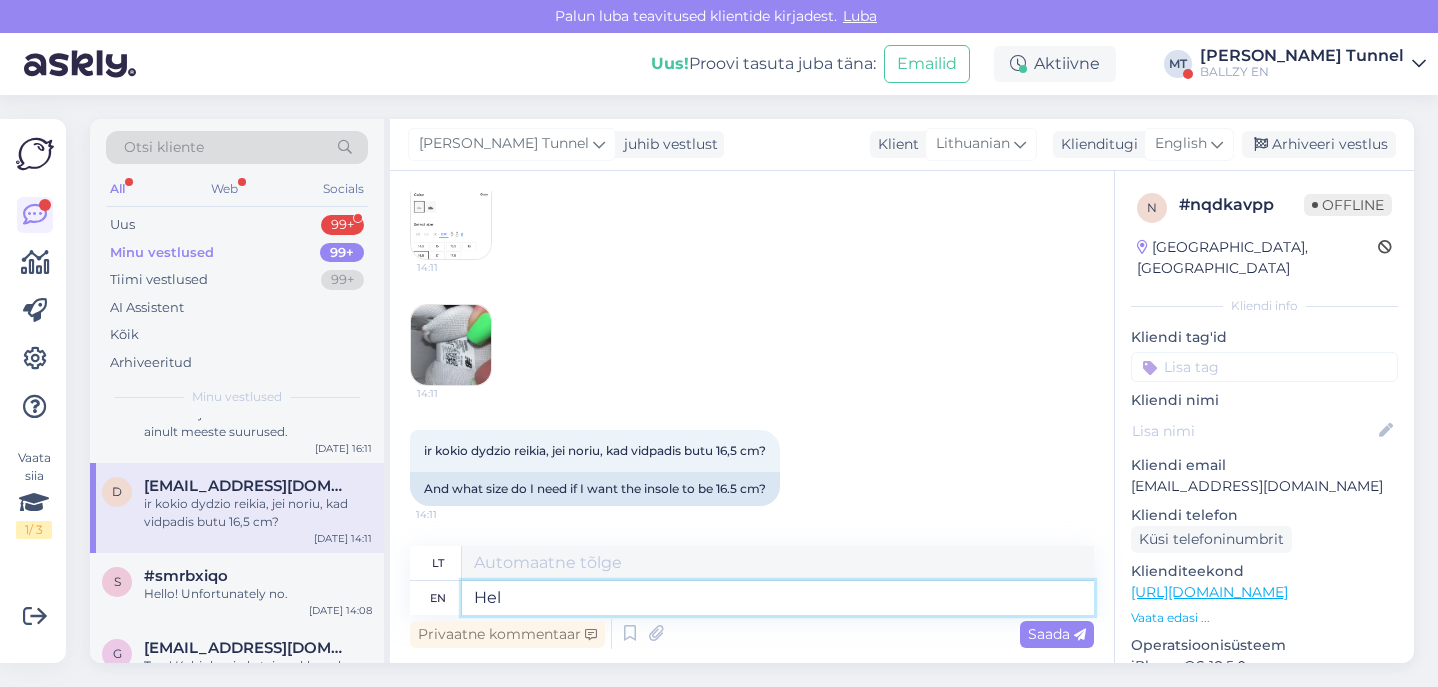 type on "Hell" 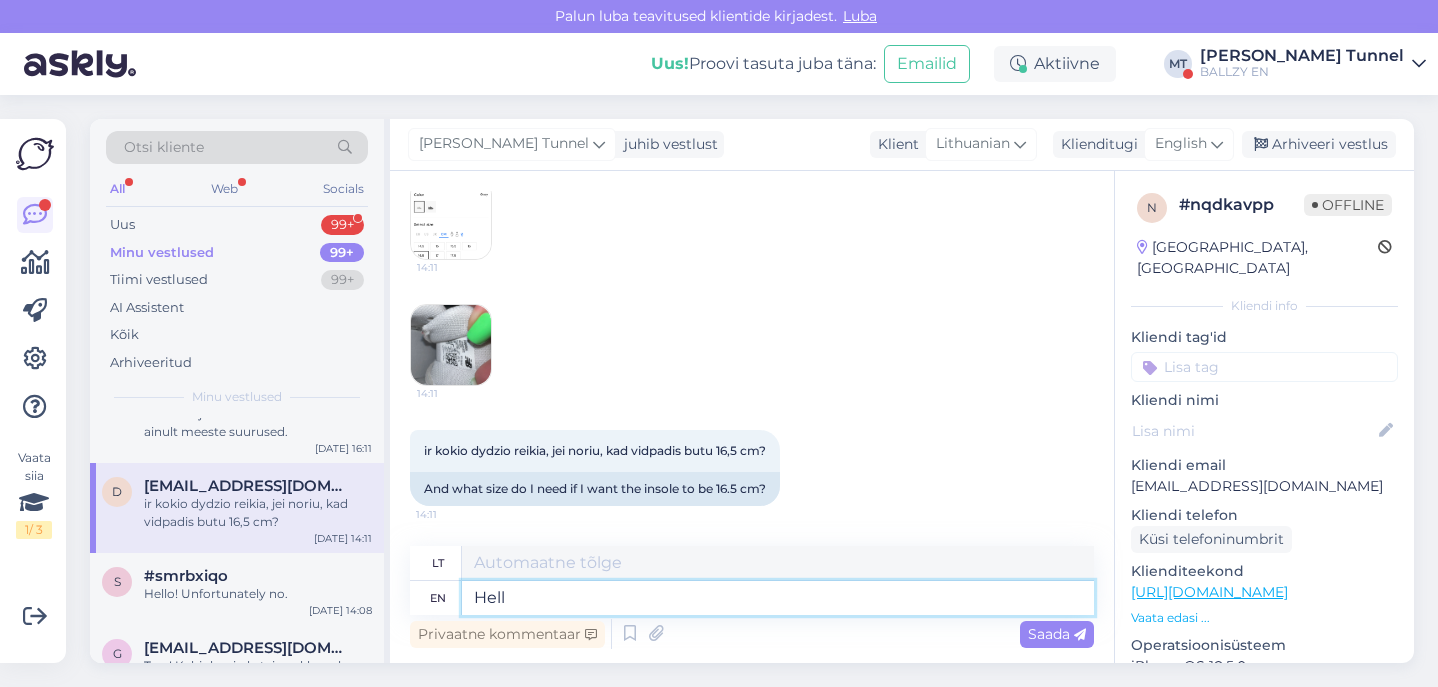 type on "Pragaras" 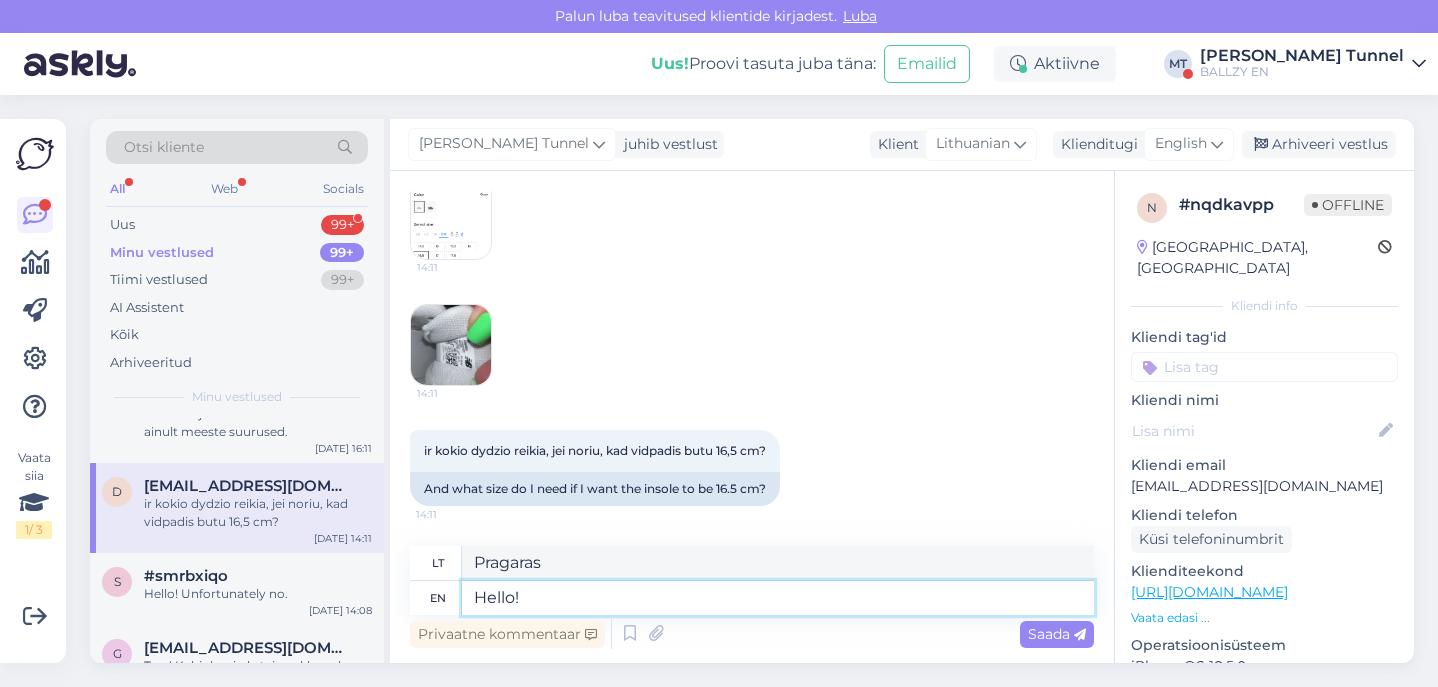 type on "Hello!" 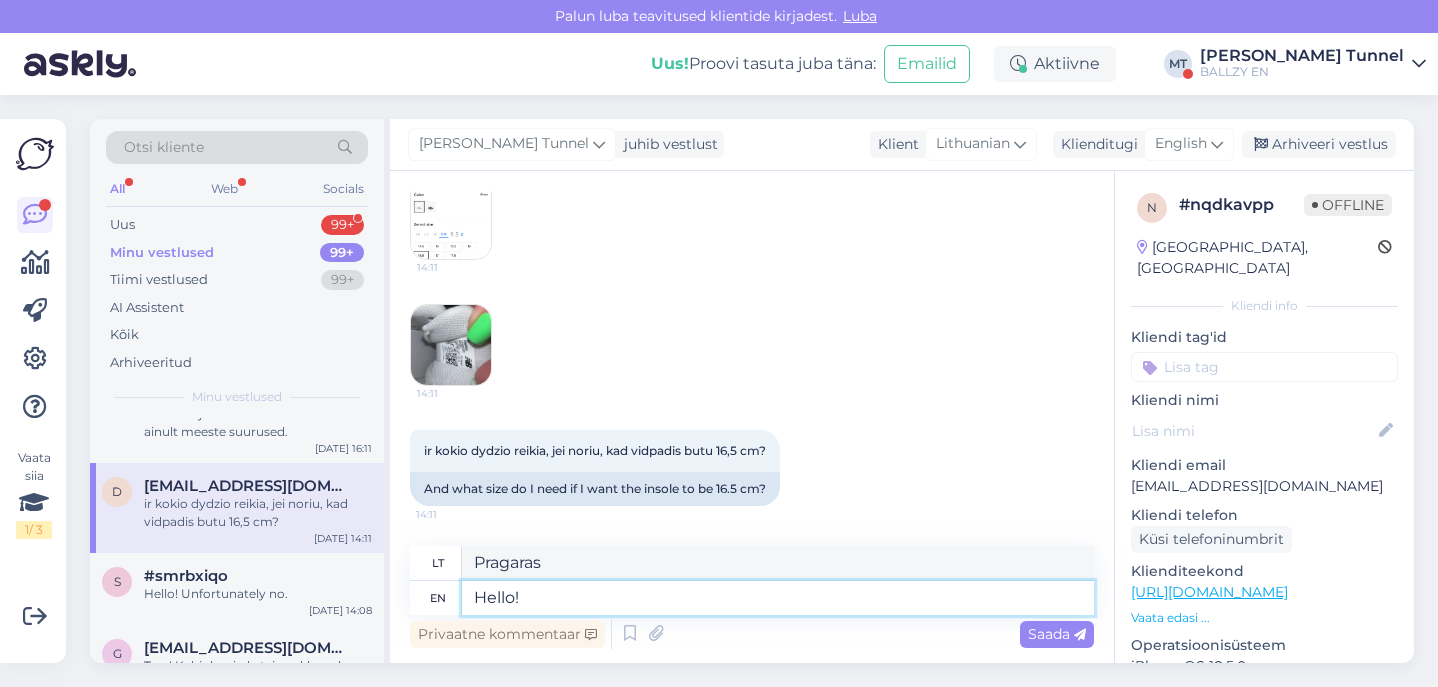 type on "Sveiki!" 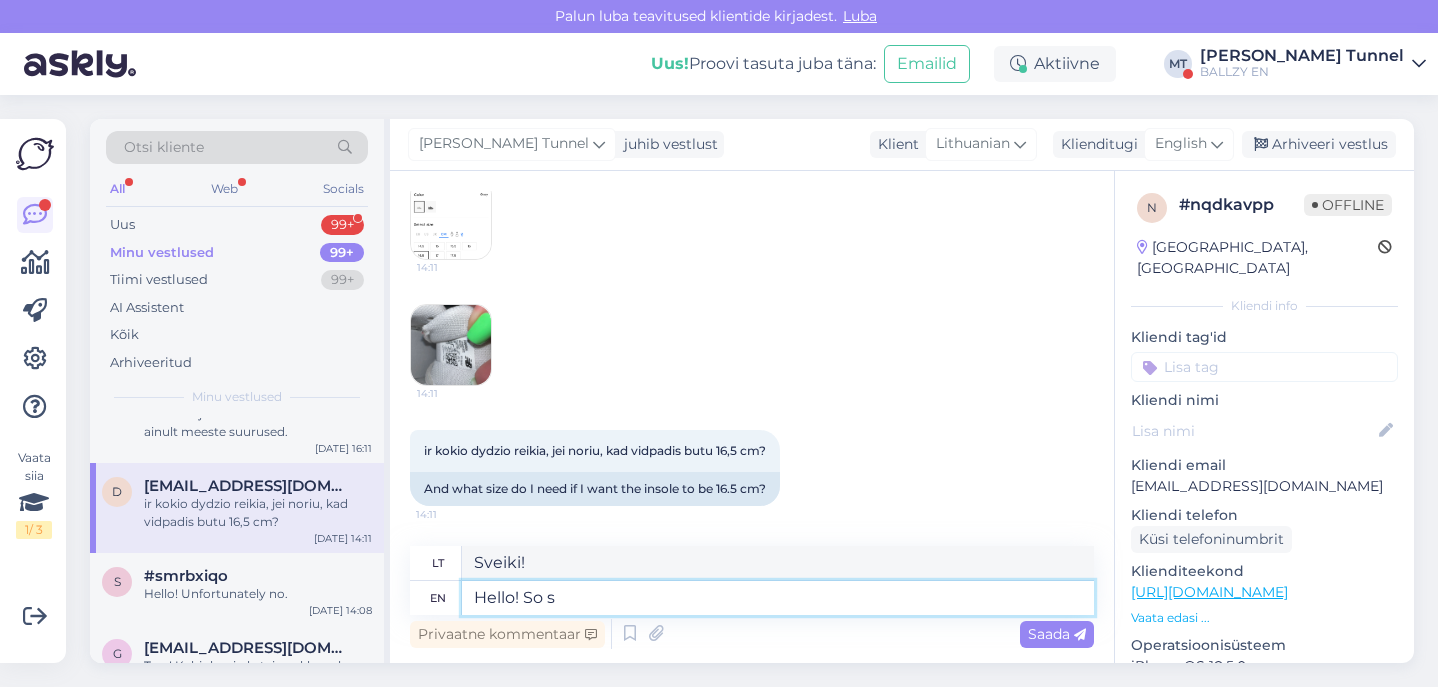 type on "Hello! So so" 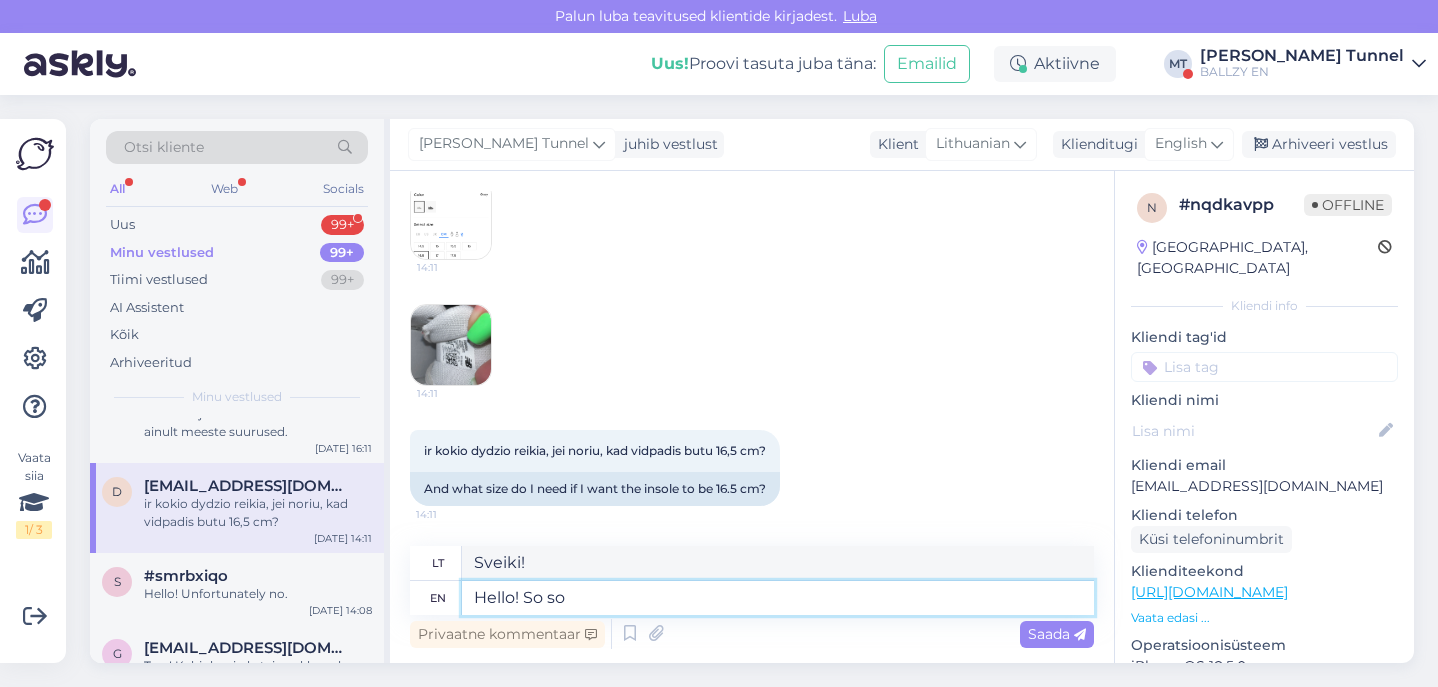 type on "Sveiki! [GEOGRAPHIC_DATA]" 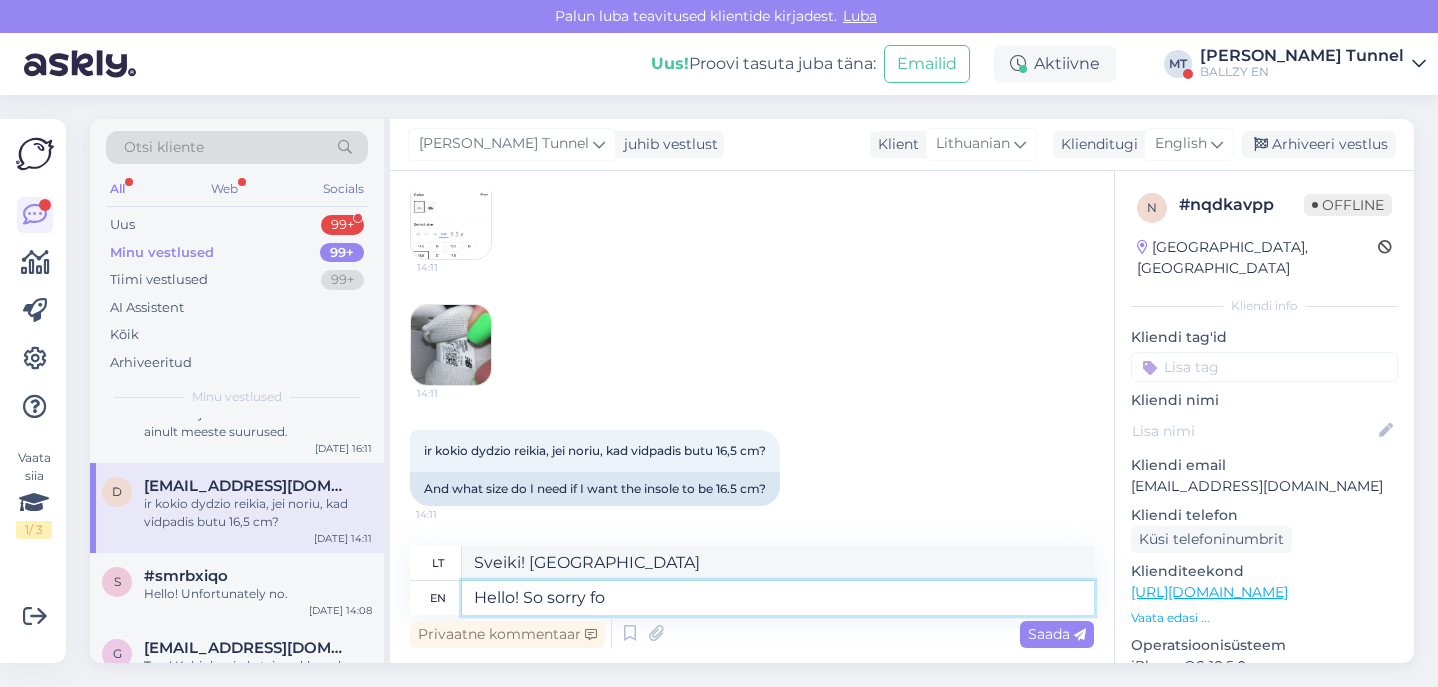 type on "Hello! So sorry for" 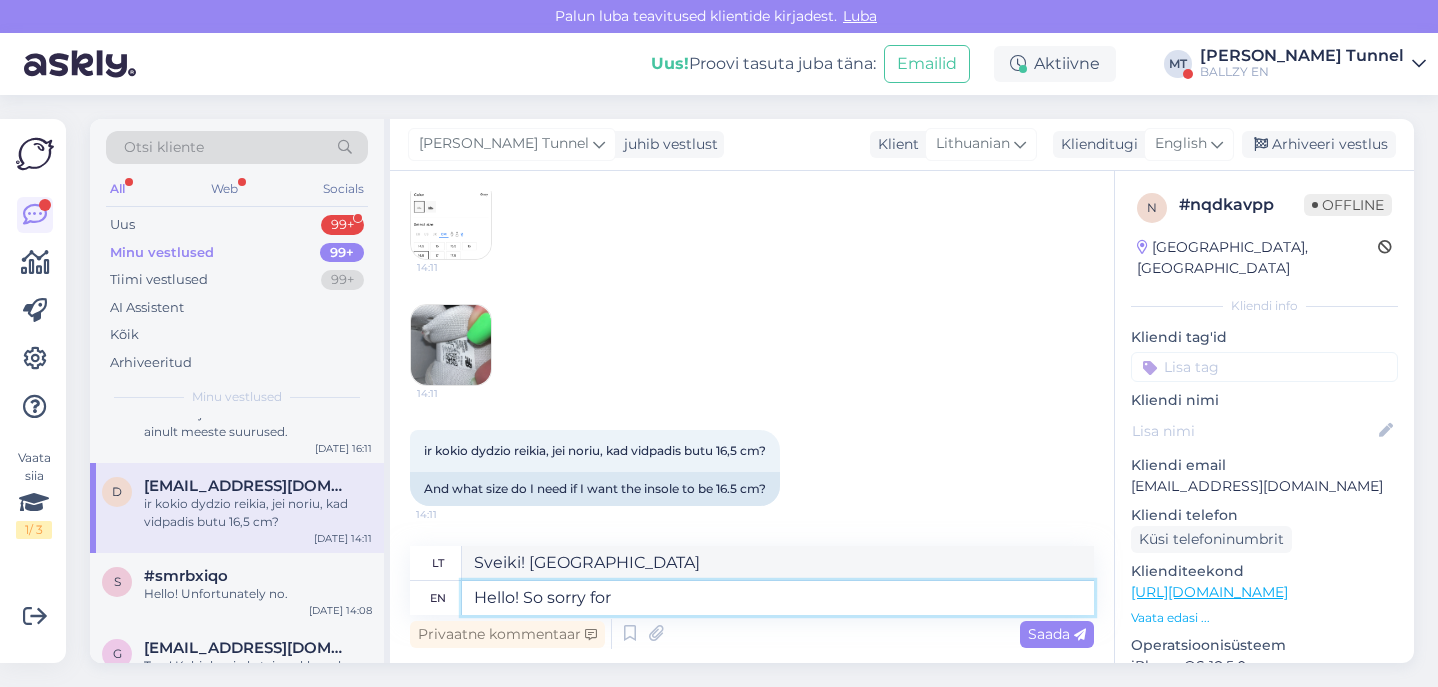type on "Sveiki! Labai atsiprašau." 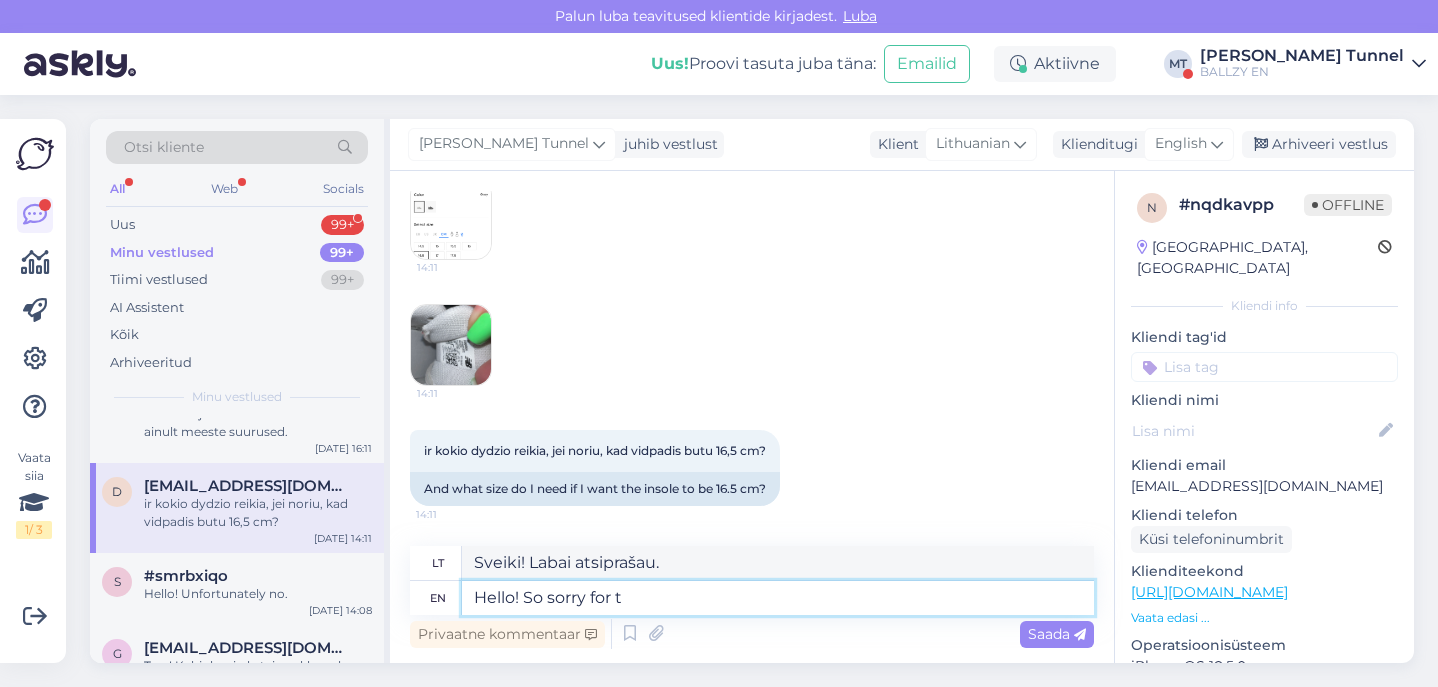type on "Hello! So sorry for th" 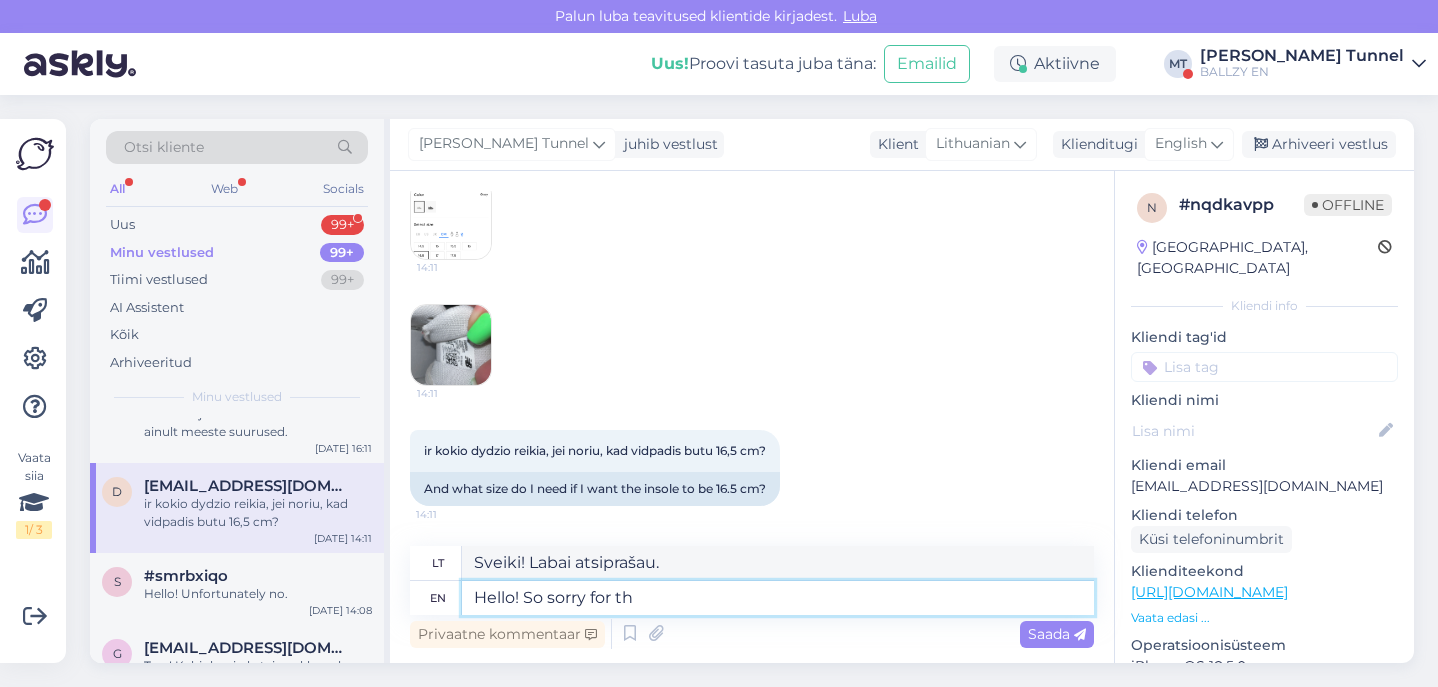 type on "Sveiki! Labai atsiprašau už" 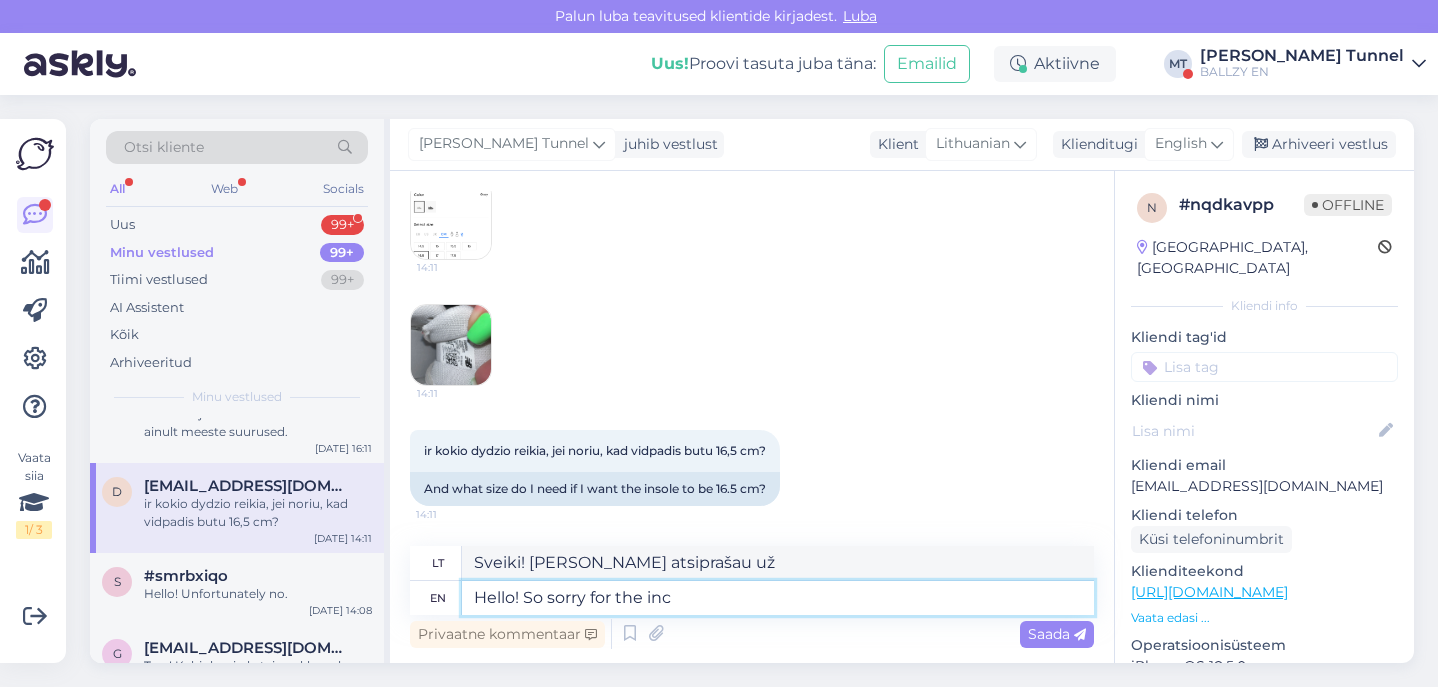 type on "Hello! So sorry for the inco" 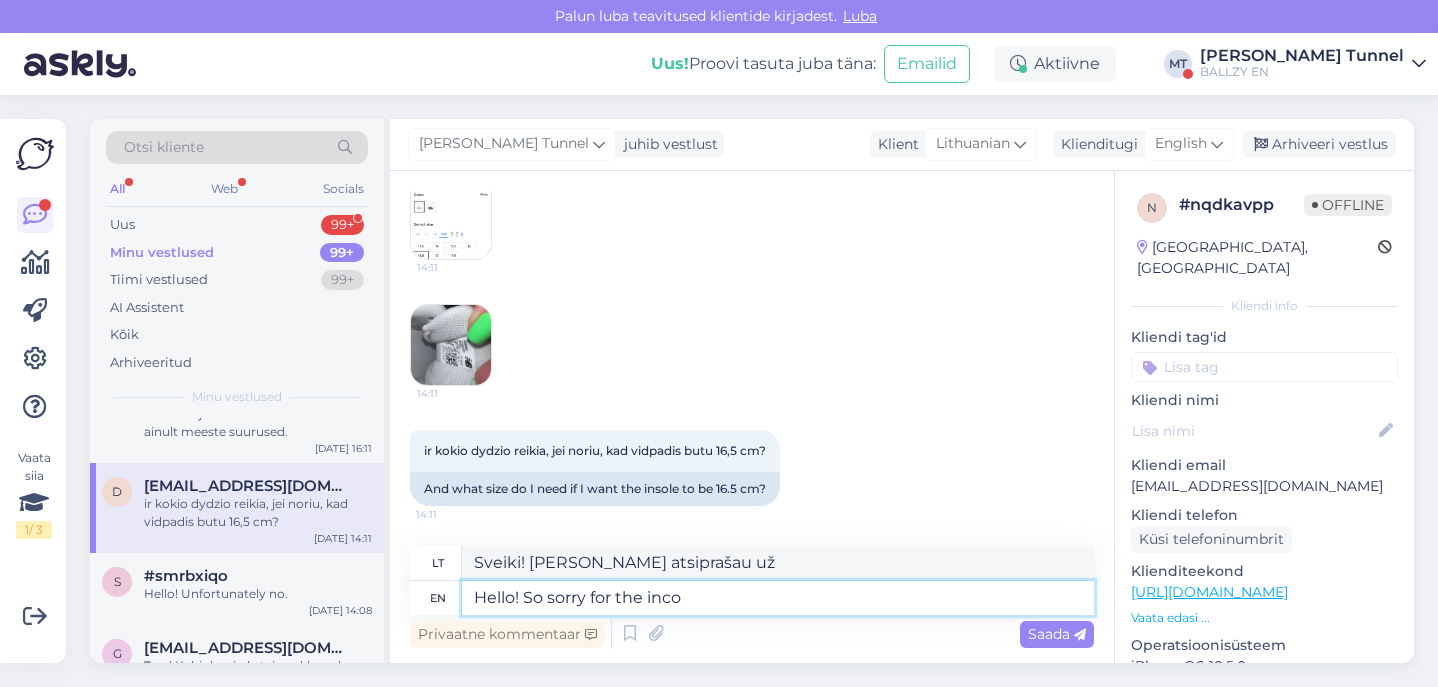 type on "Sveiki! Labai atsiprašau už..." 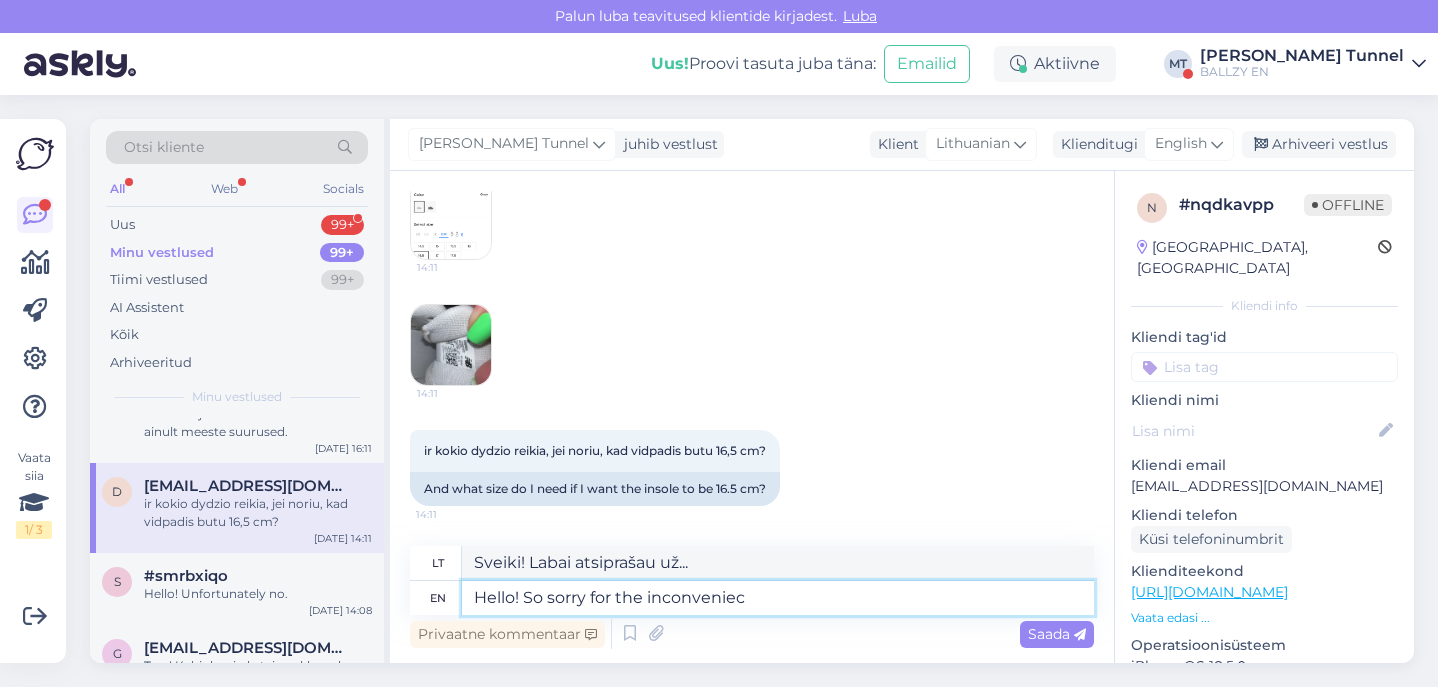 type on "Hello! So sorry for the inconvenie" 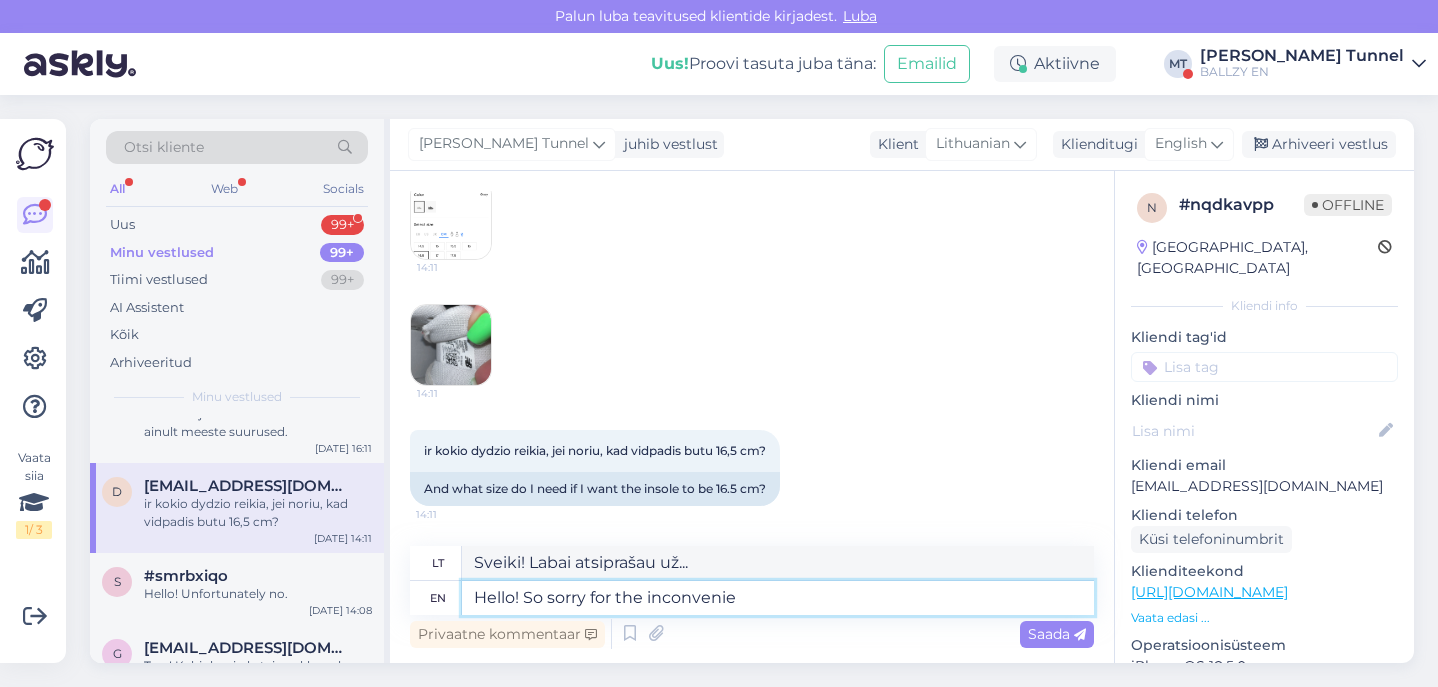type on "Sveiki! Labai atsiprašau už nepatogumus." 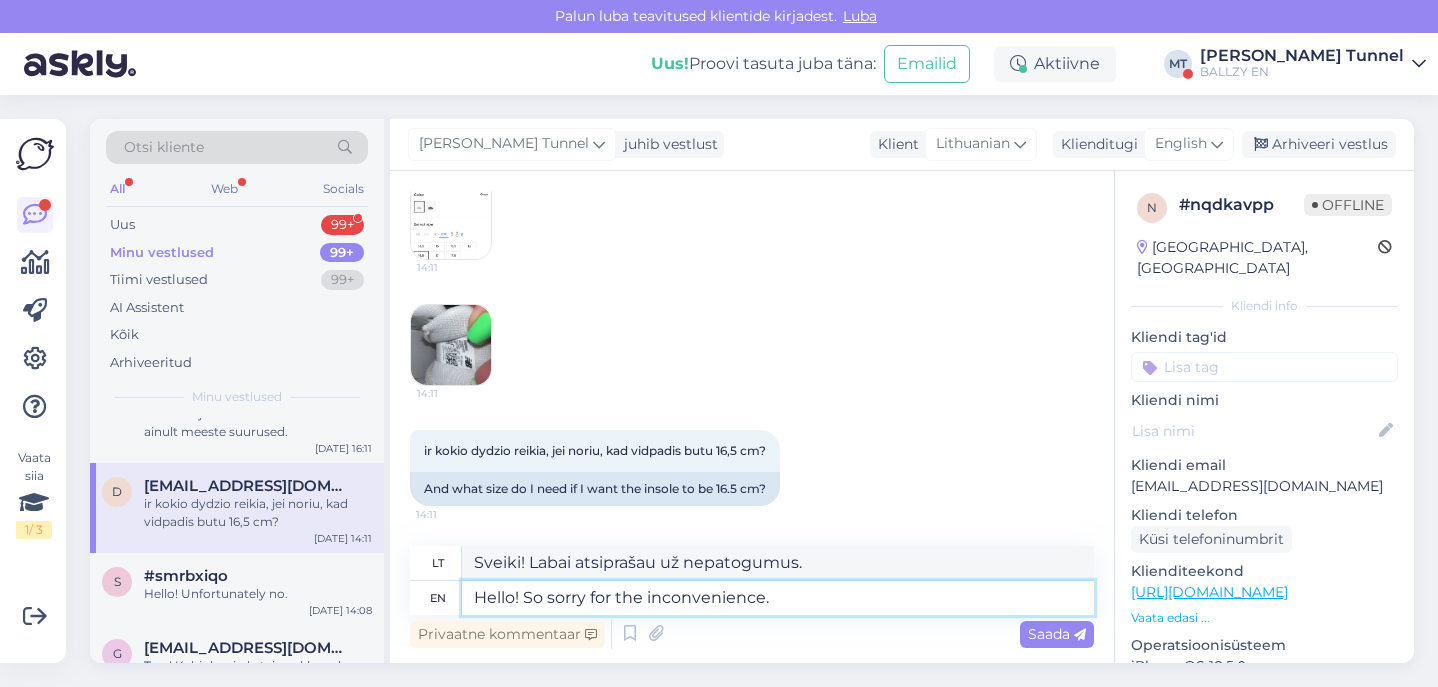 type on "Hello! So sorry for the inconvenience." 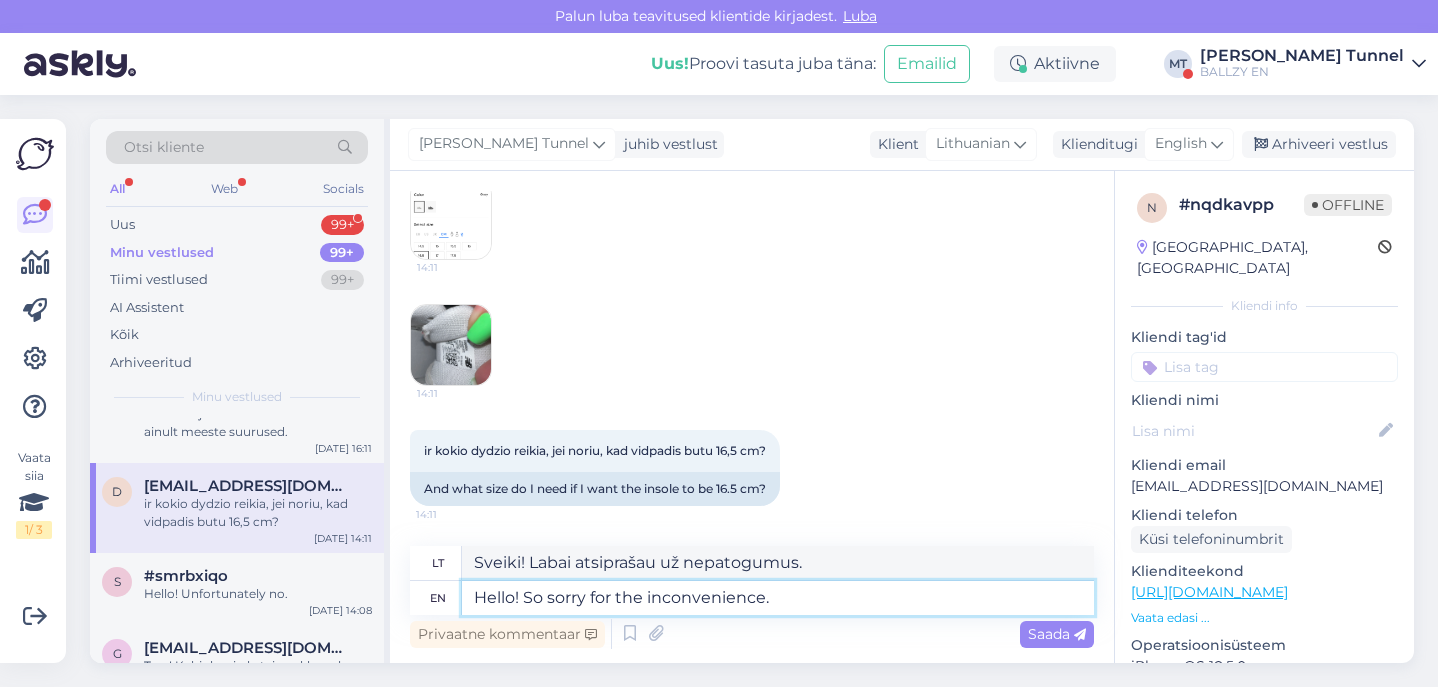 type on "Sveiki! Atsiprašome už nepatogumus." 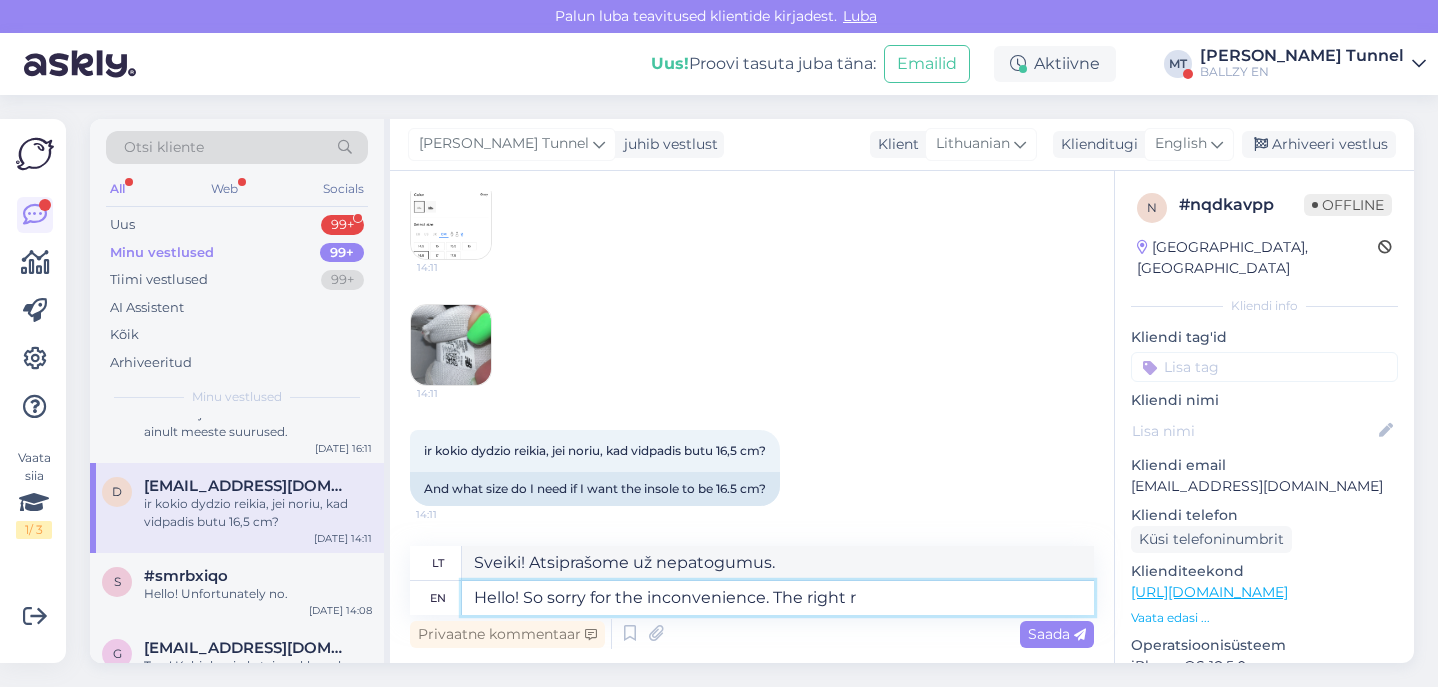type on "Hello! So sorry for the inconvenience. The right ri" 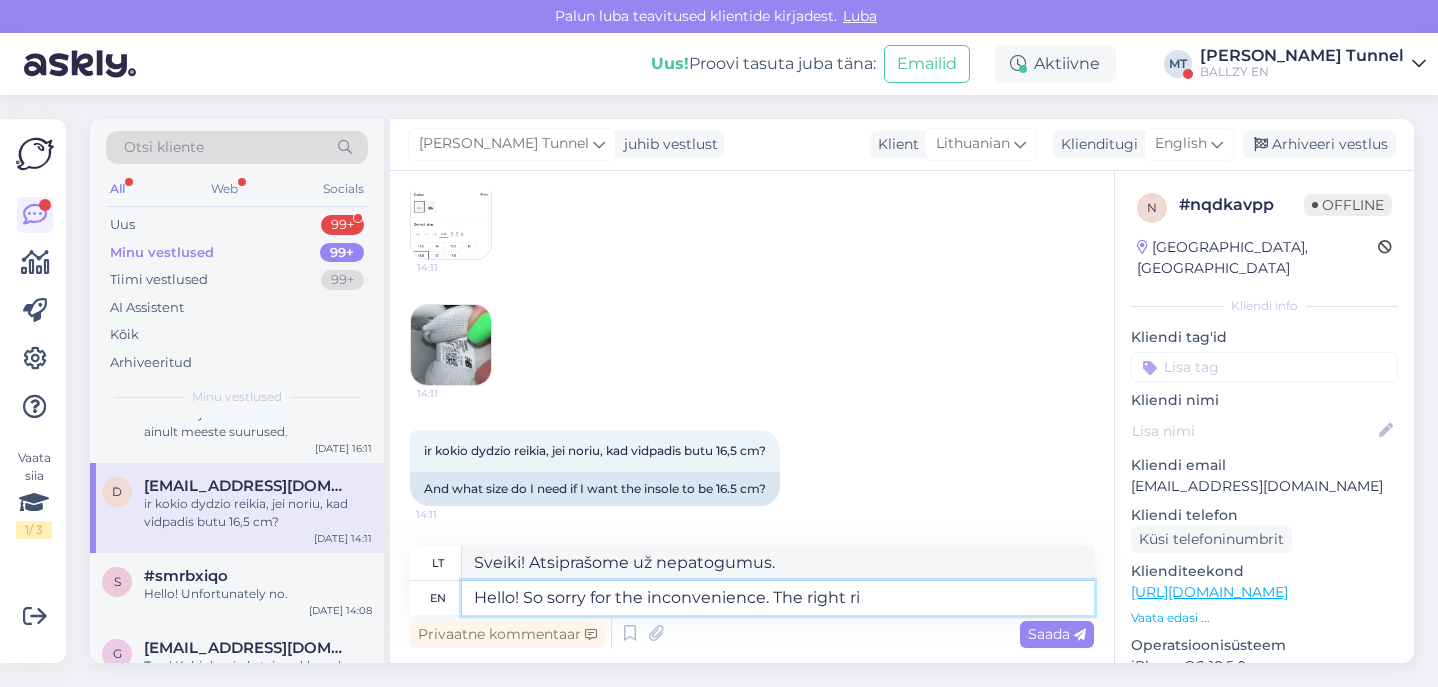 type on "Sveiki! Atsiprašome už nepatogumus. Teisingai" 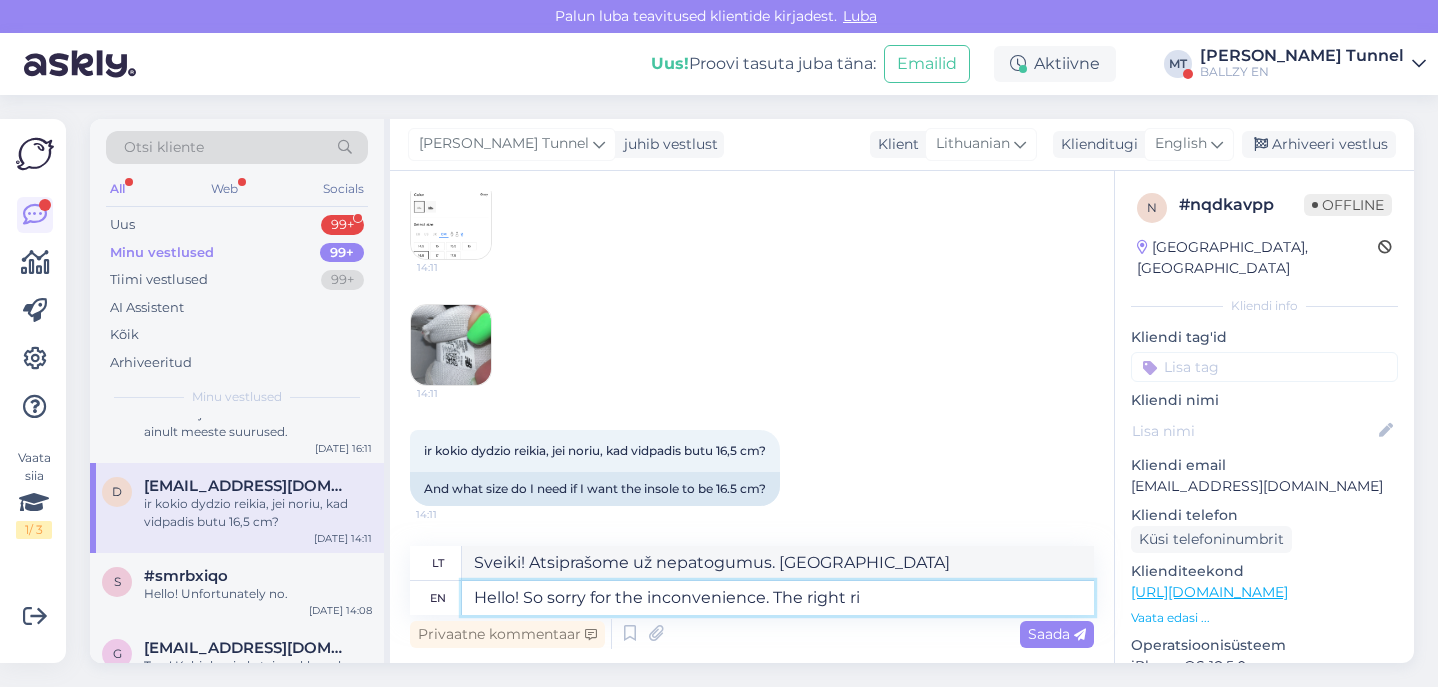 type on "Hello! So sorry for the inconvenience. The right r" 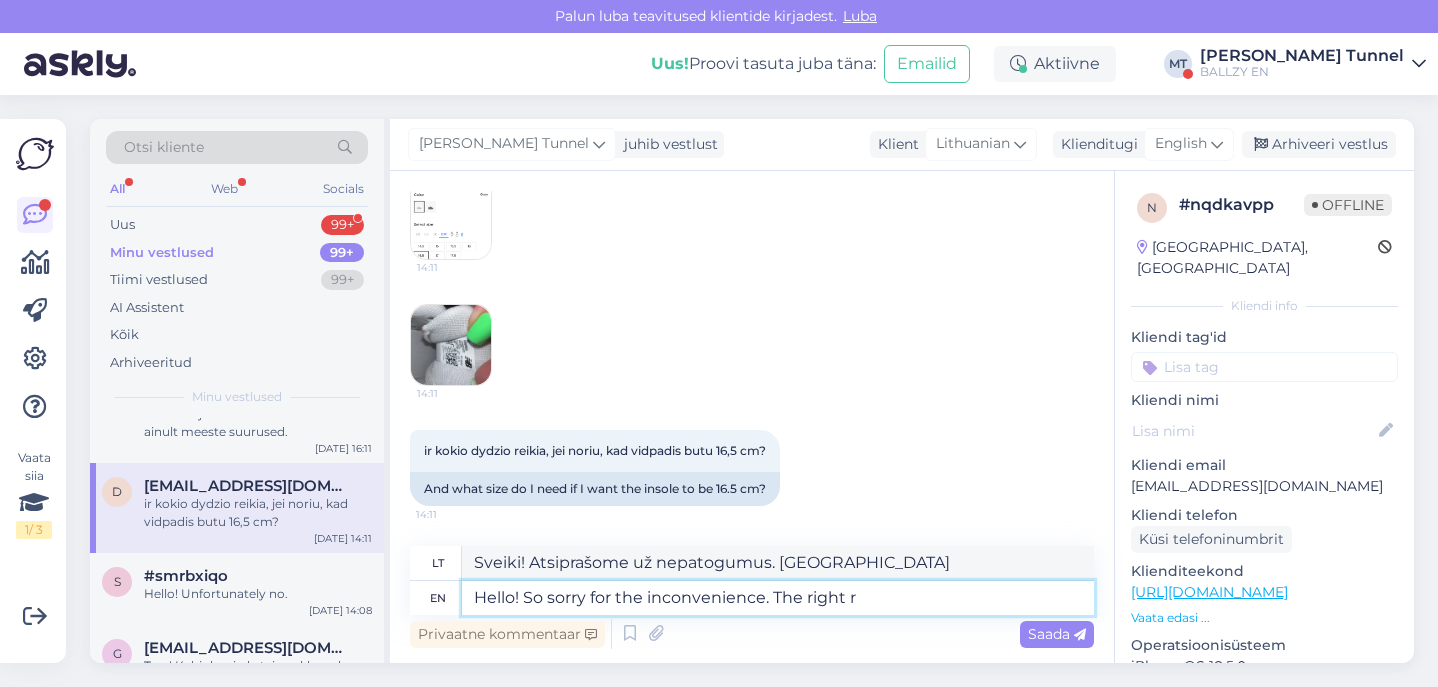 type on "Sveiki! Atsiprašome už nepatogumus. Teisingas atsakymas yra..." 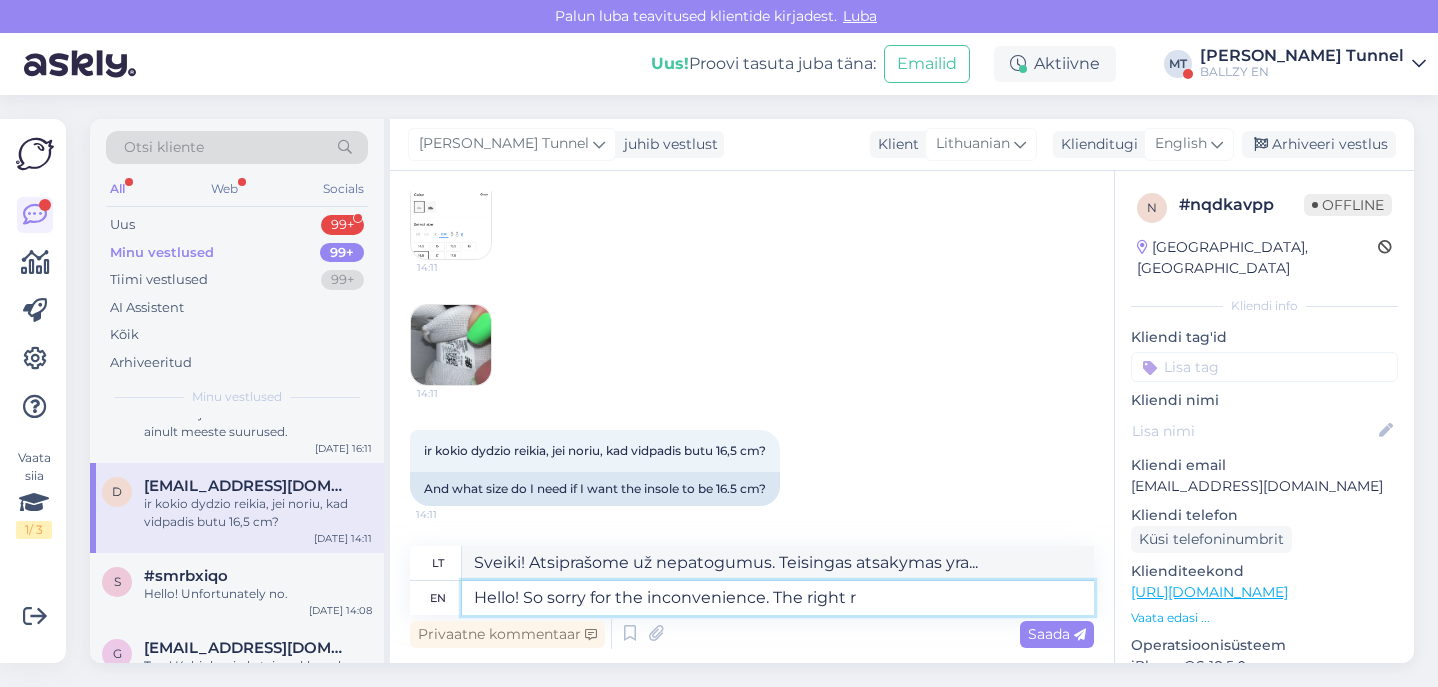 type on "Hello! So sorry for the inconvenience. The right" 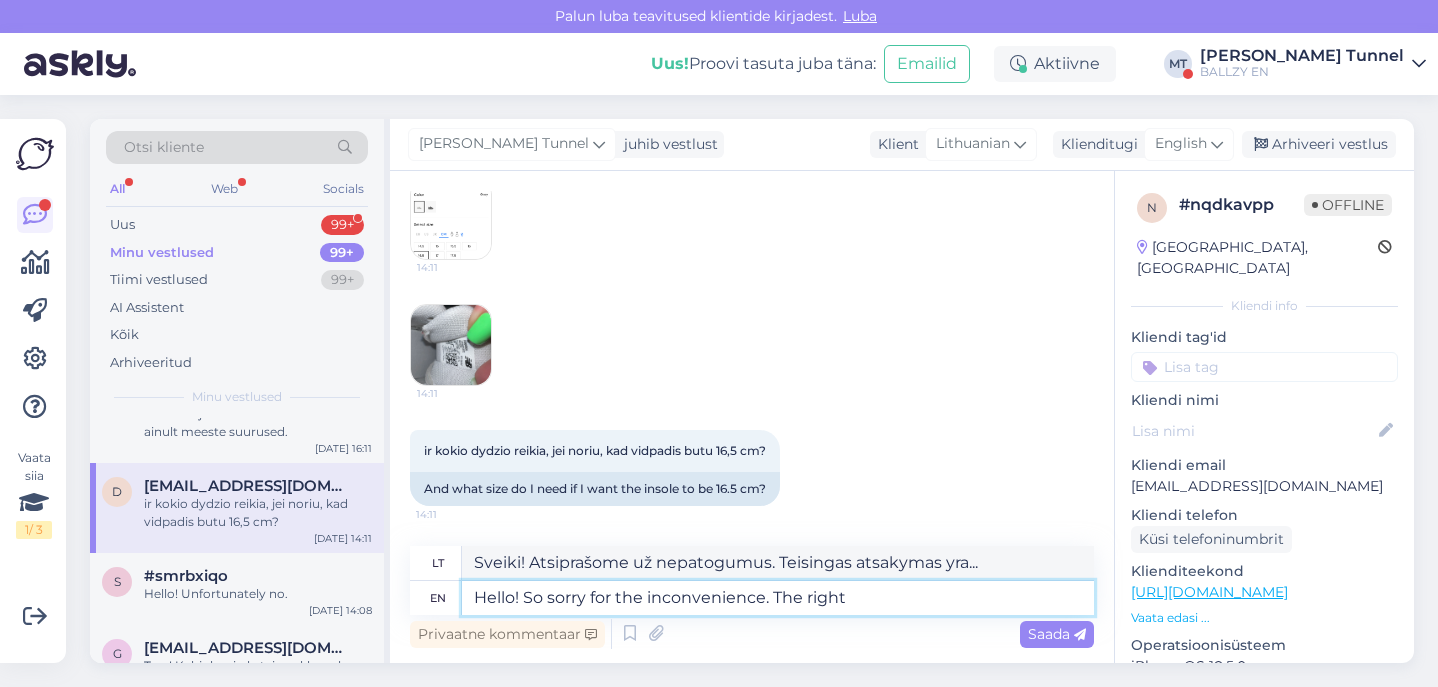 type on "Sveiki! Atsiprašome už nepatogumus. Teisingai" 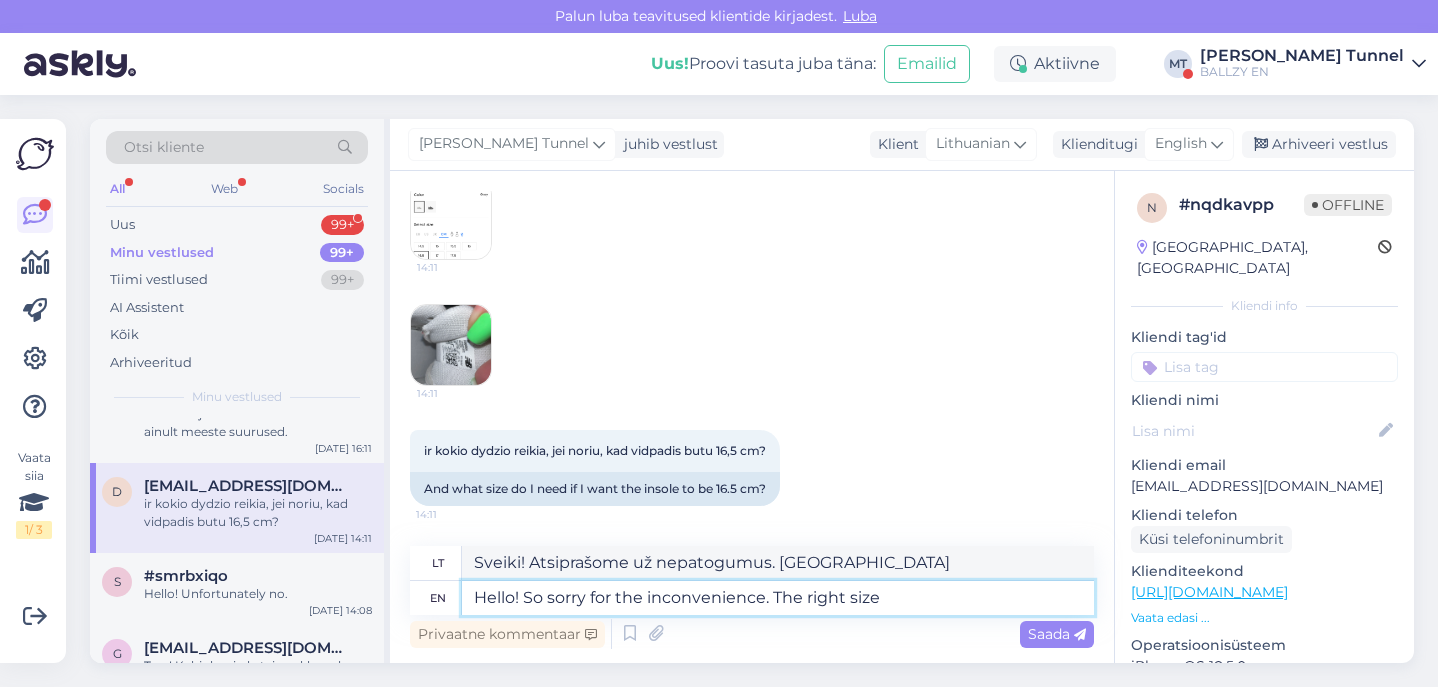 type on "Hello! So sorry for the inconvenience. The right size" 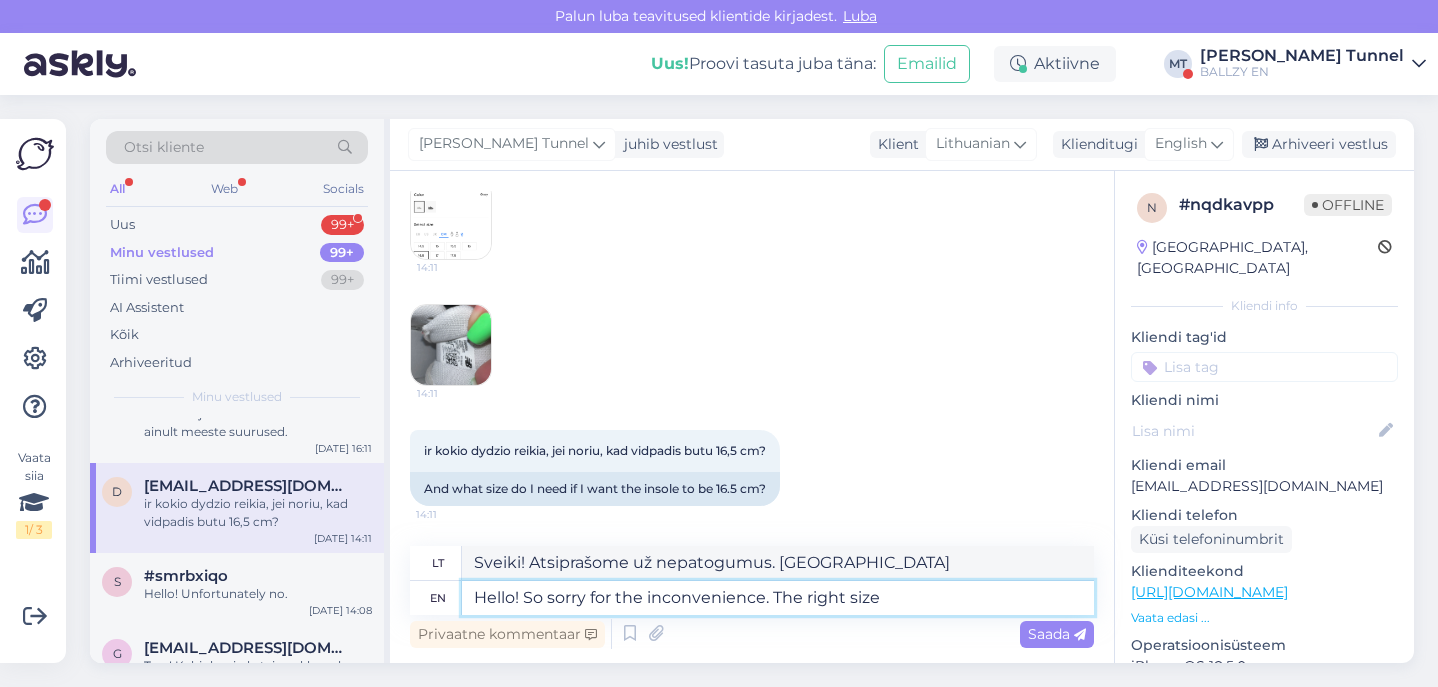 type on "Sveiki! Atsiprašome už nepatogumus. Tinkamas dydis" 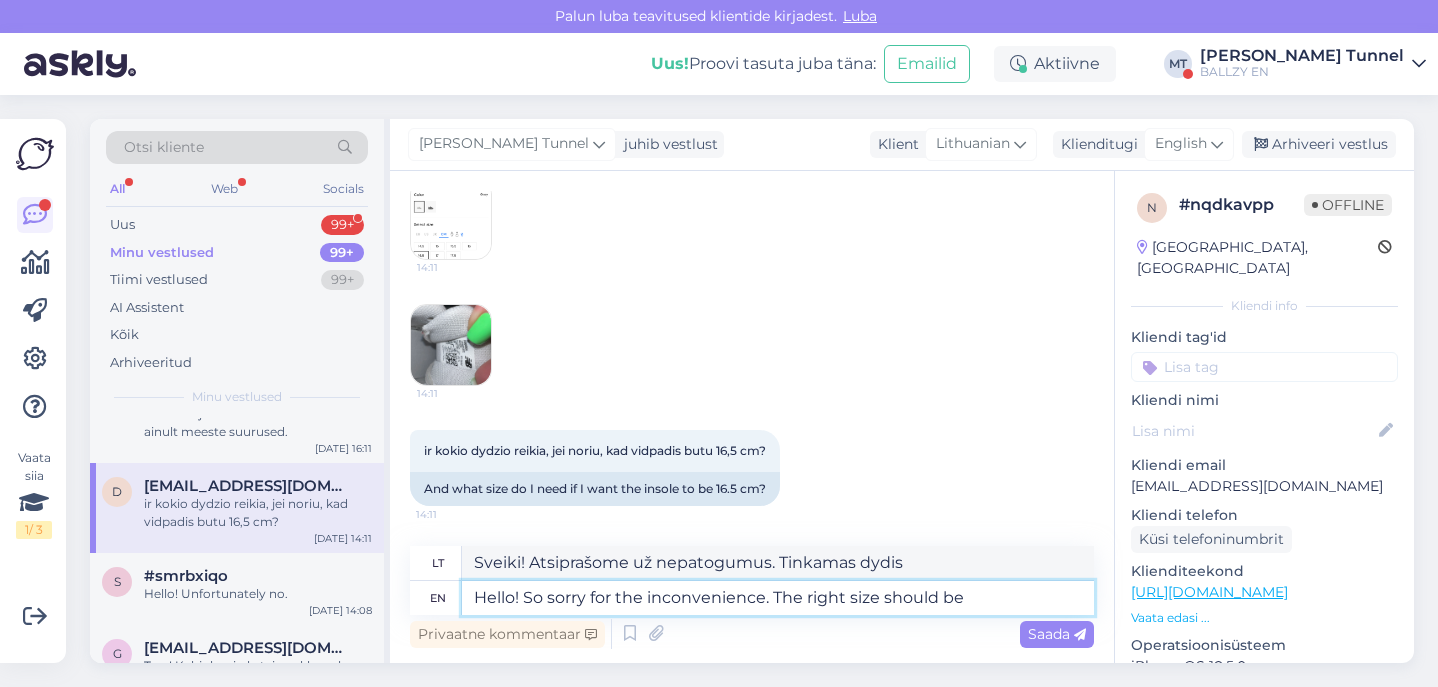 type on "Hello! So sorry for the inconvenience. The right size should be" 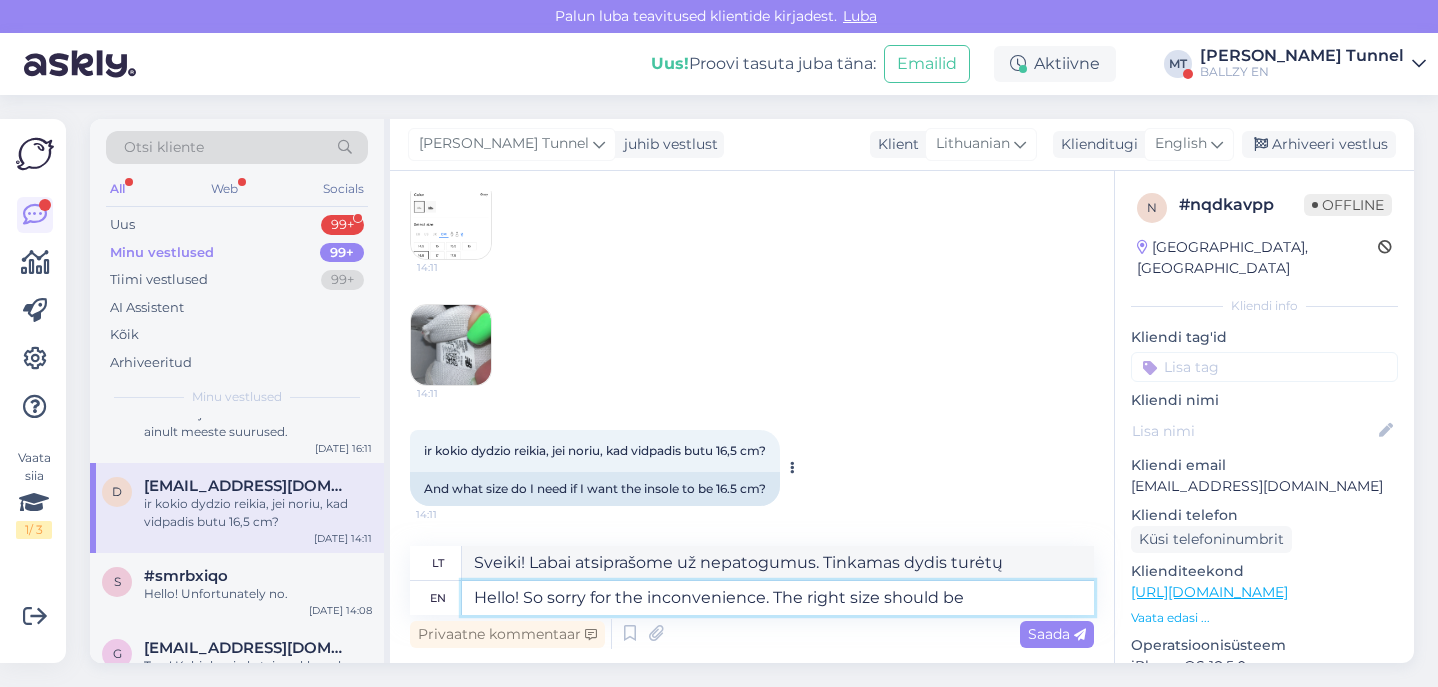 type on "Sveiki! Labai atsiprašome už nepatogumus. Tinkamas dydis turėtų būti" 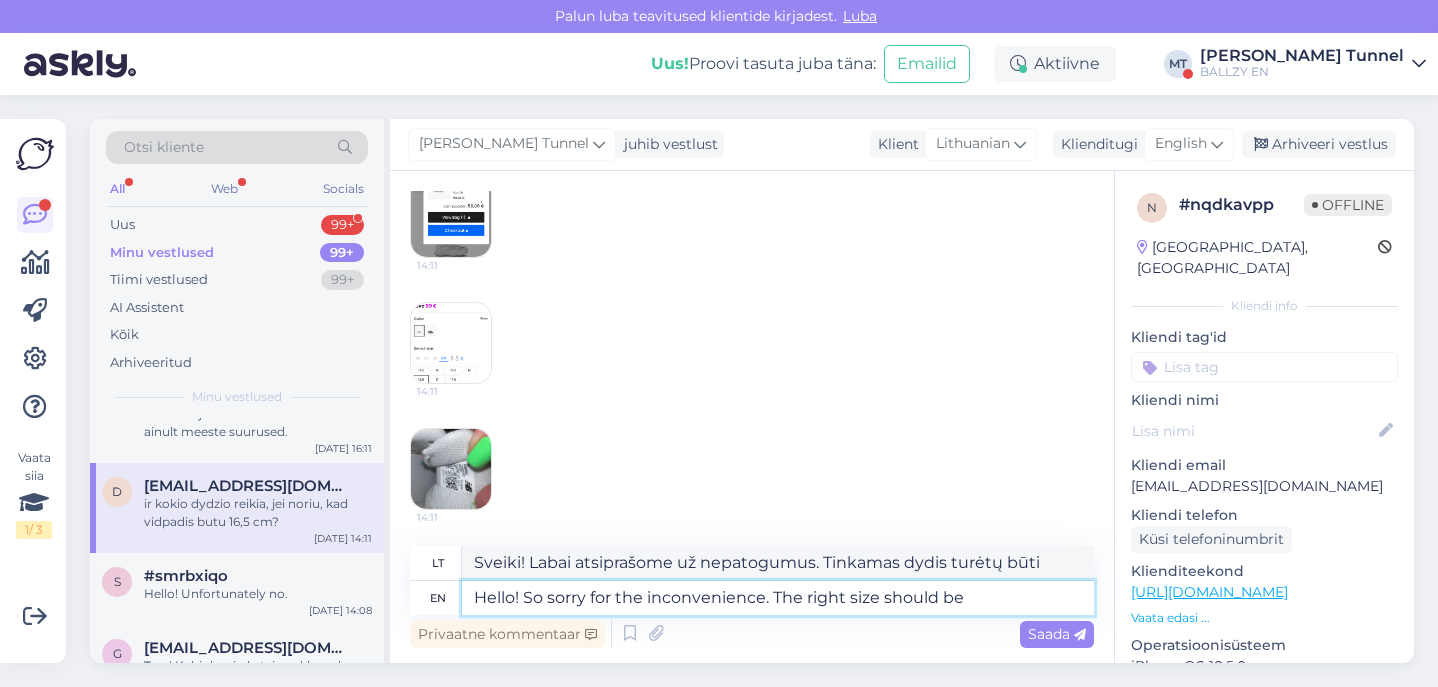 scroll, scrollTop: 301, scrollLeft: 0, axis: vertical 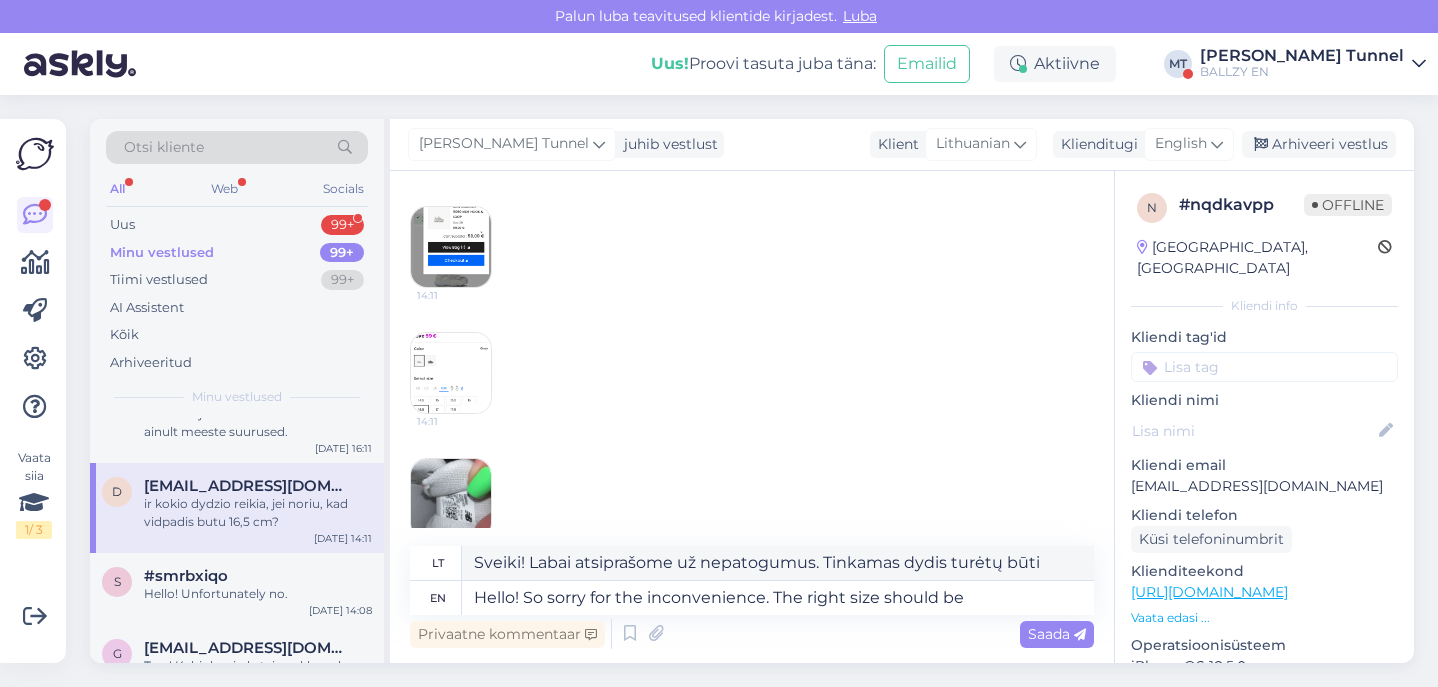 click at bounding box center [451, 373] 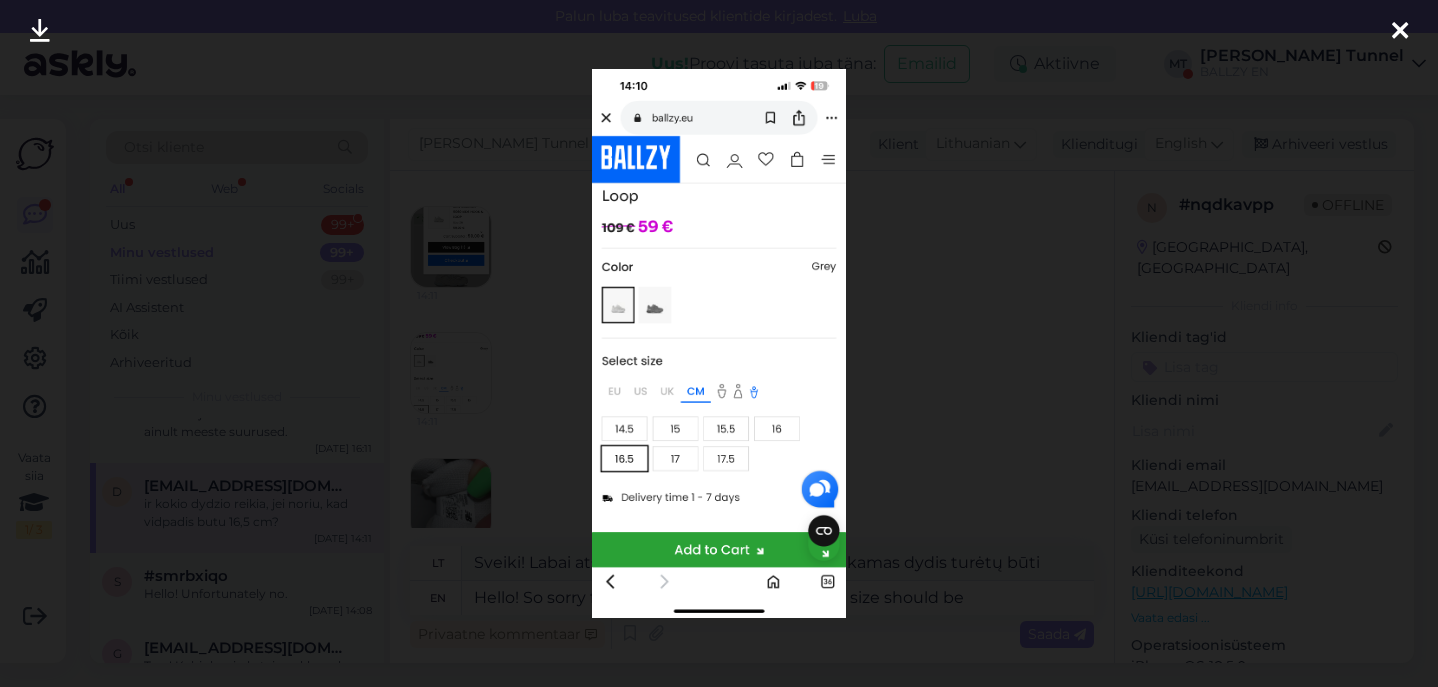 click at bounding box center (1400, 32) 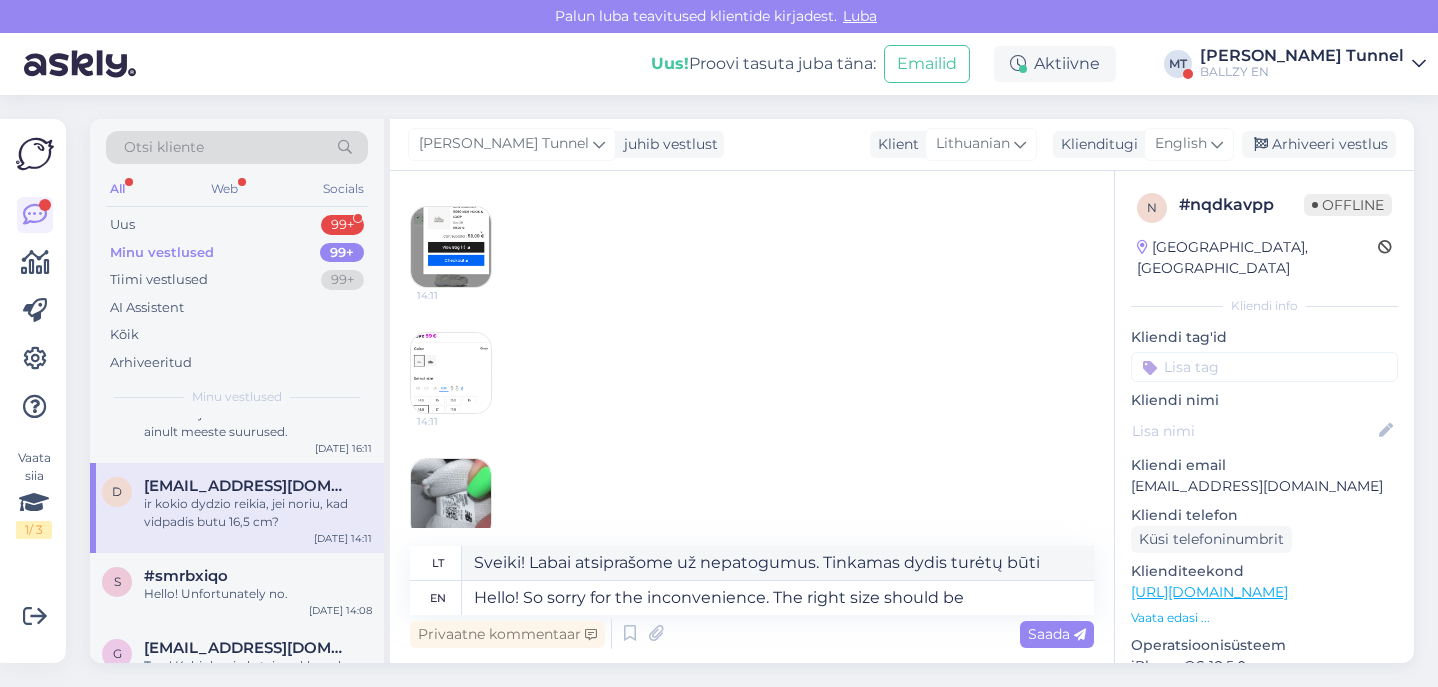 click at bounding box center (451, 499) 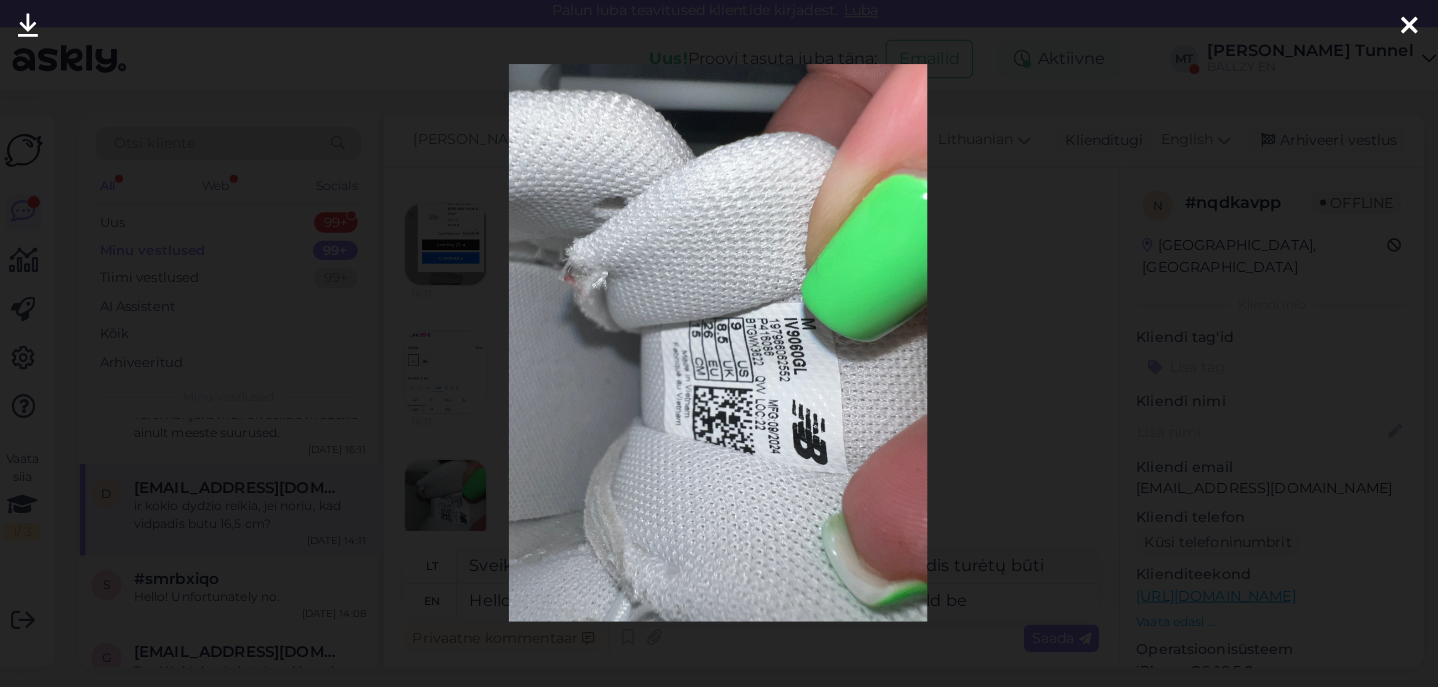 click at bounding box center [1400, 32] 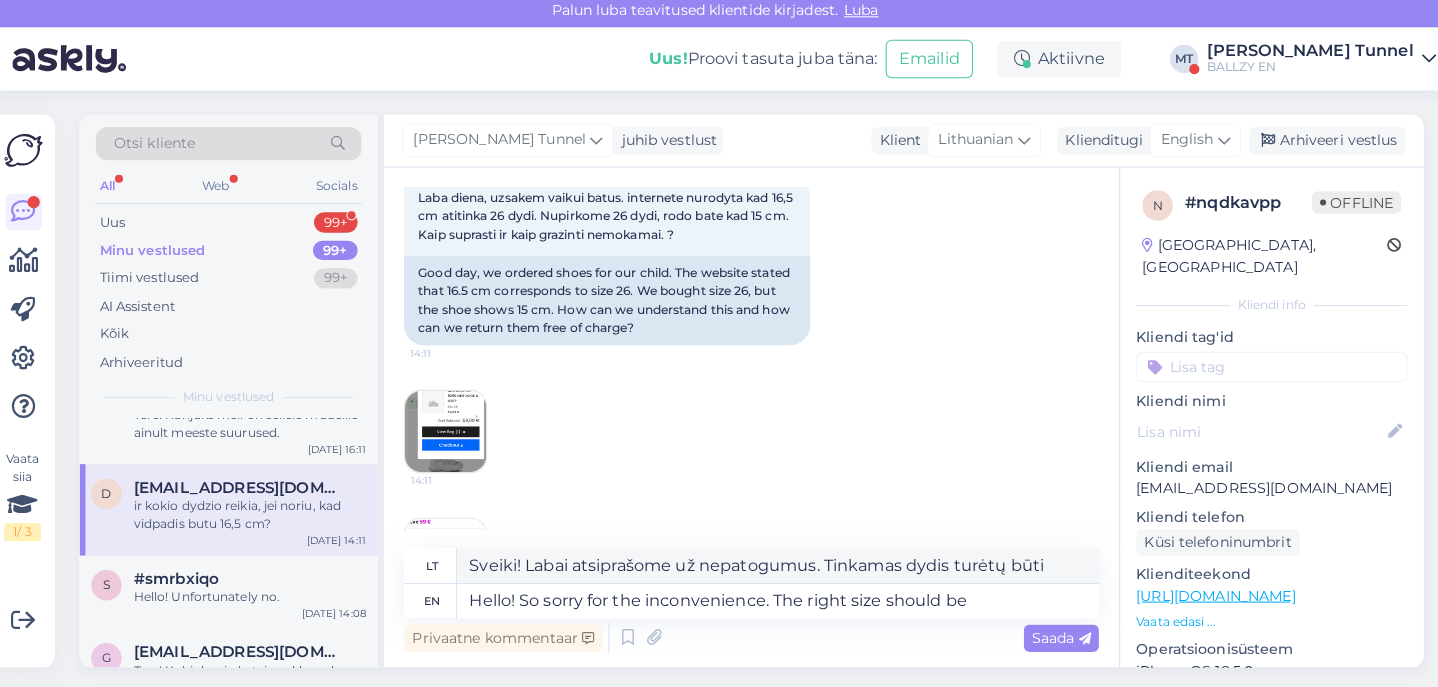 scroll, scrollTop: 118, scrollLeft: 0, axis: vertical 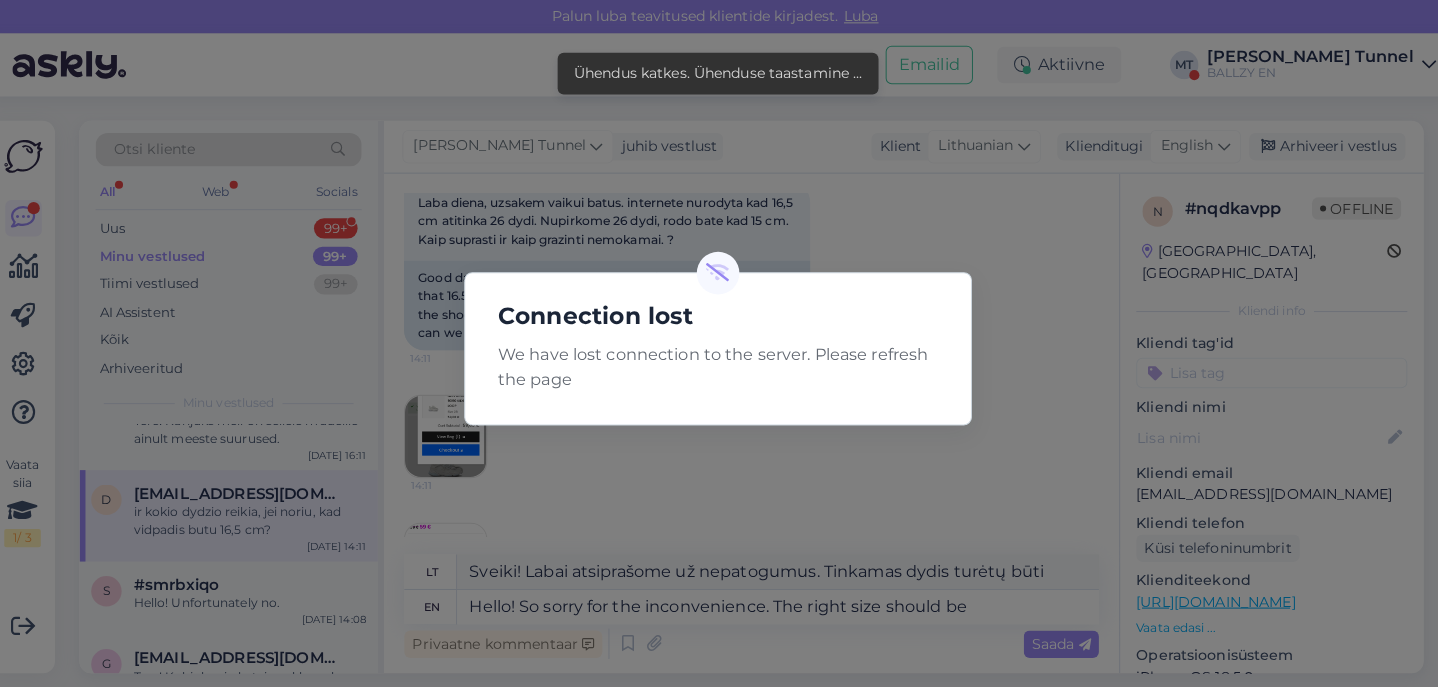 click on "Connection lost We have lost connection to the server. Please refresh the page" at bounding box center (719, 343) 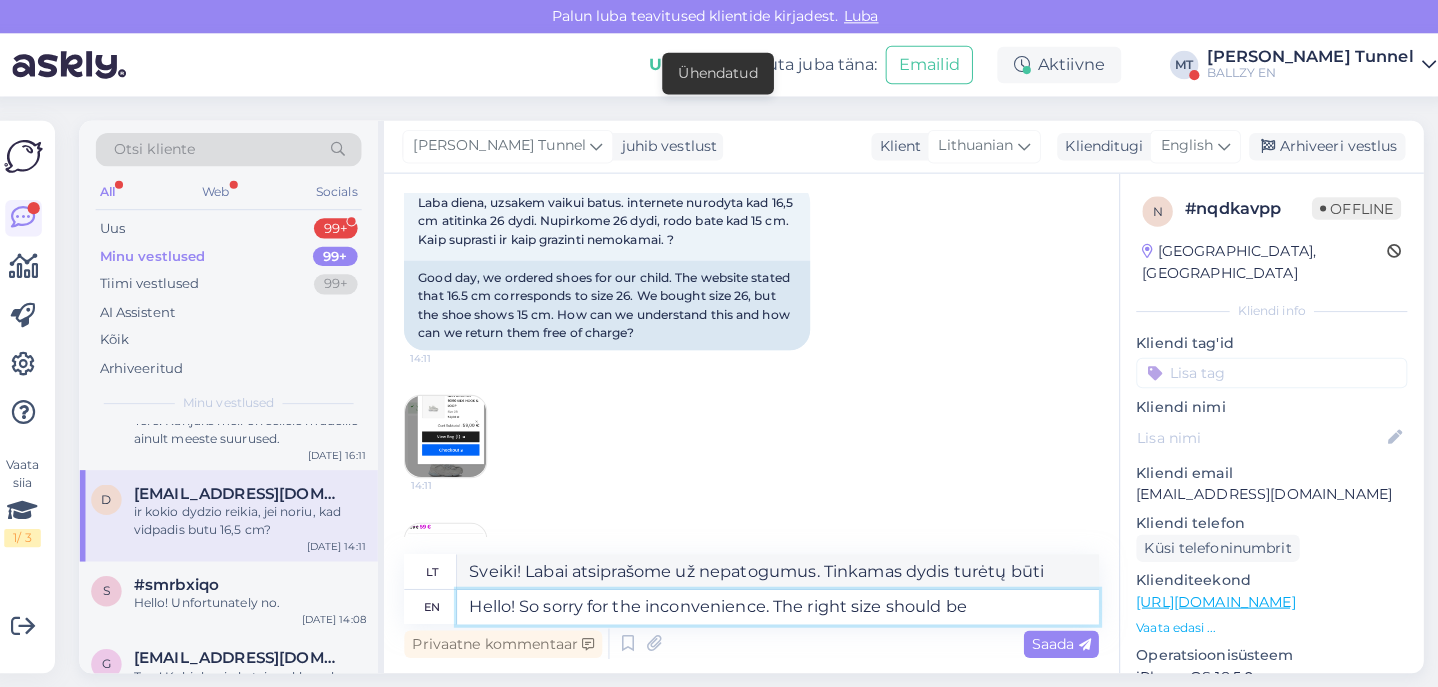 click on "Hello! So sorry for the inconvenience. The right size should be" at bounding box center (778, 598) 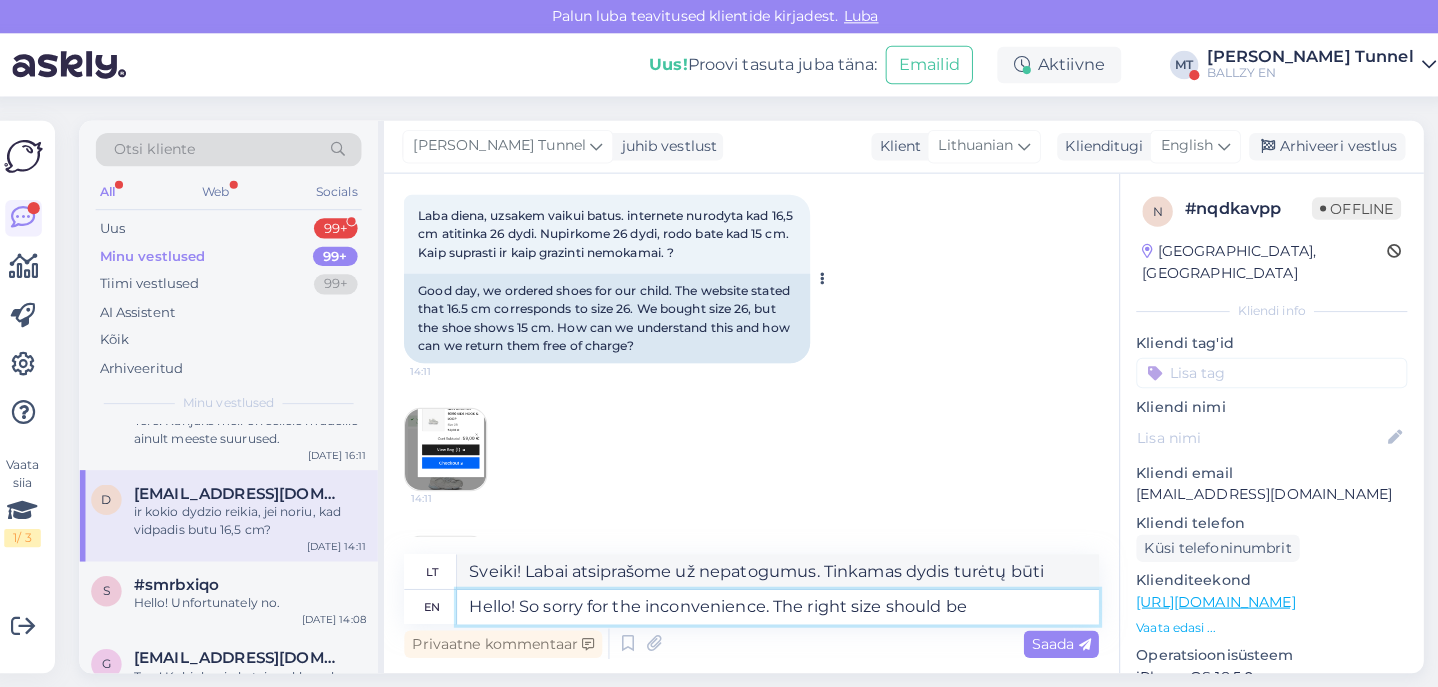 scroll, scrollTop: 121, scrollLeft: 0, axis: vertical 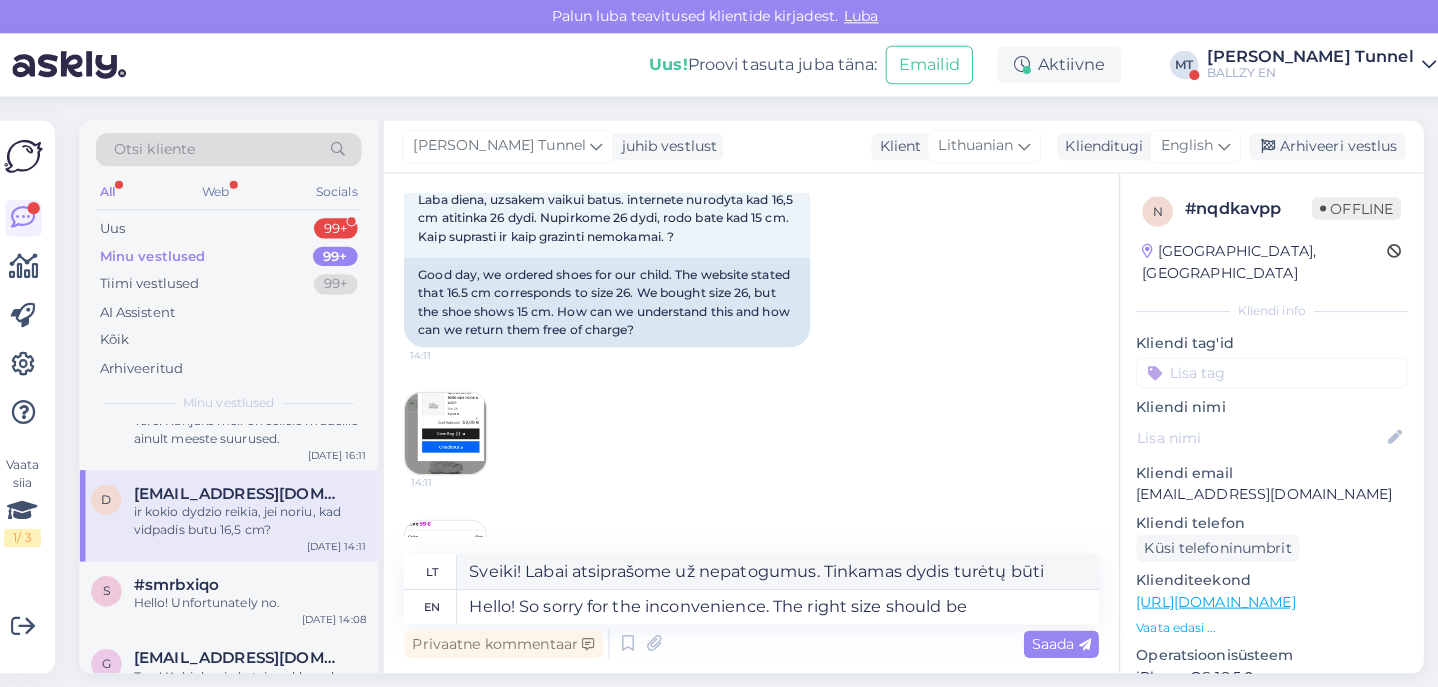 click at bounding box center [451, 427] 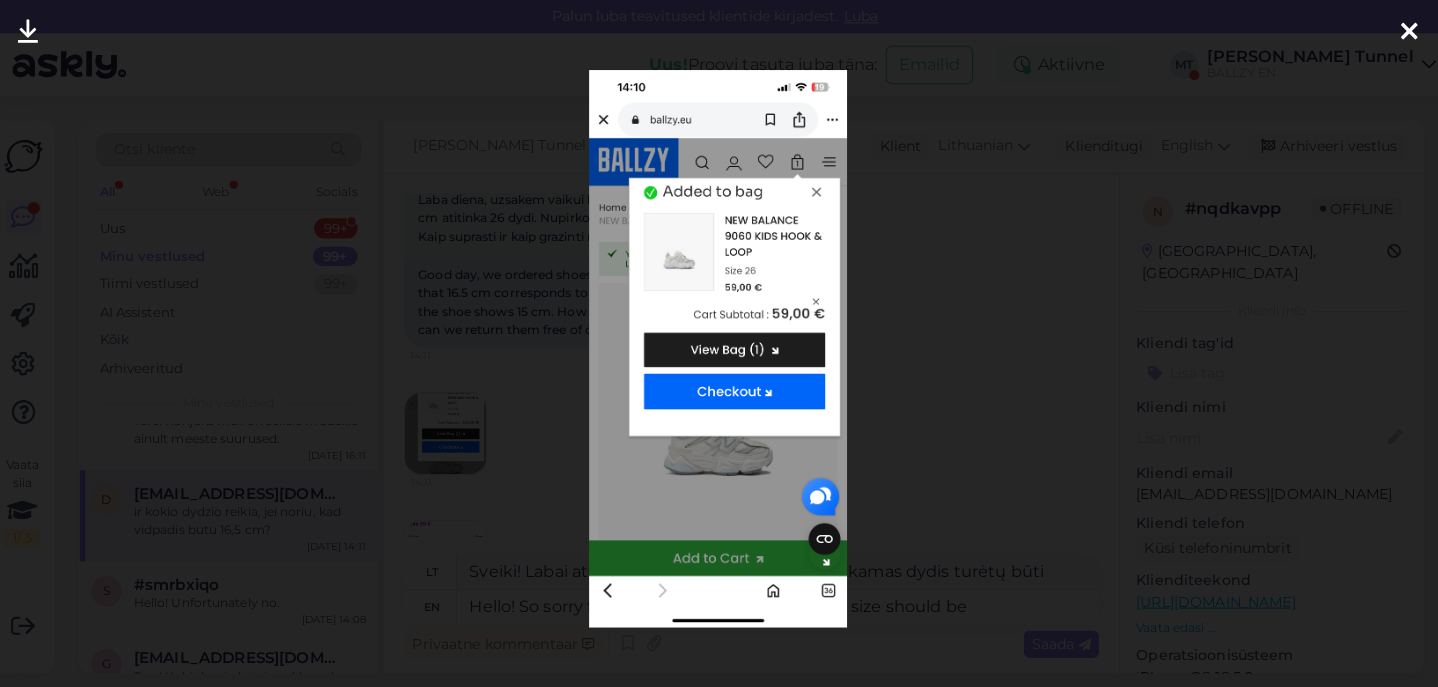 click at bounding box center (719, 343) 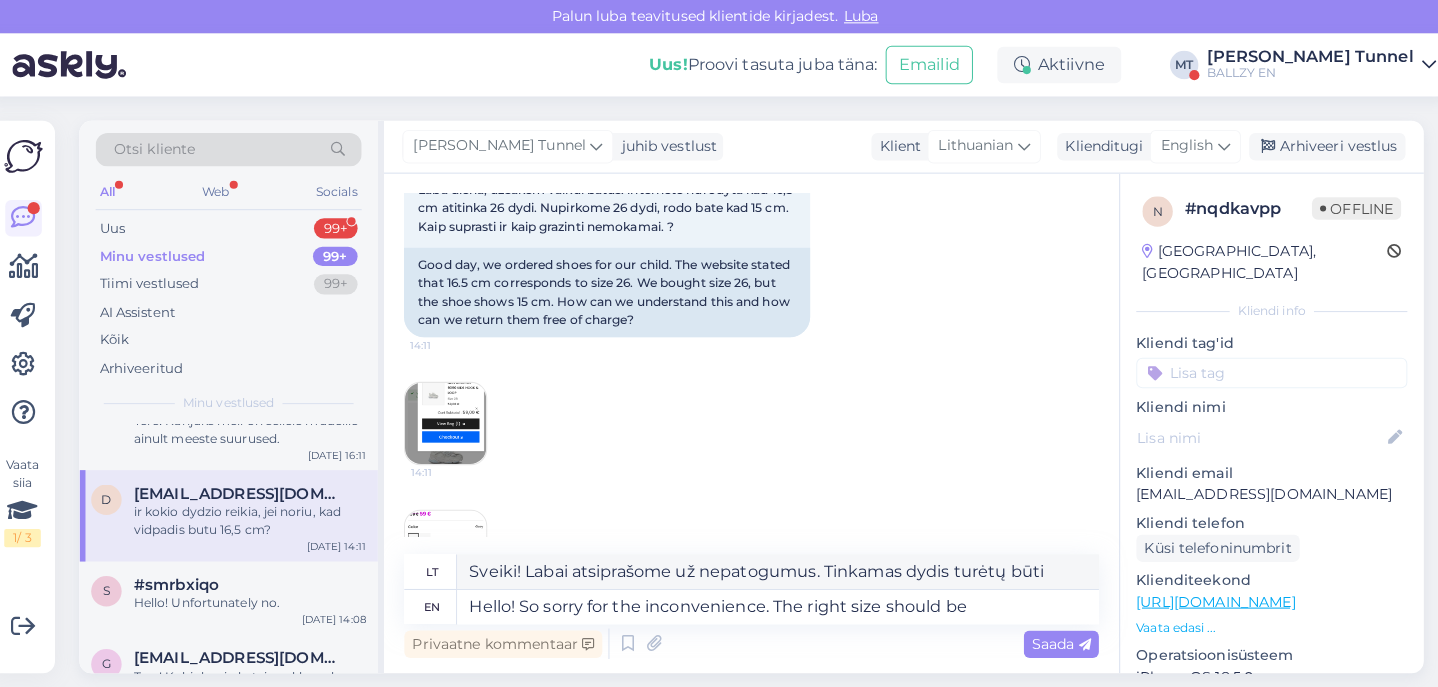 scroll, scrollTop: 133, scrollLeft: 0, axis: vertical 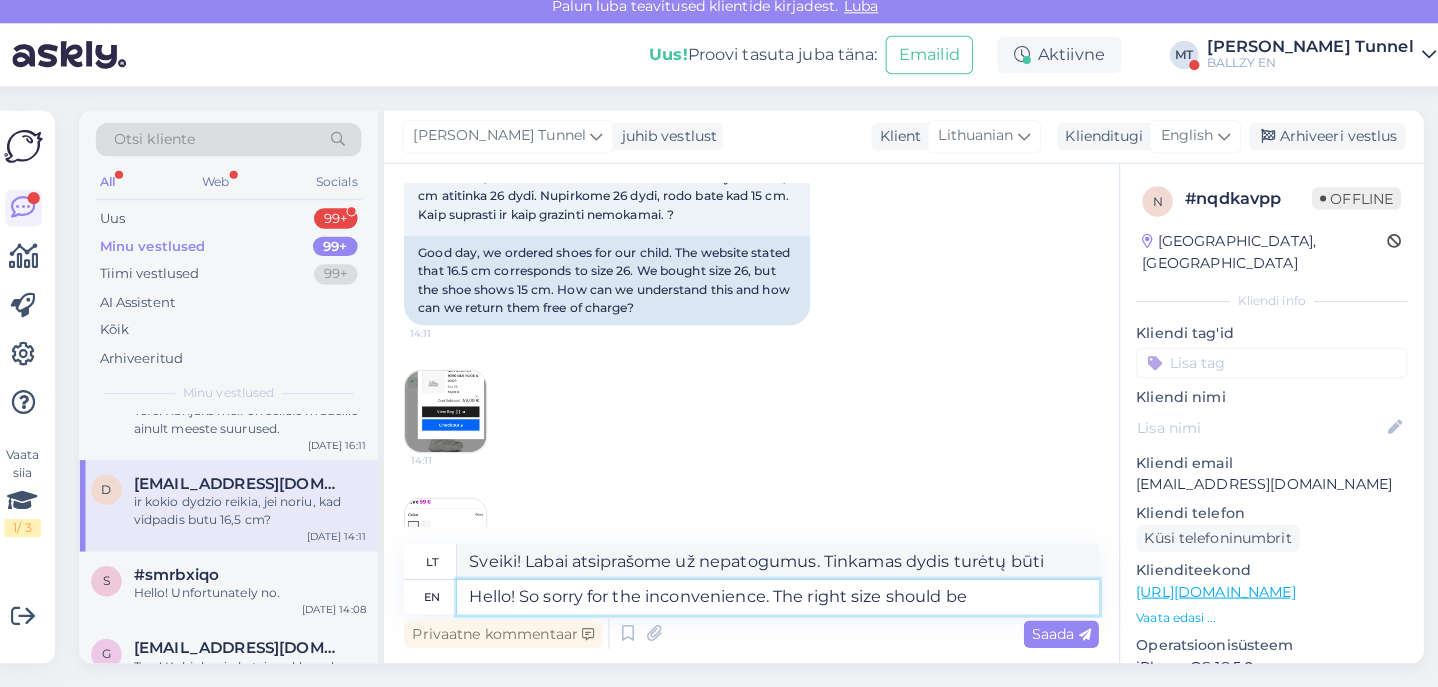 drag, startPoint x: 994, startPoint y: 582, endPoint x: 763, endPoint y: 593, distance: 231.26175 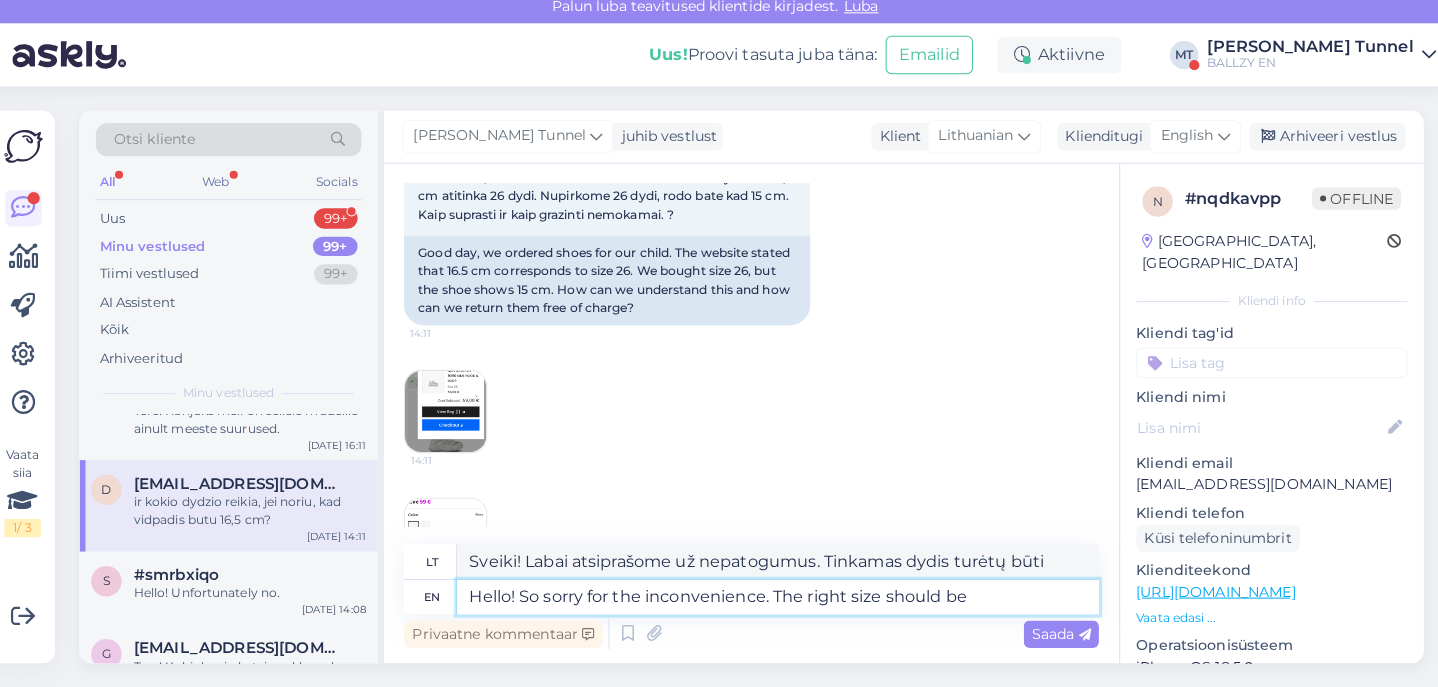 click on "Hello! So sorry for the inconvenience. The right size should be" at bounding box center (778, 598) 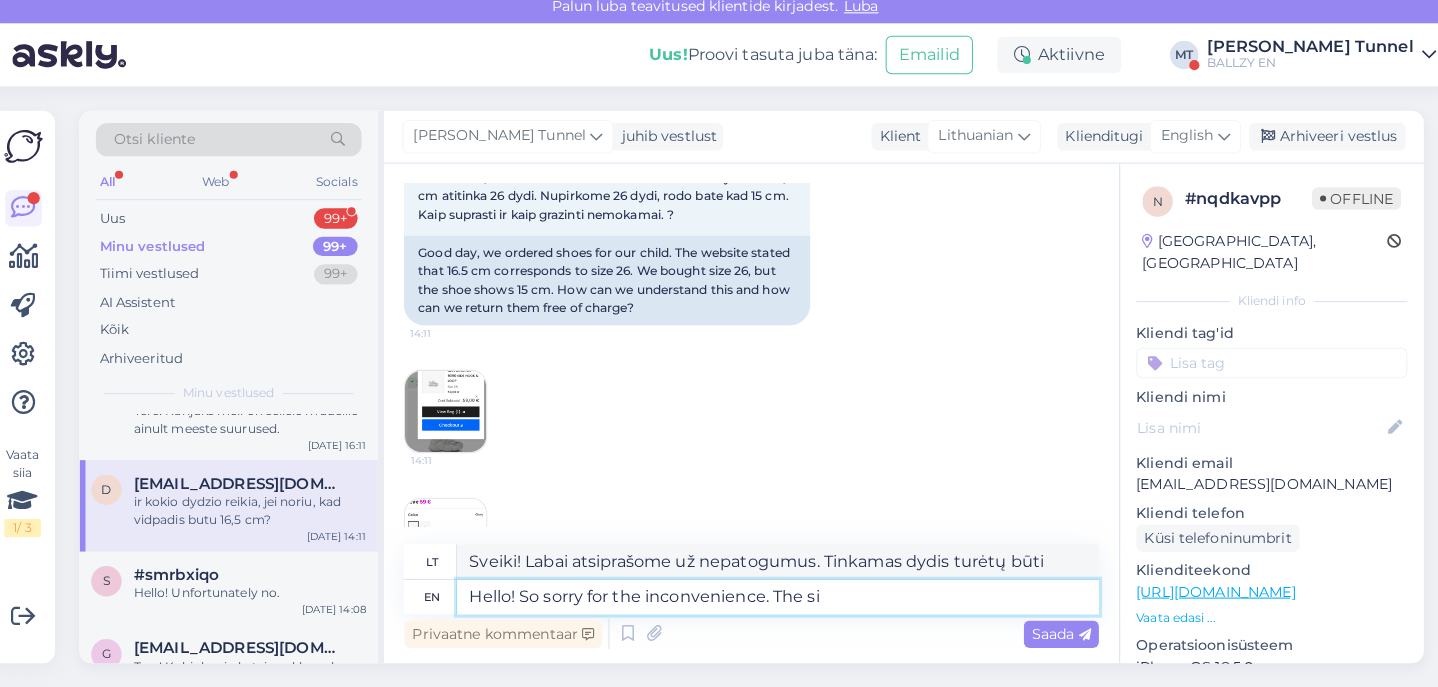 type on "Hello! So sorry for the inconvenience. The siz" 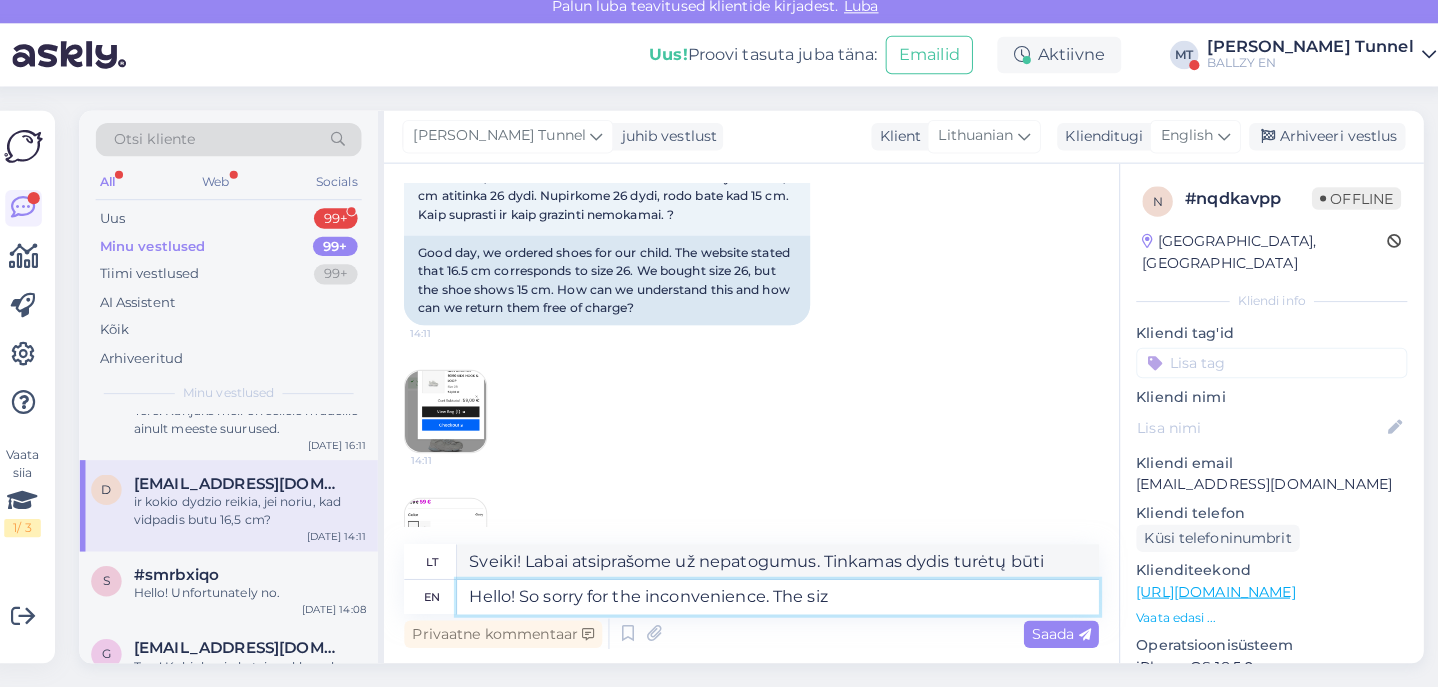 type on "Sveiki! Atsiprašome už nepatogumus." 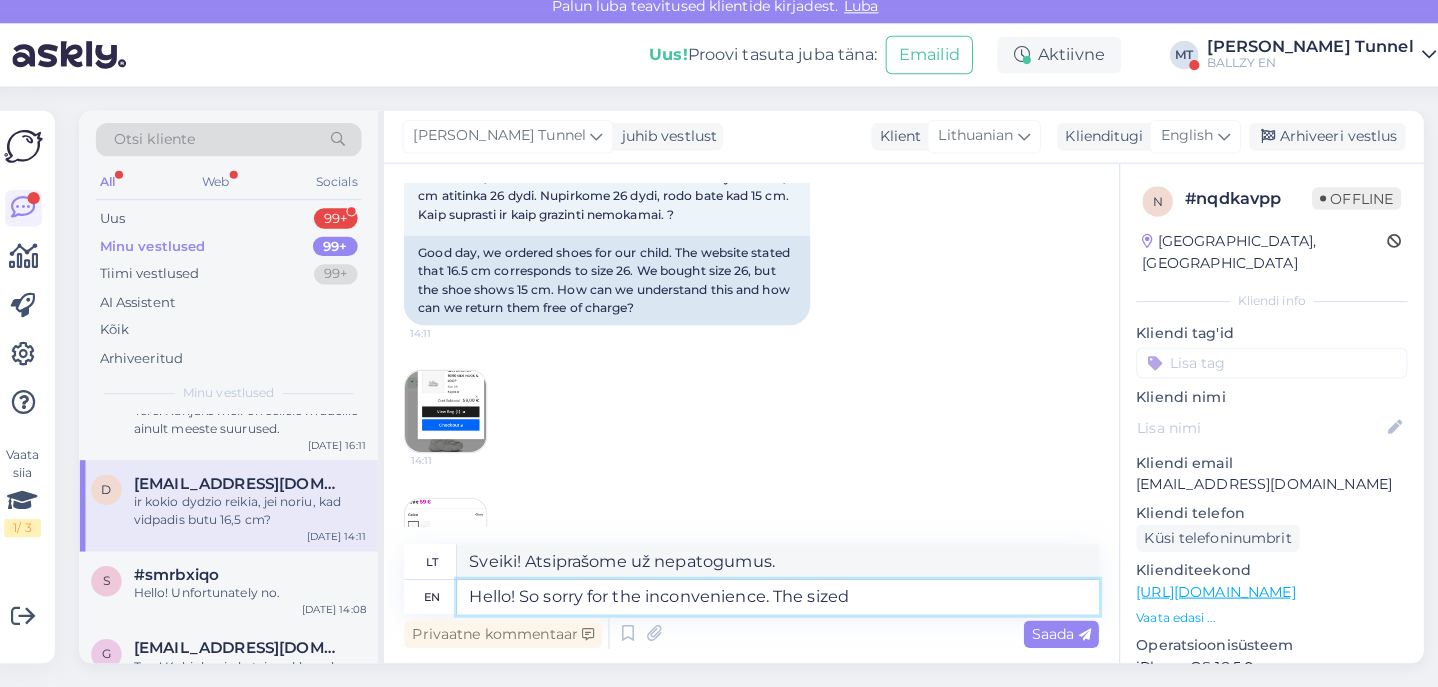 type on "Hello! So sorry for the inconvenience. The size" 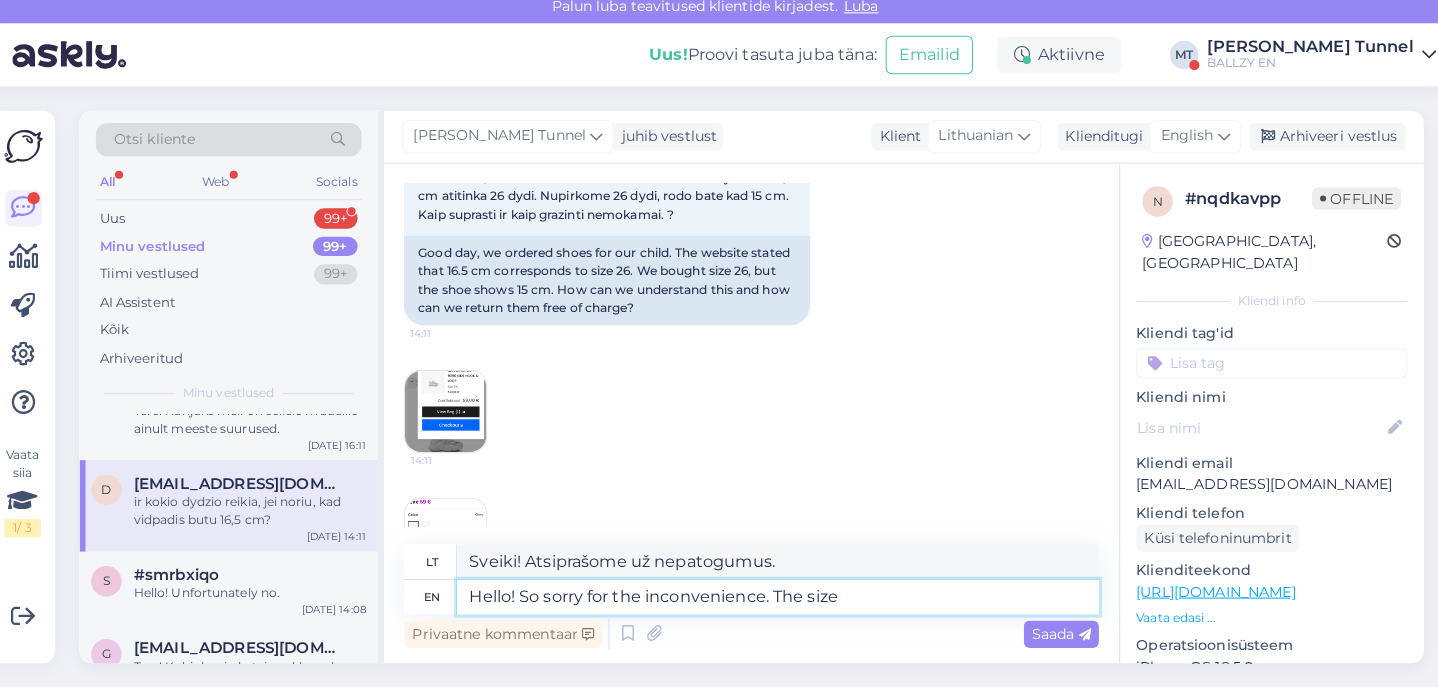 type on "Sveiki! Atsiprašome už nepatogumus. Dydis" 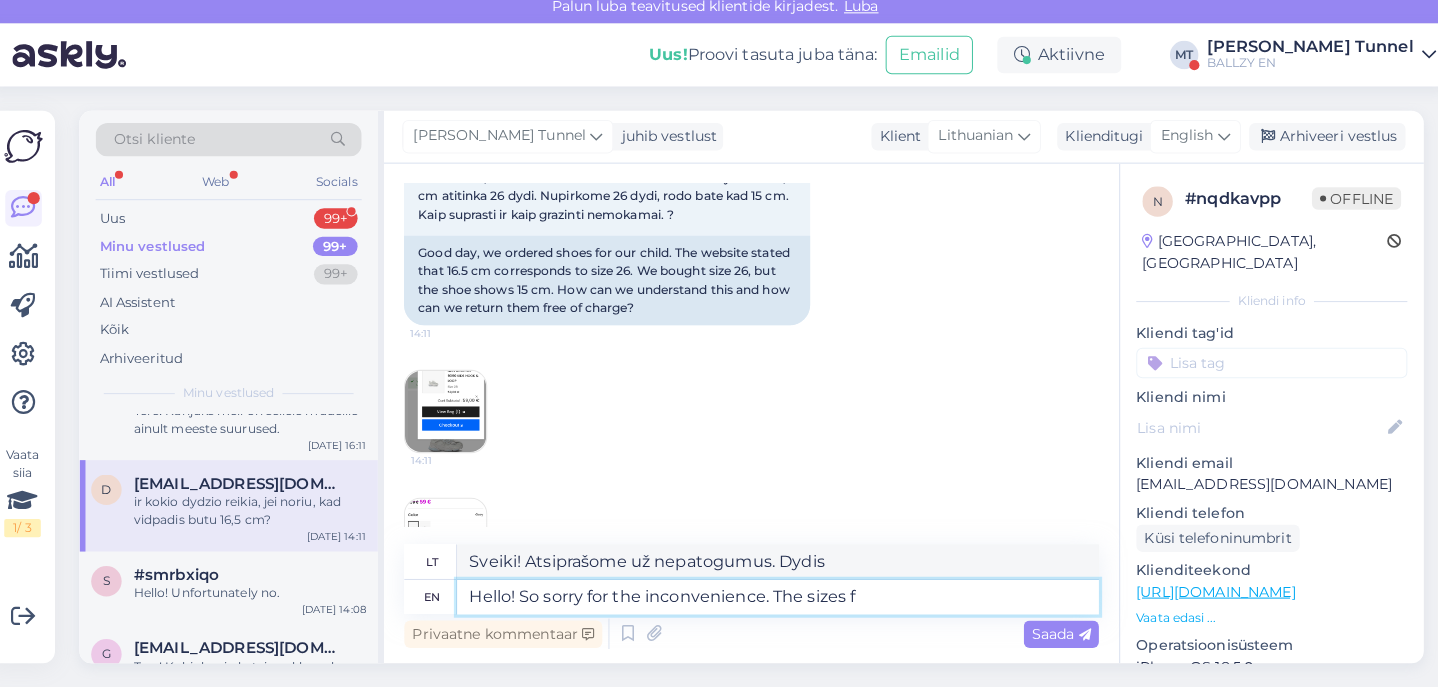 type on "Hello! So sorry for the inconvenience. The sizes fo" 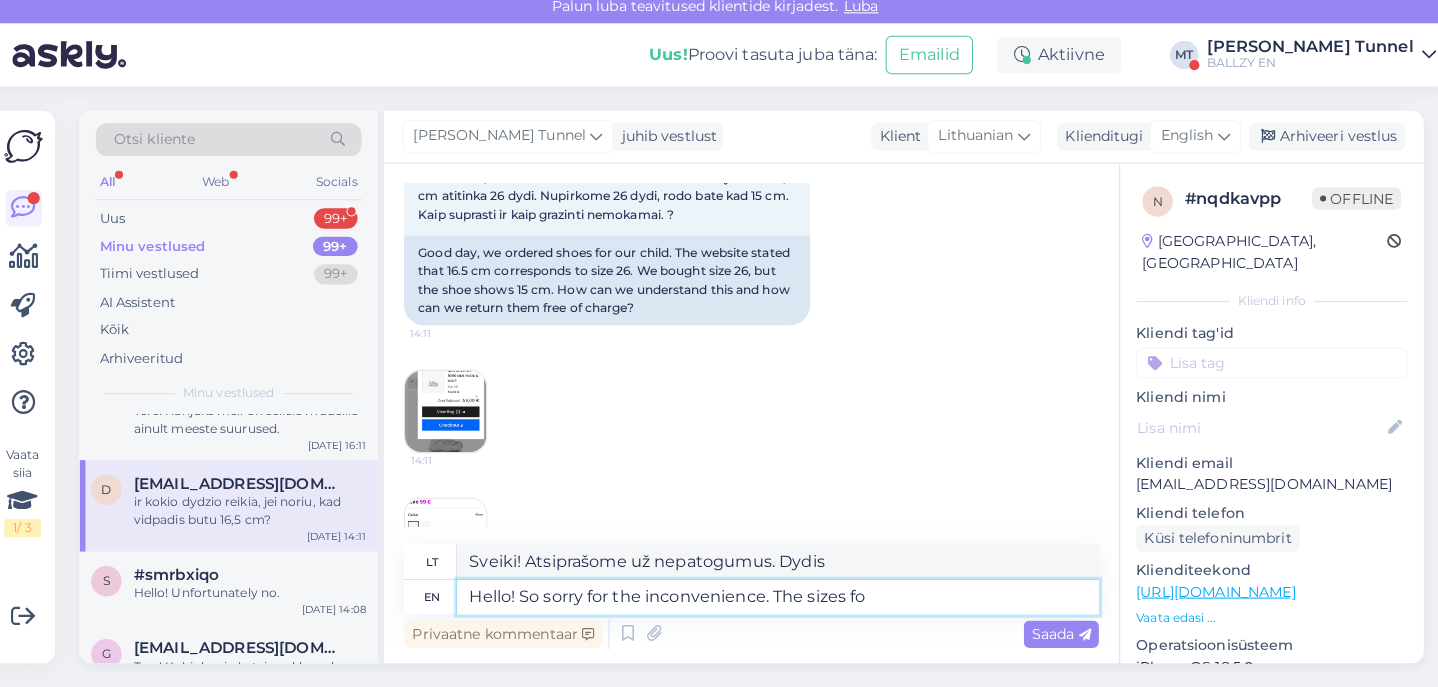 type on "Sveiki! Atsiprašome už nepatogumus. Dydžiai" 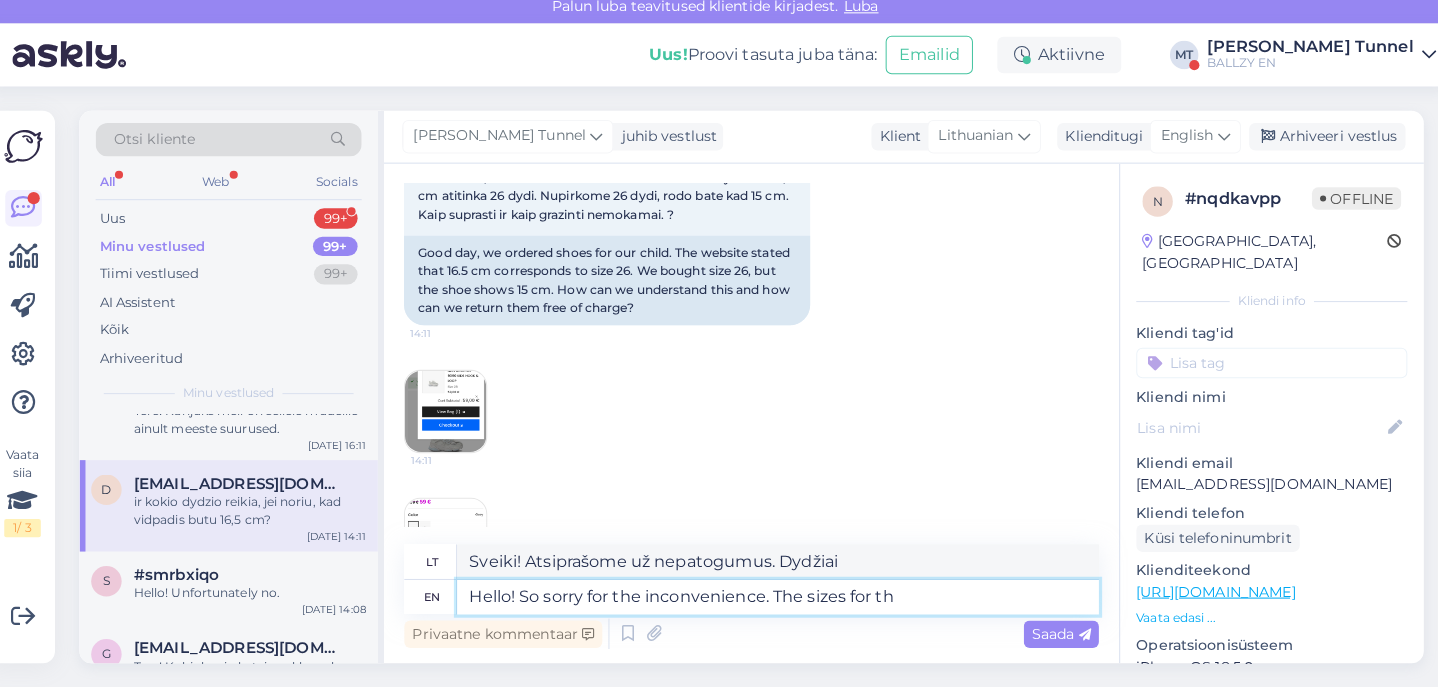 type on "Hello! So sorry for the inconvenience. The sizes for tha" 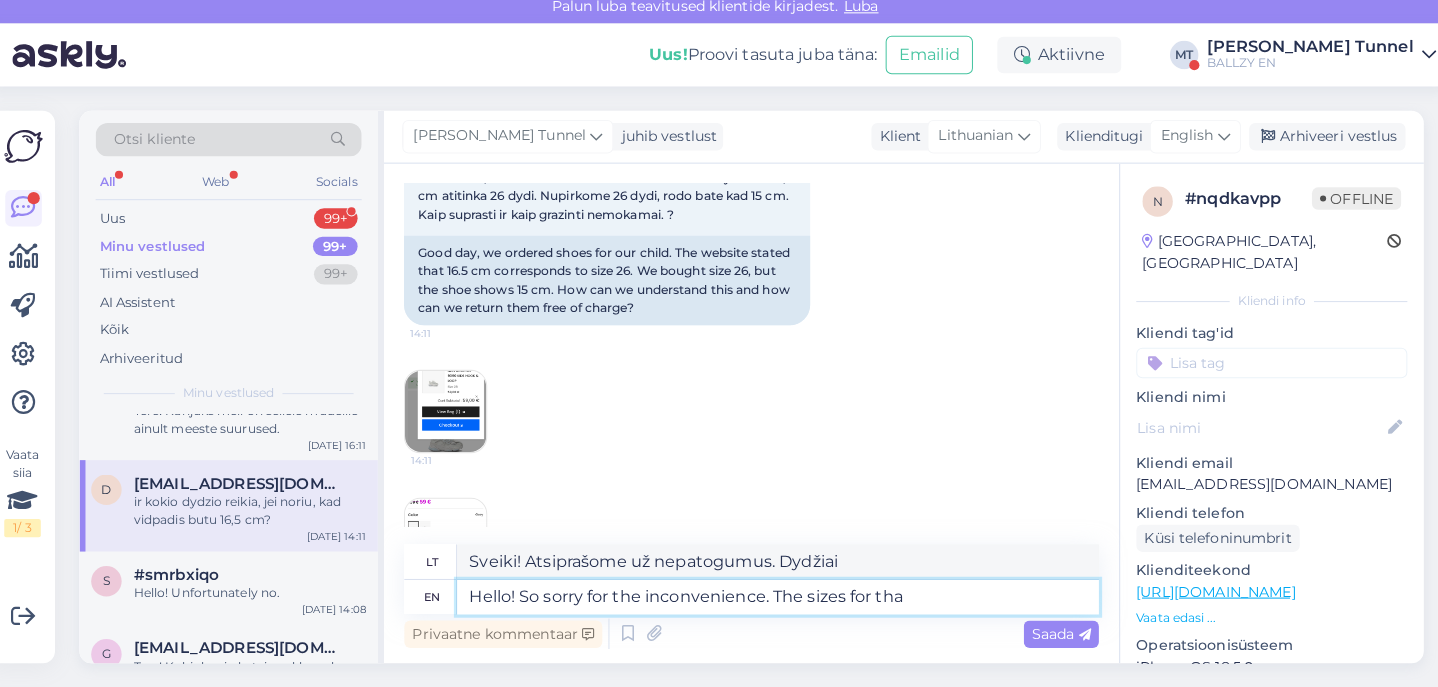 type on "Sveiki! Atsiprašome už nepatogumus. Dydžiai skirti" 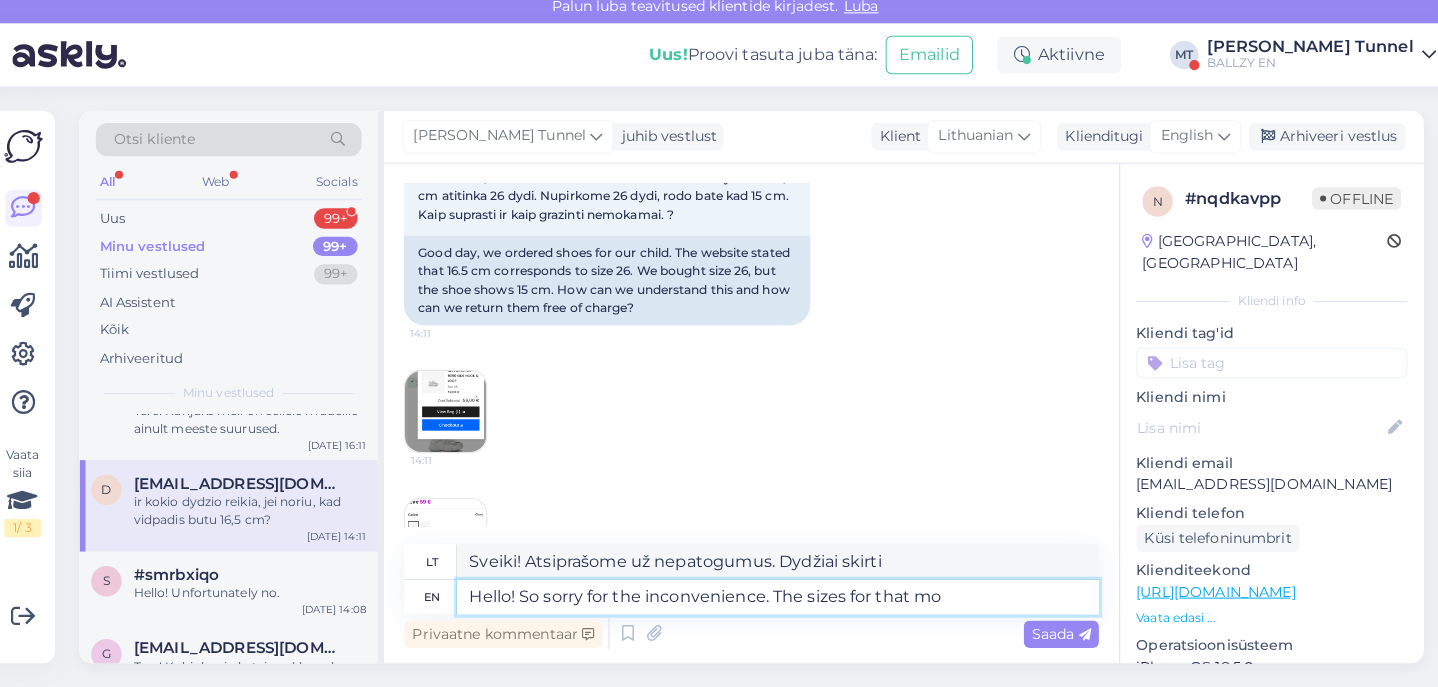 type on "Hello! So sorry for the inconvenience. The sizes for that mod" 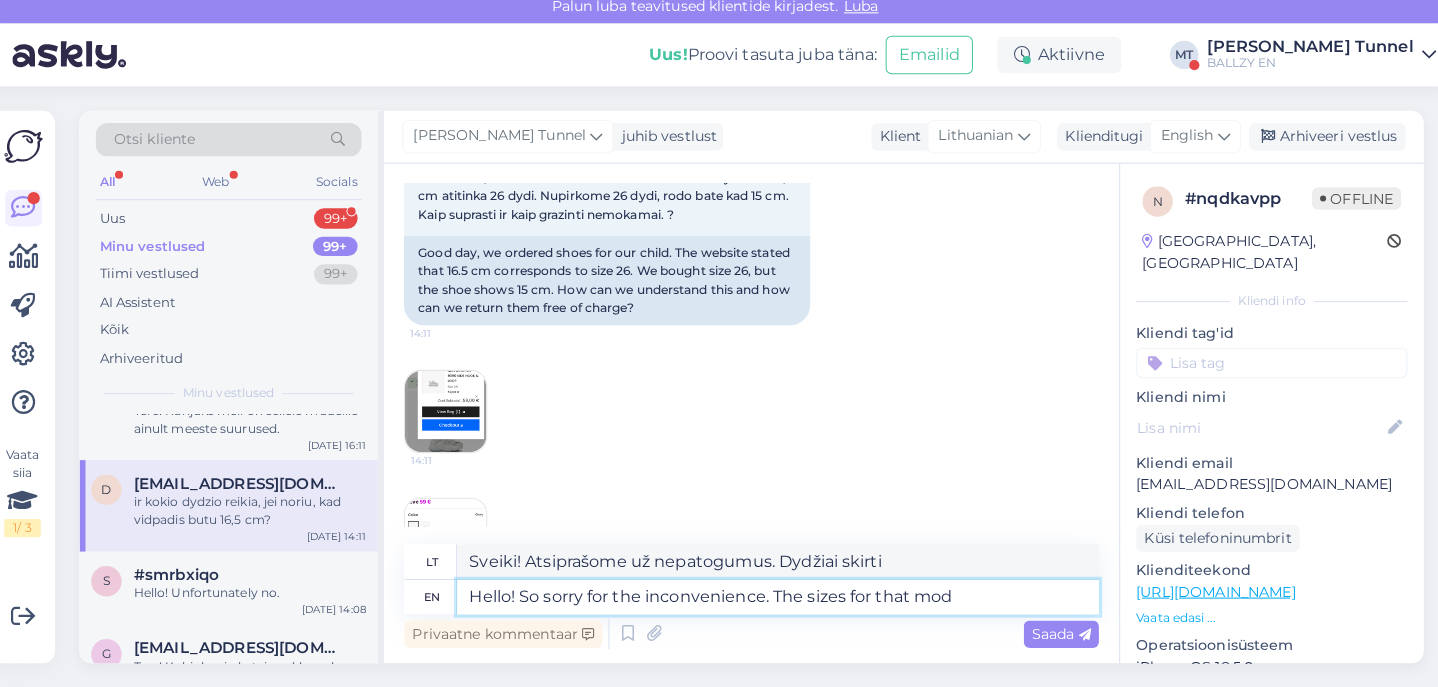 type on "Sveiki! Atsiprašome už nepatogumus.  Dydžiai šio..." 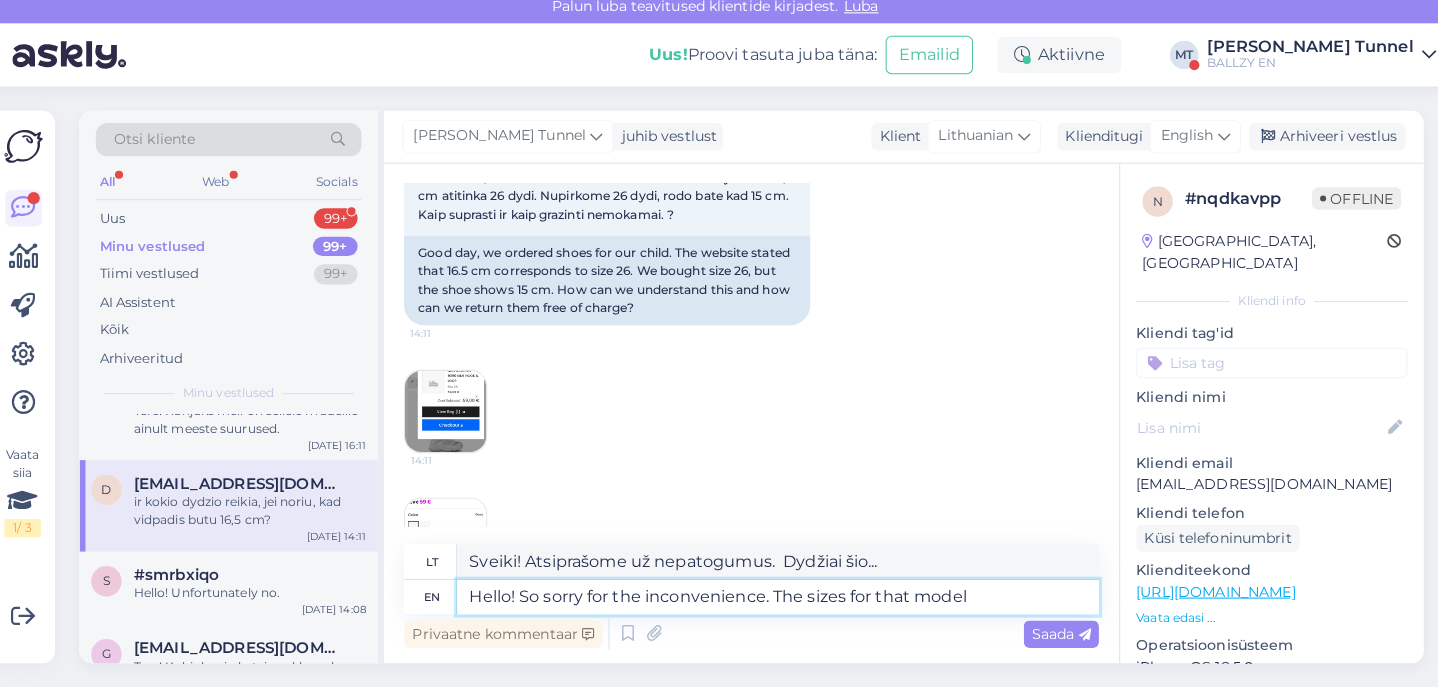type on "Hello! So sorry for the inconvenience. The sizes for that model a" 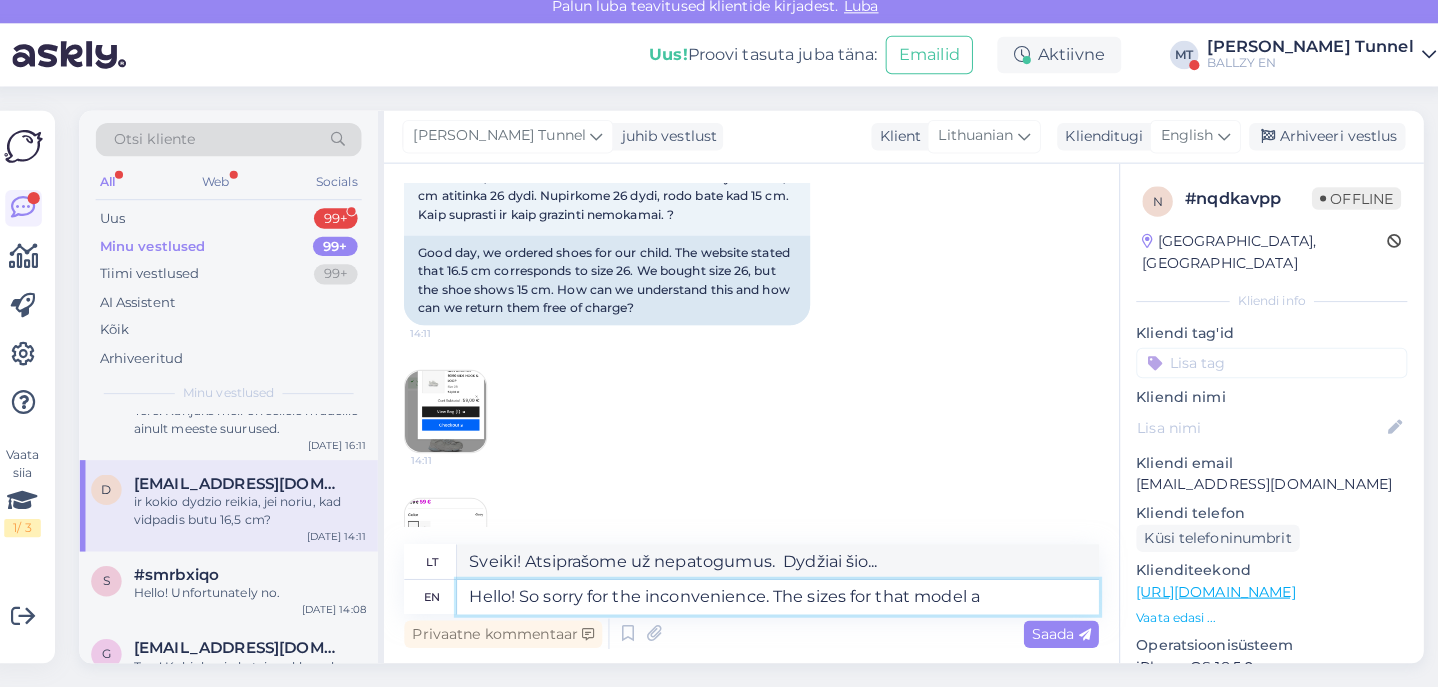type on "Sveiki! Atsiprašome už nepatogumus. Šio modelio dydžiai..." 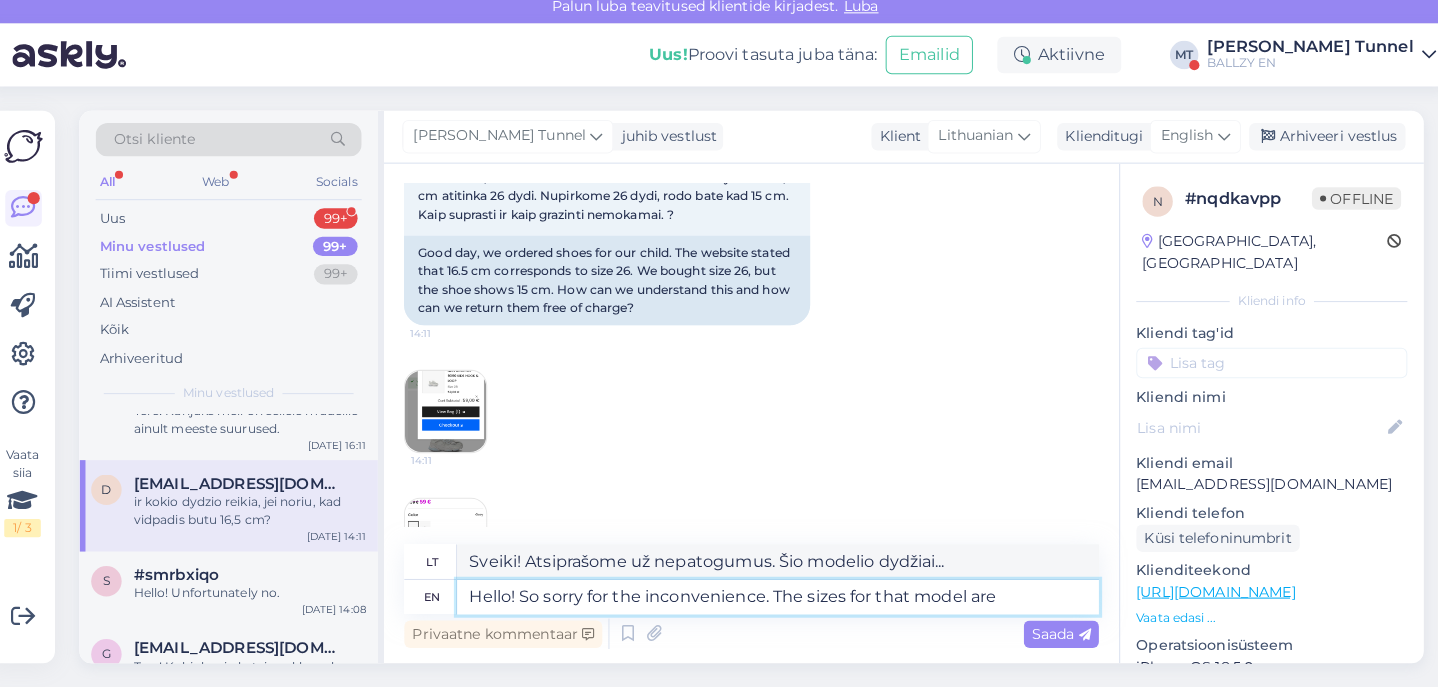 type on "Hello! So sorry for the inconvenience. The sizes for that model are" 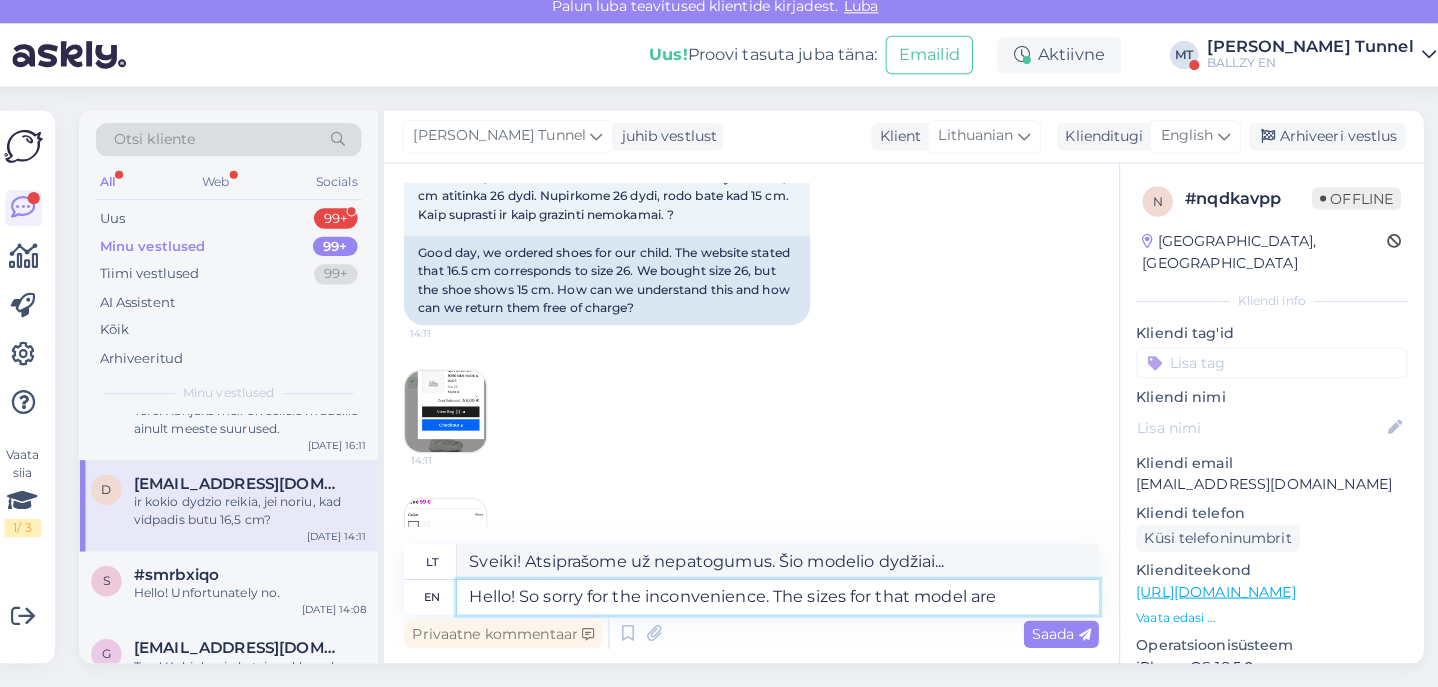 type on "Sveiki! Atsiprašome už nepatogumus. Šio modelio dydžiai yra:" 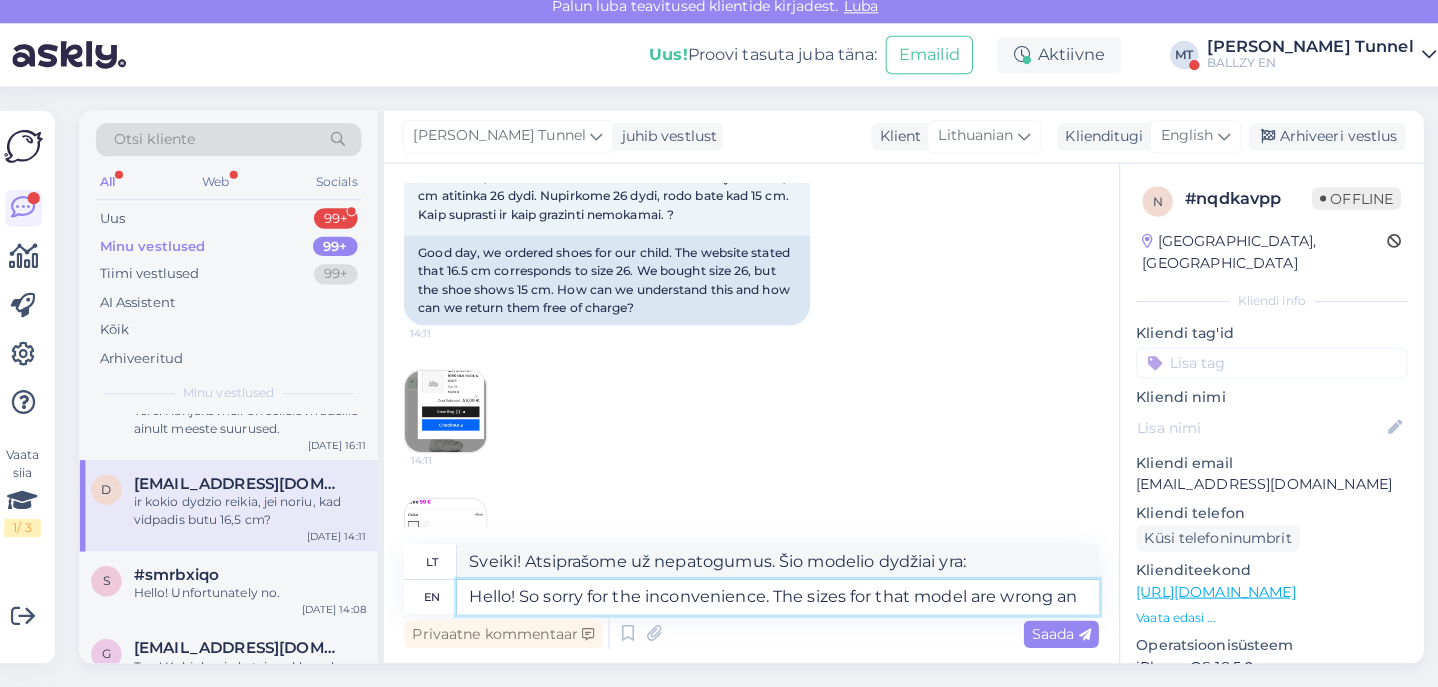 type on "Hello! So sorry for the inconvenience. The sizes for that model are wrong and" 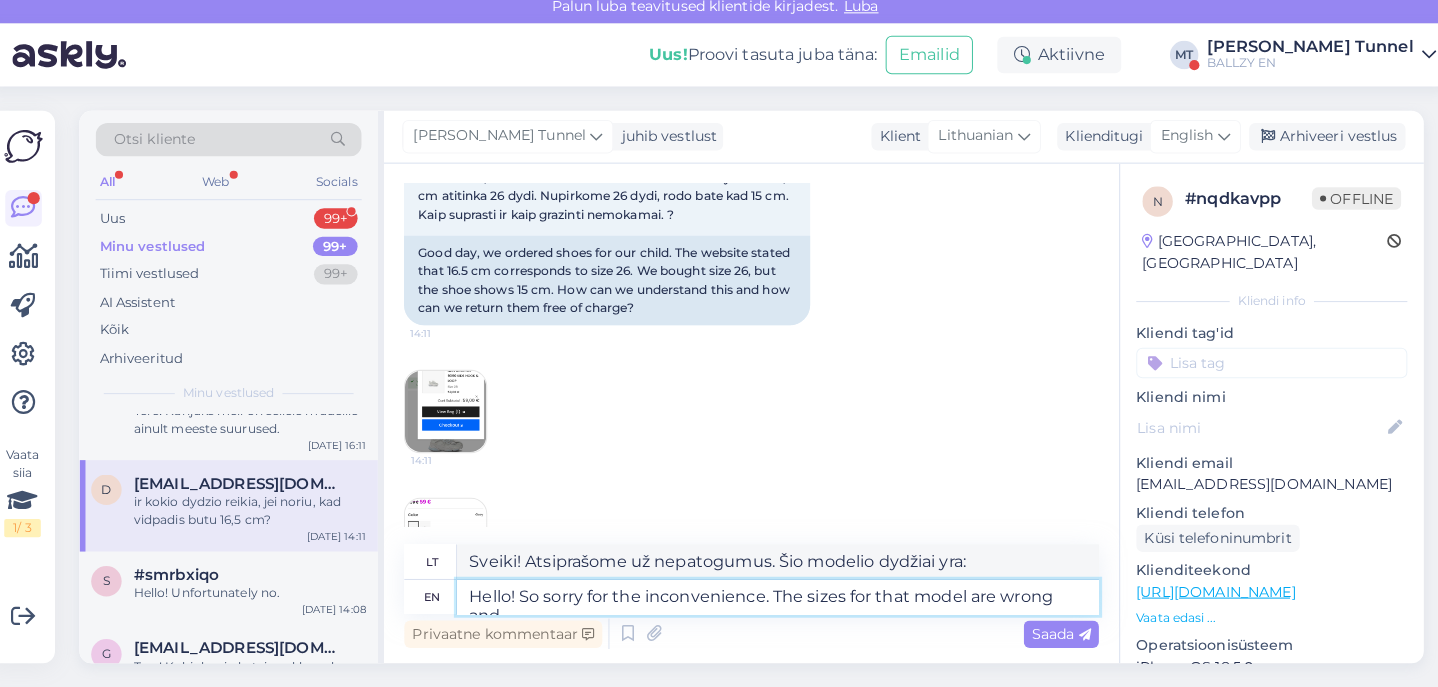 type on "Sveiki! Atsiprašome už nepatogumus. Šio modelio dydžiai yra neteisingi." 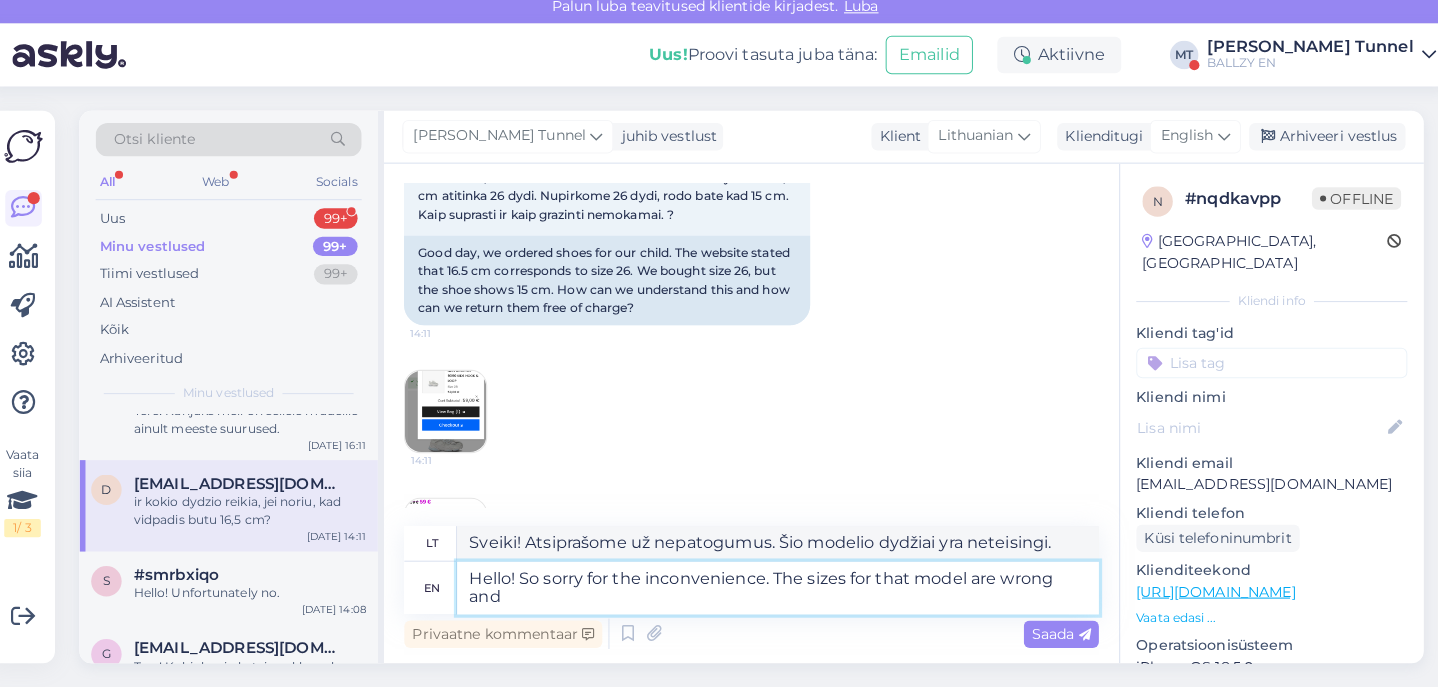 type on "Hello! So sorry for the inconvenience. The sizes for that model are wrong and e" 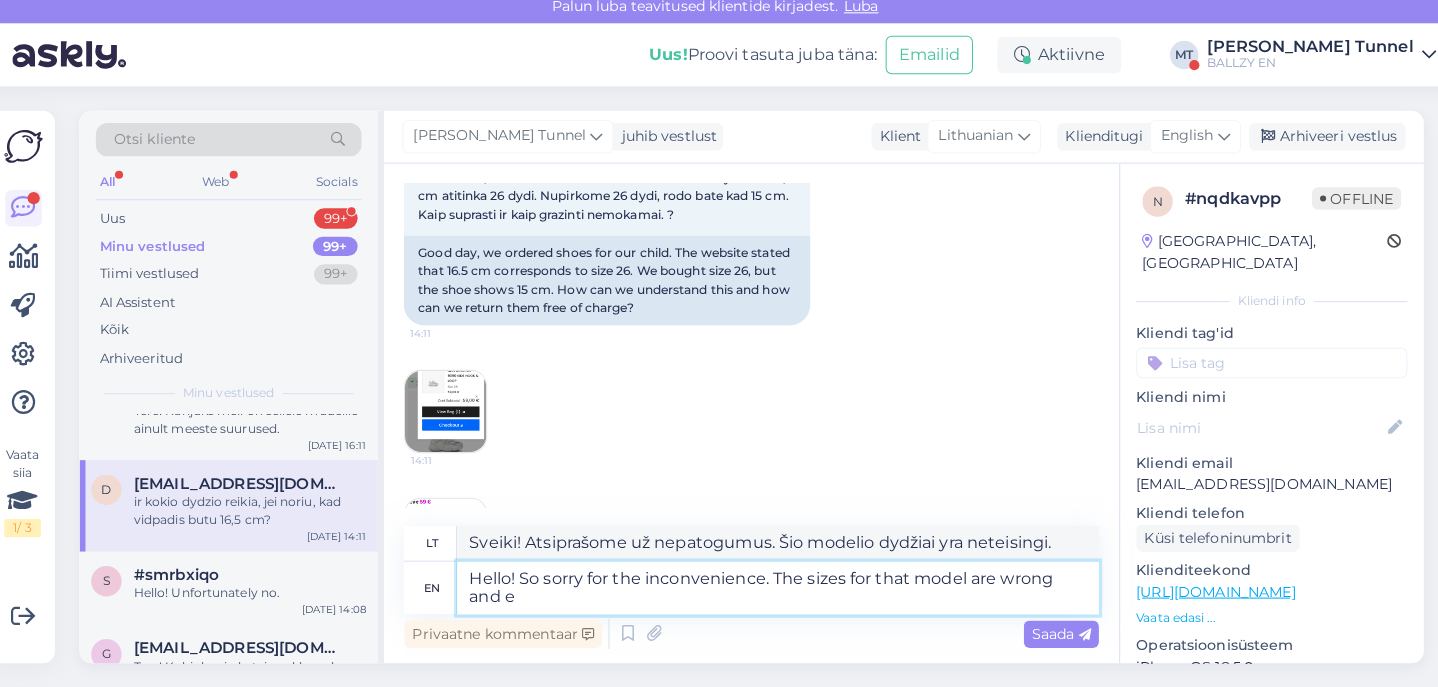 type on "Sveiki! Atsiprašome už nepatogumus.  To modelio dydžiai yra neteisingi ir" 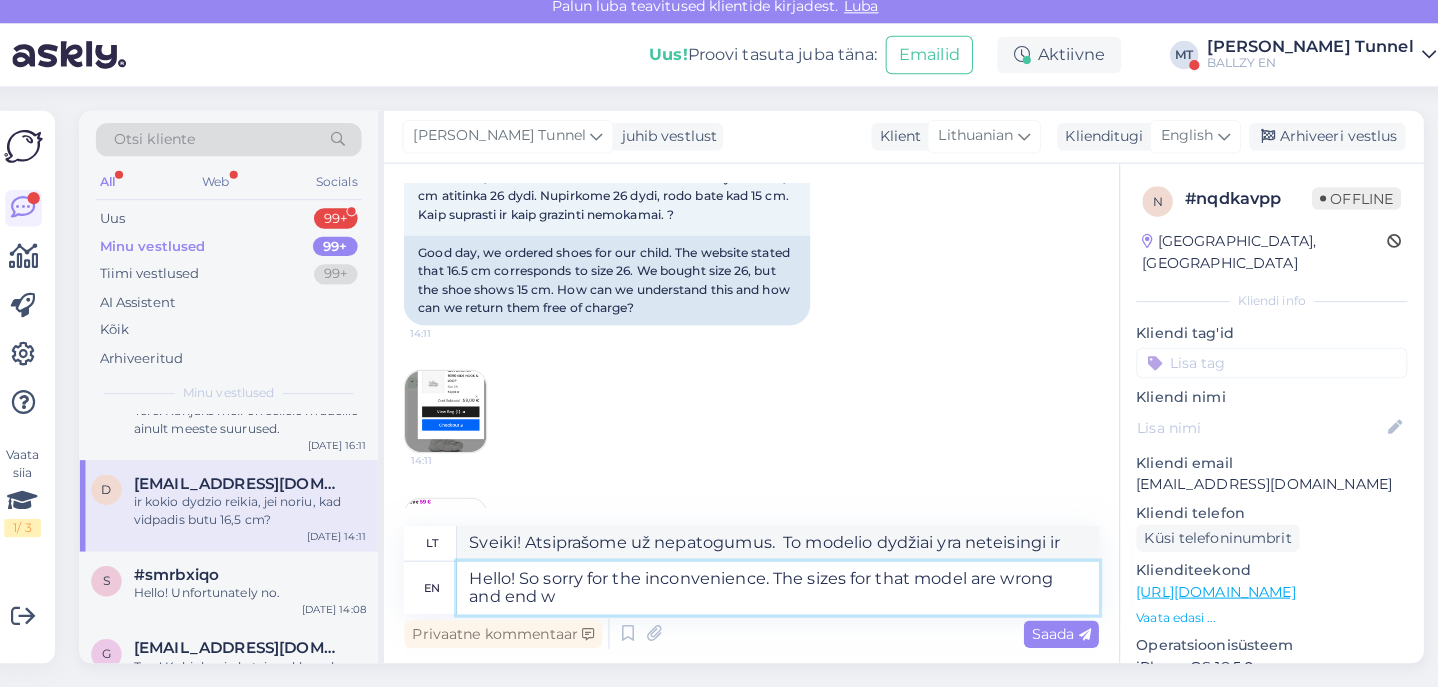 type on "Hello! So sorry for the inconvenience. The sizes for that model are wrong and end wi" 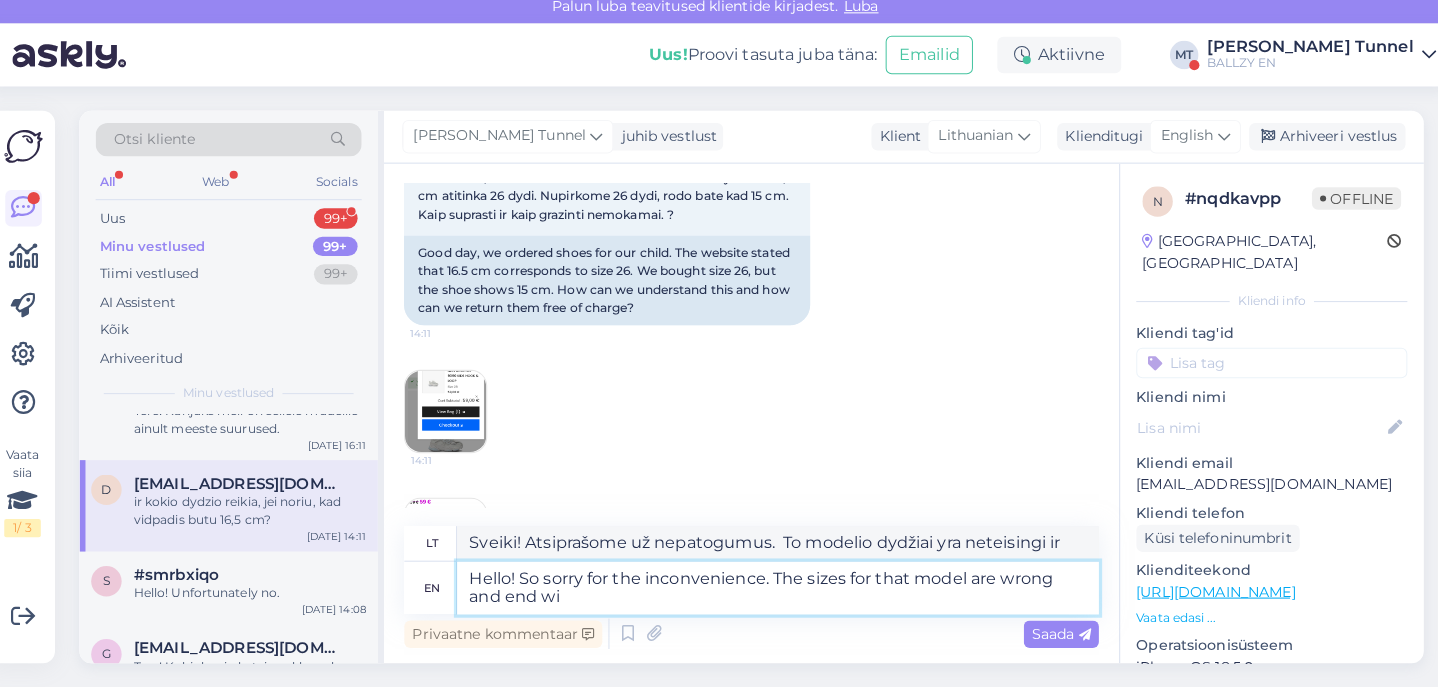 type on "Sveiki! Atsiprašome už nepatogumus. To modelio dydžiai yra neteisingi ir baigiasi" 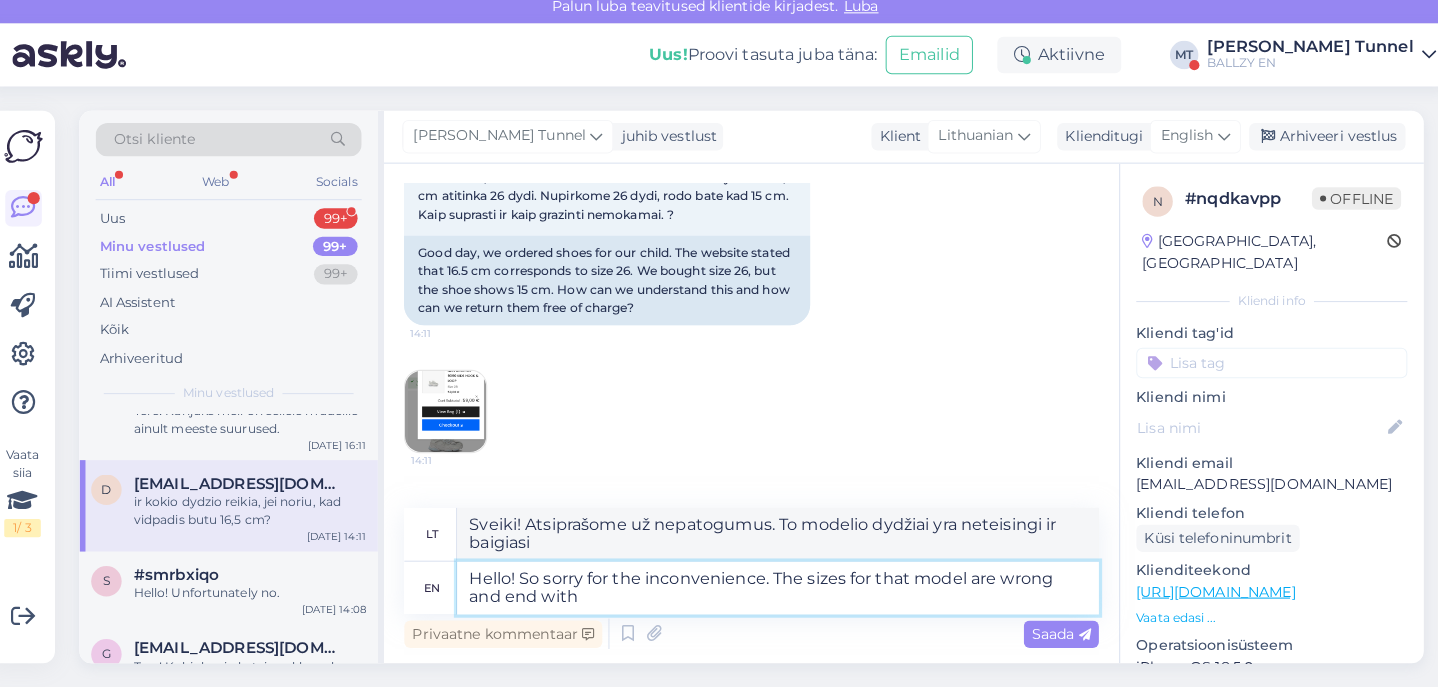 type on "Hello! So sorry for the inconvenience. The sizes for that model are wrong and end with a" 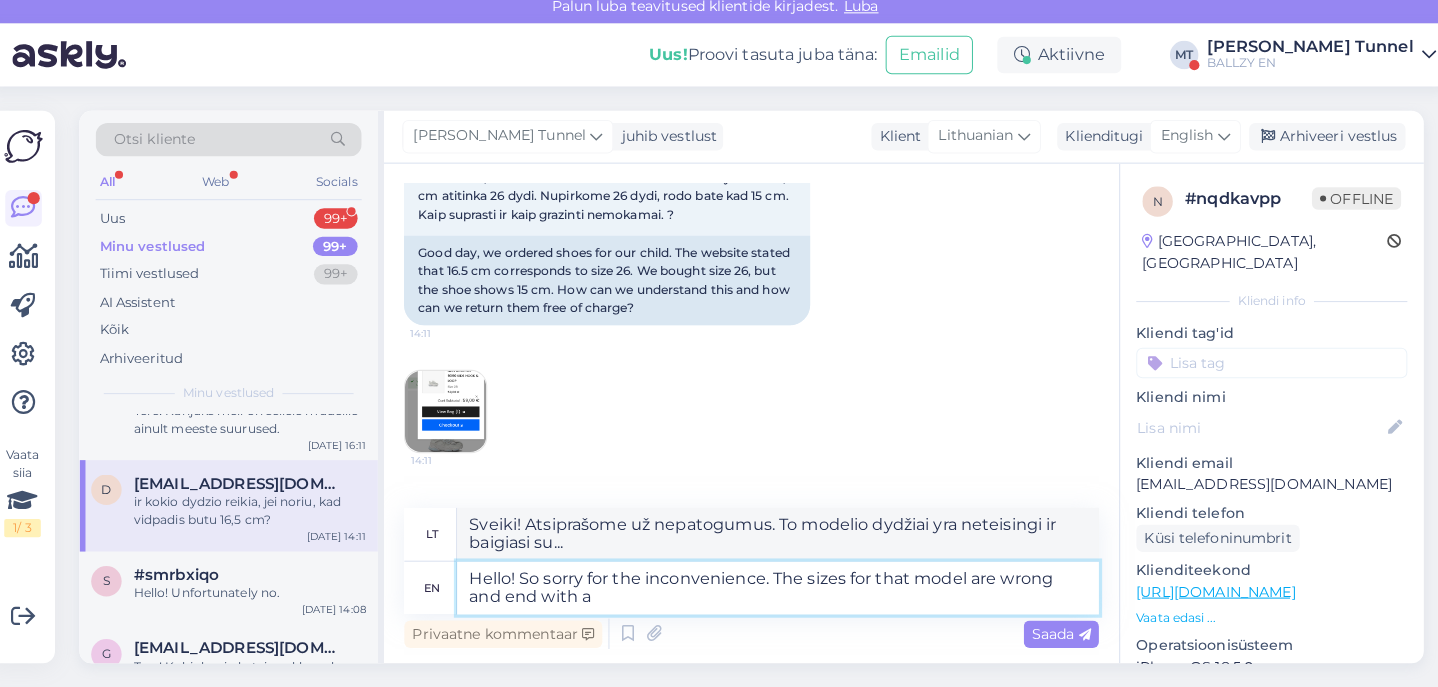 type on "Sveiki! Atsiprašome už nepatogumus.  Šio modelio dydžiai yra neteisingi ir baigiasi raide „a“." 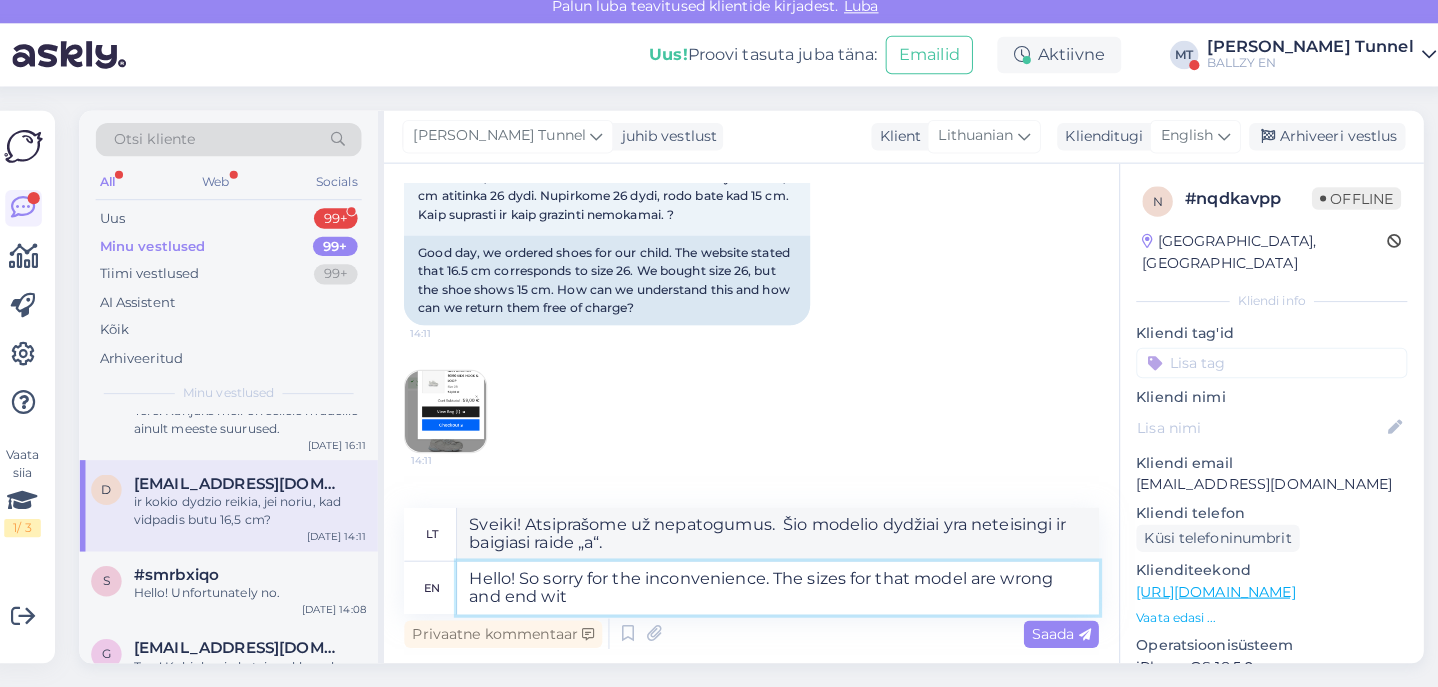 type on "Hello! So sorry for the inconvenience. The sizes for that model are wrong and end wi" 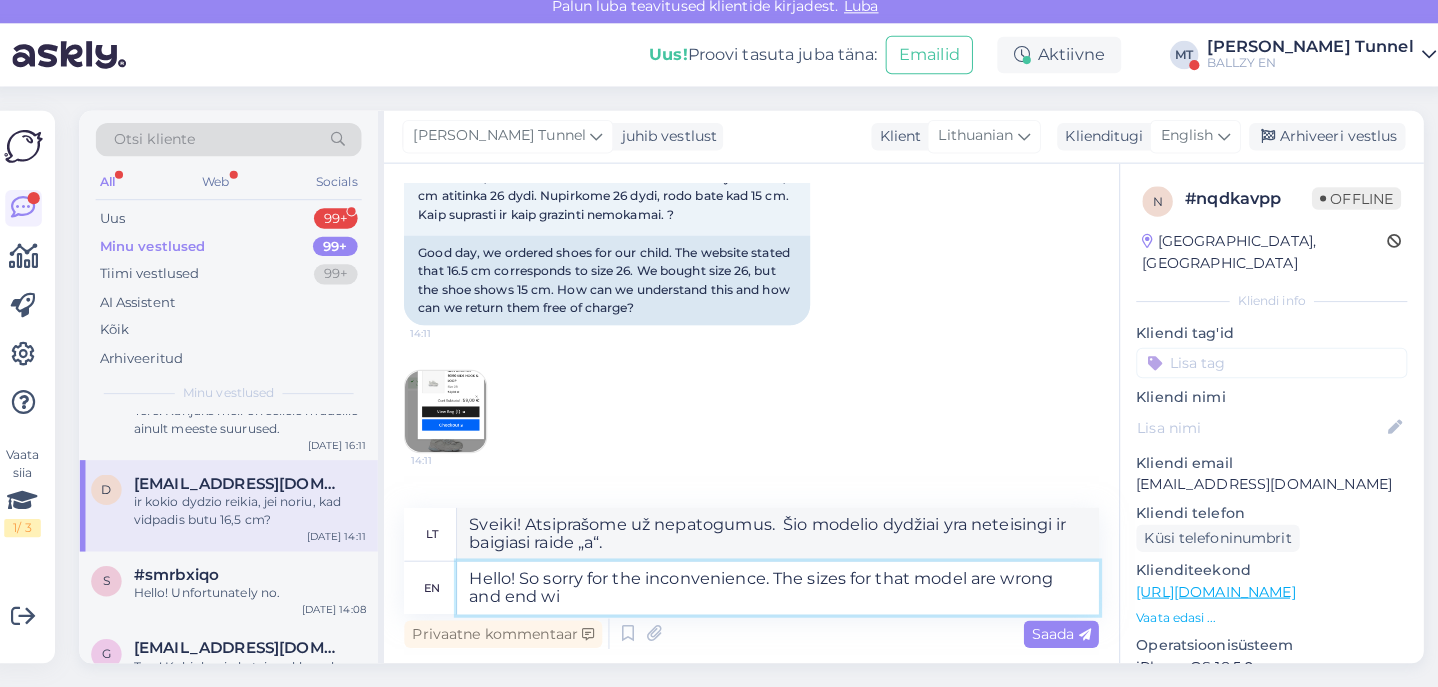 type on "Sveiki! Atsiprašome už nepatogumus. To modelio dydžiai yra neteisingi ir baigiasi su..." 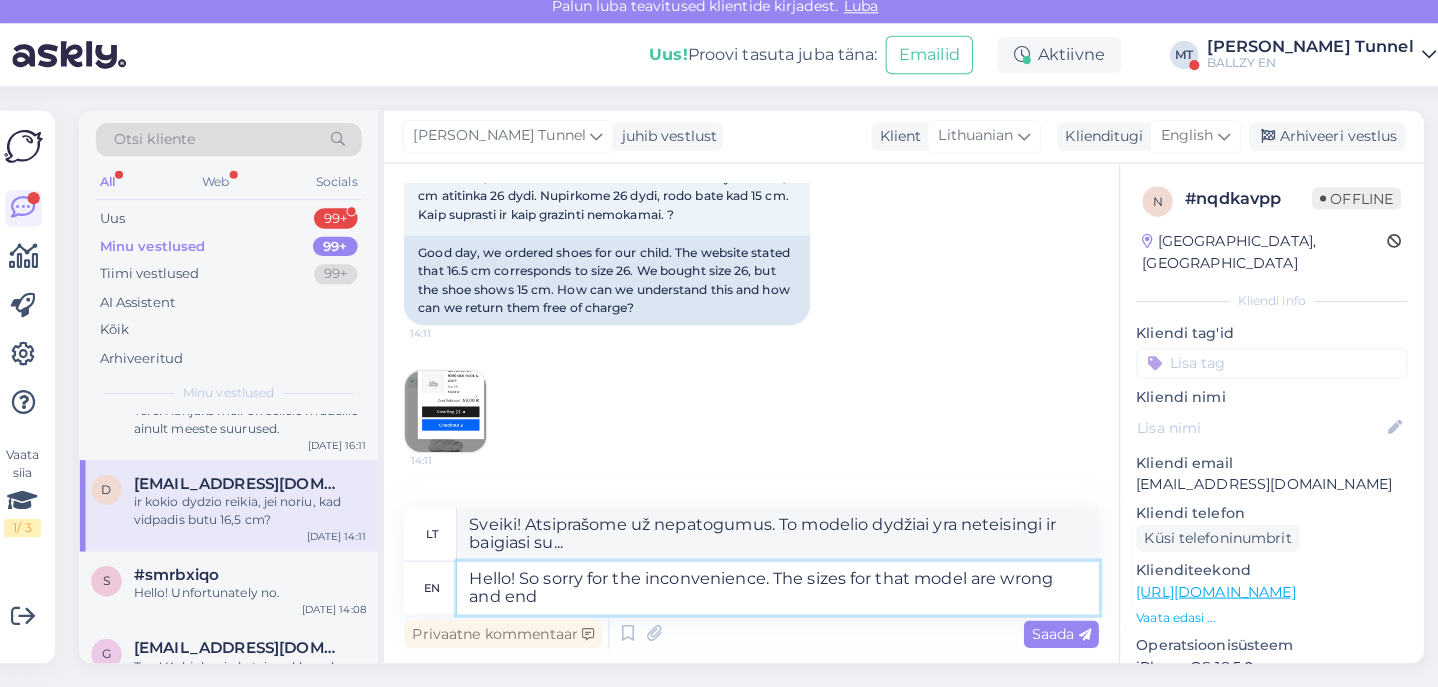 type on "Hello! So sorry for the inconvenience. The sizes for that model are wrong and en" 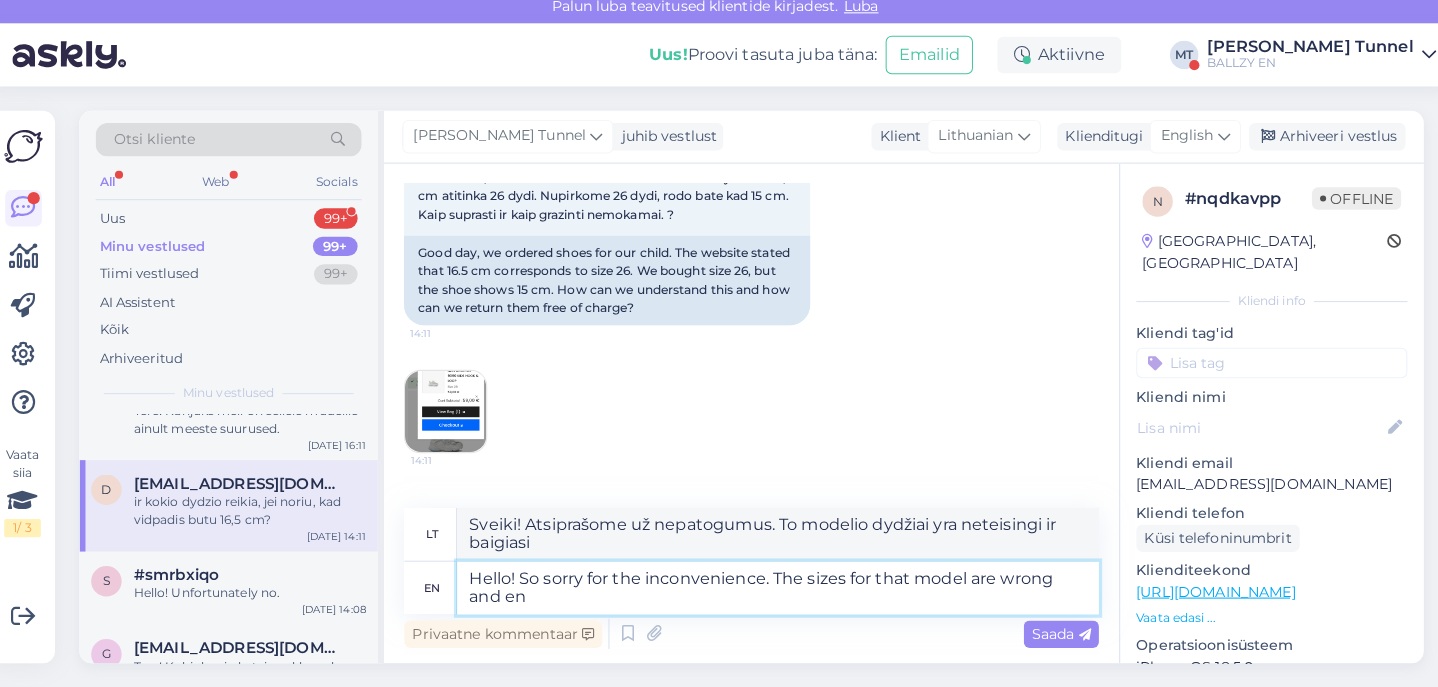 type on "Sveiki! Atsiprašome už nepatogumus.  Šio modelio dydžiai yra neteisingi ir..." 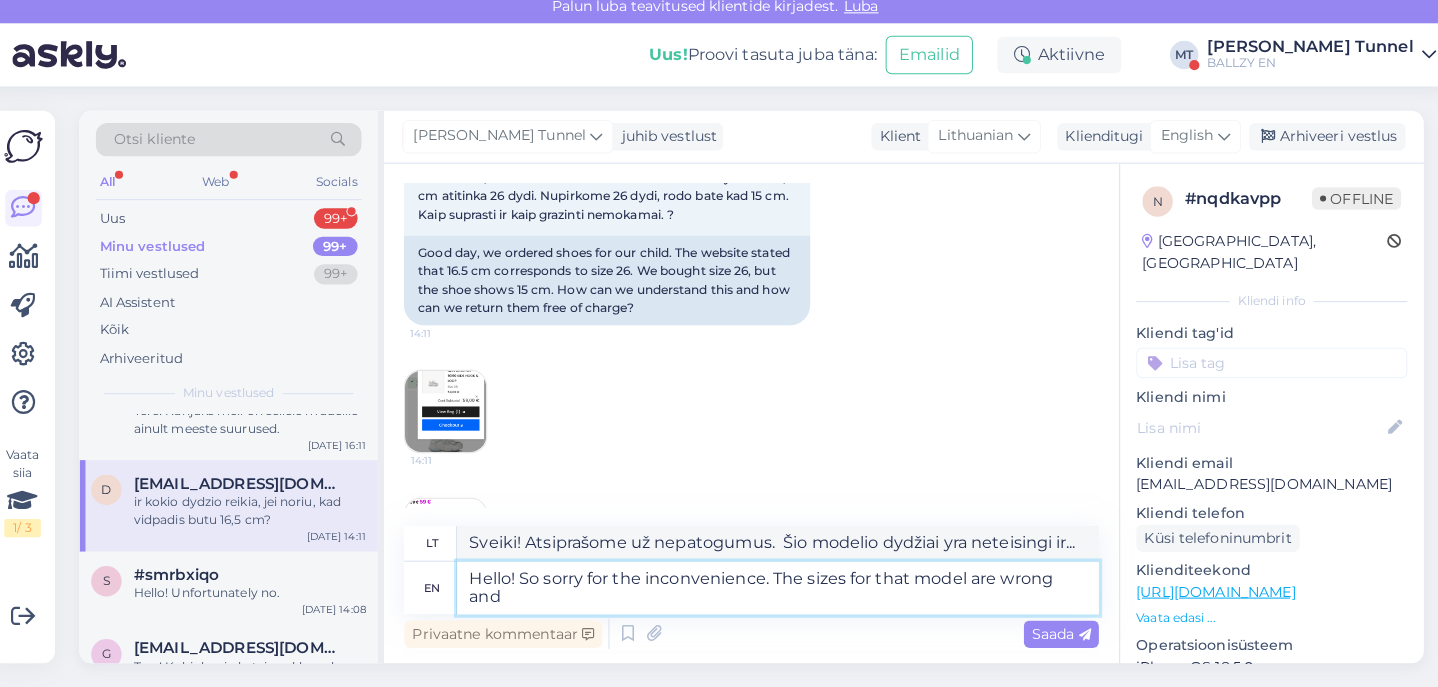type on "Hello! So sorry for the inconvenience. The sizes for that model are wrong and" 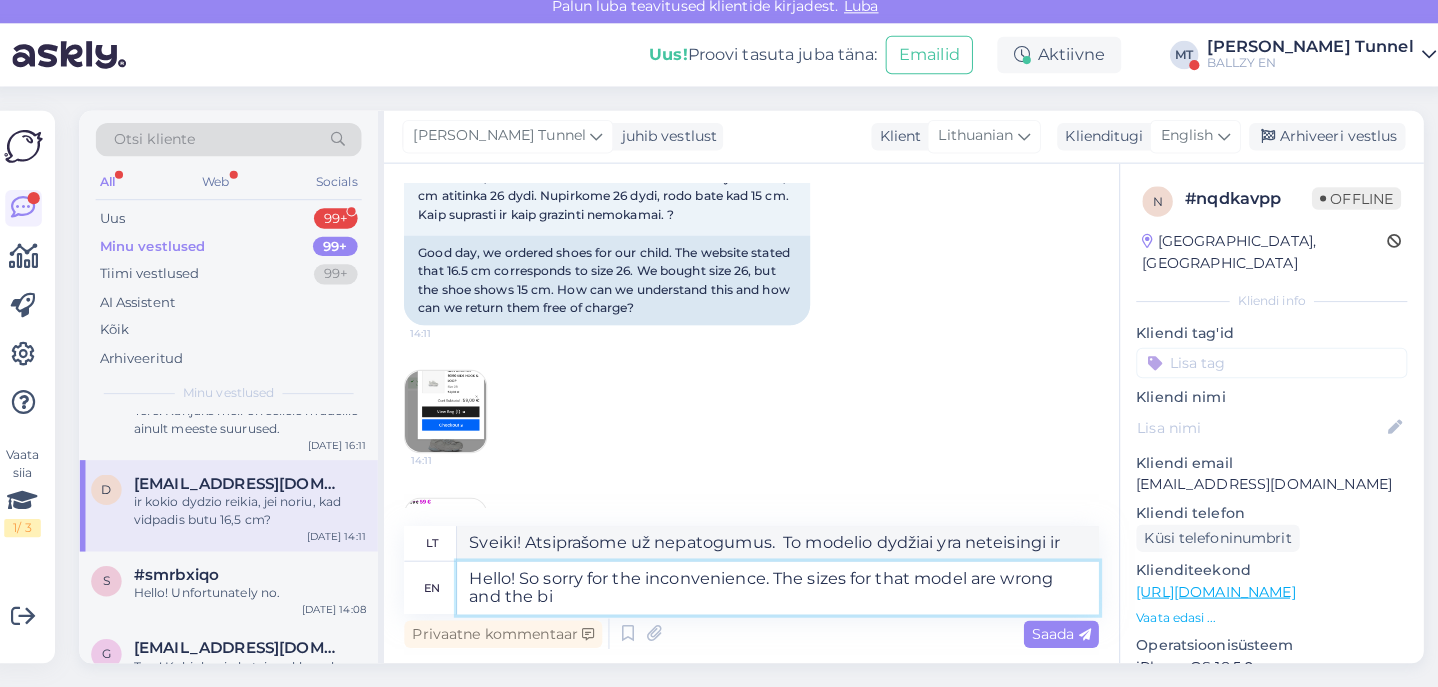 type on "Hello! So sorry for the inconvenience. The sizes for that model are wrong and the big" 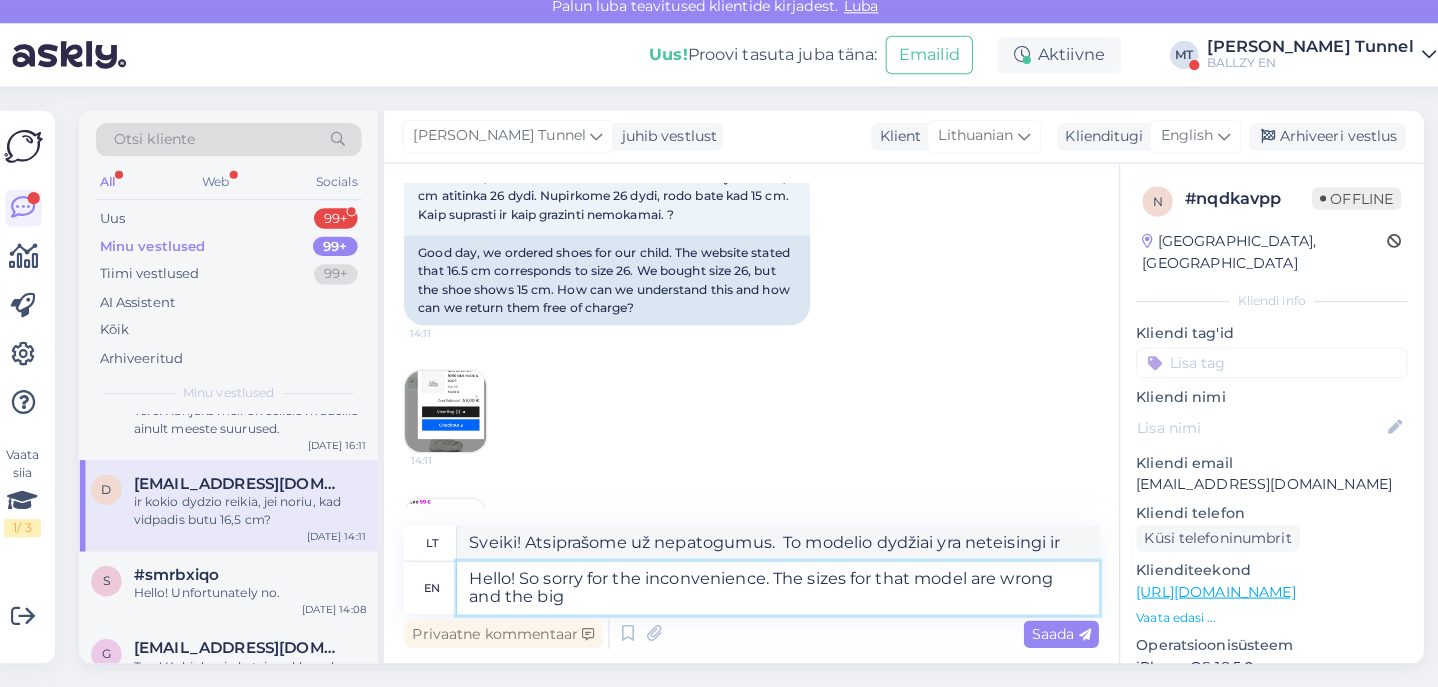 type on "Sveiki! Atsiprašome už nepatogumus. To modelio dydžiai yra neteisingi ir" 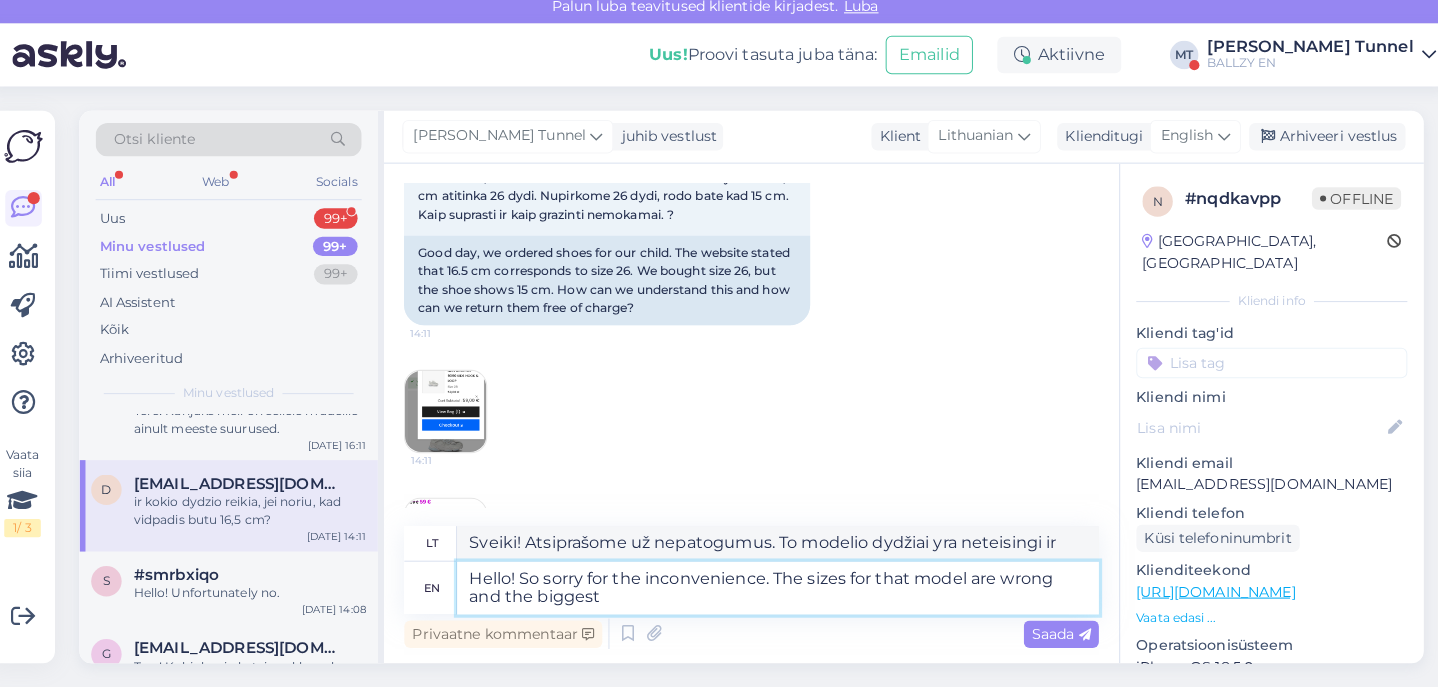 type on "Hello! So sorry for the inconvenience. The sizes for that model are wrong and the biggest s" 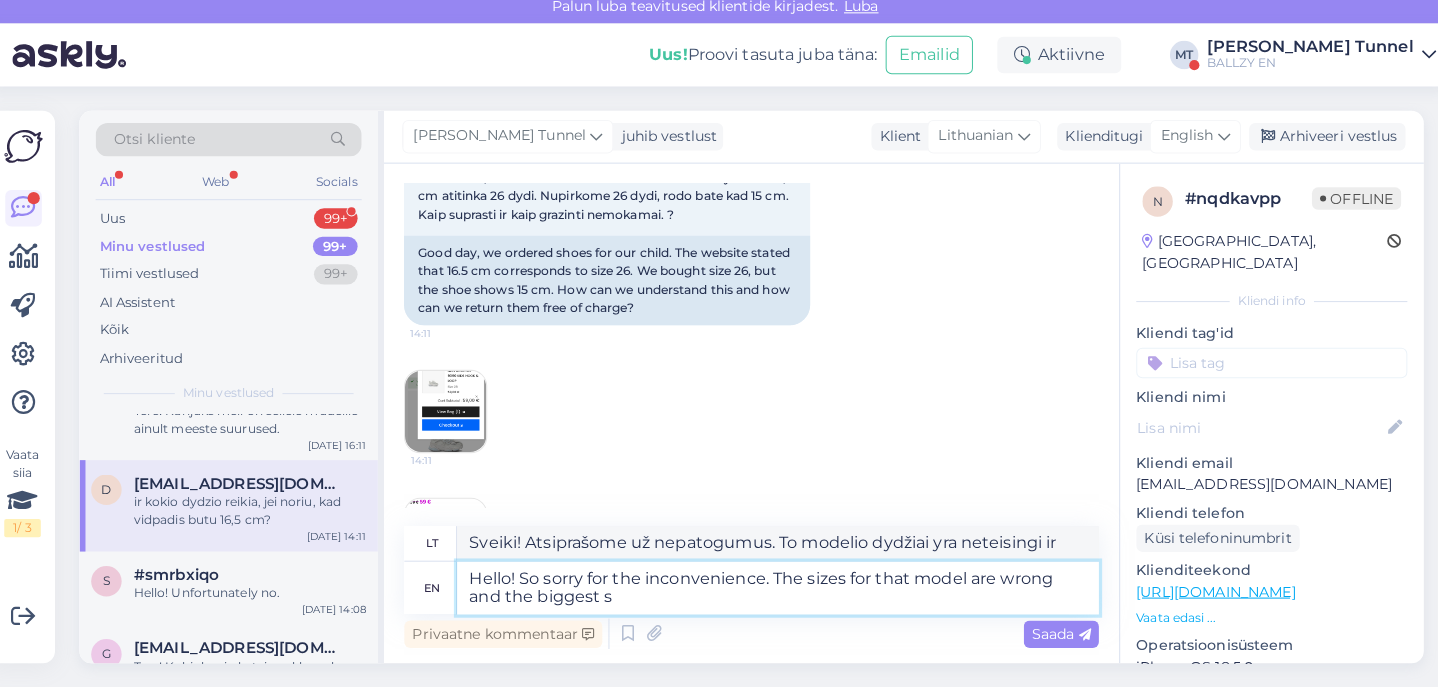 type on "Sveiki! Atsiprašome už nepatogumus. To modelio dydžiai yra neteisingi, o didžiausias..." 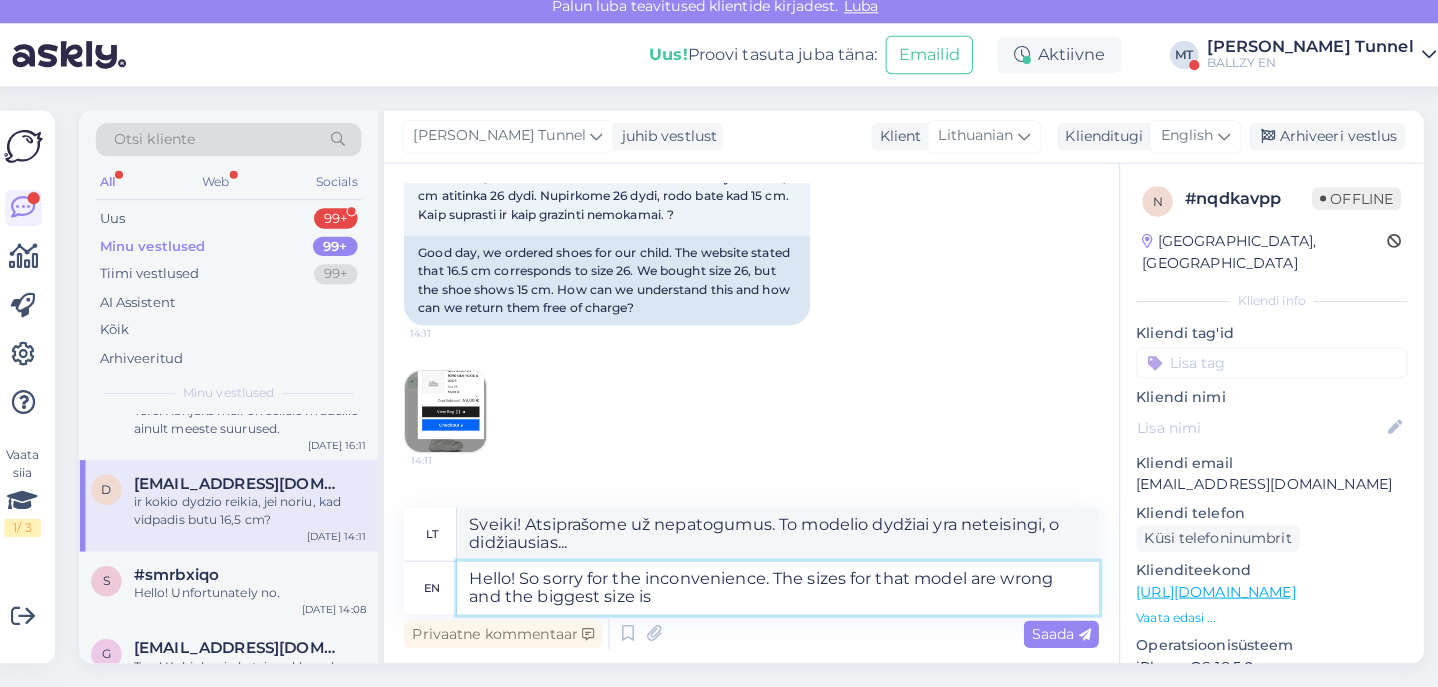 type on "Hello! So sorry for the inconvenience. The sizes for that model are wrong and the biggest size is" 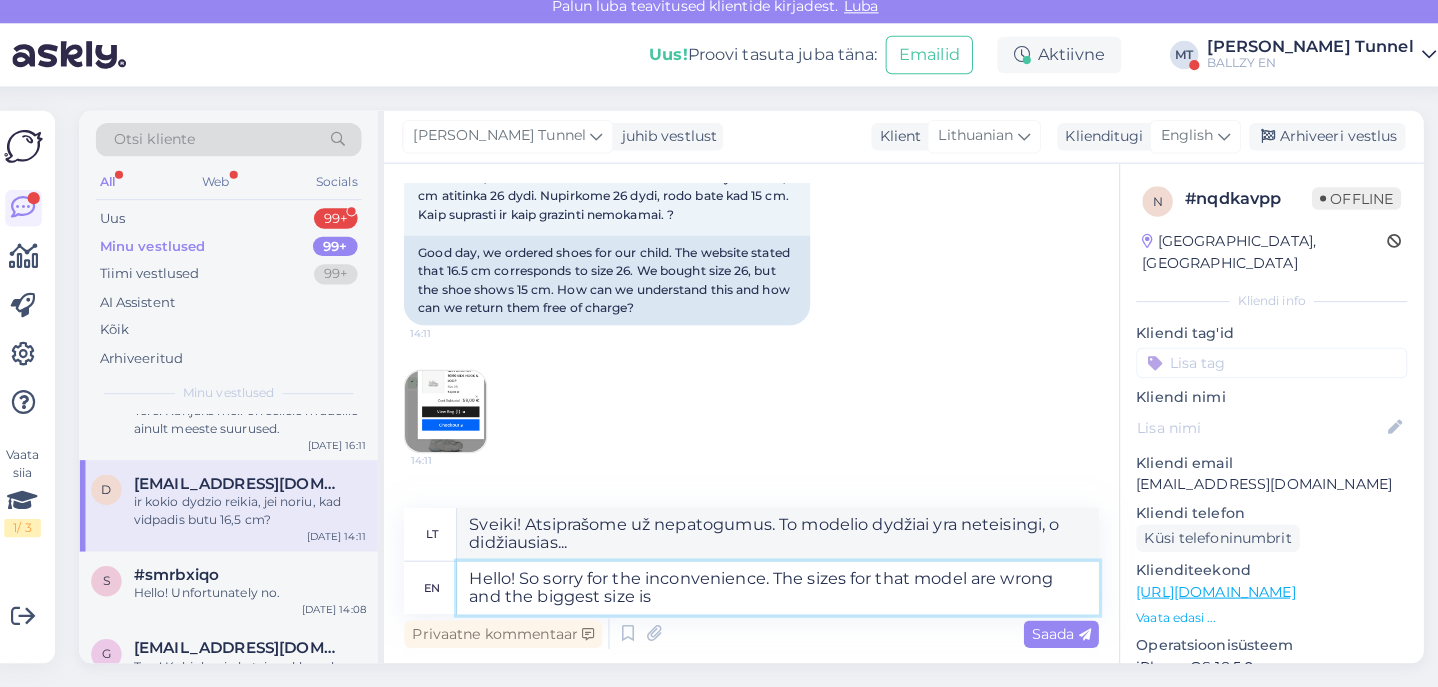 type on "Sveiki! Atsiprašome už nepatogumus. To modelio dydžiai yra neteisingi, o didžiausias dydis..." 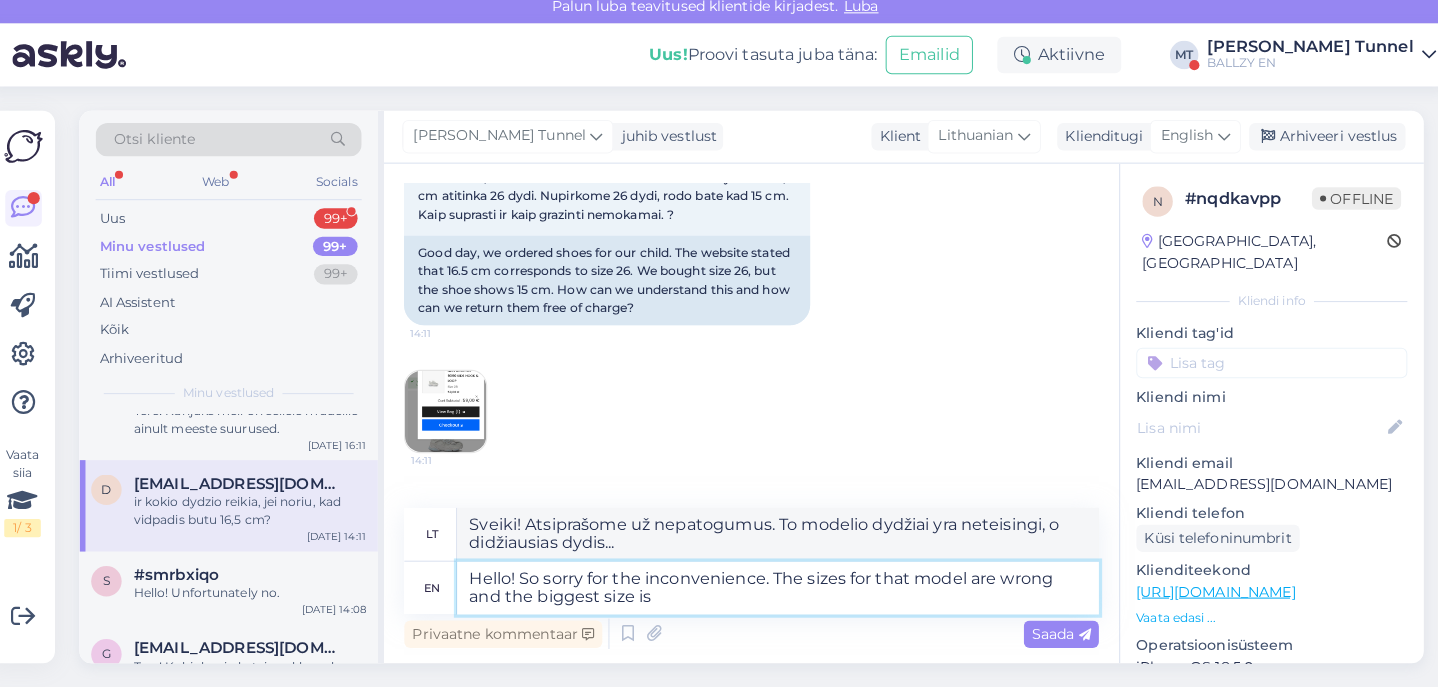 type on "Hello! So sorry for the inconvenience. The sizes for that model are wrong and the biggest size is c" 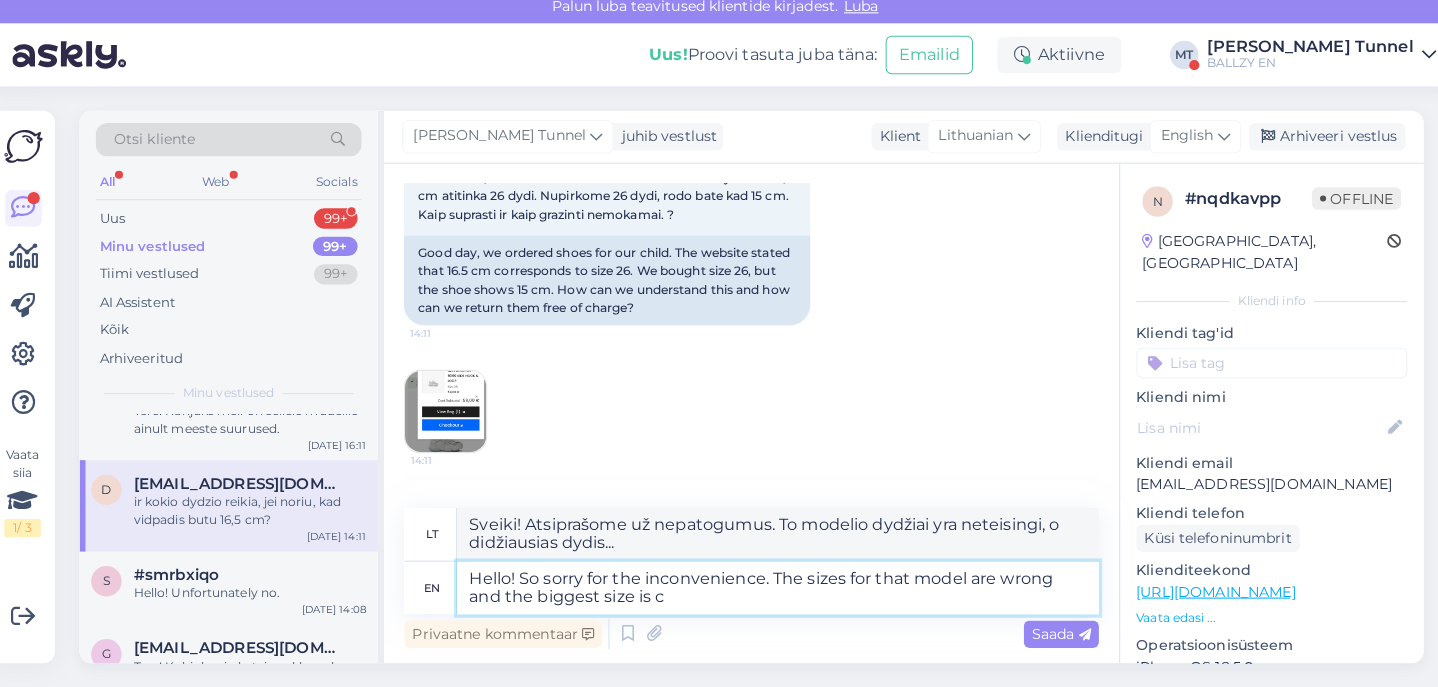 type on "Sveiki! Atsiprašome už nepatogumus.  Šio modelio dydžiai yra neteisingi, o didžiausias dydis yra..." 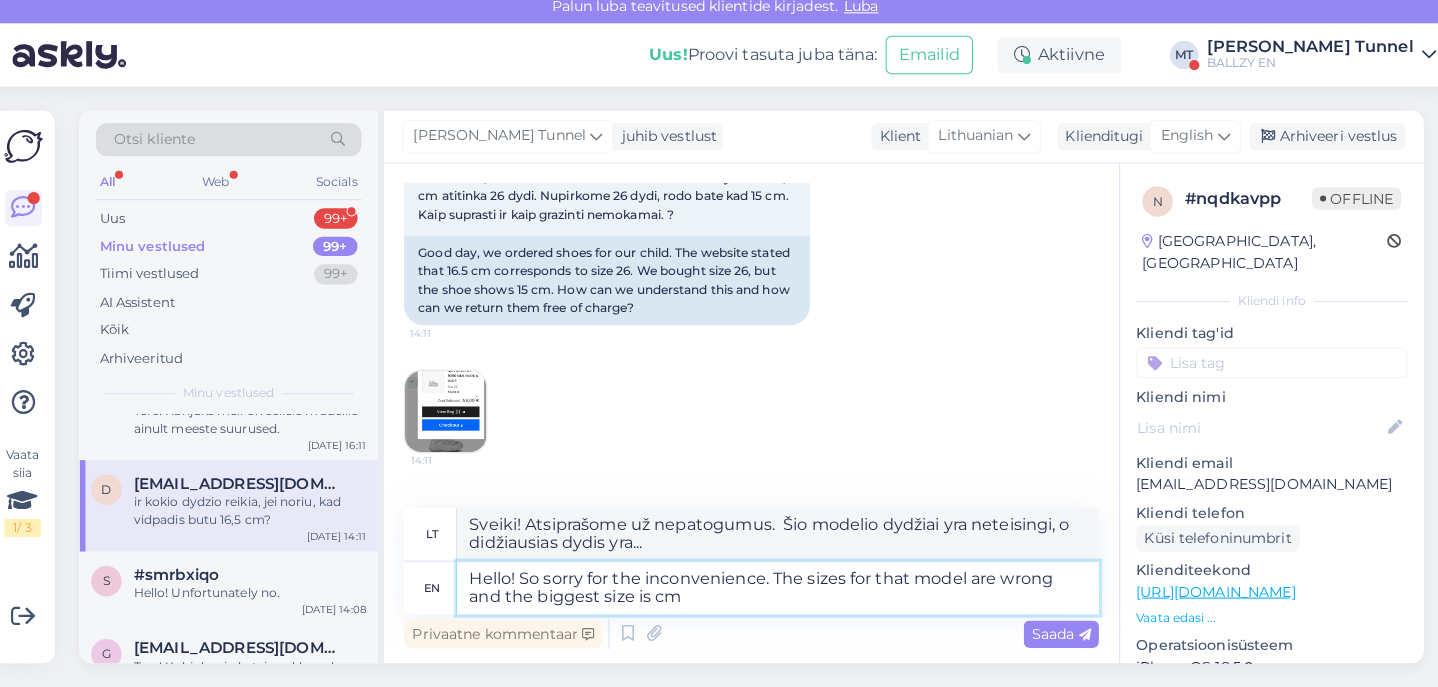 type on "Hello! So sorry for the inconvenience. The sizes for that model are wrong and the biggest size is cm" 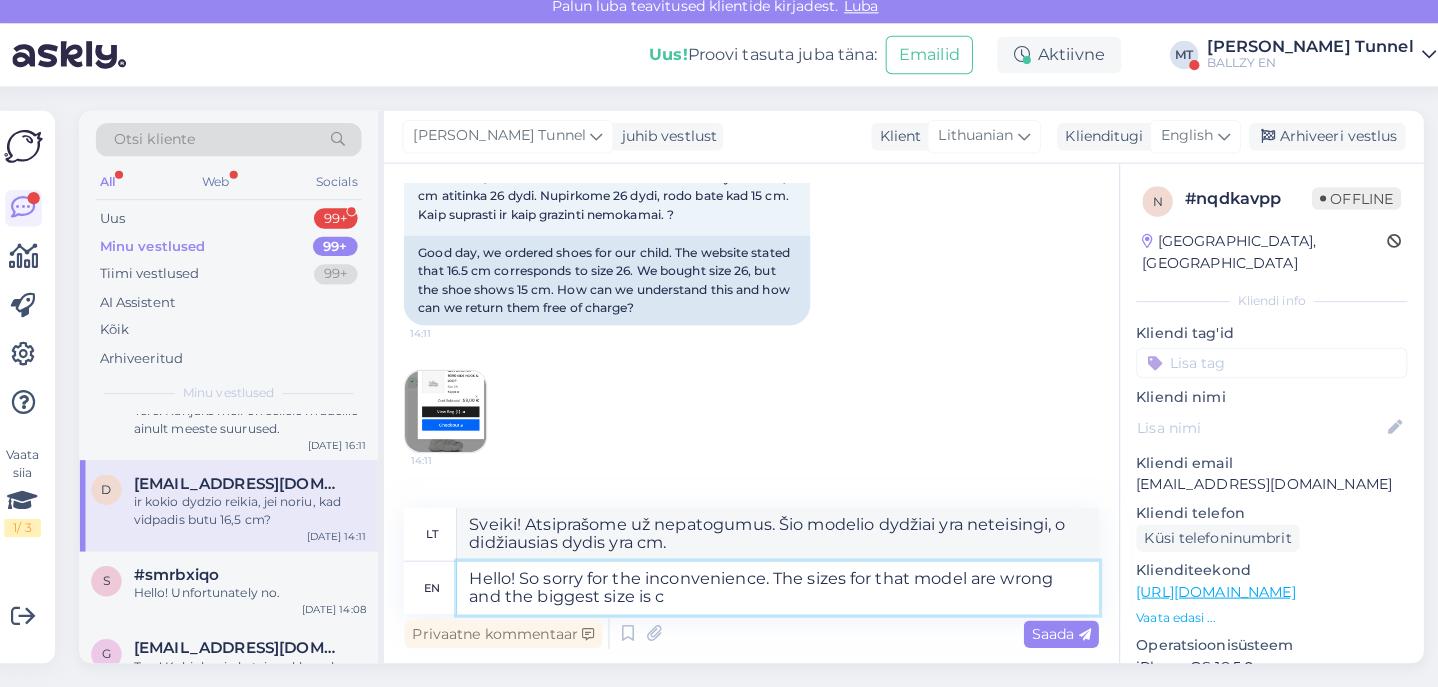 type on "Hello! So sorry for the inconvenience. The sizes for that model are wrong and the biggest size is" 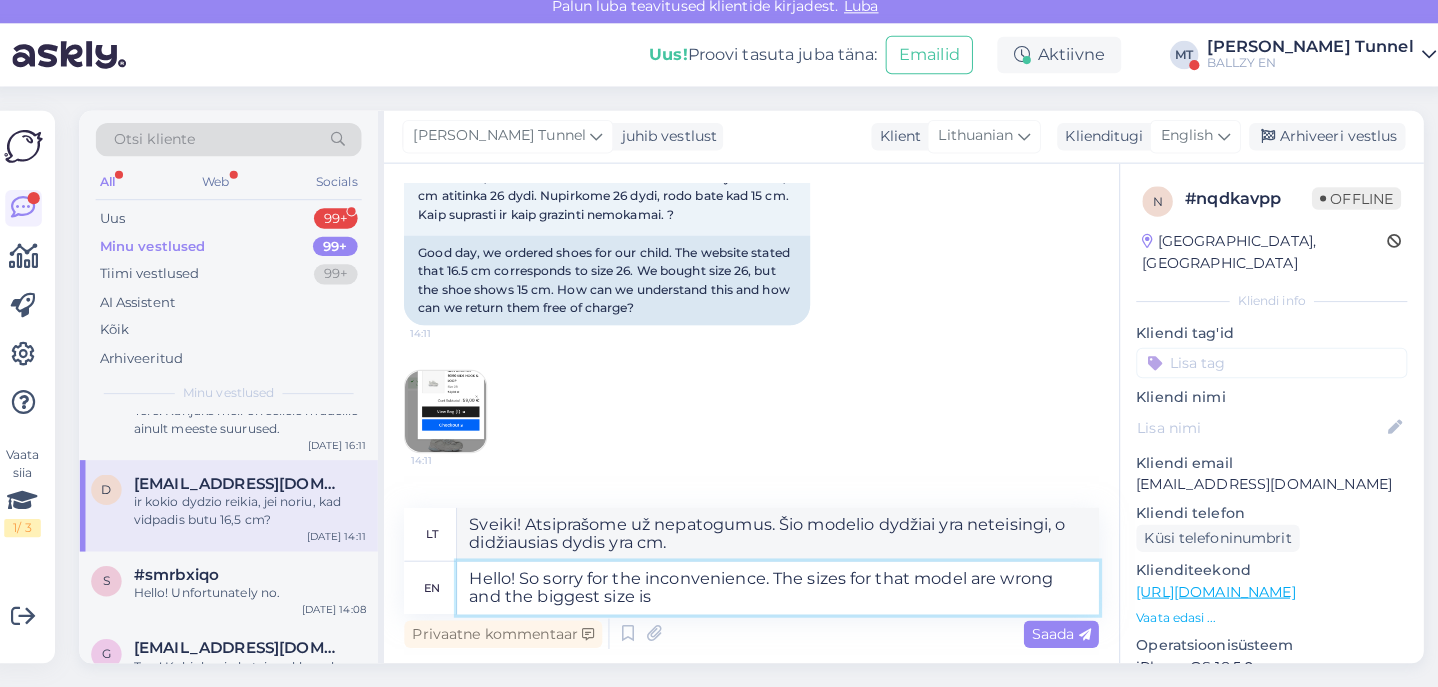 type on "Sveiki! Atsiprašome už nepatogumus.  Šio modelio dydžiai yra neteisingi, o didžiausias dydis yra..." 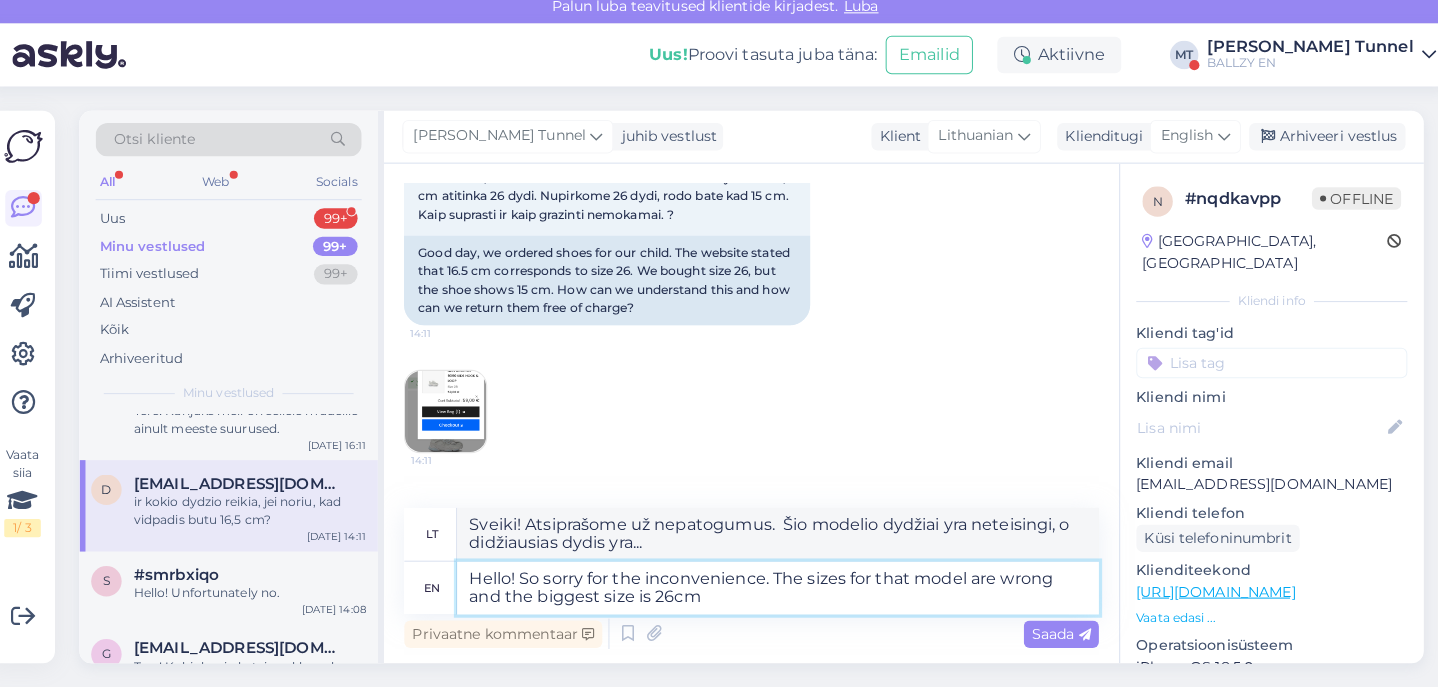 type on "Hello! So sorry for the inconvenience. The sizes for that model are wrong and the biggest size is 26cm" 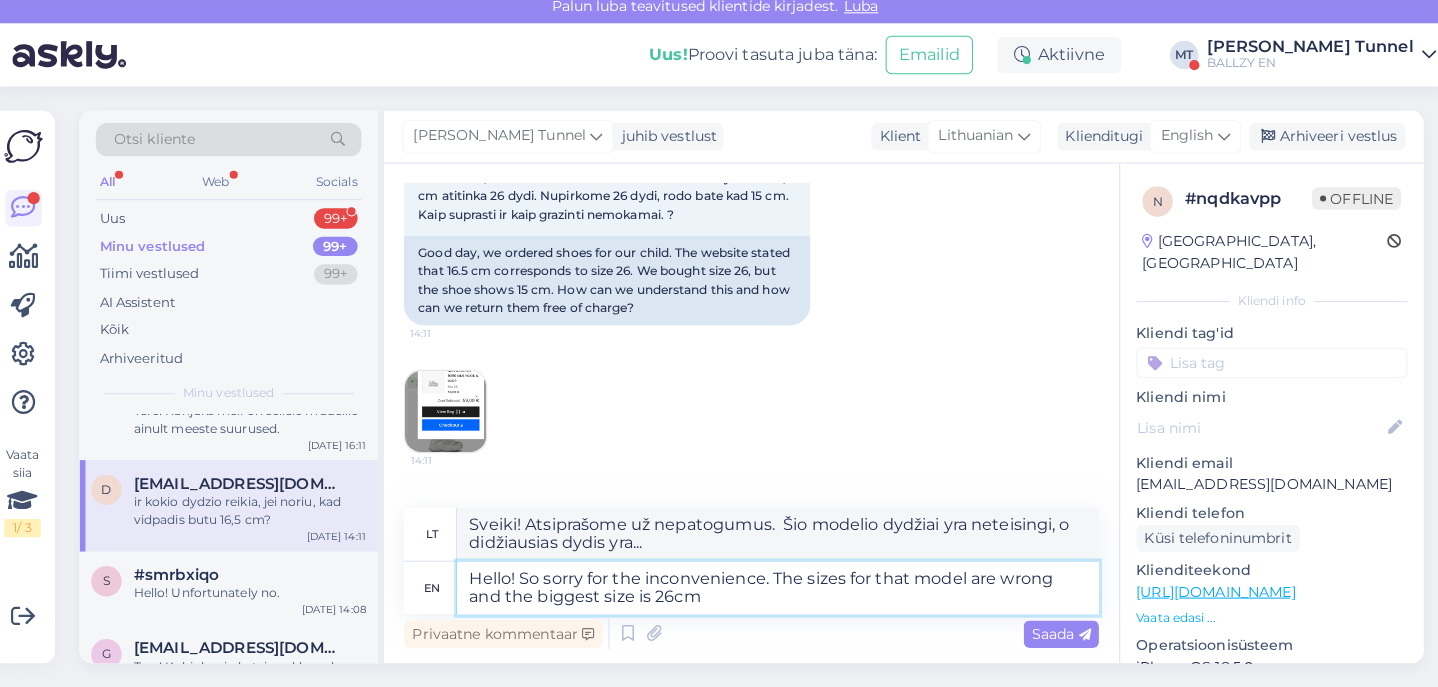 type on "Sveiki! Atsiprašome už nepatogumus.  To modelio dydžiai yra neteisingi, o didžiausias dydis yra 26 cm." 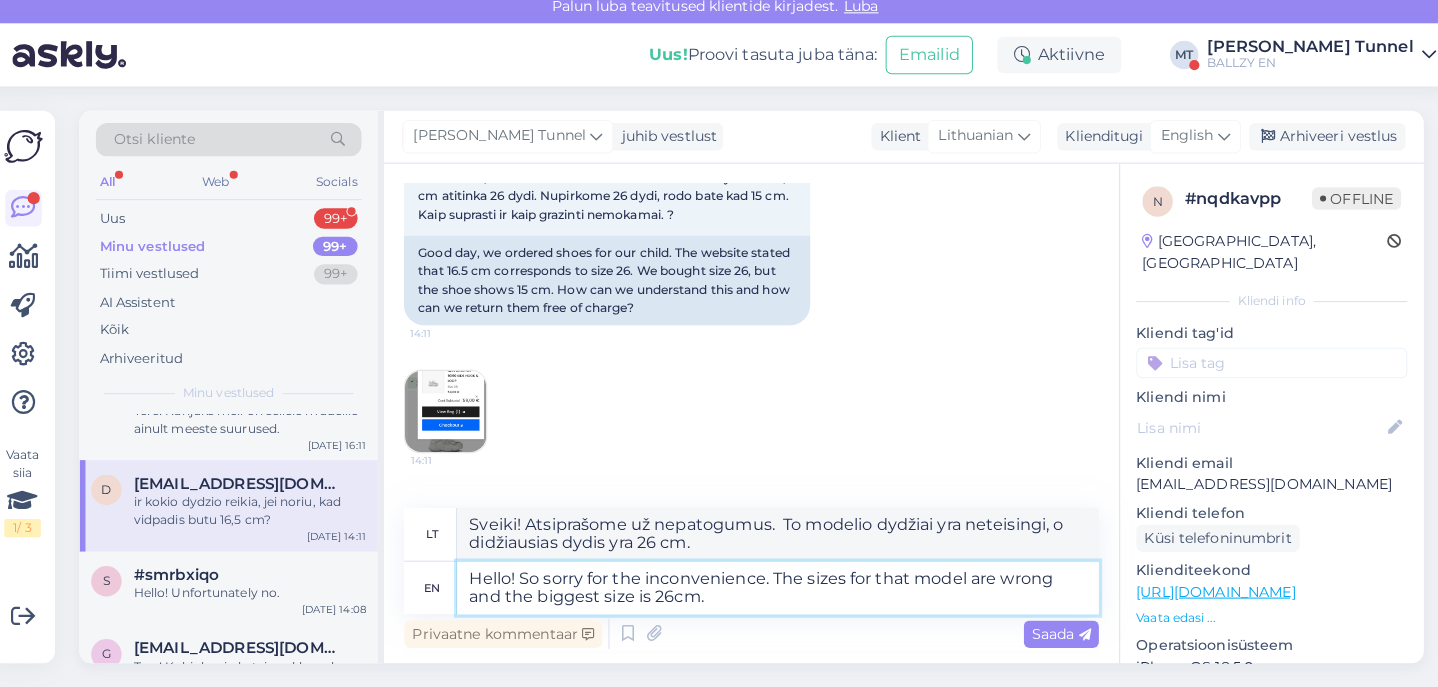 type on "Hello! So sorry for the inconvenience. The sizes for that model are wrong and the biggest size is 26cm. O" 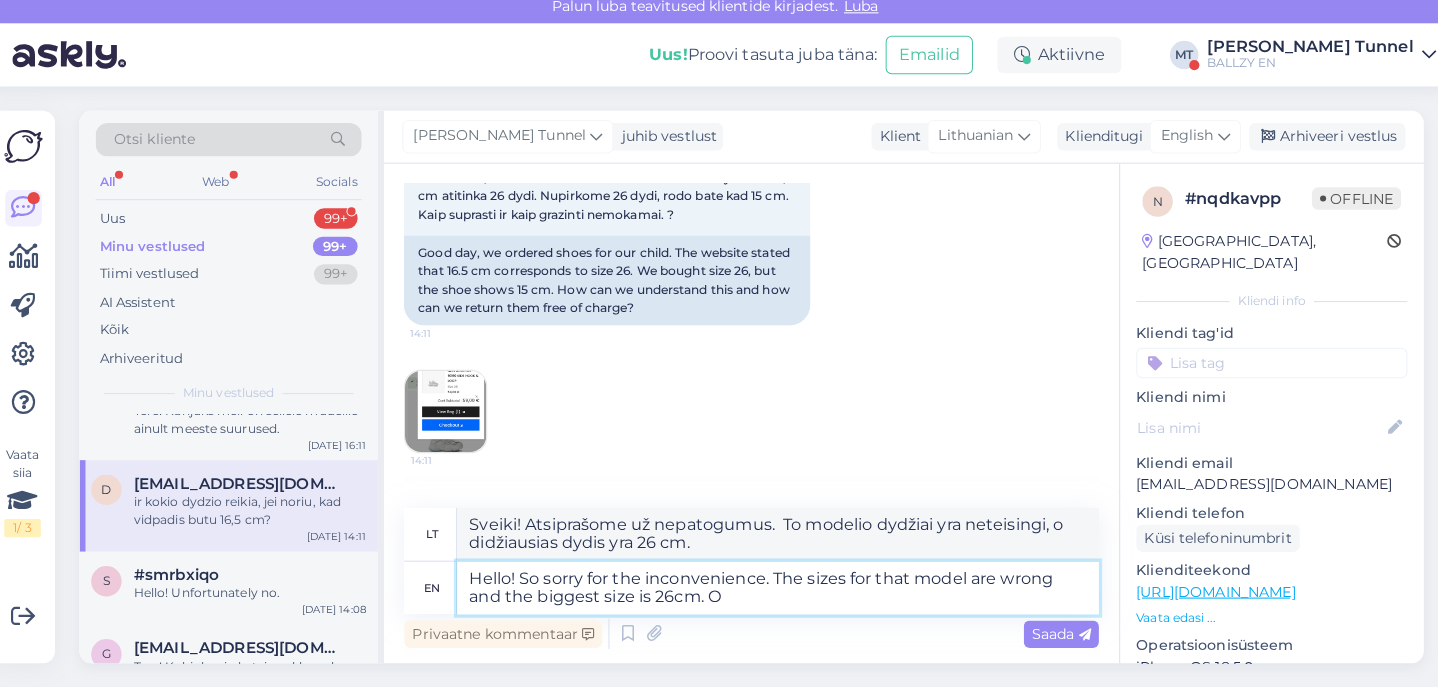 type on "Sveiki! Labai atsiprašome už nepatogumus. To modelio dydžiai yra neteisingi, o didžiausias dydis yra 26 cm." 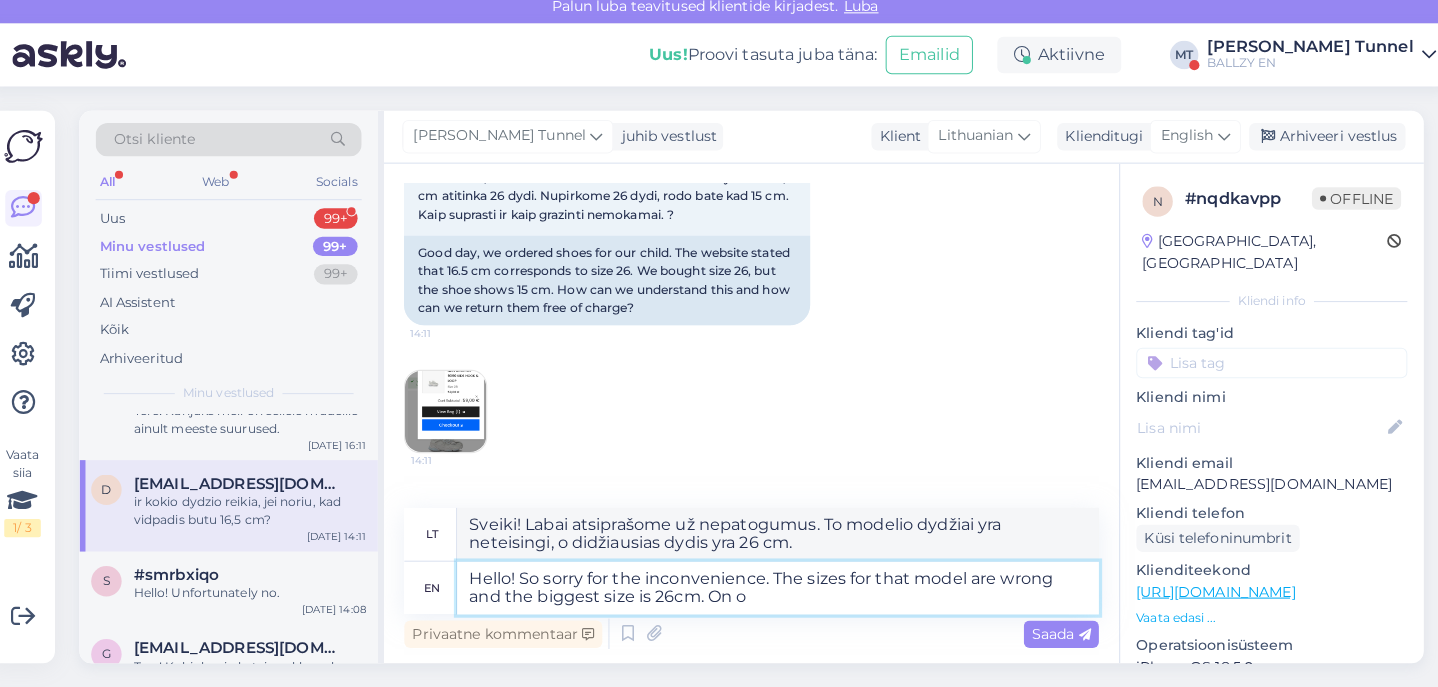 type on "Hello! So sorry for the inconvenience. The sizes for that model are wrong and the biggest size is 26cm. On ou" 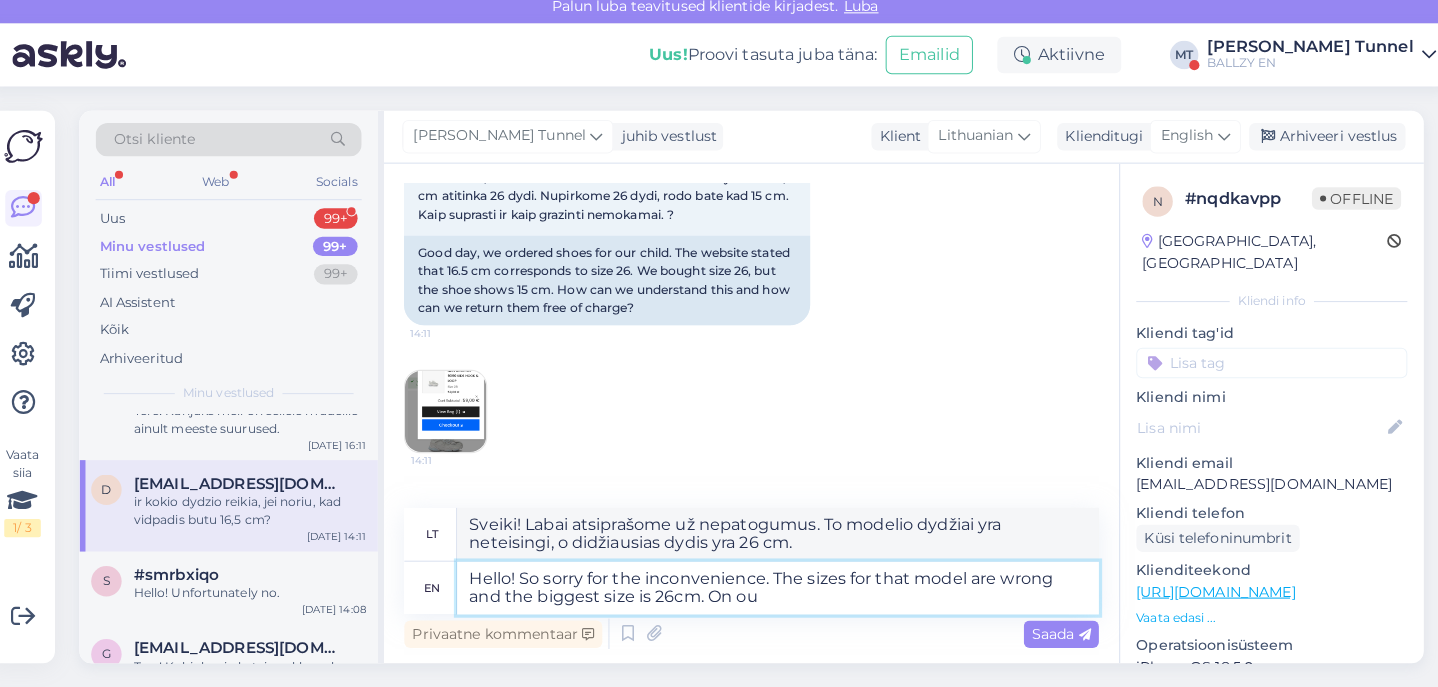 type on "Sveiki! Atsiprašome už nepatogumus.  Šio modelio dydžiai yra neteisingi, o didžiausias dydis yra 26 cm." 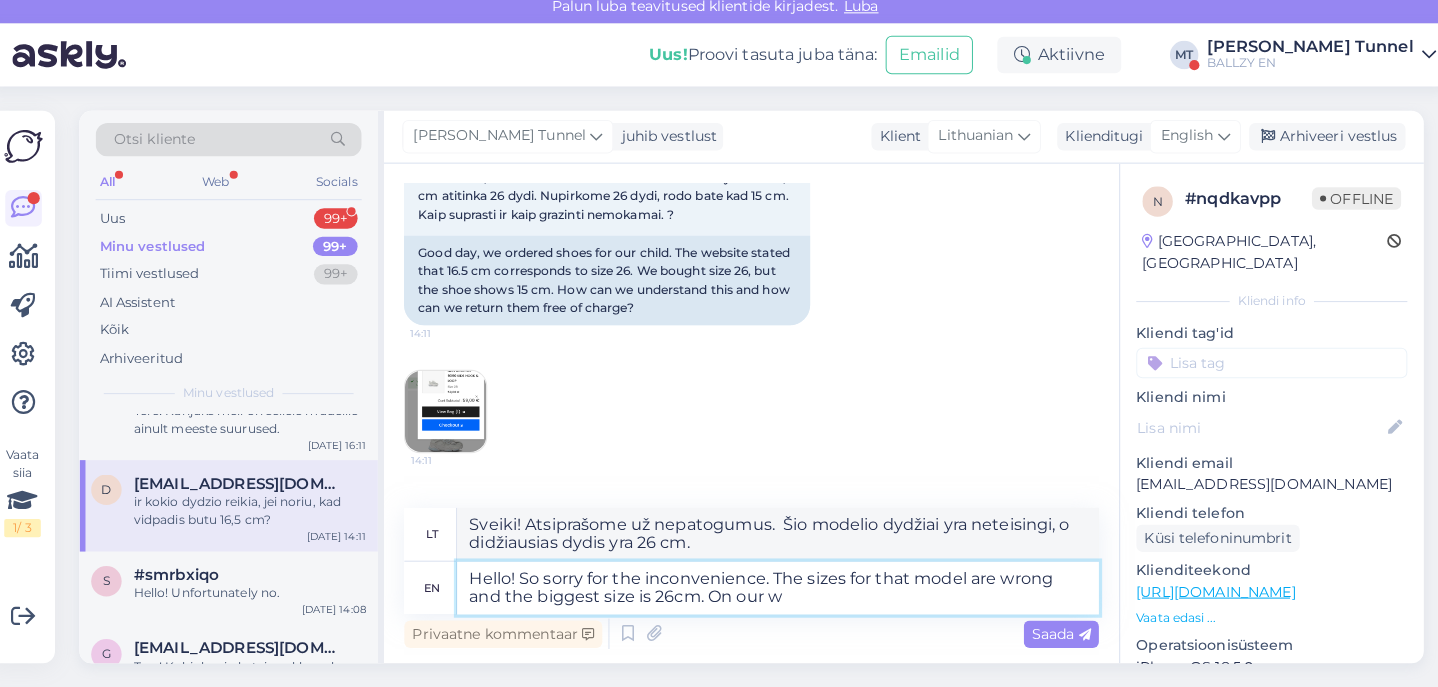 type on "Hello! So sorry for the inconvenience. The sizes for that model are wrong and the biggest size is 26cm. On our we" 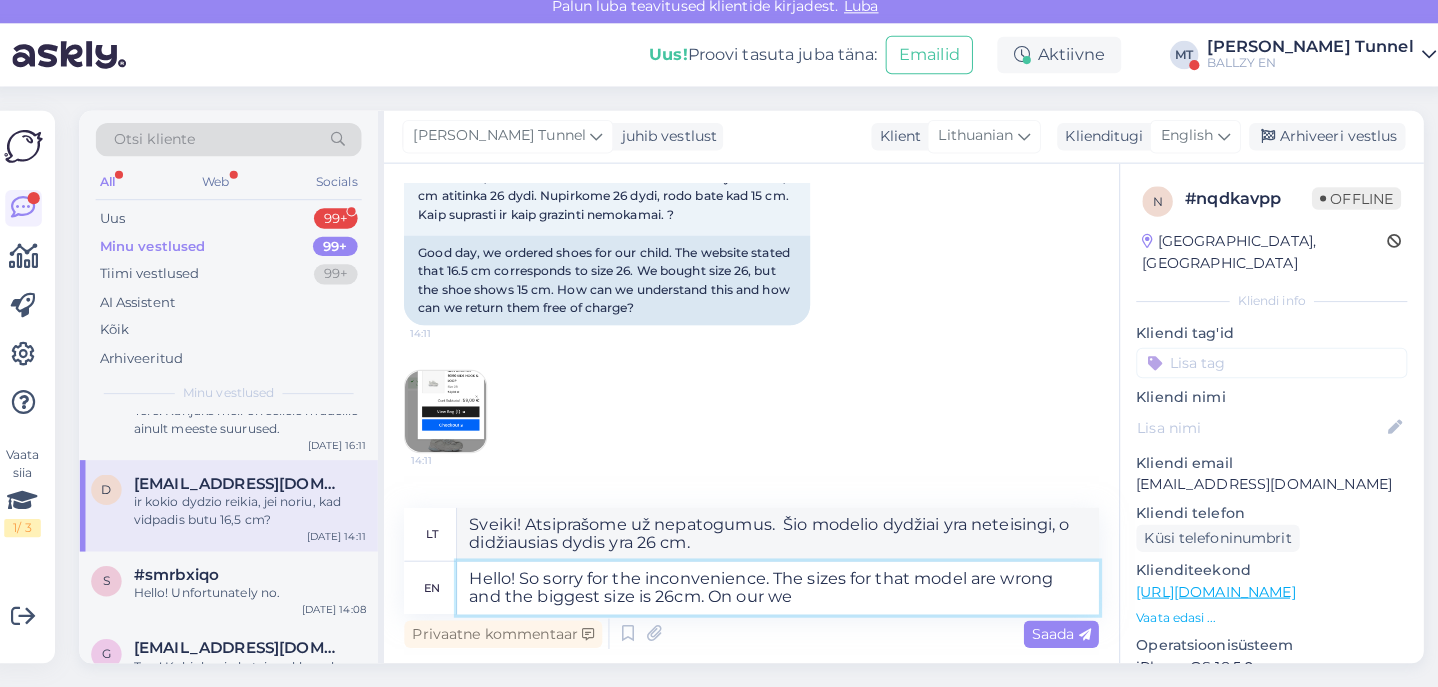 type on "Sveiki! Atsiprašome už nepatogumus.  Šio modelio dydžiai yra neteisingi, o didžiausias dydis yra 26 cm. Mūsų..." 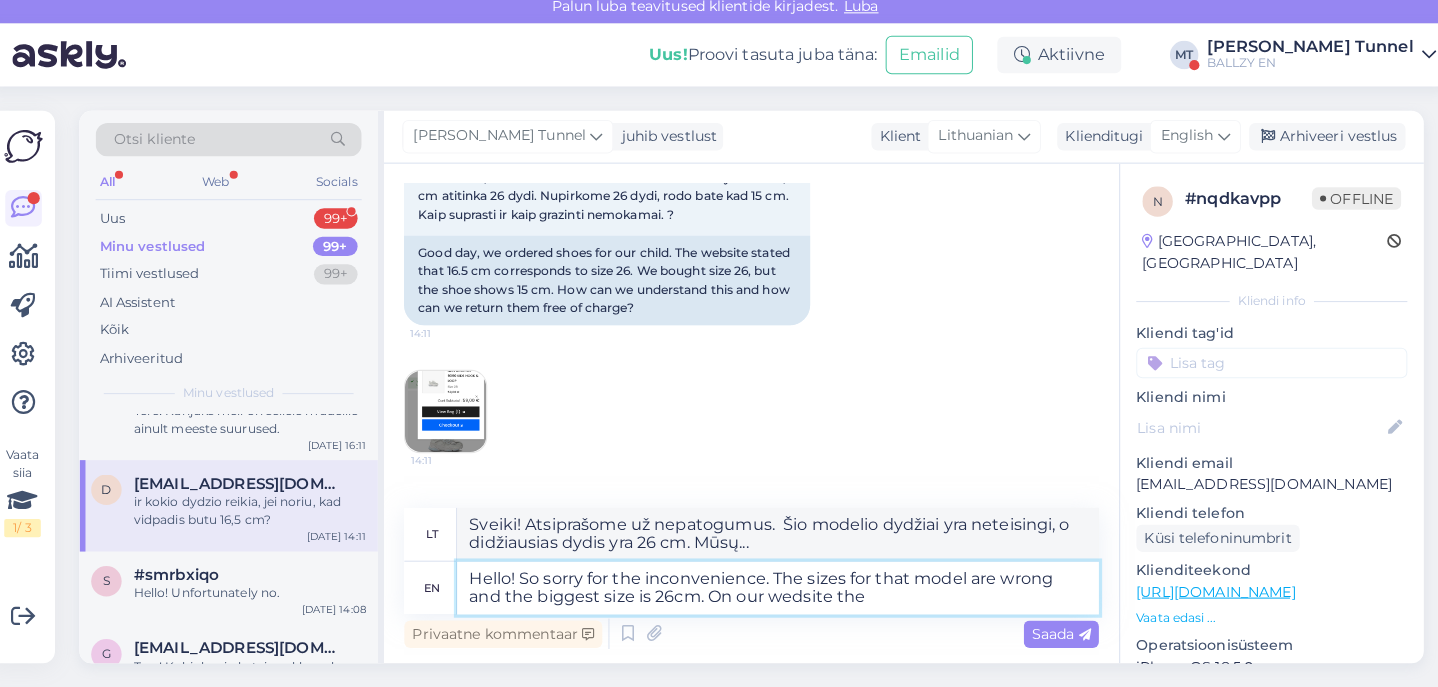 type on "Hello! So sorry for the inconvenience. The sizes for that model are wrong and the biggest size is 26cm. On our wedsite ther" 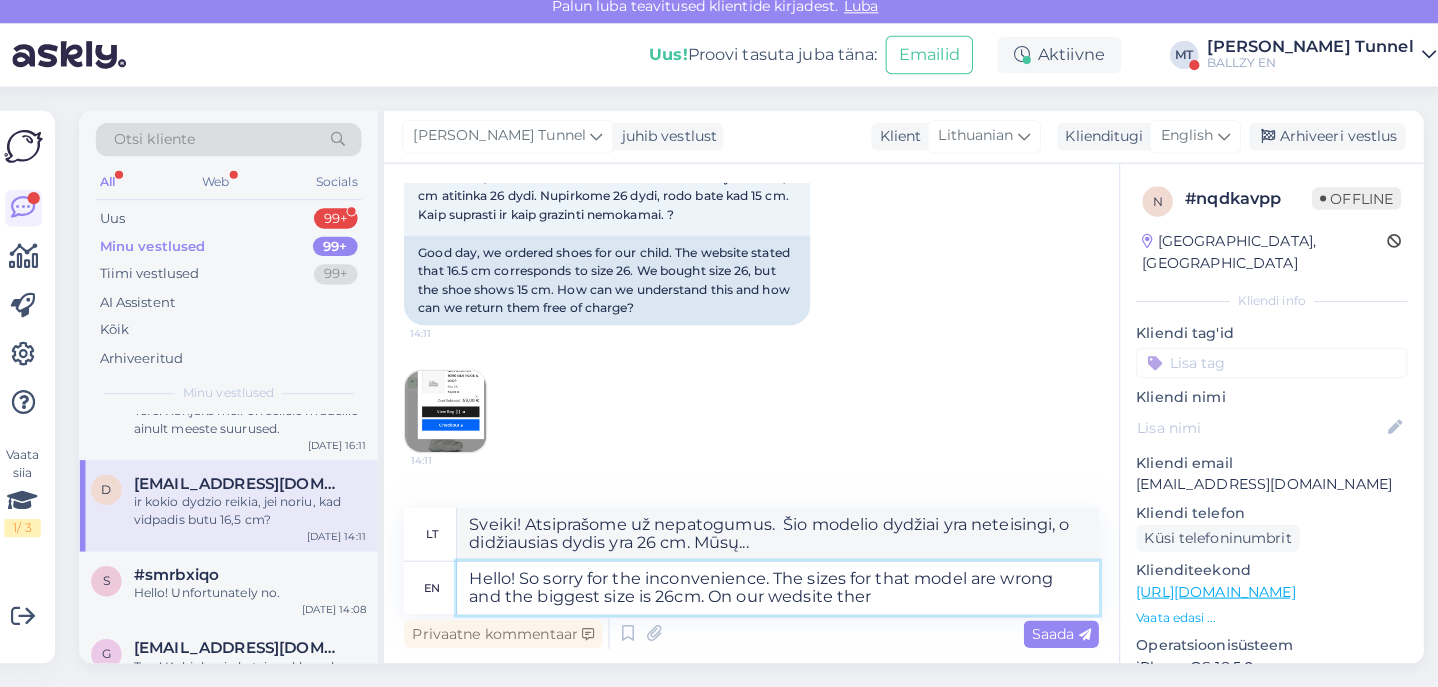 type on "Sveiki! Atsiprašome už nepatogumus.  To modelio dydžiai yra neteisingi, o didžiausias dydis yra 26 cm. Mūsų svetainėje..." 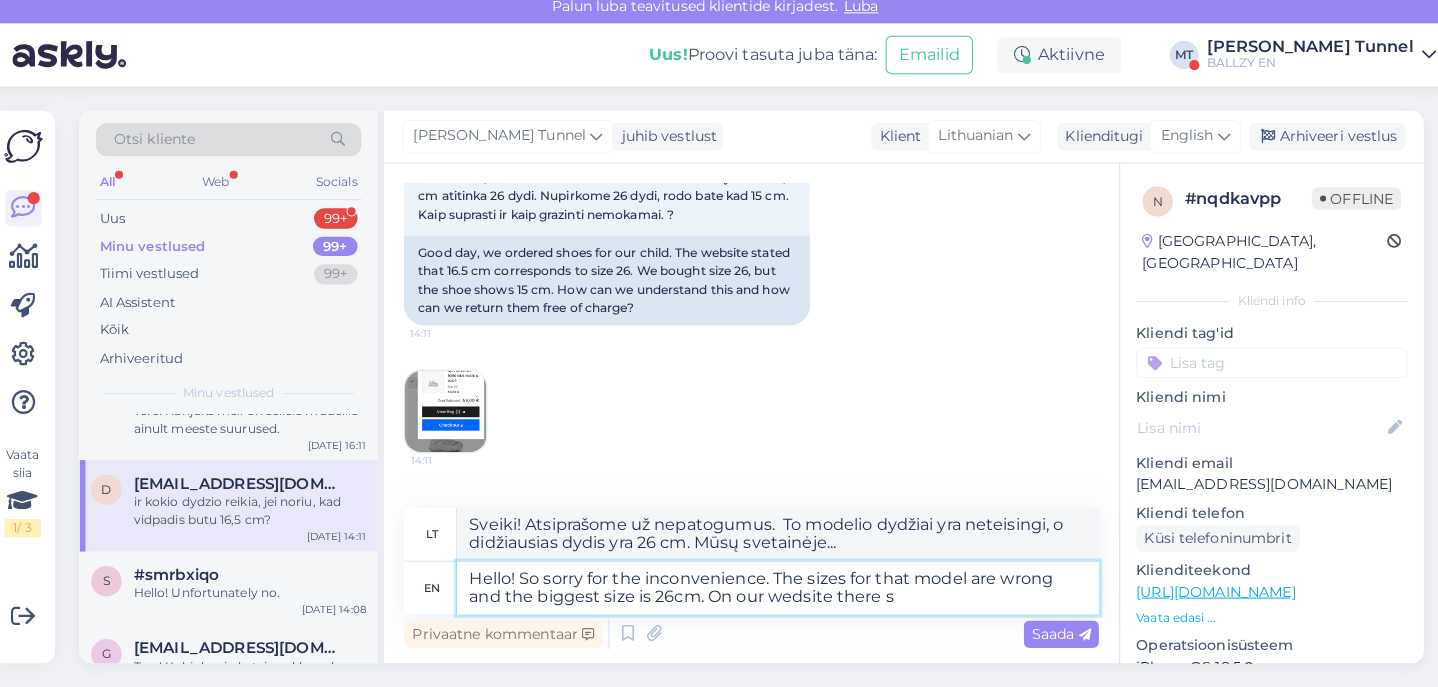 type on "Hello! So sorry for the inconvenience. The sizes for that model are wrong and the biggest size is 26cm. On our wedsite there" 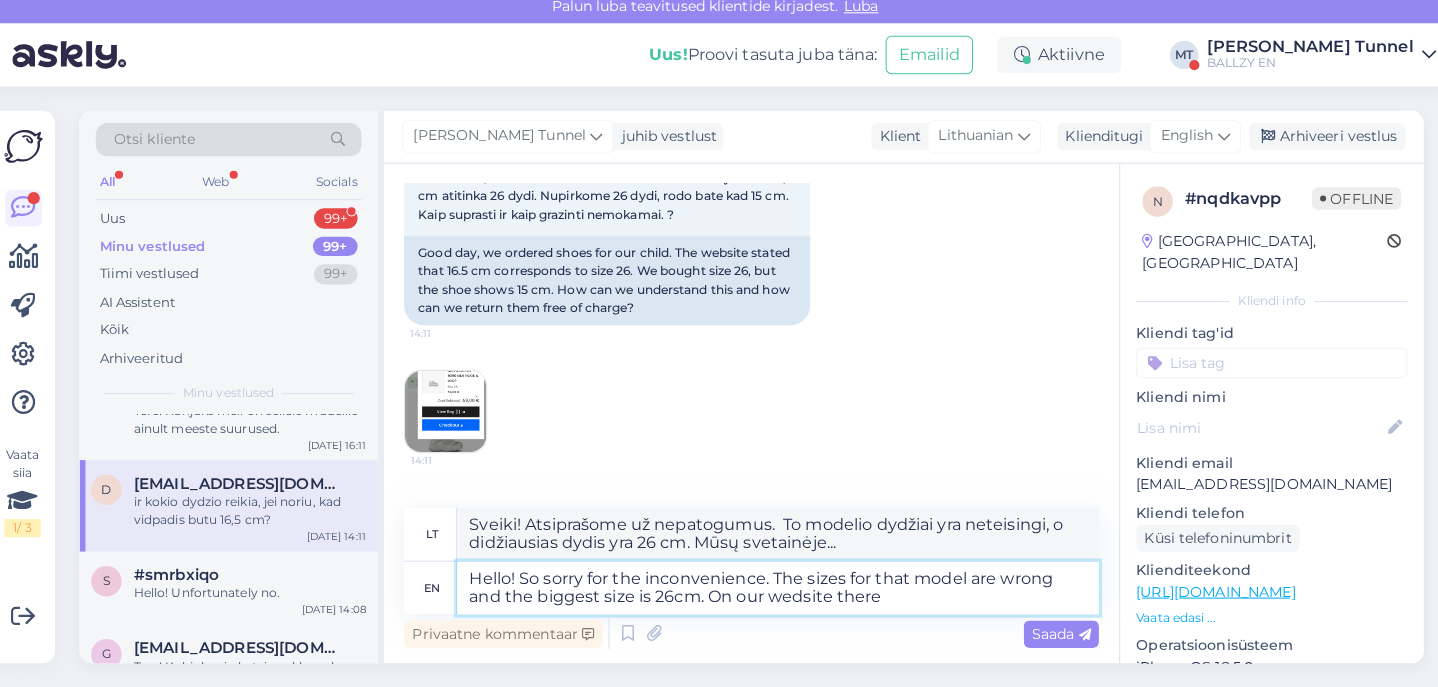 type on "Sveiki! Atsiprašome už nepatogumus. To modelio dydžiai yra neteisingi, o didžiausias dydis yra 26 cm. Mūsų svetainėje yra..." 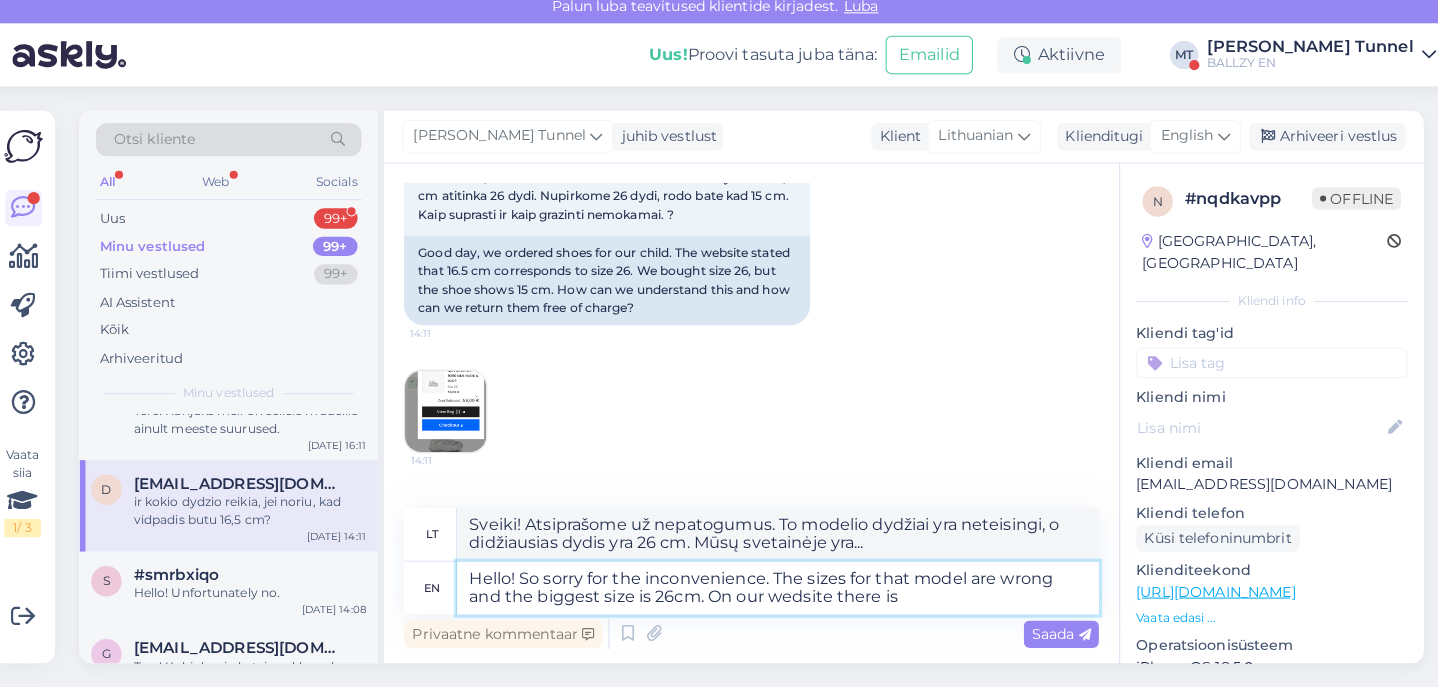 type on "Hello! So sorry for the inconvenience. The sizes for that model are wrong and the biggest size is 26cm. On our wedsite there is" 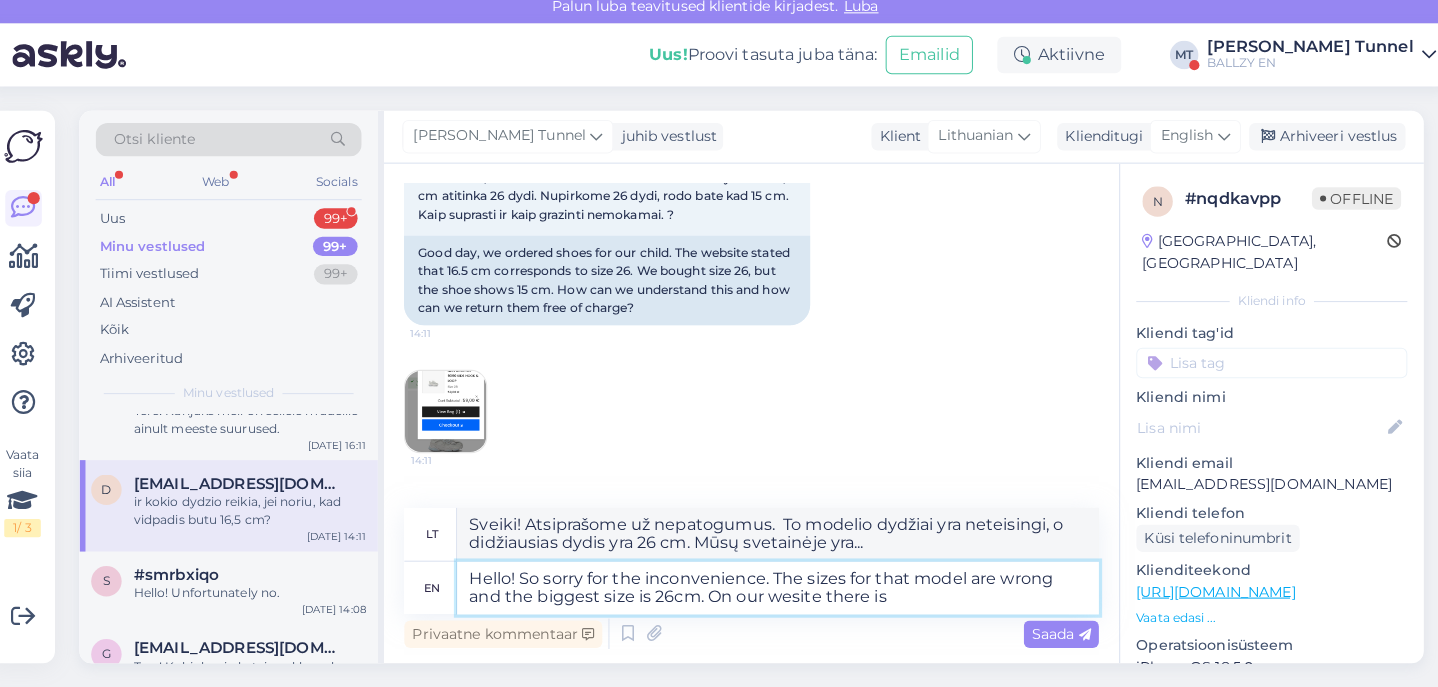 type on "Hello! So sorry for the inconvenience. The sizes for that model are wrong and the biggest size is 26cm. On our website there is" 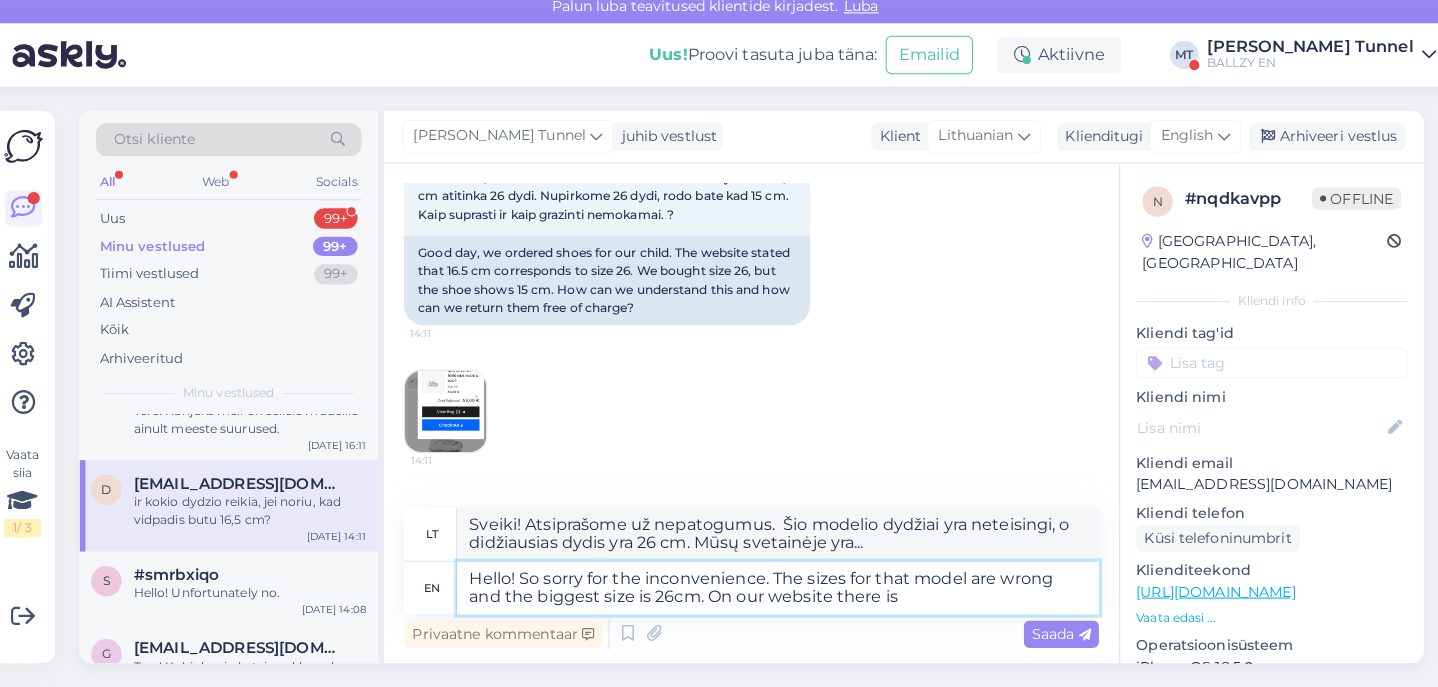 type on "Sveiki! Atsiprašome už nepatogumus.  To modelio dydžiai yra neteisingi, o didžiausias dydis yra 26 cm. Mūsų svetainėje yra..." 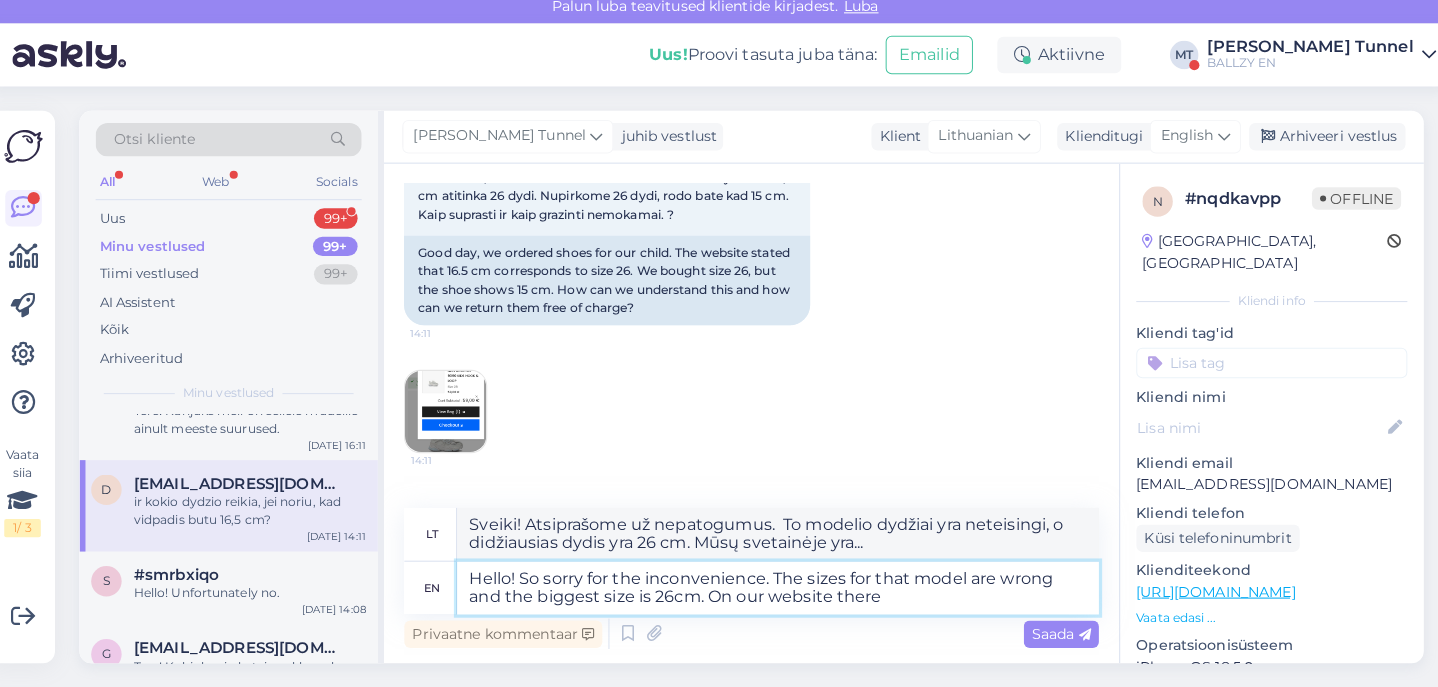type on "Hello! So sorry for the inconvenience. The sizes for that model are wrong and the biggest size is 26cm. On our website ther" 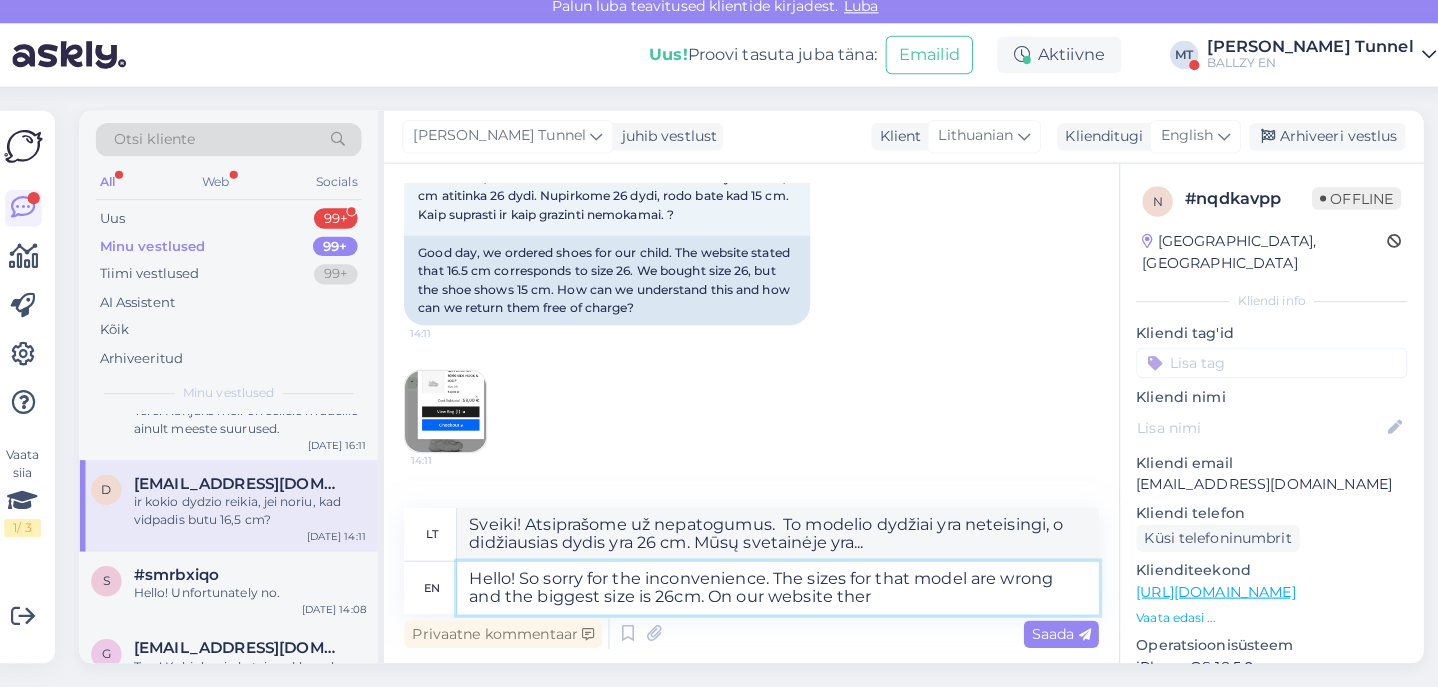type on "Sveiki! Atsiprašome už nepatogumus.  Šio modelio dydžiai yra neteisingi, o didžiausias dydis yra 26 cm. Mūsų svetainėje yra..." 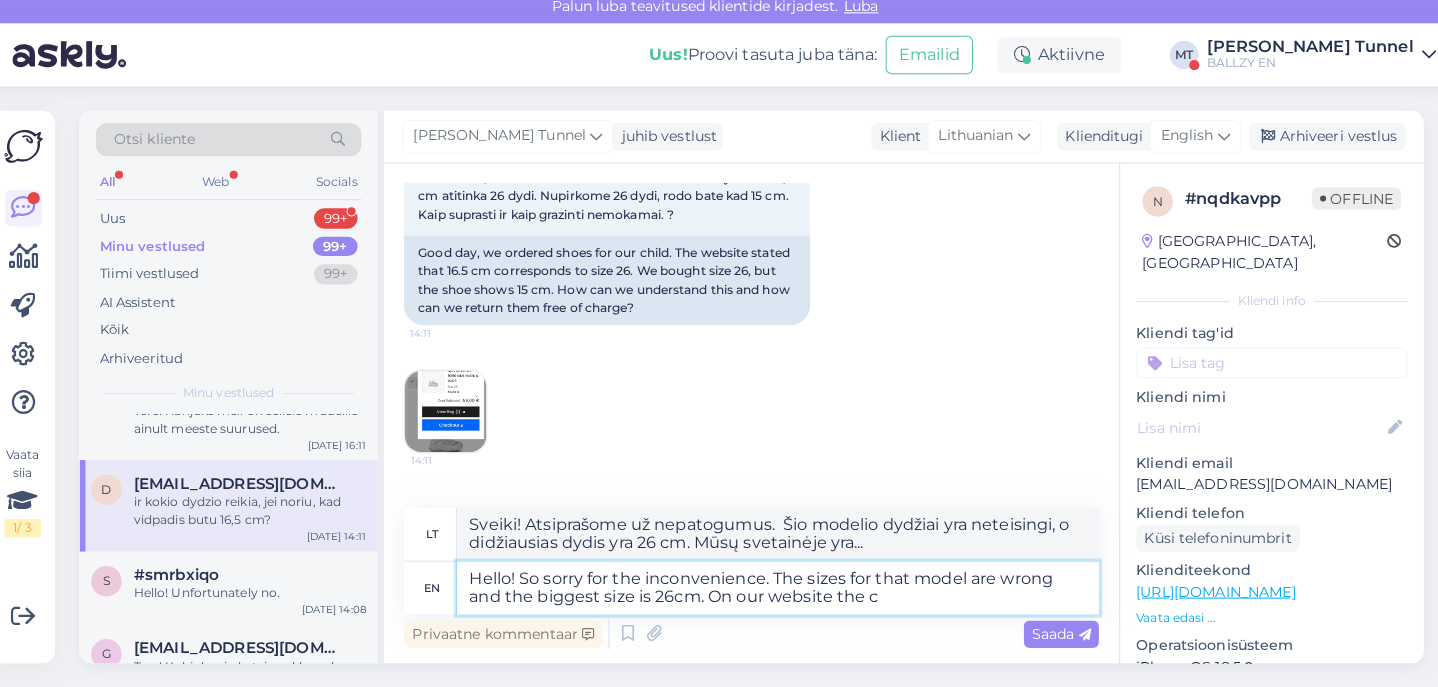 type on "Hello! So sorry for the inconvenience. The sizes for that model are wrong and the biggest size is 26cm. On our website the co" 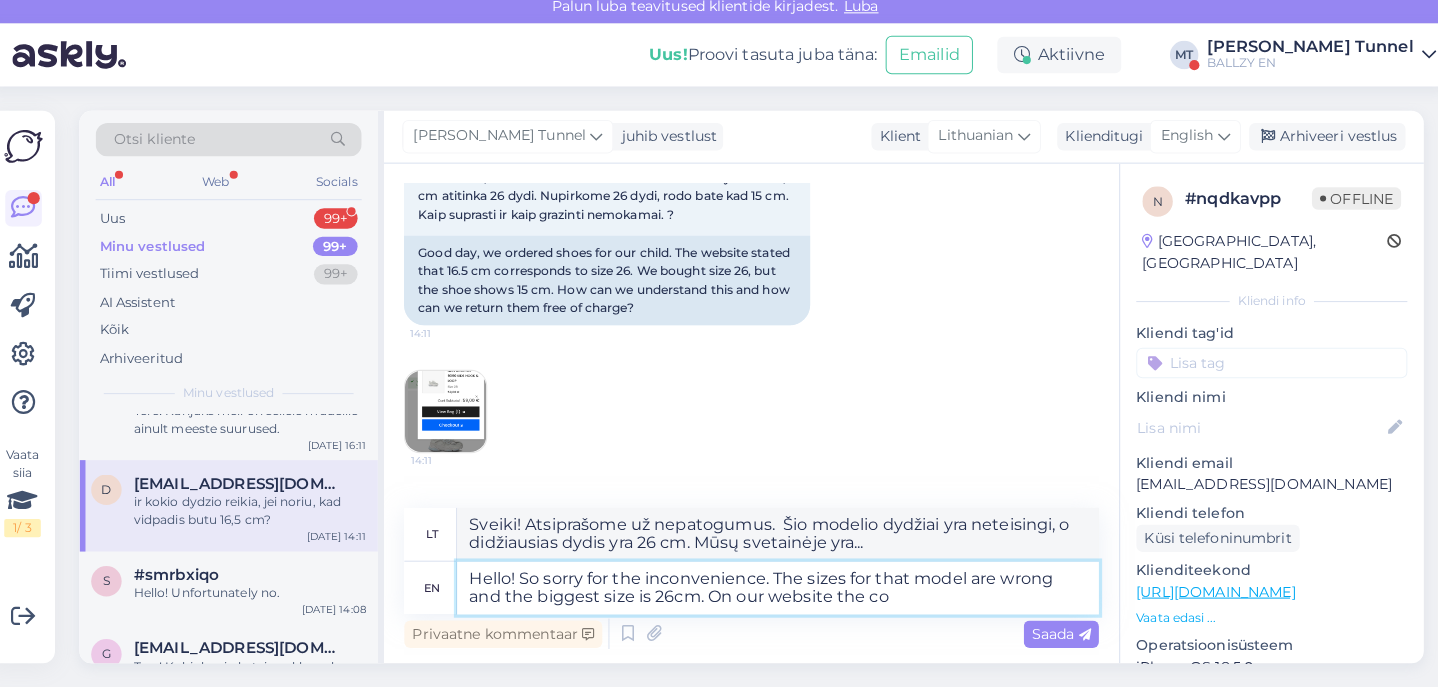 type on "Sveiki! Atsiprašome už nepatogumus.  Šio modelio dydžiai yra neteisingi, o didžiausias dydis yra 26 cm. Mūsų svetainėje..." 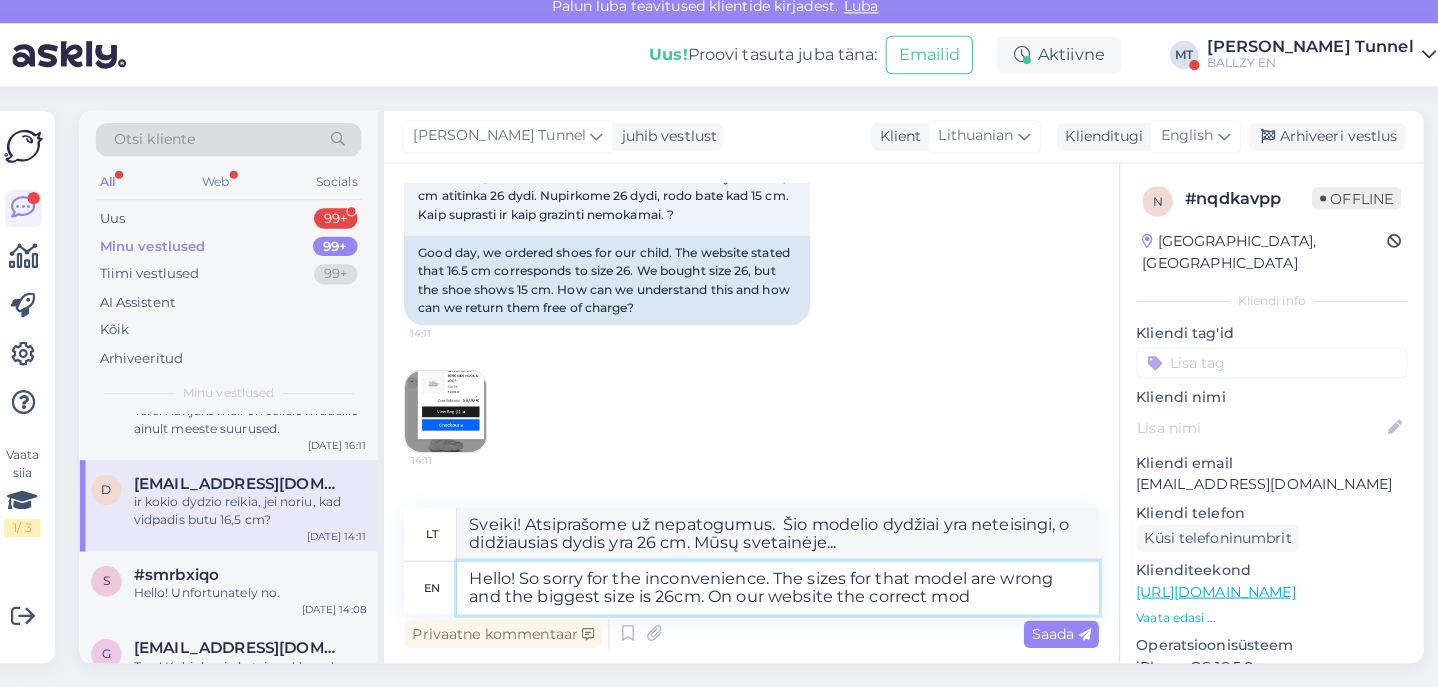 type on "Hello! So sorry for the inconvenience. The sizes for that model are wrong and the biggest size is 26cm. On our website the correct mode" 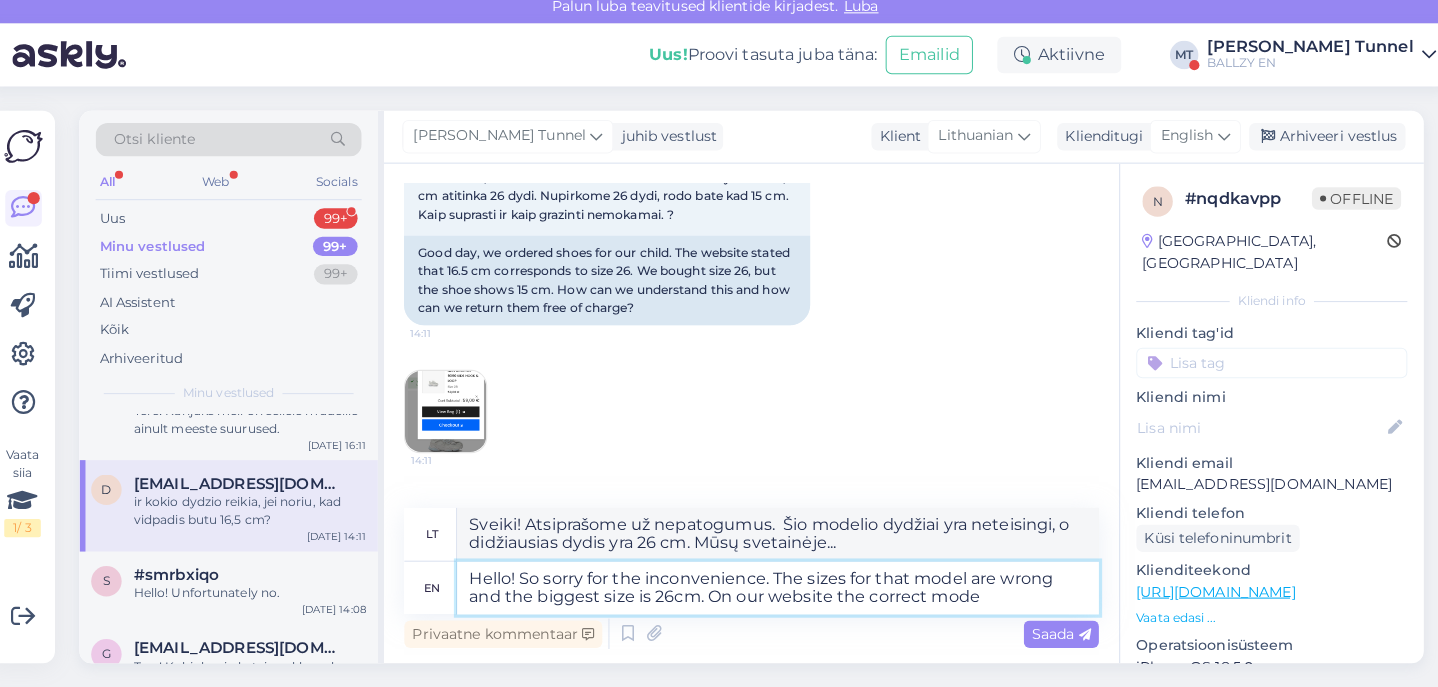 type on "Sveiki! Atsiprašome už nepatogumus. To modelio dydžiai yra neteisingi, o didžiausias dydis yra 26 cm. Mūsų svetainėje yra teisingi…" 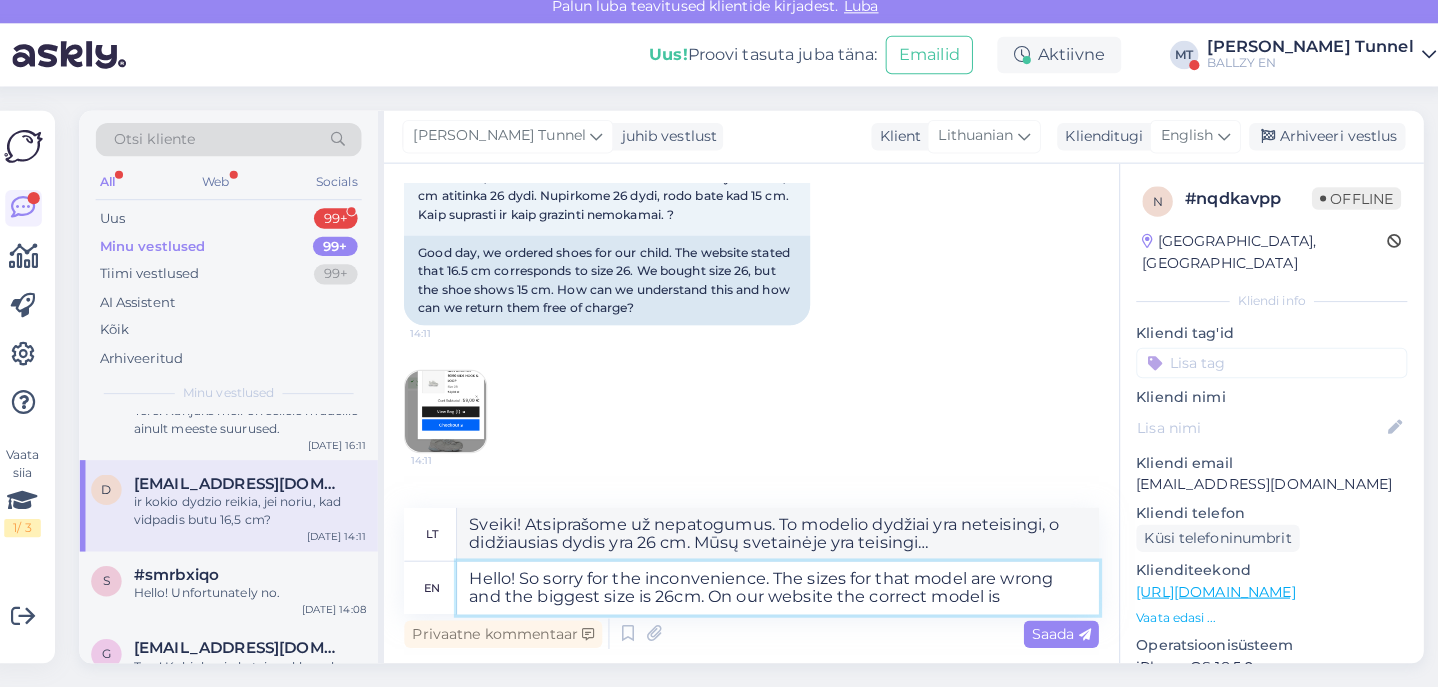 type on "Hello! So sorry for the inconvenience. The sizes for that model are wrong and the biggest size is 26cm. On our website the correct model is" 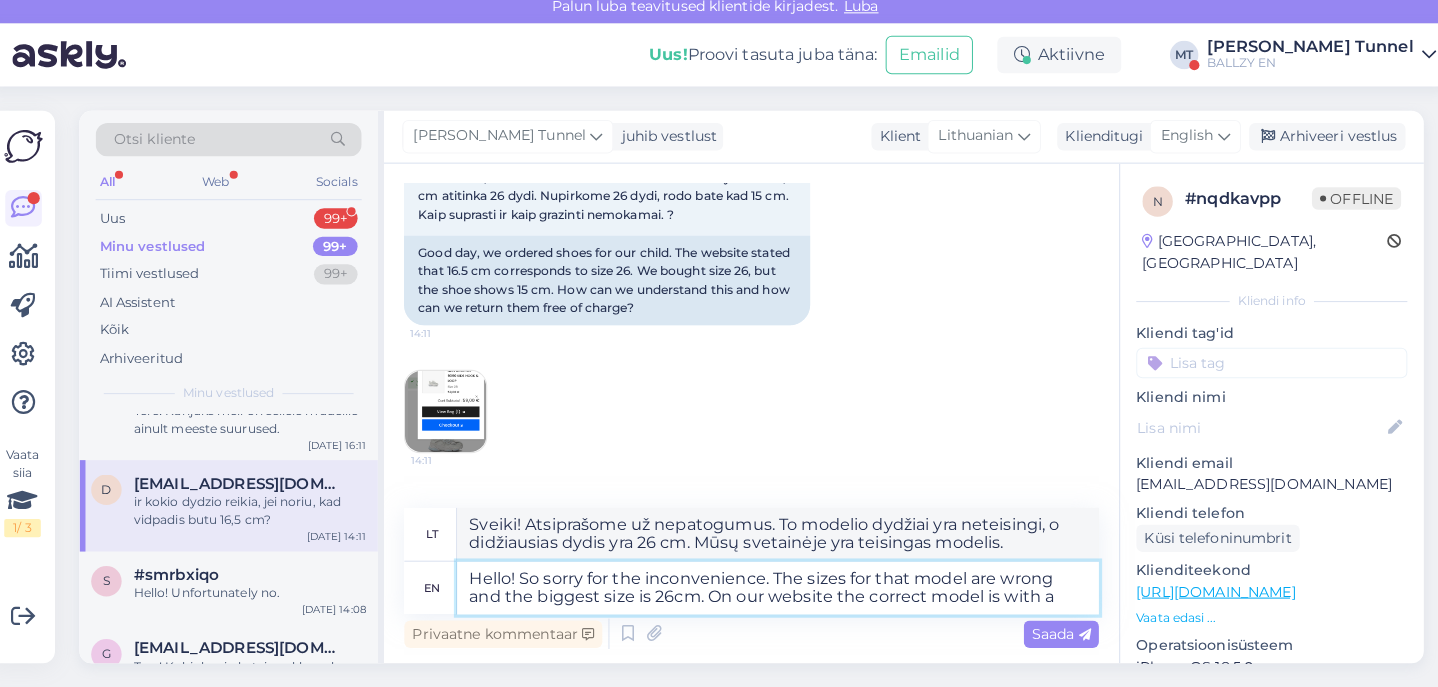 type on "Hello! So sorry for the inconvenience. The sizes for that model are wrong and the biggest size is 26cm. On our website the correct model is with a c" 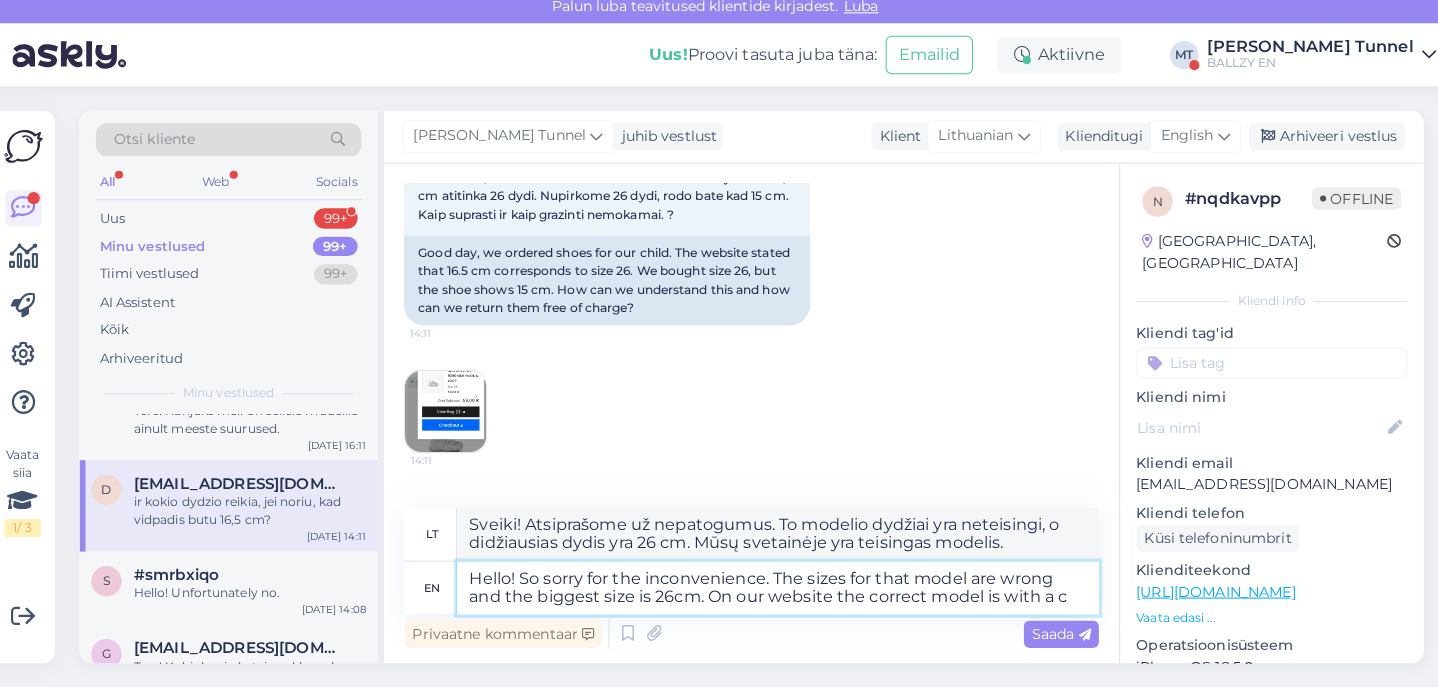 type on "Sveiki! Atsiprašome už nepatogumus. To modelio dydžiai yra neteisingi, o didžiausias dydis yra 26 cm. Mūsų svetainėje teisingas modelis yra su..." 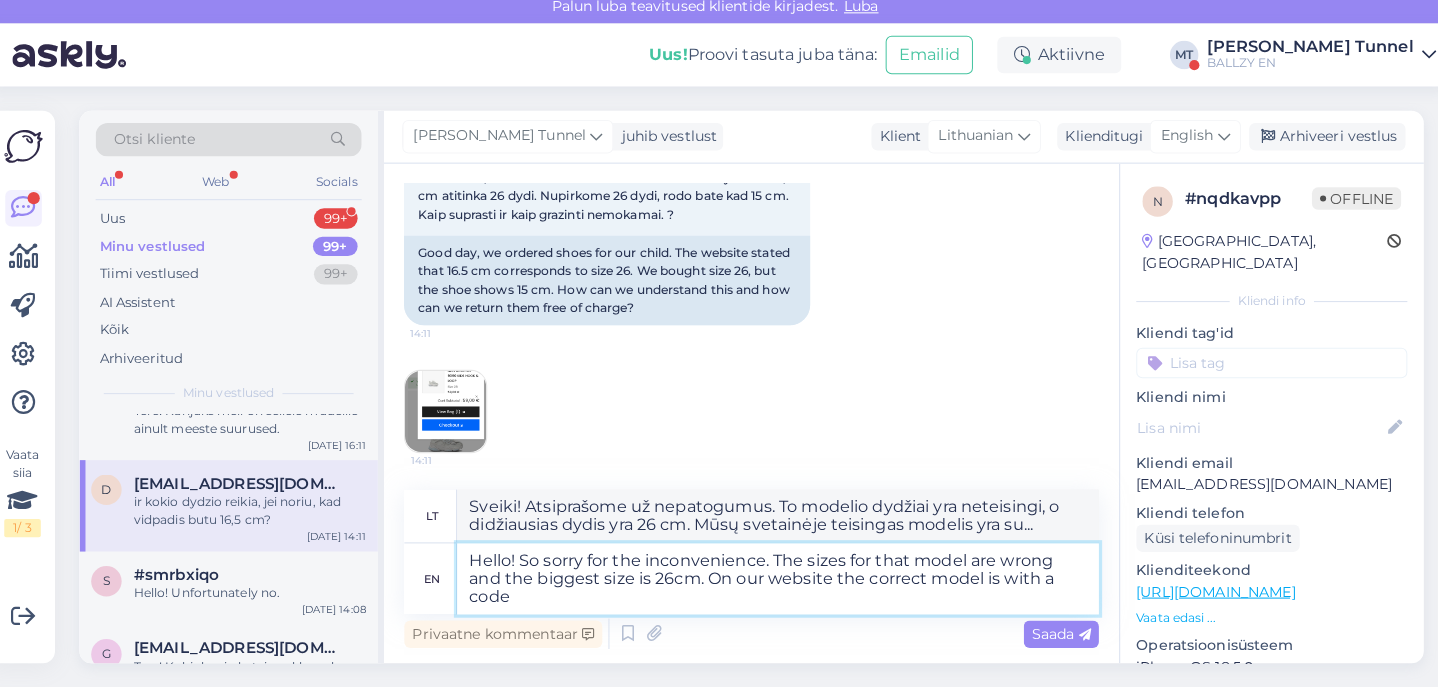 type on "Hello! So sorry for the inconvenience. The sizes for that model are wrong and the biggest size is 26cm. On our website the correct model is with a code" 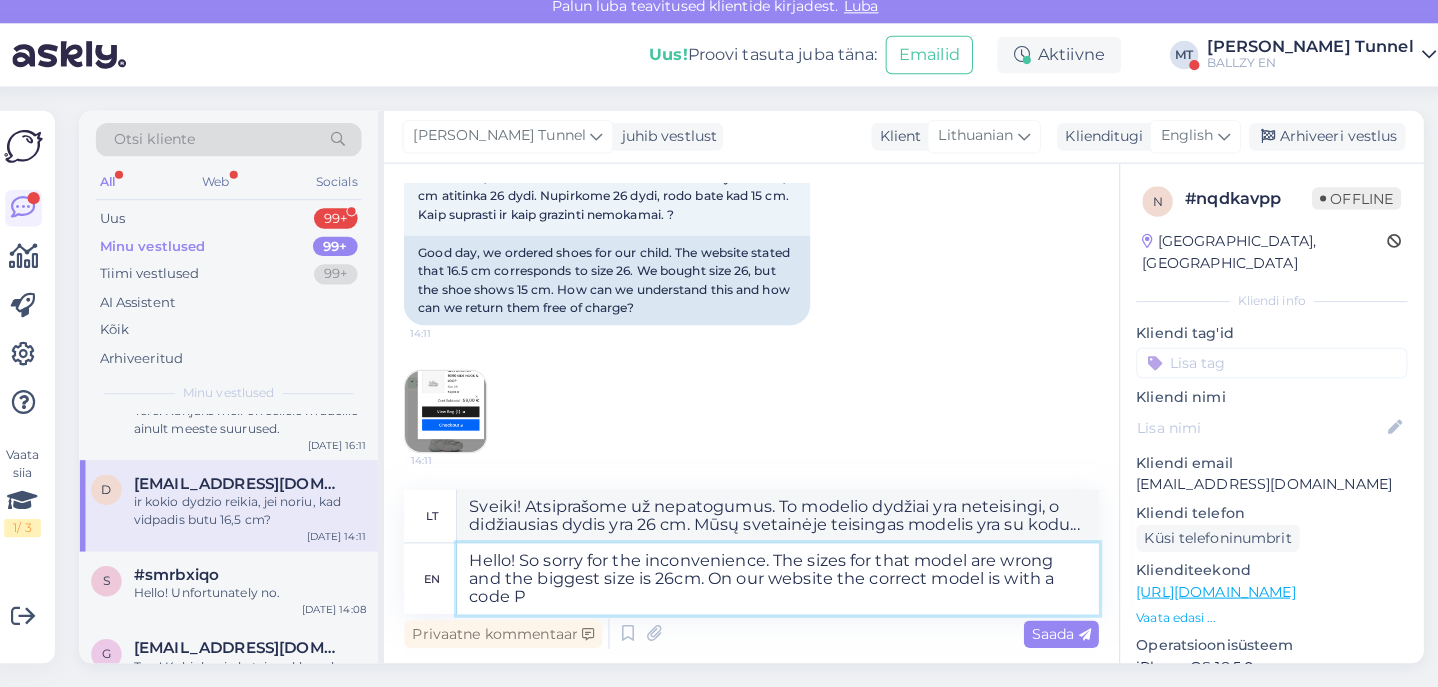 type on "Hello! So sorry for the inconvenience. The sizes for that model are wrong and the biggest size is 26cm. On our website the correct model is with a code PC" 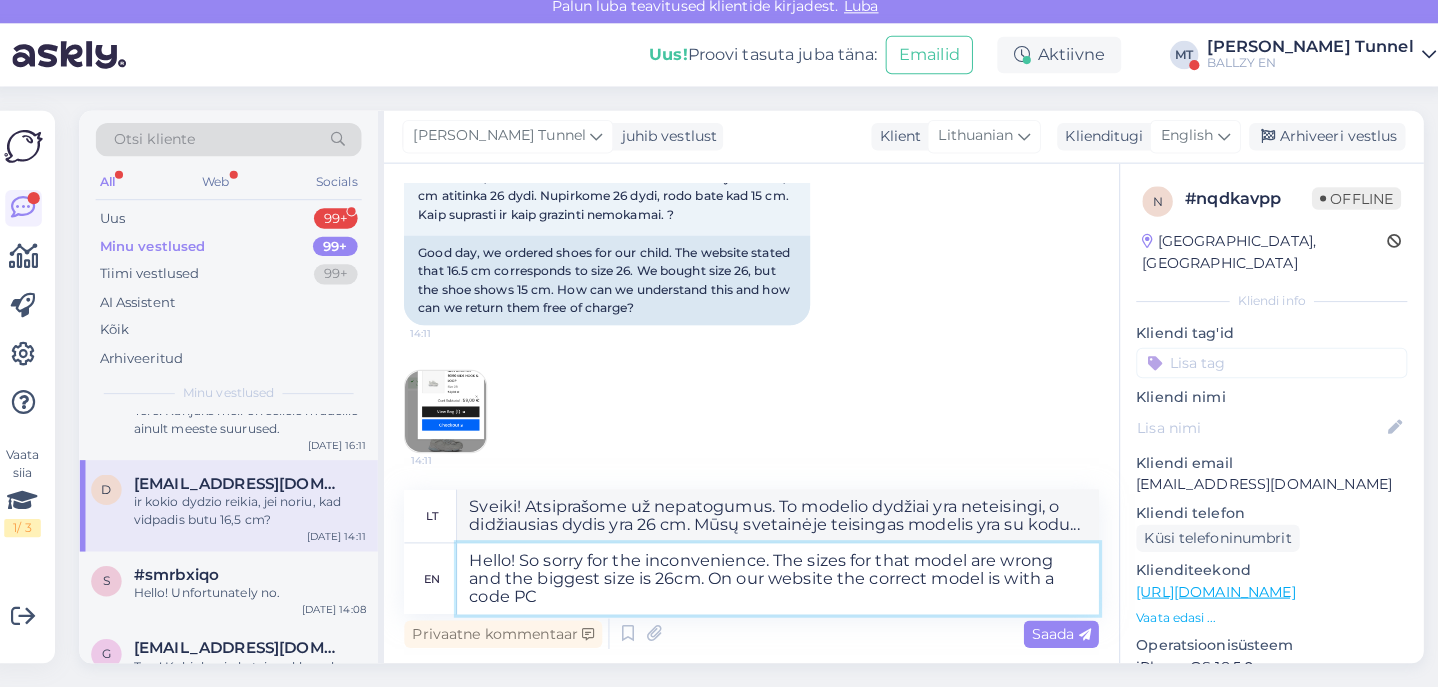 type on "Sveiki! Atsiprašome už nepatogumus. To modelio dydžiai yra neteisingi, o didžiausias dydis yra 26 cm. Mūsų svetainėje teisingas modelis yra su kodu PC." 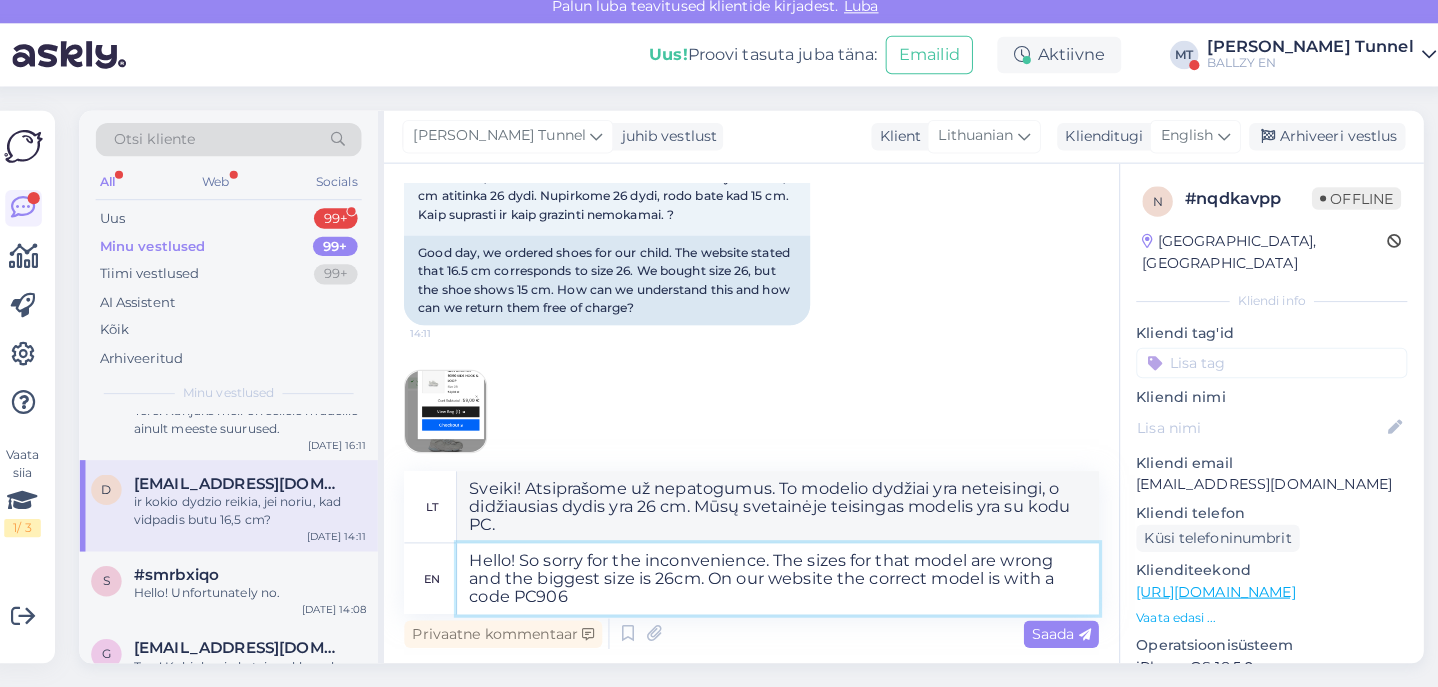 type on "Hello! So sorry for the inconvenience. The sizes for that model are wrong and the biggest size is 26cm. On our website the correct model is with a code PC9060" 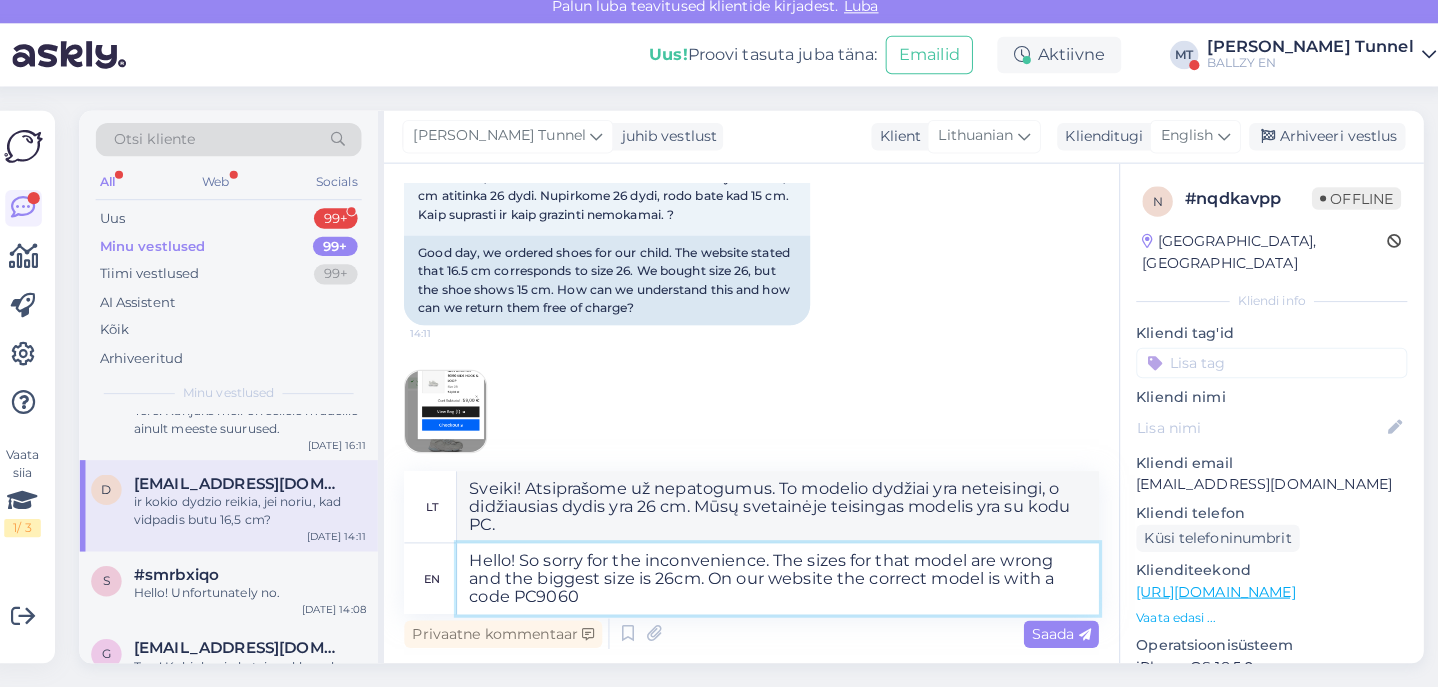 type on "Sveiki! Atsiprašome už nepatogumus. To modelio dydžiai yra neteisingi, o didžiausias dydis yra 26 cm. Mūsų svetainėje teisingas modelis yra su kodu PC9060." 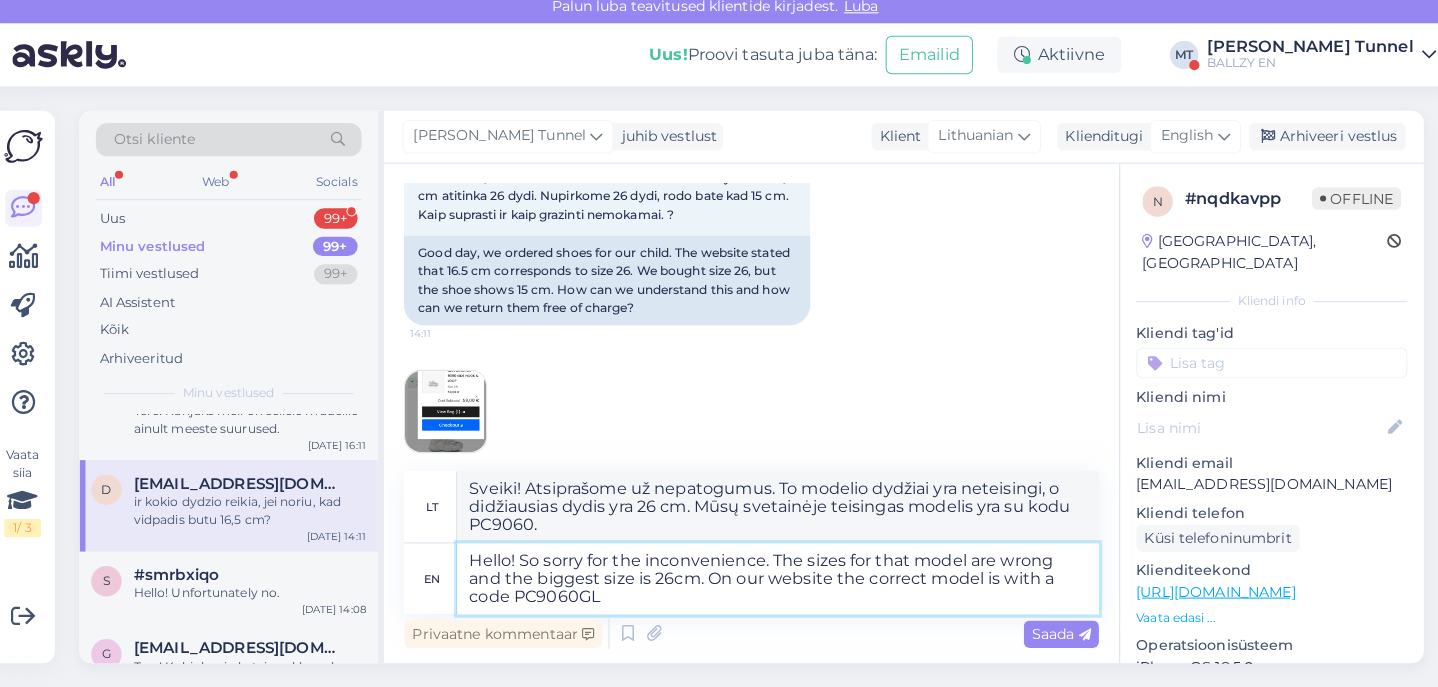 type on "Hello! So sorry for the inconvenience. The sizes for that model are wrong and the biggest size is 26cm. On our website the correct model is with a code PC9060GL" 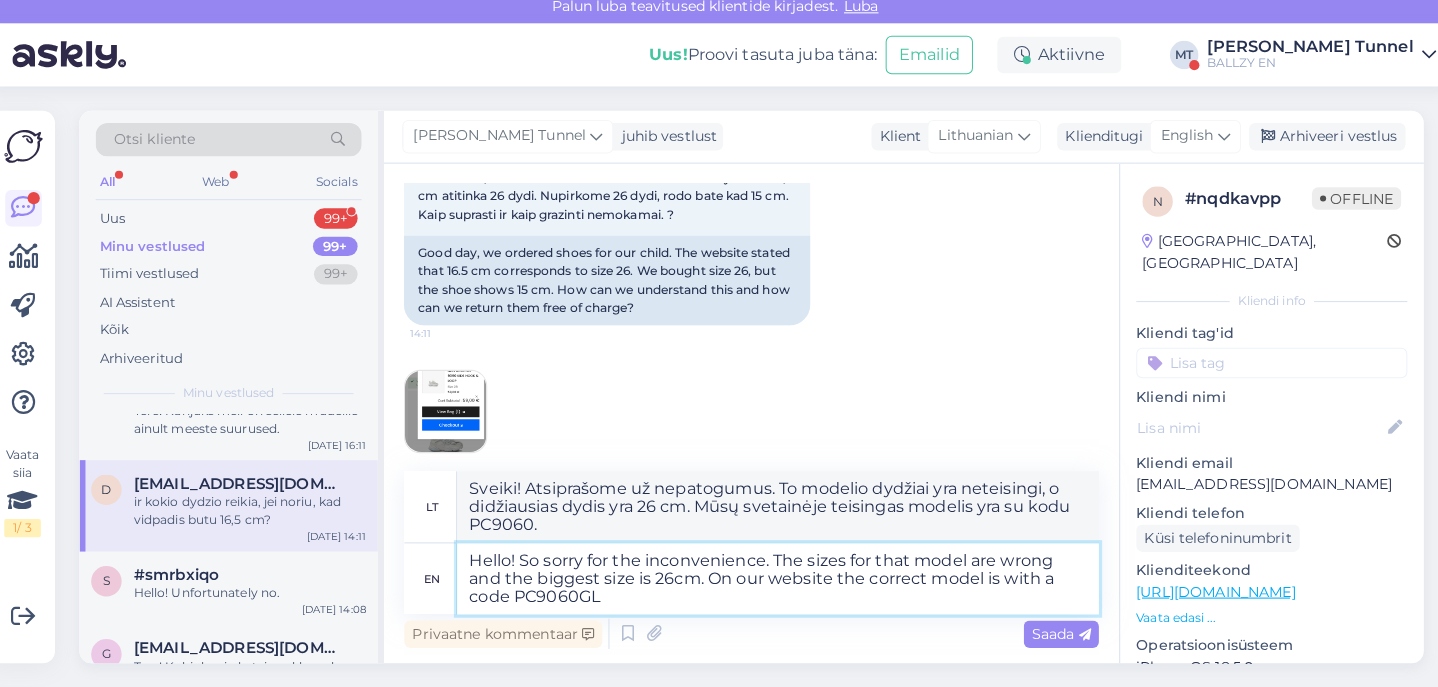 type on "Sveiki! Atsiprašome už nepatogumus. To modelio dydžiai yra neteisingi, o didžiausias dydis yra 26 cm. Mūsų svetainėje teisingas modelis yra su kodu PC9060GL." 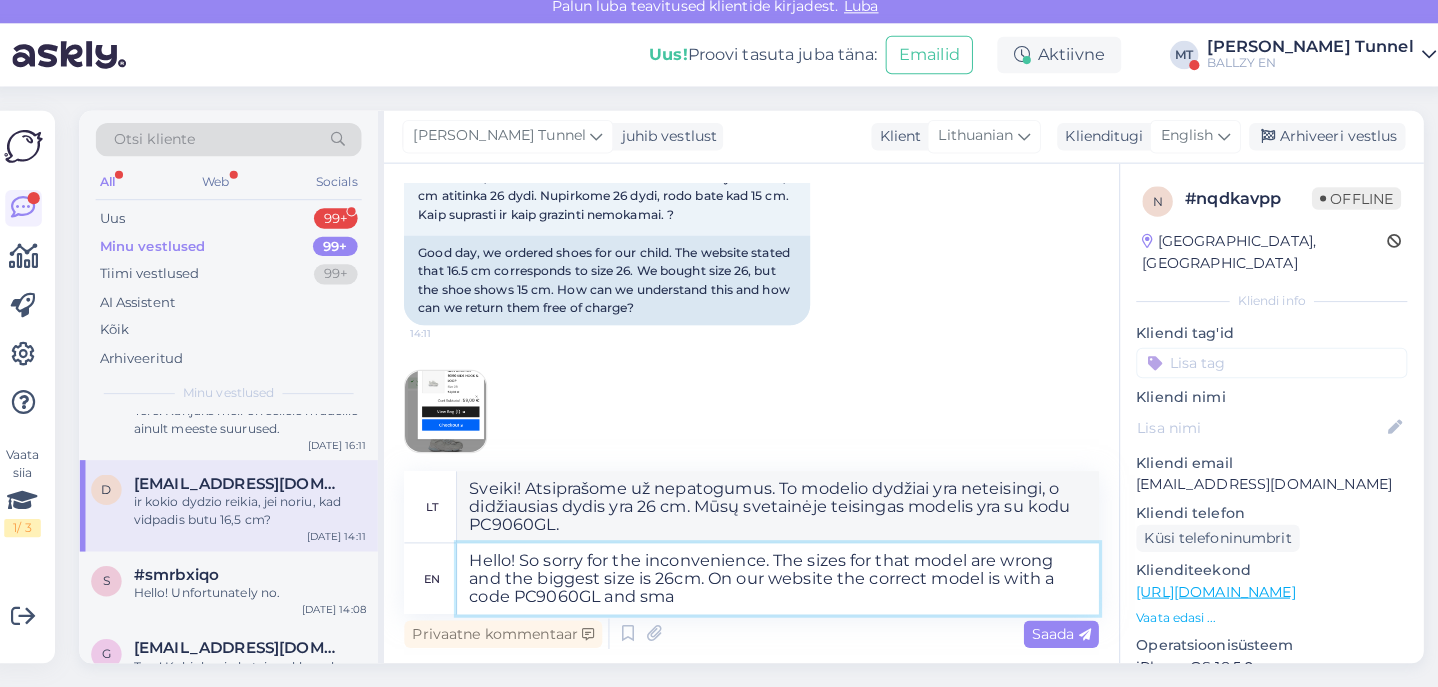 type on "Hello! So sorry for the inconvenience. The sizes for that model are wrong and the biggest size is 26cm. On our website the correct model is with a code PC9060GL and smal" 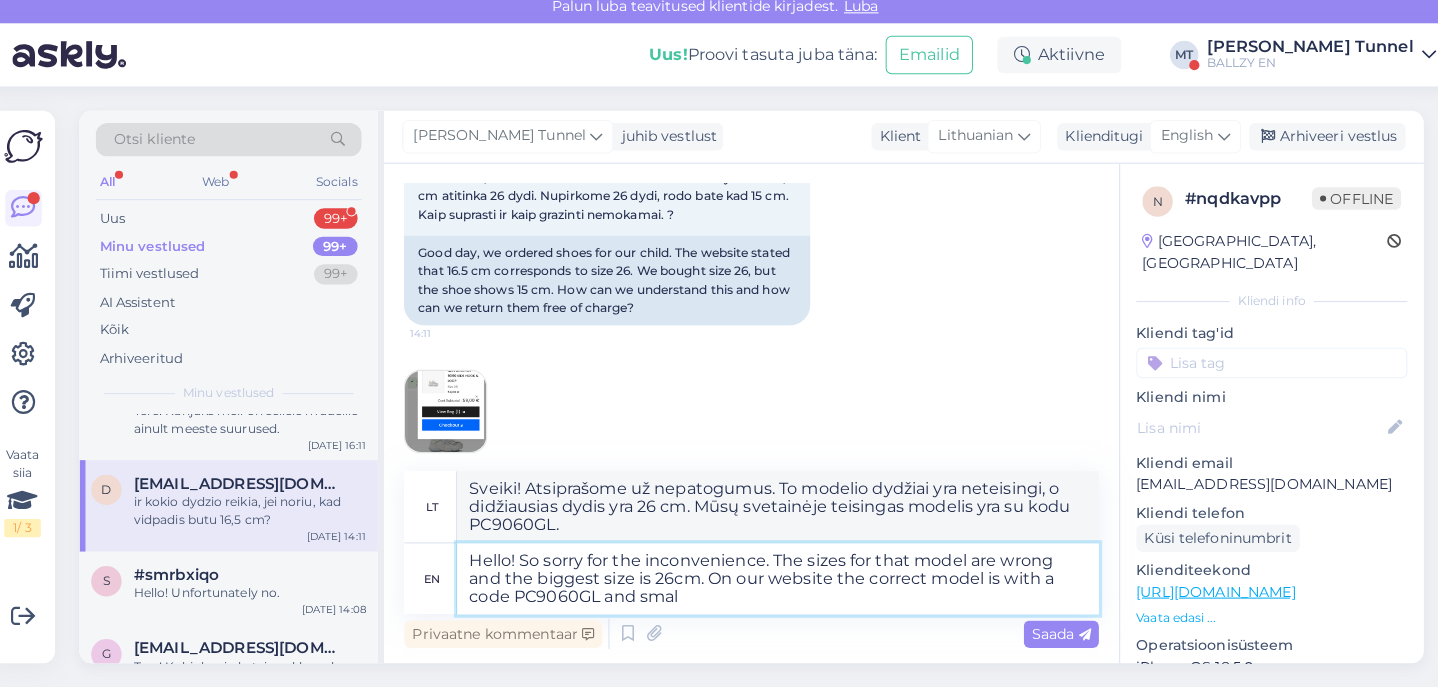 type on "Sveiki! Atsiprašome už nepatogumus. To modelio dydžiai yra neteisingi, o didžiausias dydis yra 26 cm. Mūsų svetainėje teisingas modelis yra su kodu PC9060GL ir" 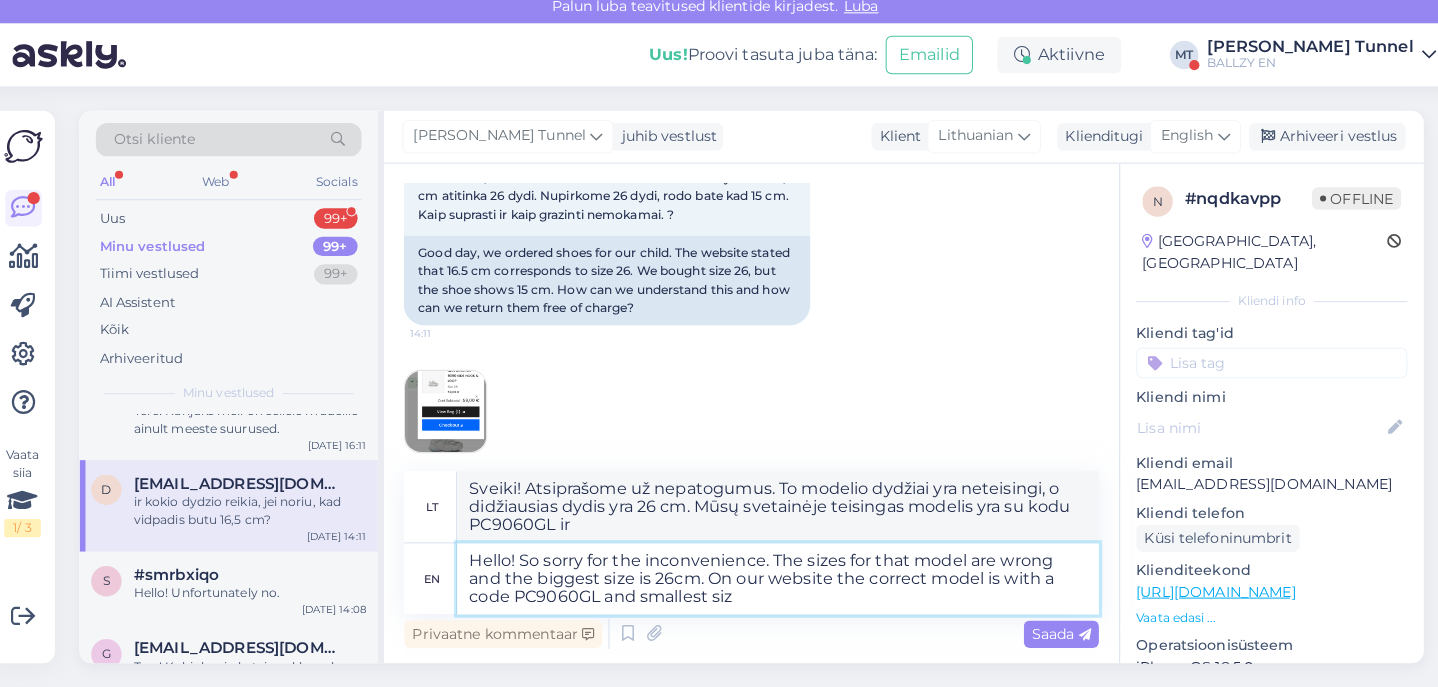 type on "Hello! So sorry for the inconvenience. The sizes for that model are wrong and the biggest size is 26cm. On our website the correct model is with a code PC9060GL and smallest size" 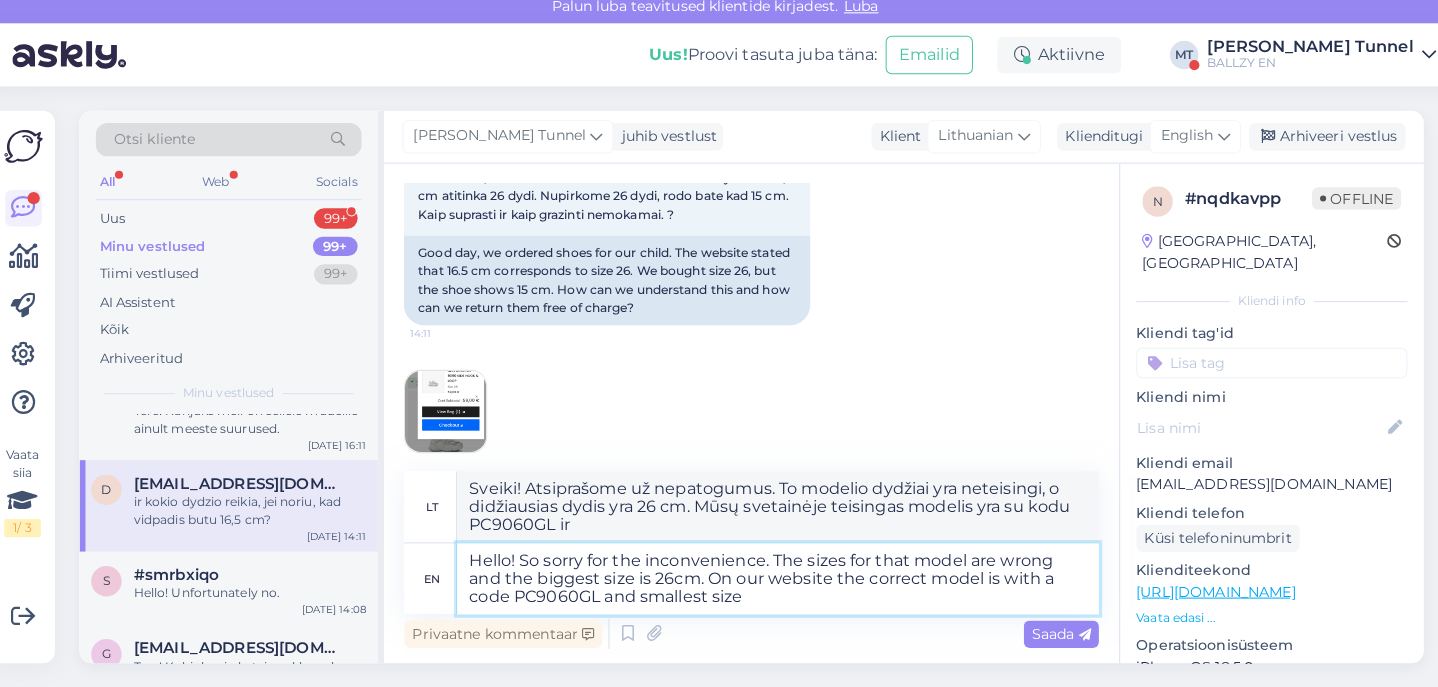 type on "Sveiki! Atsiprašome už nepatogumus. To modelio dydžiai yra neteisingi, o didžiausias dydis yra 26 cm. Mūsų svetainėje teisingas modelis yra su kodu PC9060GL ir mažiausias..." 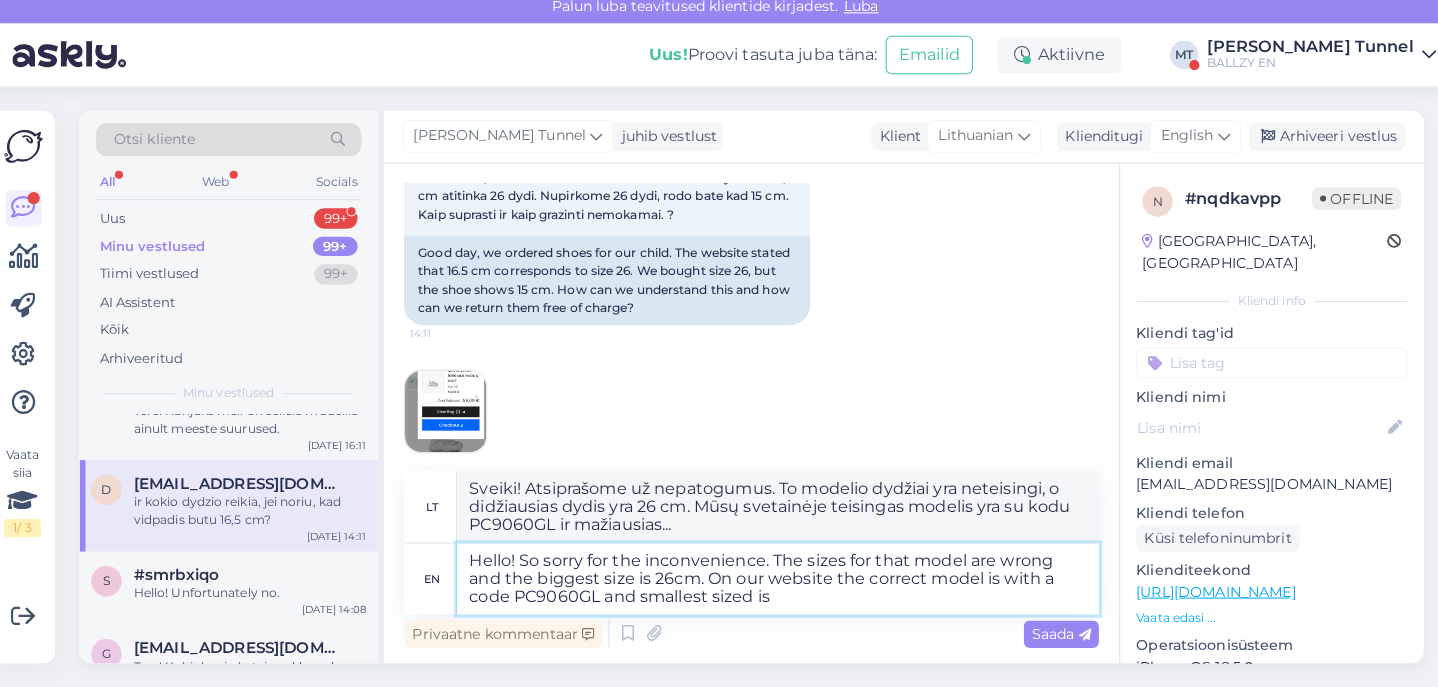 type on "Hello! So sorry for the inconvenience. The sizes for that model are wrong and the biggest size is 26cm. On our website the correct model is with a code PC9060GL and smallest sized is" 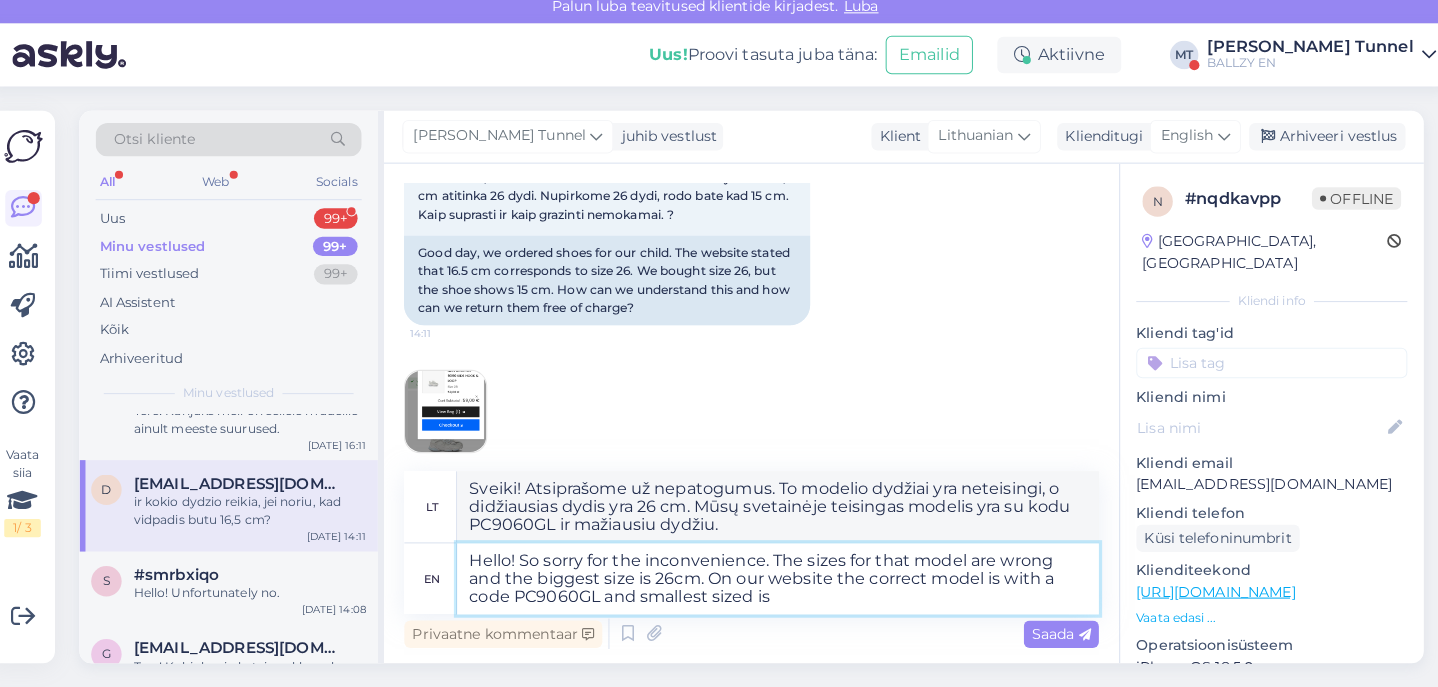 type on "Sveiki! Atsiprašome už nepatogumus. To modelio dydžiai yra neteisingi, o didžiausias dydis yra 26 cm. Mūsų svetainėje teisingas modelis yra su kodu PC9060GL, o mažiausias dydis yra..." 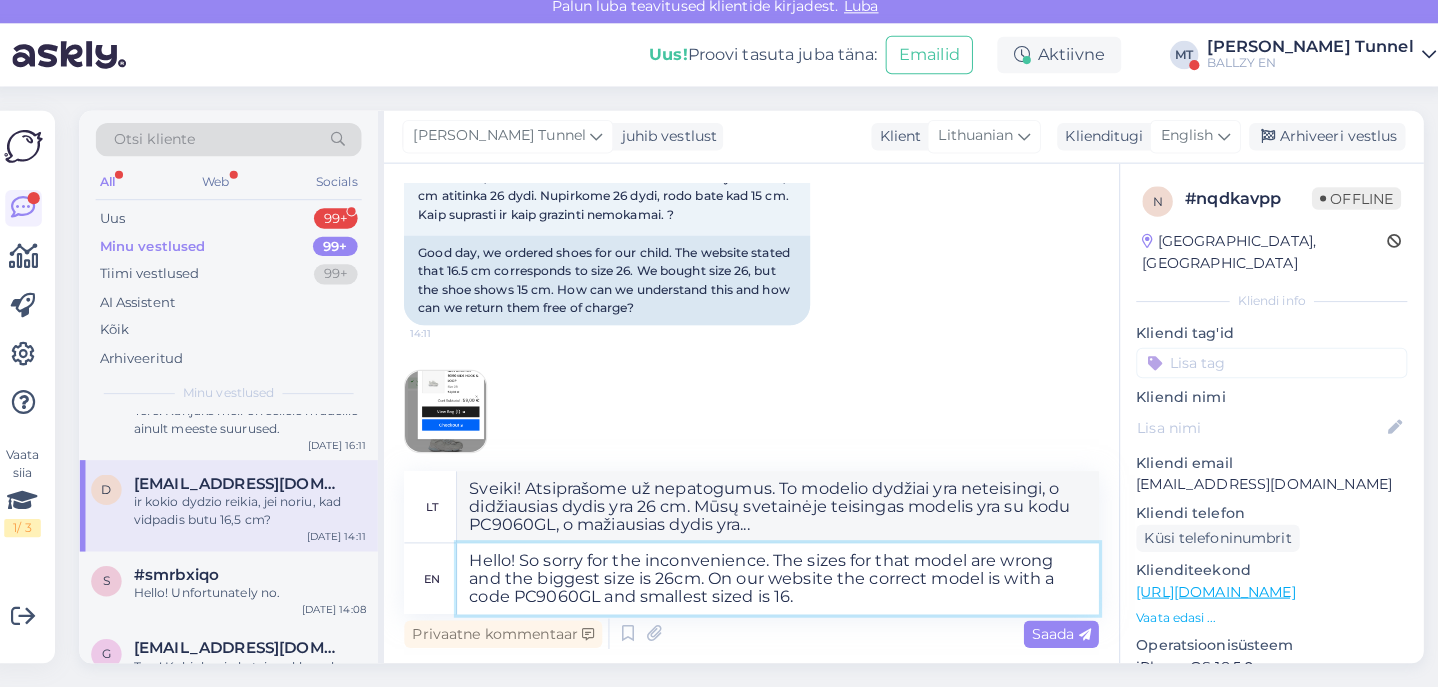 type on "Hello! So sorry for the inconvenience. The sizes for that model are wrong and the biggest size is 26cm. On our website the correct model is with a code PC9060GL and smallest sized is 16.5" 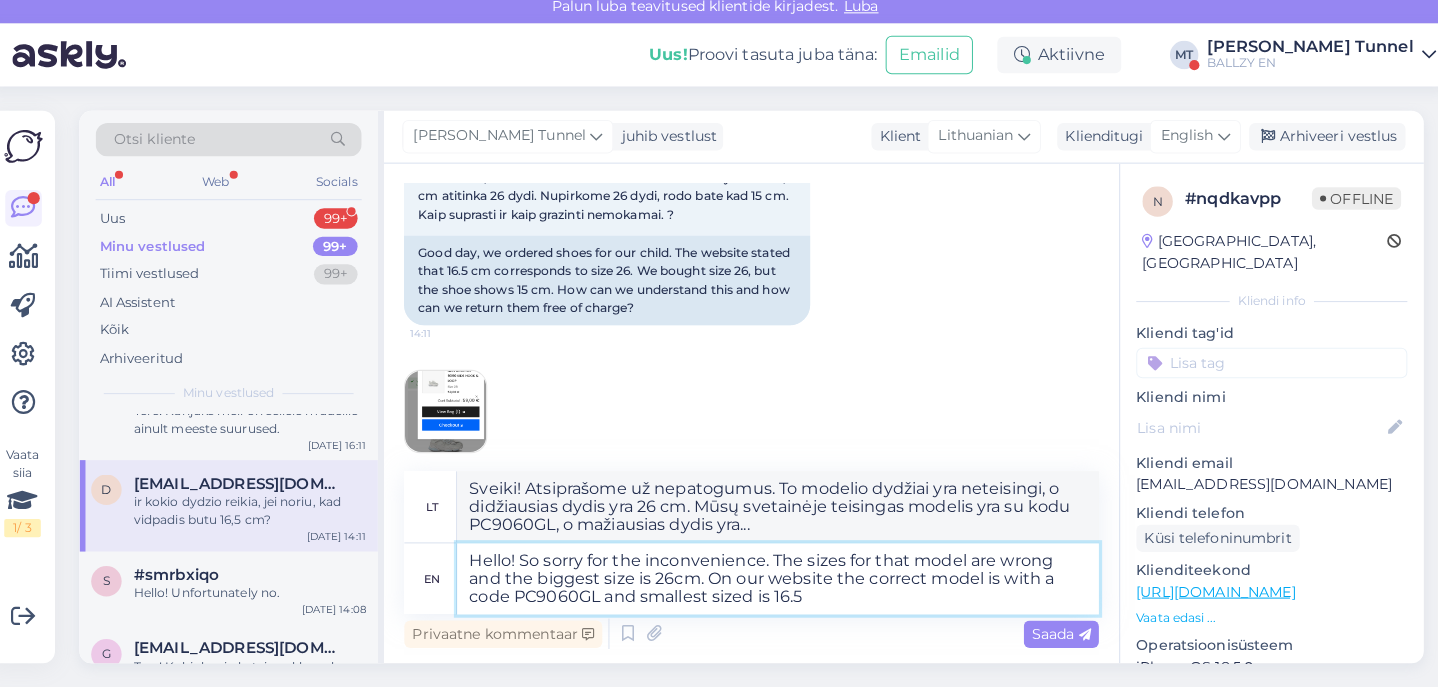 type on "Sveiki! Atsiprašome už nepatogumus. To modelio dydžiai yra neteisingi, o didžiausias dydis yra 26 cm. Mūsų svetainėje teisingas modelis yra su kodu PC9060GL, o mažiausias dydis – 16." 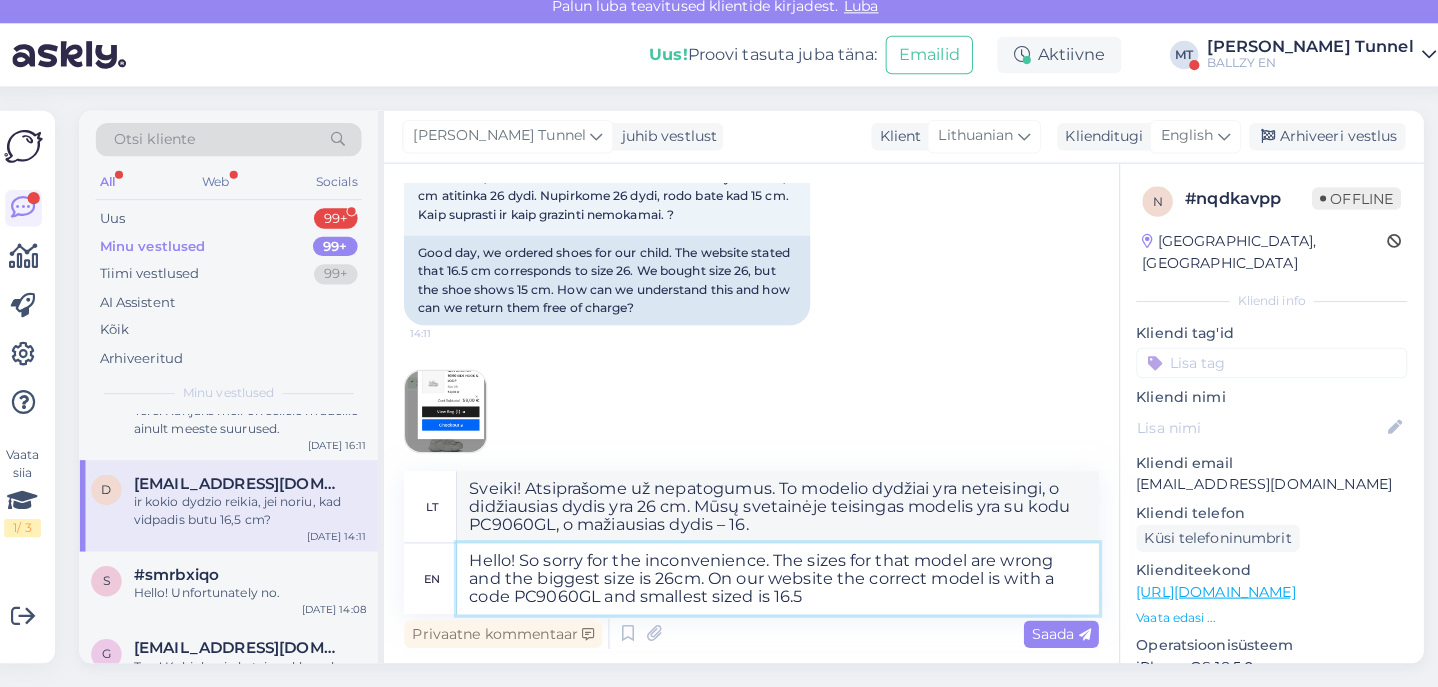 click on "Hello! So sorry for the inconvenience. The sizes for that model are wrong and the biggest size is 26cm. On our website the correct model is with a code PC9060GL and smallest sized is 16.5" at bounding box center [778, 580] 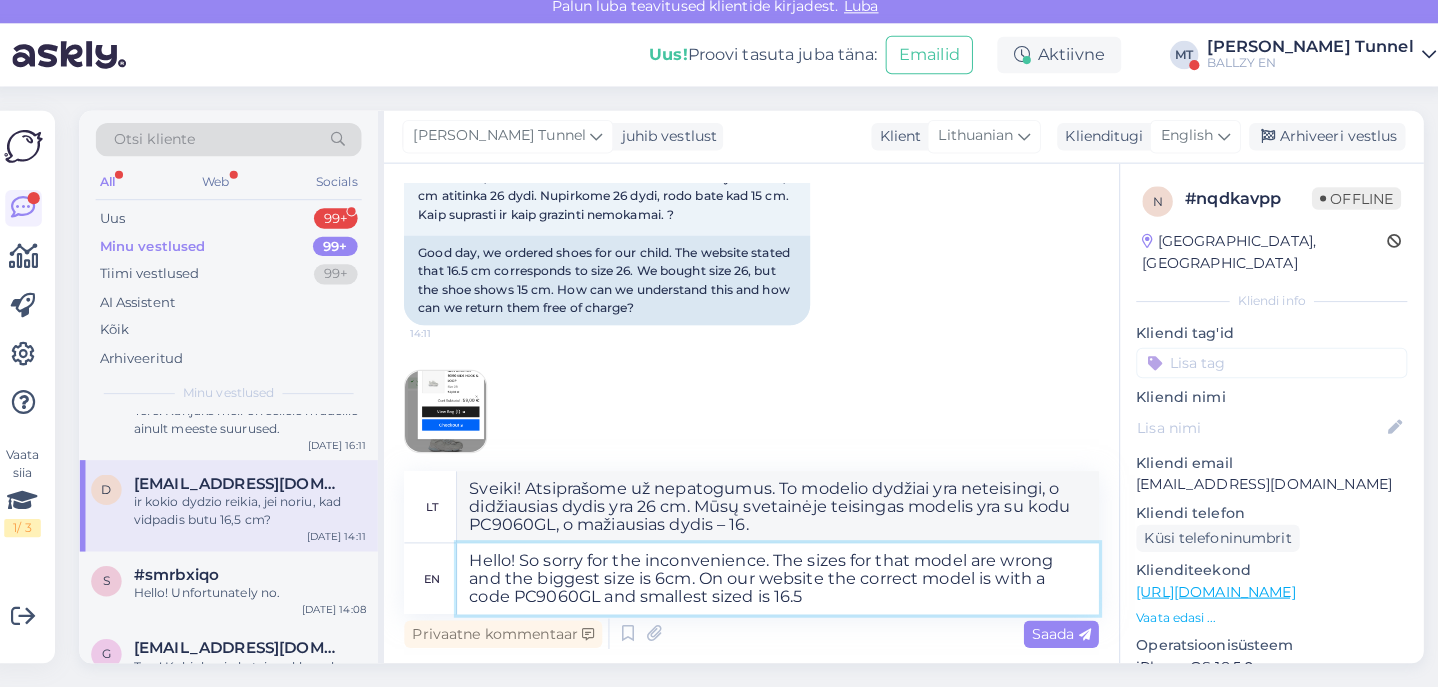 type on "Hello! So sorry for the inconvenience. The sizes for that model are wrong and the biggest size is 16cm. On our website the correct model is with a code PC9060GL and smallest sized is 16.5" 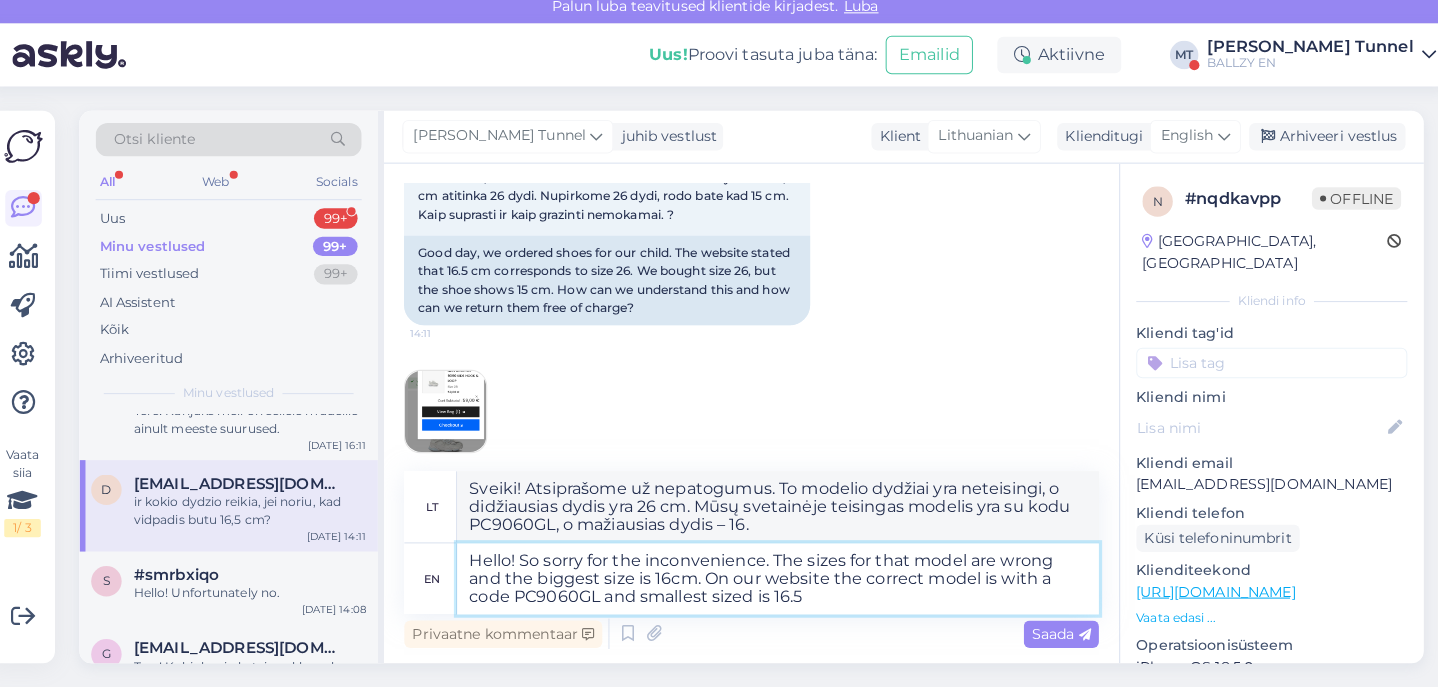 type on "Sveiki! Atsiprašome už nepatogumus. To modelio dydžiai yra neteisingi, o didžiausias dydis yra 26 cm. Mūsų svetainėje teisingas modelis yra su kodu PC9060GL, o mažiausias dydis – 16.5" 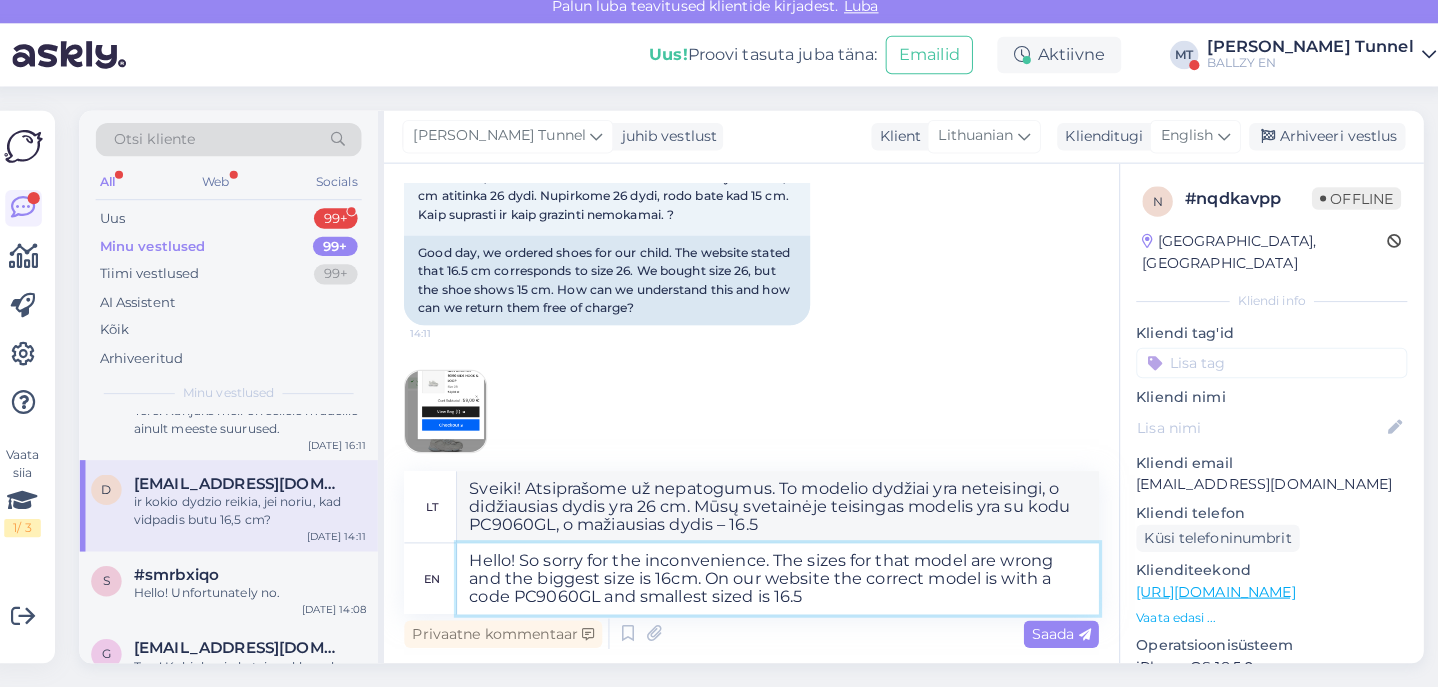 click on "Hello! So sorry for the inconvenience. The sizes for that model are wrong and the biggest size is 16cm. On our website the correct model is with a code PC9060GL and smallest sized is 16.5" at bounding box center [778, 580] 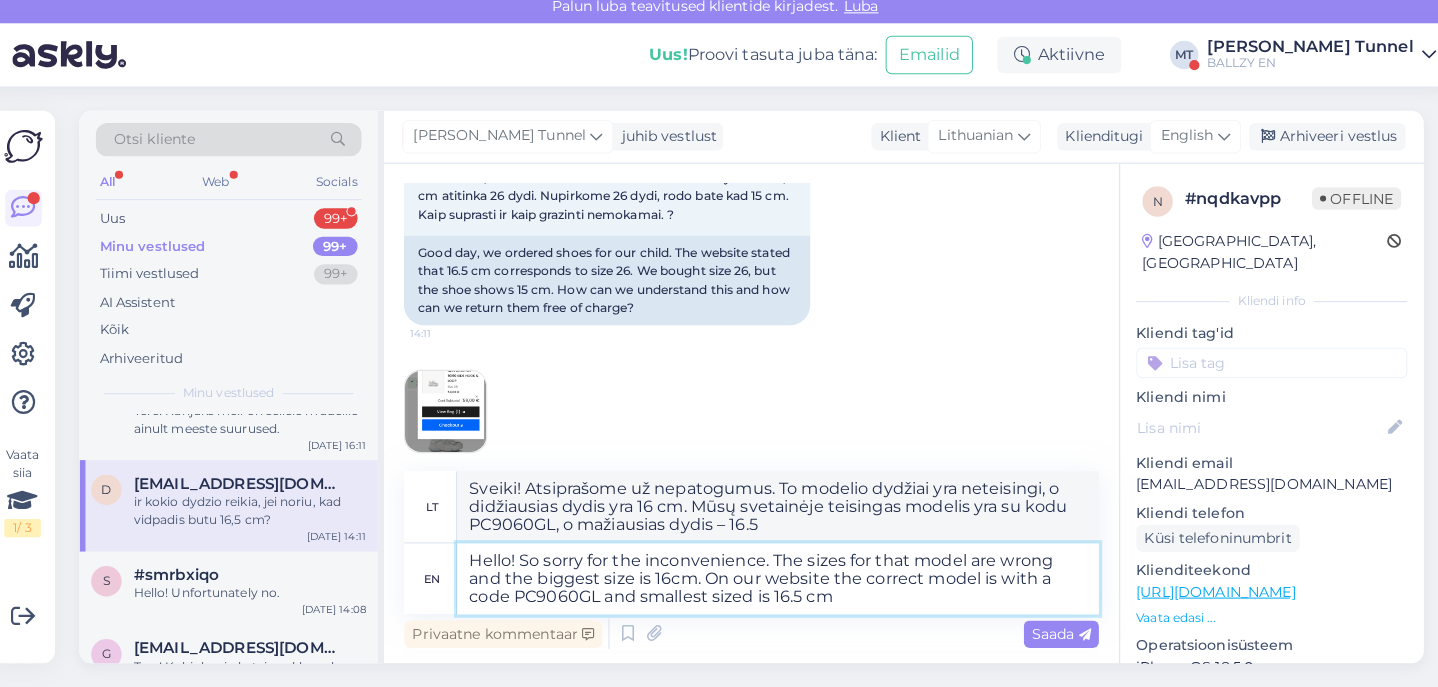 type on "Hello! So sorry for the inconvenience. The sizes for that model are wrong and the biggest size is 16cm. On our website the correct model is with a code PC9060GL and smallest sized is 16.5 cm" 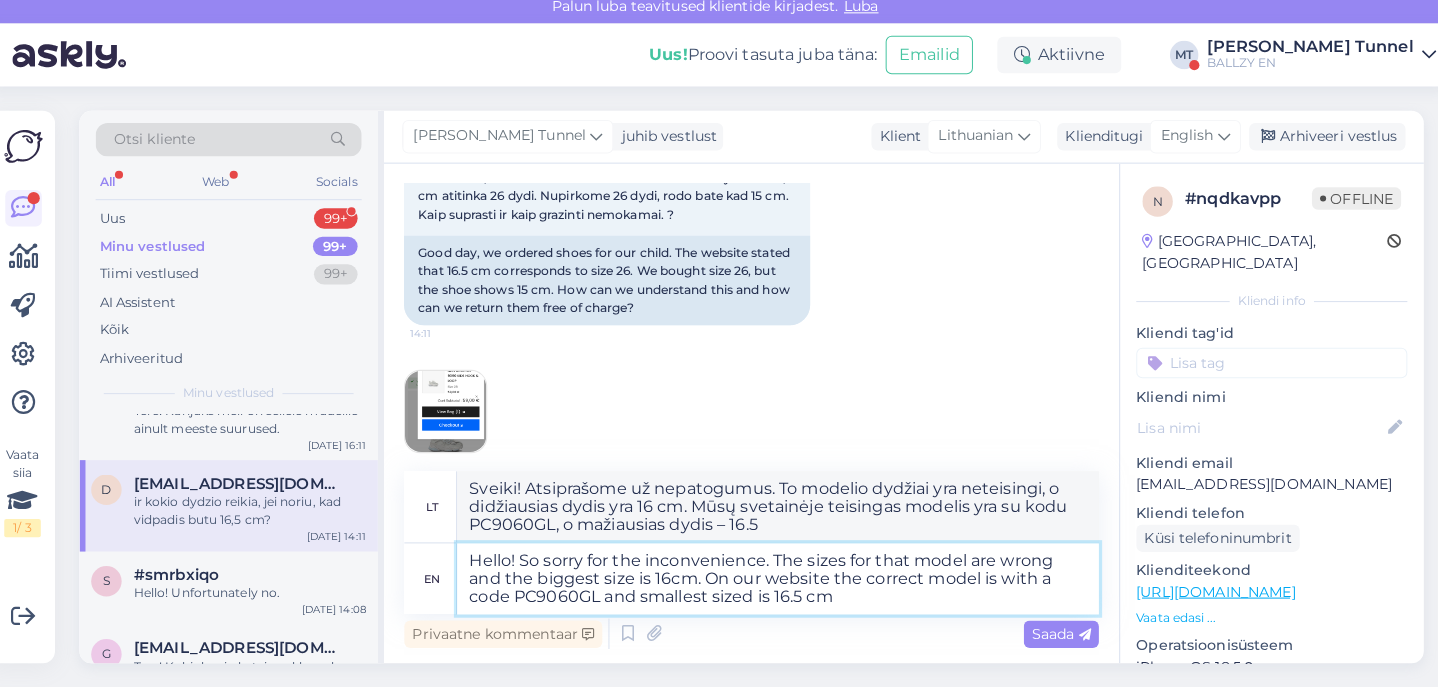 type on "Sveiki! Atsiprašome už nepatogumus. To modelio dydžiai yra neteisingi, o didžiausias dydis yra 16 cm. Mūsų svetainėje teisingas modelis yra su kodu PC9060GL, o mažiausias dydis – 16.5 cm." 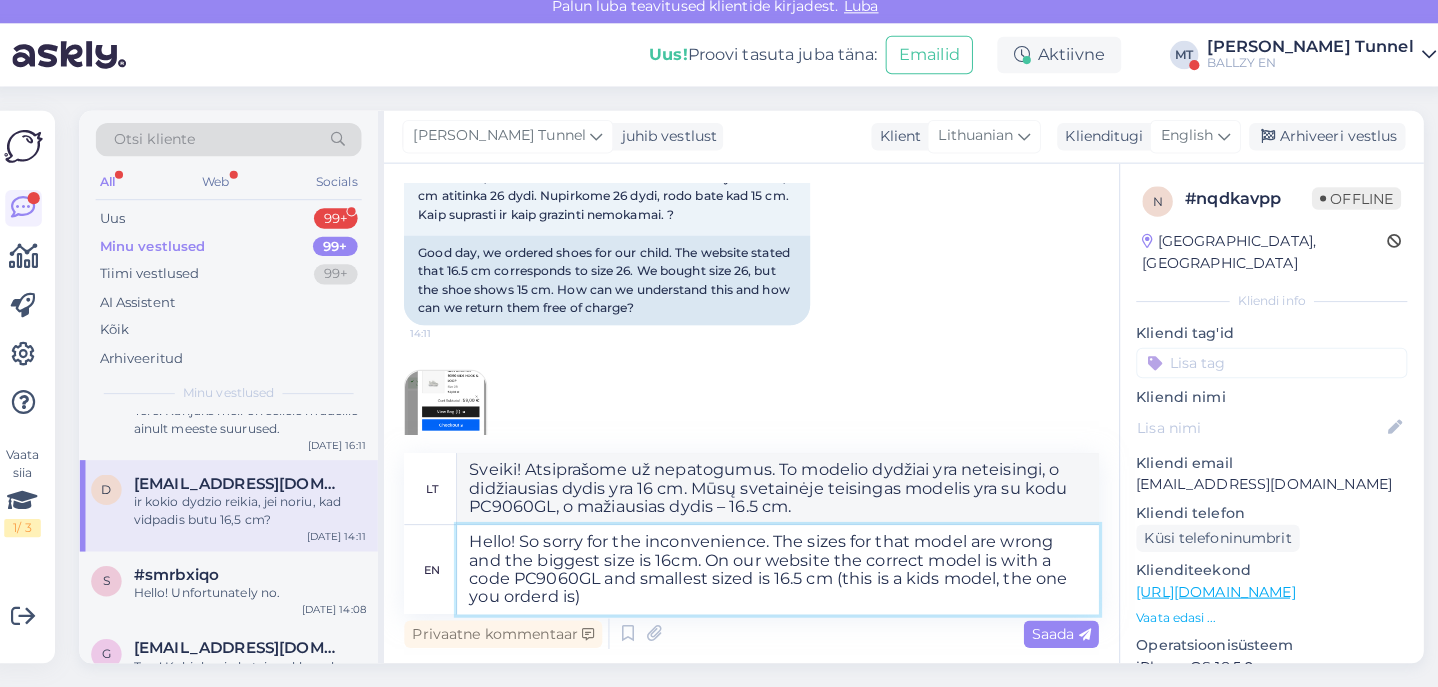 type on "Hello! So sorry for the inconvenience. The sizes for that model are wrong and the biggest size is 16cm. On our website the correct model is with a code PC9060GL and smallest sized is 16.5 cm (this is a kids model, the one you orderd is )" 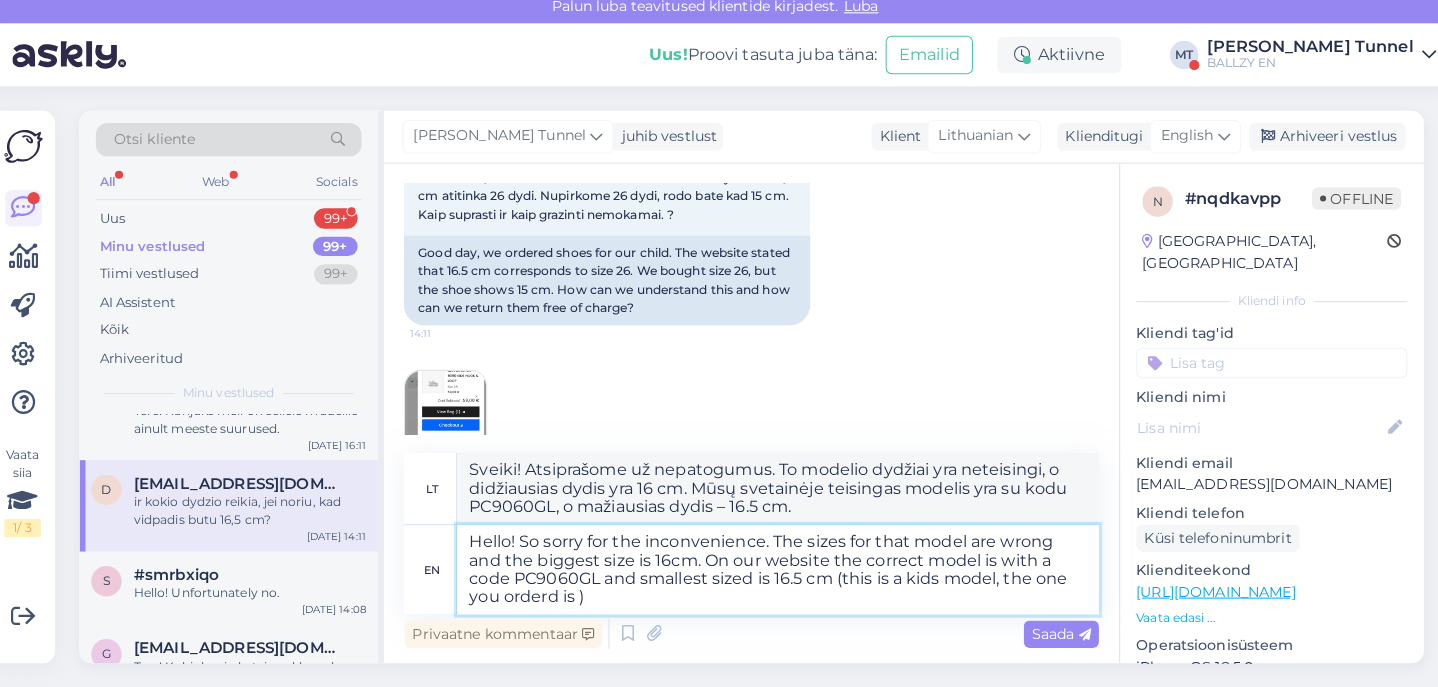 type on "Sveiki! Atsiprašome už nepatogumus.  Šio modelio dydžiai yra neteisingi, o didžiausias dydis yra 16 cm. Mūsų svetainėje teisingas modelis yra su kodu PC9060GL, o mažiausias dydis – 16.5 cm (tai vaikiškas modelis, kurį Jūs užsakėte)." 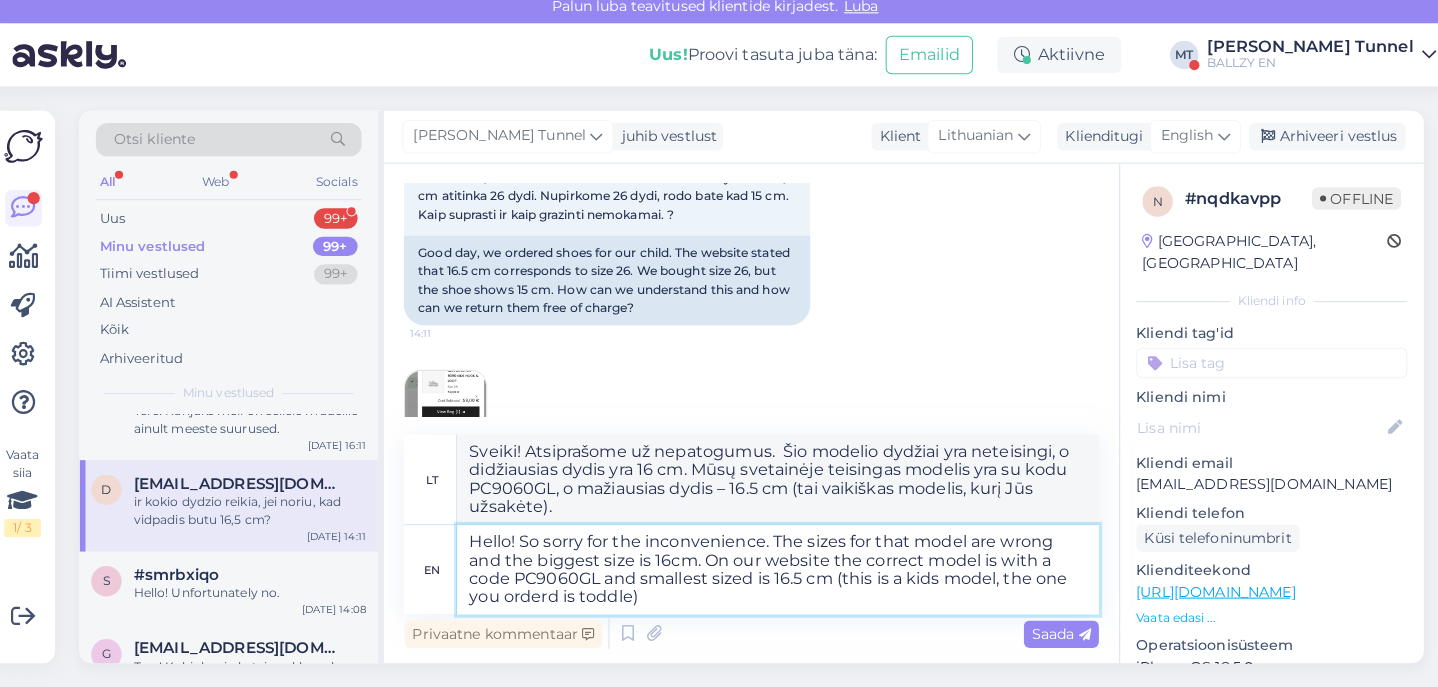 type on "Hello! So sorry for the inconvenience. The sizes for that model are wrong and the biggest size is 16cm. On our website the correct model is with a code PC9060GL and smallest sized is 16.5 cm (this is a kids model, the one you orderd is toddler)" 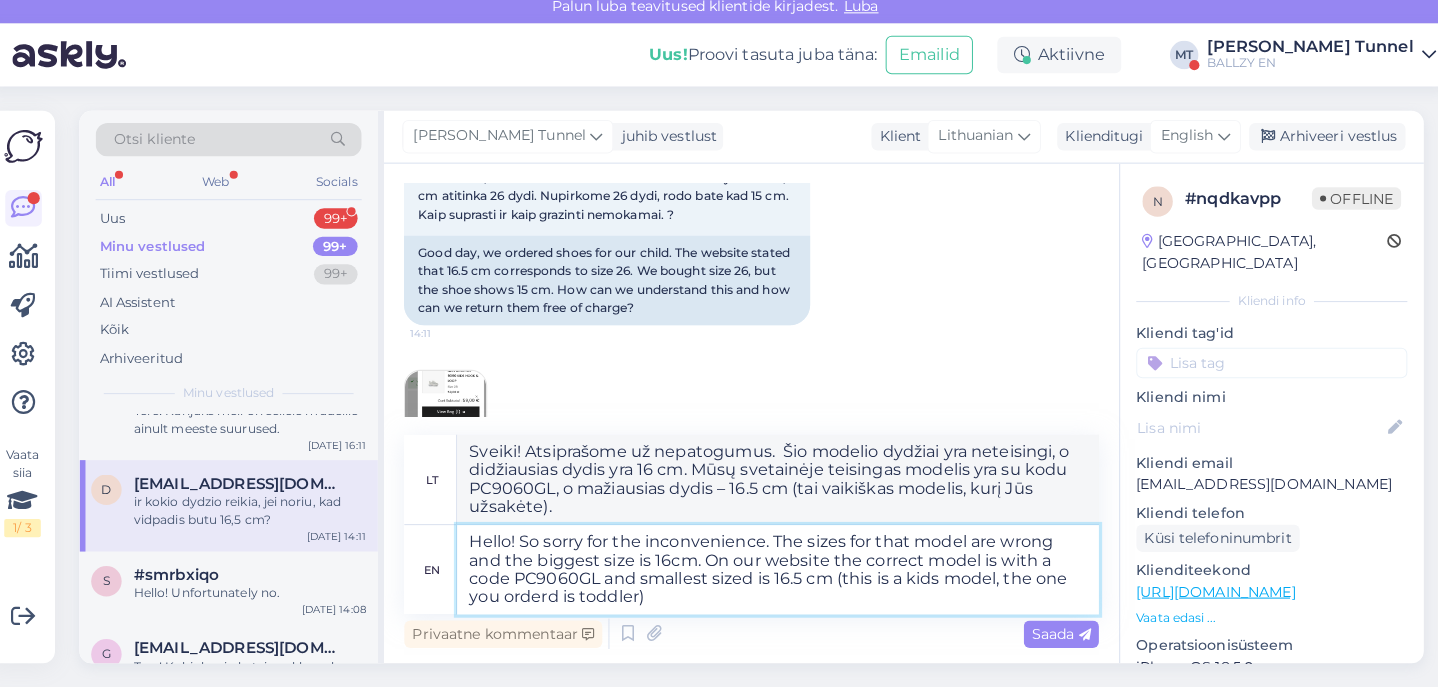 type on "Sveiki! Atsiprašome už nepatogumus.  Šio modelio dydžiai yra neteisingi, o didžiausias dydis yra 16 cm. Mūsų svetainėje teisingas modelis yra su kodu PC9060GL, o mažiausias dydis – 16.5 cm (tai vaikiškas modelis, o Jūs užsakėte modelį mažyliams)." 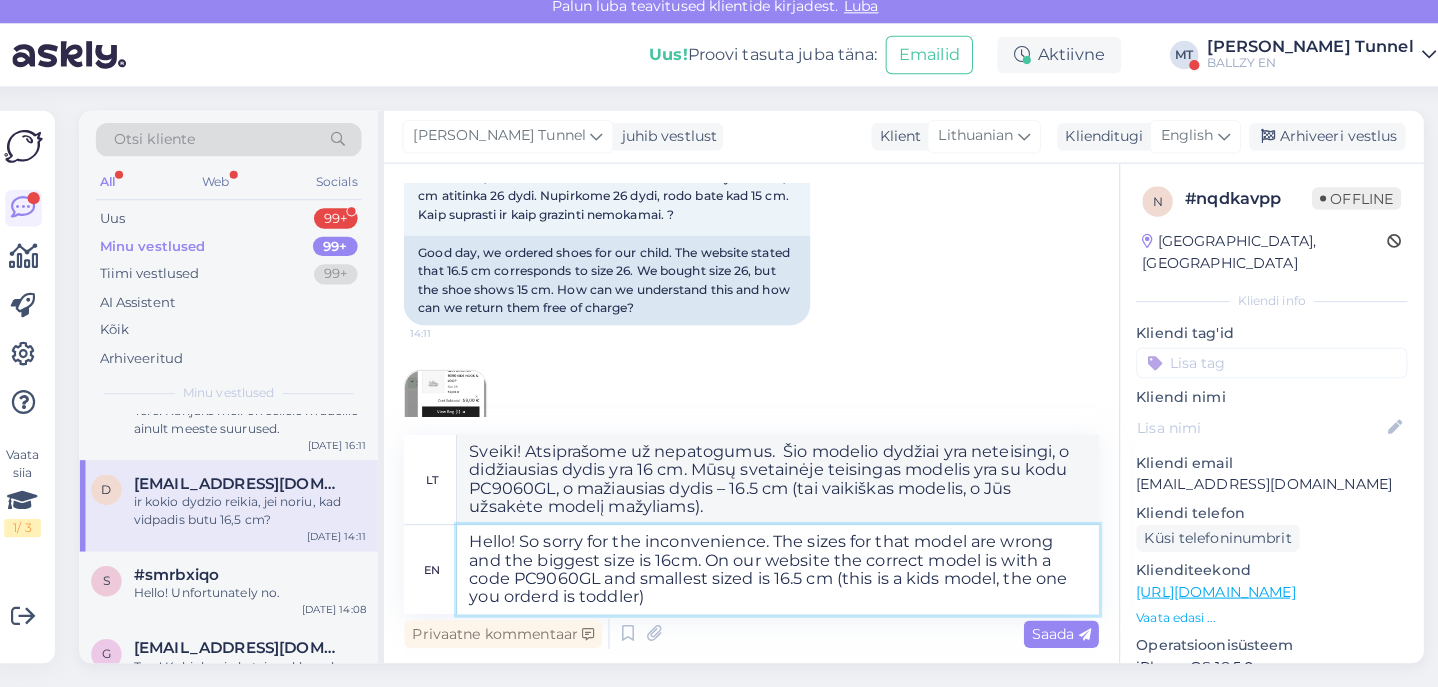 click on "Hello! So sorry for the inconvenience. The sizes for that model are wrong and the biggest size is 16cm. On our website the correct model is with a code PC9060GL and smallest sized is 16.5 cm (this is a kids model, the one you orderd is toddler)" at bounding box center [778, 571] 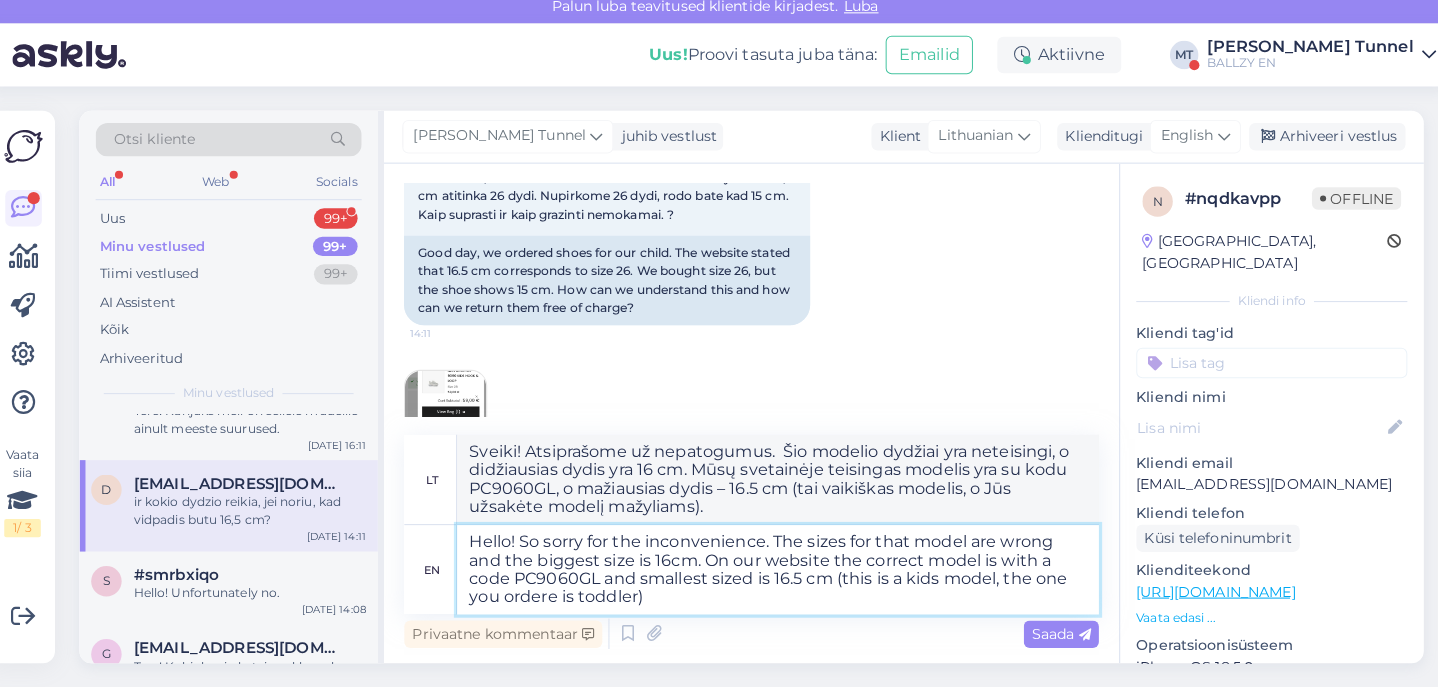 type on "Hello! So sorry for the inconvenience. The sizes for that model are wrong and the biggest size is 16cm. On our website the correct model is with a code PC9060GL and smallest sized is 16.5 cm (this is a kids model, the one you ordered is toddler)" 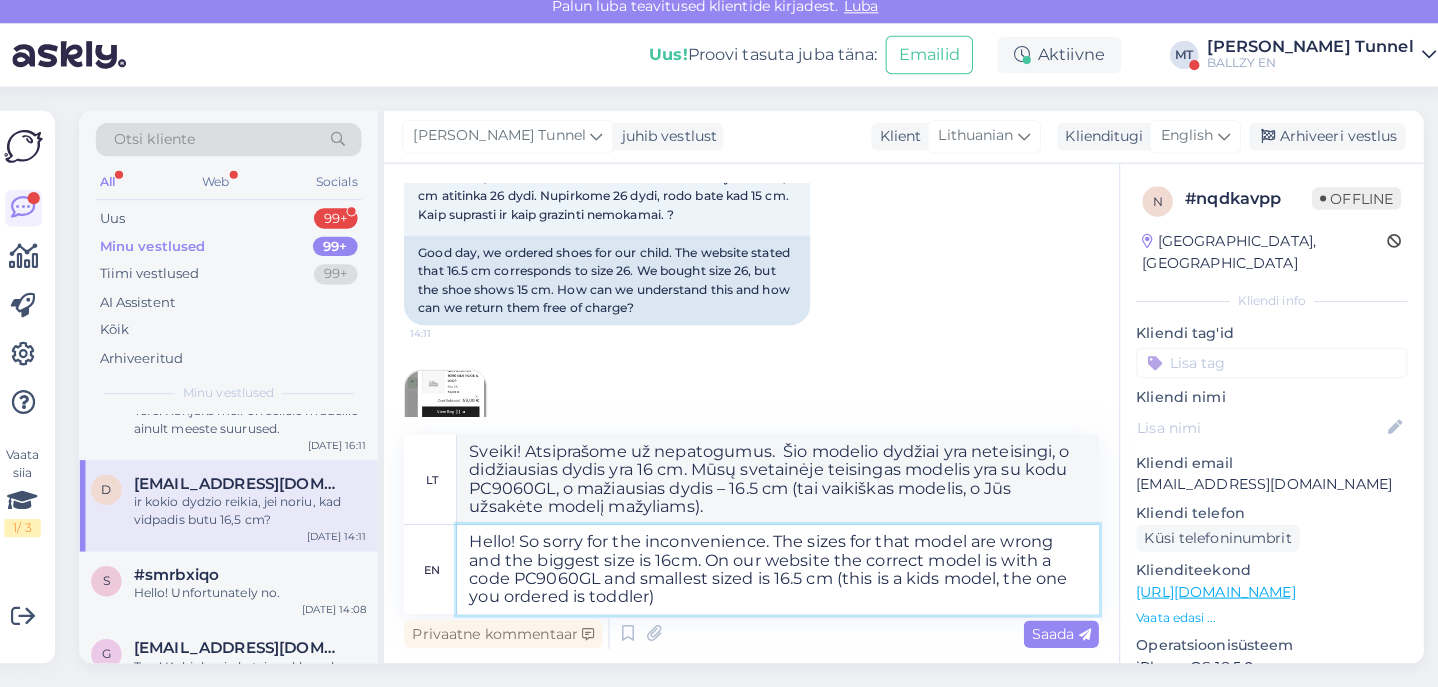type on "Sveiki! Atsiprašome už nepatogumus.  Šio modelio dydžiai yra neteisingi, o didžiausias dydis yra 16 cm. Mūsų svetainėje teisingas modelis yra su kodu PC9060GL, o mažiausias dydis – 16.5 cm (tai vaikiškas modelis, o Jūs užsakėte mažyliui skirtą)." 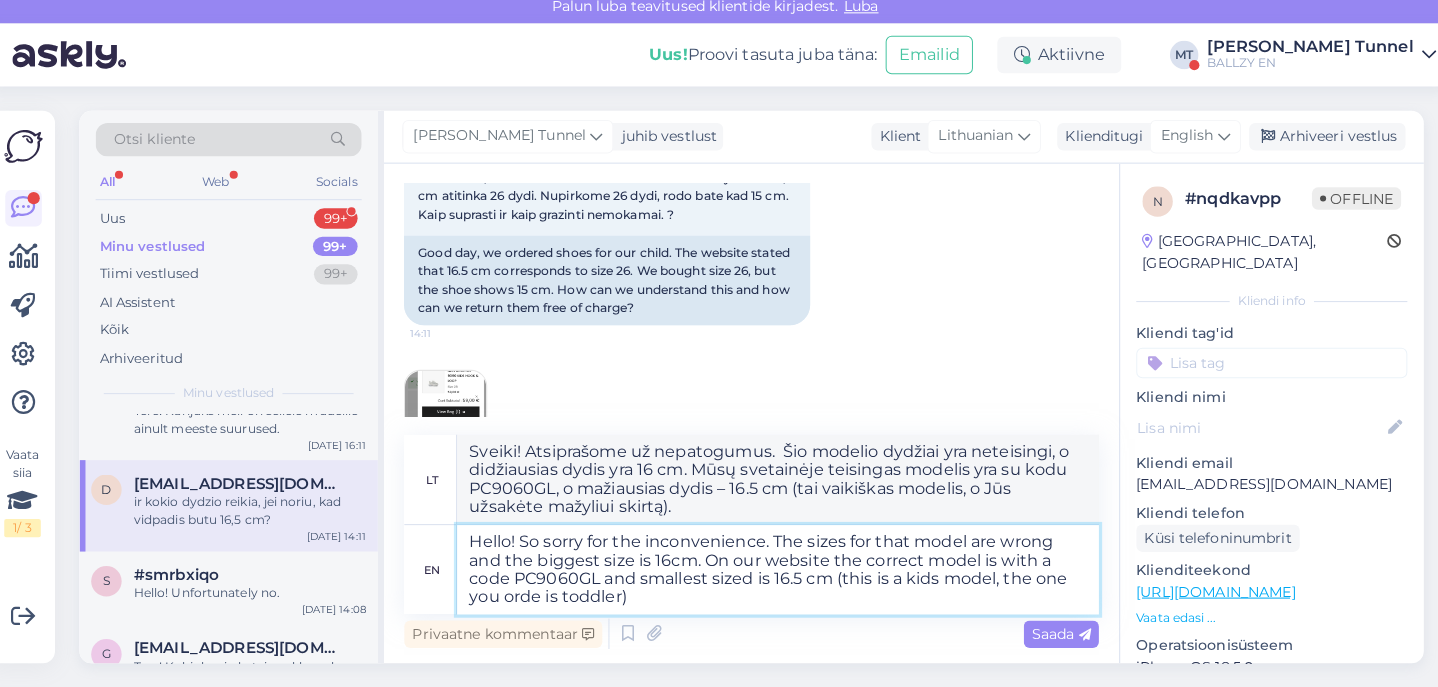 type on "Hello! So sorry for the inconvenience. The sizes for that model are wrong and the biggest size is 16cm. On our website the correct model is with a code PC9060GL and smallest sized is 16.5 cm (this is a kids model, the one you ord is toddler)" 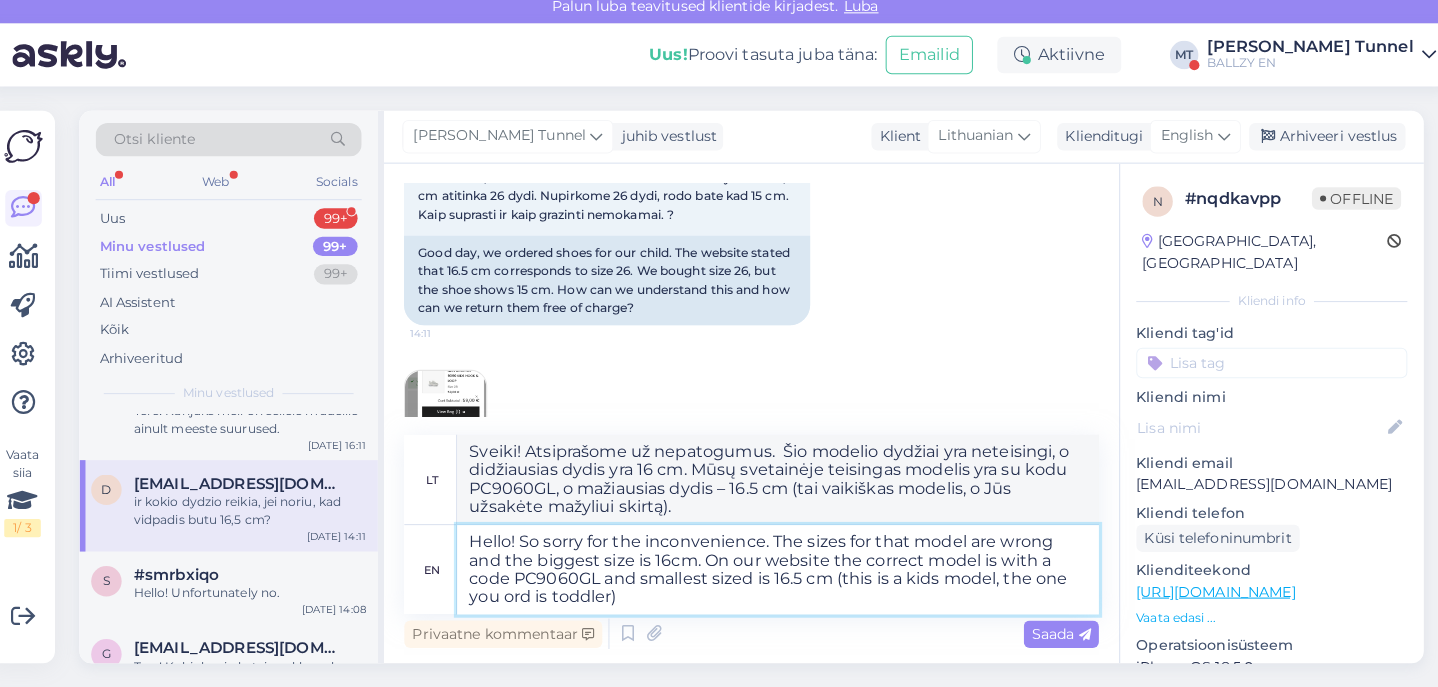 type on "Sveiki! Atsiprašome už nepatogumus.  Šio modelio dydžiai yra neteisingi, o didžiausias dydis yra 16 cm. Mūsų svetainėje teisingas modelis yra su kodu PC9060GL, o mažiausias dydis – 16.5 cm (tai vaikiškas modelis, o Jūs užsakėte mažylių modelį)." 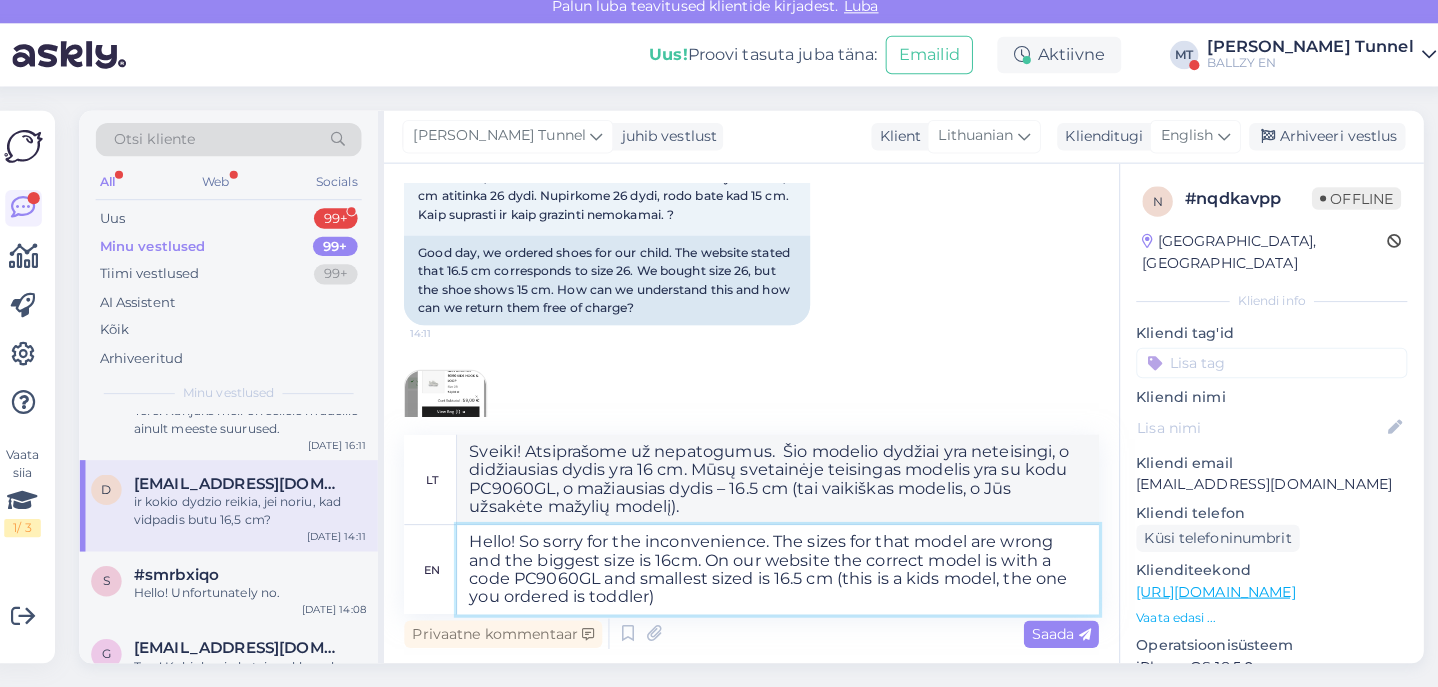 click on "Hello! So sorry for the inconvenience. The sizes for that model are wrong and the biggest size is 16cm. On our website the correct model is with a code PC9060GL and smallest sized is 16.5 cm (this is a kids model, the one you ordered is toddler)" at bounding box center (778, 571) 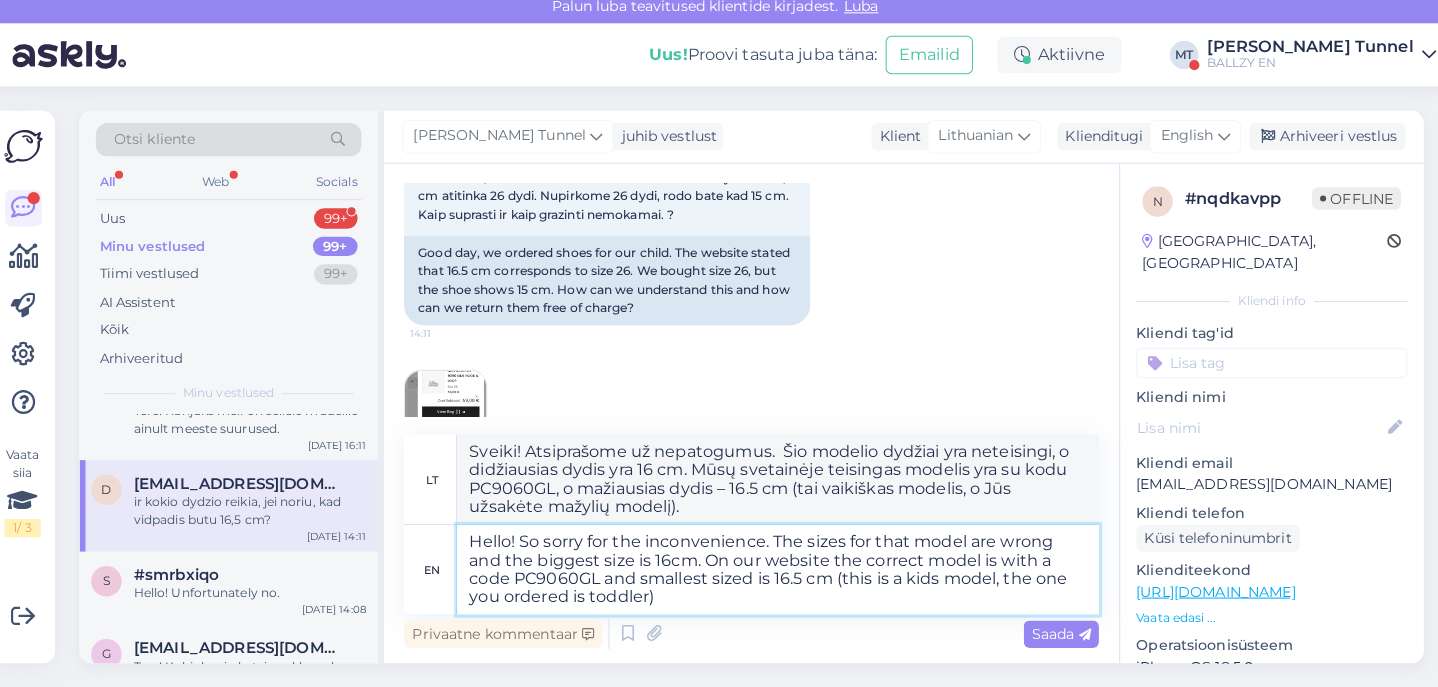 drag, startPoint x: 463, startPoint y: 589, endPoint x: 570, endPoint y: 587, distance: 107.01869 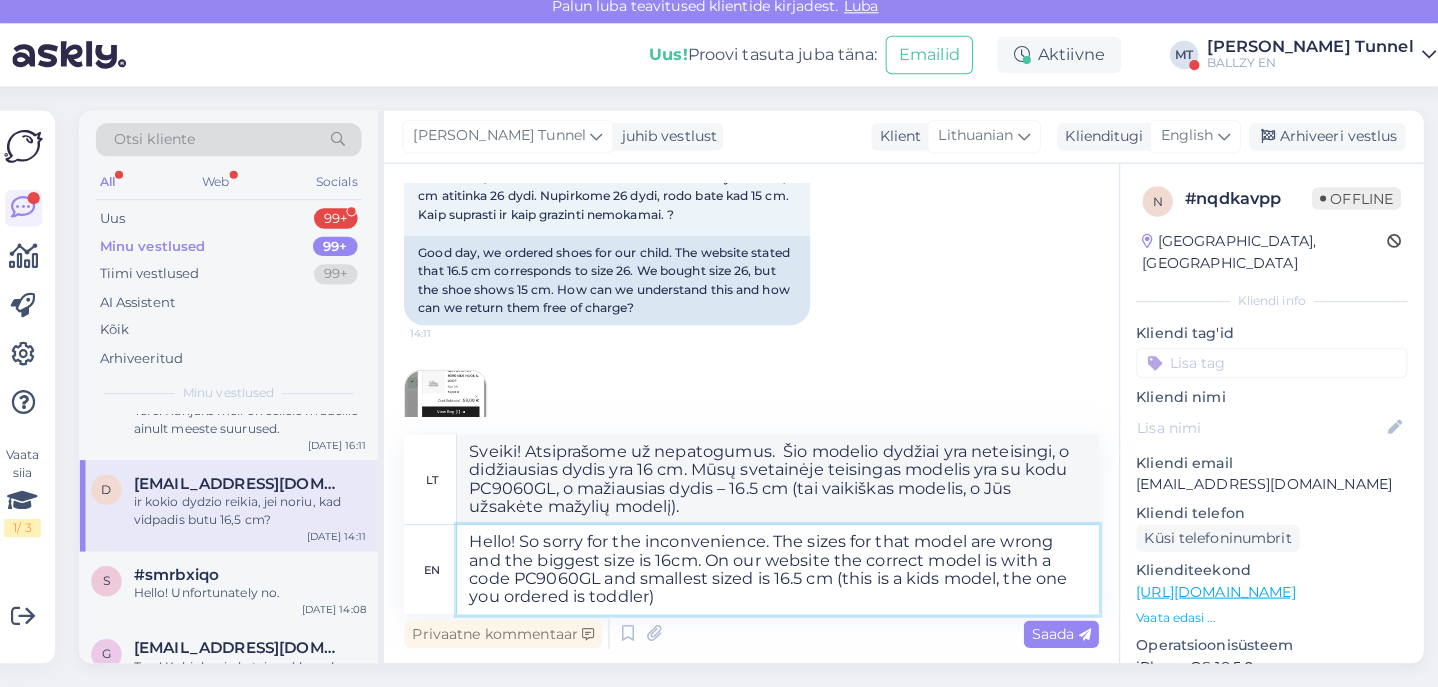 click on "Hello! So sorry for the inconvenience. The sizes for that model are wrong and the biggest size is 16cm. On our website the correct model is with a code PC9060GL and smallest sized is 16.5 cm (this is a kids model, the one you ordered is toddler)" at bounding box center [778, 571] 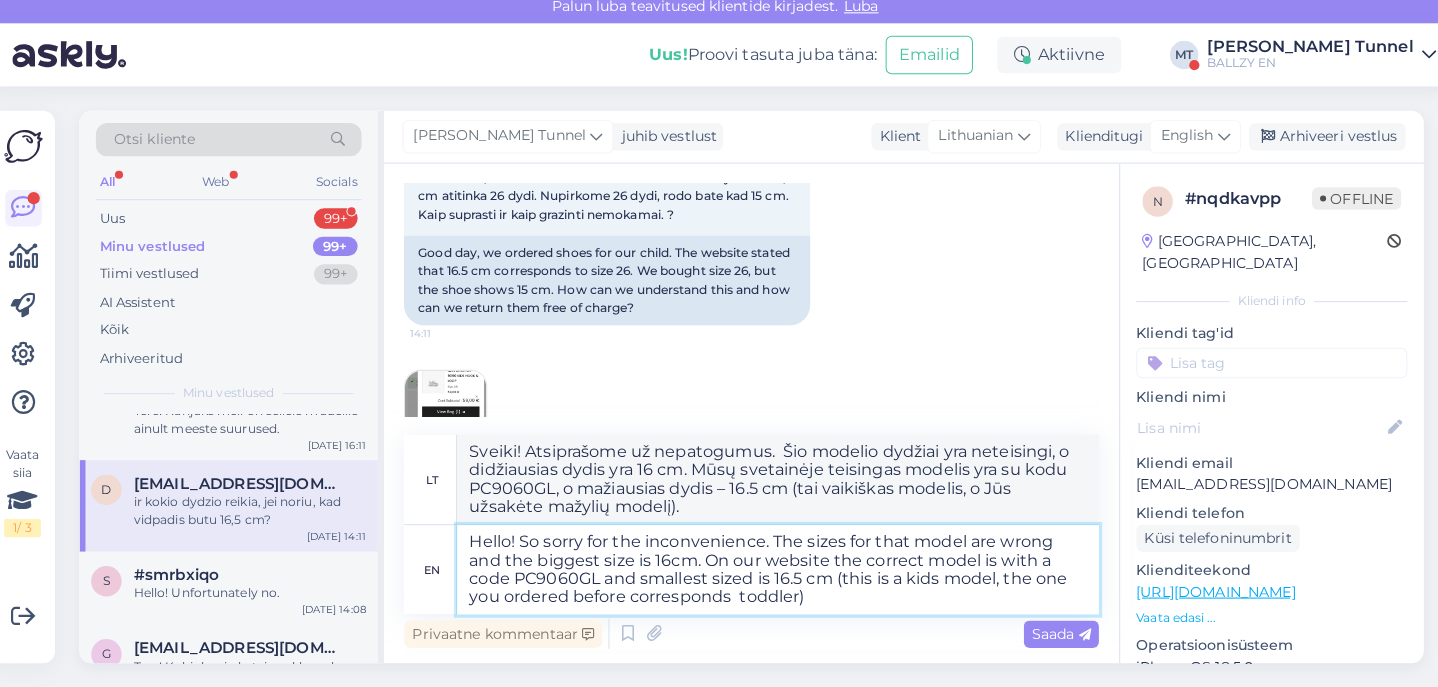 type on "Hello! So sorry for the inconvenience. The sizes for that model are wrong and the biggest size is 16cm. On our website the correct model is with a code PC9060GL and smallest sized is 16.5 cm (this is a kids model, the one you ordered before corresponds t toddler)" 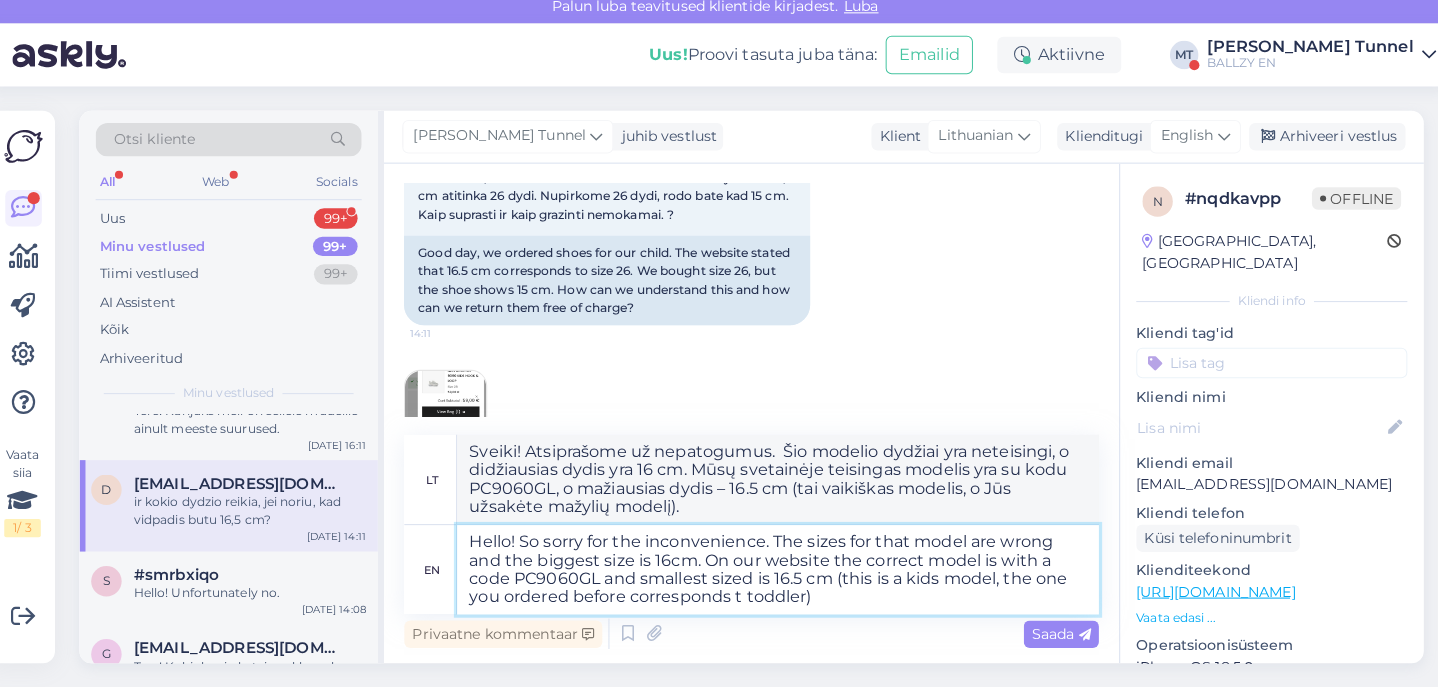 type on "Sveiki! Atsiprašome už nepatogumus.  Šio modelio dydžiai yra neteisingi, o didžiausias dydis yra 16 cm. Mūsų svetainėje teisingas modelis yra su kodu PC9060GL, o mažiausias dydis – 16.5 cm (tai vaikiškas modelis, o jūsų anksčiau užsakytas atitinka mažylio dydį)." 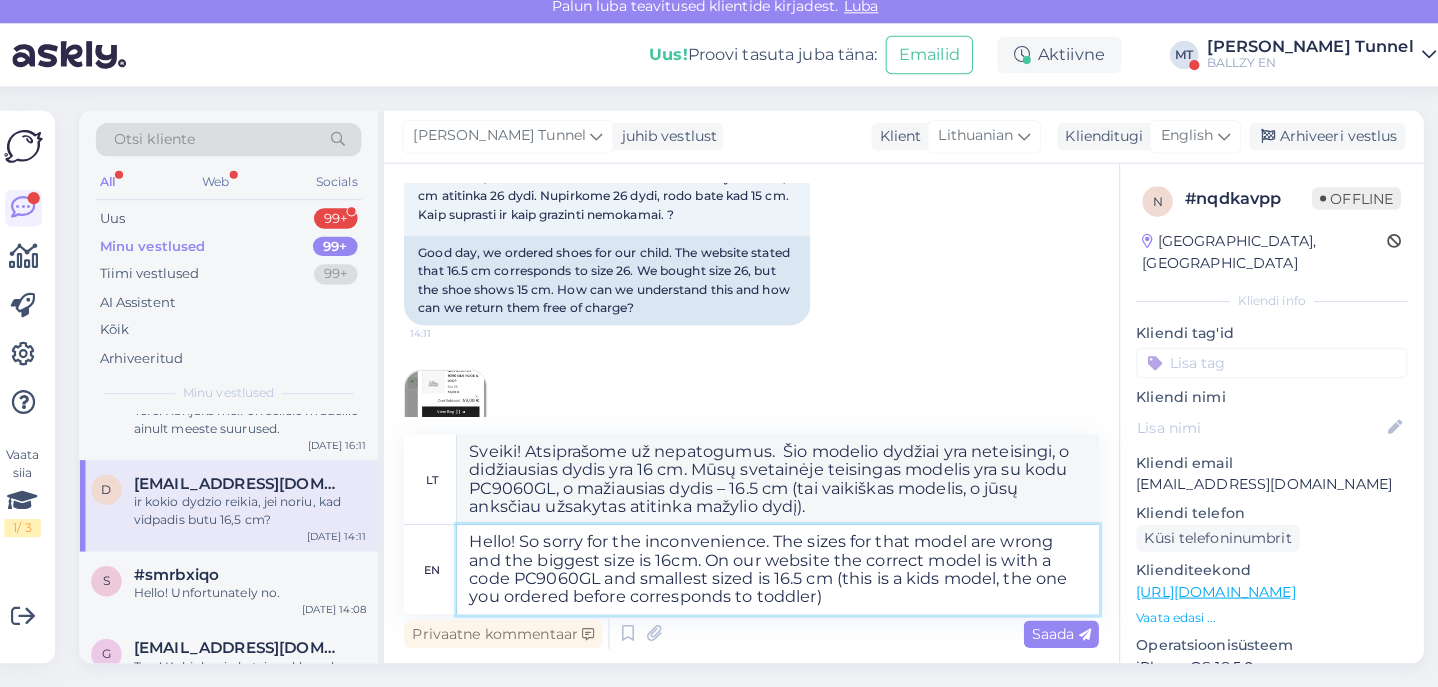click on "Hello! So sorry for the inconvenience. The sizes for that model are wrong and the biggest size is 16cm. On our website the correct model is with a code PC9060GL and smallest sized is 16.5 cm (this is a kids model, the one you ordered before corresponds to toddler)" at bounding box center (778, 571) 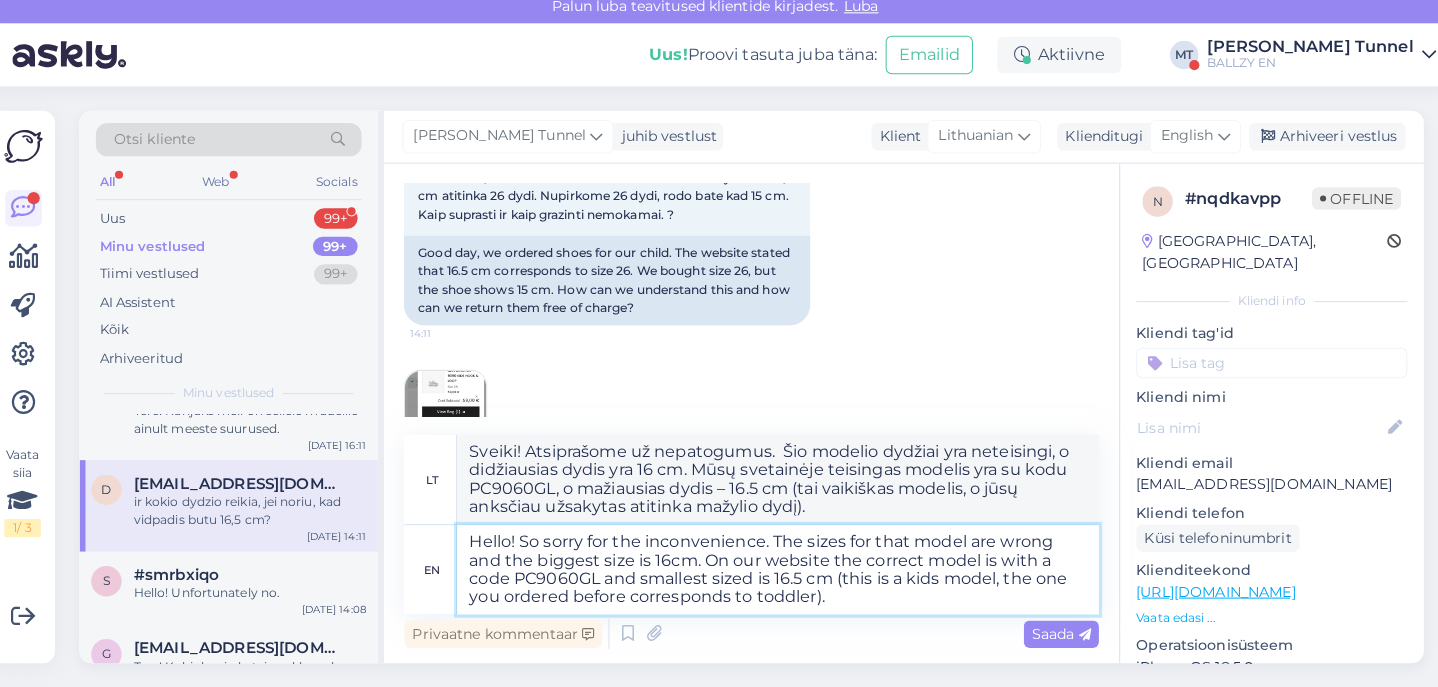 type on "Sveiki! Atsiprašome už nepatogumus.  Šio modelio dydžiai yra neteisingi, o didžiausias dydis yra 16 cm. Mūsų svetainėje teisingas modelis yra su kodu PC9060GL, o mažiausias dydis – 16.5 cm (tai vaikiškas modelis, o tas, kurį užsakėte anksčiau, atitinka mažylio dydį)." 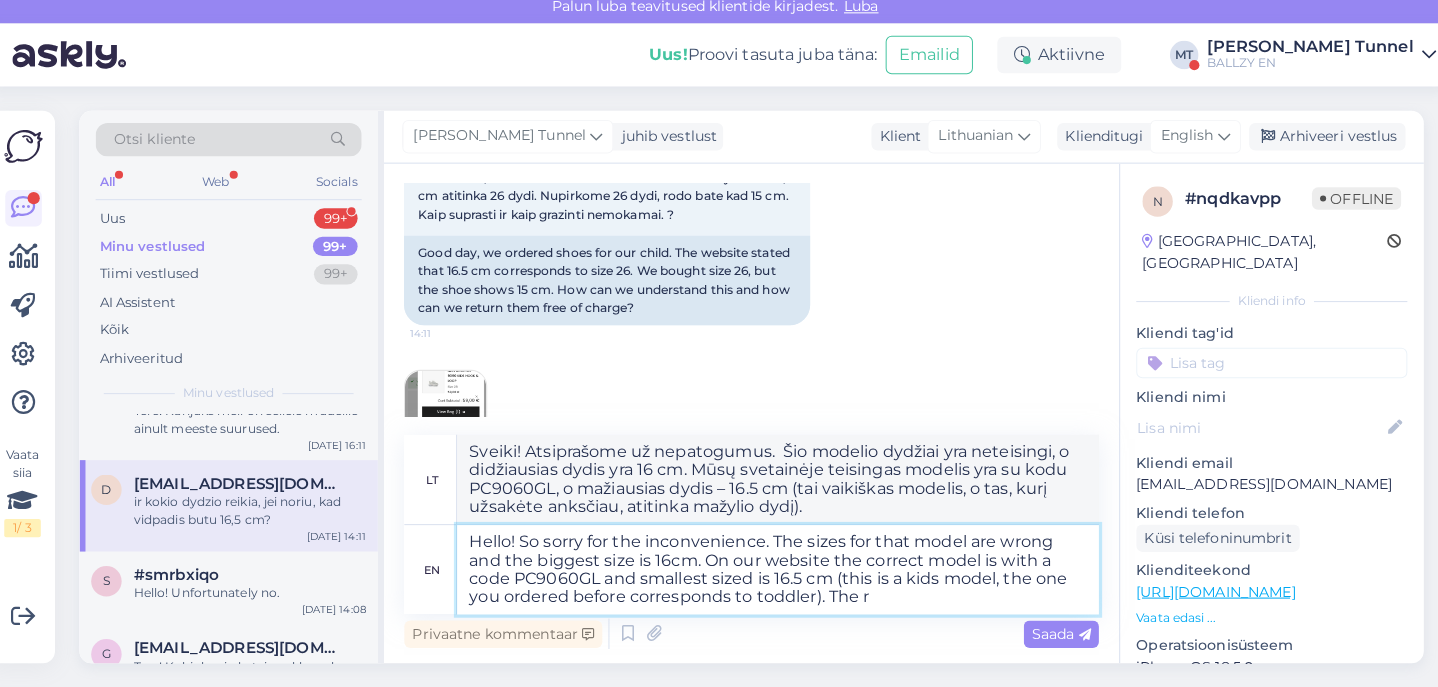 type on "Hello! So sorry for the inconvenience. The sizes for that model are wrong and the biggest size is 16cm. On our website the correct model is with a code PC9060GL and smallest sized is 16.5 cm (this is a kids model, the one you ordered before corresponds to toddler). The re" 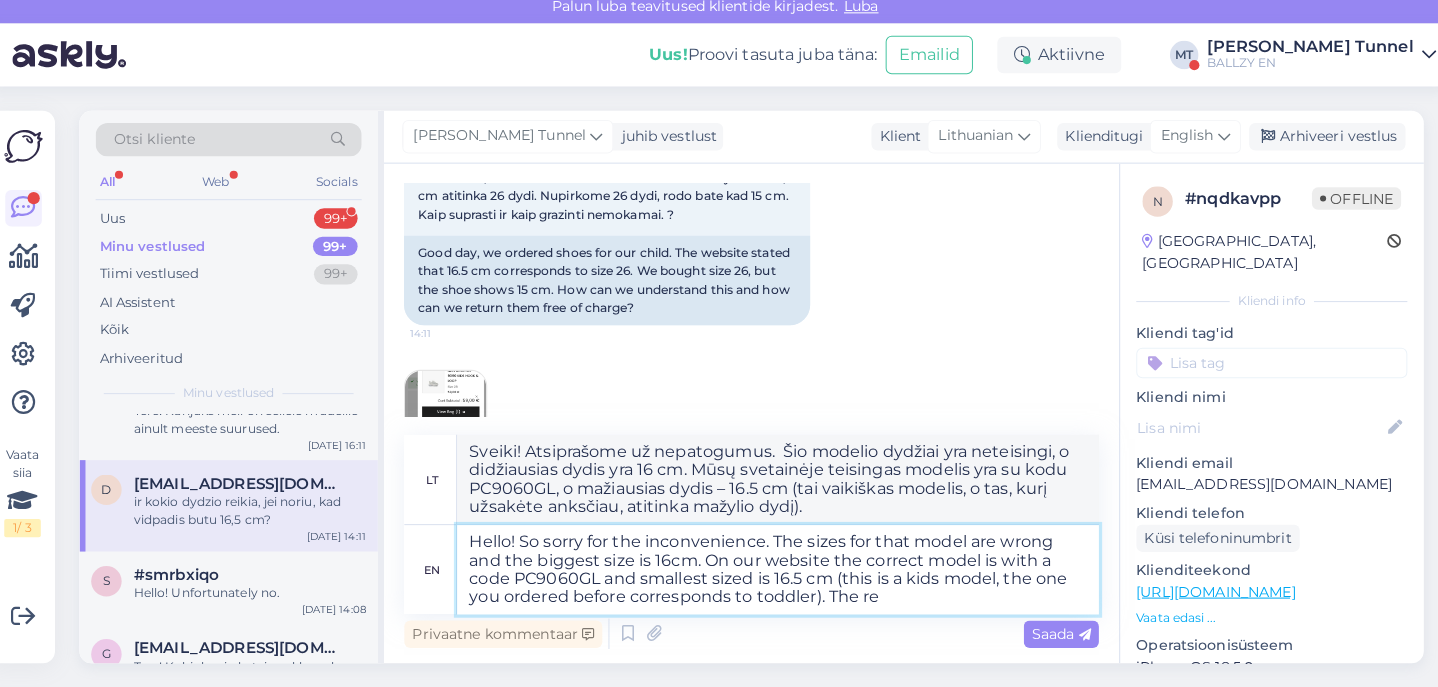 type on "Sveiki! Atsiprašome už nepatogumus. To modelio dydžiai yra neteisingi, o didžiausias dydis yra 16 cm. Mūsų svetainėje teisingas modelis yra su kodu PC9060GL, o mažiausias dydis – 16.5 cm (tai vaikiškas modelis, o tas, kurį užsakėte anksčiau, atitinka mažylių dydį)." 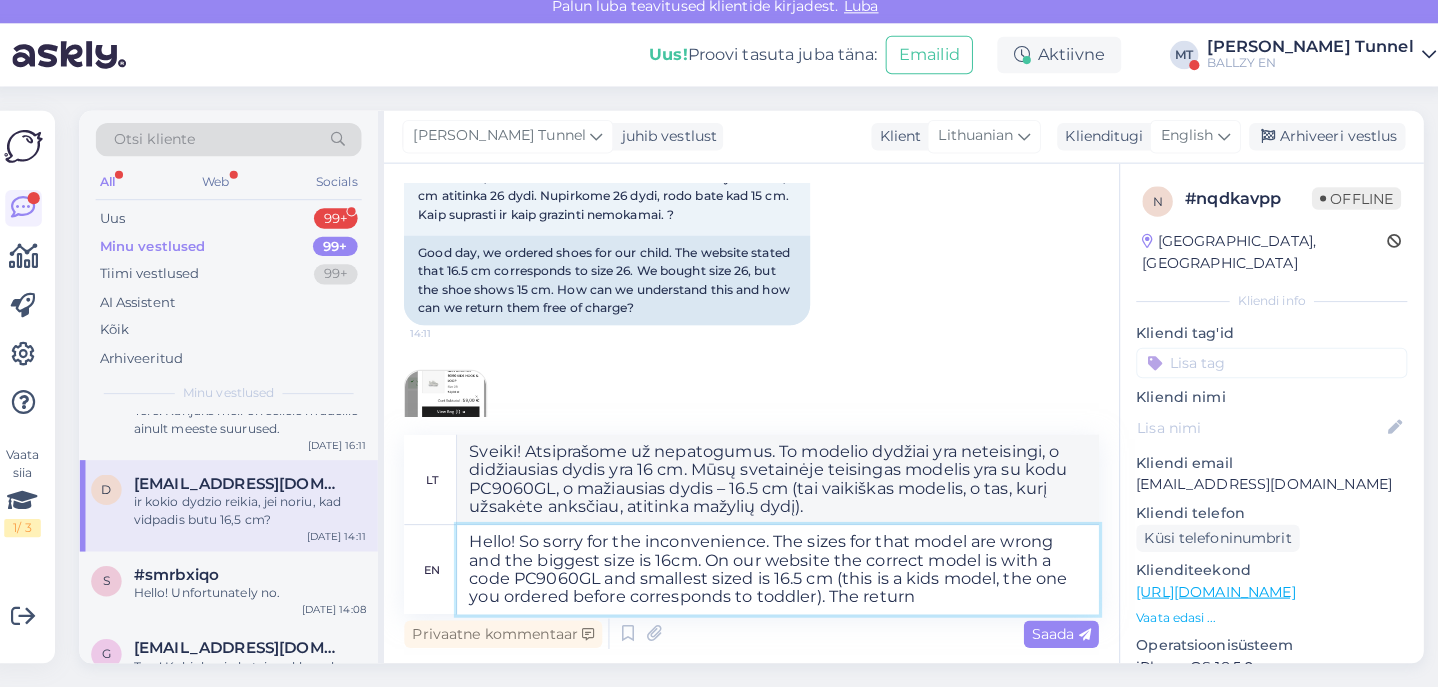 type on "Hello! So sorry for the inconvenience. The sizes for that model are wrong and the biggest size is 16cm. On our website the correct model is with a code PC9060GL and smallest sized is 16.5 cm (this is a kids model, the one you ordered before corresponds to toddler). The return" 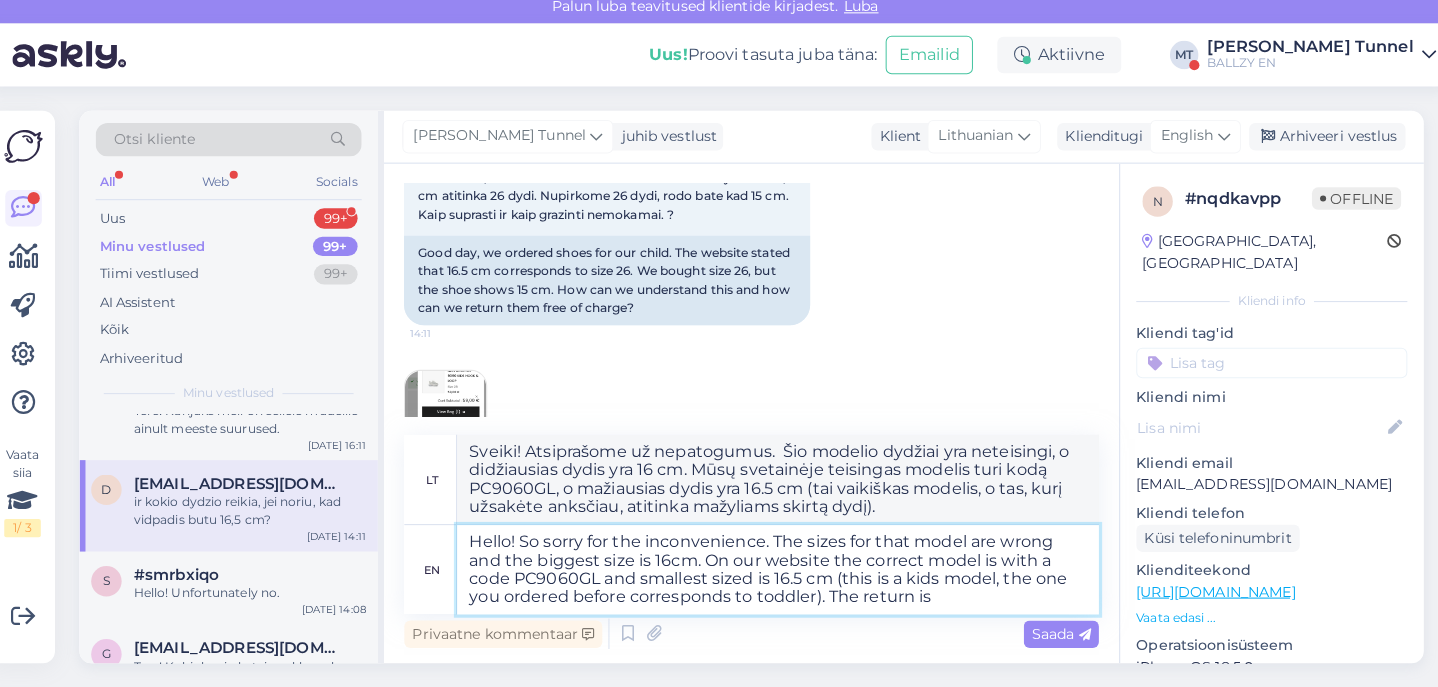 type on "Hello! So sorry for the inconvenience. The sizes for that model are wrong and the biggest size is 16cm. On our website the correct model is with a code PC9060GL and smallest sized is 16.5 cm (this is a kids model, the one you ordered before corresponds to toddler). The return is" 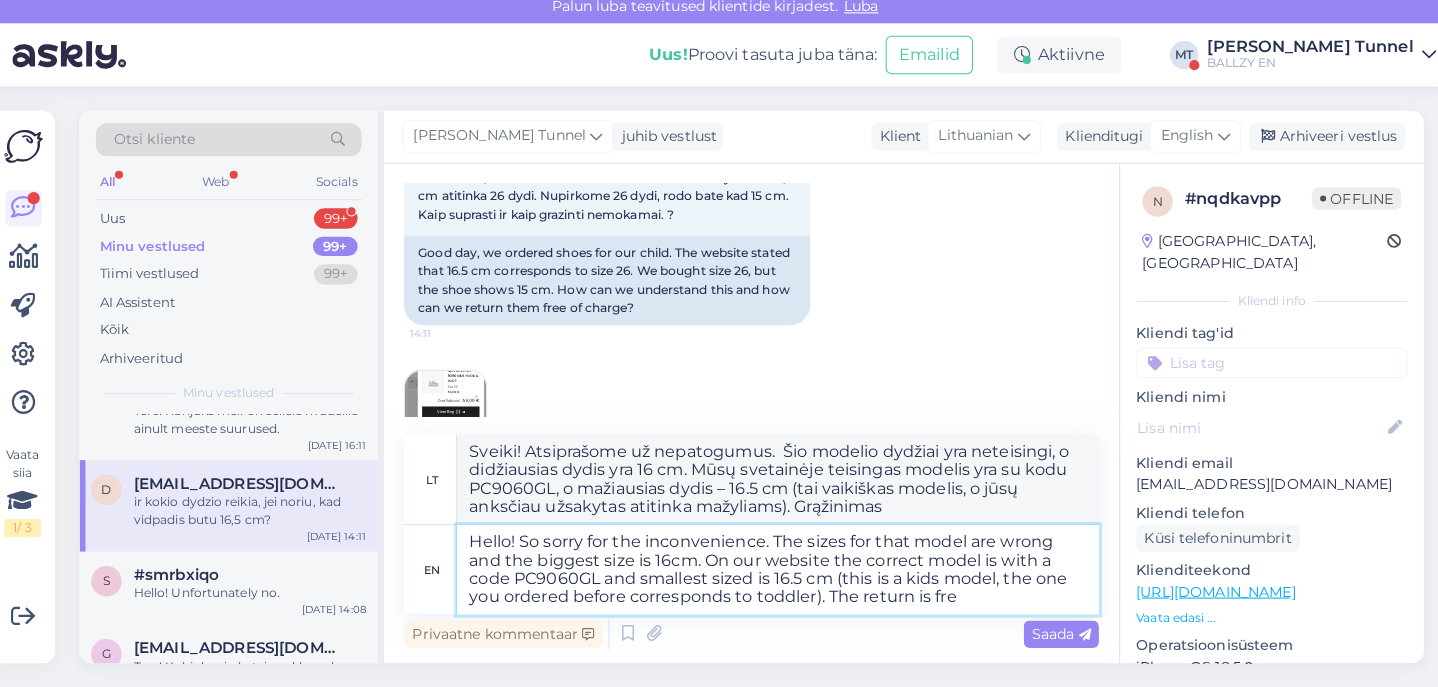type on "Hello! So sorry for the inconvenience. The sizes for that model are wrong and the biggest size is 16cm. On our website the correct model is with a code PC9060GL and smallest sized is 16.5 cm (this is a kids model, the one you ordered before corresponds to toddler). The return is free" 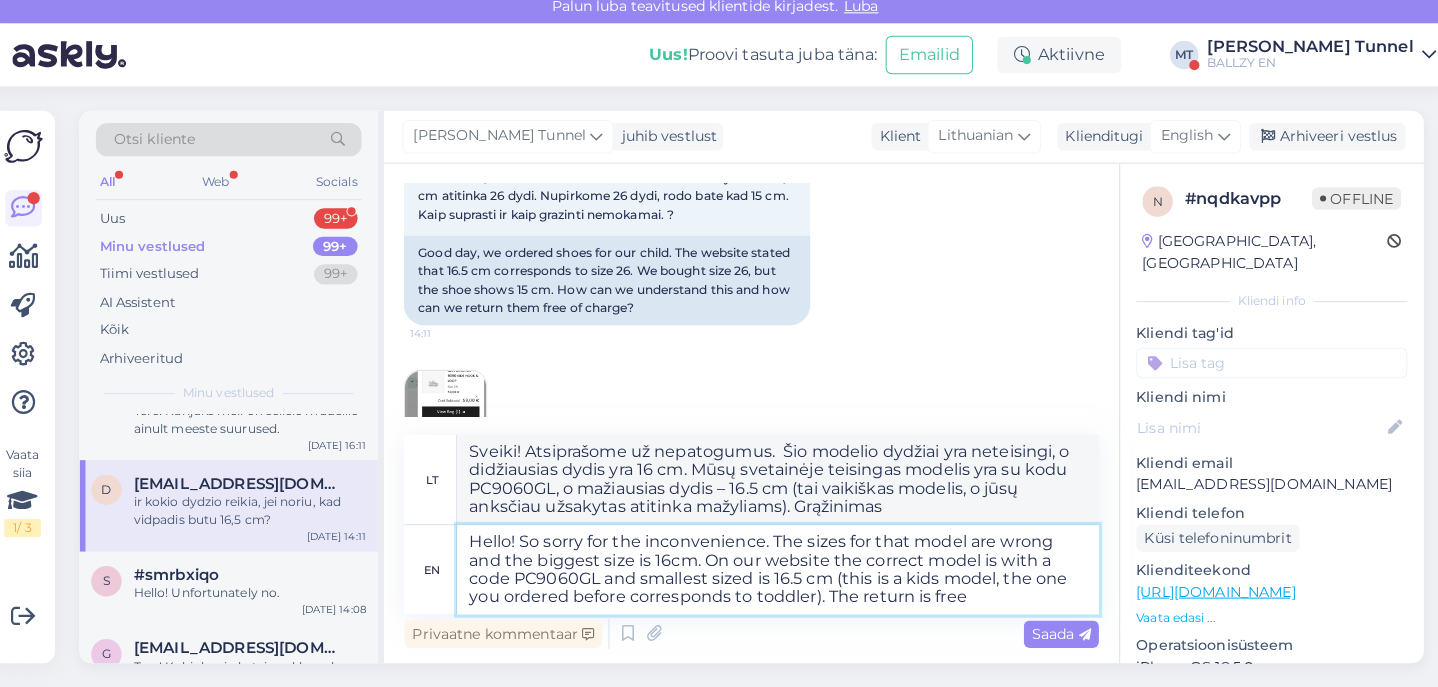 type on "Sveiki! Atsiprašome už nepatogumus.  Šio modelio dydžiai yra neteisingi, o didžiausias dydis yra 16 cm. Mūsų svetainėje teisingas modelis yra su kodu PC9060GL, o mažiausias dydis – 16.5 cm (tai vaikiškas modelis, o jūsų anksčiau užsakytas atitinka mažylių dydį). Grąžinimas yra..." 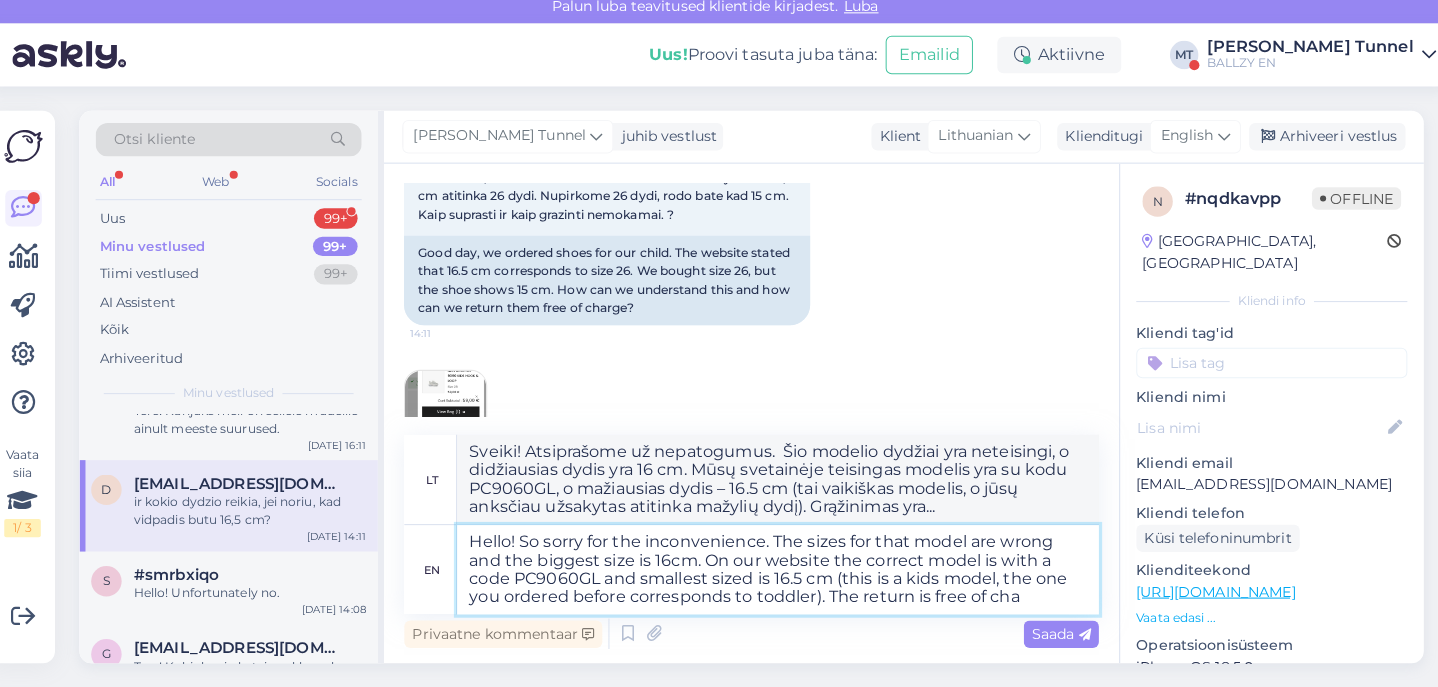 type on "Hello! So sorry for the inconvenience. The sizes for that model are wrong and the biggest size is 16cm. On our website the correct model is with a code PC9060GL and smallest sized is 16.5 cm (this is a kids model, the one you ordered before corresponds to toddler). The return is free of char" 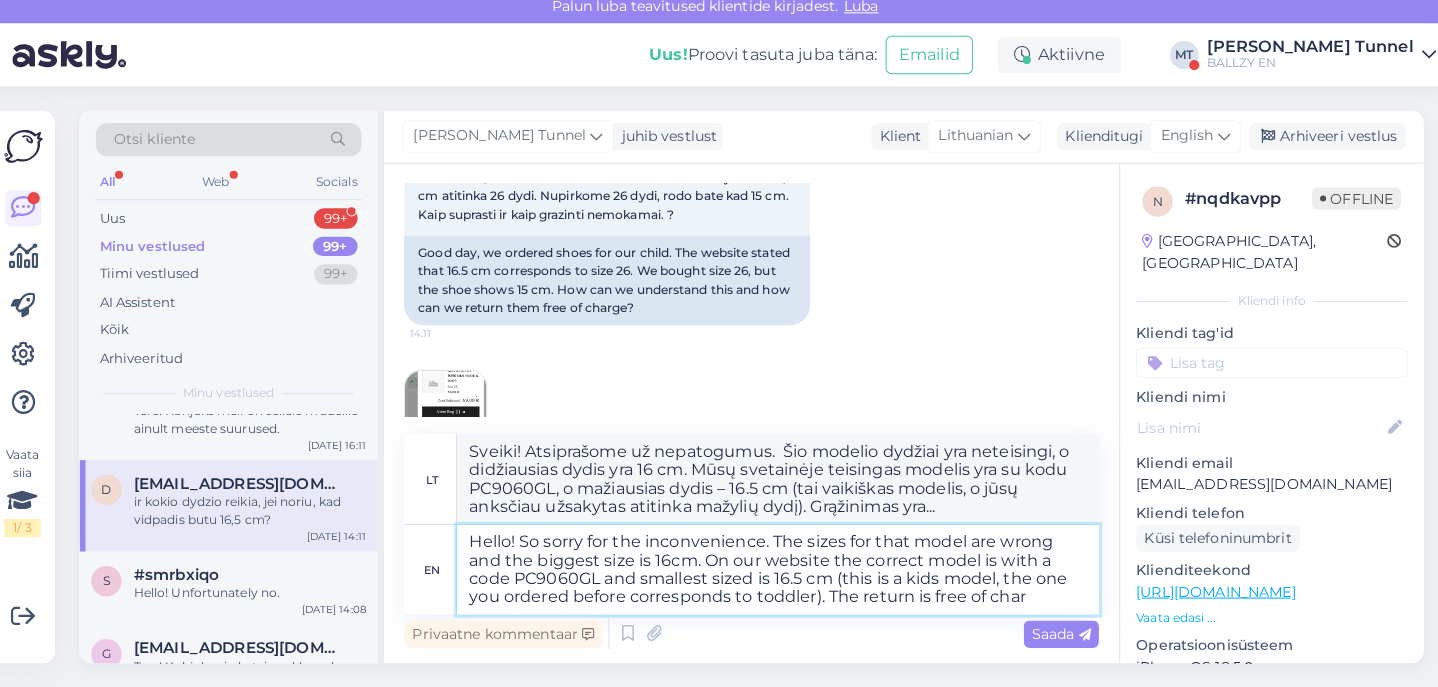 type on "Sveiki! Atsiprašome už nepatogumus.  Šio modelio dydžiai yra neteisingi, o didžiausias dydis yra 16 cm. Mūsų svetainėje teisingas modelis yra su kodu PC9060GL, o mažiausias dydis – 16.5 cm (tai vaikiškas modelis, o jūsų anksčiau užsakytas atitinka mažylių dydį). Grąžinimas nemokamas." 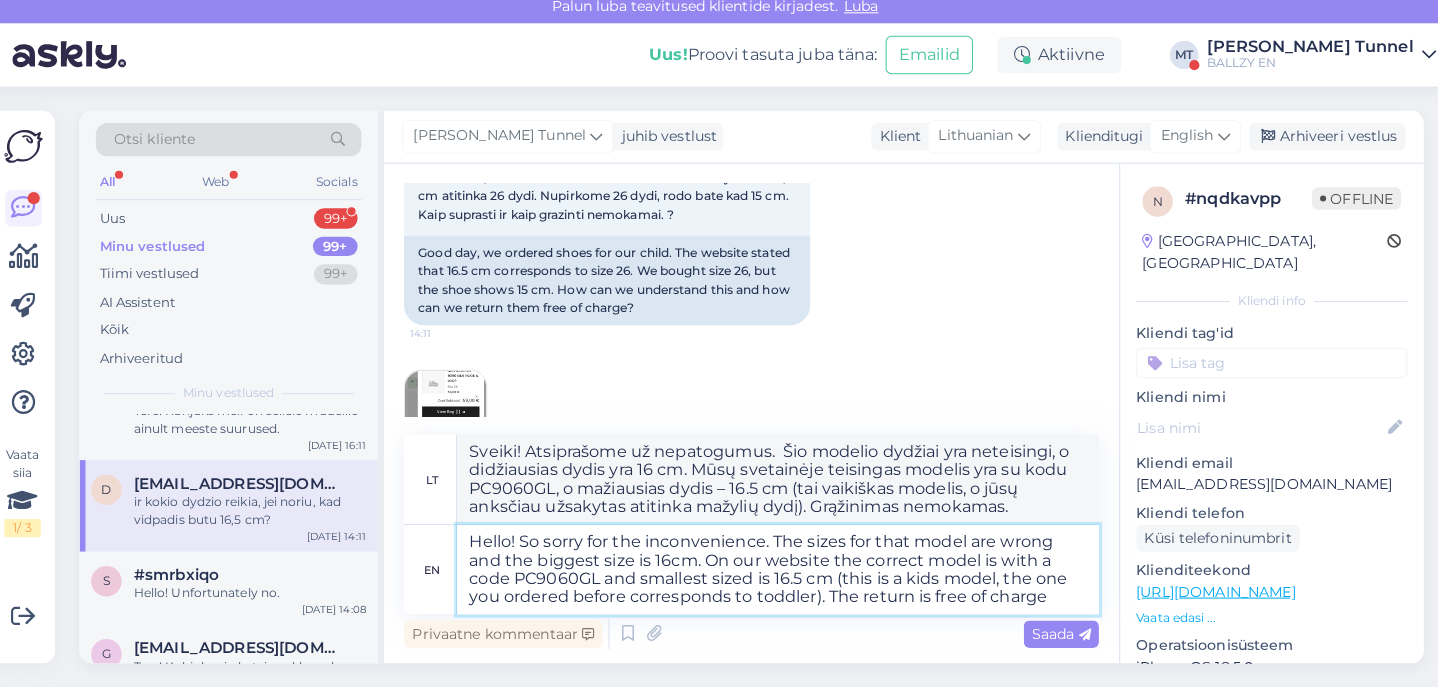 type on "Hello! So sorry for the inconvenience. The sizes for that model are wrong and the biggest size is 16cm. On our website the correct model is with a code PC9060GL and smallest sized is 16.5 cm (this is a kids model, the one you ordered before corresponds to toddler). The return is free of charge" 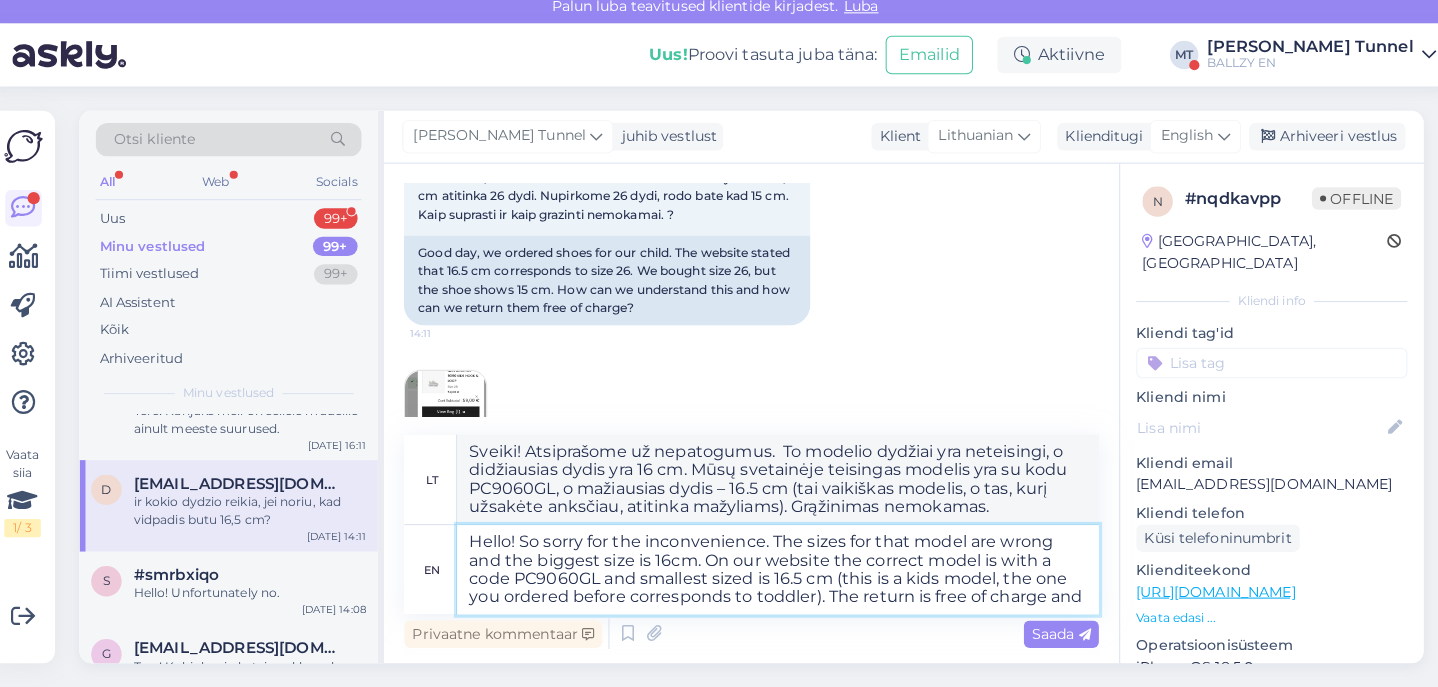 type on "Hello! So sorry for the inconvenience. The sizes for that model are wrong and the biggest size is 16cm. On our website the correct model is with a code PC9060GL and smallest sized is 16.5 cm (this is a kids model, the one you ordered before corresponds to toddler). The return is free of charge and y" 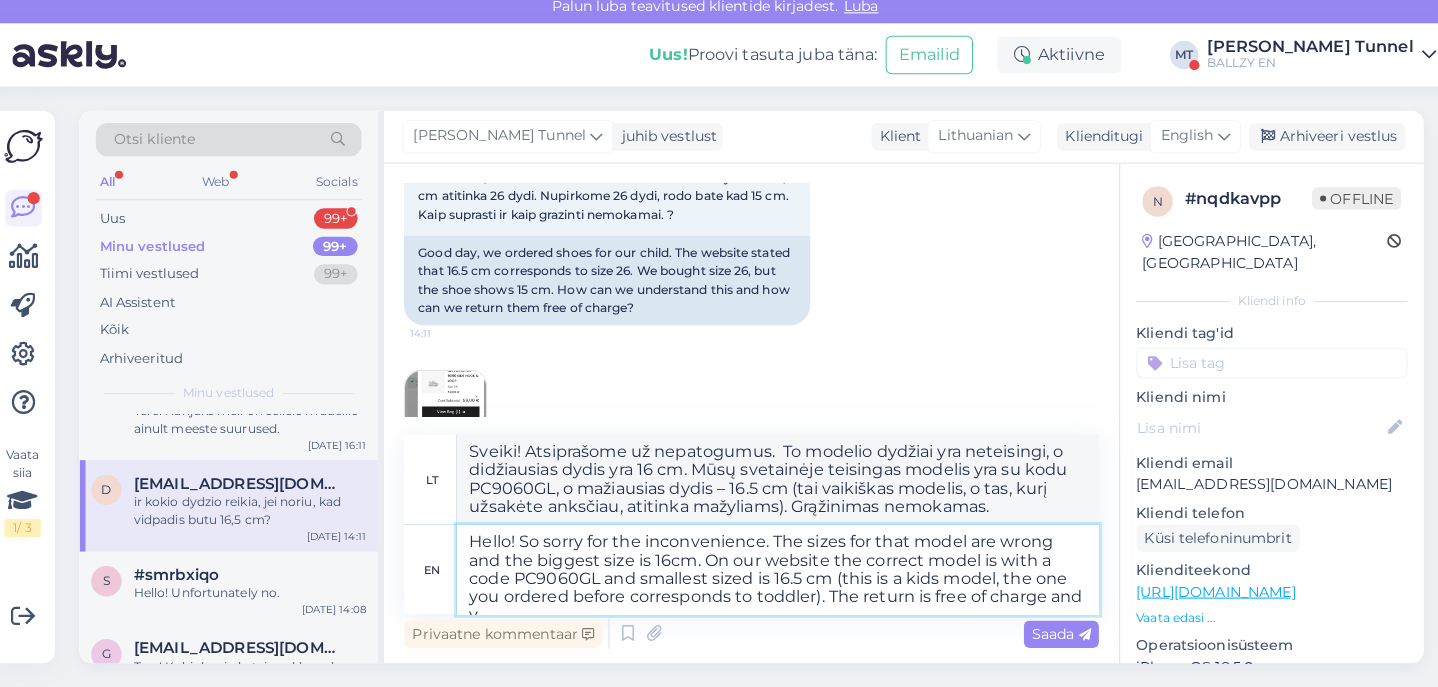 type on "Sveiki! Atsiprašome už nepatogumus.  Šio modelio dydžiai yra neteisingi, o didžiausias dydis yra 16 cm. Mūsų svetainėje teisingas modelis turi kodą PC9060GL, o mažiausias dydis yra 16.5 cm (tai vaikiškas modelis, o jūsų anksčiau užsakytas atitinka mažylių dydį). Grąžinimas yra nemokamas." 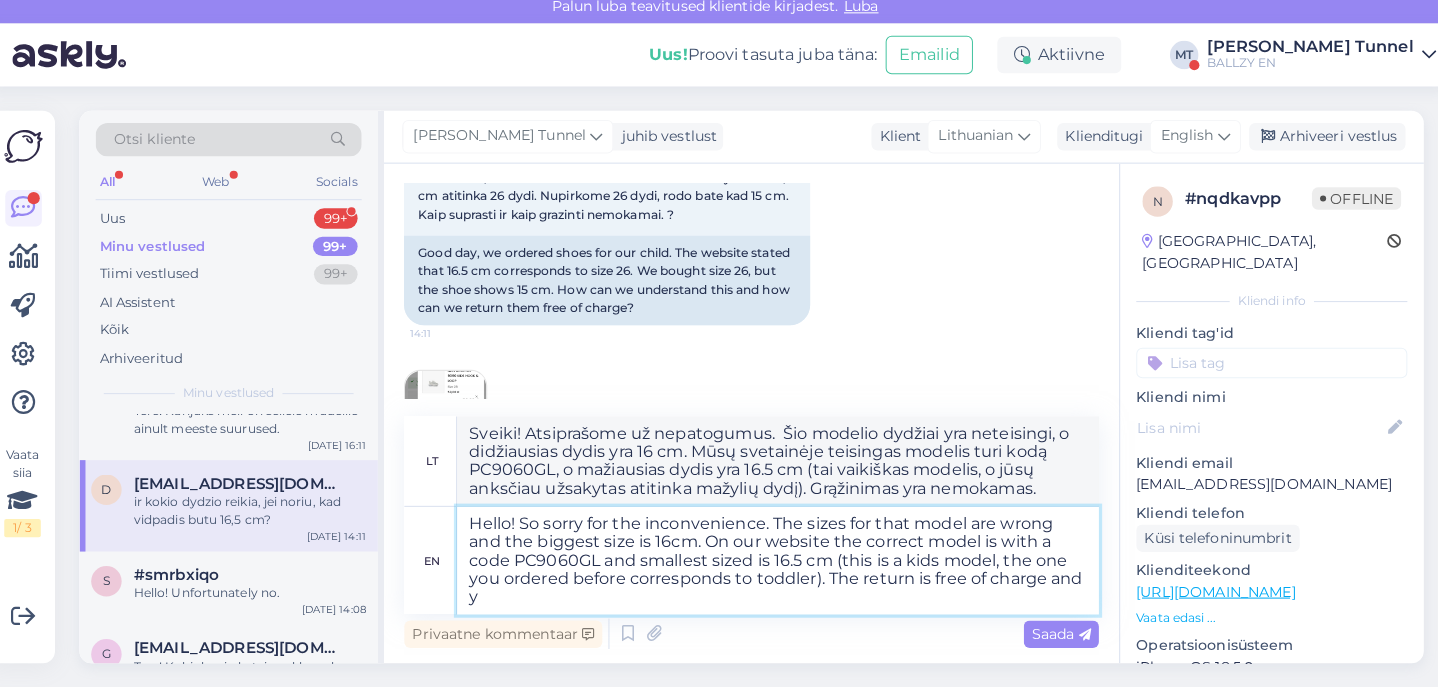 type on "Hello! So sorry for the inconvenience. The sizes for that model are wrong and the biggest size is 16cm. On our website the correct model is with a code PC9060GL and smallest sized is 16.5 cm (this is a kids model, the one you ordered before corresponds to toddler). The return is free of charge and yo" 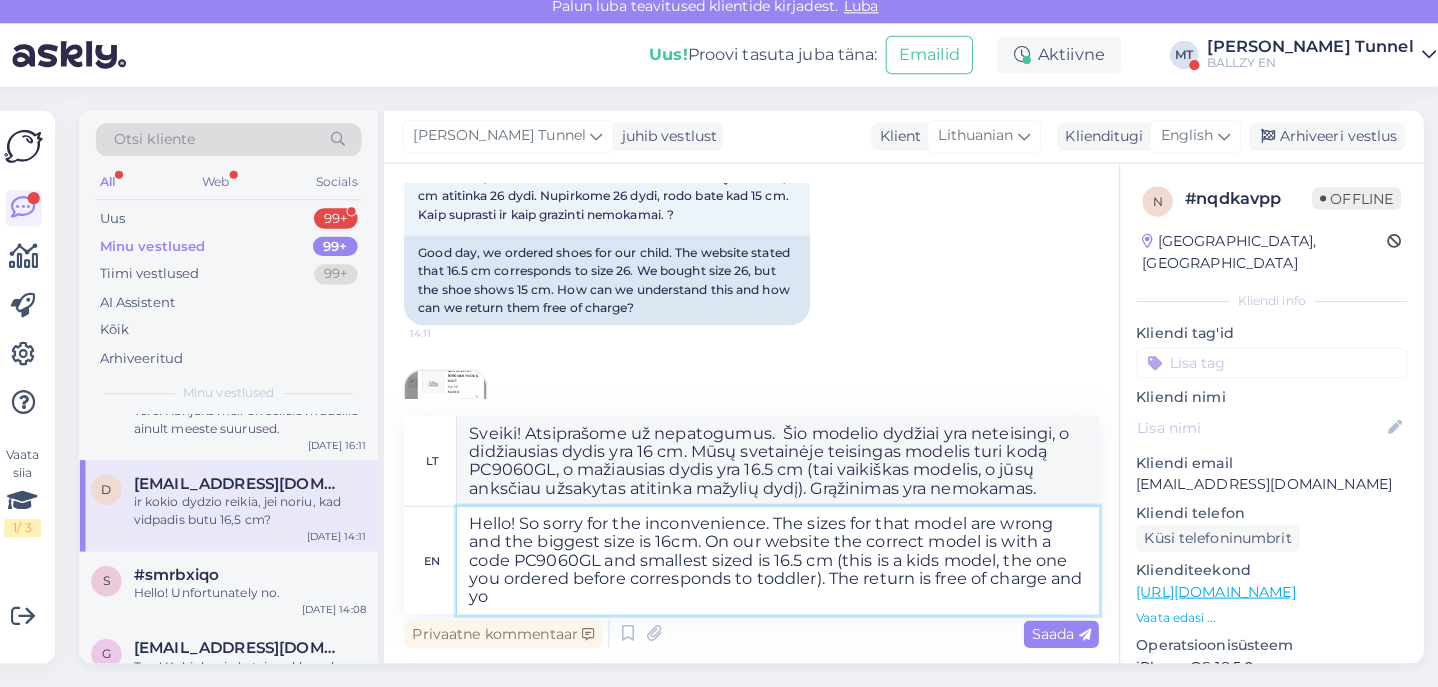 type on "Sveiki! Atsiprašome už nepatogumus.  Šio modelio dydžiai yra neteisingi, o didžiausias dydis yra 16 cm. Mūsų svetainėje teisingas modelis yra su kodu PC9060GL, o mažiausias dydis – 16.5 cm (tai vaikiškas modelis, o jūsų anksčiau užsakytas atitinka mažylių dydį). Grąžinimas yra nemokamas ir" 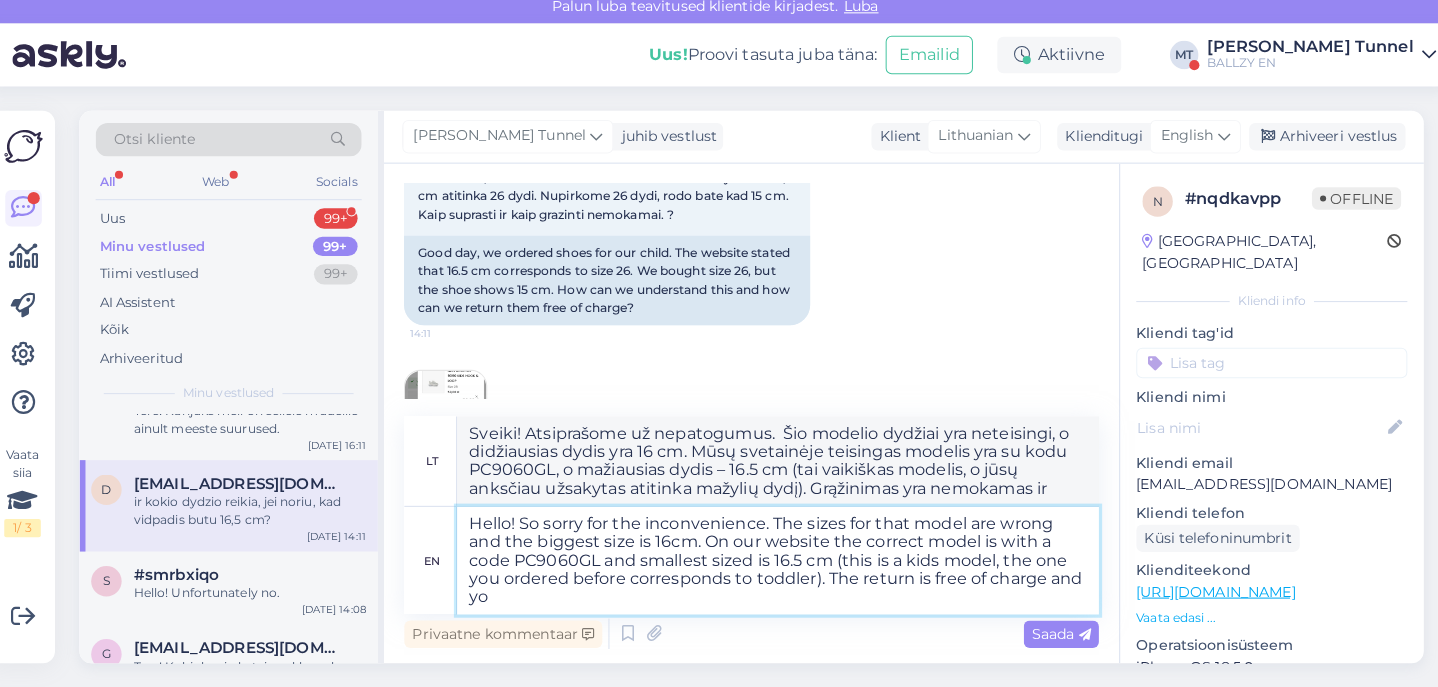 type on "Hello! So sorry for the inconvenience. The sizes for that model are wrong and the biggest size is 16cm. On our website the correct model is with a code PC9060GL and smallest sized is 16.5 cm (this is a kids model, the one you ordered before corresponds to toddler). The return is free of charge and y" 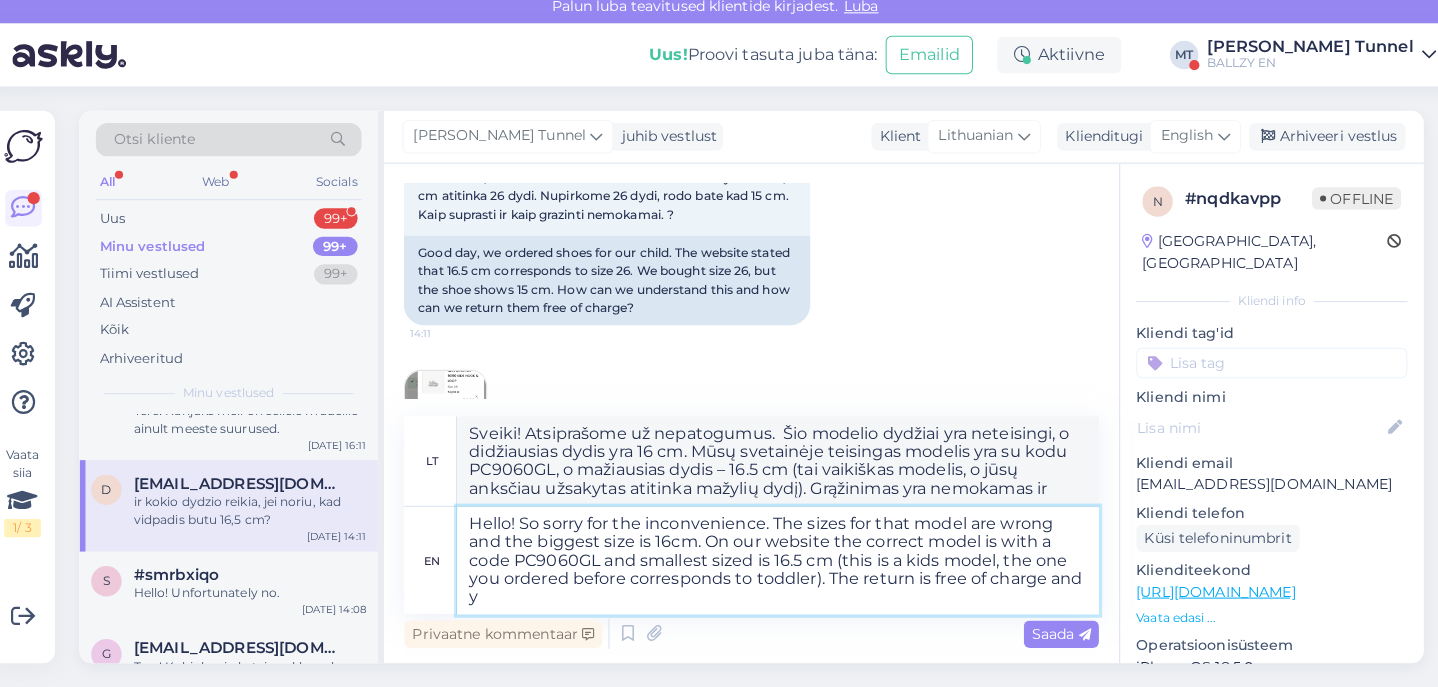 type on "Sveiki! Atsiprašome už nepatogumus.  Šio modelio dydžiai yra neteisingi, o didžiausias dydis yra 16 cm. Mūsų svetainėje teisingas modelis turi kodą PC9060GL, o mažiausias dydis yra 16.5 cm (tai vaikiškas modelis, o jūsų anksčiau užsakytas atitinka mažylių dydį). Grąžinimas yra nemokamas ir..." 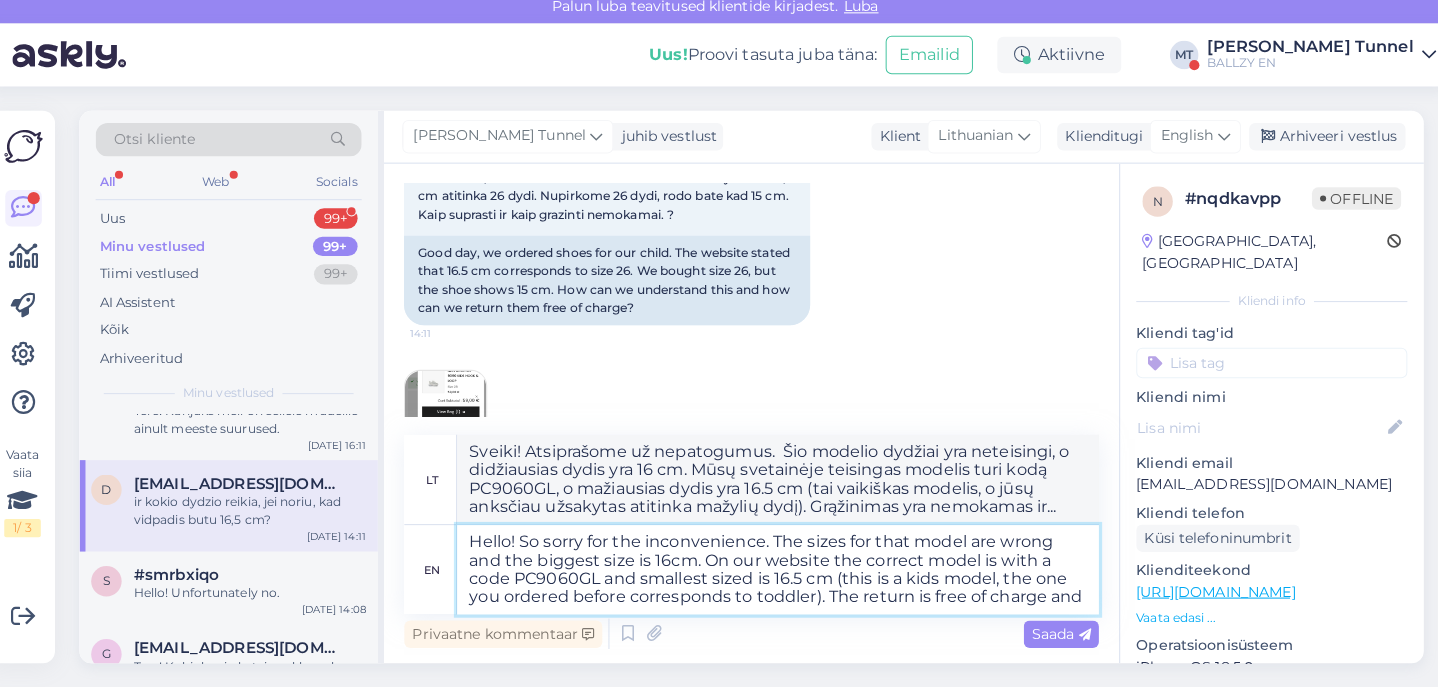 type on "Hello! So sorry for the inconvenience. The sizes for that model are wrong and the biggest size is 16cm. On our website the correct model is with a code PC9060GL and smallest sized is 16.5 cm (this is a kids model, the one you ordered before corresponds to toddler). The return is free of charge and t" 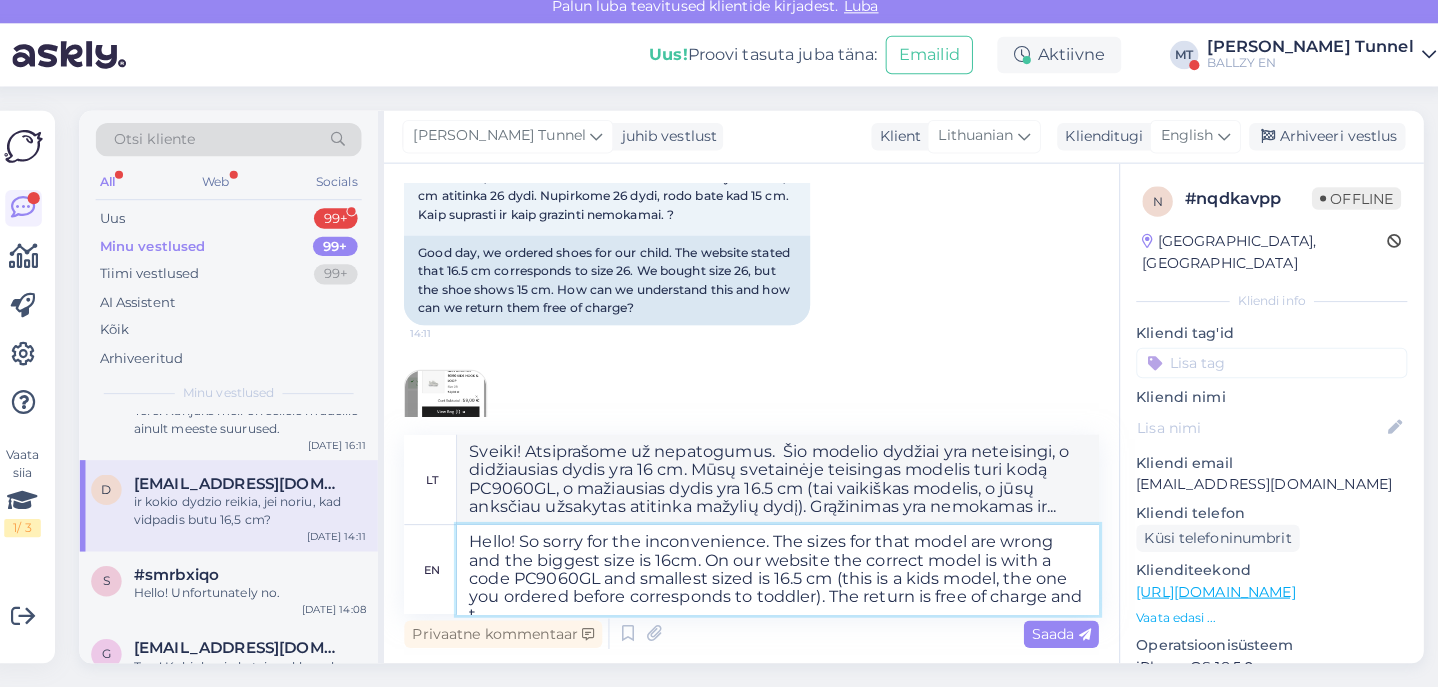 type on "Sveiki! Atsiprašome už nepatogumus.  Šio modelio dydžiai yra neteisingi, o didžiausias dydis yra 16 cm. Mūsų svetainėje teisingas modelis yra su kodu PC9060GL, o mažiausias dydis – 16.5 cm (tai vaikiškas modelis, o jūsų anksčiau užsakytas atitinka mažylių dydį). Grąžinimas yra nemokamas ir" 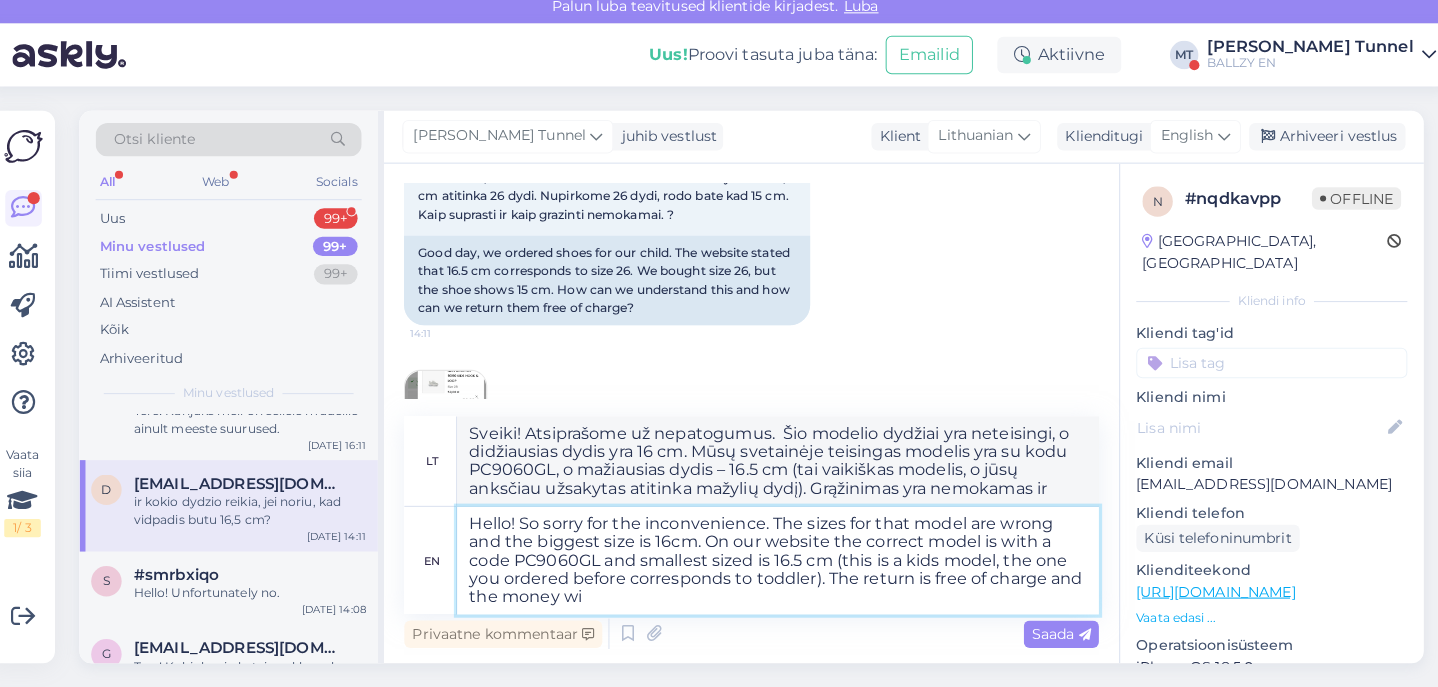 type on "Hello! So sorry for the inconvenience. The sizes for that model are wrong and the biggest size is 16cm. On our website the correct model is with a code PC9060GL and smallest sized is 16.5 cm (this is a kids model, the one you ordered before corresponds to toddler). The return is free of charge and the money wil" 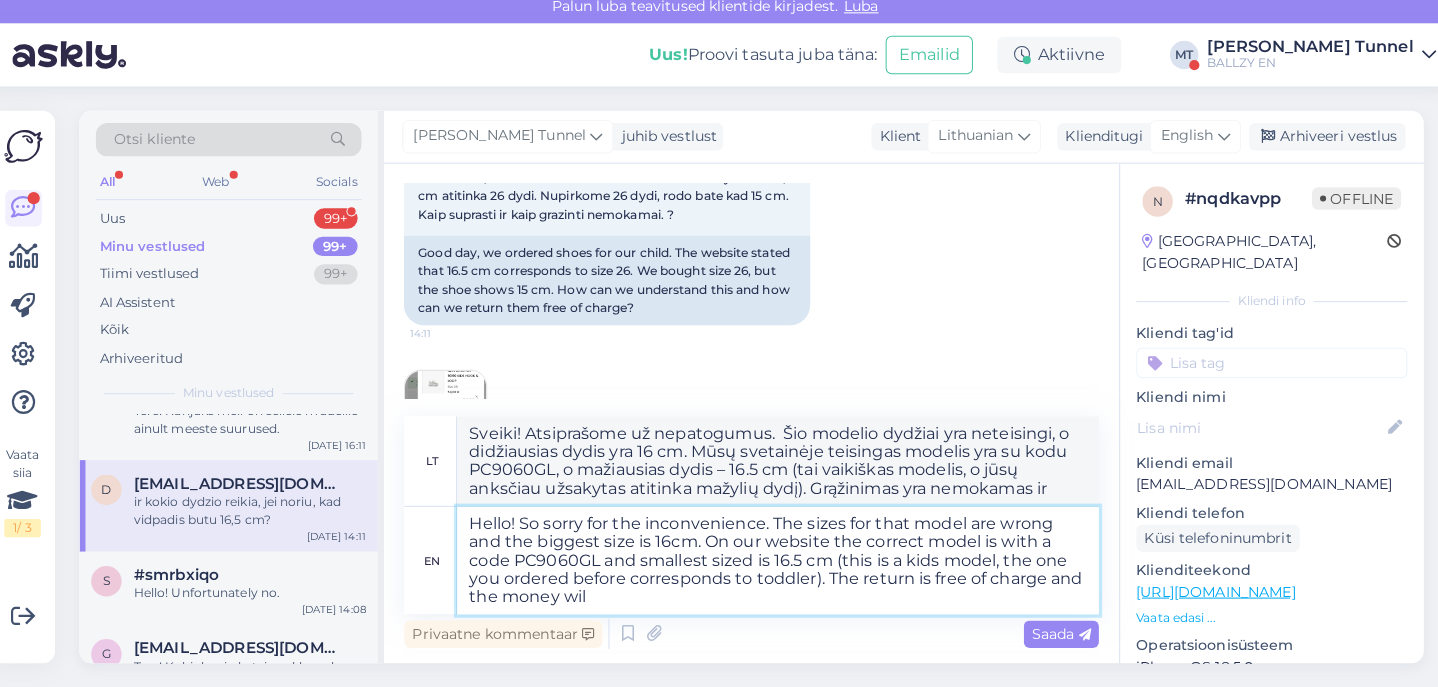 type on "Sveiki! Atsiprašome už nepatogumus.  Šio modelio dydžiai yra neteisingi, o didžiausias dydis yra 16 cm. Mūsų svetainėje teisingas modelis yra su kodu PC9060GL, o mažiausias dydis – 16.5 cm (tai vaikiškas modelis, o jūsų anksčiau užsakytas atitinka mažylių dydį). Grąžinimas yra nemokamas ir..." 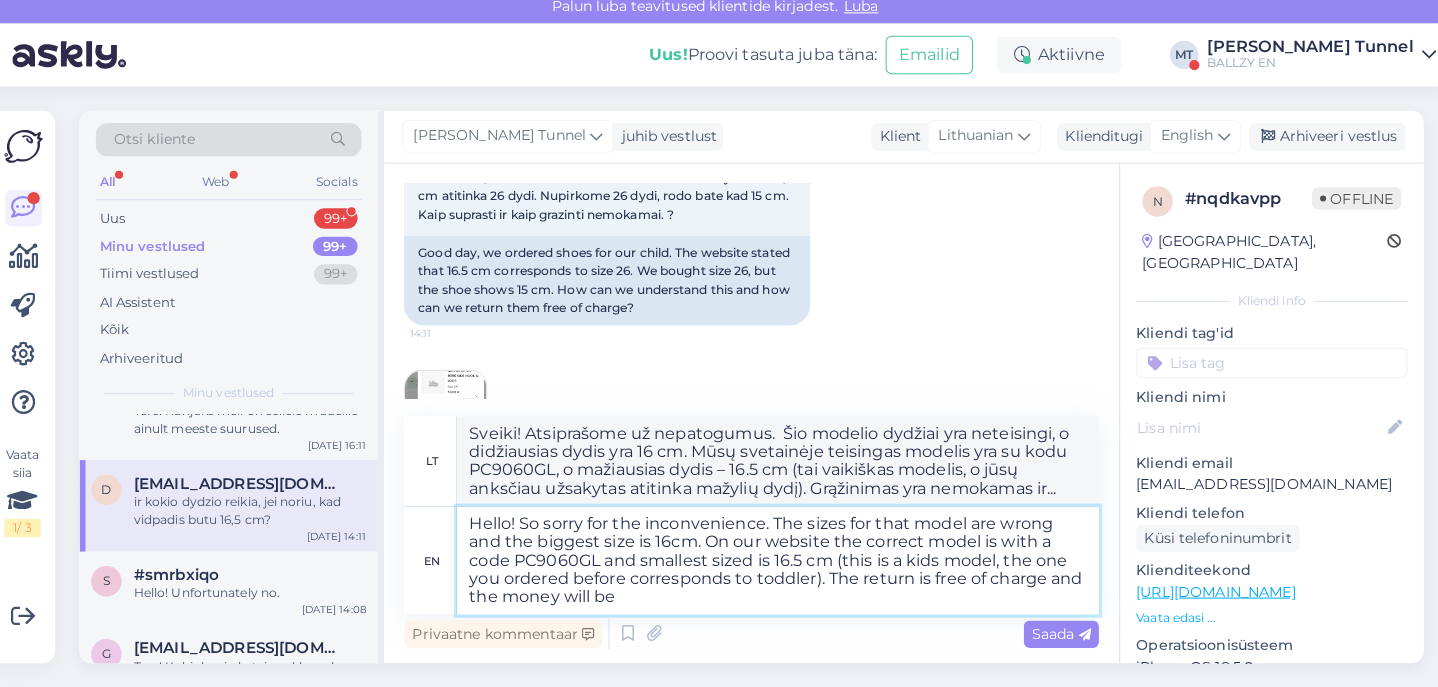 type on "Hello! So sorry for the inconvenience. The sizes for that model are wrong and the biggest size is 16cm. On our website the correct model is with a code PC9060GL and smallest sized is 16.5 cm (this is a kids model, the one you ordered before corresponds to toddler). The return is free of charge and the money will be" 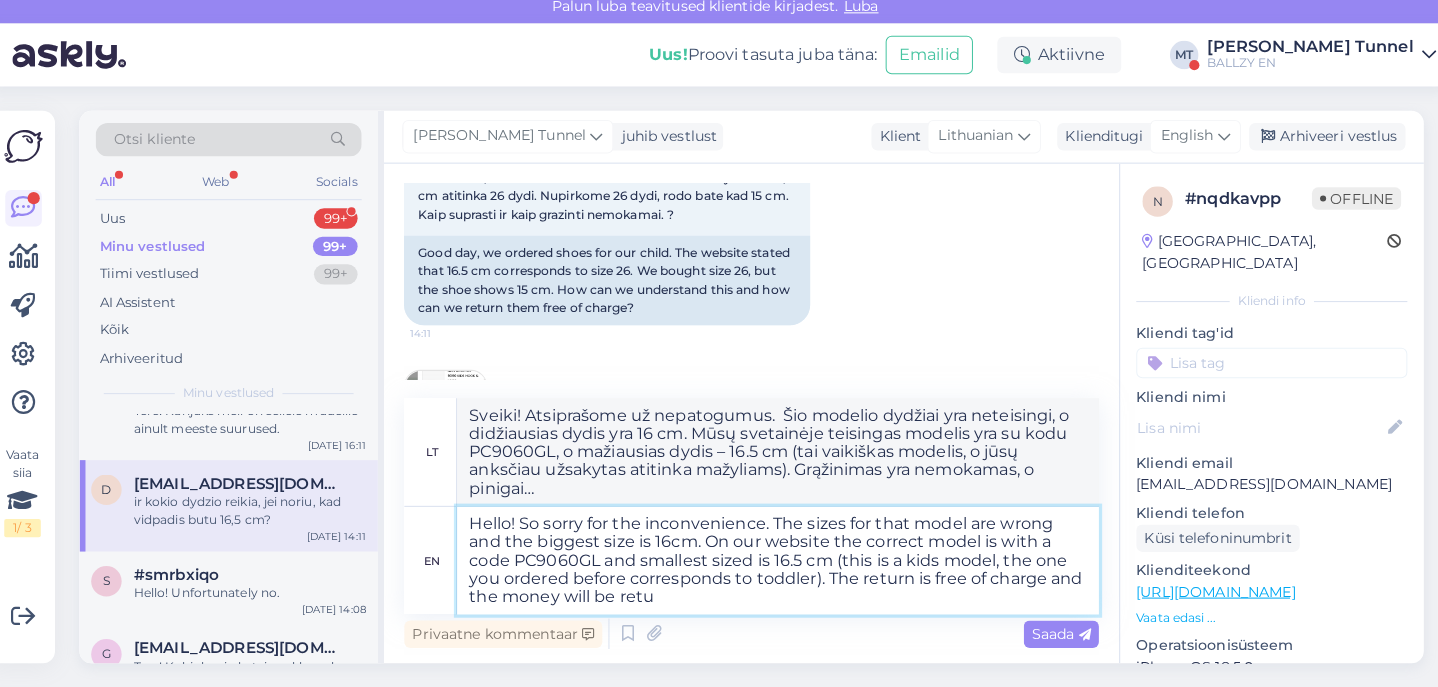 type on "Hello! So sorry for the inconvenience. The sizes for that model are wrong and the biggest size is 16cm. On our website the correct model is with a code PC9060GL and smallest sized is 16.5 cm (this is a kids model, the one you ordered before corresponds to toddler). The return is free of charge and the money will be retur" 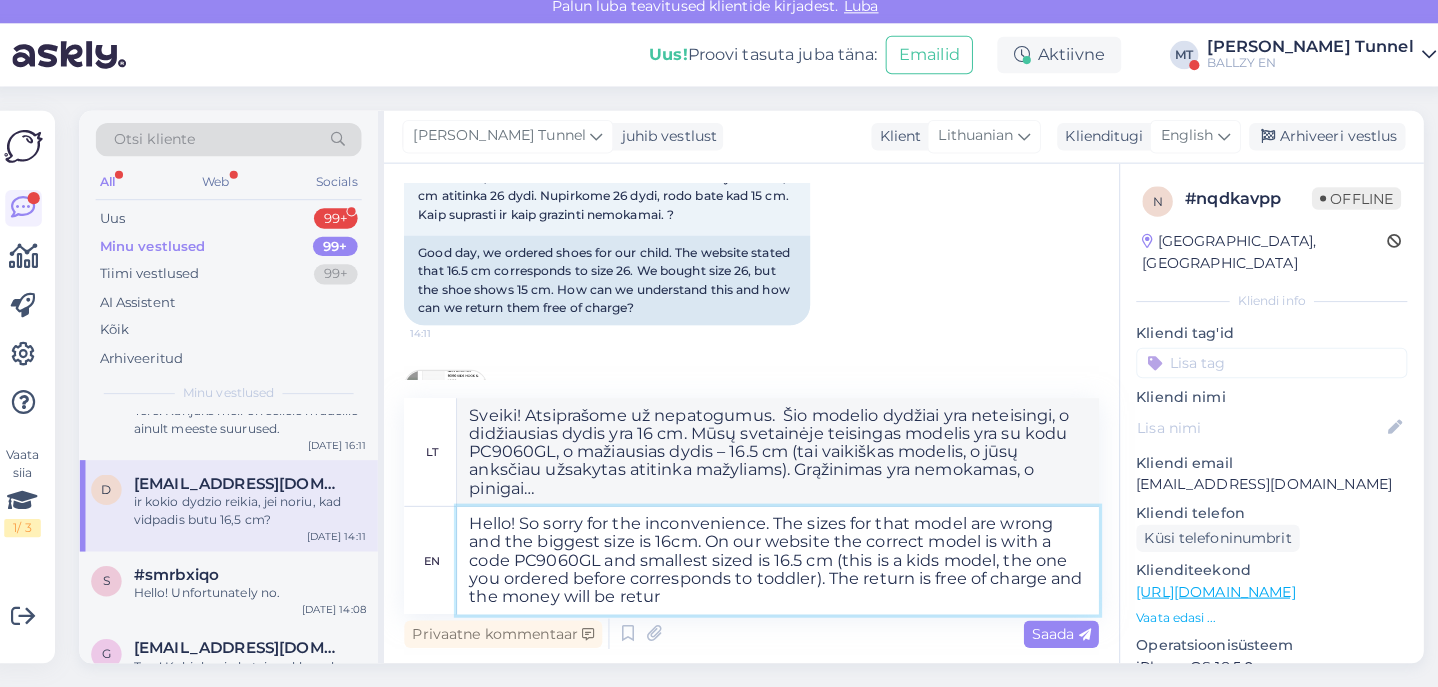 type on "Sveiki! Atsiprašome už nepatogumus.  Šio modelio dydžiai yra neteisingi, o didžiausias dydis yra 16 cm. Mūsų svetainėje teisingas modelis yra su kodu PC9060GL, o mažiausias dydis – 16.5 cm (tai vaikiškas modelis, o jūsų anksčiau užsakytas atitinka mažyliams). Grąžinimas yra nemokamas, o pinigai bus…" 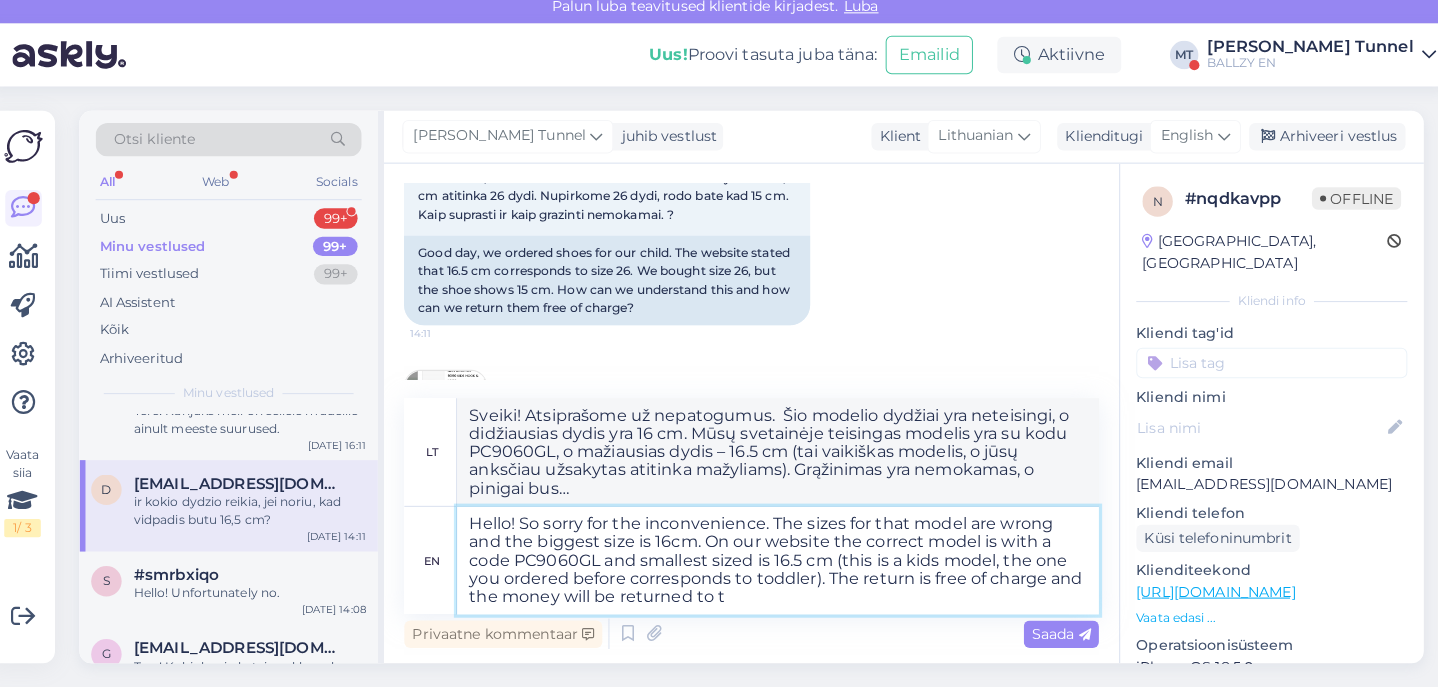 type on "Hello! So sorry for the inconvenience. The sizes for that model are wrong and the biggest size is 16cm. On our website the correct model is with a code PC9060GL and smallest sized is 16.5 cm (this is a kids model, the one you ordered before corresponds to toddler). The return is free of charge and the money will be returned to th" 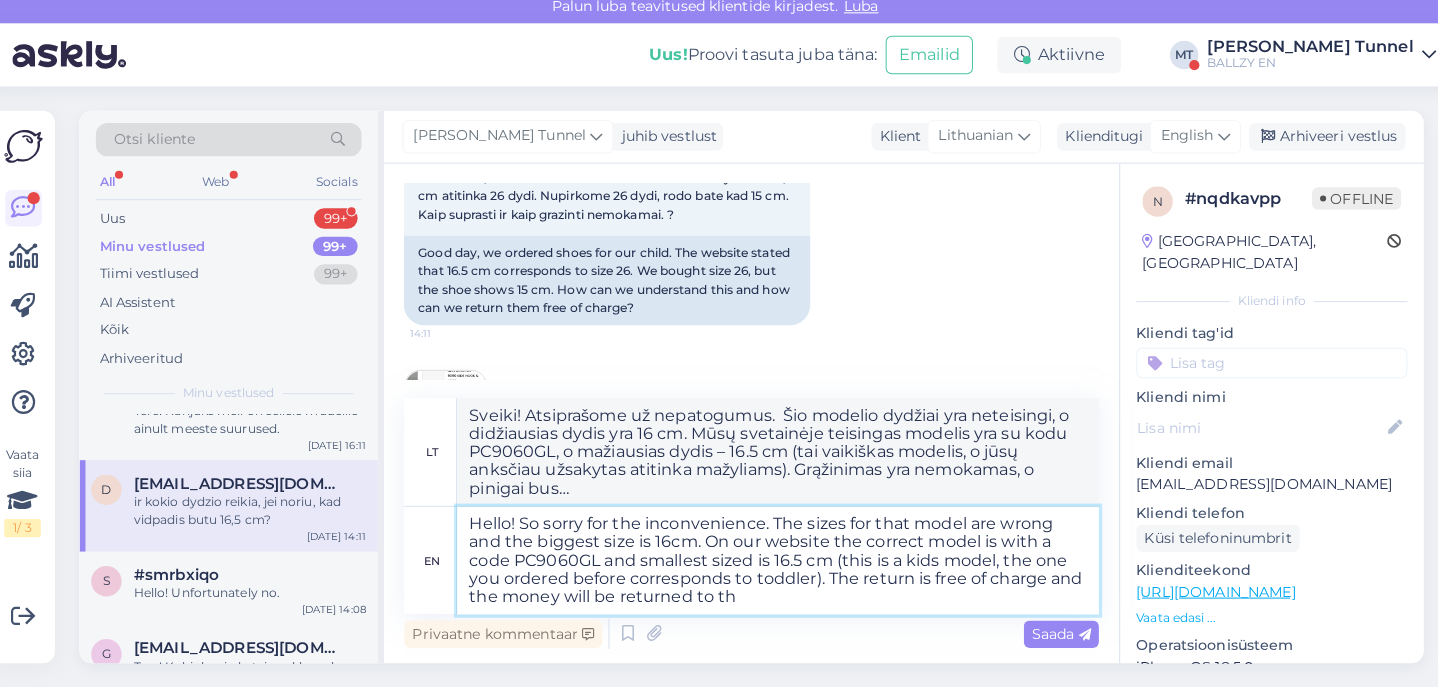 type on "Sveiki! Atsiprašome už nepatogumus.  Šio modelio dydžiai yra neteisingi, o didžiausias dydis yra 16 cm. Mūsų svetainėje teisingas modelis yra su kodu PC9060GL, o mažiausias dydis – 16.5 cm (tai vaikiškas modelis, o jūsų anksčiau užsakytas atitinka mažyliams). Grąžinimas yra nemokamas, o pinigai bus grąžinti." 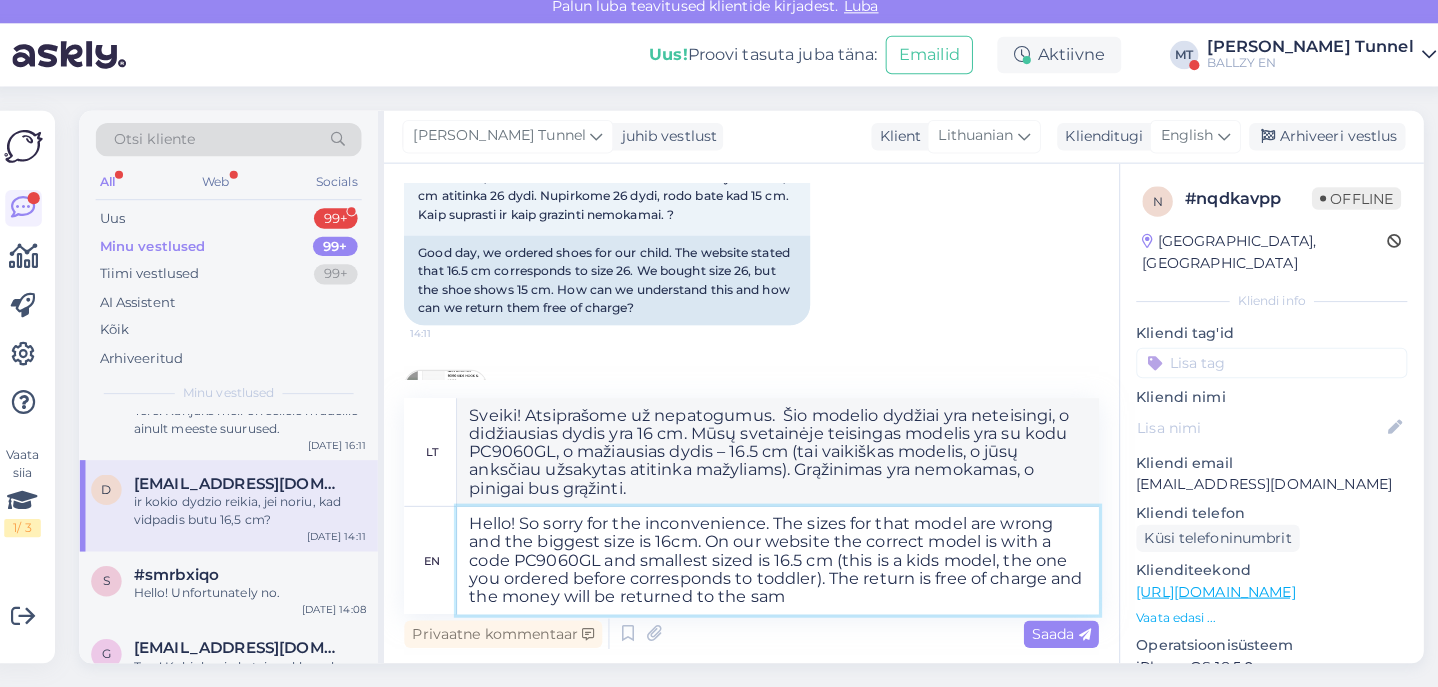 type on "Hello! So sorry for the inconvenience. The sizes for that model are wrong and the biggest size is 16cm. On our website the correct model is with a code PC9060GL and smallest sized is 16.5 cm (this is a kids model, the one you ordered before corresponds to toddler). The return is free of charge and the money will be returned to the same" 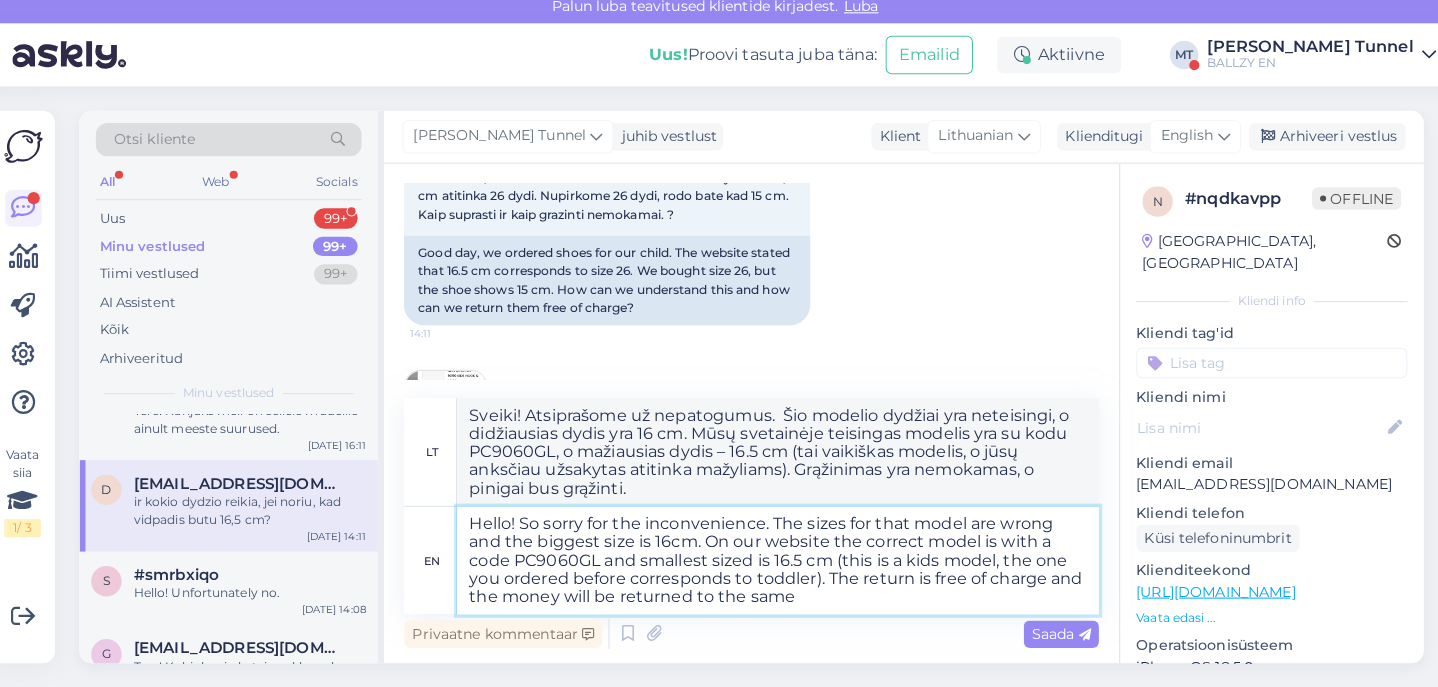type on "Sveiki! Atsiprašome už nepatogumus.  Šio modelio dydžiai yra neteisingi, o didžiausias dydis yra 16 cm. Mūsų svetainėje teisingas modelis yra su kodu PC9060GL, o mažiausias dydis – 16.5 cm (tai vaikiškas modelis, o jūsų anksčiau užsakytas atitinka mažyliams). Grąžinimas yra nemokamas, o pinigai bus grąžinti į…" 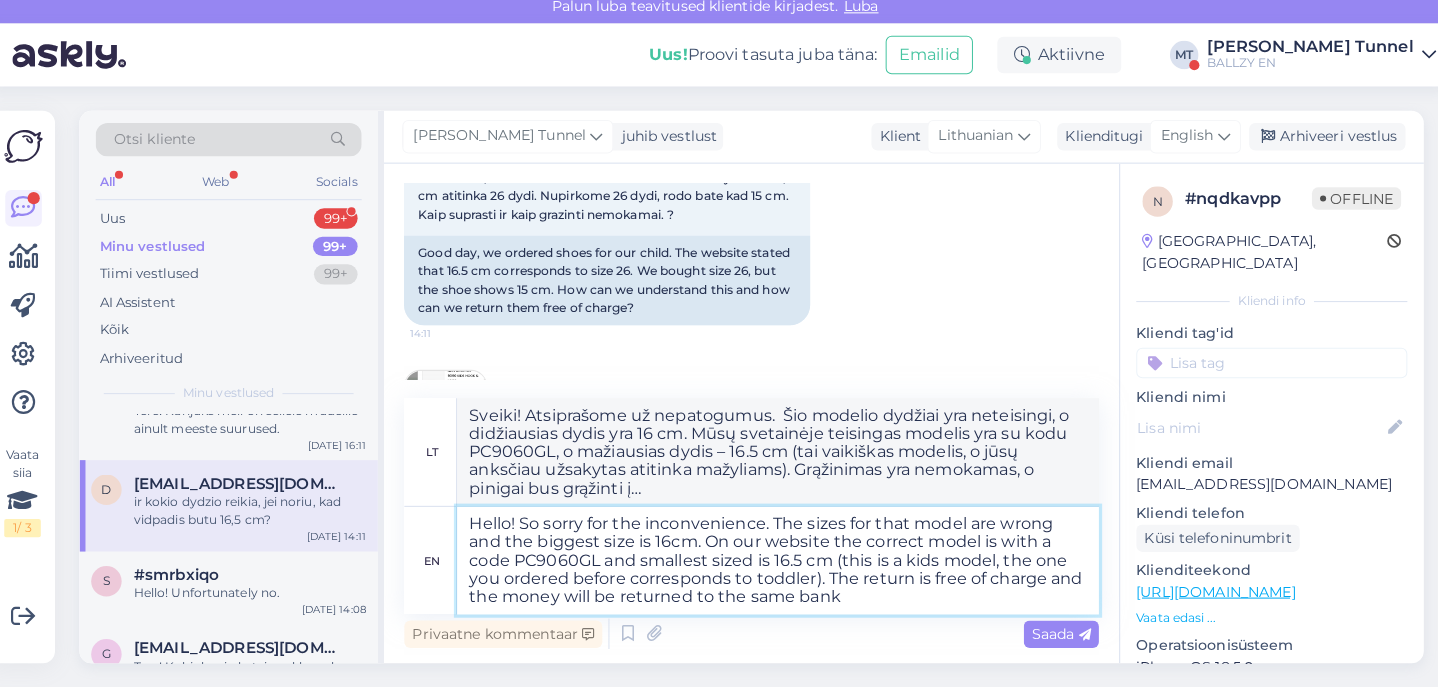 type on "Hello! So sorry for the inconvenience. The sizes for that model are wrong and the biggest size is 16cm. On our website the correct model is with a code PC9060GL and smallest sized is 16.5 cm (this is a kids model, the one you ordered before corresponds to toddler). The return is free of charge and the money will be returned to the same bank a" 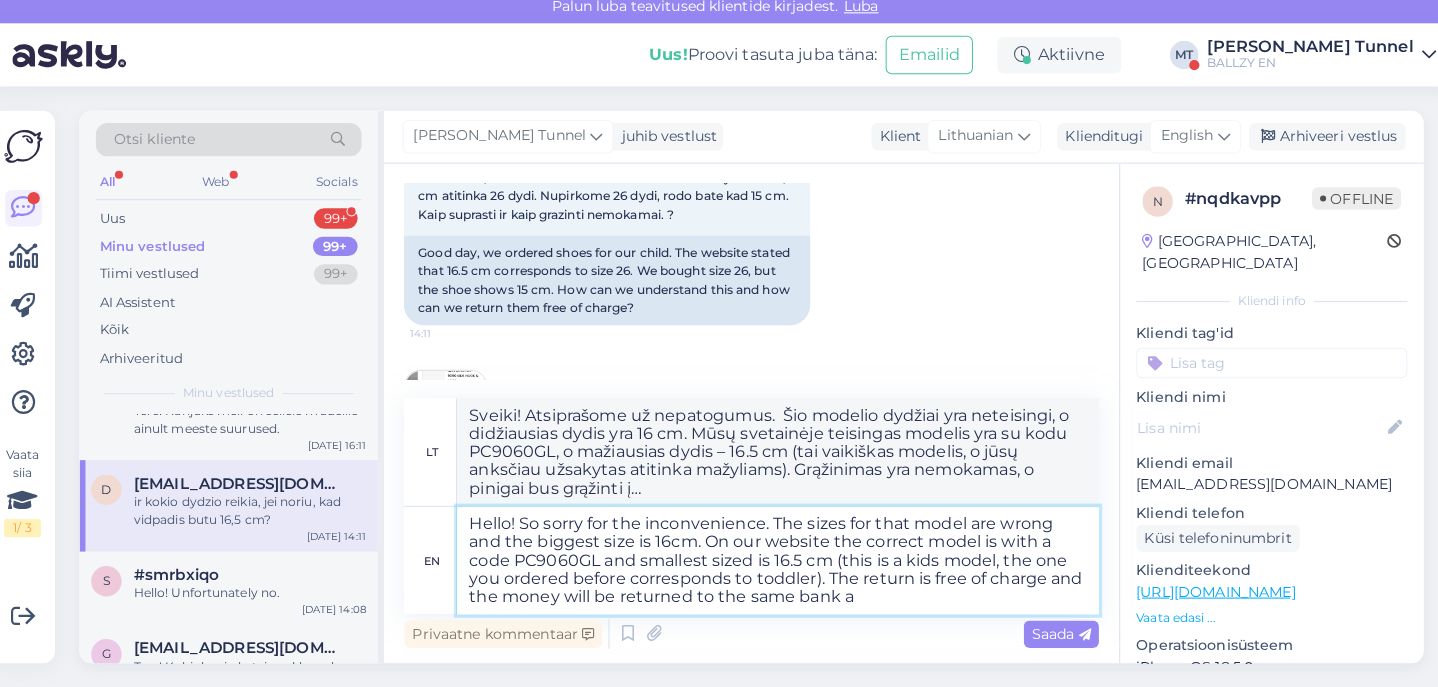 type on "Sveiki! Atsiprašome už nepatogumus.  Šio modelio dydžiai yra neteisingi, o didžiausias dydis yra 16 cm. Mūsų svetainėje teisingas modelis yra su kodu PC9060GL, o mažiausias dydis – 16.5 cm (tai vaikiškas modelis, o jūsų anksčiau užsakytas atitinka mažylių dydį). Grąžinimas yra nemokamas, o pinigai bus grąžinti į tą pačią sąskaitą." 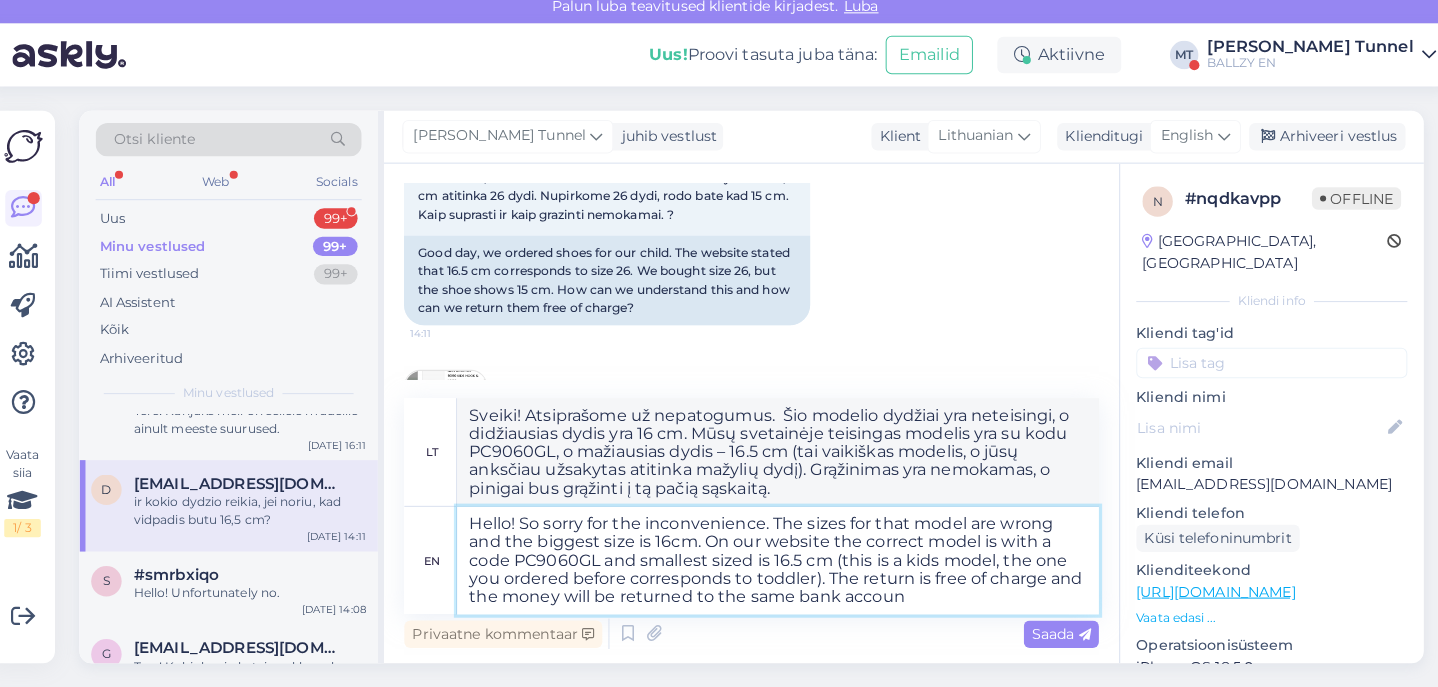 type on "Hello! So sorry for the inconvenience. The sizes for that model are wrong and the biggest size is 16cm. On our website the correct model is with a code PC9060GL and smallest sized is 16.5 cm (this is a kids model, the one you ordered before corresponds to toddler). The return is free of charge and the money will be returned to the same bank account" 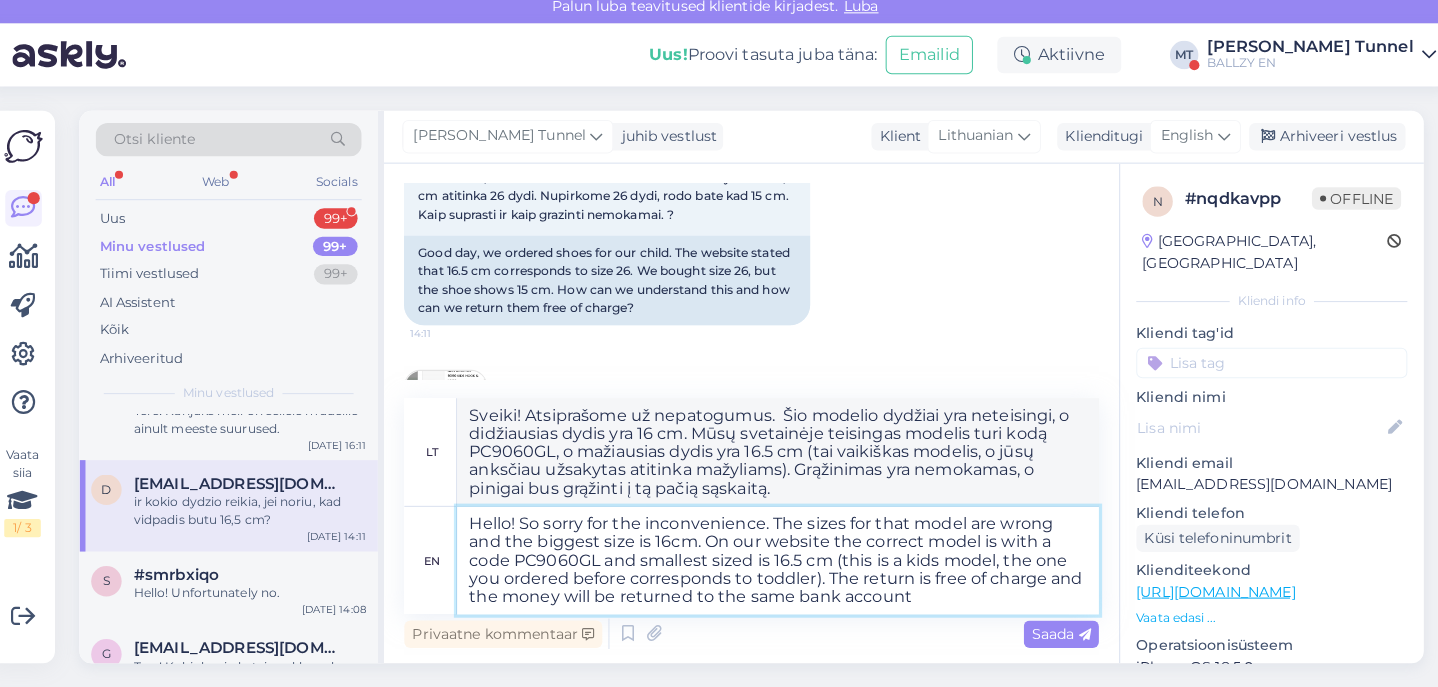 type on "Sveiki! Labai atsiprašome už nepatogumus.  Šio modelio dydžiai yra neteisingi, o didžiausias dydis yra 16 cm. Mūsų svetainėje teisingas modelis turi kodą PC9060GL, o mažiausias dydis yra 16.5 cm (tai vaikiškas modelis, o jūsų anksčiau užsakytas atitinka mažylių dydį). Grąžinimas yra nemokamas, o pinigai bus grąžinti į tą pačią banko sąskaitą." 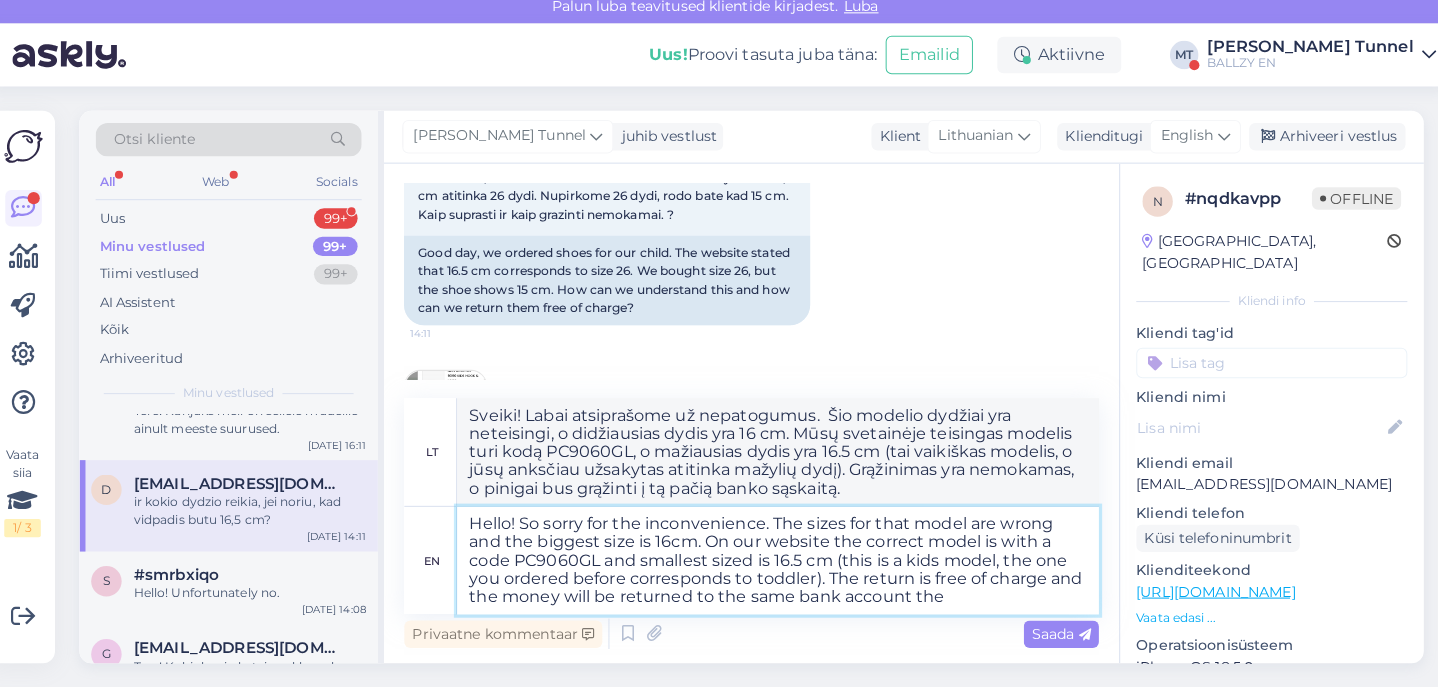 type on "Hello! So sorry for the inconvenience. The sizes for that model are wrong and the biggest size is 16cm. On our website the correct model is with a code PC9060GL and smallest sized is 16.5 cm (this is a kids model, the one you ordered before corresponds to toddler). The return is free of charge and the money will be returned to the same bank account the" 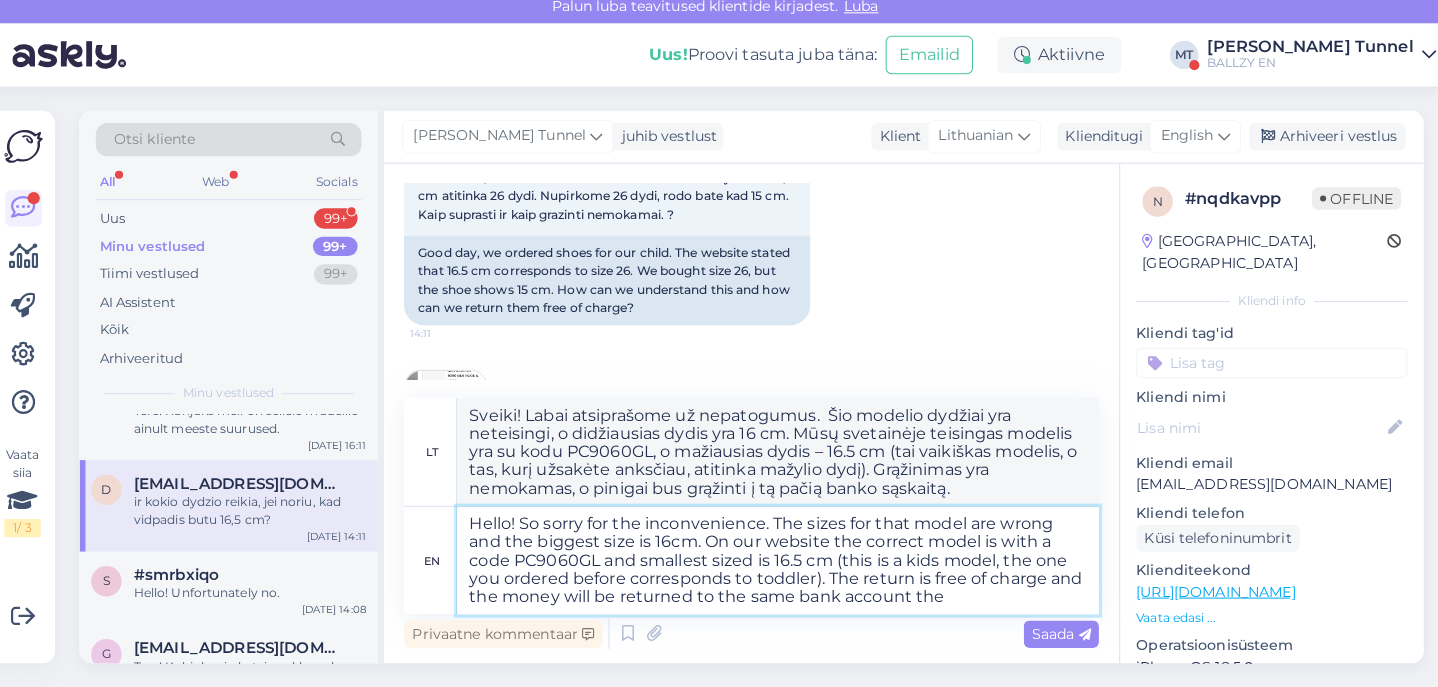 type on "Hello! So sorry for the inconvenience. The sizes for that model are wrong and the biggest size is 16cm. On our website the correct model is with a code PC9060GL and smallest sized is 16.5 cm (this is a kids model, the one you ordered before corresponds to toddler). The return is free of charge and the money will be returned to the same bank account the" 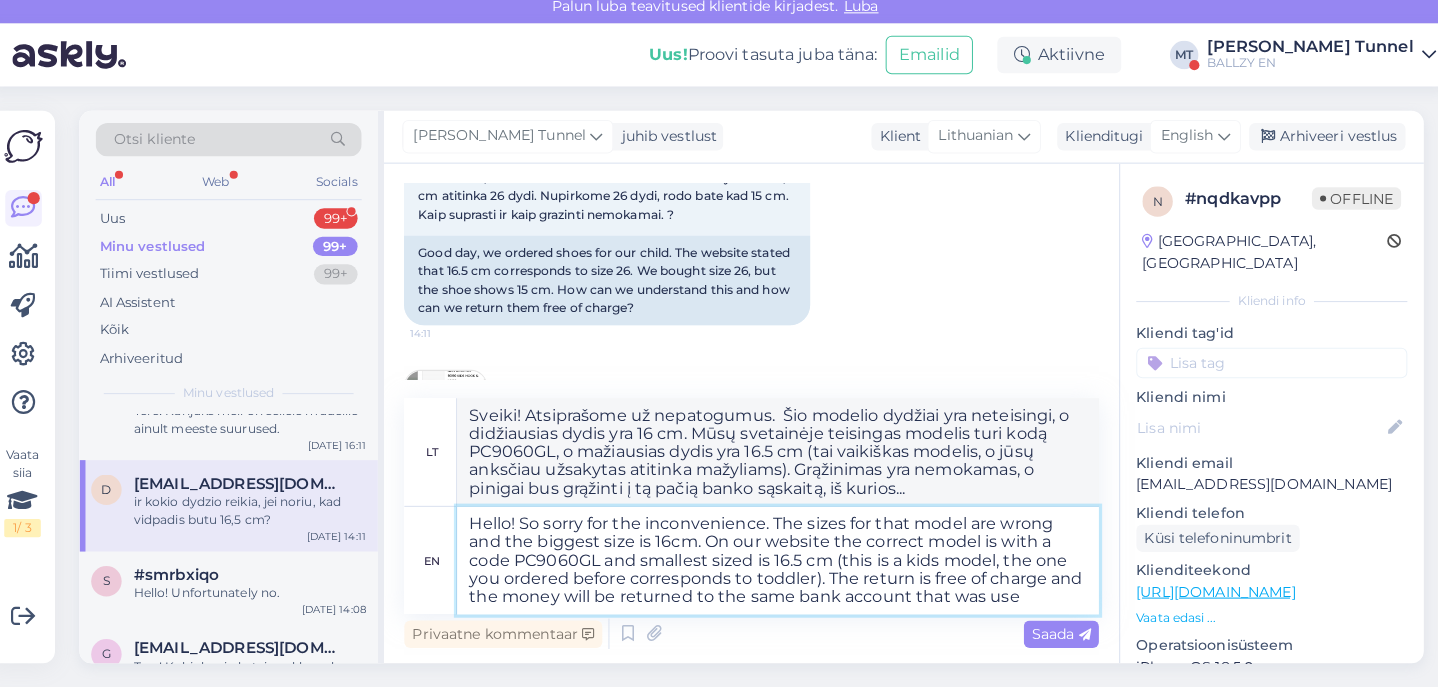 type on "Hello! So sorry for the inconvenience. The sizes for that model are wrong and the biggest size is 16cm. On our website the correct model is with a code PC9060GL and smallest sized is 16.5 cm (this is a kids model, the one you ordered before corresponds to toddler). The return is free of charge and the money will be returned to the same bank account that was used" 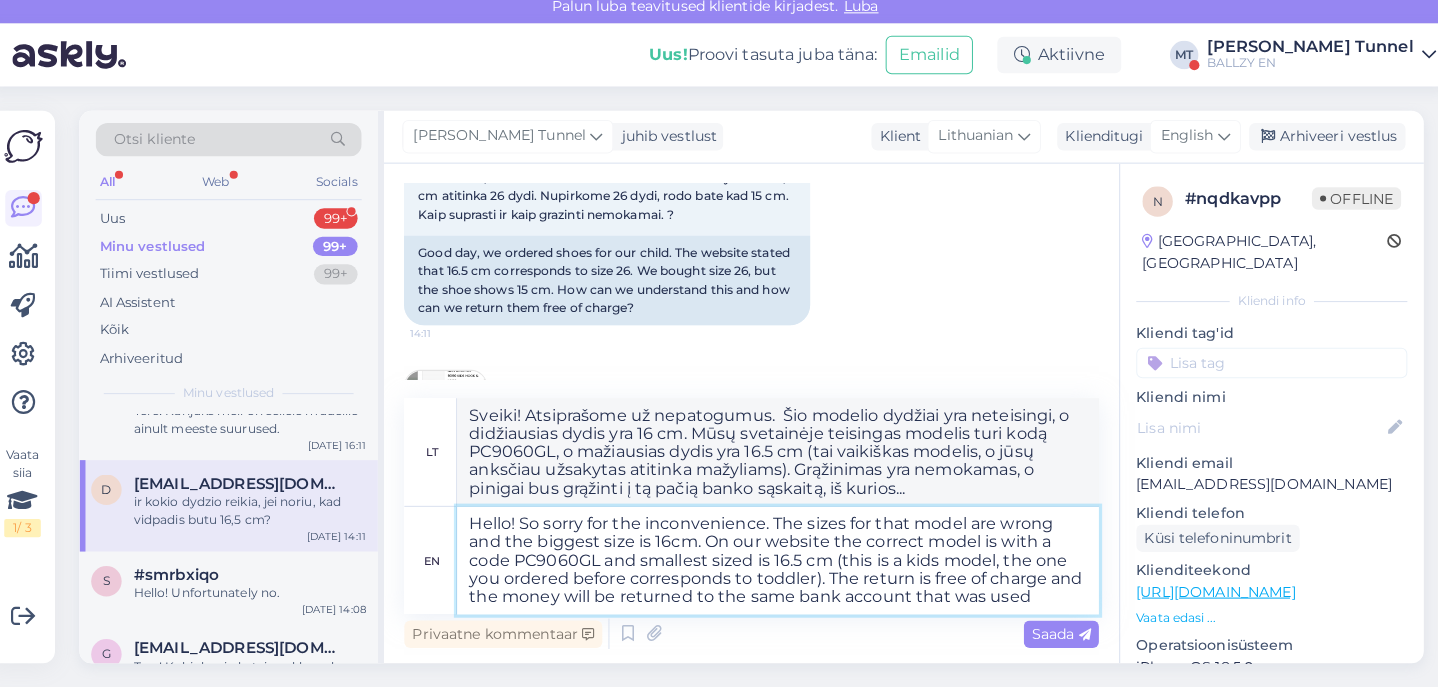 type on "Sveiki! Atsiprašome už nepatogumus.  Šio modelio dydžiai yra neteisingi, o didžiausias dydis yra 16 cm. Mūsų svetainėje teisingas modelis turi kodą PC9060GL, o mažiausias dydis yra 16.5 cm (tai vaikiškas modelis, o jūsų anksčiau užsakytas atitinka mažyliams). Grąžinimas yra nemokamas, o pinigai bus grąžinti į tą pačią banko sąskaitą, kurią..." 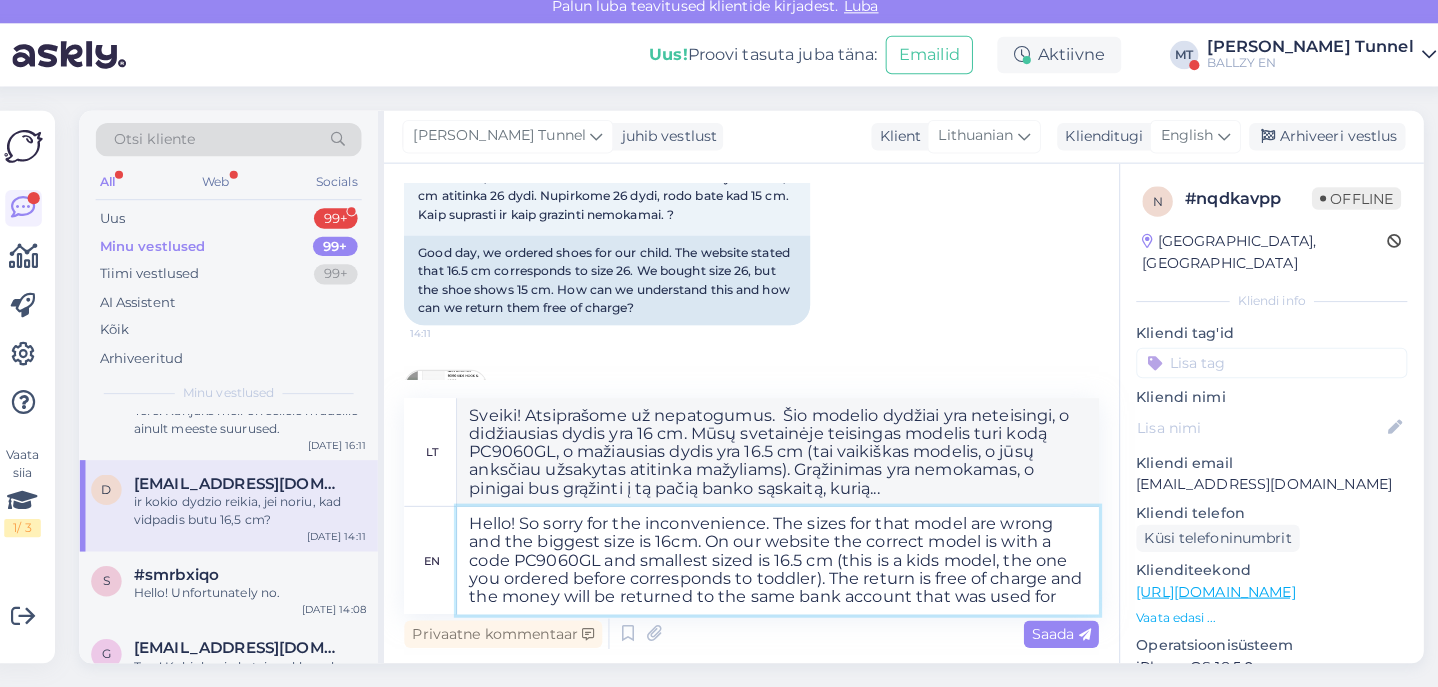 type on "Hello! So sorry for the inconvenience. The sizes for that model are wrong and the biggest size is 16cm. On our website the correct model is with a code PC9060GL and smallest sized is 16.5 cm (this is a kids model, the one you ordered before corresponds to toddler). The return is free of charge and the money will be returned to the same bank account that was used for m" 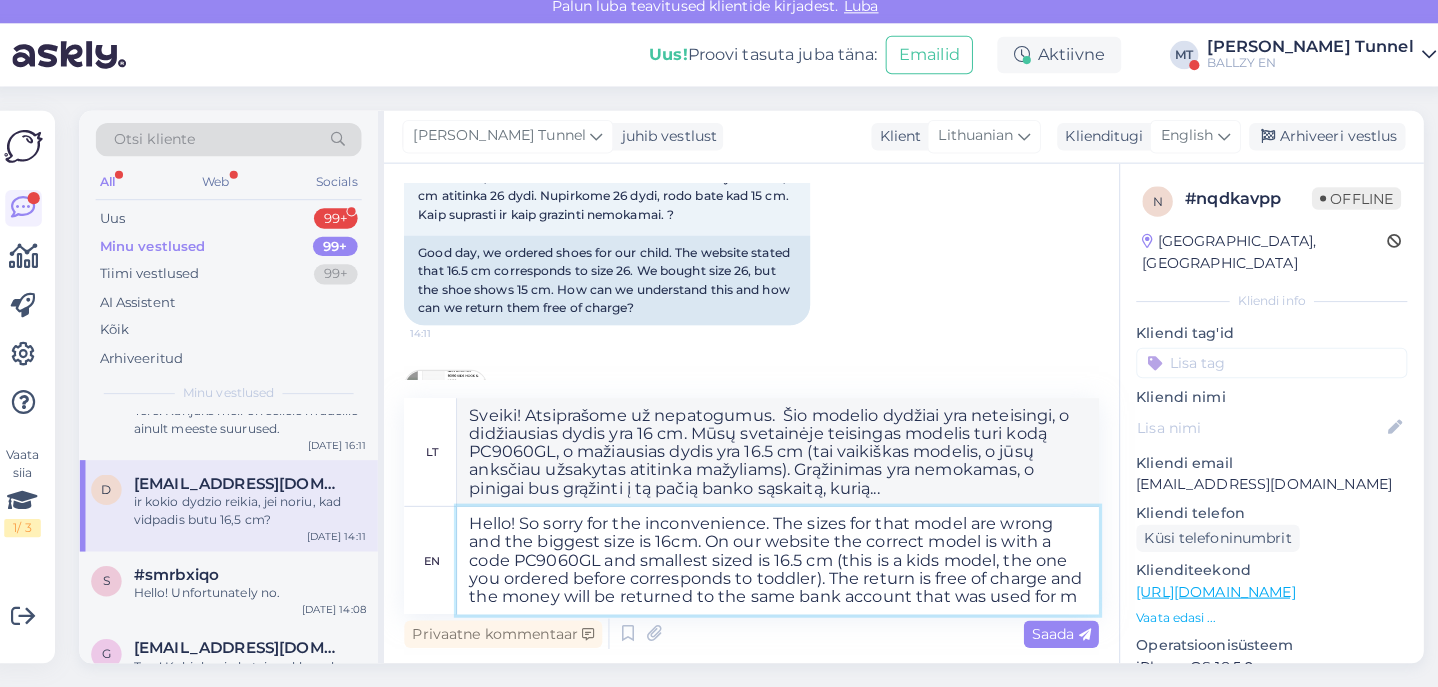 type on "Sveiki! Atsiprašome už nepatogumus.  Šio modelio dydžiai yra neteisingi, o didžiausias dydis yra 16 cm. Mūsų svetainėje teisingas modelis turi kodą PC9060GL, o mažiausias dydis yra 16.5 cm (tai vaikiškas modelis, o jūsų anksčiau užsakytas atitinka mažyliams). Grąžinimas yra nemokamas, o pinigai bus grąžinti į tą pačią banko sąskaitą, iš kurios buvo atliktas mokėjimas." 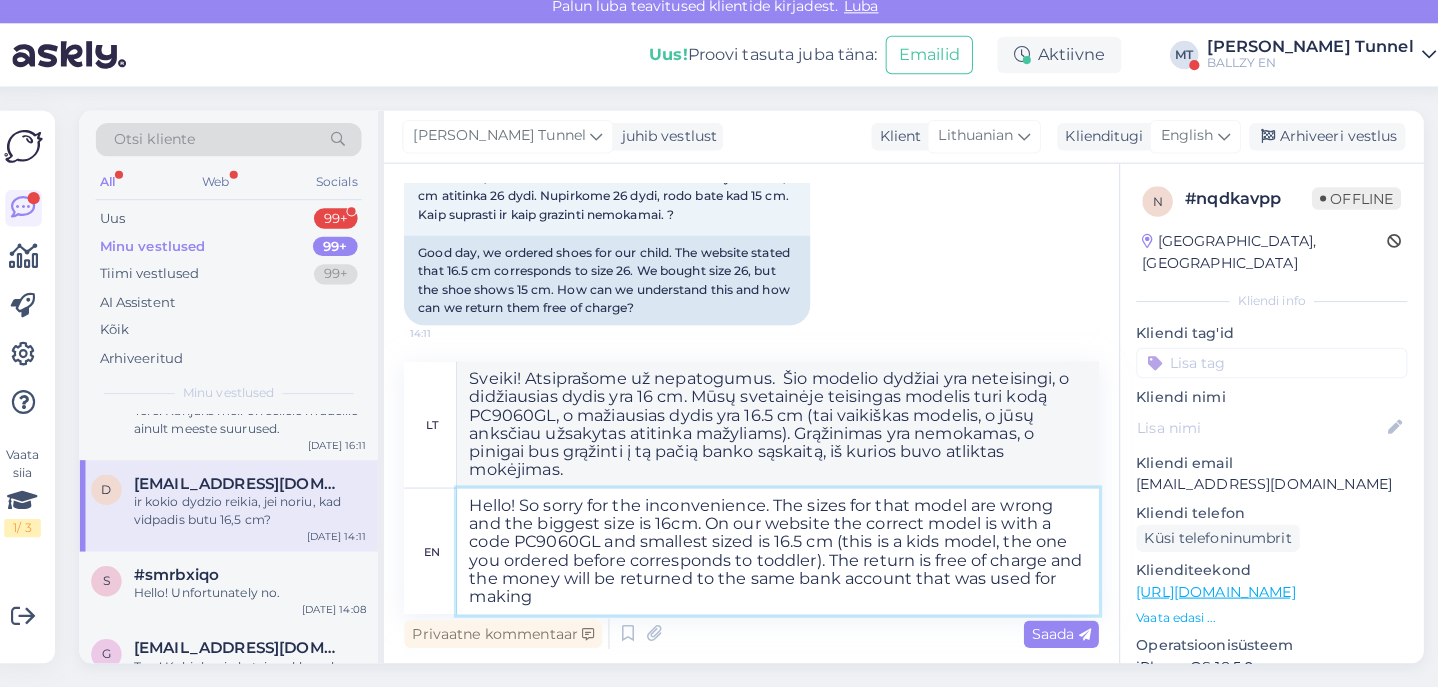 type on "Hello! So sorry for the inconvenience. The sizes for that model are wrong and the biggest size is 16cm. On our website the correct model is with a code PC9060GL and smallest sized is 16.5 cm (this is a kids model, the one you ordered before corresponds to toddler). The return is free of charge and the money will be returned to the same bank account that was used for making" 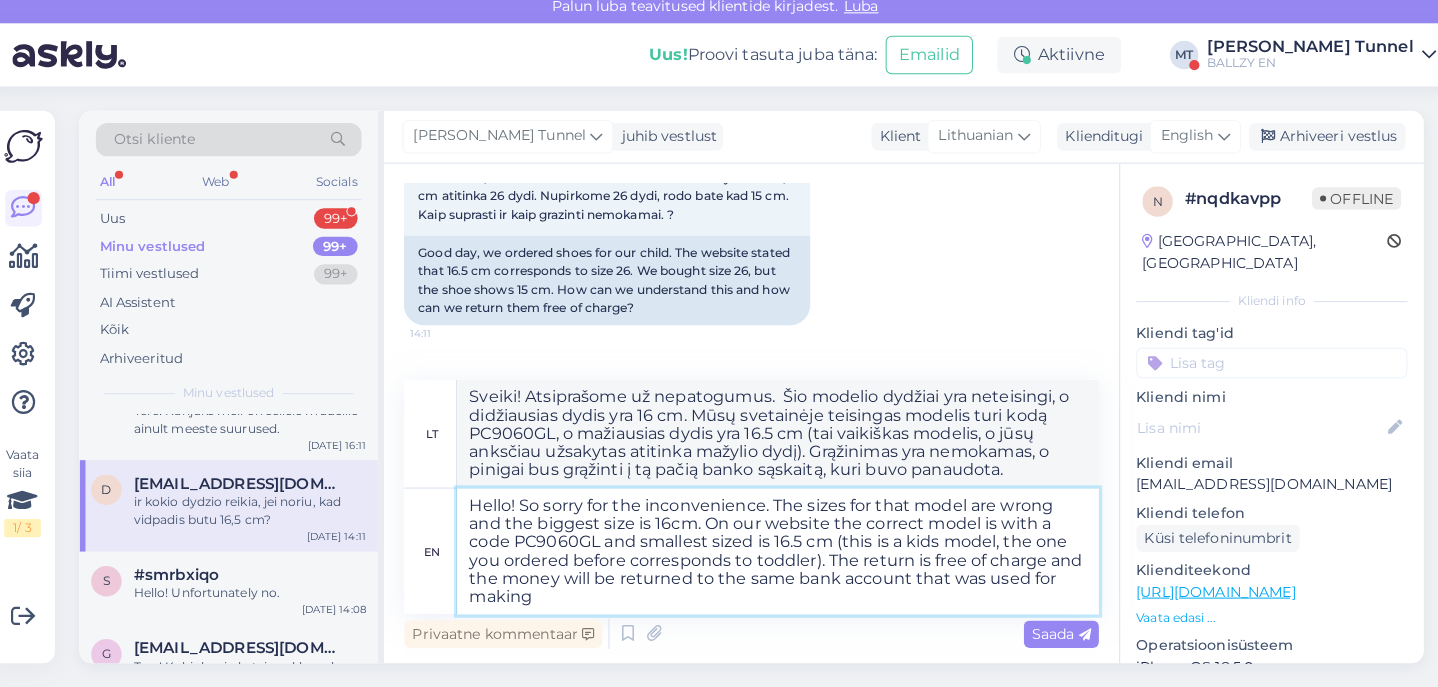 type on "Sveiki! Atsiprašome už nepatogumus.  Šio modelio dydžiai yra neteisingi, o didžiausias dydis yra 16 cm. Mūsų svetainėje teisingas modelis turi kodą PC9060GL, o mažiausias dydis yra 16.5 cm (tai vaikiškas modelis, o jūsų anksčiau užsakytas atitinka mažyliams). Grąžinimas yra nemokamas, o pinigai bus grąžinti į tą pačią banko sąskaitą, kuri buvo panaudota..." 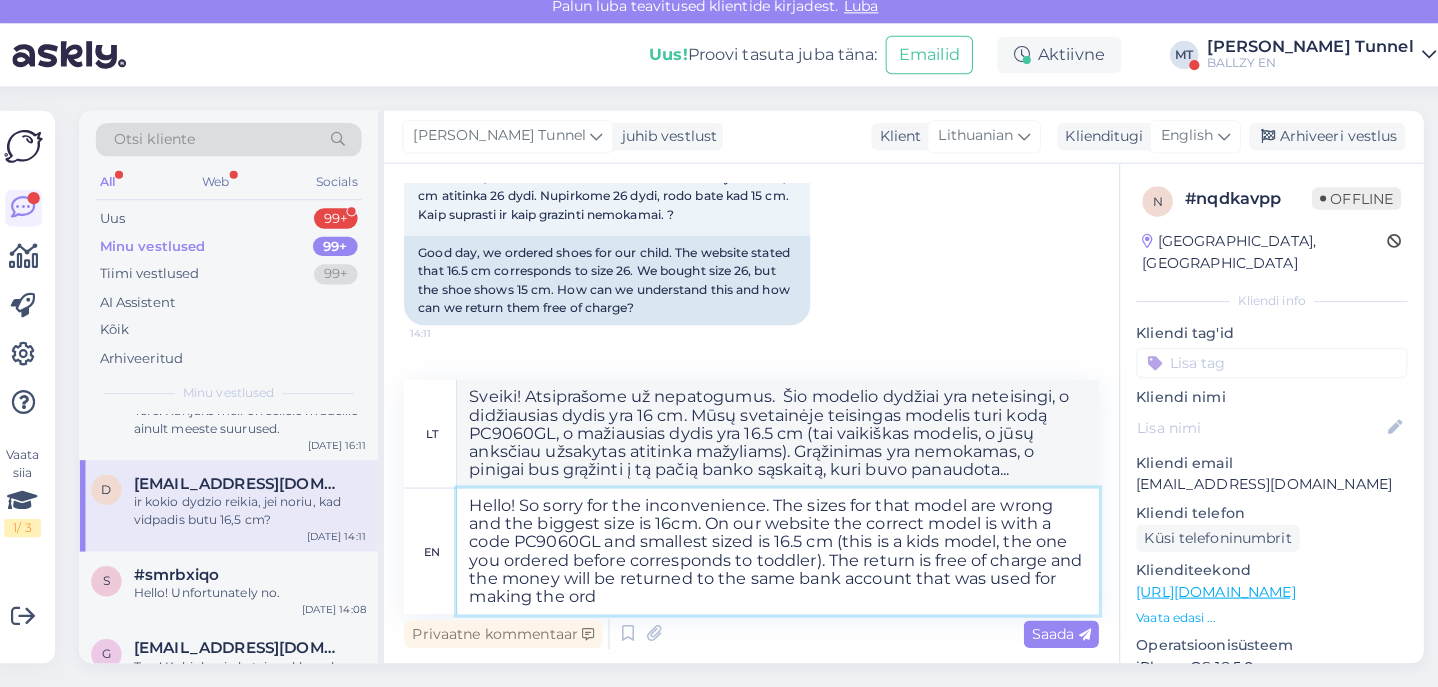 type on "Hello! So sorry for the inconvenience. The sizes for that model are wrong and the biggest size is 16cm. On our website the correct model is with a code PC9060GL and smallest sized is 16.5 cm (this is a kids model, the one you ordered before corresponds to toddler). The return is free of charge and the money will be returned to the same bank account that was used for making the orde" 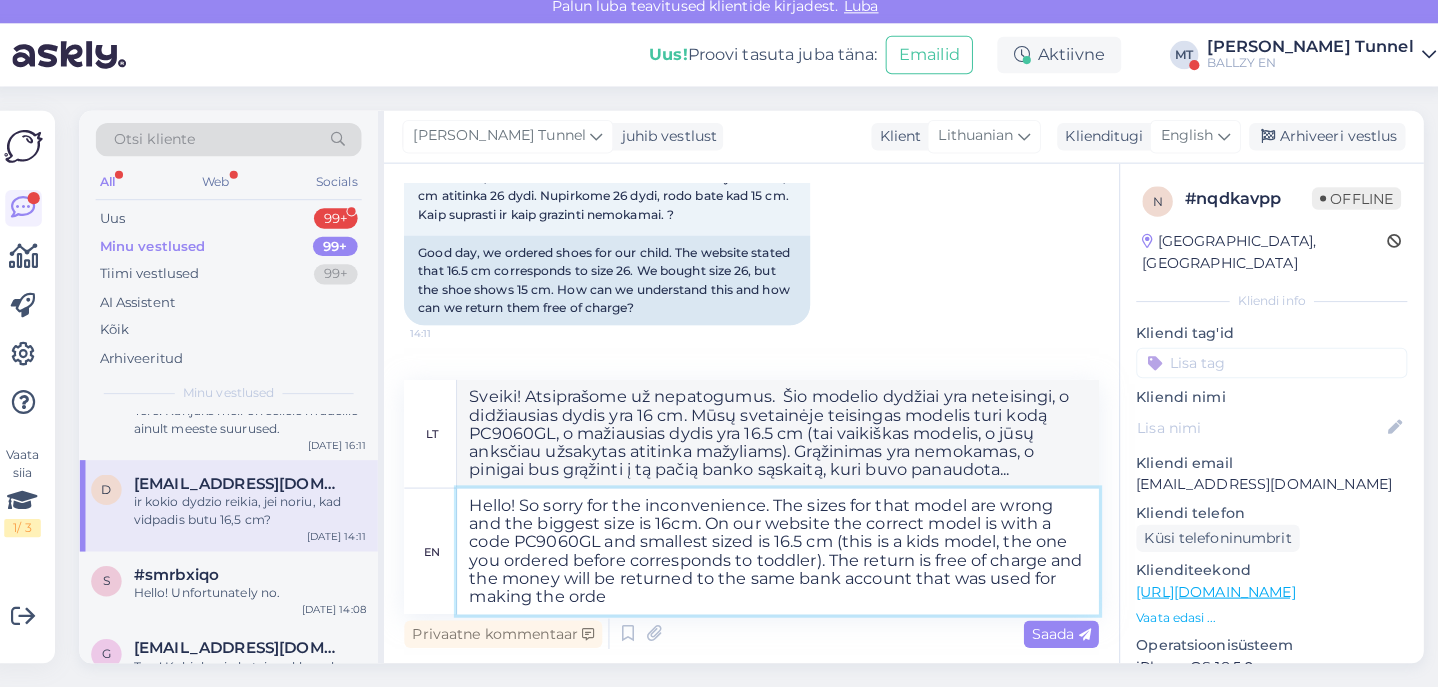 type on "Sveiki! Atsiprašome už nepatogumus.  Šio modelio dydžiai yra neteisingi, o didžiausias dydis yra 16 cm. Mūsų svetainėje teisingas modelis turi kodą PC9060GL, o mažiausias dydis yra 16.5 cm (tai vaikiškas modelis, o jūsų anksčiau užsakytas atitinka mažylių dydį). Grąžinimas yra nemokamas, o pinigai bus grąžinti į tą pačią banko sąskaitą, kuri buvo panaudota mokėjimui." 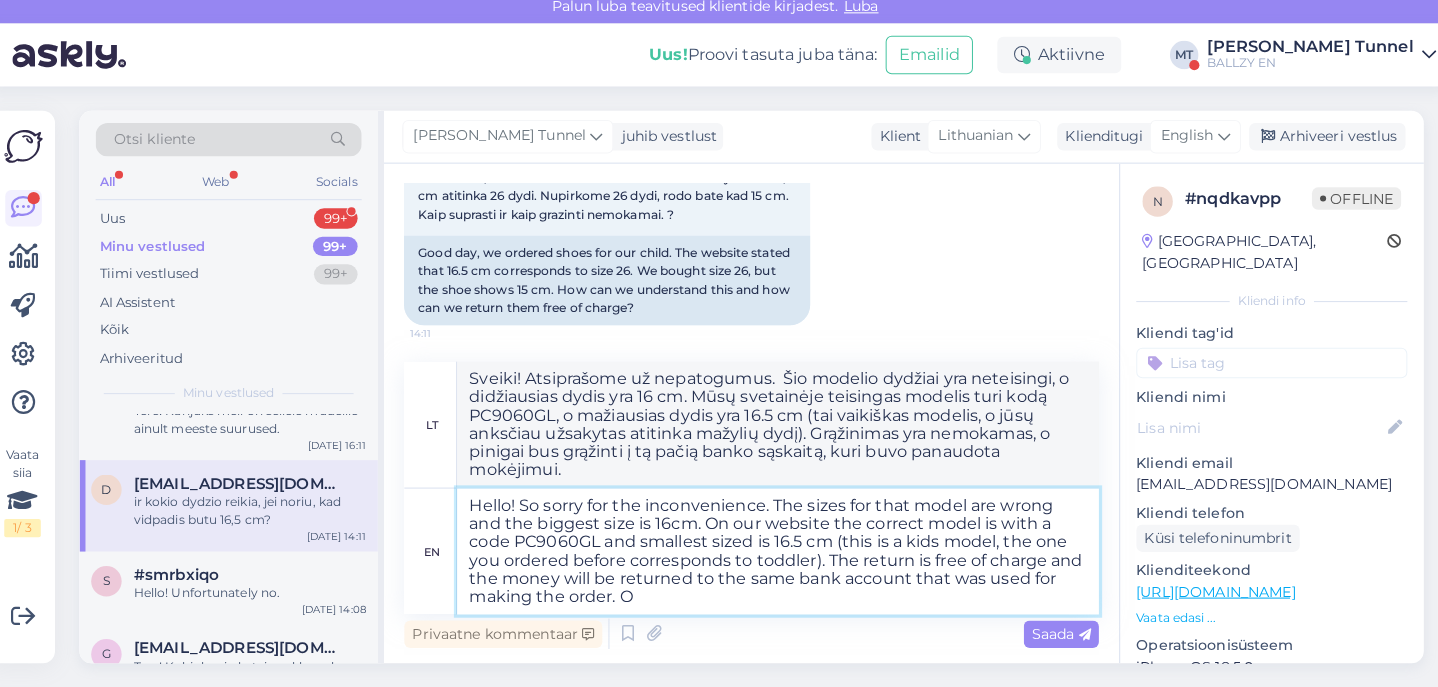 type on "Hello! So sorry for the inconvenience. The sizes for that model are wrong and the biggest size is 16cm. On our website the correct model is with a code PC9060GL and smallest sized is 16.5 cm (this is a kids model, the one you ordered before corresponds to toddler). The return is free of charge and the money will be returned to the same bank account that was used for making the order. On" 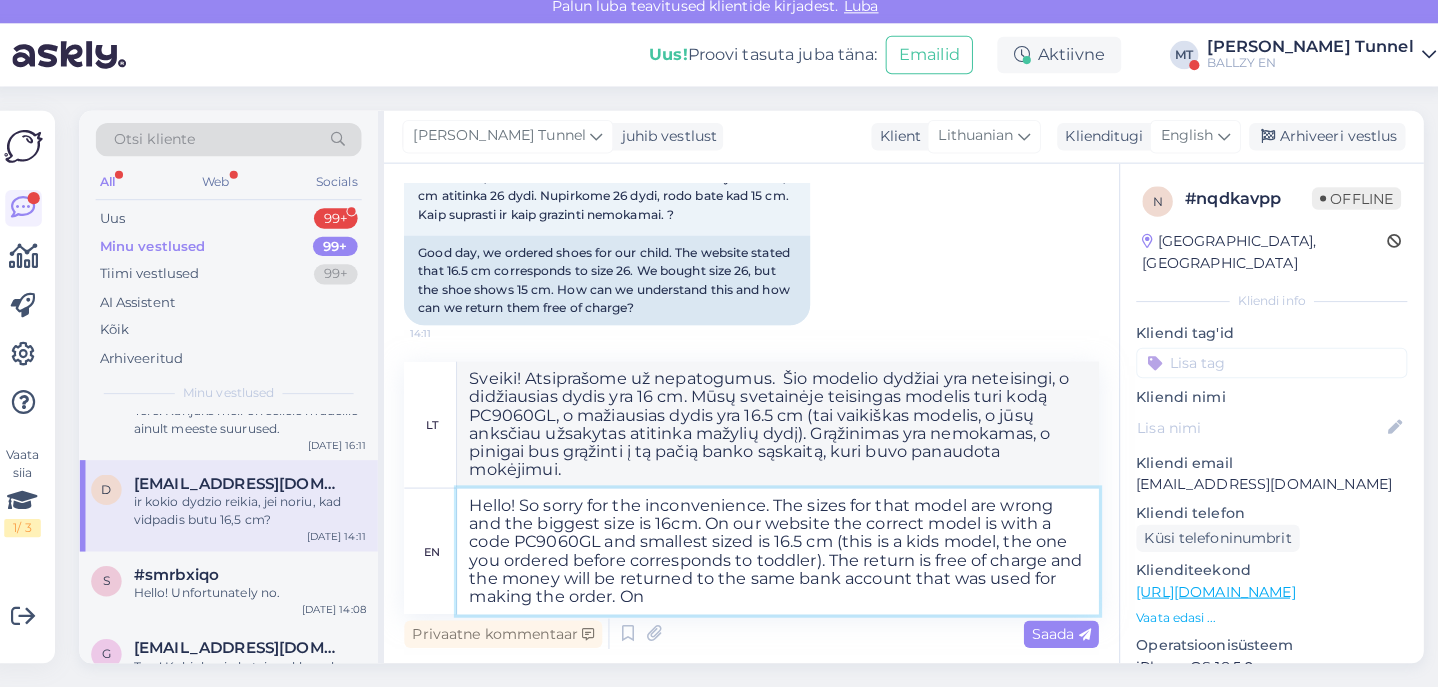 type on "Sveiki! Atsiprašome už nepatogumus.  Šio modelio dydžiai yra neteisingi, o didžiausias dydis yra 16 cm. Mūsų svetainėje teisingas modelis turi kodą PC9060GL, o mažiausias dydis yra 16.5 cm (tai vaikiškas modelis, o jūsų anksčiau užsakytas atitinka mažylių dydį). Grąžinimas yra nemokamas, o pinigai bus grąžinti į tą pačią banko sąskaitą, kuri buvo panaudota užsakymui atlikti." 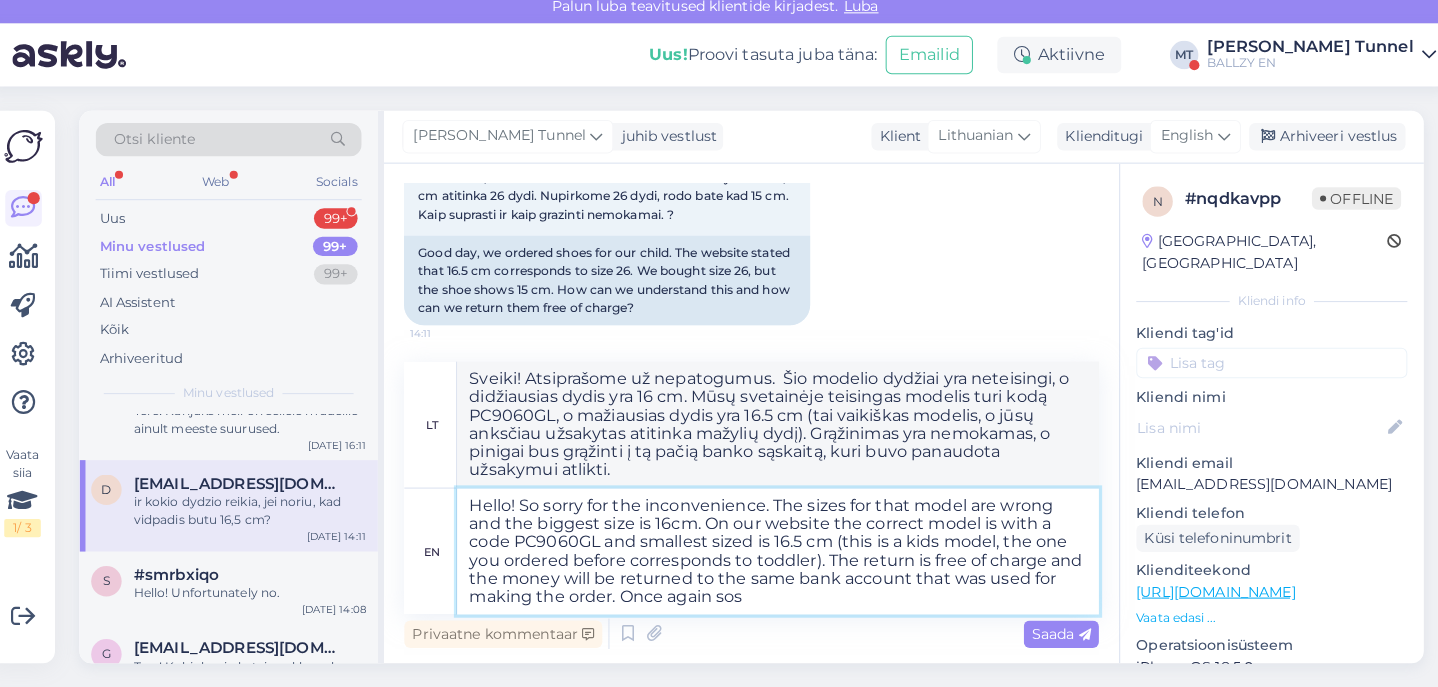 type on "Hello! So sorry for the inconvenience. The sizes for that model are wrong and the biggest size is 16cm. On our website the correct model is with a code PC9060GL and smallest sized is 16.5 cm (this is a kids model, the one you ordered before corresponds to toddler). The return is free of charge and the money will be returned to the same bank account that was used for making the order. Once again sos" 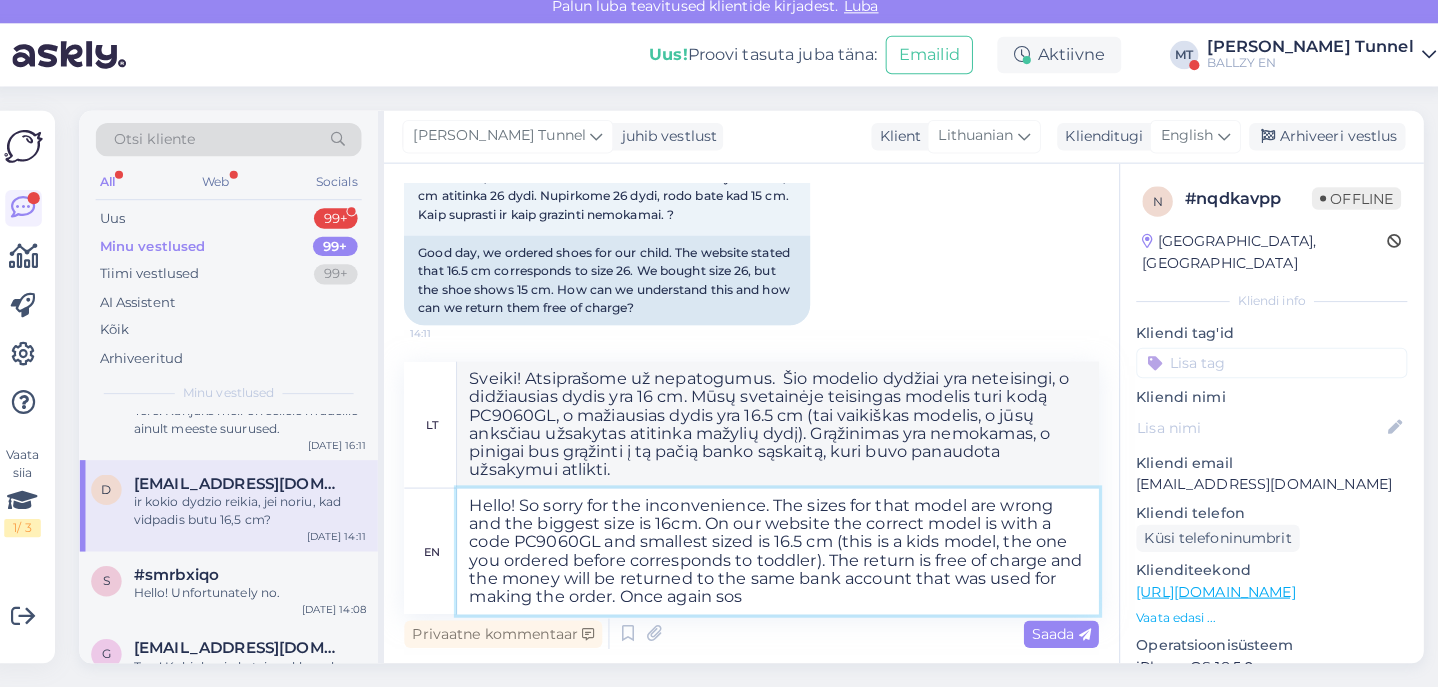 type on "Sveiki! Atsiprašome už nepatogumus.  Šio modelio dydžiai yra neteisingi, o didžiausias dydis yra 16 cm. Mūsų svetainėje teisingas modelis turi kodą PC9060GL, o mažiausias dydis yra 16.5 cm (tai vaikiškas modelis, o jūsų anksčiau užsakytas atitinka mažyliams). Grąžinimas yra nemokamas, o pinigai bus grąžinti į tą pačią banko sąskaitą, kuri buvo panaudota užsakymui atlikti. Kai tik..." 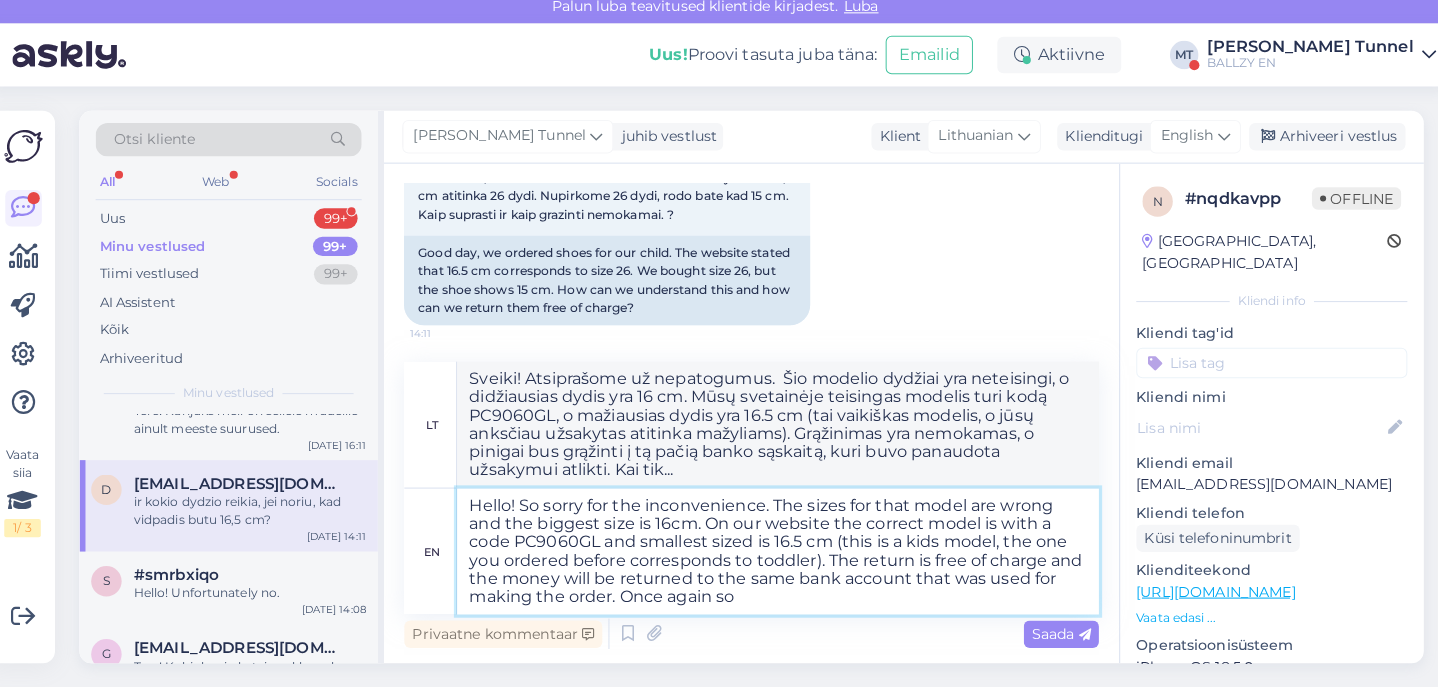 type on "Hello! So sorry for the inconvenience. The sizes for that model are wrong and the biggest size is 16cm. On our website the correct model is with a code PC9060GL and smallest sized is 16.5 cm (this is a kids model, the one you ordered before corresponds to toddler). The return is free of charge and the money will be returned to the same bank account that was used for making the order. Once again so" 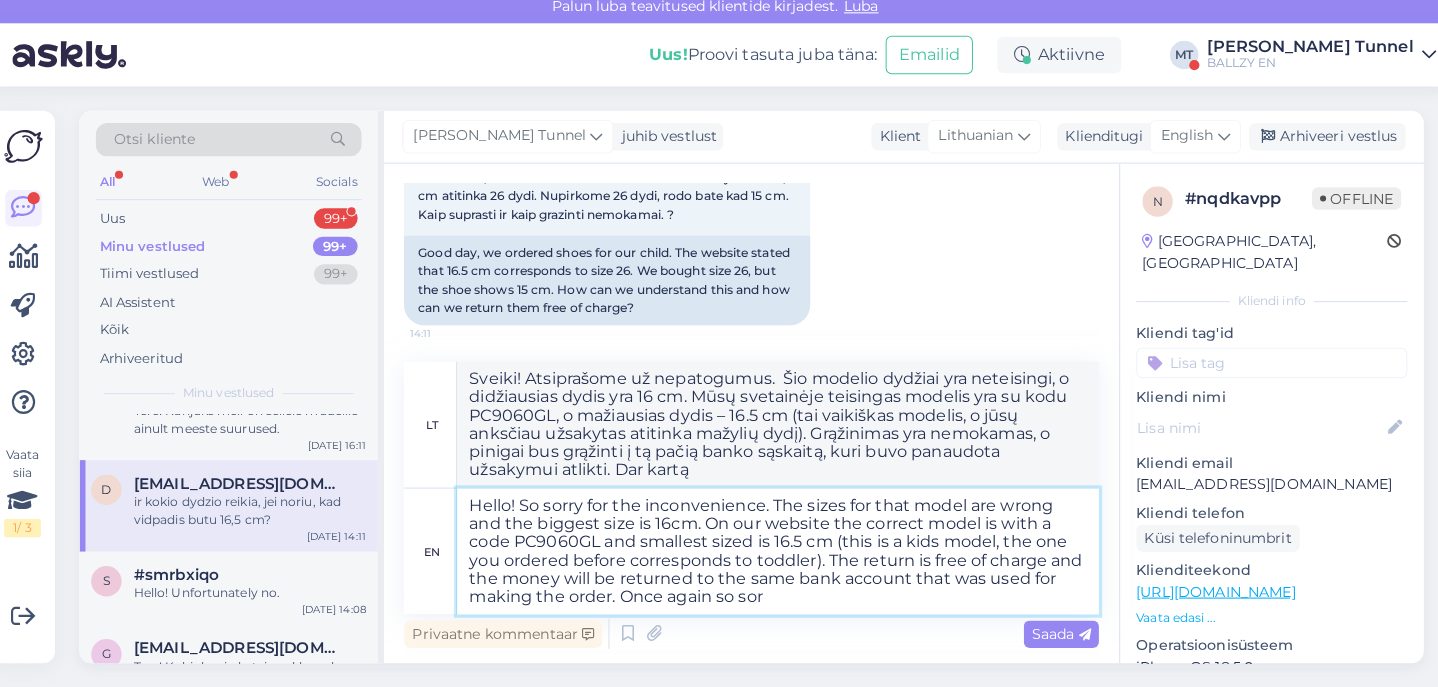 type on "Hello! So sorry for the inconvenience. The sizes for that model are wrong and the biggest size is 16cm. On our website the correct model is with a code PC9060GL and smallest sized is 16.5 cm (this is a kids model, the one you ordered before corresponds to toddler). The return is free of charge and the money will be returned to the same bank account that was used for making the order. Once again so sorr" 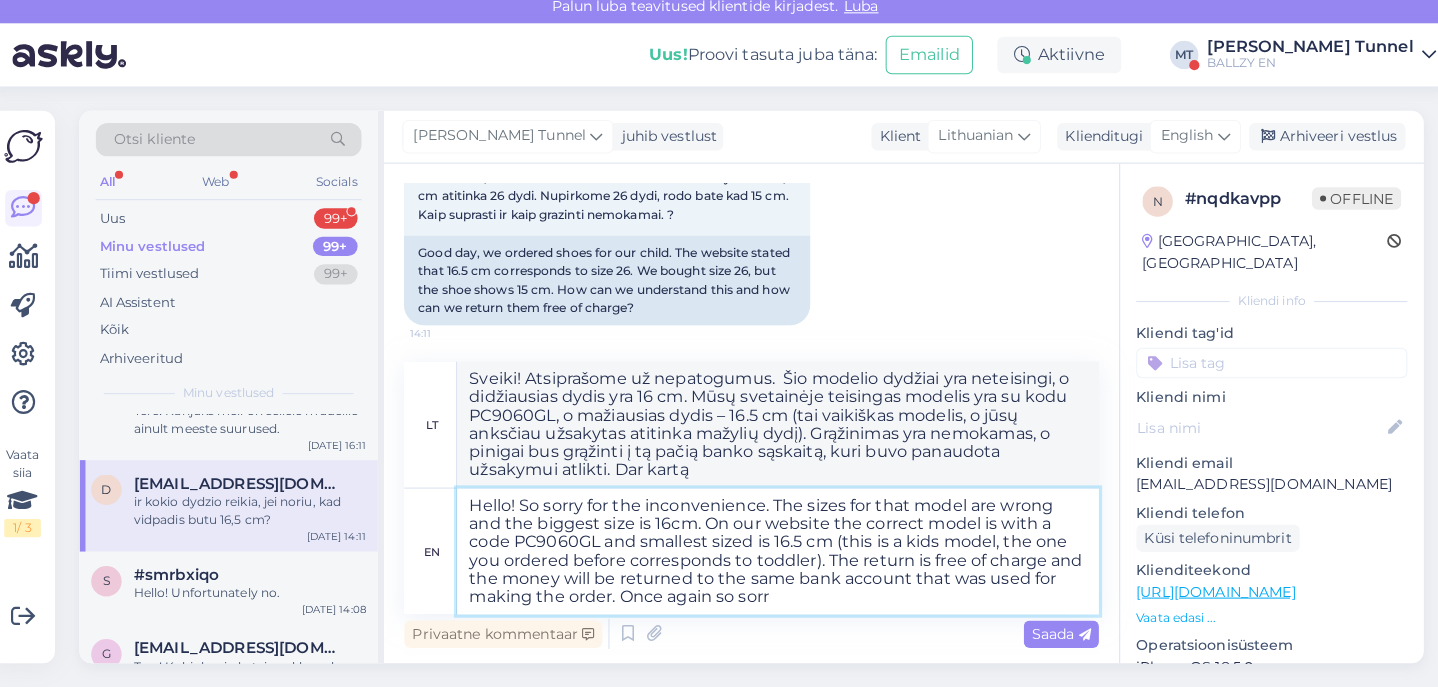 type on "Sveiki! Labai atsiprašome už nepatogumus.  To modelio dydžiai yra neteisingi, o didžiausias dydis yra 16 cm. Mūsų svetainėje teisingas modelis yra su kodu PC9060GL, o mažiausias dydis – 16.5 cm (tai vaikiškas modelis, o jūsų anksčiau užsakytas atitinka mažylių dydį). Grąžinimas yra nemokamas, o pinigai bus grąžinti į tą pačią banko sąskaitą, kuri buvo panaudota užsakymui atlikti. Dar kartą atsiprašome." 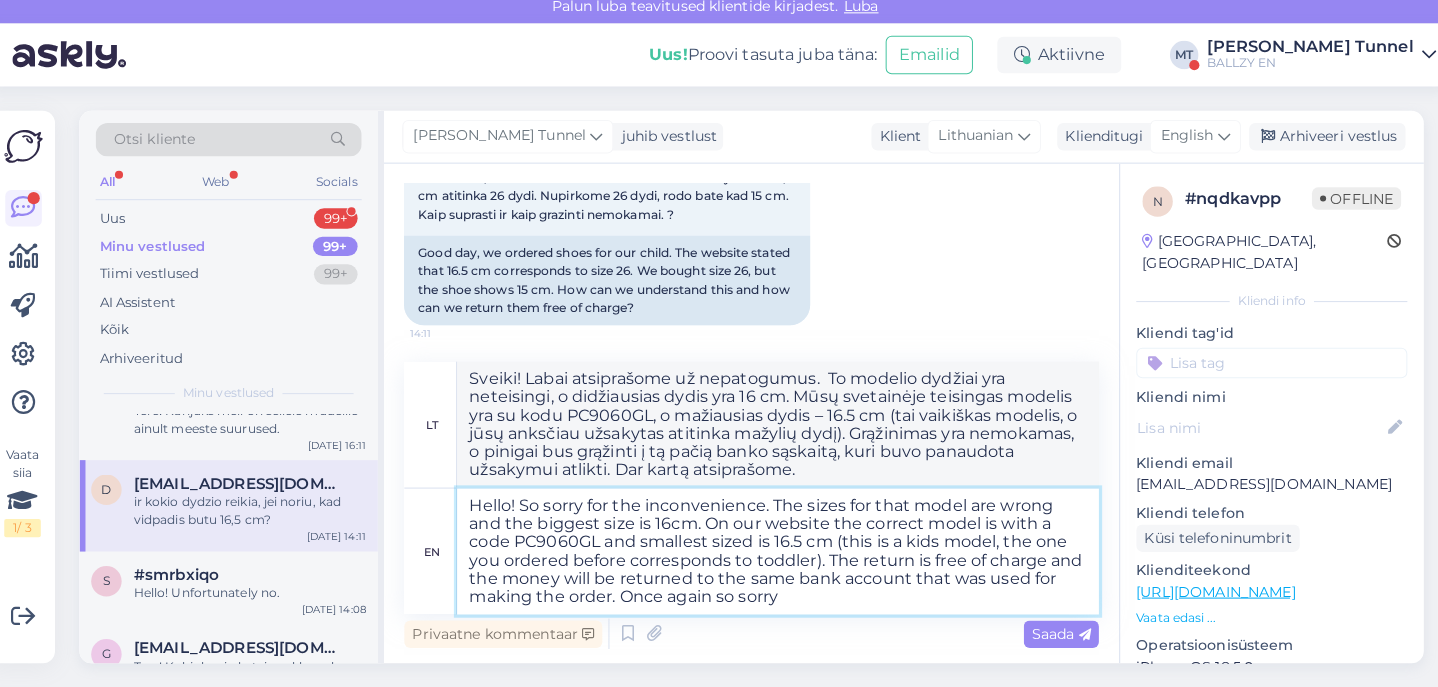 type on "Hello! So sorry for the inconvenience. The sizes for that model are wrong and the biggest size is 16cm. On our website the correct model is with a code PC9060GL and smallest sized is 16.5 cm (this is a kids model, the one you ordered before corresponds to toddler). The return is free of charge and the money will be returned to the same bank account that was used for making the order. Once again so sorry" 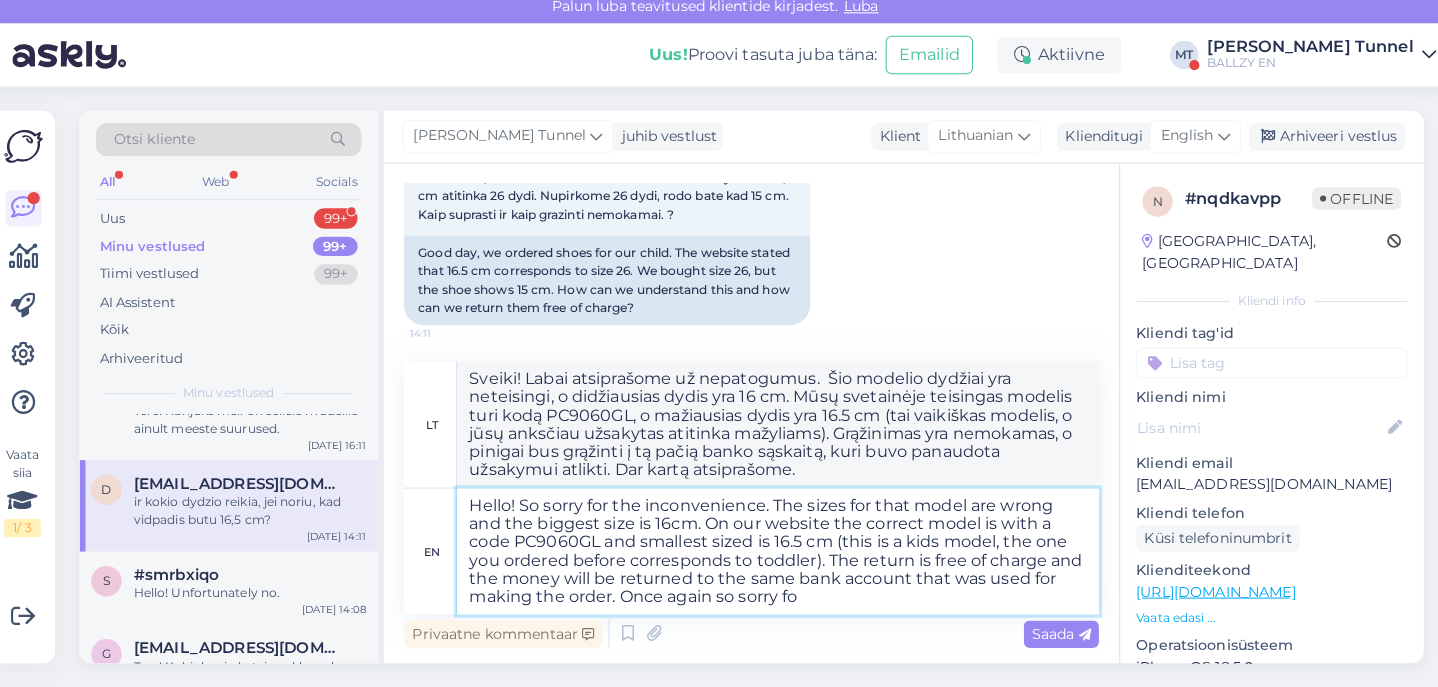 type on "Hello! So sorry for the inconvenience. The sizes for that model are wrong and the biggest size is 16cm. On our website the correct model is with a code PC9060GL and smallest sized is 16.5 cm (this is a kids model, the one you ordered before corresponds to toddler). The return is free of charge and the money will be returned to the same bank account that was used for making the order. Once again so sorry for" 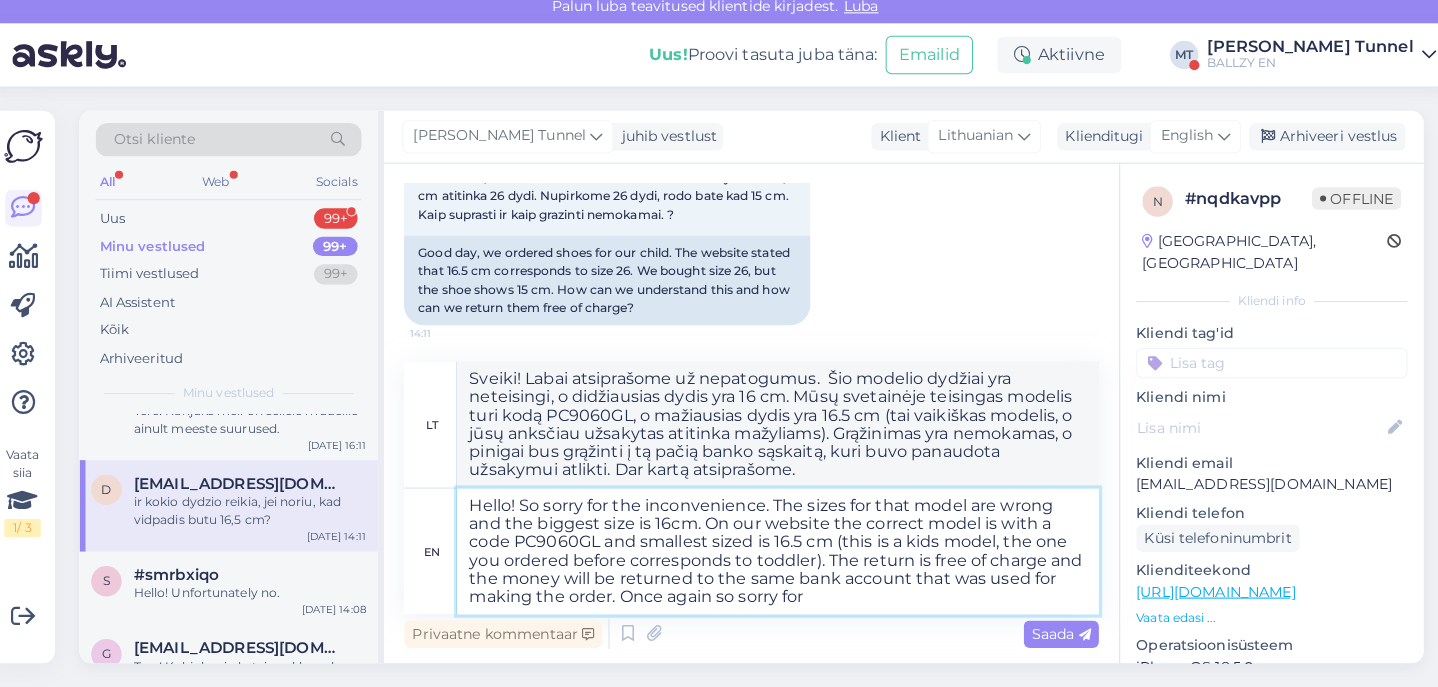 type on "Sveiki! Labai atsiprašome už nepatogumus.  Šio modelio dydžiai yra neteisingi, o didžiausias dydis yra 16 cm. Mūsų svetainėje teisingas modelis turi kodą PC9060GL, o mažiausias dydis yra 16.5 cm (tai vaikiškas modelis, o jūsų anksčiau užsakytas atitinka mažylio dydį). Grąžinimas yra nemokamas, o pinigai bus grąžinti į tą pačią banko sąskaitą, kuri buvo panaudota užsakymui atlikti. Dar kartą labai atsiprašome." 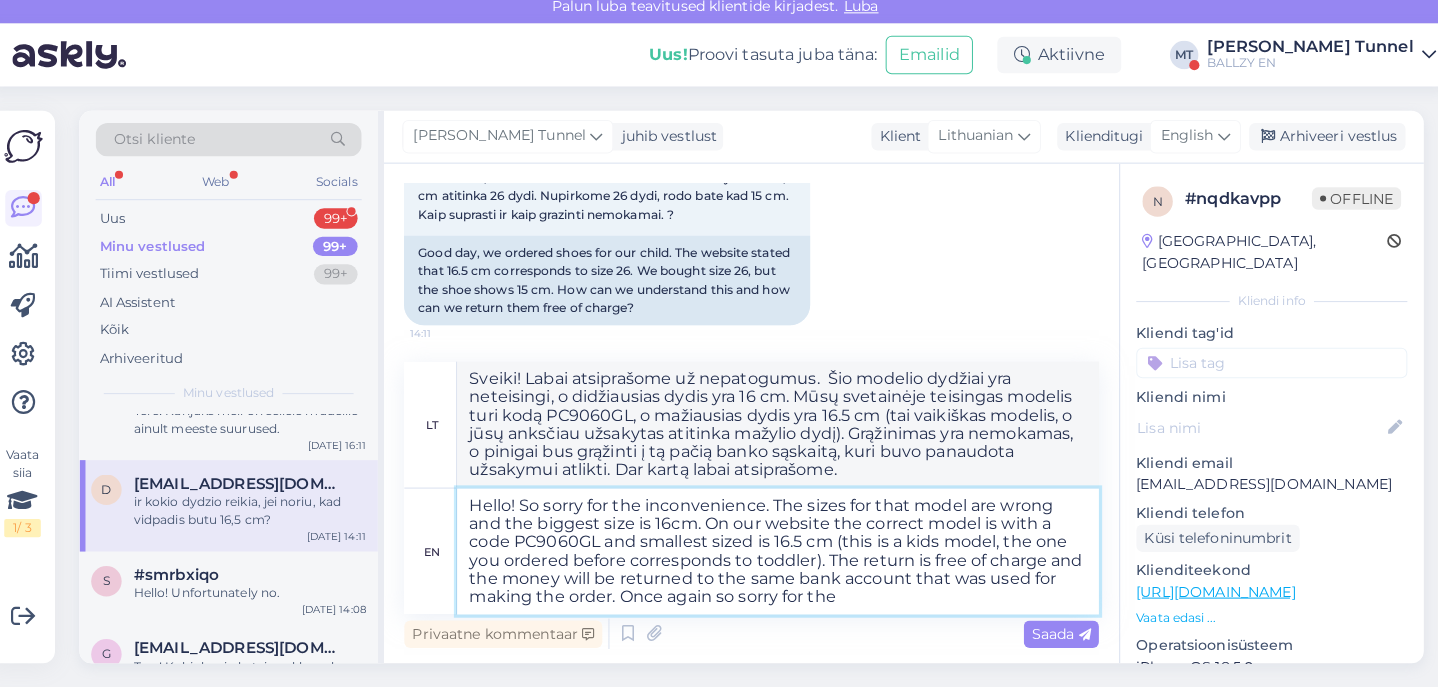 type on "Hello! So sorry for the inconvenience. The sizes for that model are wrong and the biggest size is 16cm. On our website the correct model is with a code PC9060GL and smallest sized is 16.5 cm (this is a kids model, the one you ordered before corresponds to toddler). The return is free of charge and the money will be returned to the same bank account that was used for making the order. Once again so sorry for the" 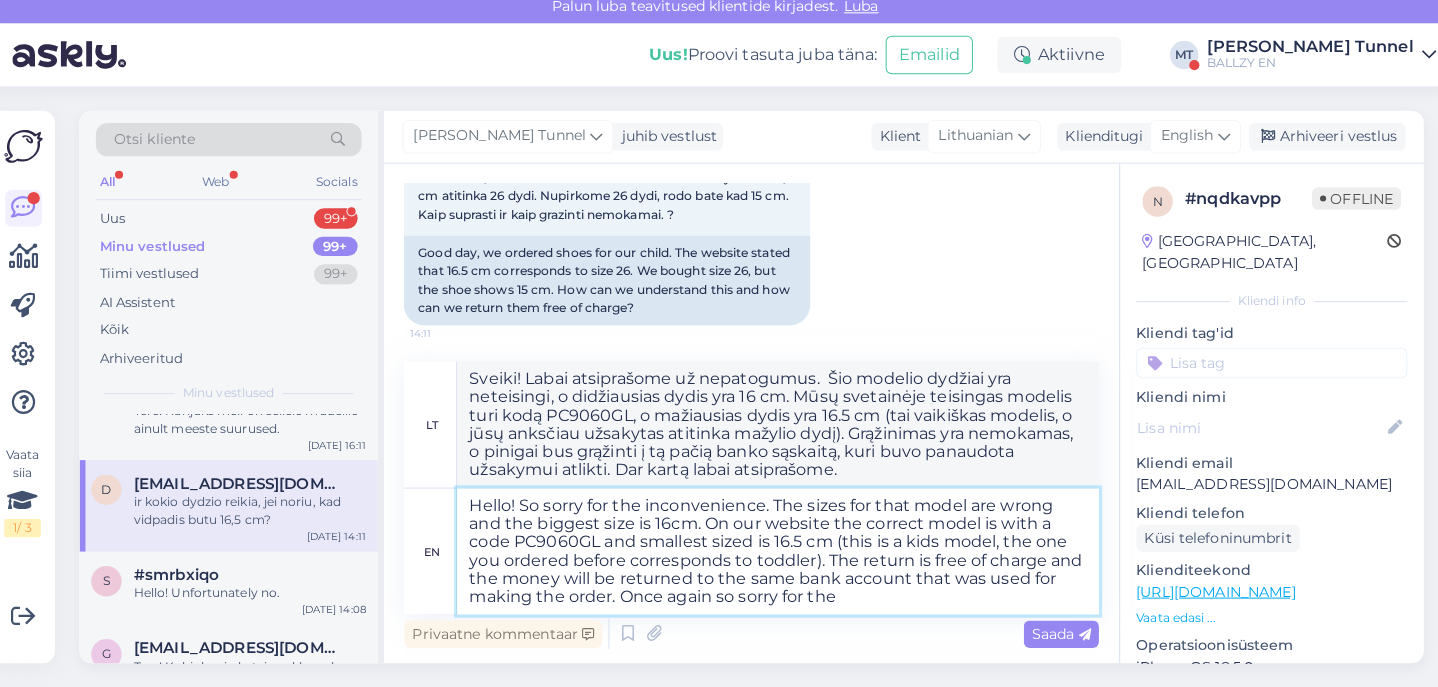 type on "Sveiki! Atsiprašome už nepatogumus.  Šio modelio dydžiai yra neteisingi, o didžiausias dydis yra 16 cm. Mūsų svetainėje teisingas modelis turi kodą PC9060GL, o mažiausias dydis yra 16.5 cm (tai vaikiškas modelis, o jūsų anksčiau užsakytas atitinka mažylių dydį). Grąžinimas yra nemokamas, o pinigai bus grąžinti į tą pačią banko sąskaitą, kuri buvo panaudota užsakymui atlikti. Dar kartą atsiprašome už..." 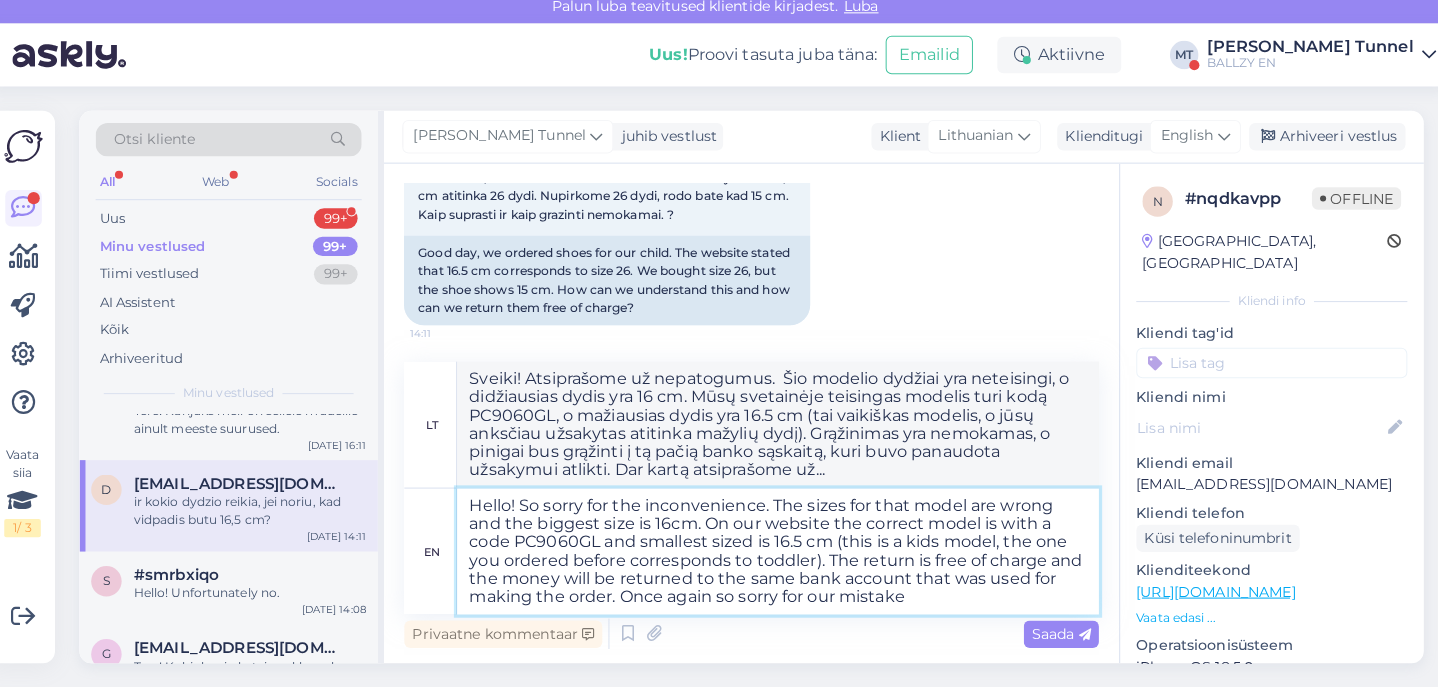 type on "Hello! So sorry for the inconvenience. The sizes for that model are wrong and the biggest size is 16cm. On our website the correct model is with a code PC9060GL and smallest sized is 16.5 cm (this is a kids model, the one you ordered before corresponds to toddler). The return is free of charge and the money will be returned to the same bank account that was used for making the order. Once again so sorry for our mistake." 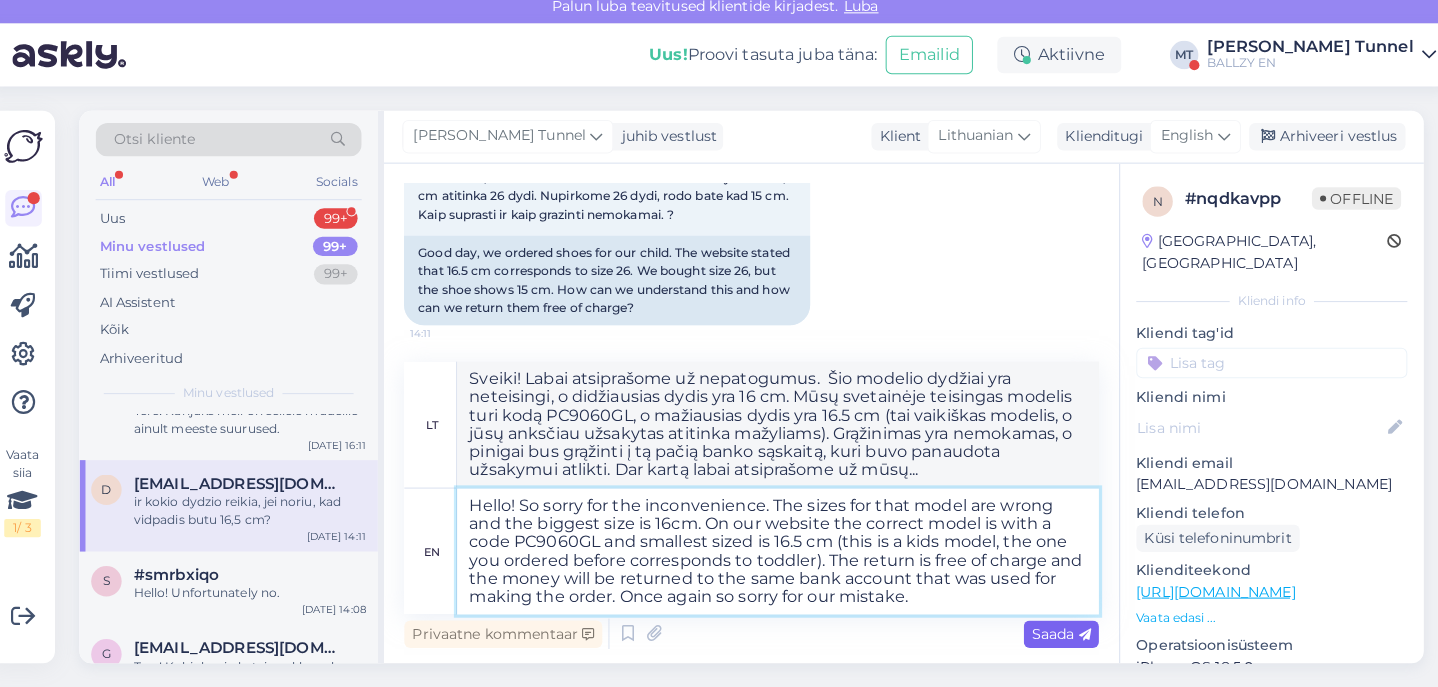 type on "Sveiki! Labai atsiprašome už nepatogumus. To modelio dydžiai yra neteisingi, o didžiausias dydis yra 16 cm. Mūsų svetainėje teisingas modelis yra su kodu PC9060GL, o mažiausias dydis – 16.5 cm (tai vaikiškas modelis, o tas, kurį užsakėte anksčiau, atitinka mažylio dydį). Grąžinimas yra nemokamas, o pinigai bus grąžinti į tą pačią banko sąskaitą, kuri buvo panaudota užsakymui atlikti. Dar kartą atsiprašome už klaidą." 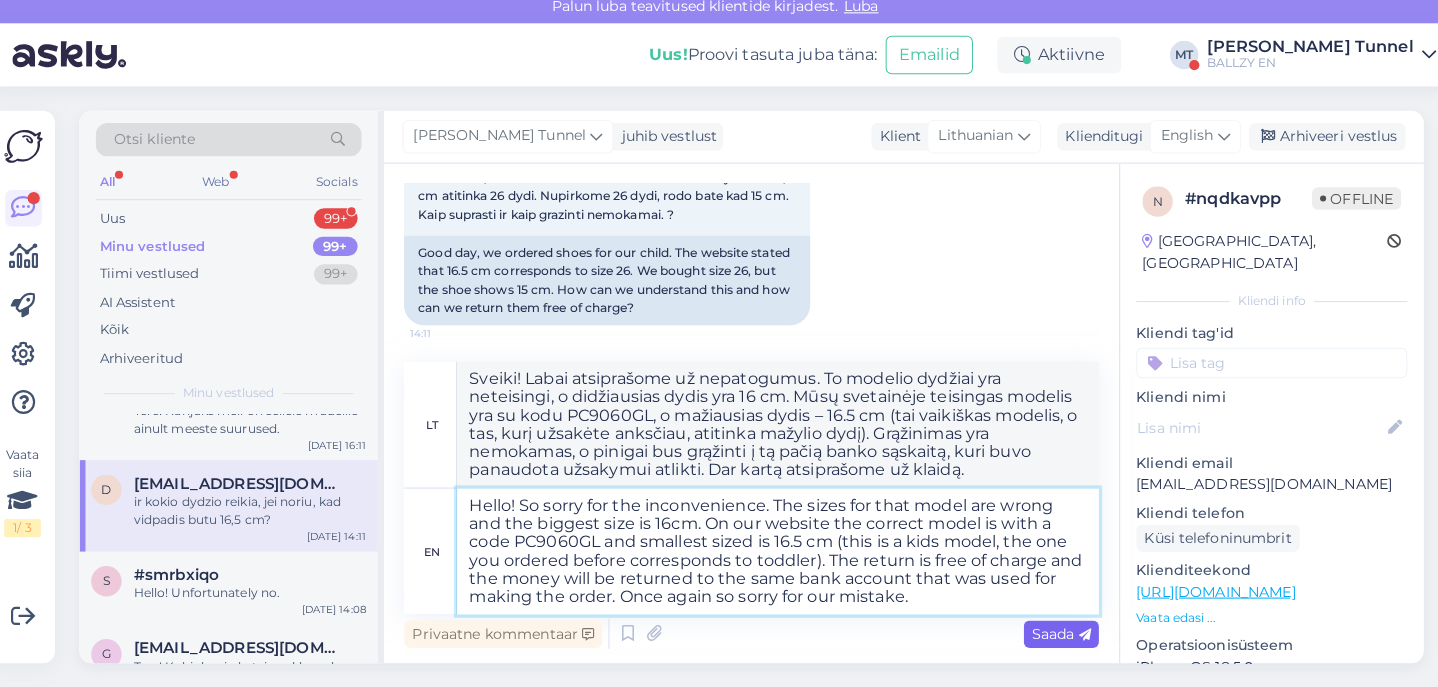 type on "Hello! So sorry for the inconvenience. The sizes for that model are wrong and the biggest size is 16cm. On our website the correct model is with a code PC9060GL and smallest sized is 16.5 cm (this is a kids model, the one you ordered before corresponds to toddler). The return is free of charge and the money will be returned to the same bank account that was used for making the order. Once again so sorry for our mistake." 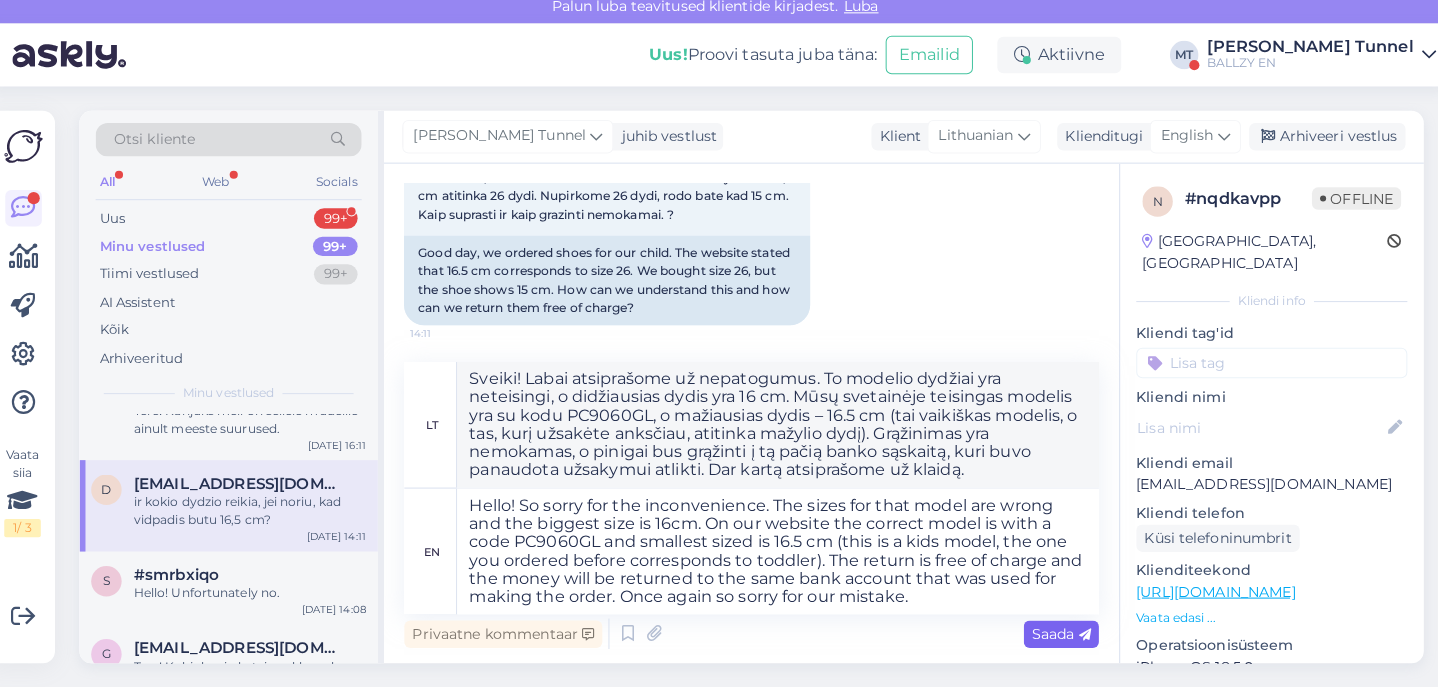 click on "Saada" at bounding box center [1057, 634] 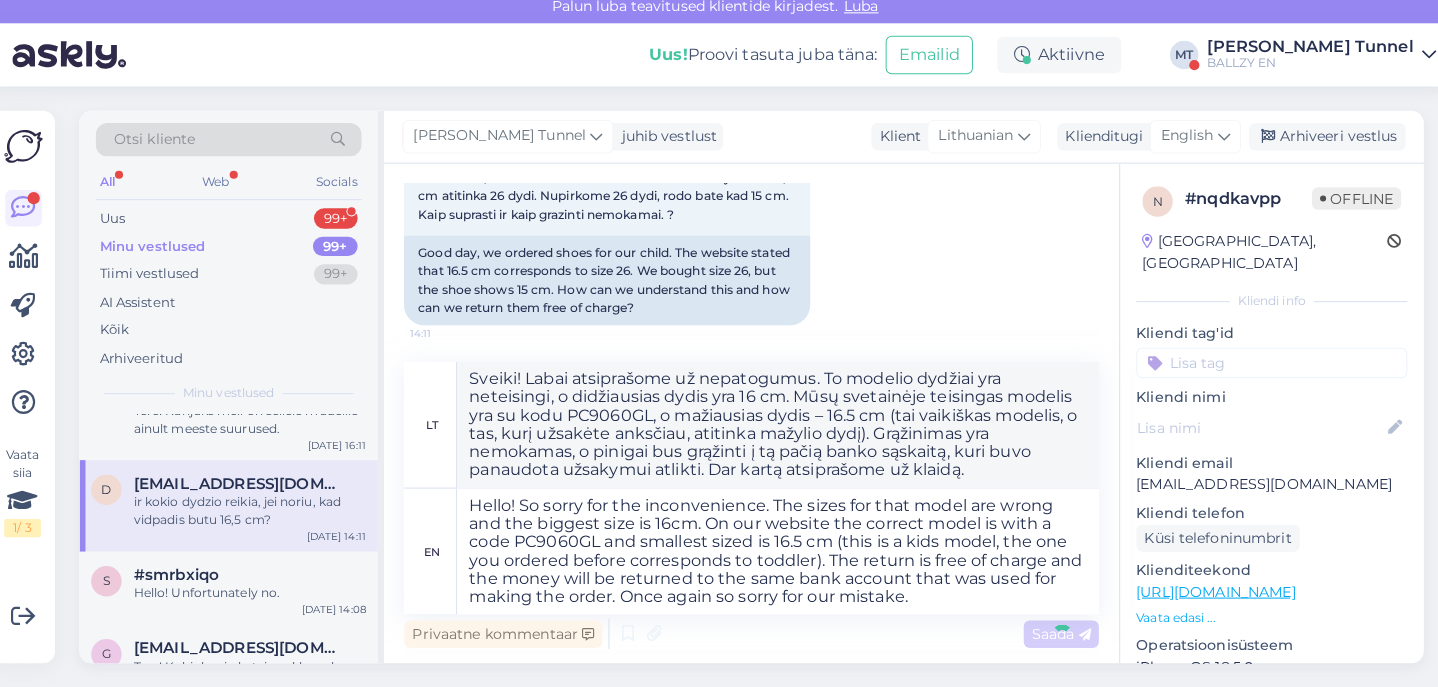 type 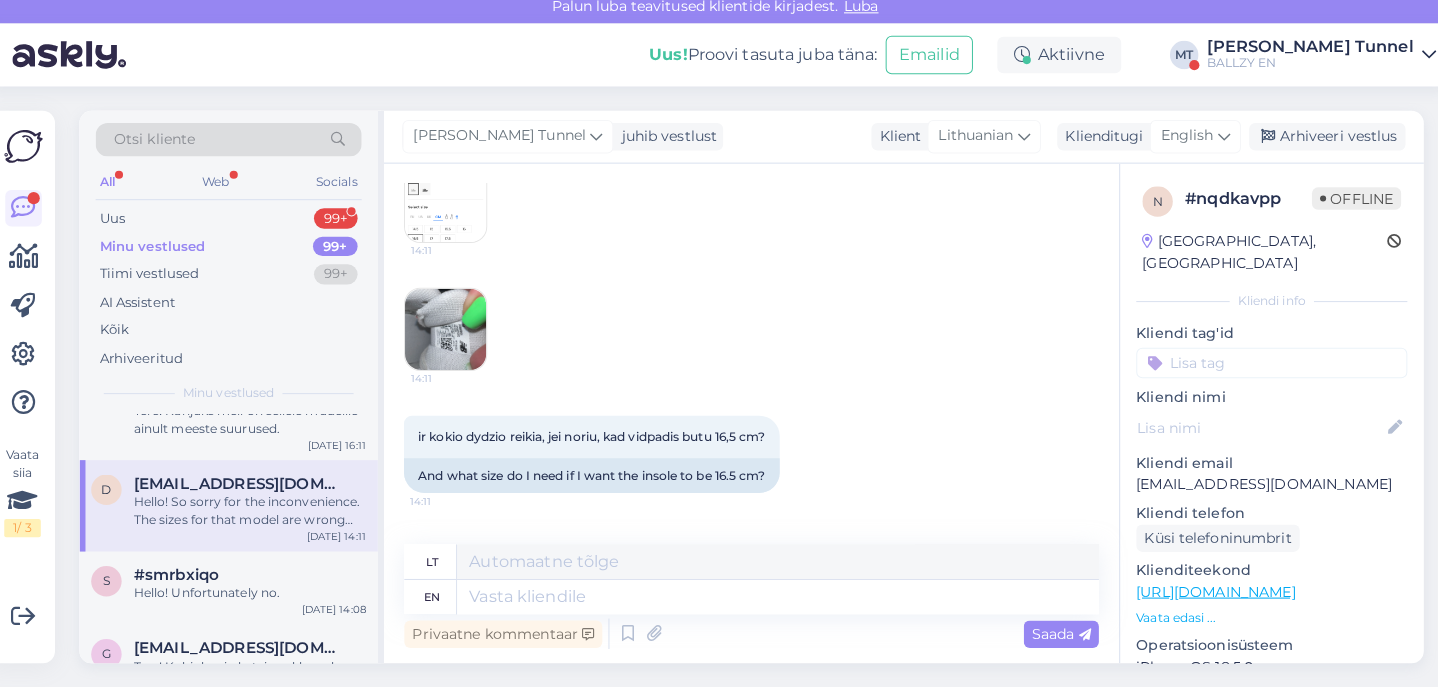 scroll, scrollTop: 443, scrollLeft: 0, axis: vertical 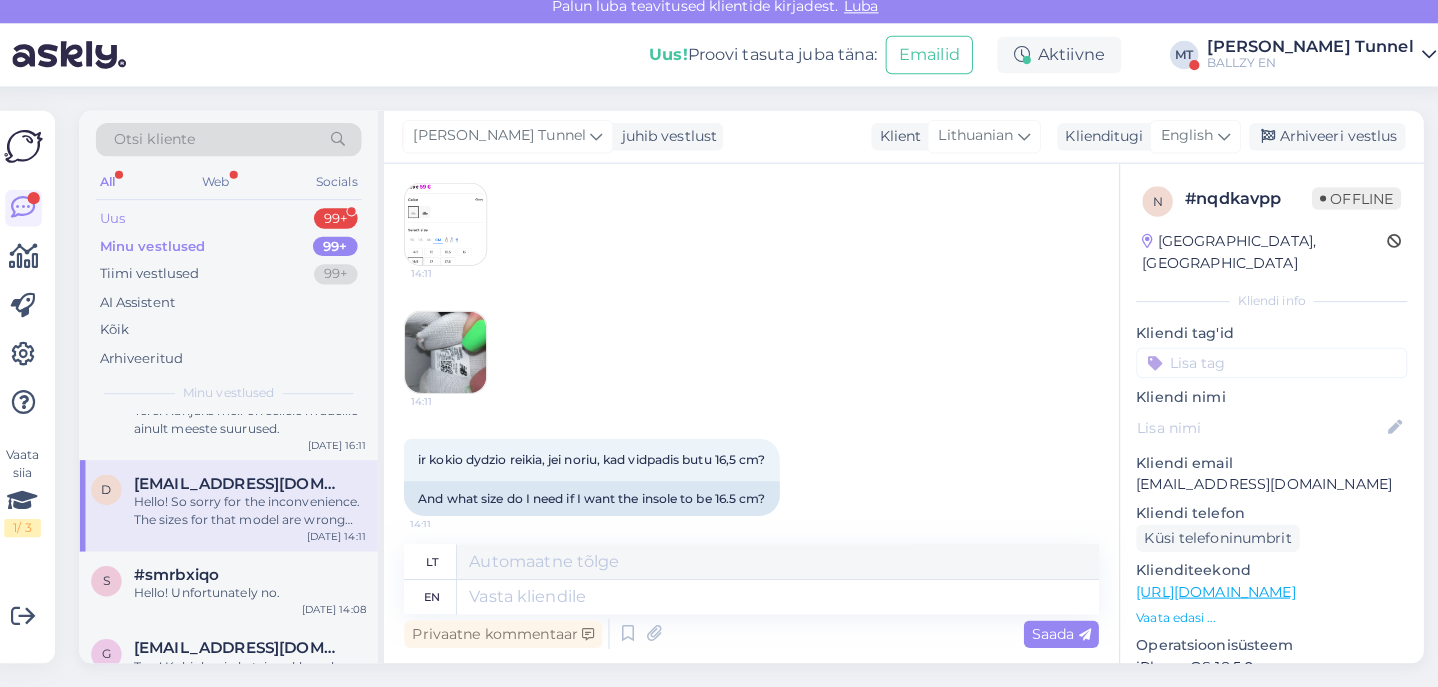 click on "Uus 99+" at bounding box center (237, 225) 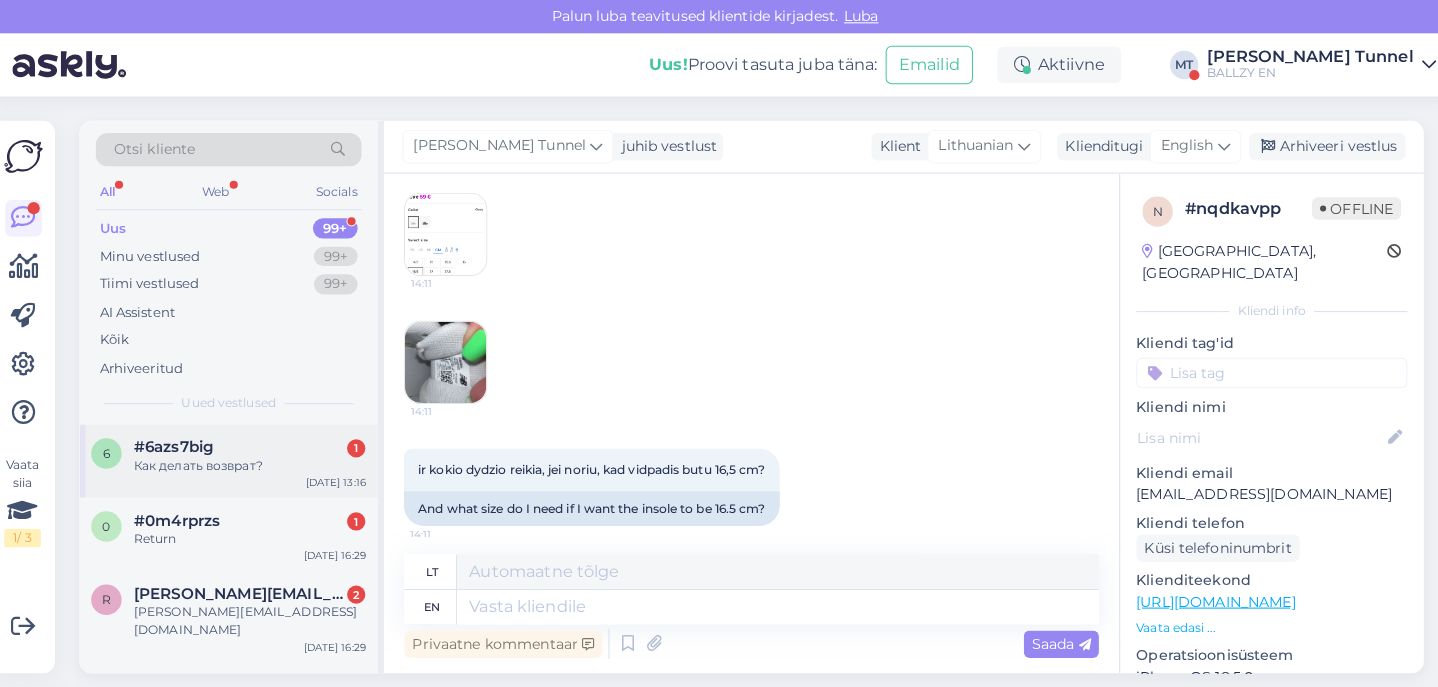scroll, scrollTop: 0, scrollLeft: 0, axis: both 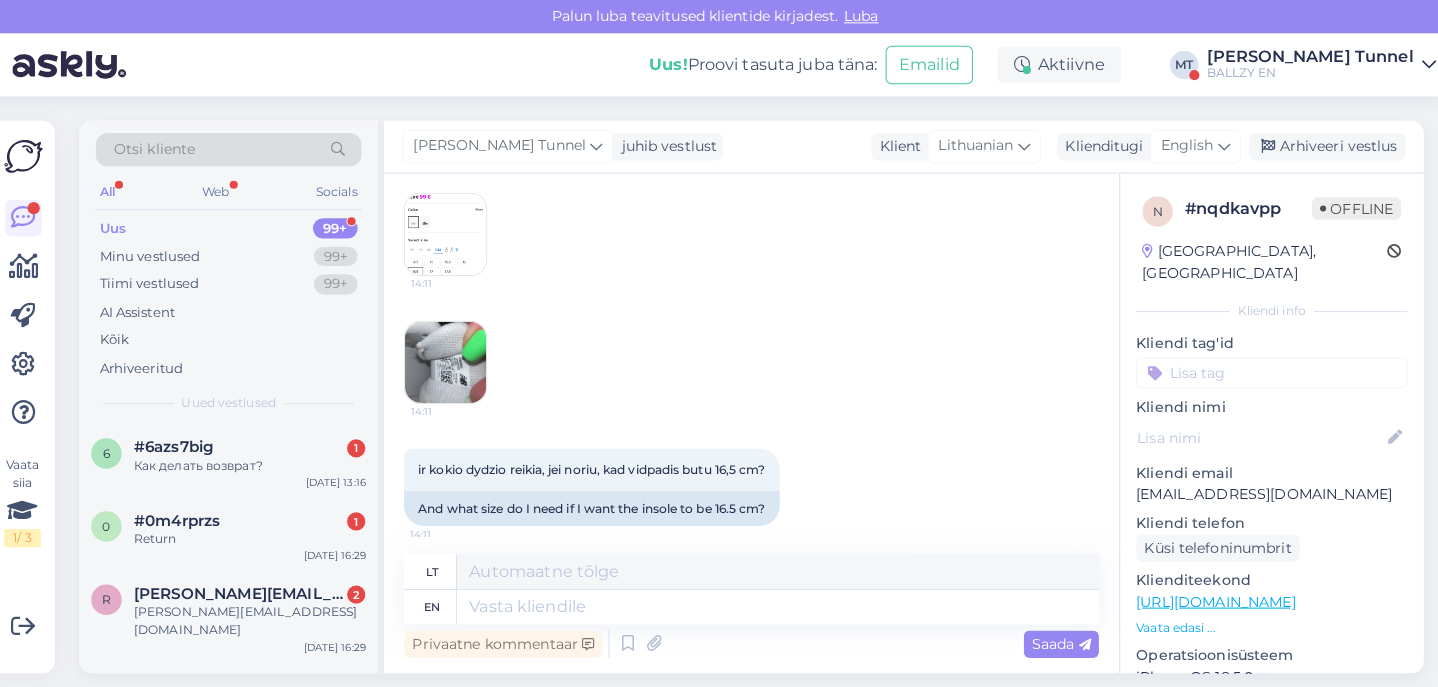 click on "BALLZY EN" at bounding box center [1302, 72] 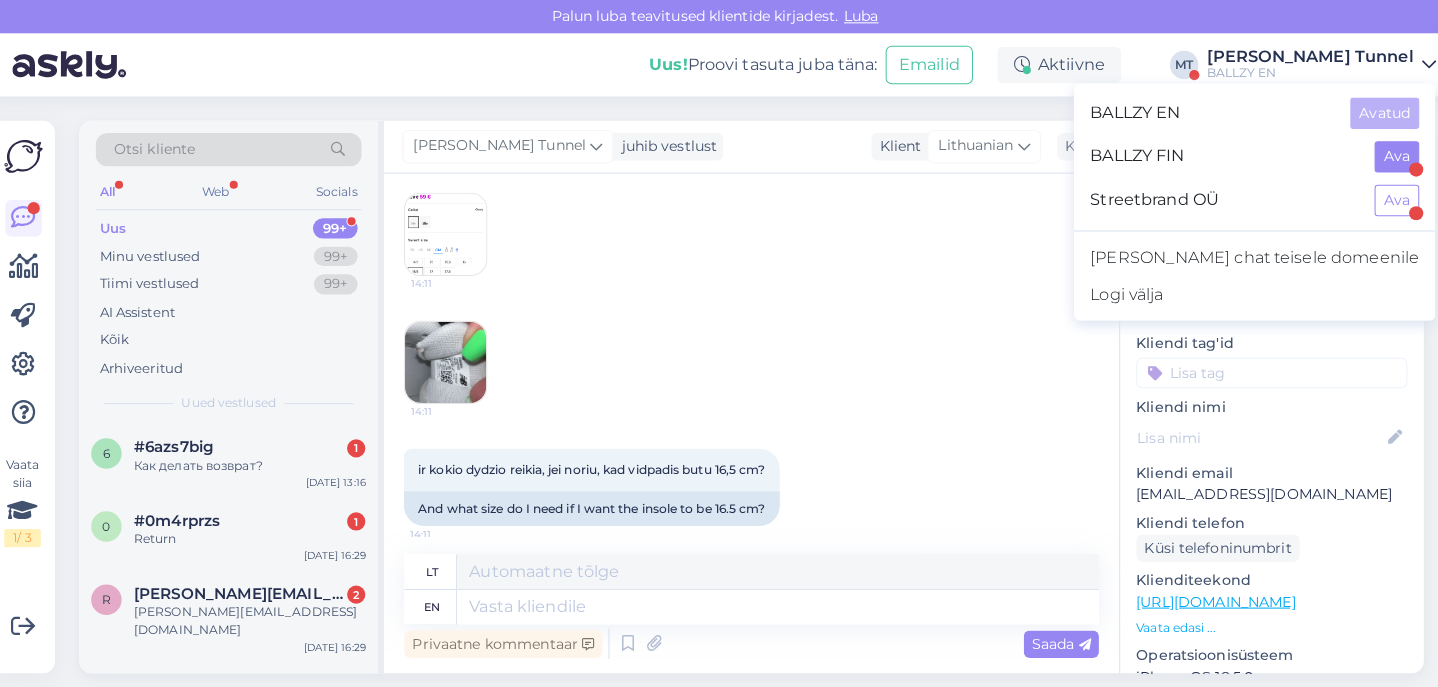 click on "Ava" at bounding box center [1388, 154] 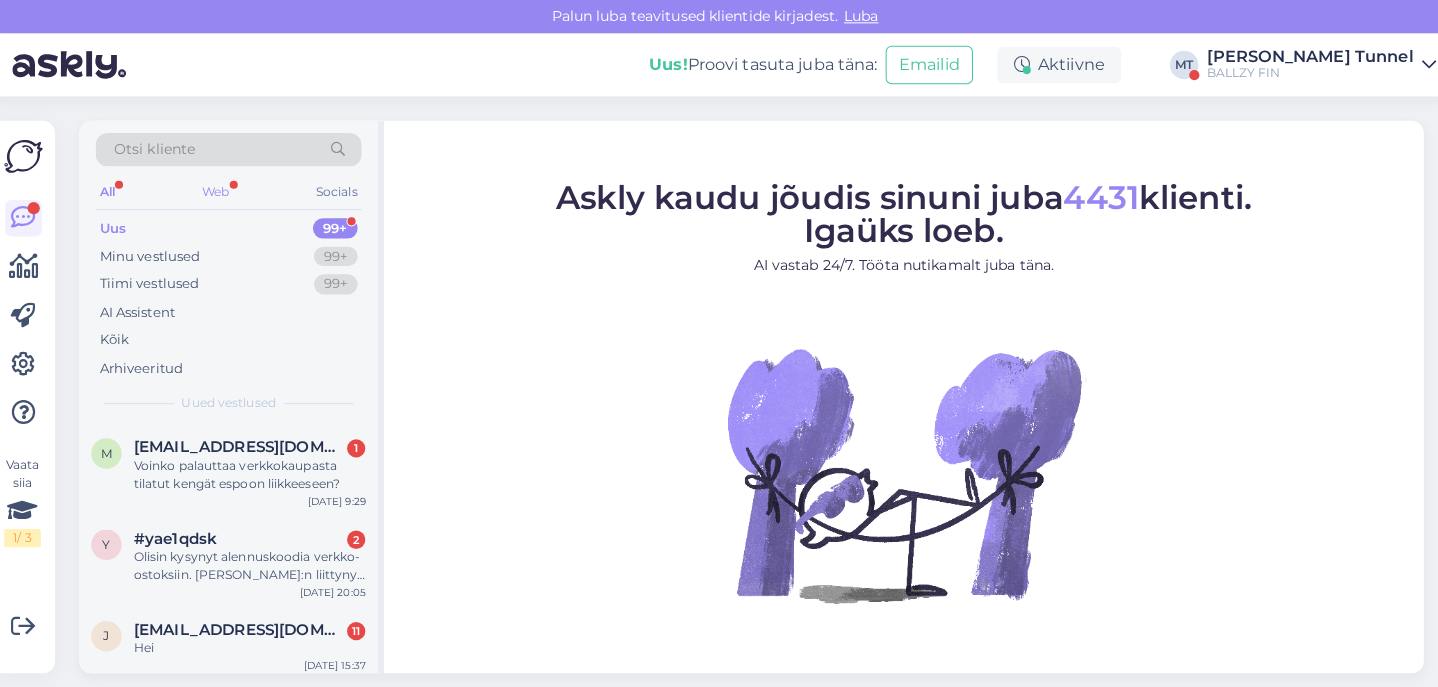 click on "Web" at bounding box center [224, 189] 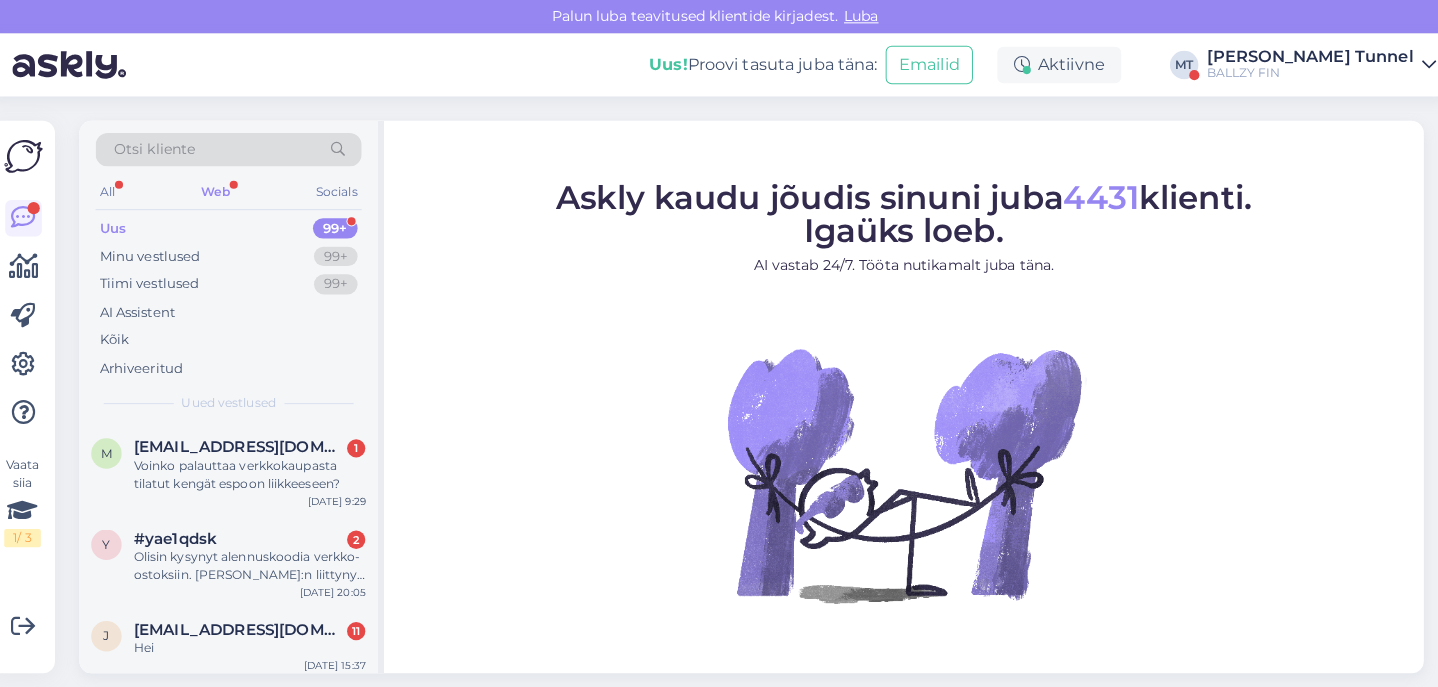 click on "BALLZY FIN" at bounding box center [1302, 72] 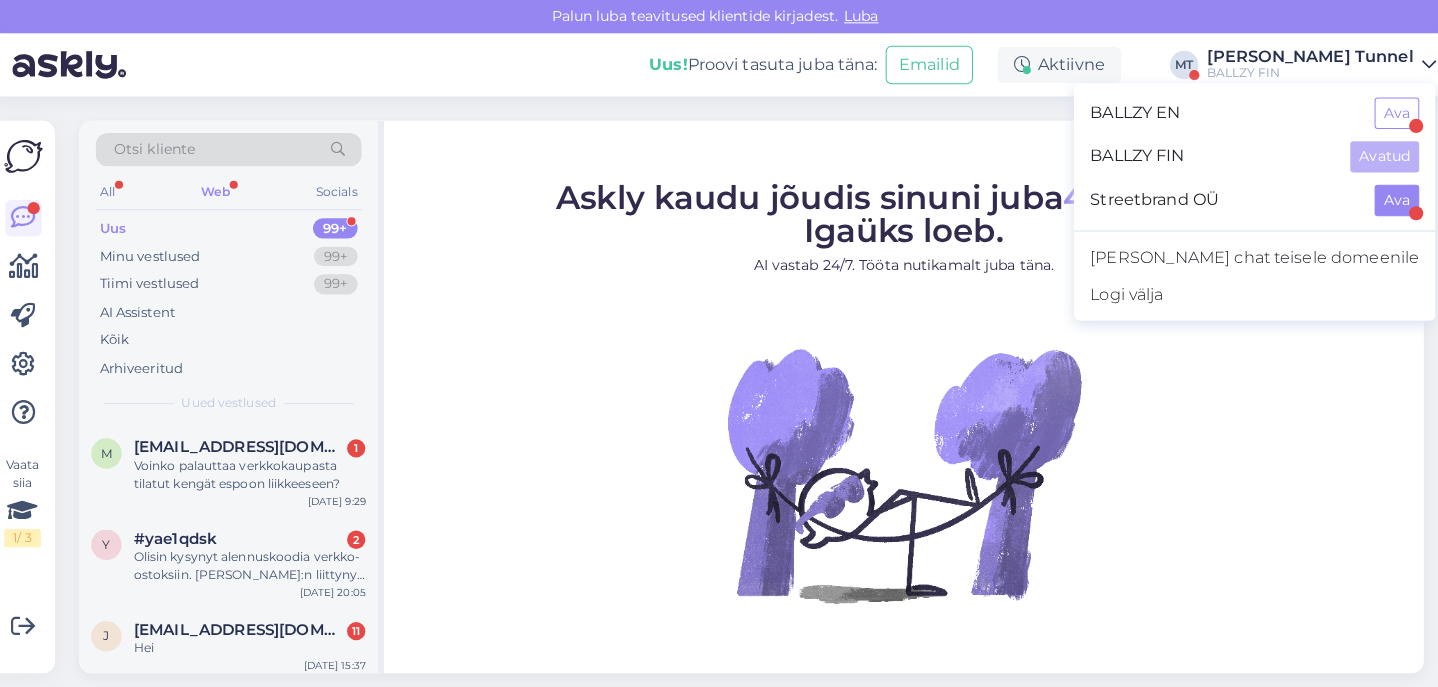 click on "Ava" at bounding box center [1388, 197] 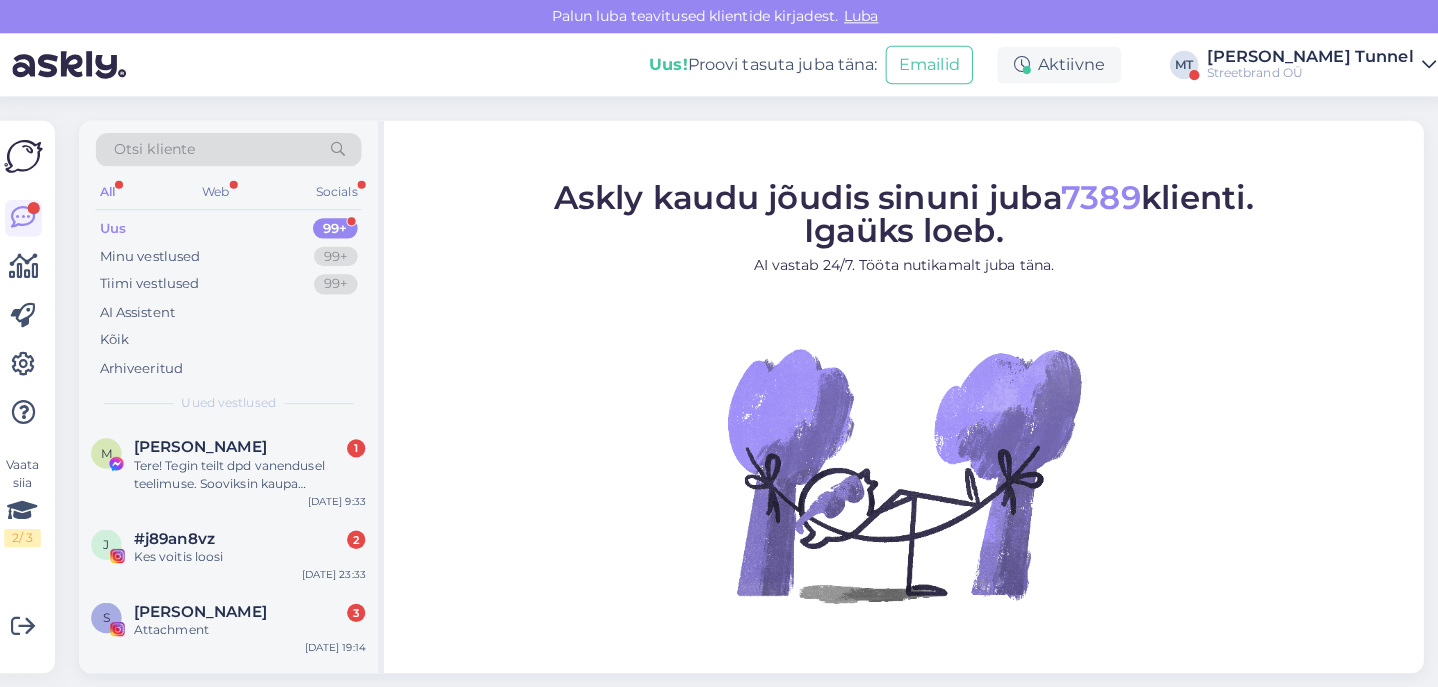 click on "Uus 99+" at bounding box center [237, 225] 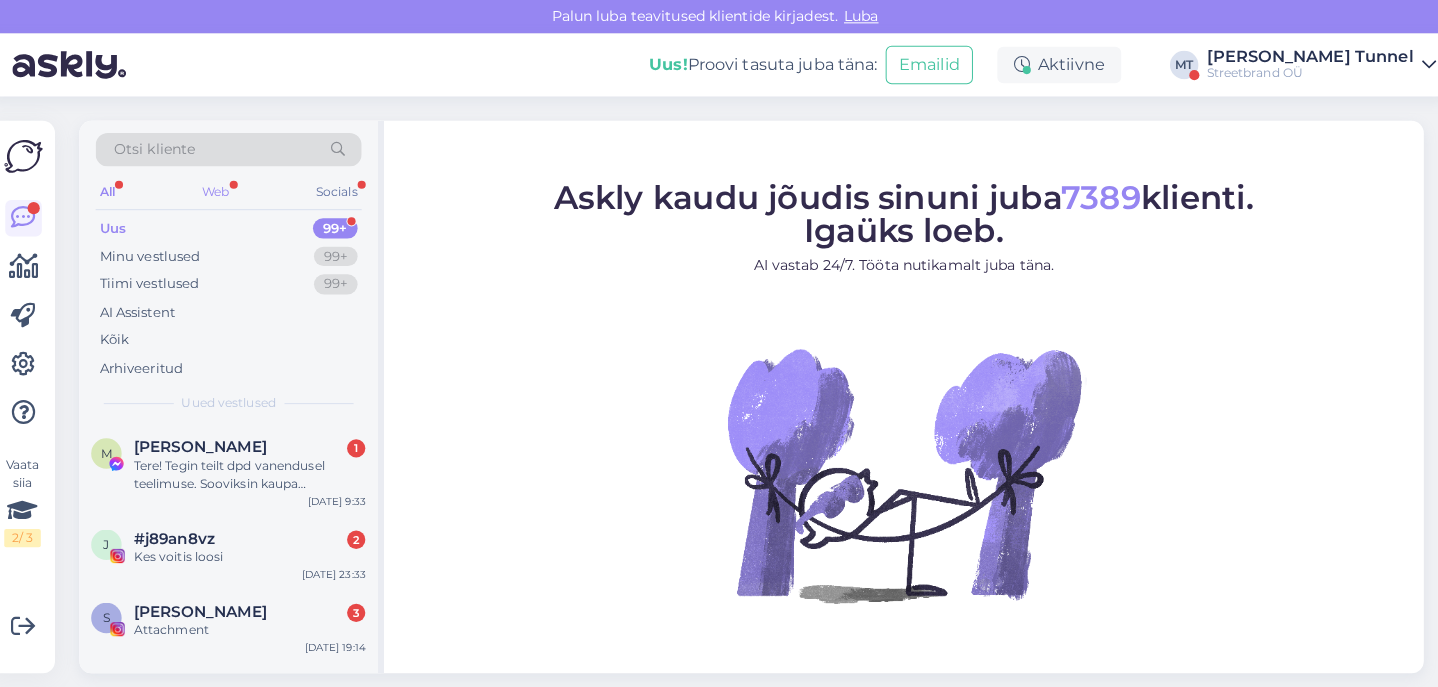 click on "Web" at bounding box center (224, 189) 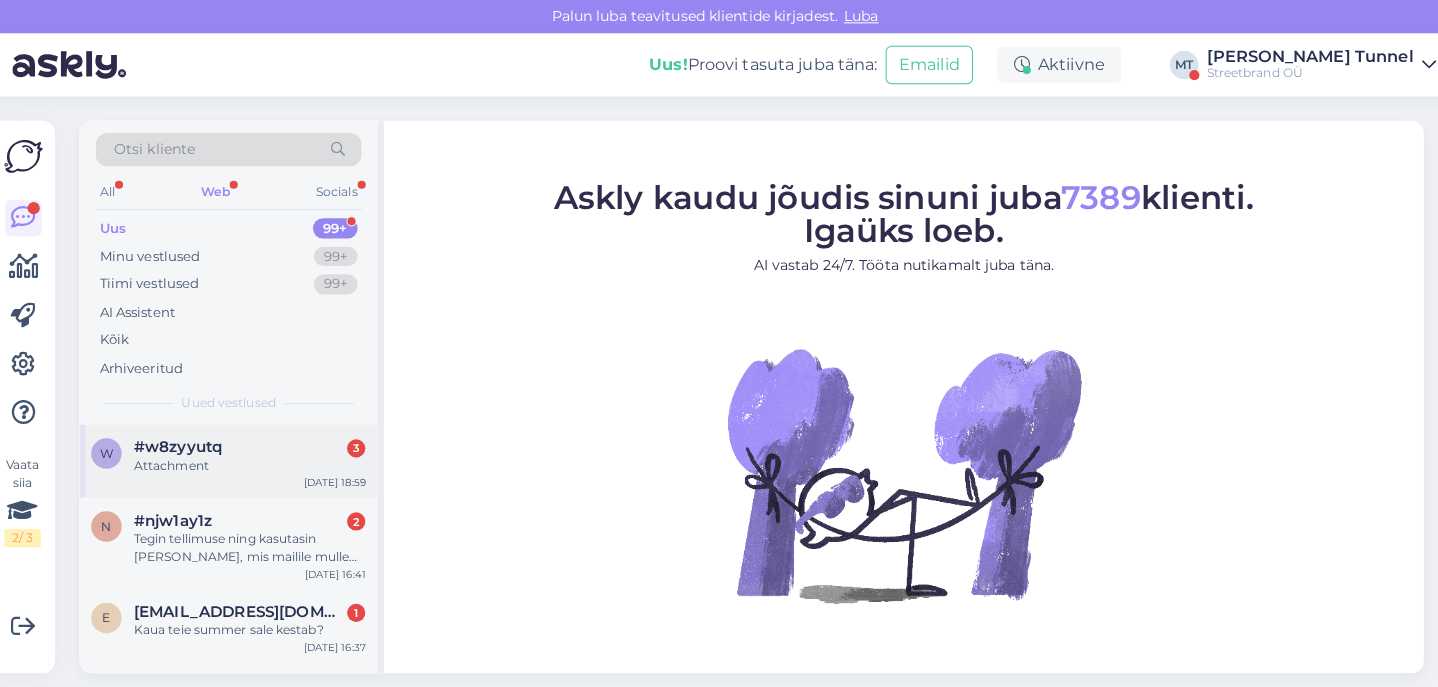 click on "#w8zyyutq 3" at bounding box center [258, 441] 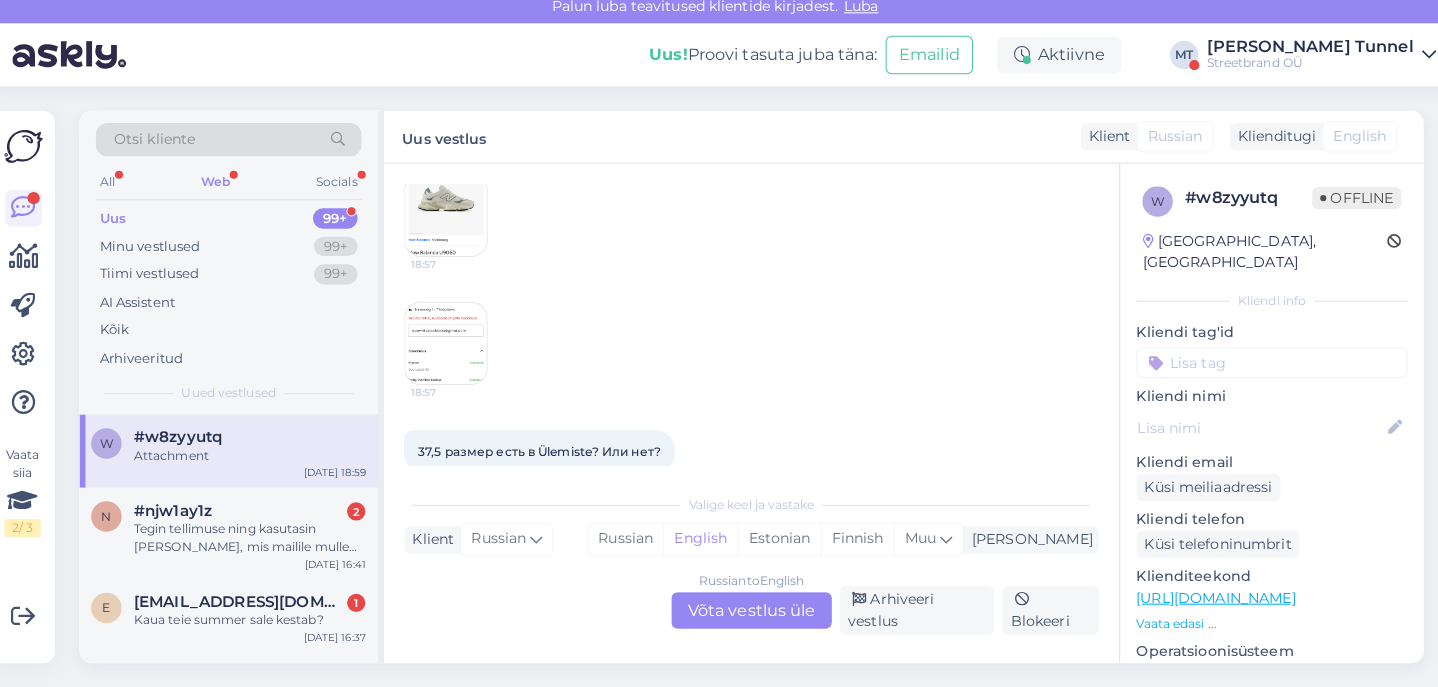 scroll, scrollTop: 215, scrollLeft: 0, axis: vertical 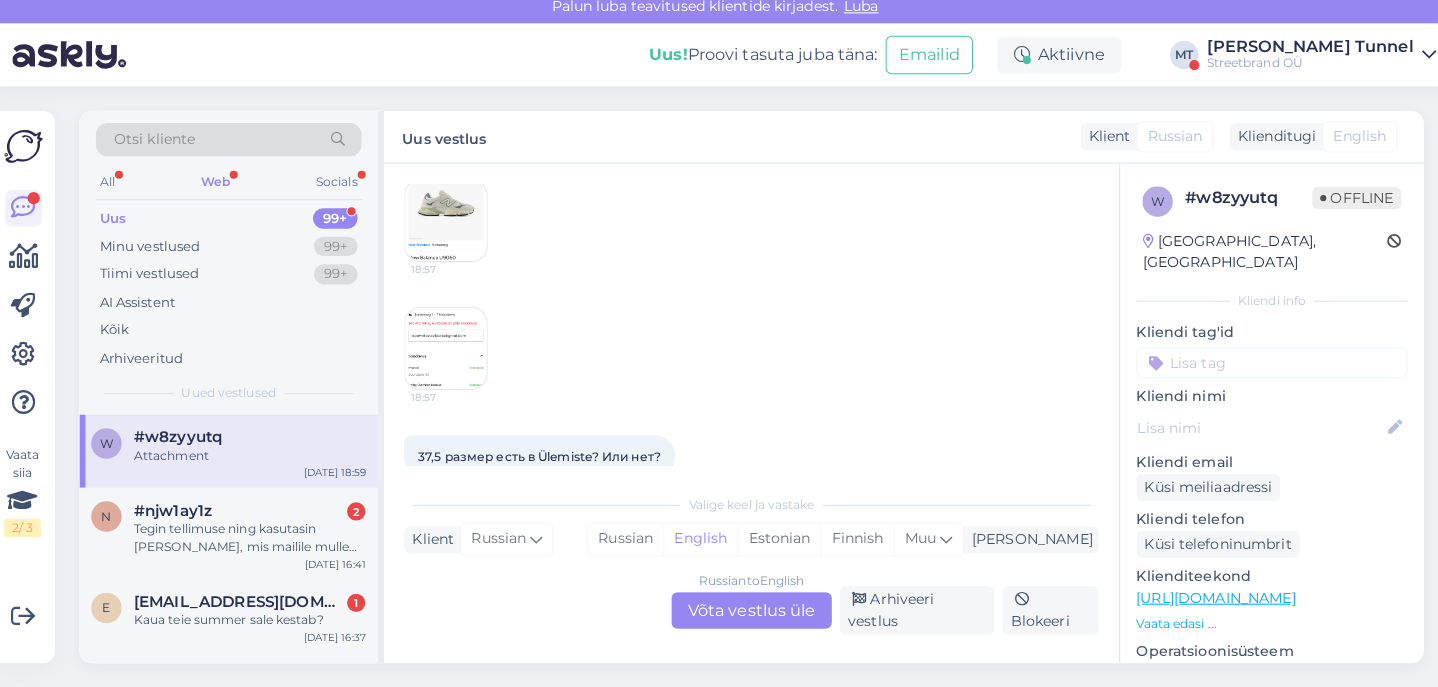 click at bounding box center (451, 353) 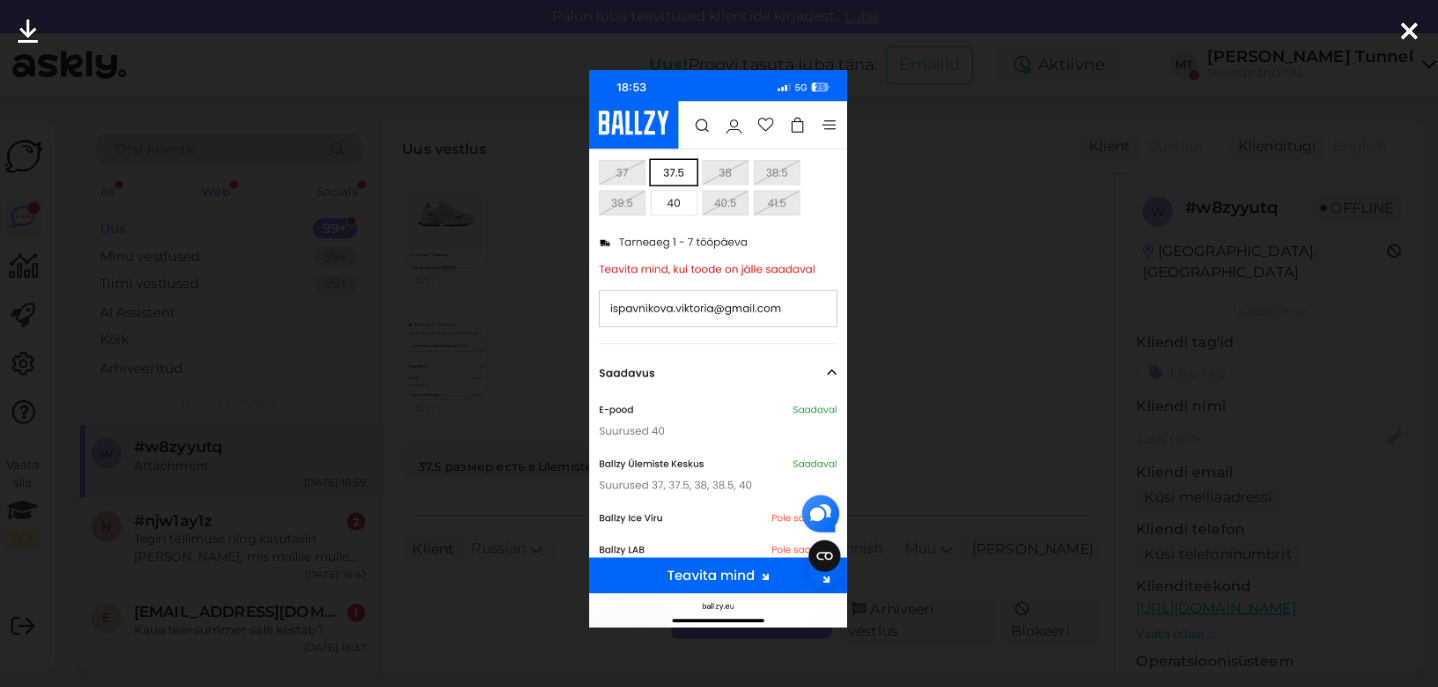 click at bounding box center (719, 343) 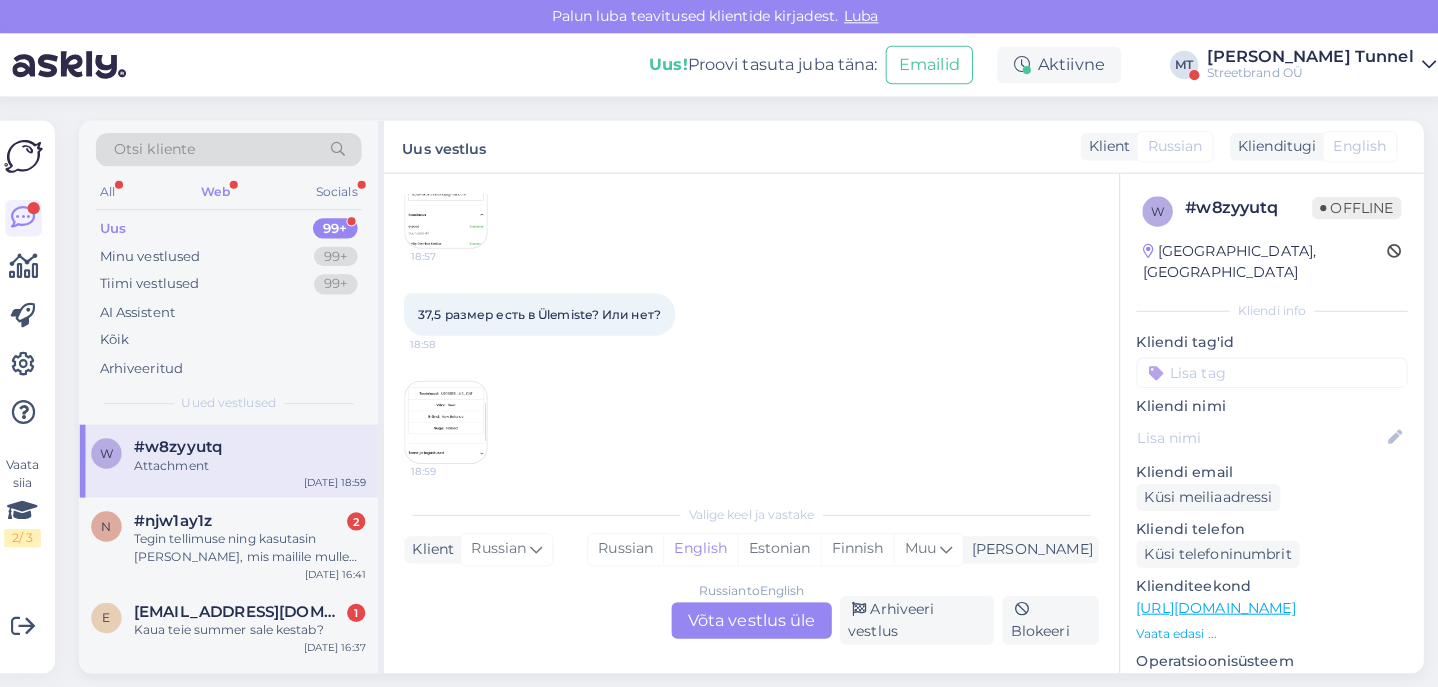 scroll, scrollTop: 363, scrollLeft: 0, axis: vertical 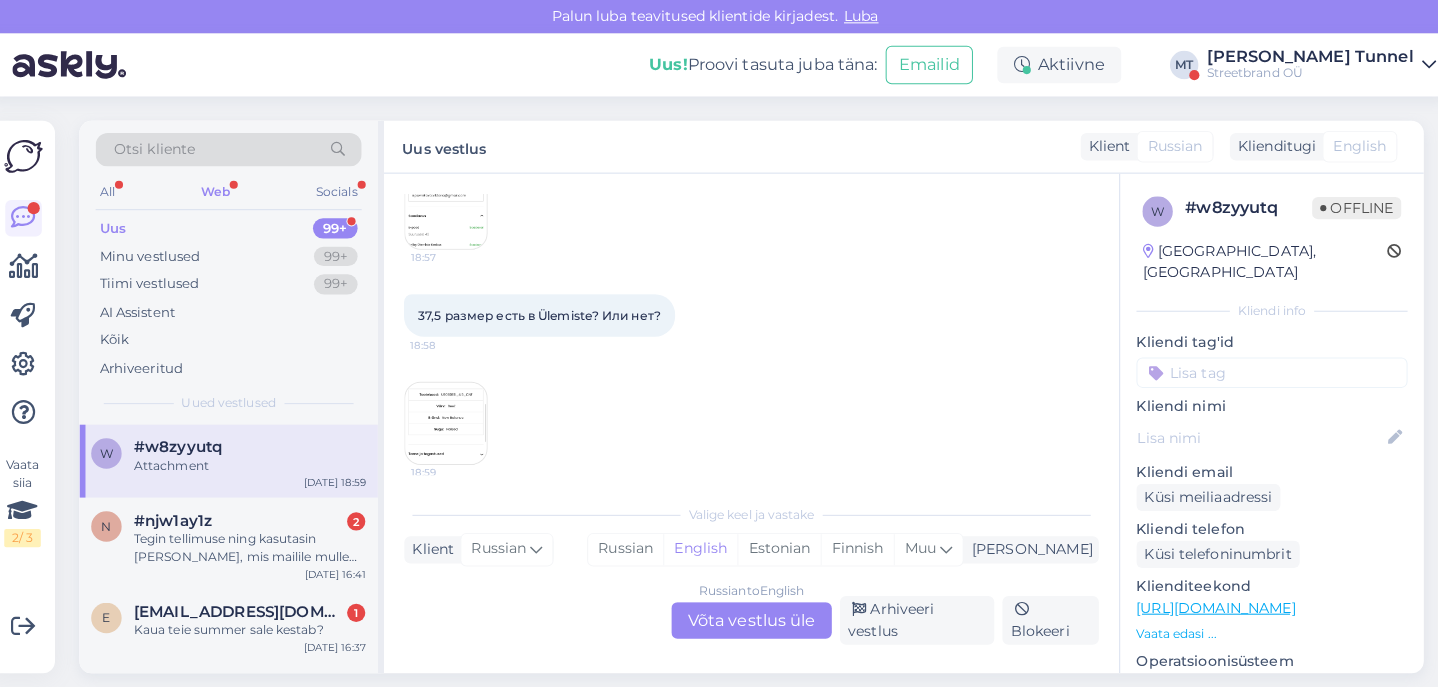 click at bounding box center [451, 417] 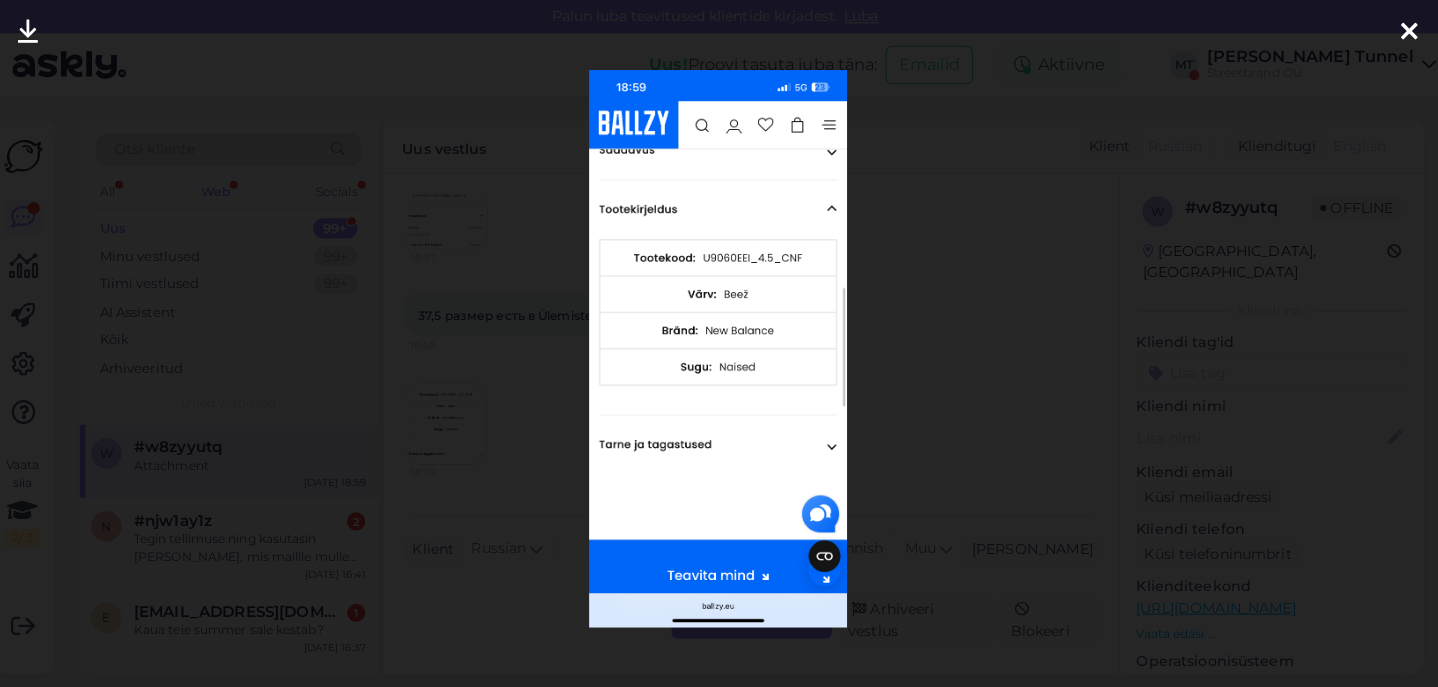 click at bounding box center [719, 343] 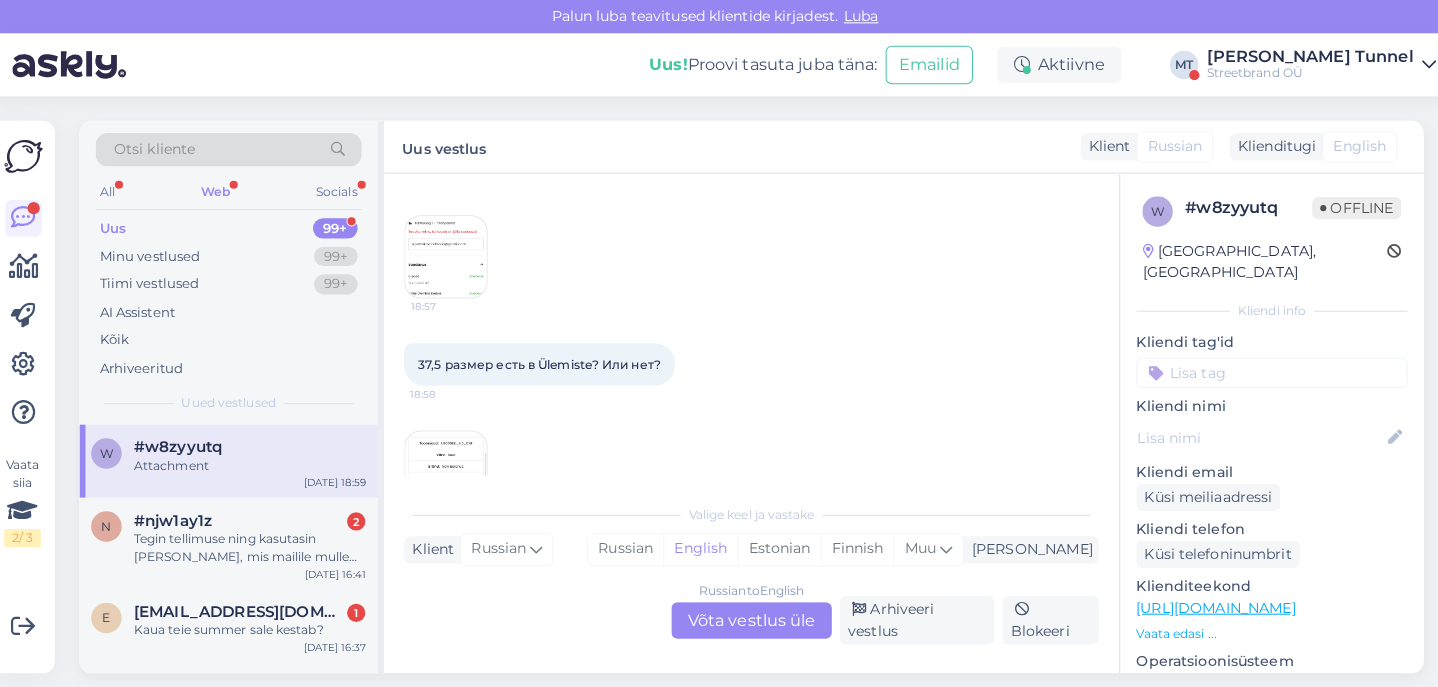 scroll, scrollTop: 297, scrollLeft: 0, axis: vertical 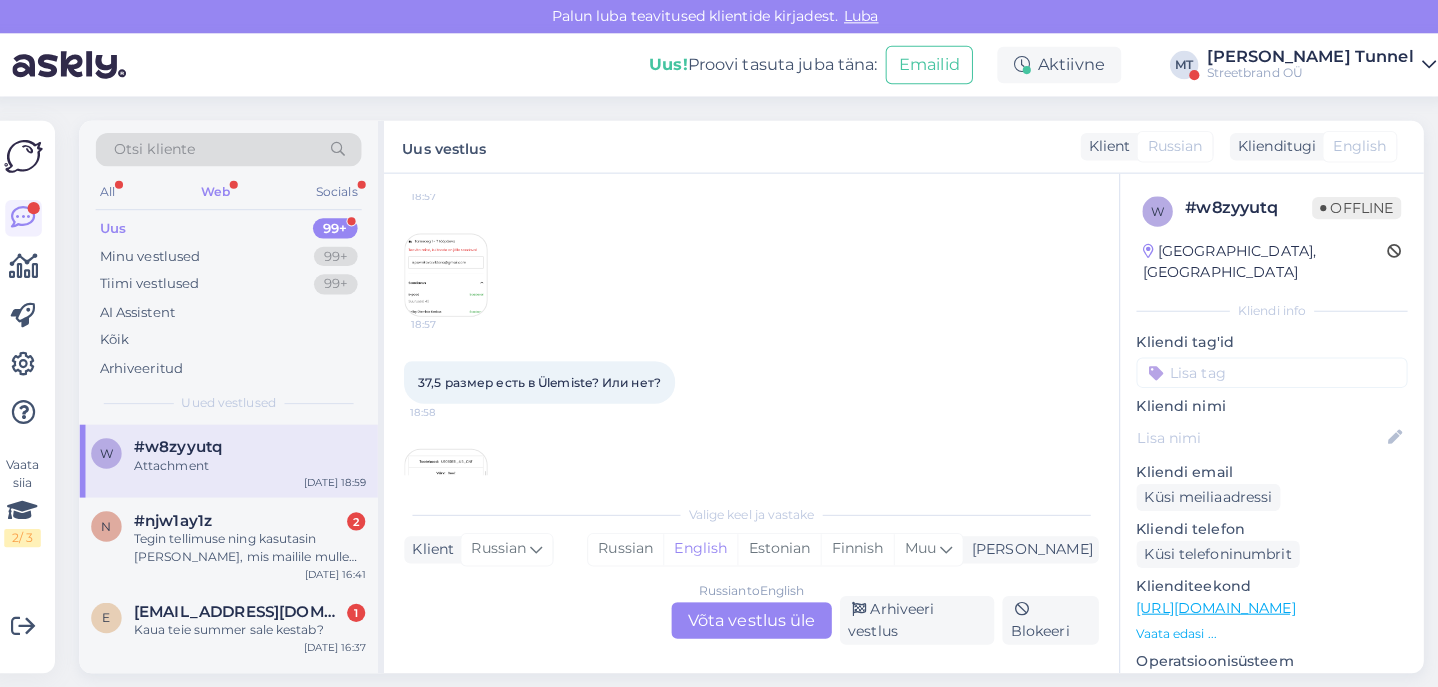 click at bounding box center [451, 271] 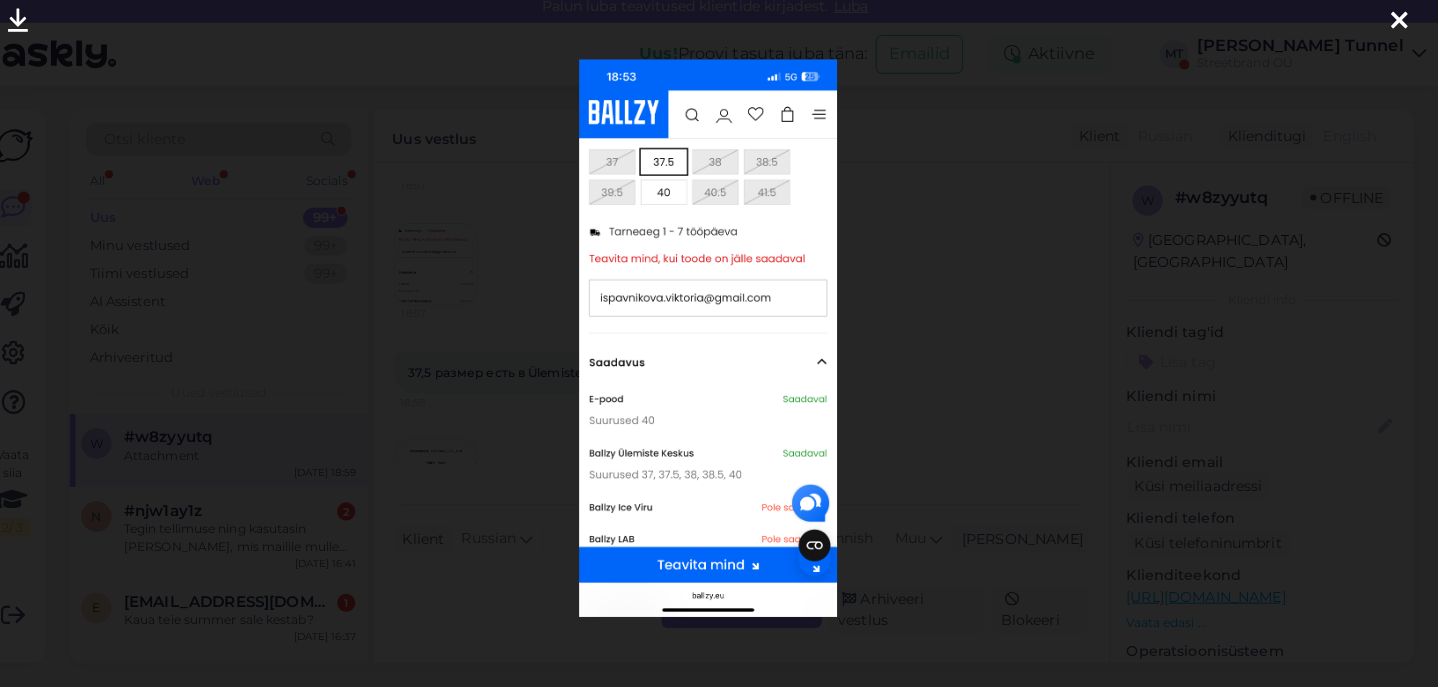 scroll, scrollTop: 0, scrollLeft: 0, axis: both 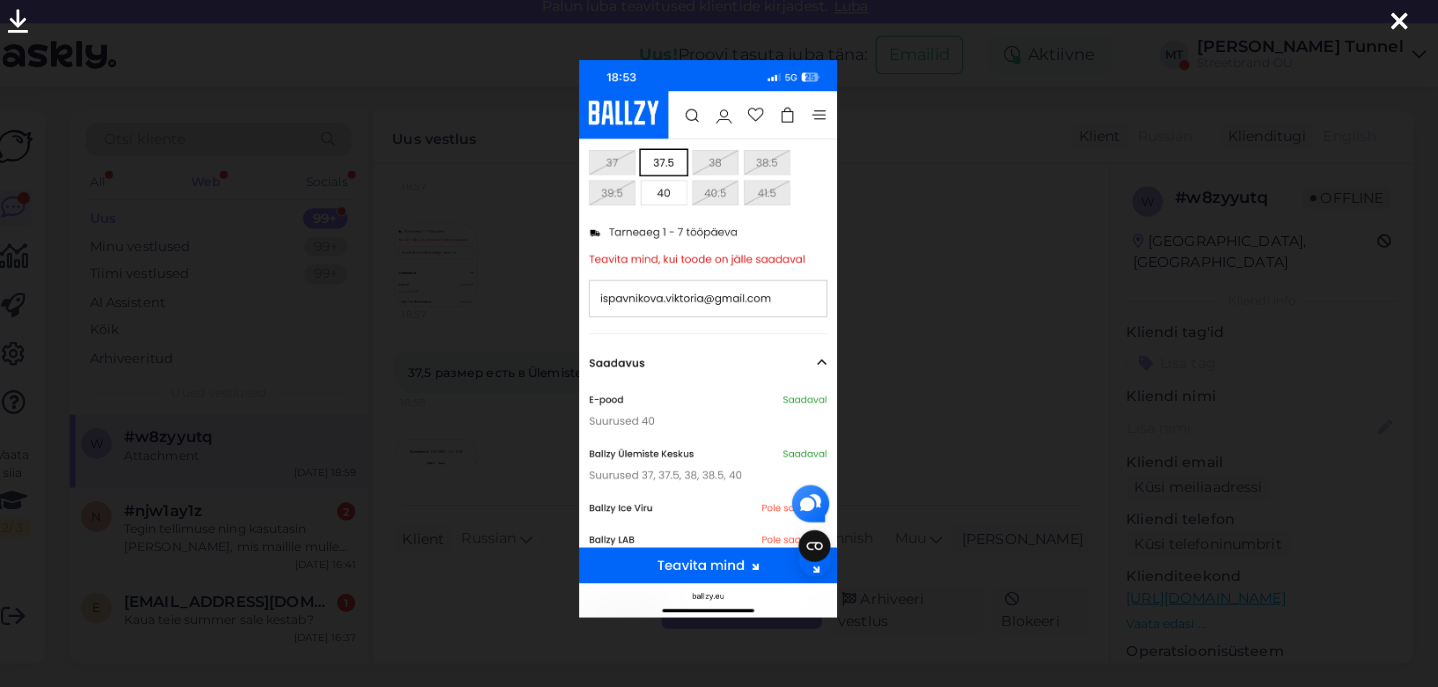 click at bounding box center [1400, 32] 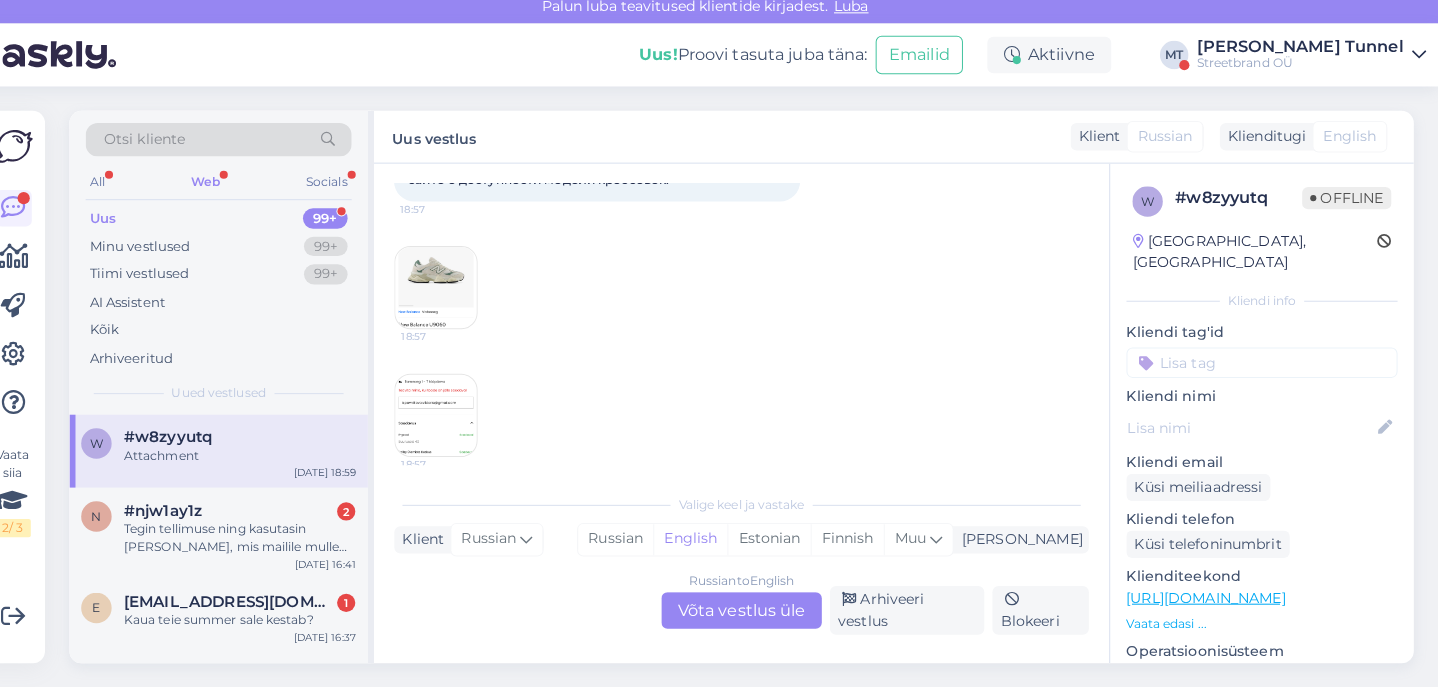 scroll, scrollTop: 0, scrollLeft: 0, axis: both 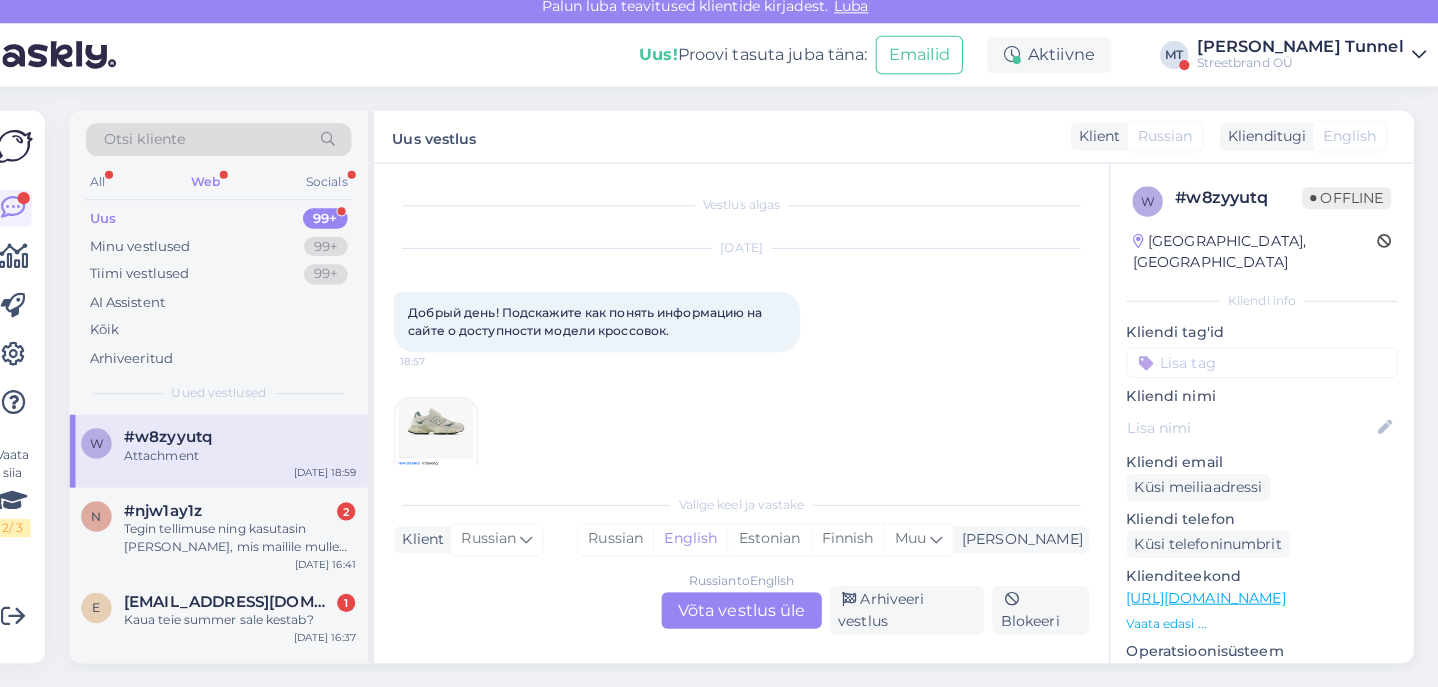 click on "Russian  to  English Võta vestlus üle" at bounding box center (752, 611) 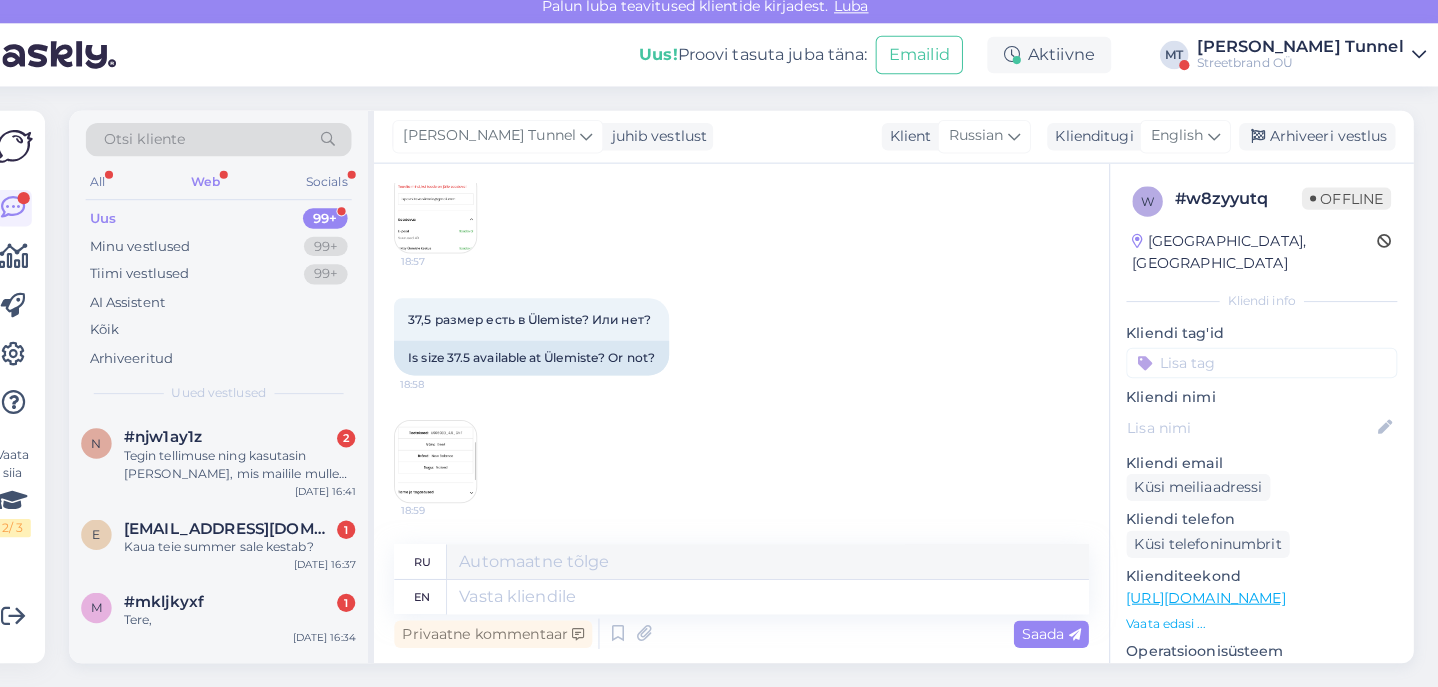 scroll, scrollTop: 419, scrollLeft: 0, axis: vertical 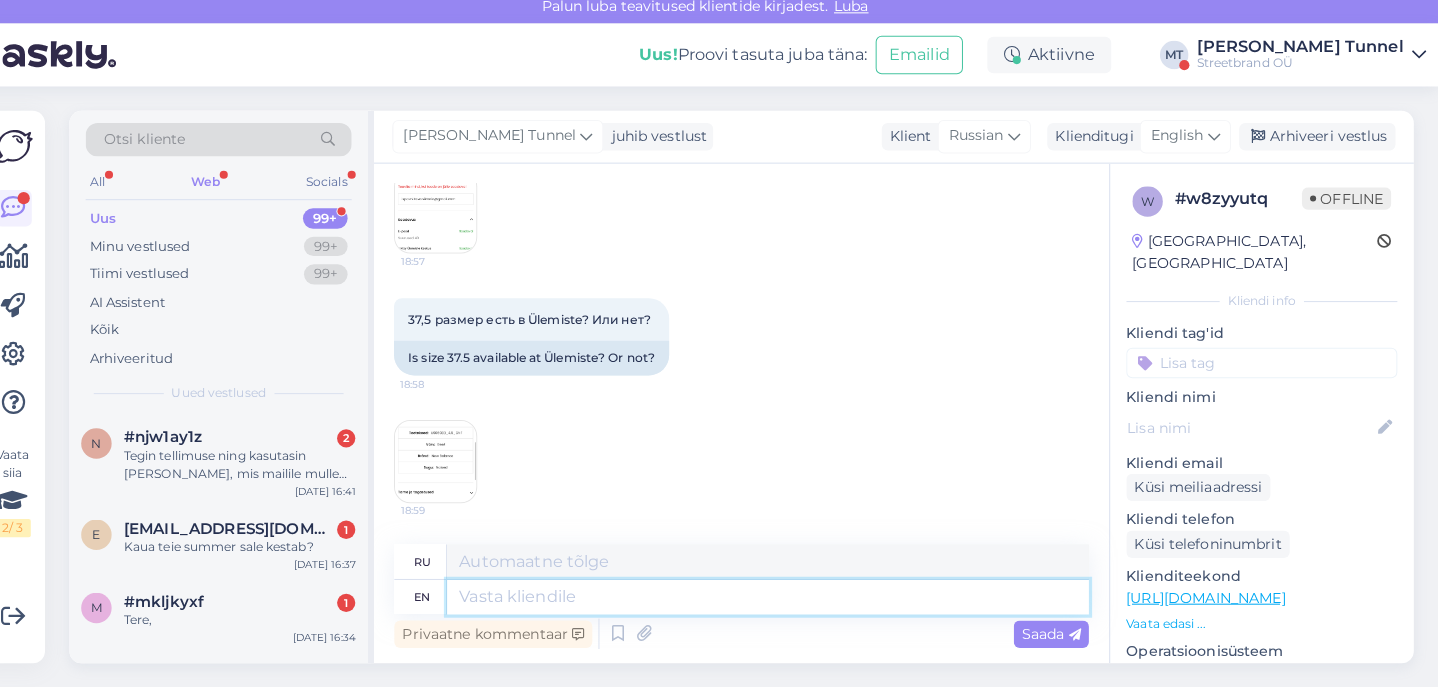click at bounding box center (778, 598) 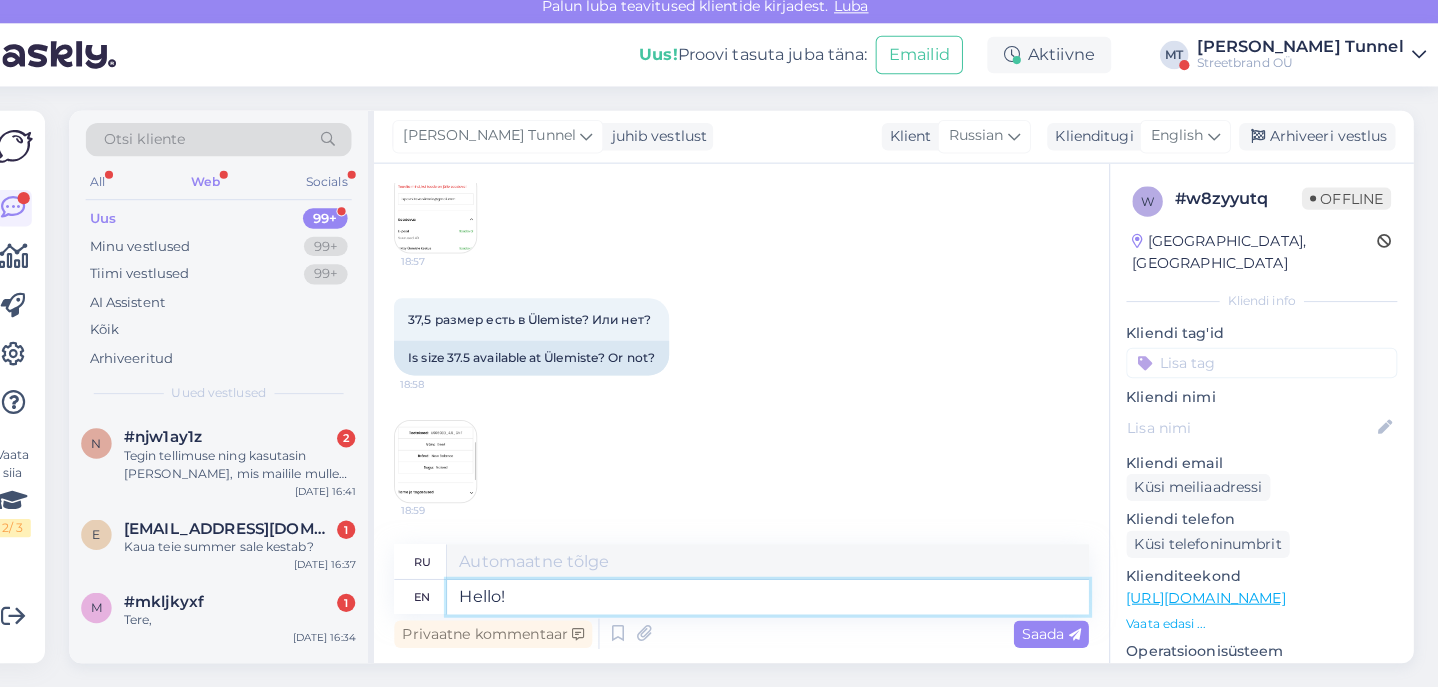 type on "Hello!" 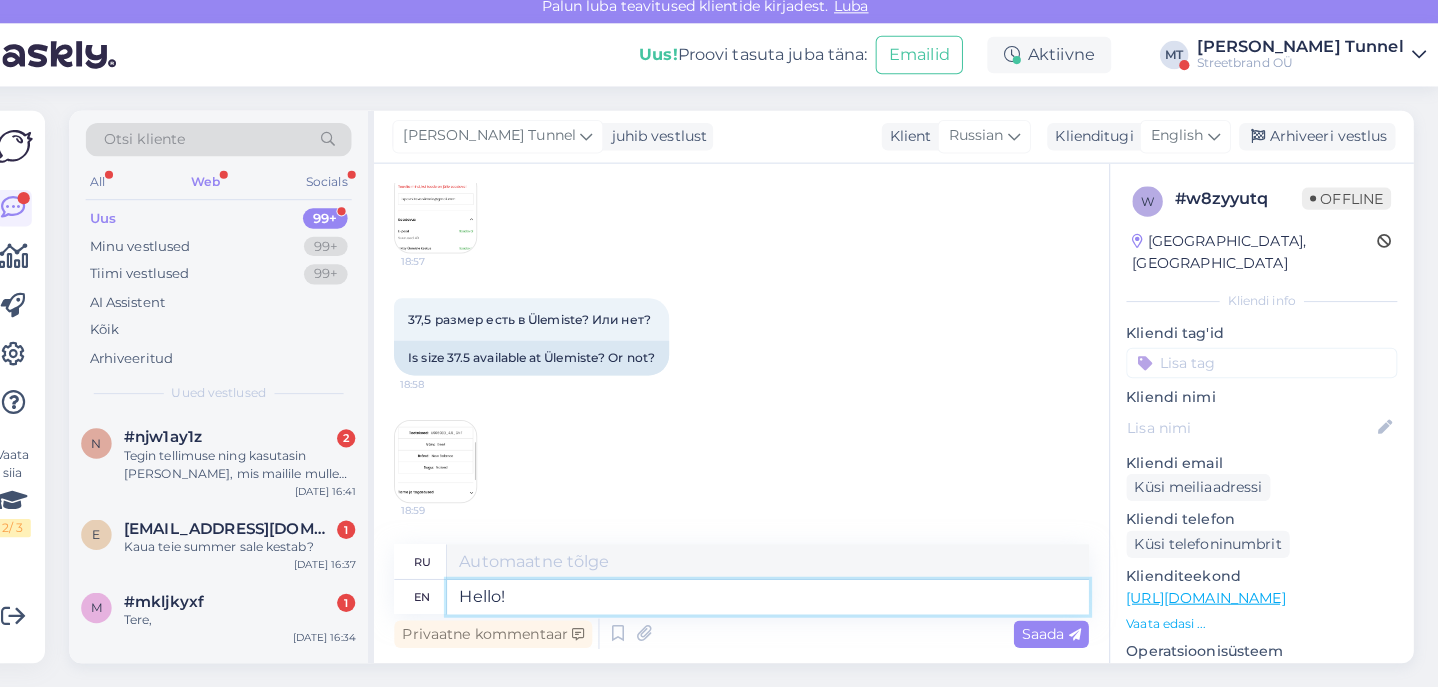 type on "Привет!" 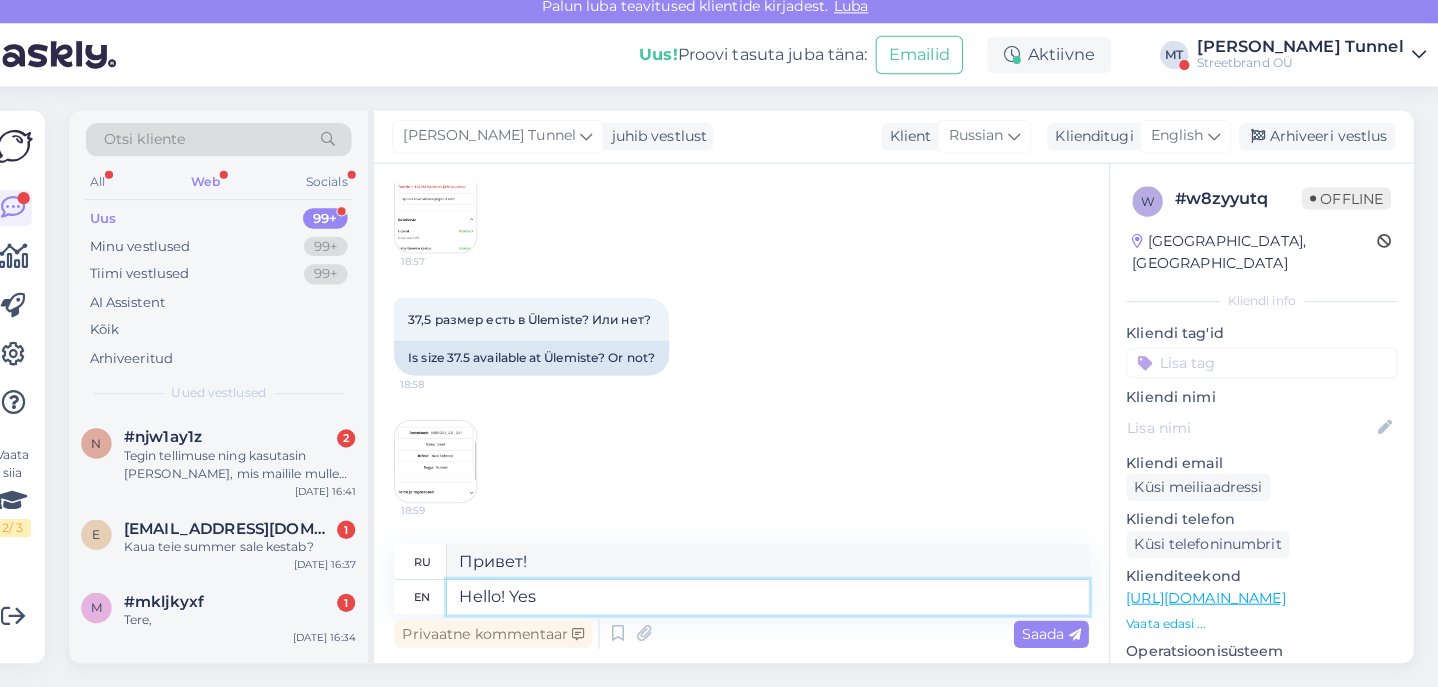 type on "Hello! Yes i" 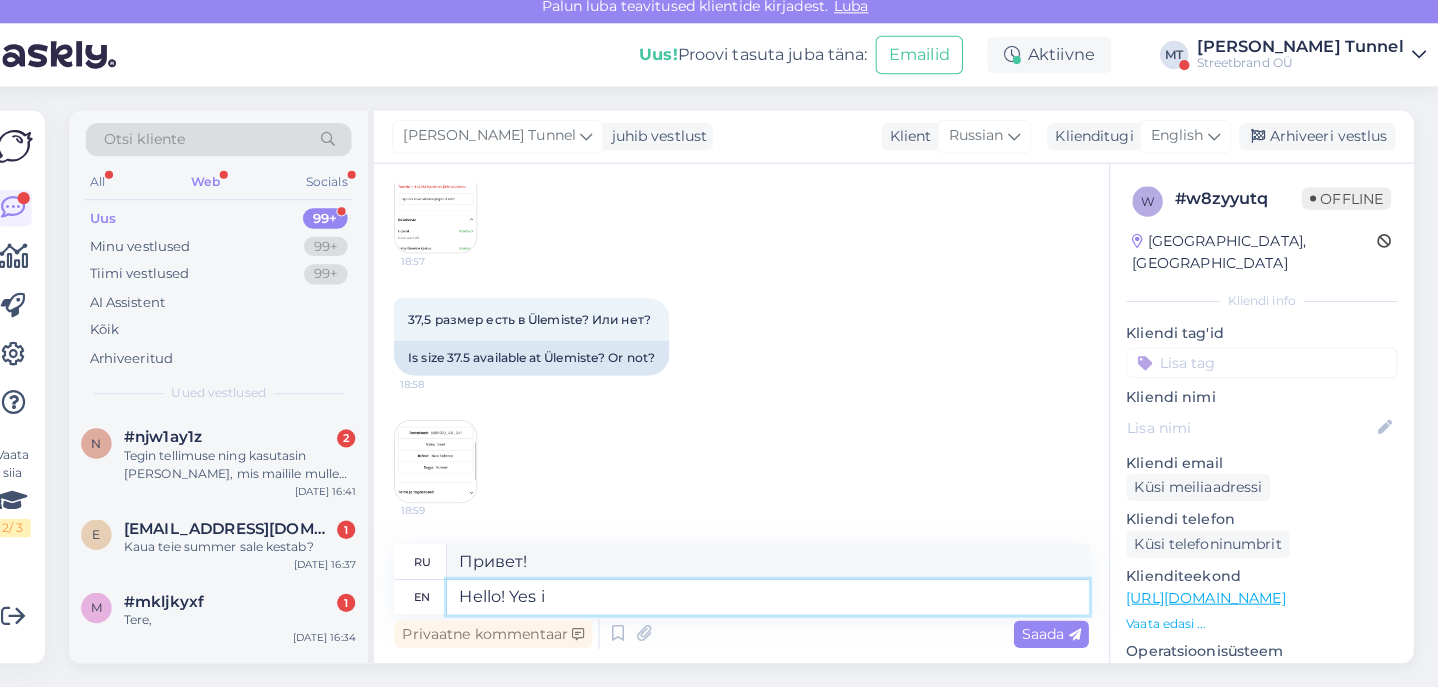 type on "Здравствуйте! Да." 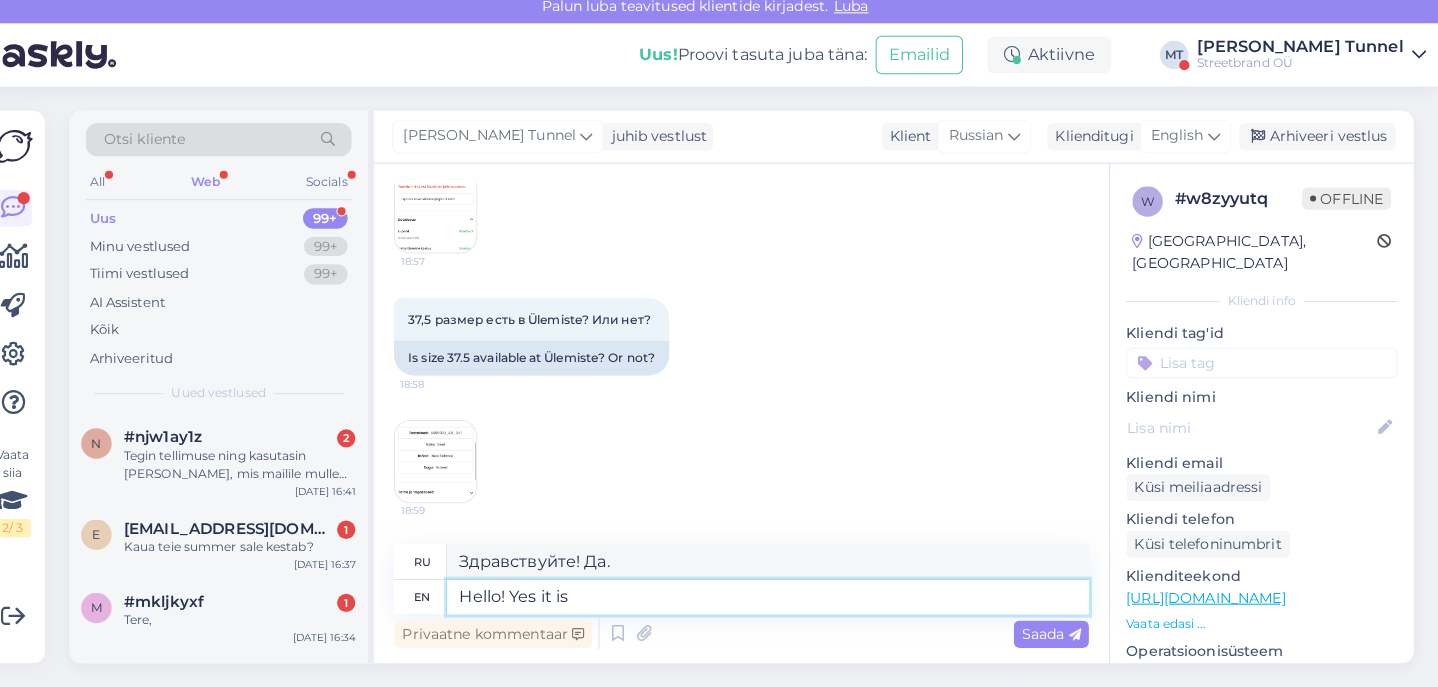 type on "Hello! Yes it is" 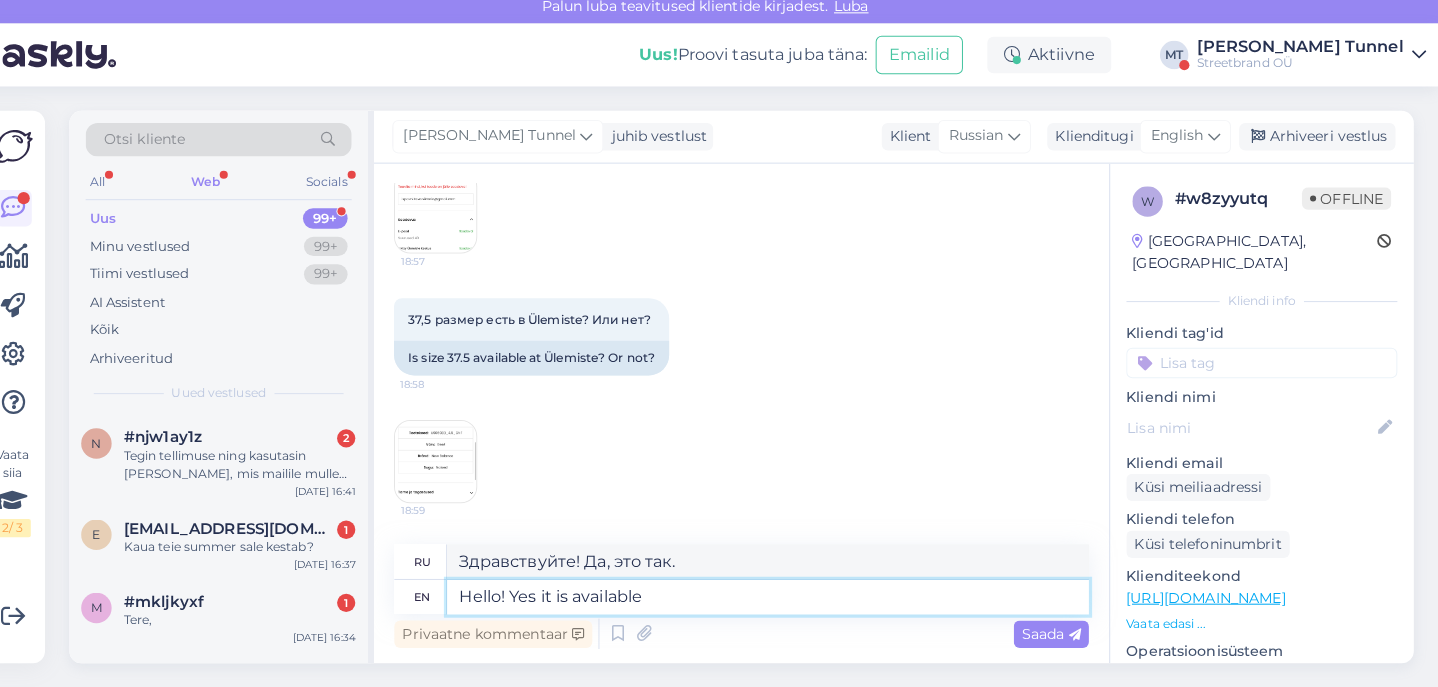 type on "Hello! Yes it is available o" 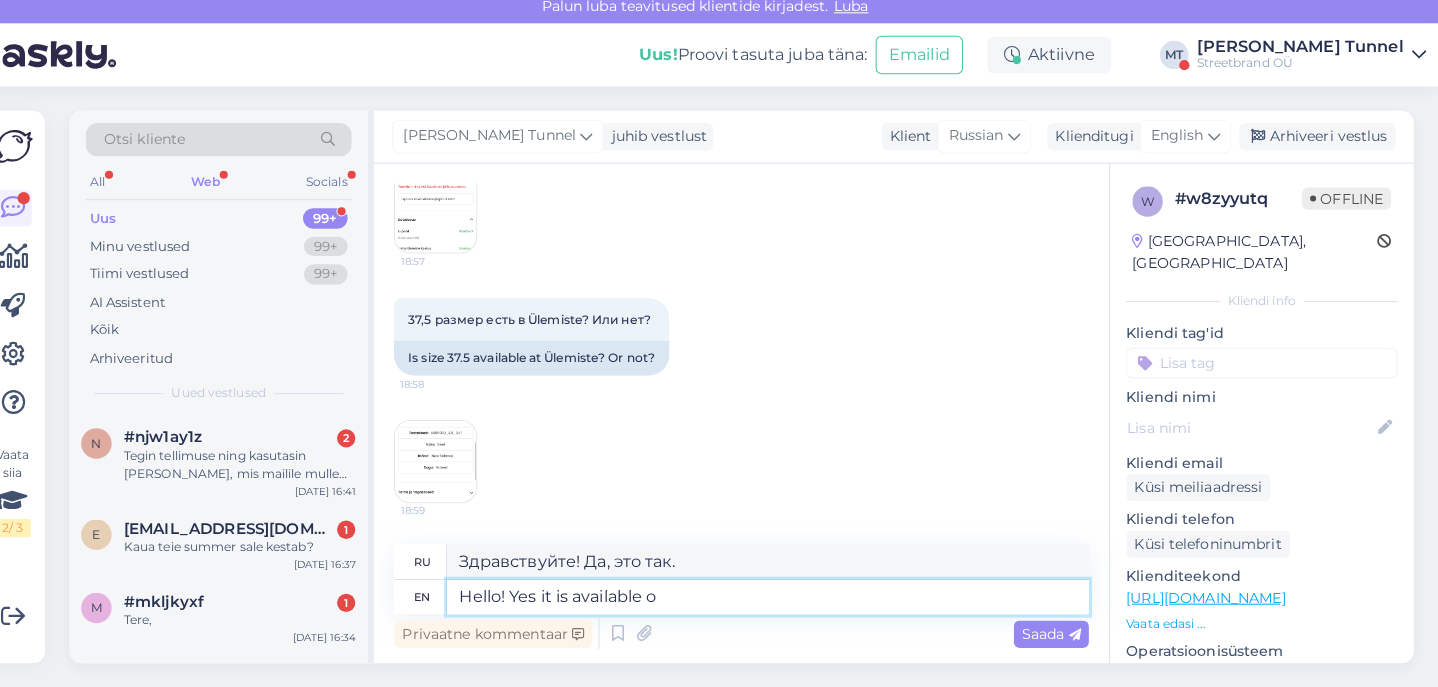 type on "Здравствуйте! Да, он доступен." 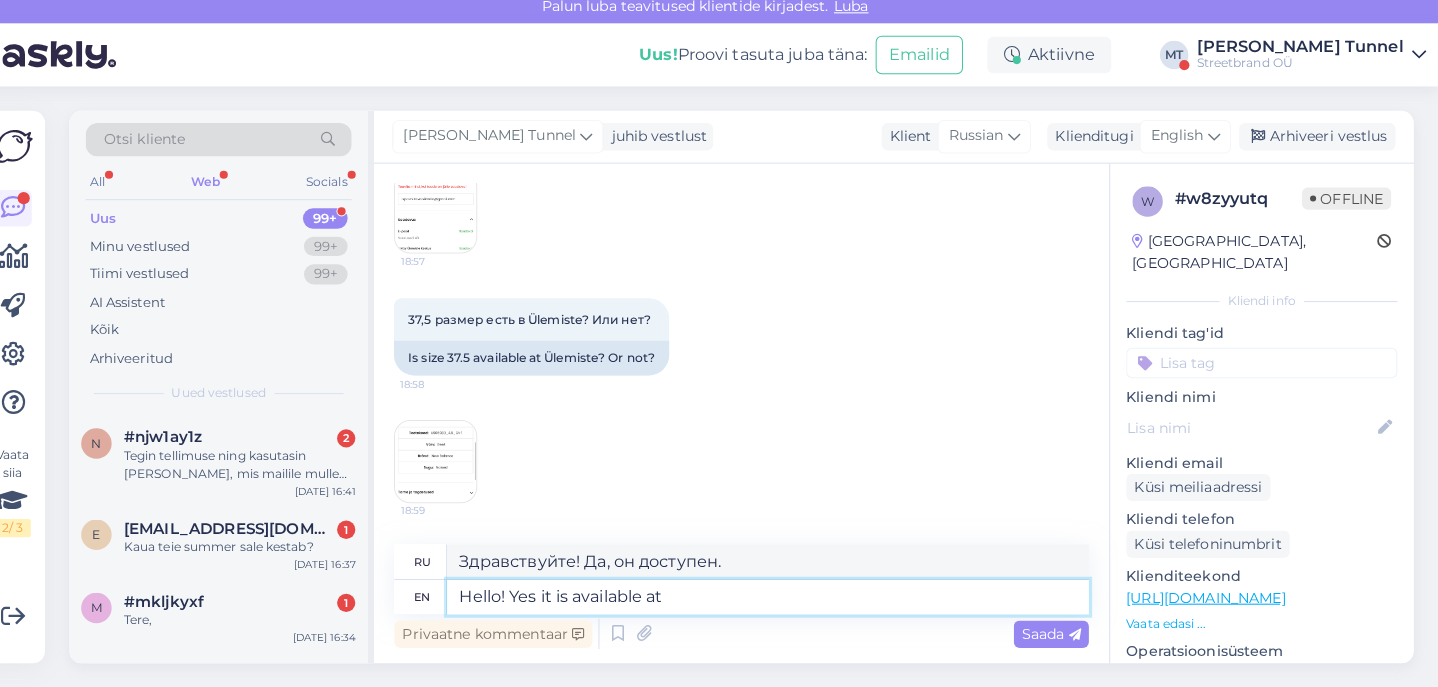 type on "Hello! Yes it is available at" 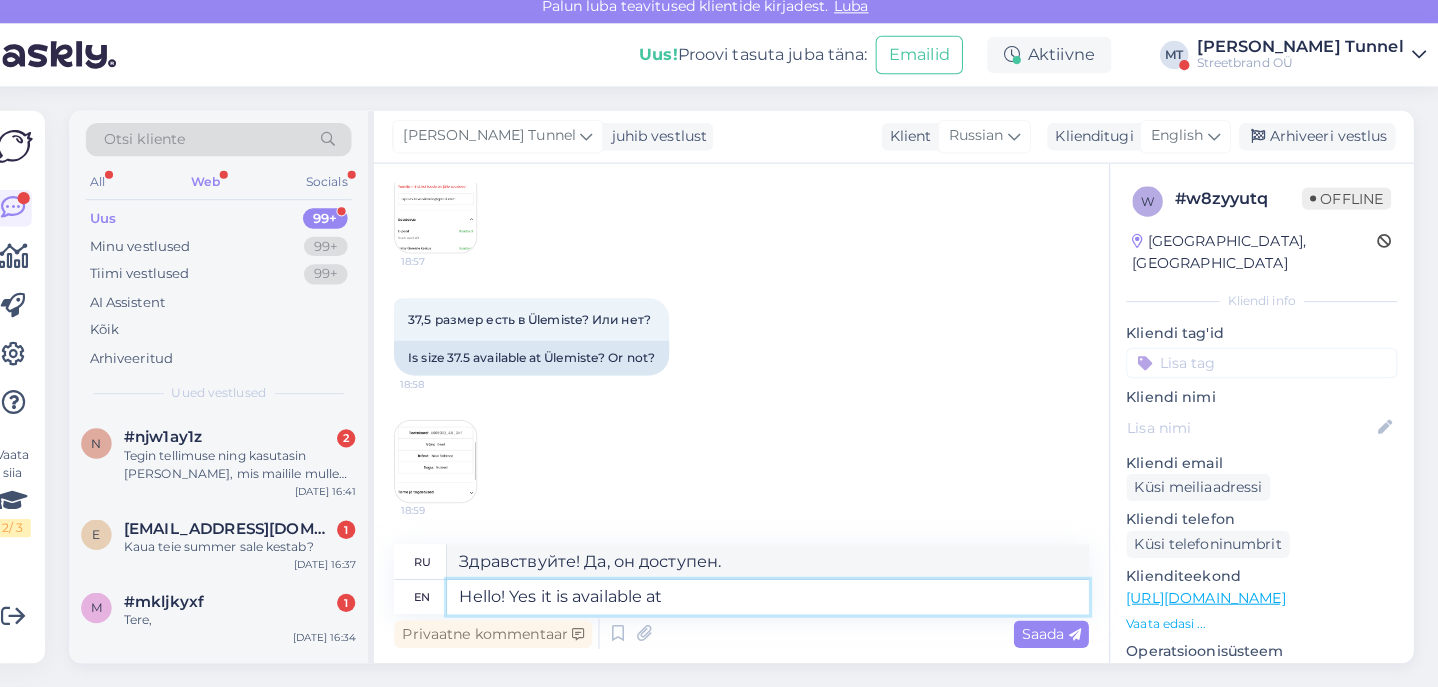 type 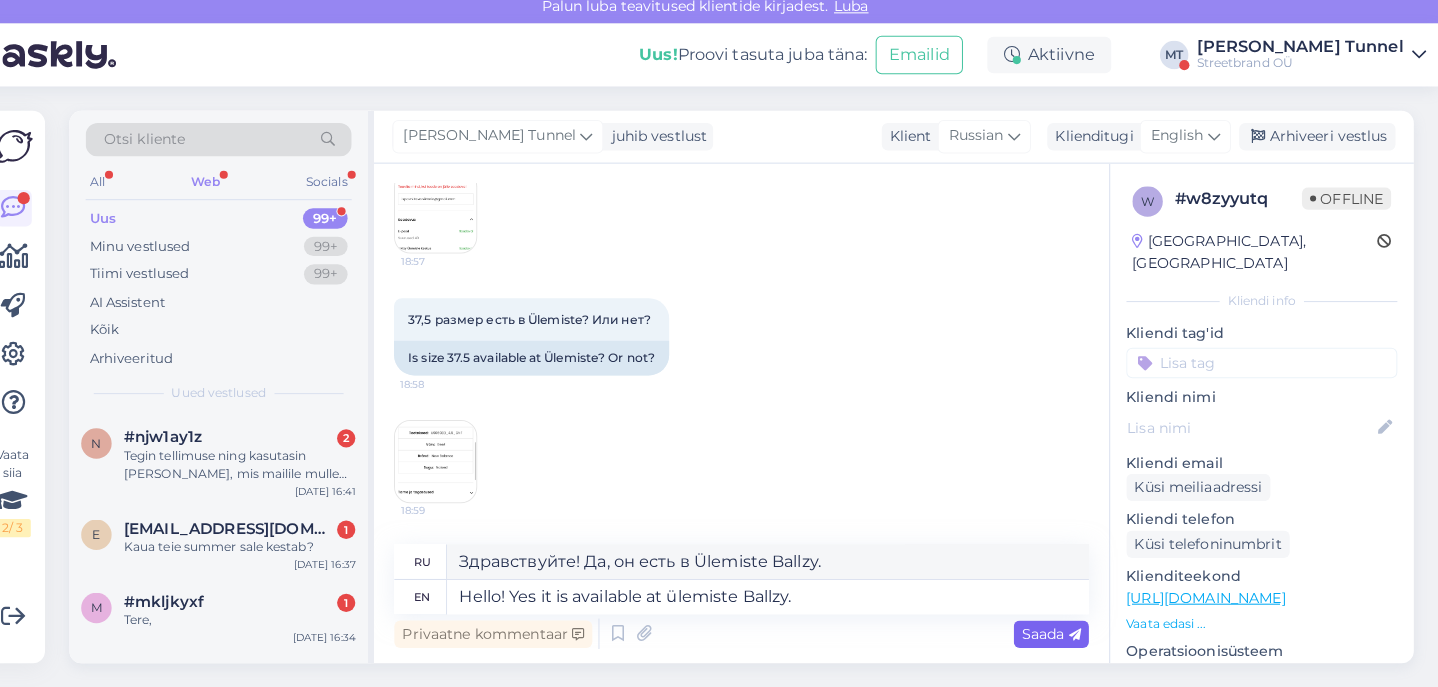 click at bounding box center (1080, 635) 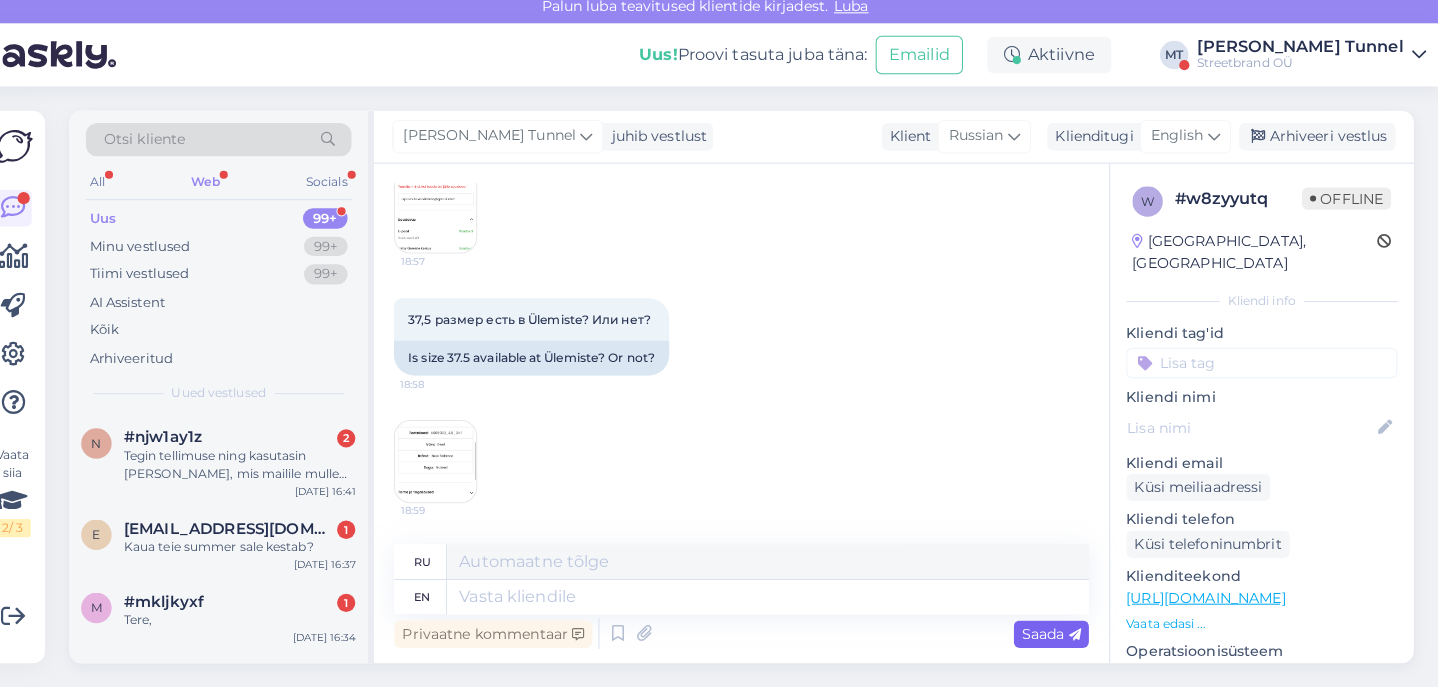 scroll, scrollTop: 581, scrollLeft: 0, axis: vertical 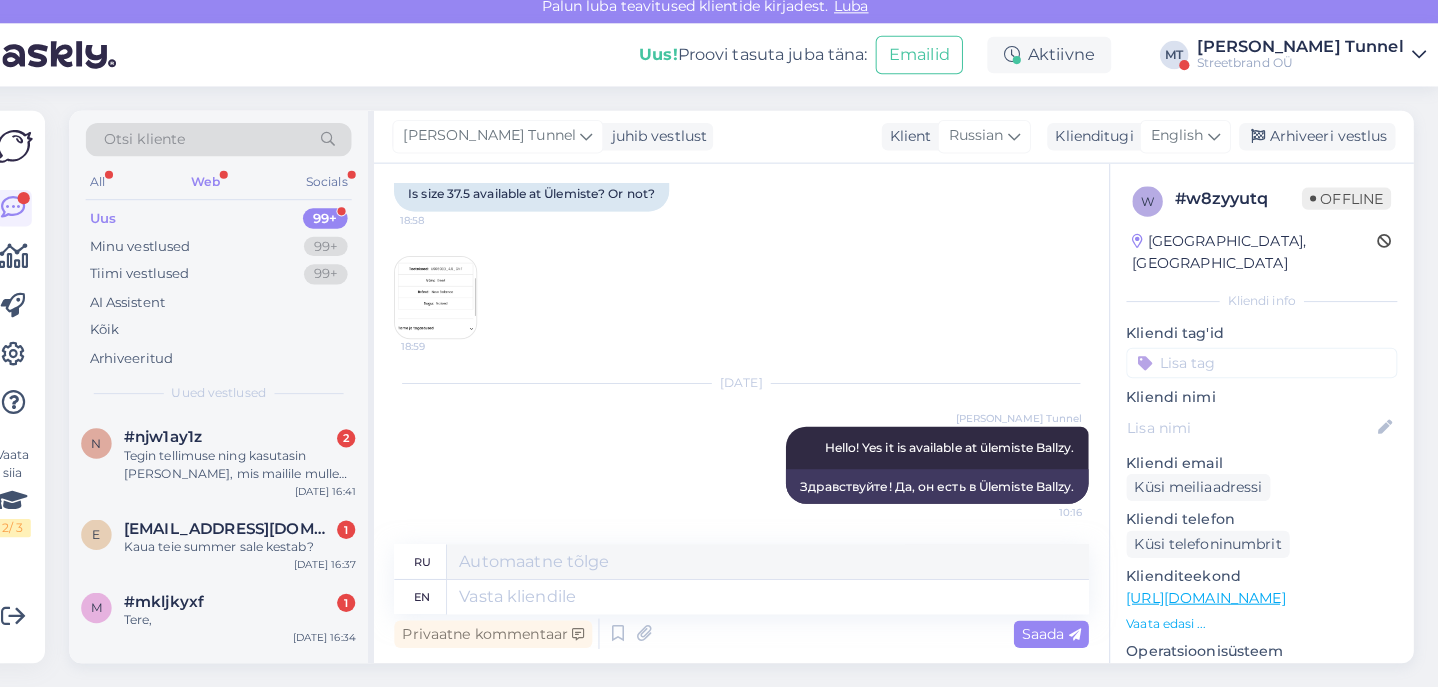 click on "Uus 99+" at bounding box center (237, 225) 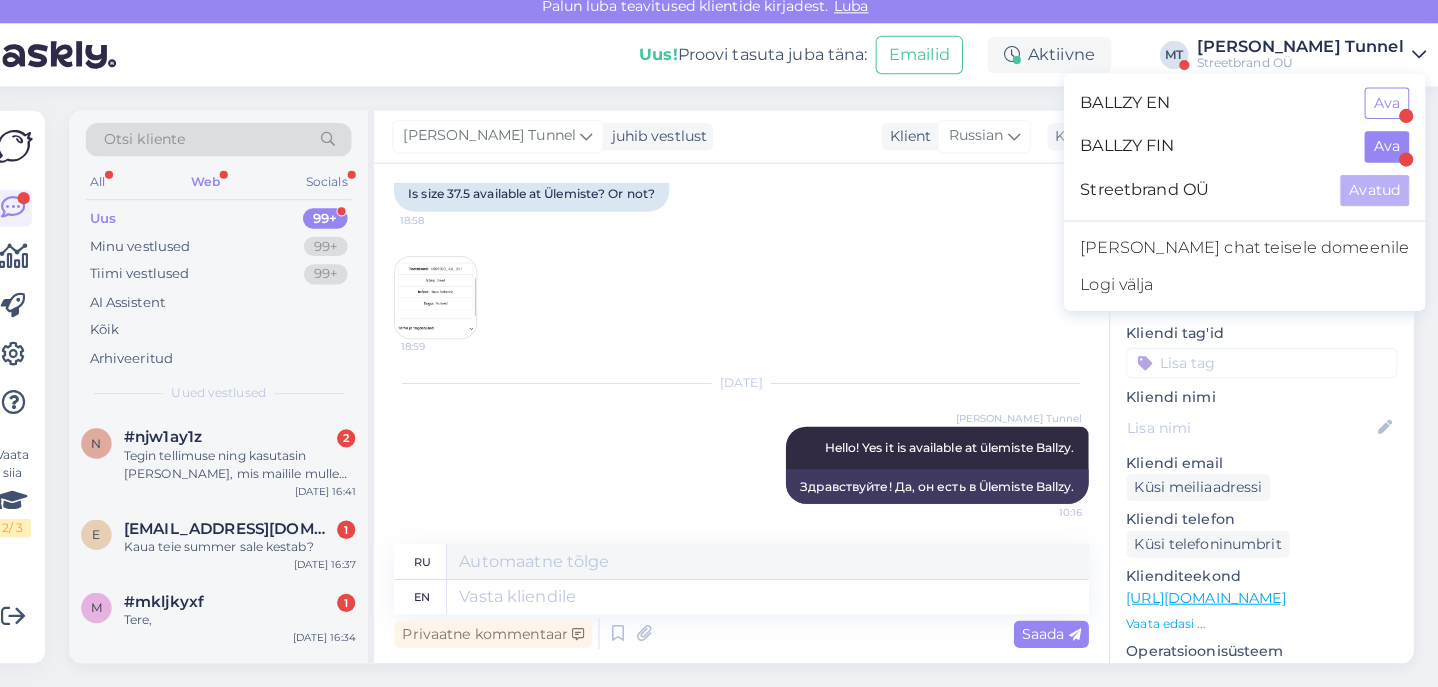 click on "Ava" at bounding box center [1388, 154] 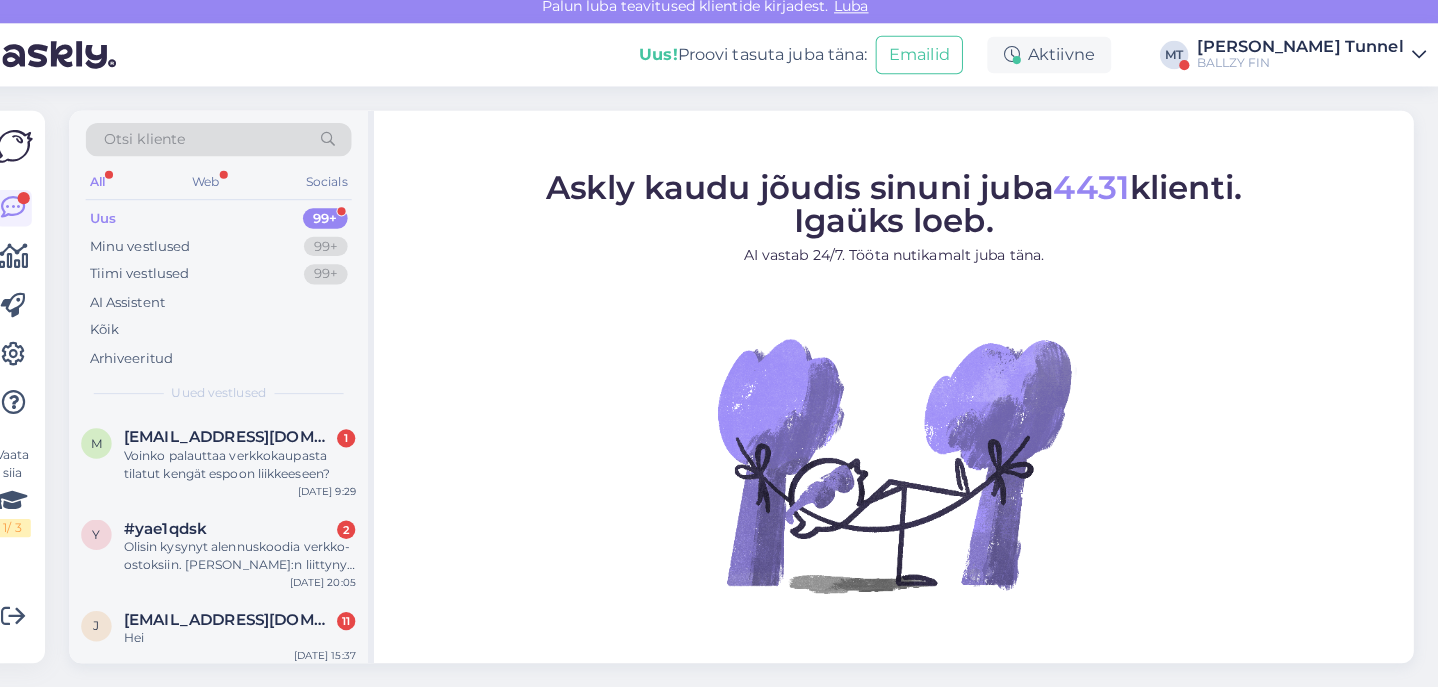 click on "BALLZY FIN" at bounding box center [1302, 72] 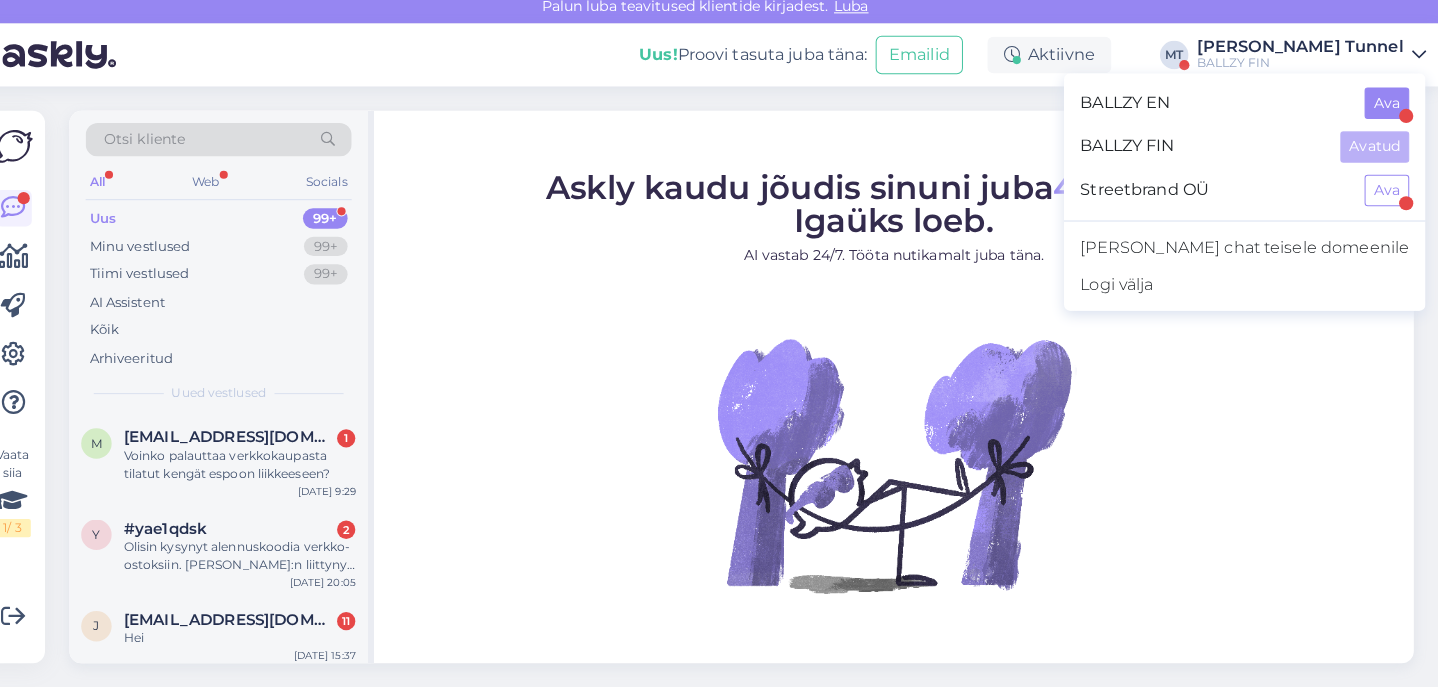 click on "Ava" at bounding box center (1388, 111) 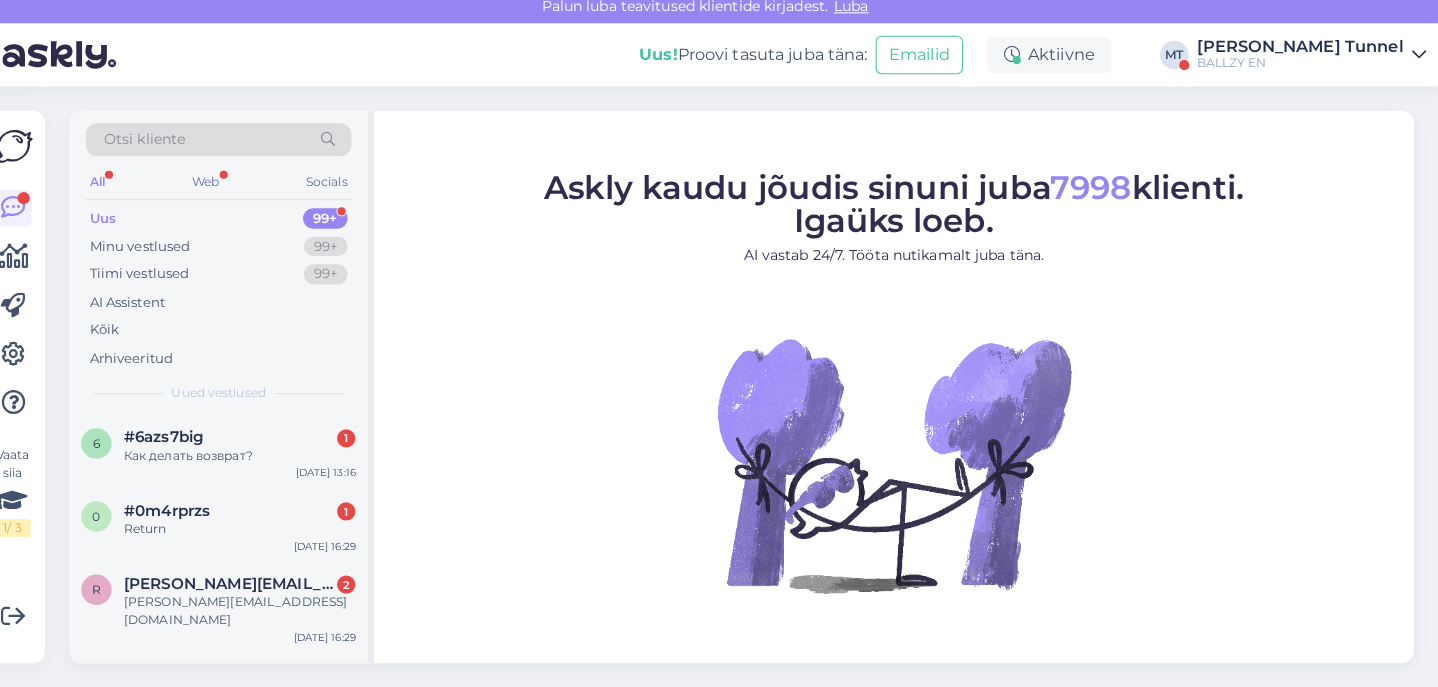 scroll, scrollTop: 0, scrollLeft: 0, axis: both 